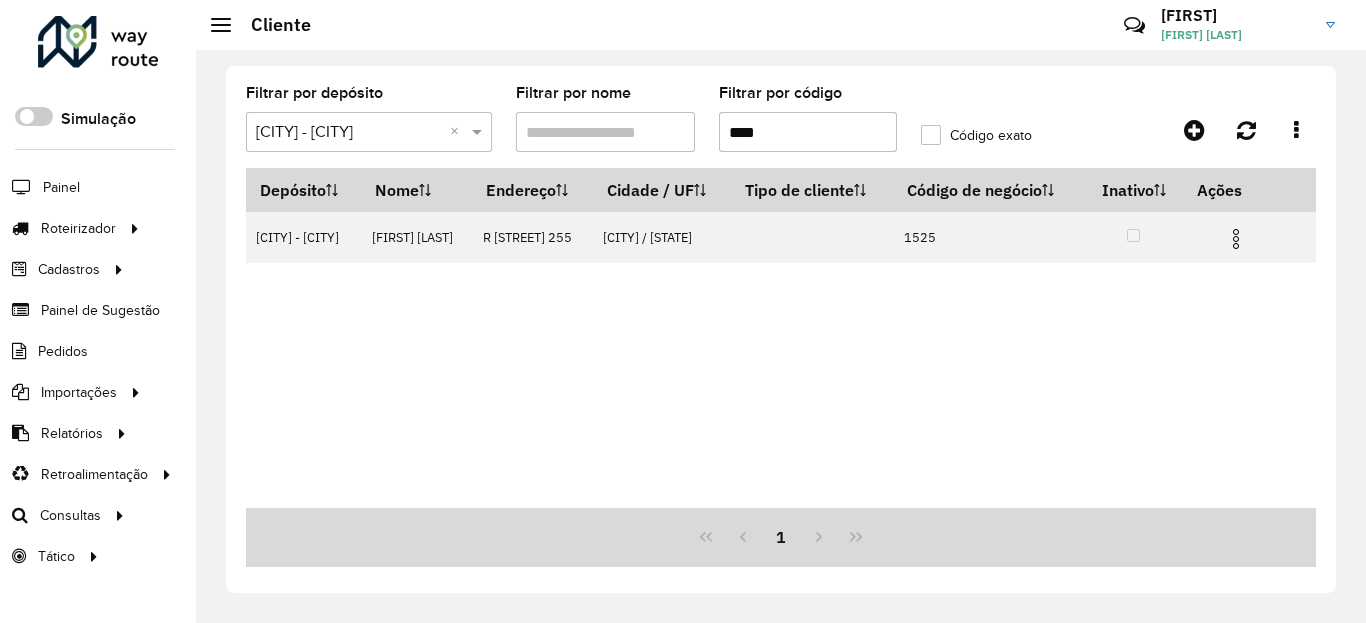 scroll, scrollTop: 0, scrollLeft: 0, axis: both 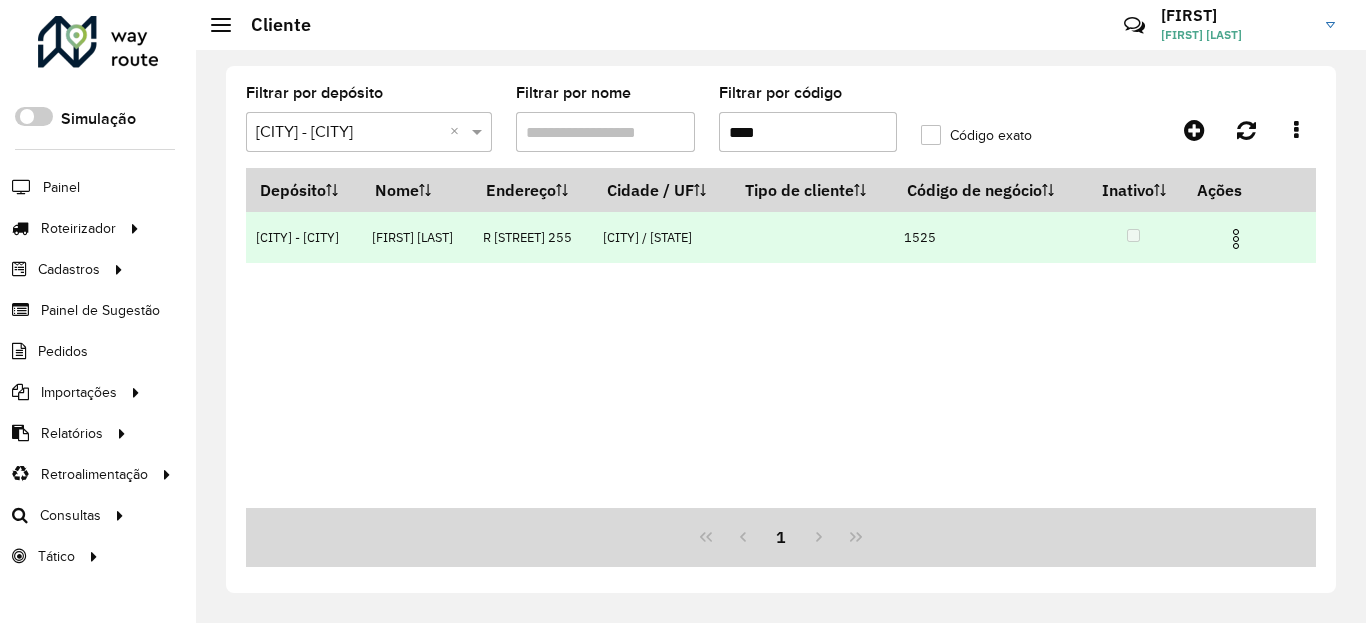 click at bounding box center (1236, 239) 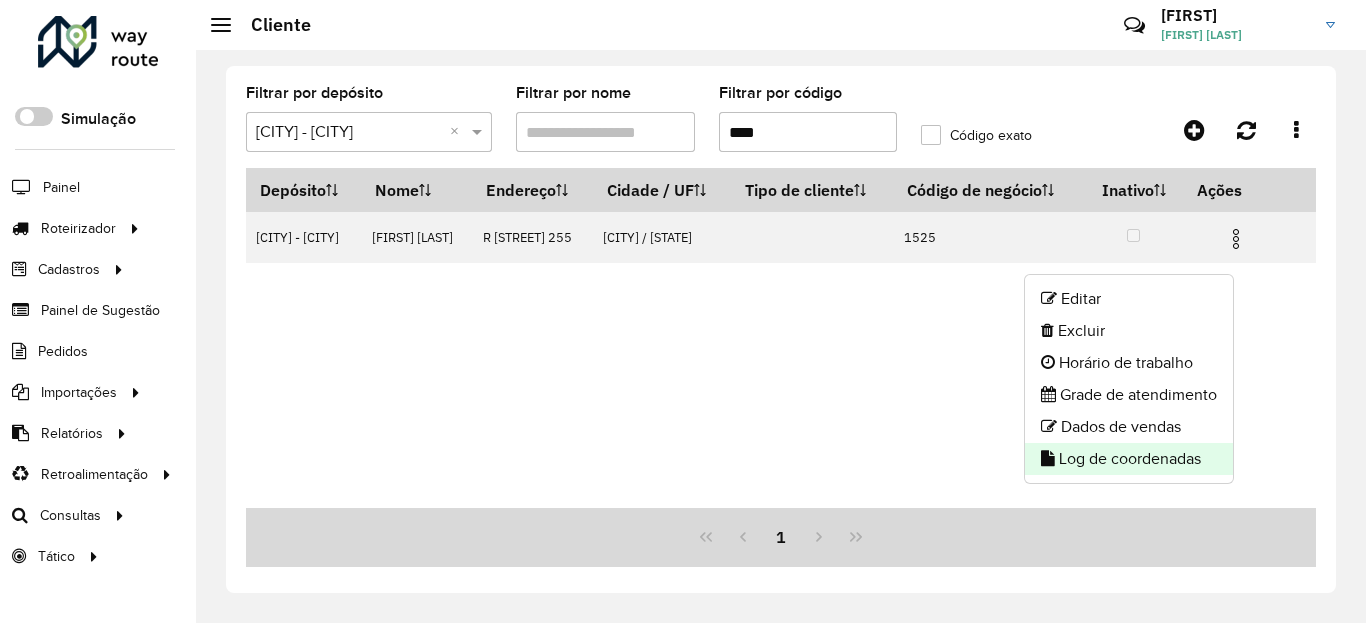 click on "Log de coordenadas" 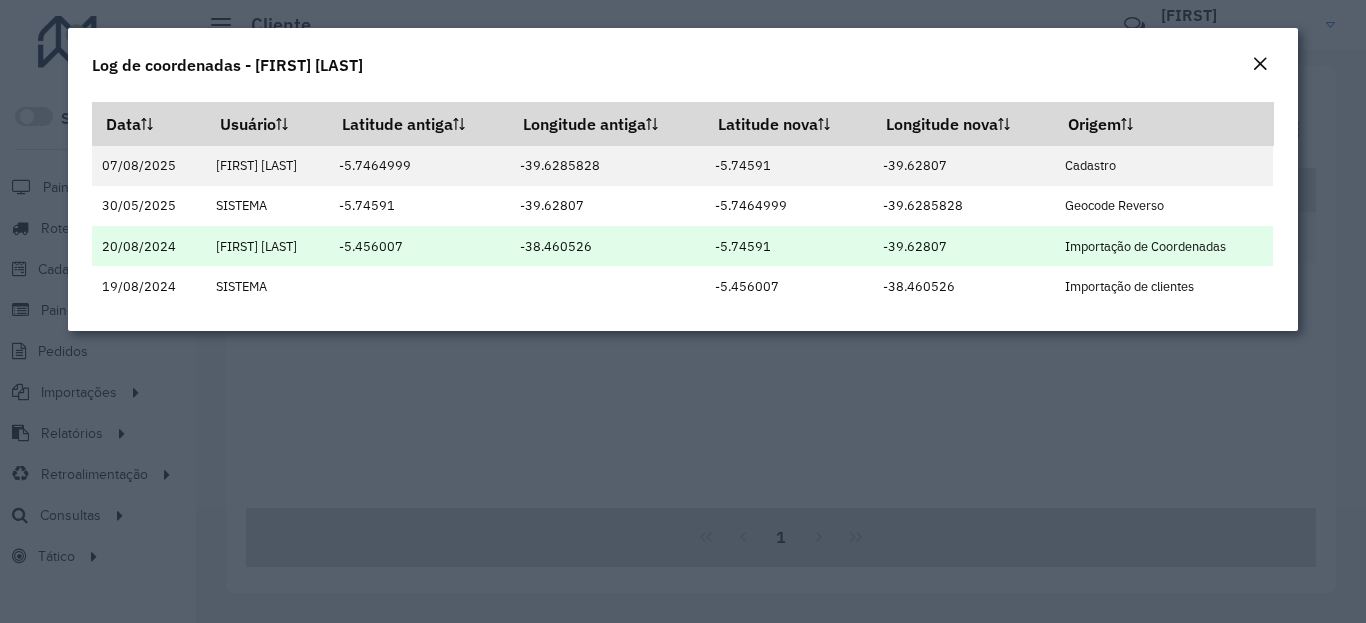 click on "-5.74591" at bounding box center [789, 246] 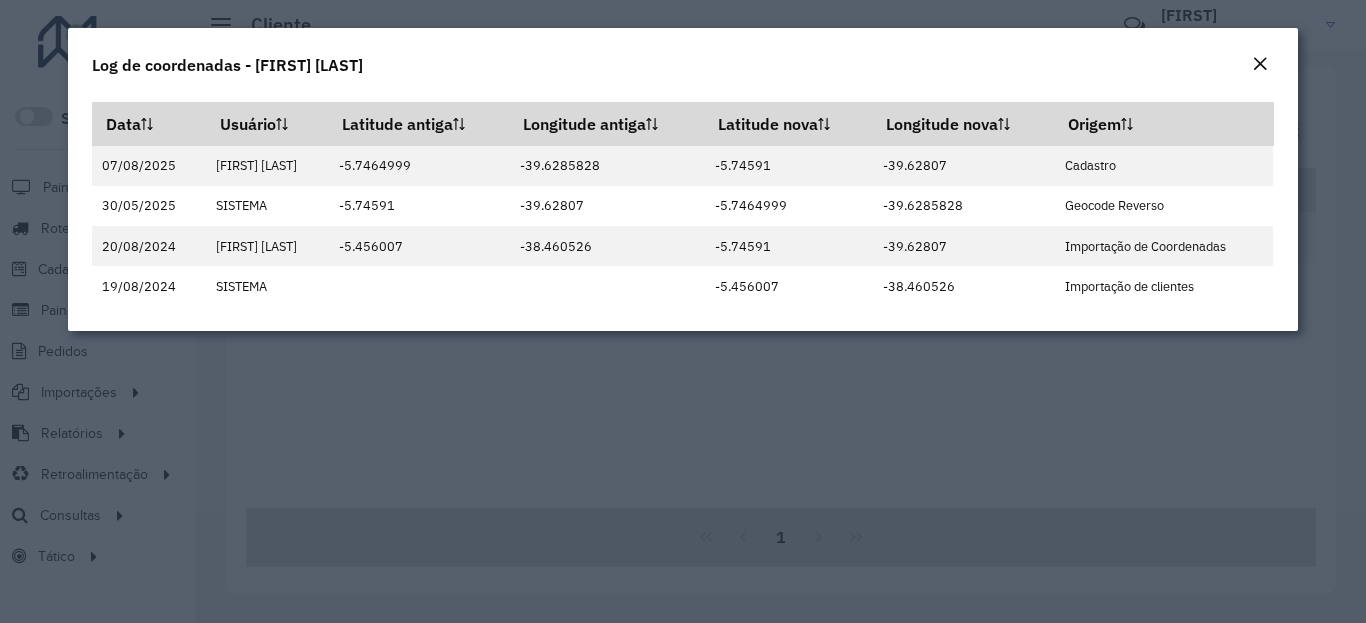 click 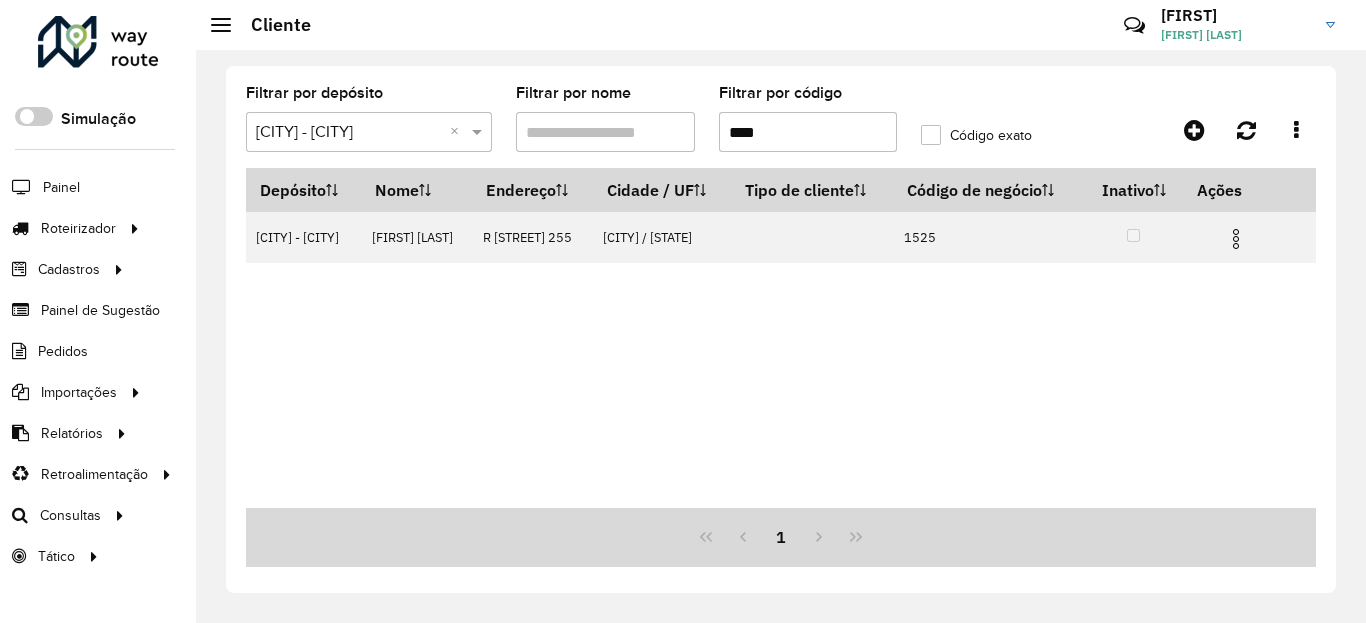 click on "****" at bounding box center (808, 132) 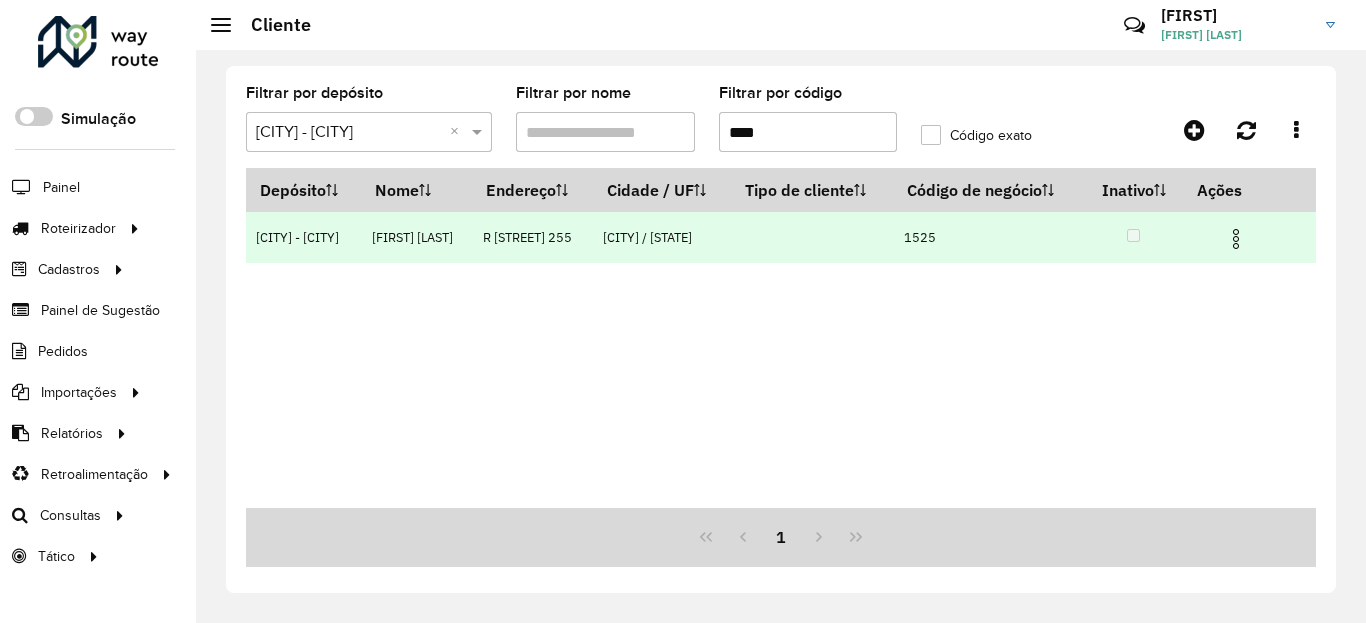 click at bounding box center [1236, 236] 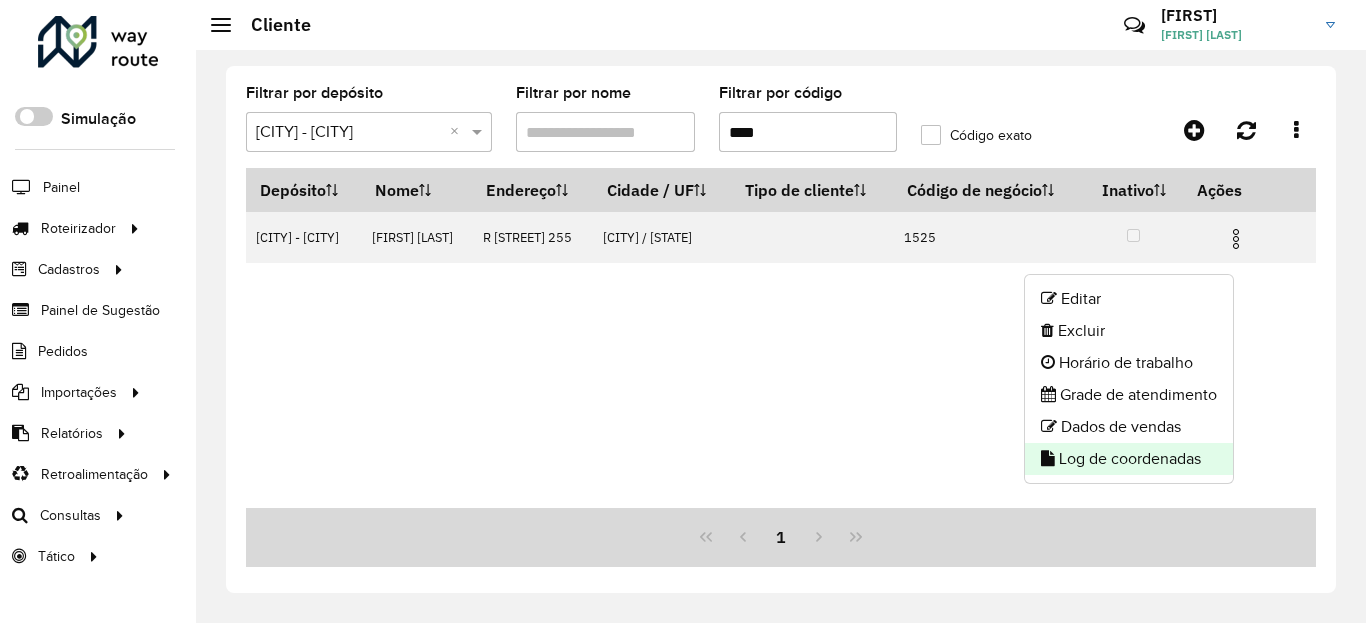 click on "Log de coordenadas" 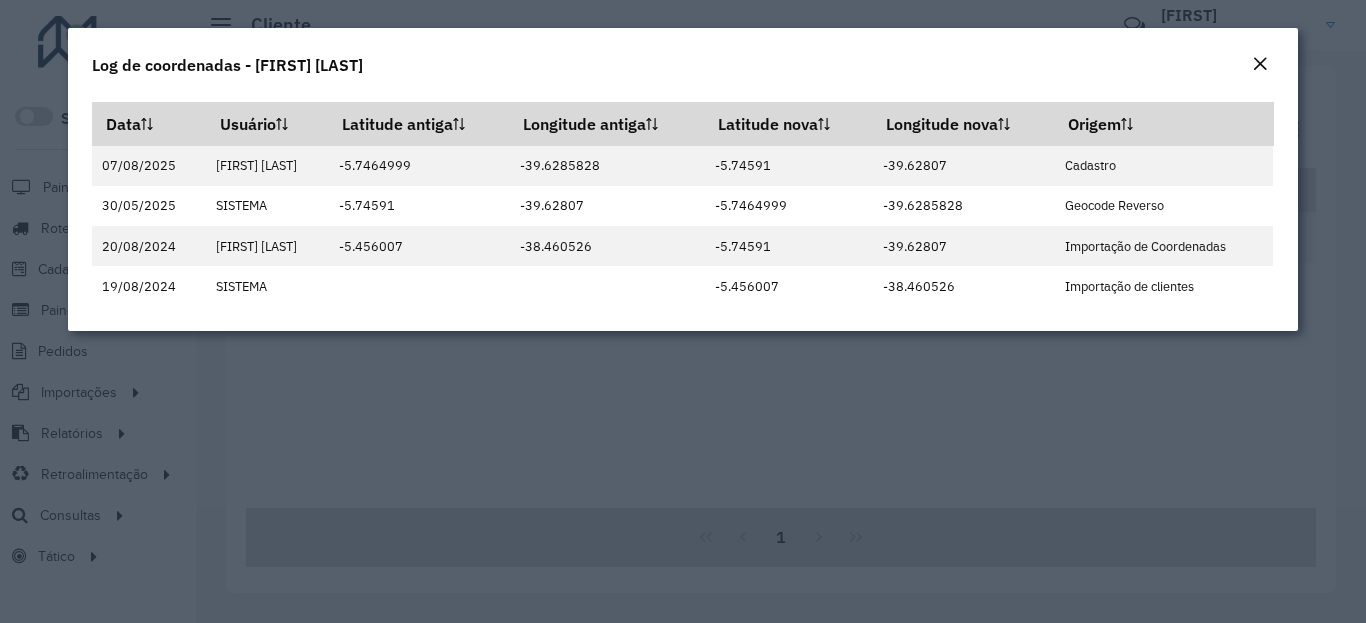 click 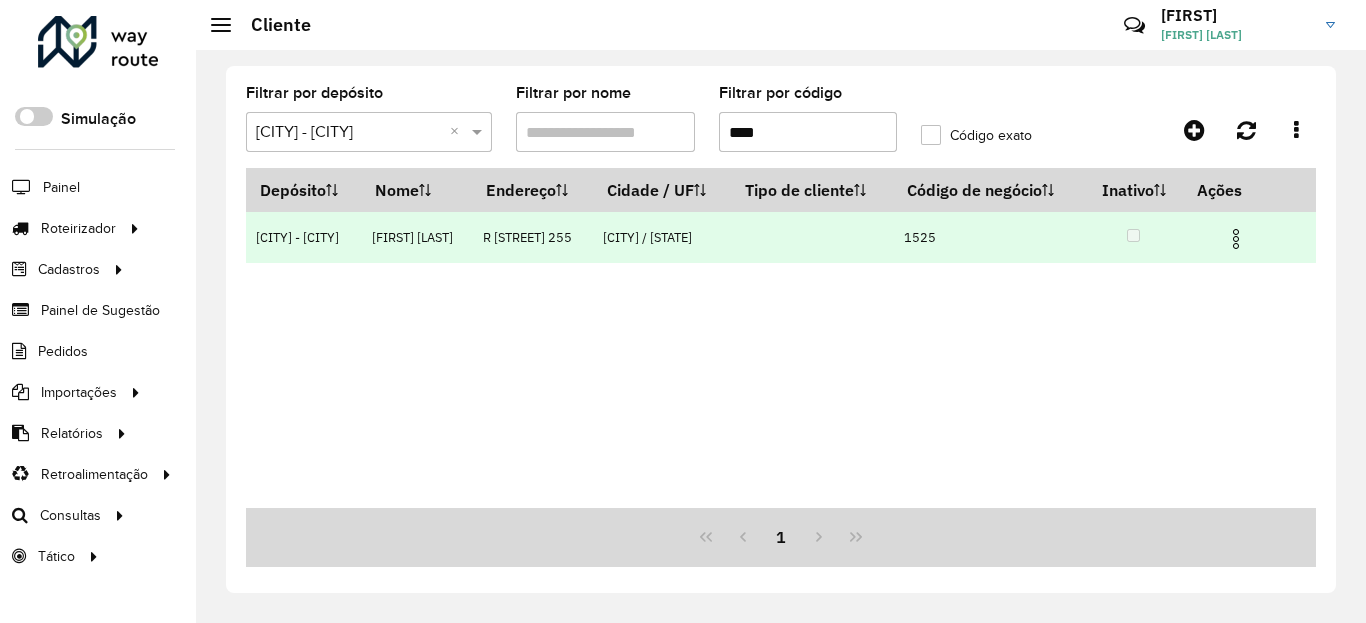 click at bounding box center (1236, 239) 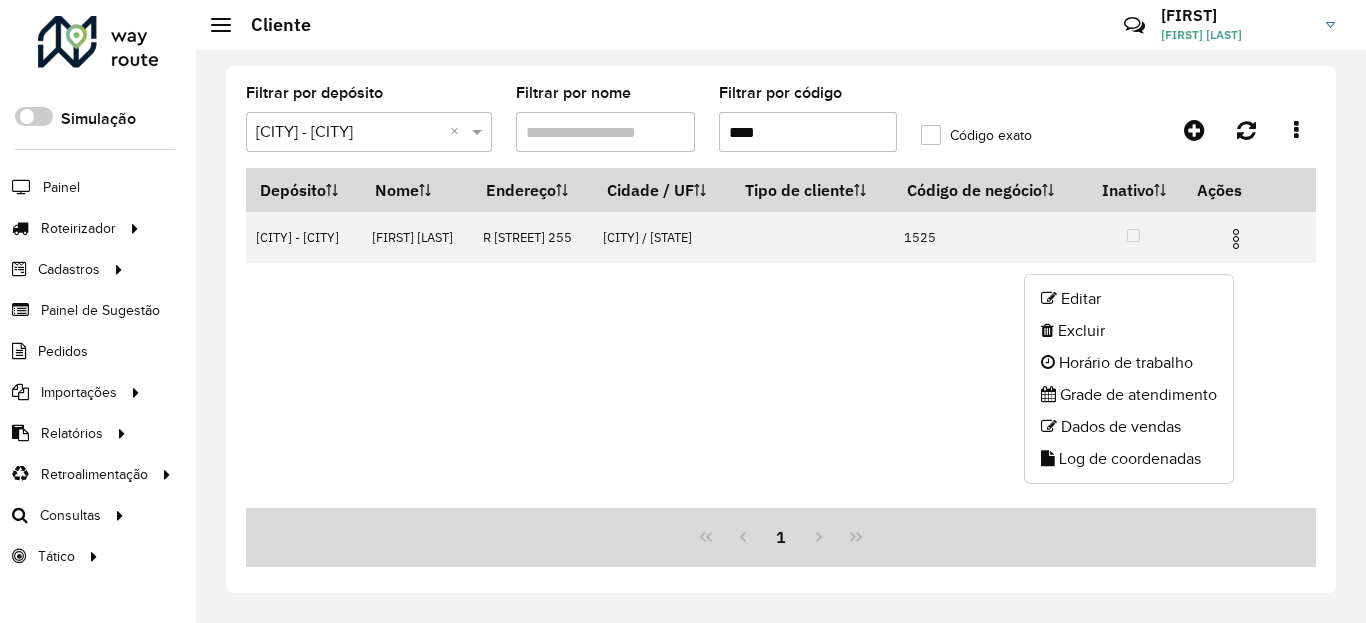 click on "Depósito   Nome   Endereço   Cidade / UF   Tipo de cliente   Código de negócio   Inativo   Ações   [CITY] - [CITY]   [FIRST] [LAST]  R   [STREET]               255  [CITY] / [STATE]      1525" at bounding box center [781, 338] 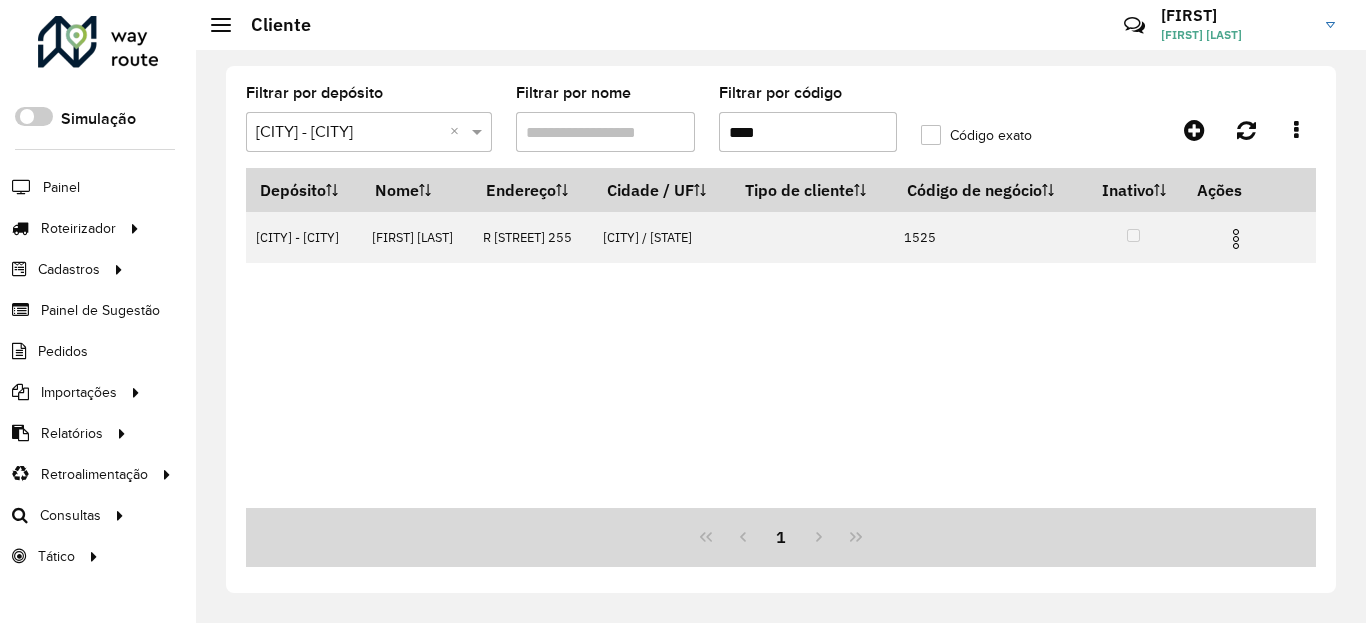click on "****" at bounding box center [808, 132] 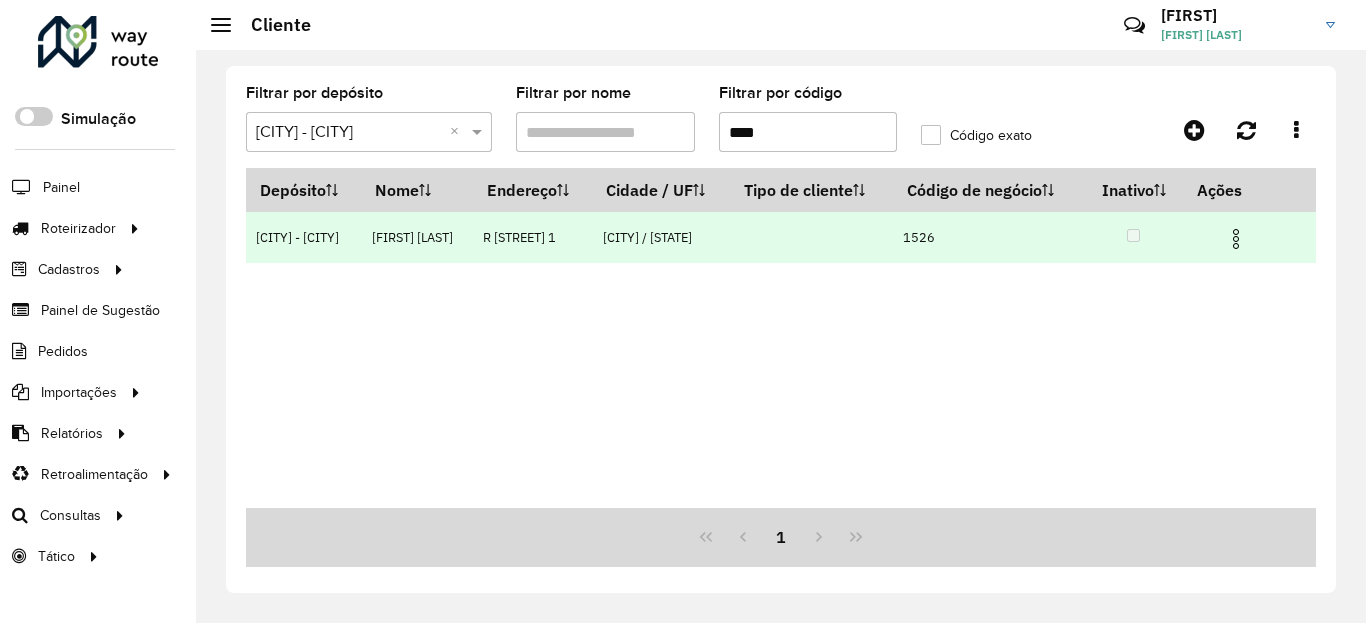 type on "****" 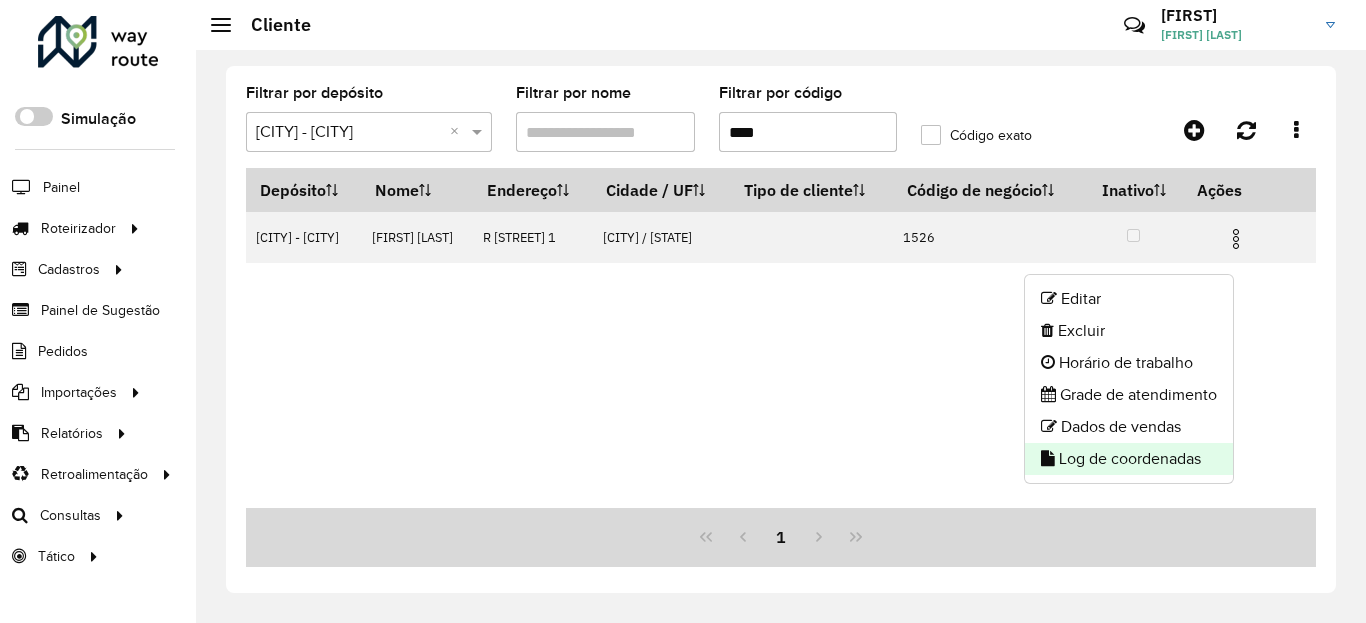 click on "Log de coordenadas" 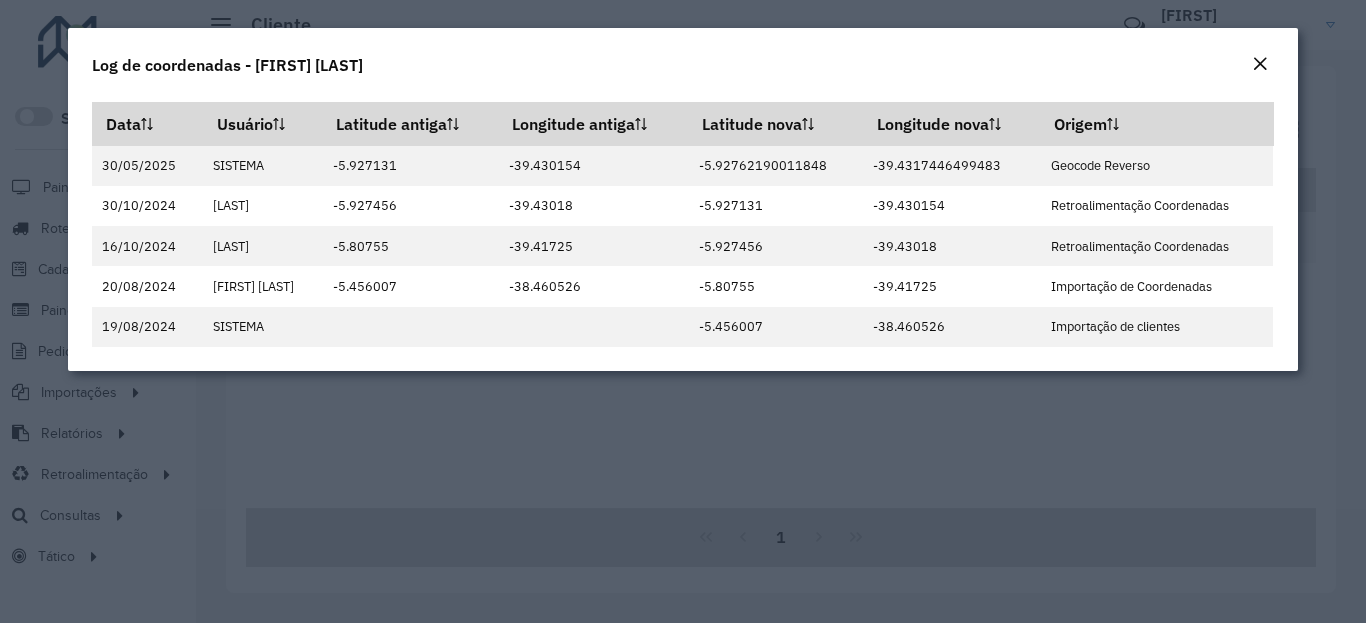 click 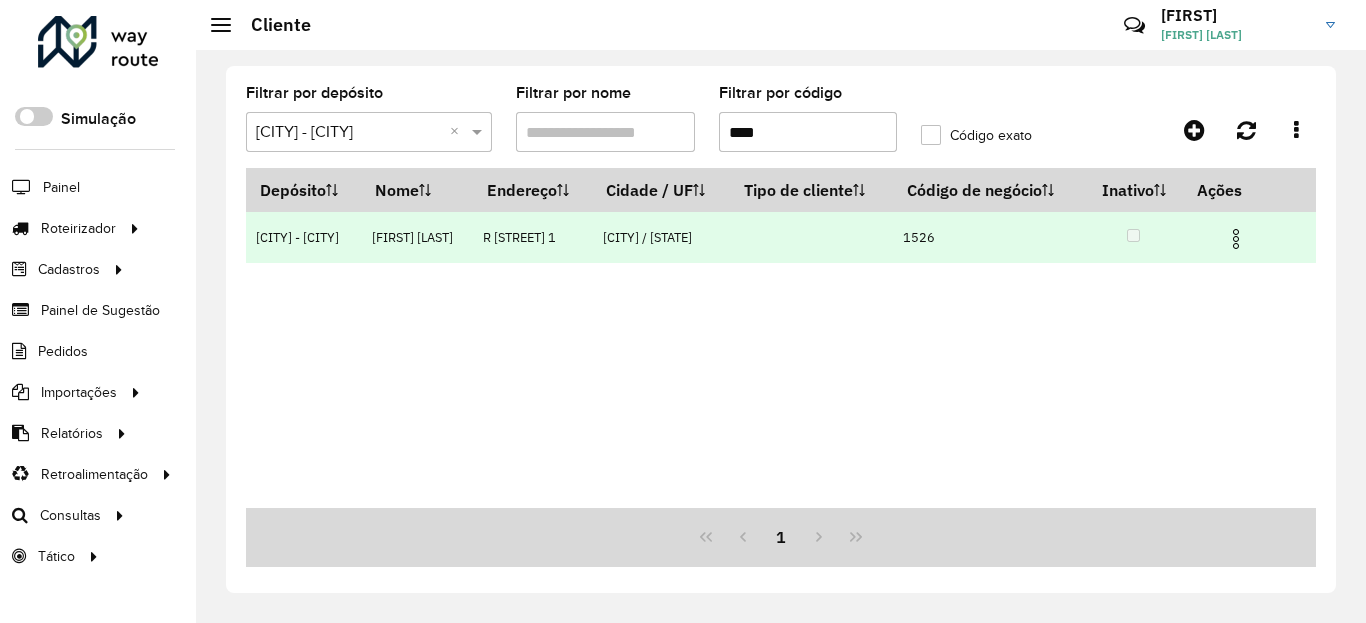 click at bounding box center (1236, 239) 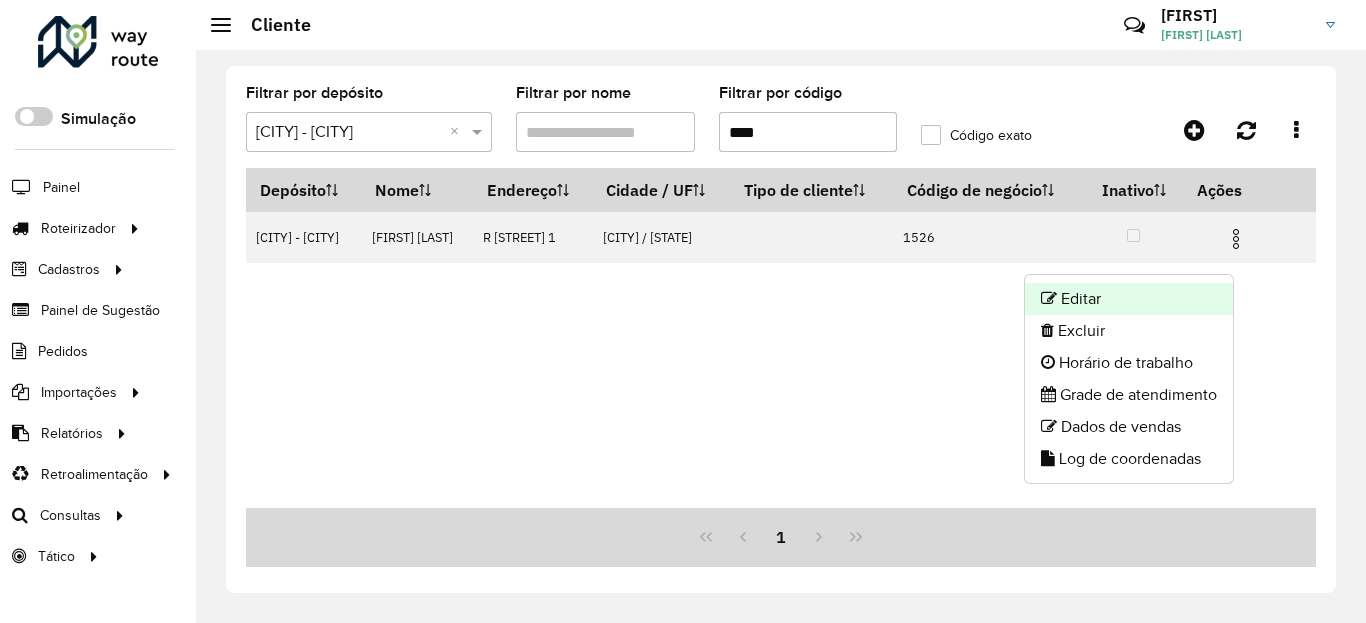 click on "Editar" 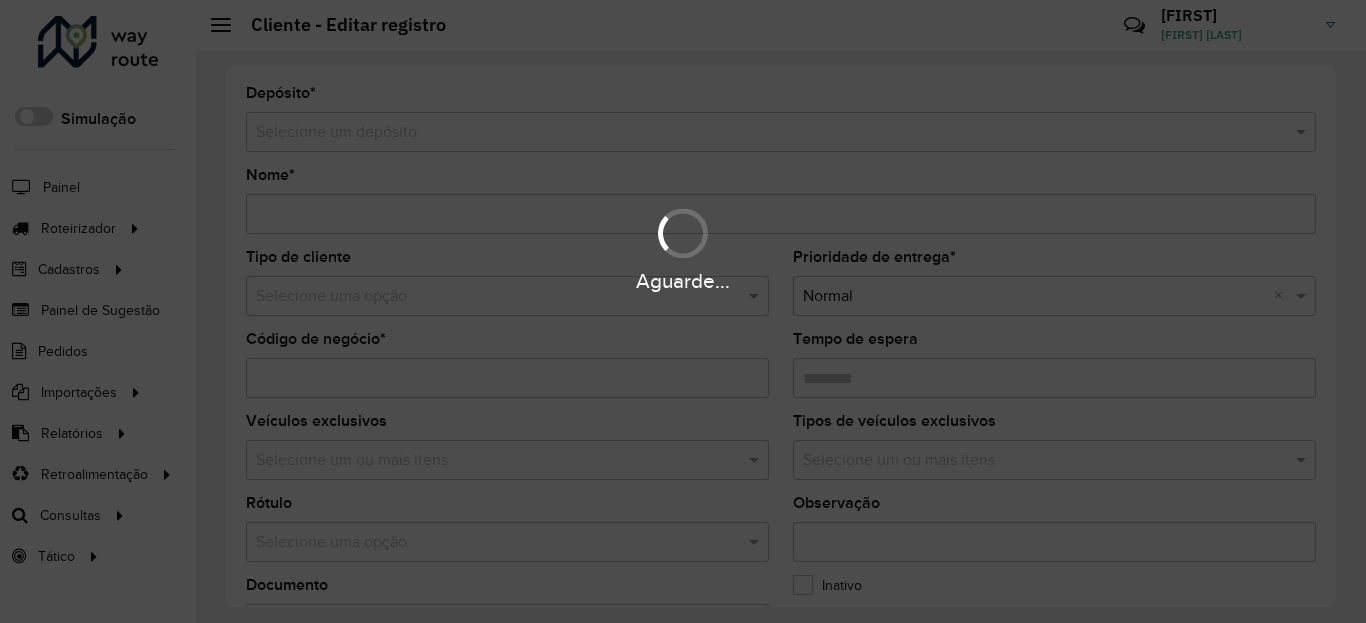 type on "**********" 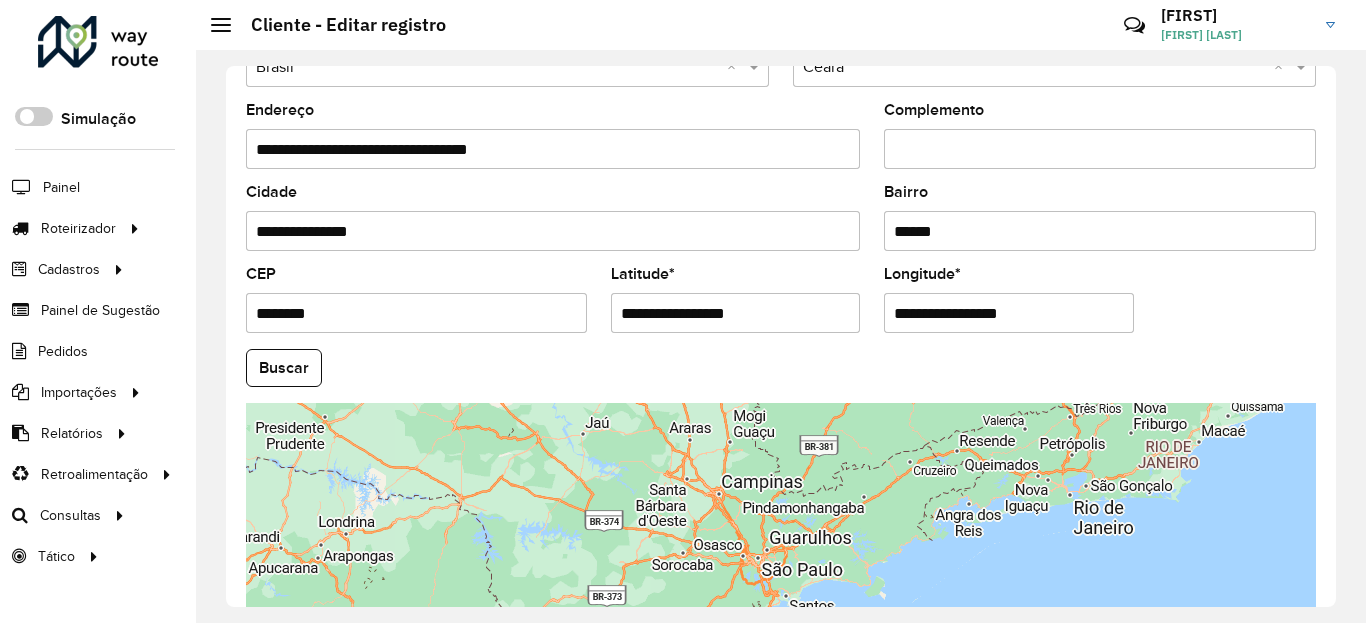 scroll, scrollTop: 720, scrollLeft: 0, axis: vertical 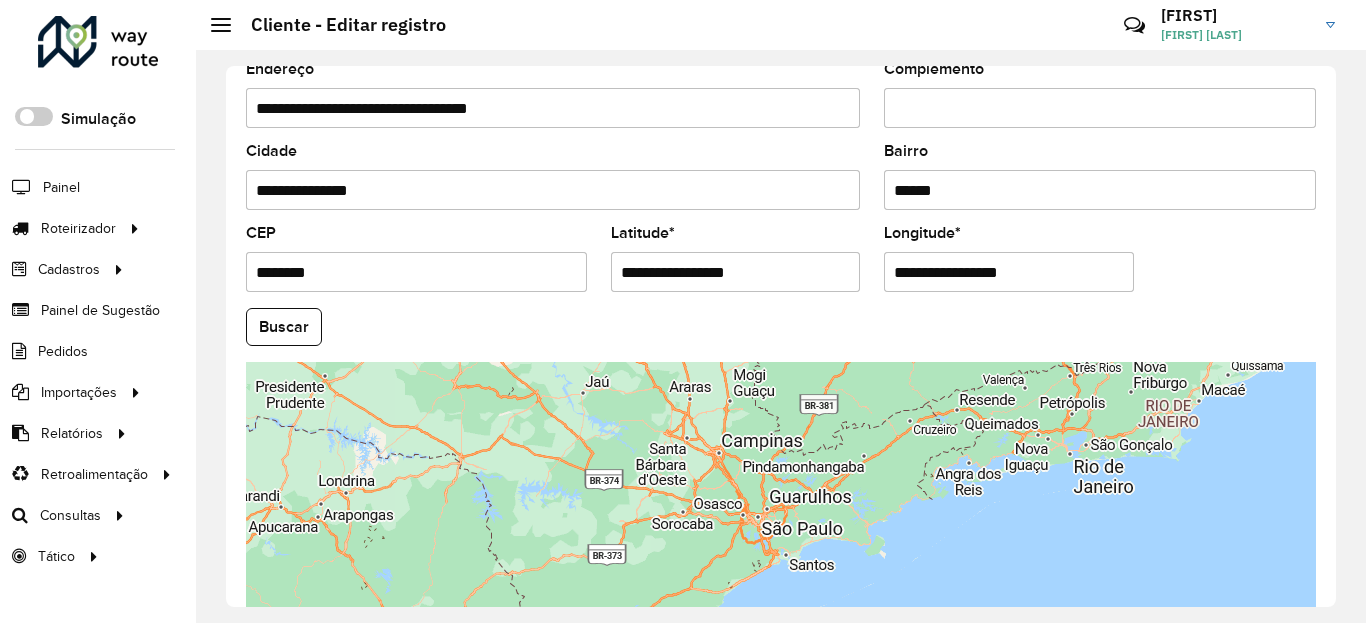 click on "**********" at bounding box center (736, 272) 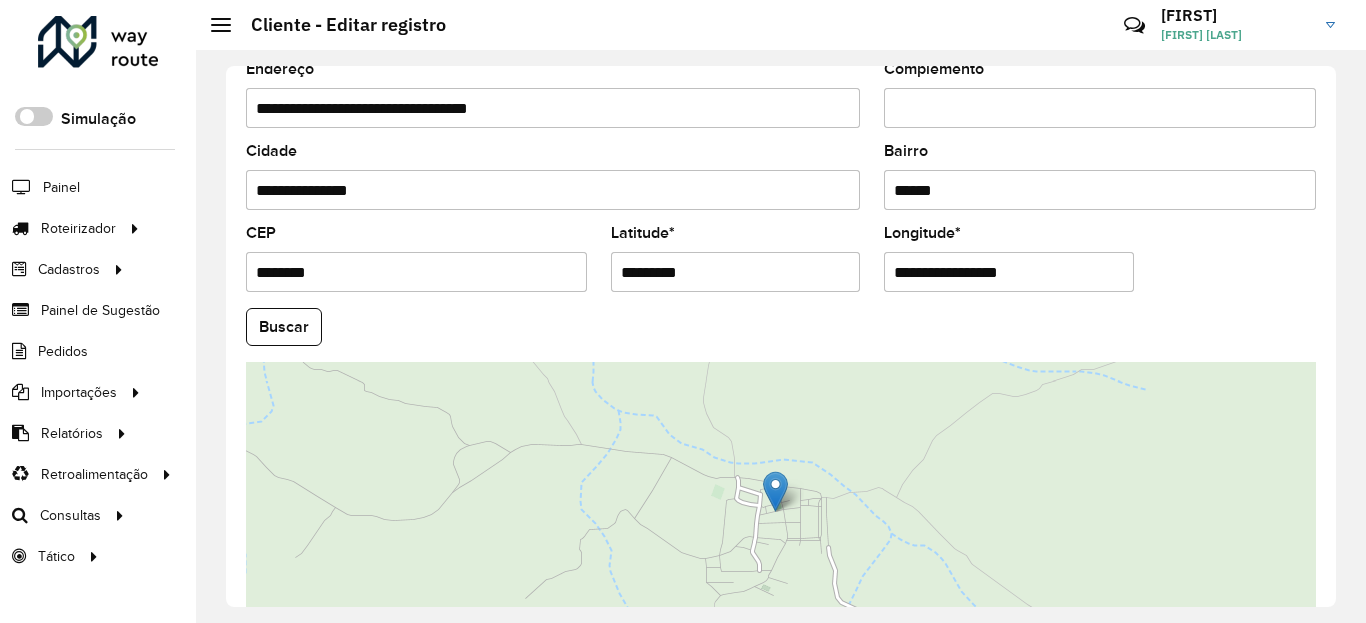 type on "*********" 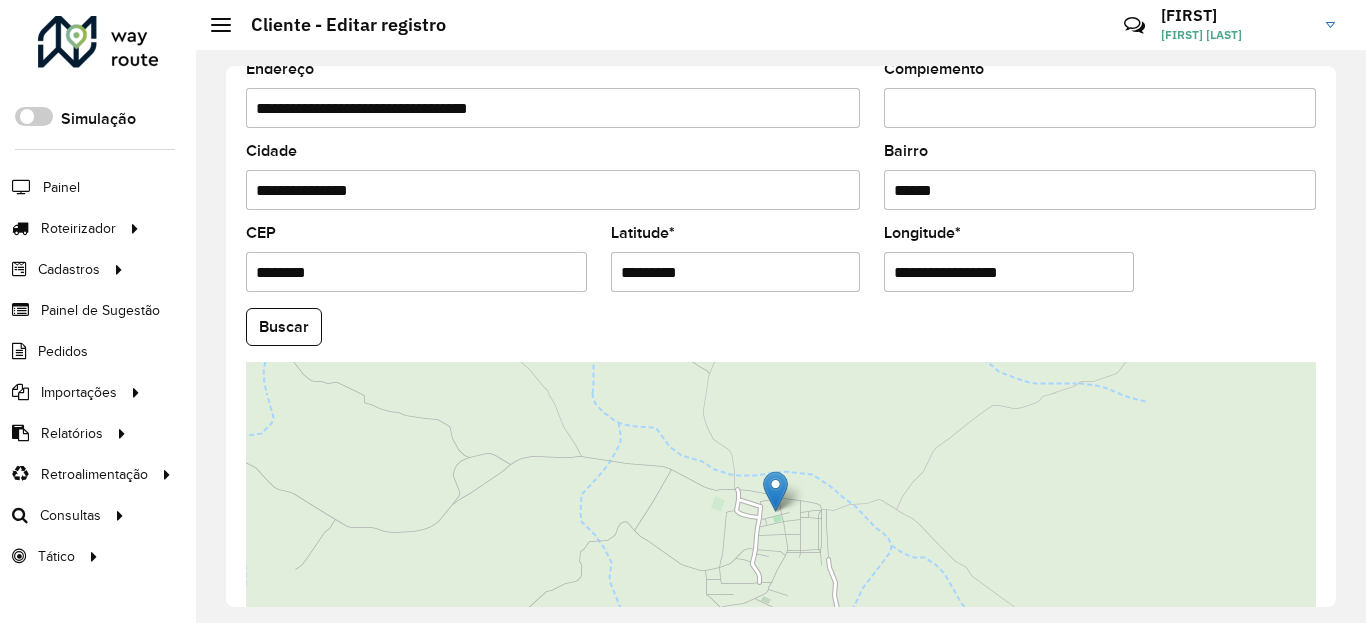 click on "**********" at bounding box center [1009, 272] 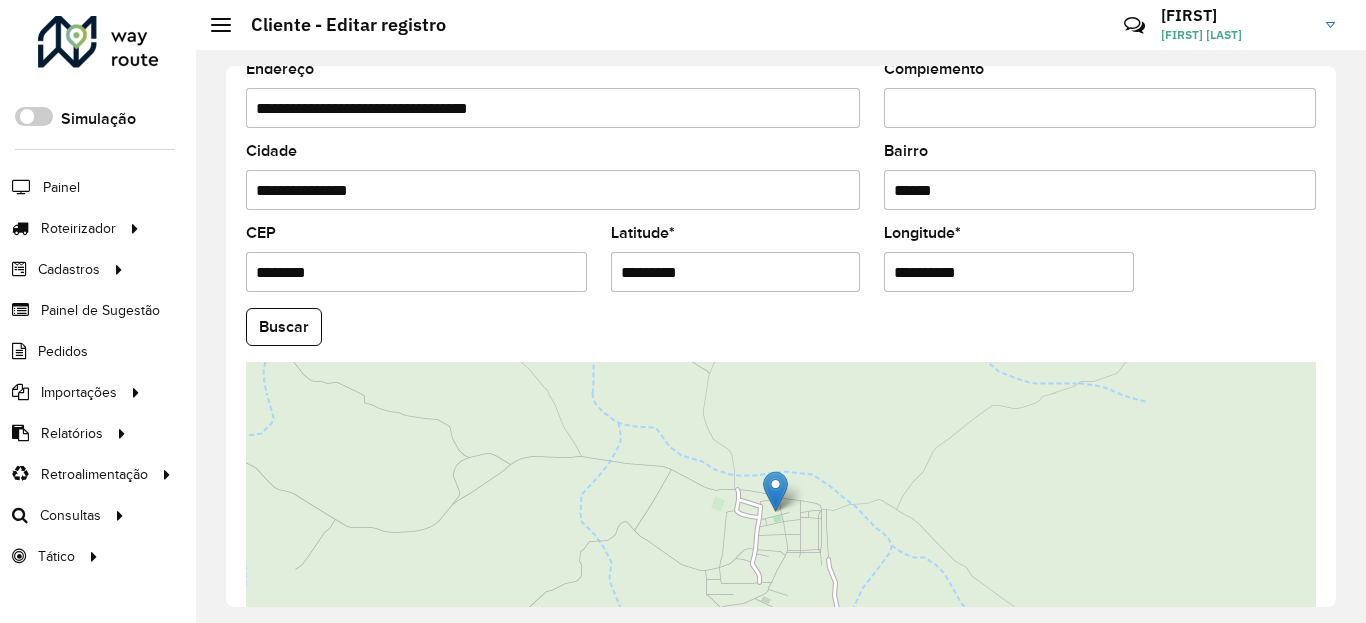 type on "**********" 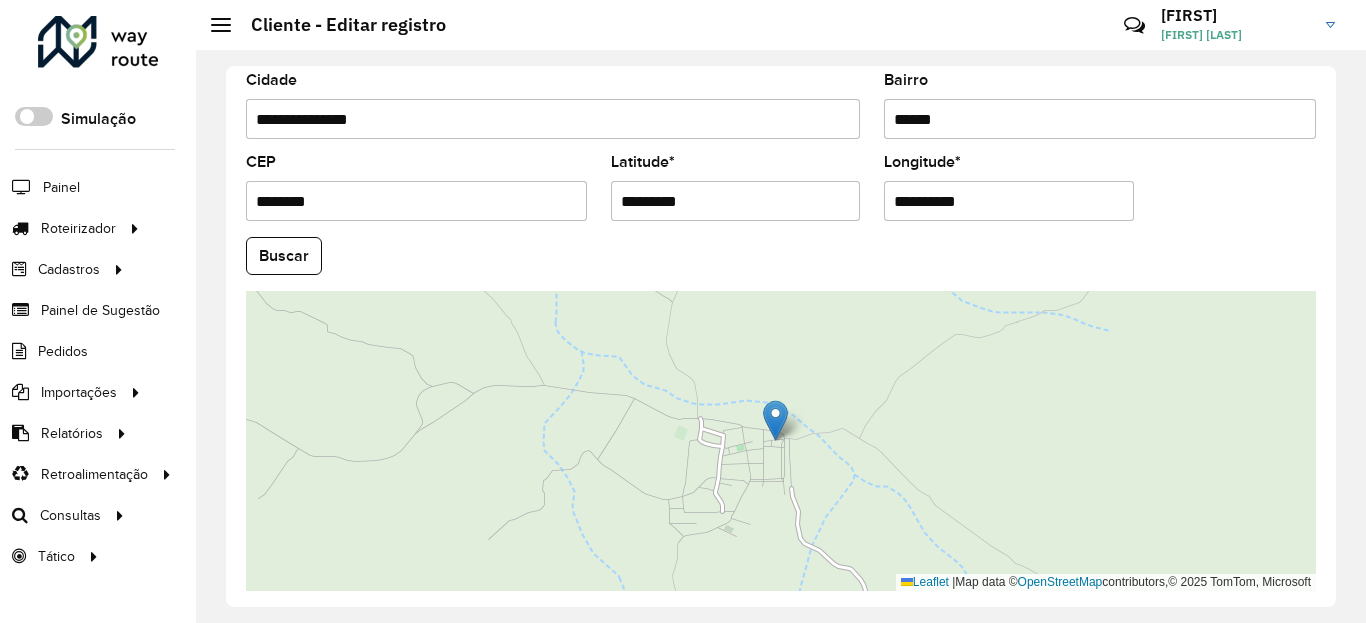 scroll, scrollTop: 865, scrollLeft: 0, axis: vertical 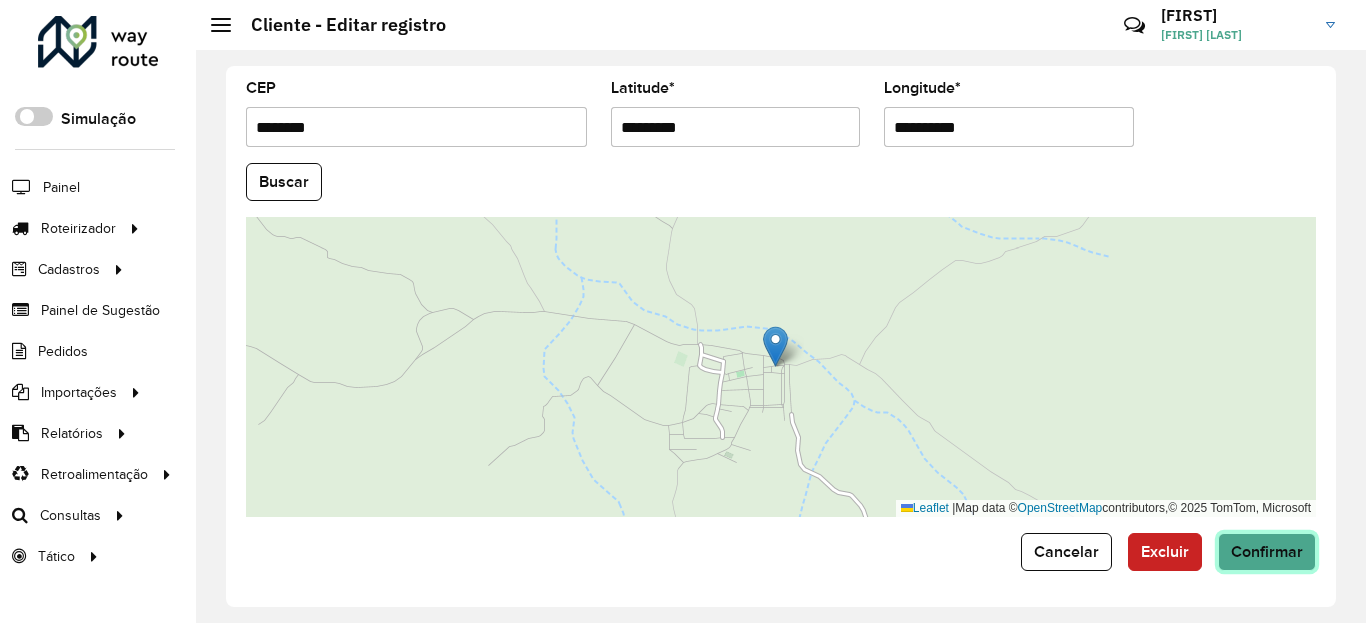 click on "Confirmar" 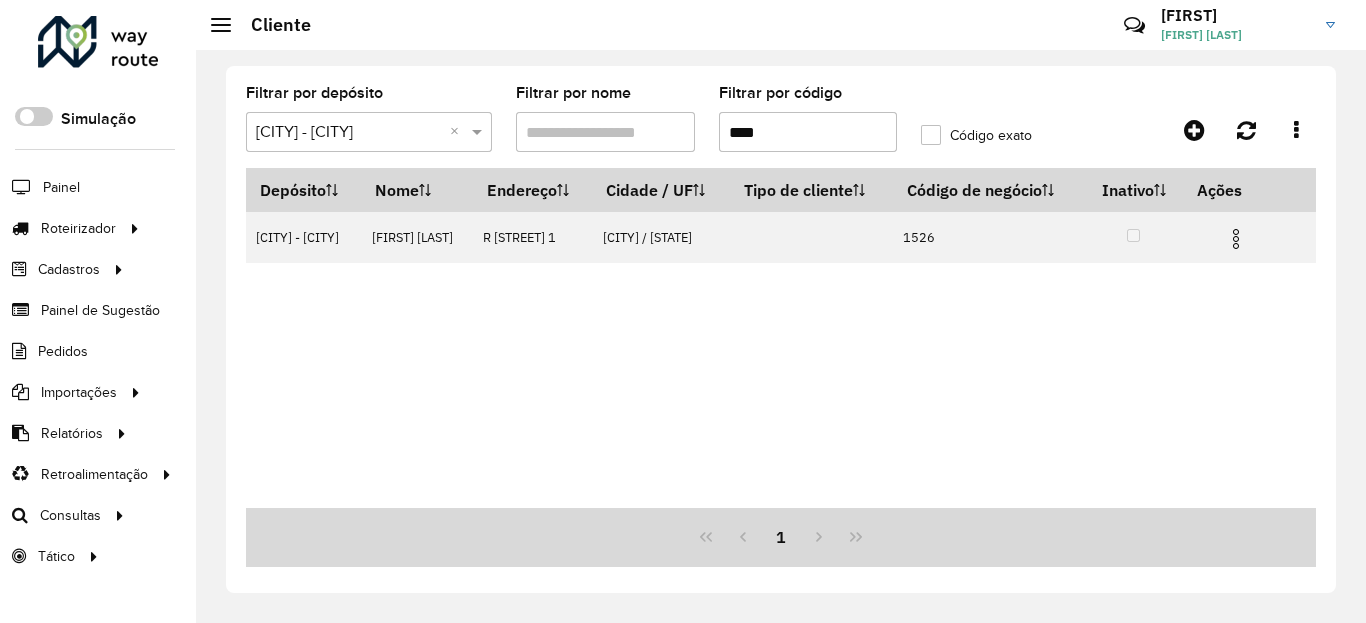 click on "Filtrar por depósito  Selecione um depósito × Dunas - Tauá ×  Filtrar por nome   Filtrar por código  ****  Código exato   Depósito   Nome   Endereço   Cidade / UF   Tipo de cliente   Código de negócio   Inativo   Ações   Dunas - Tauá   FRANCISCO ANTONIO AL  R   ISRAEL HENRIQUE               1  PIQUET CARNEIRO / CE      1526   1" 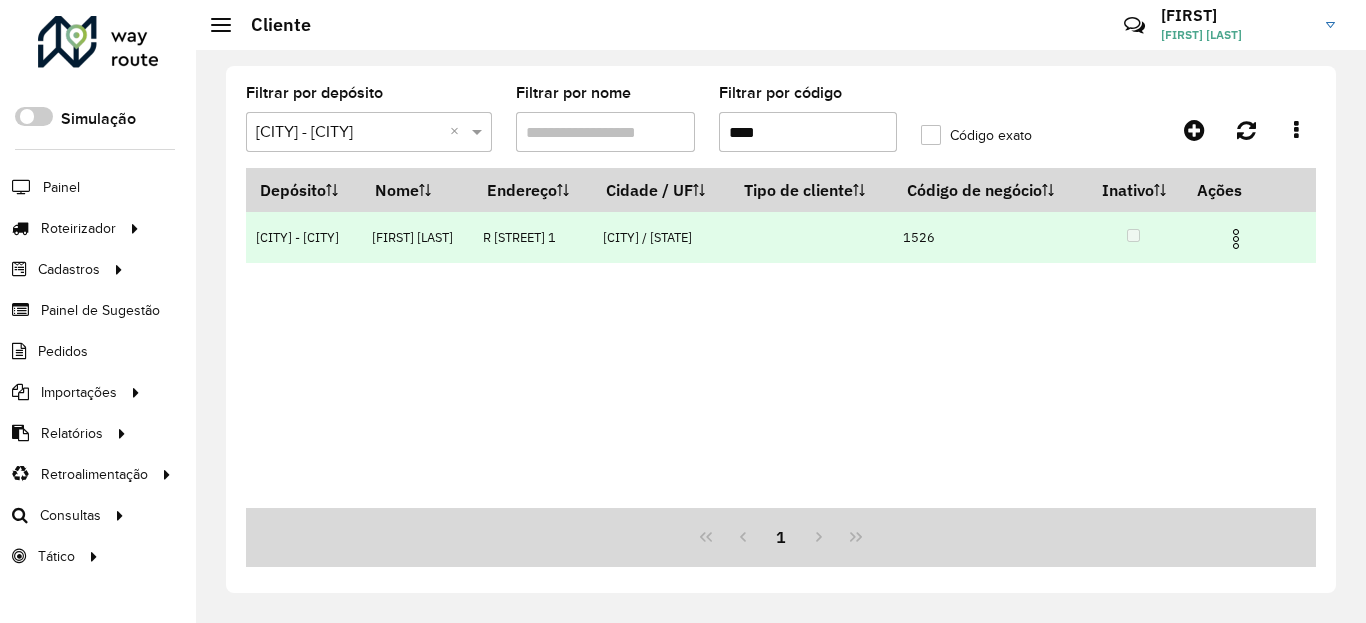click at bounding box center [1236, 239] 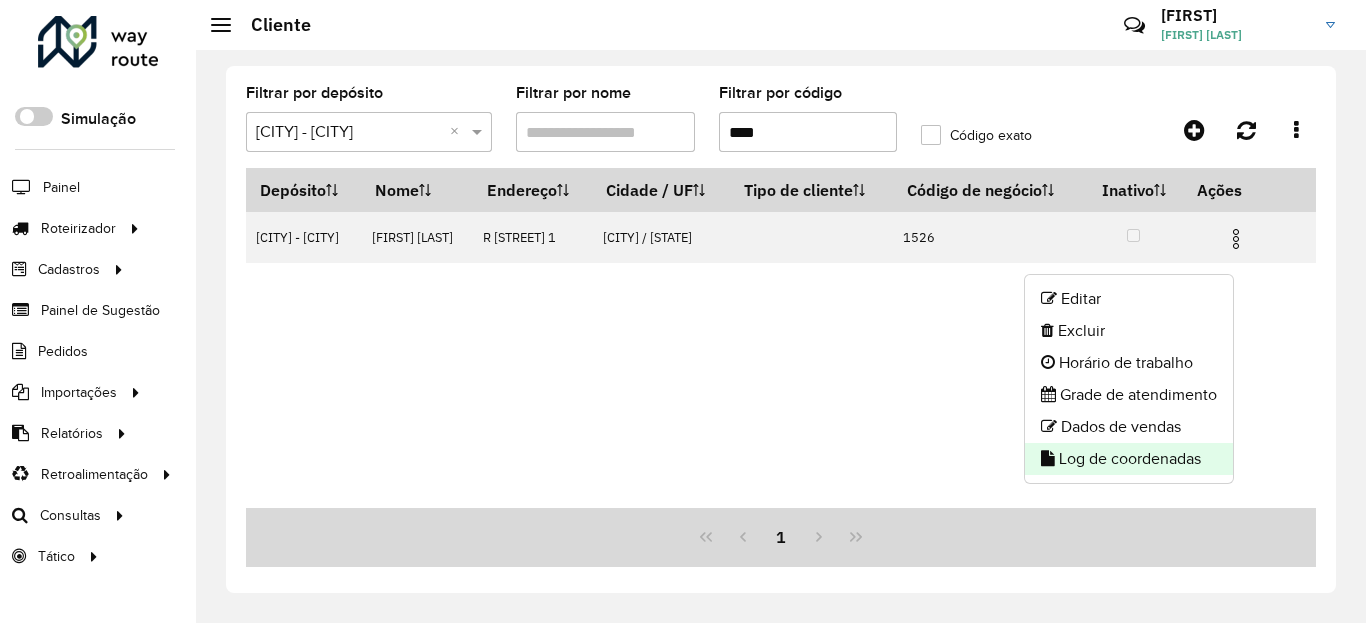 click on "Log de coordenadas" 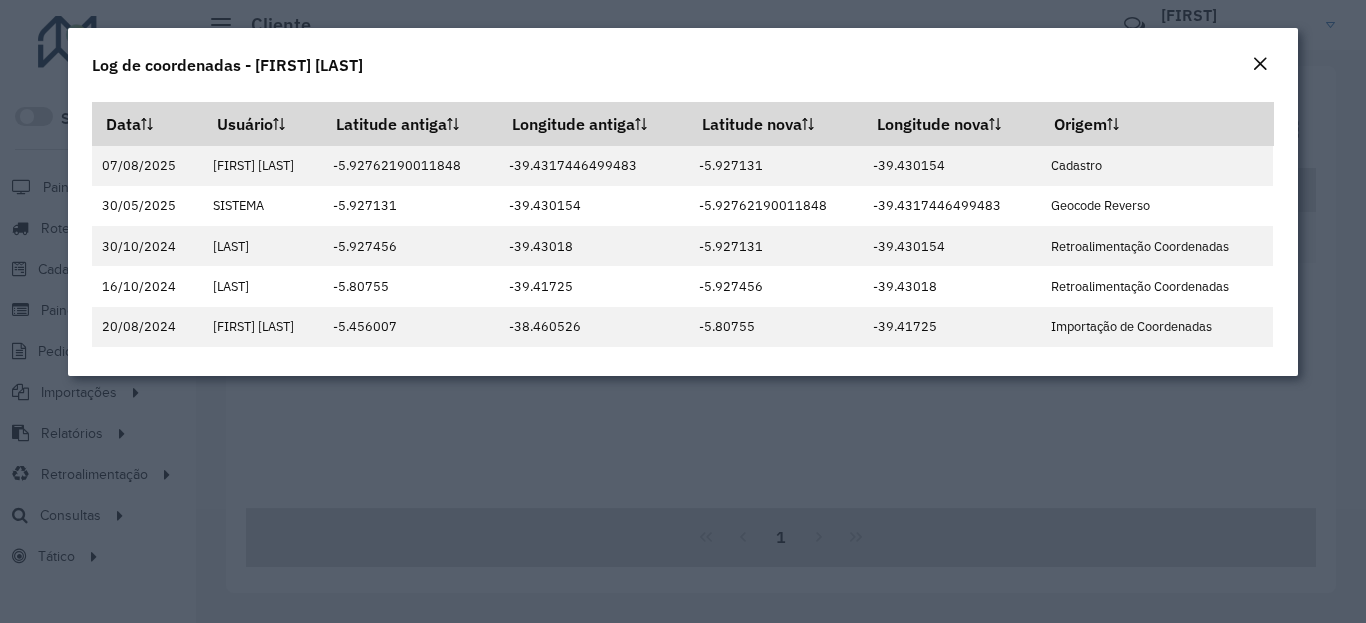 click 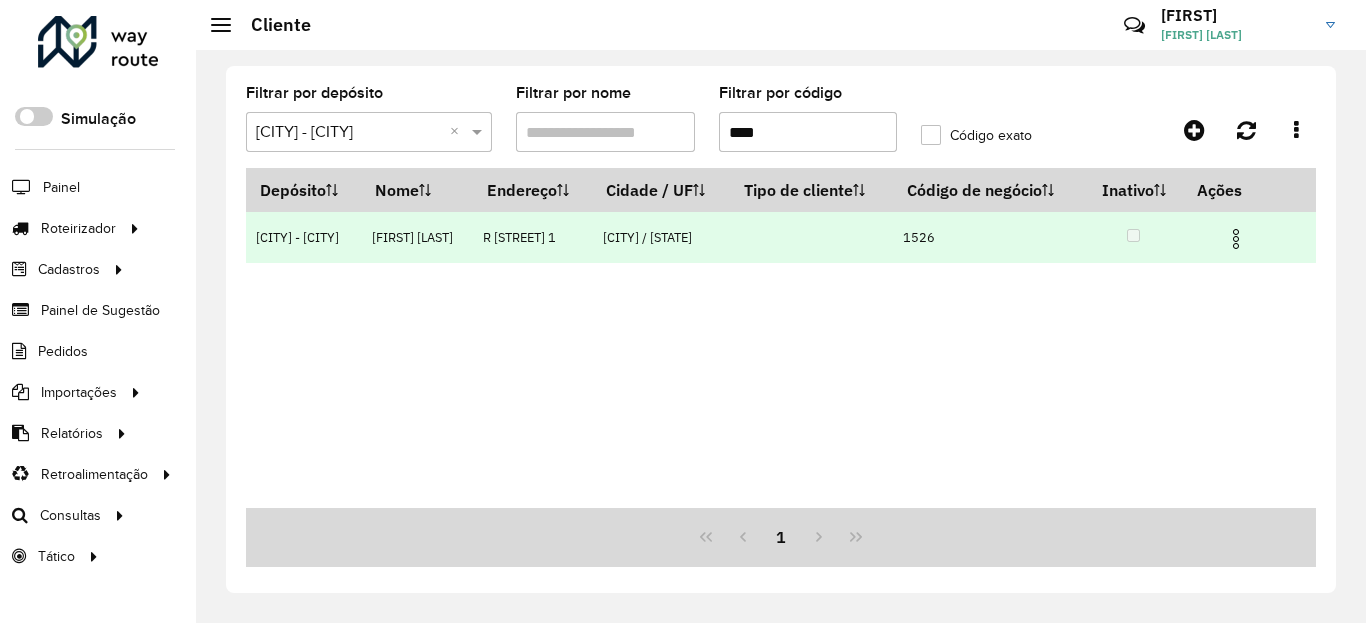 click at bounding box center (1236, 239) 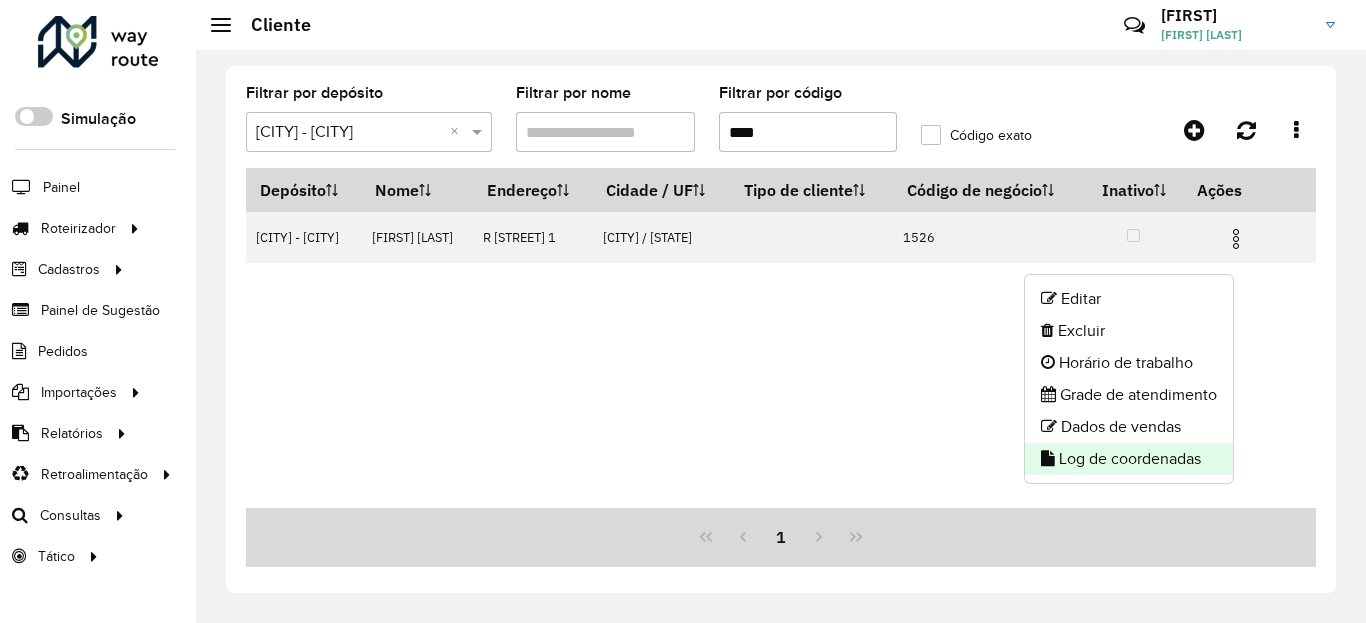 click 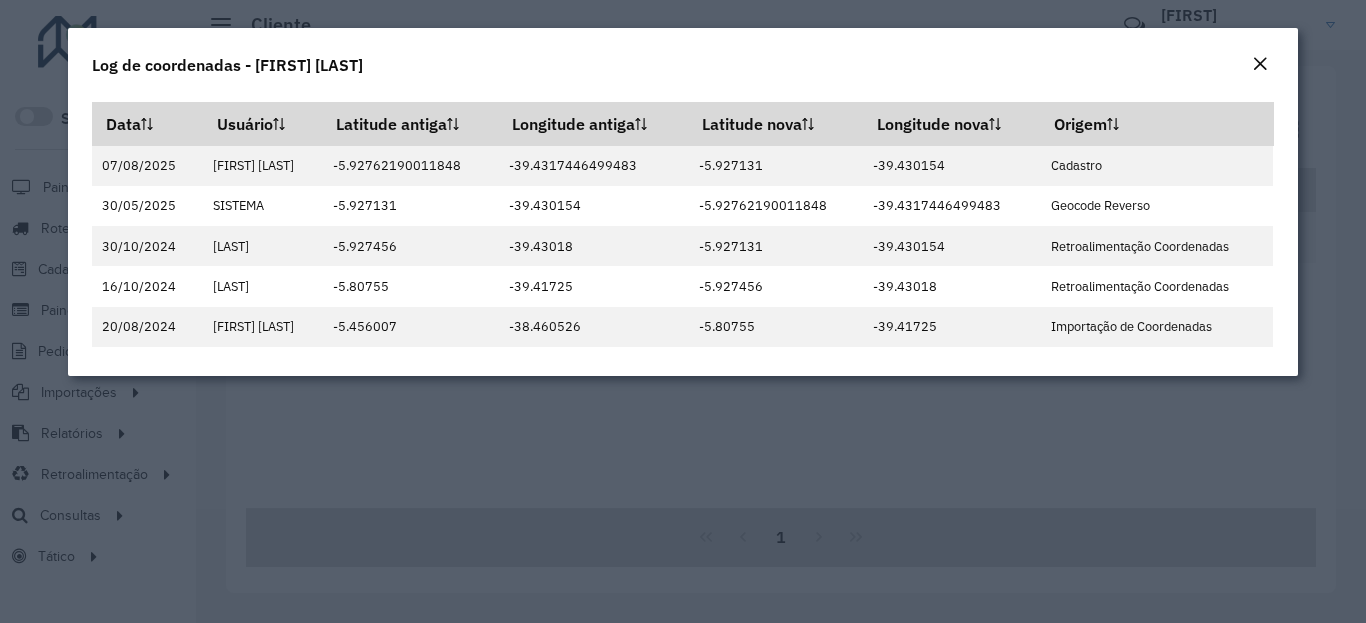 click 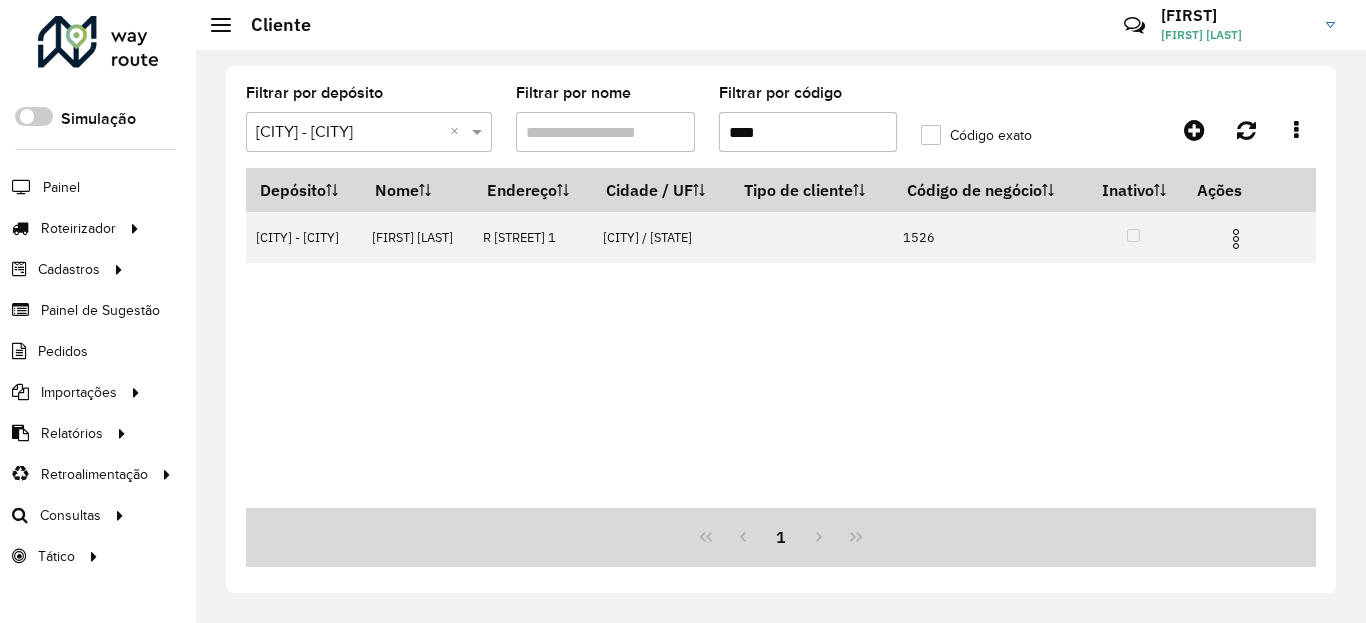 click on "****" at bounding box center (808, 132) 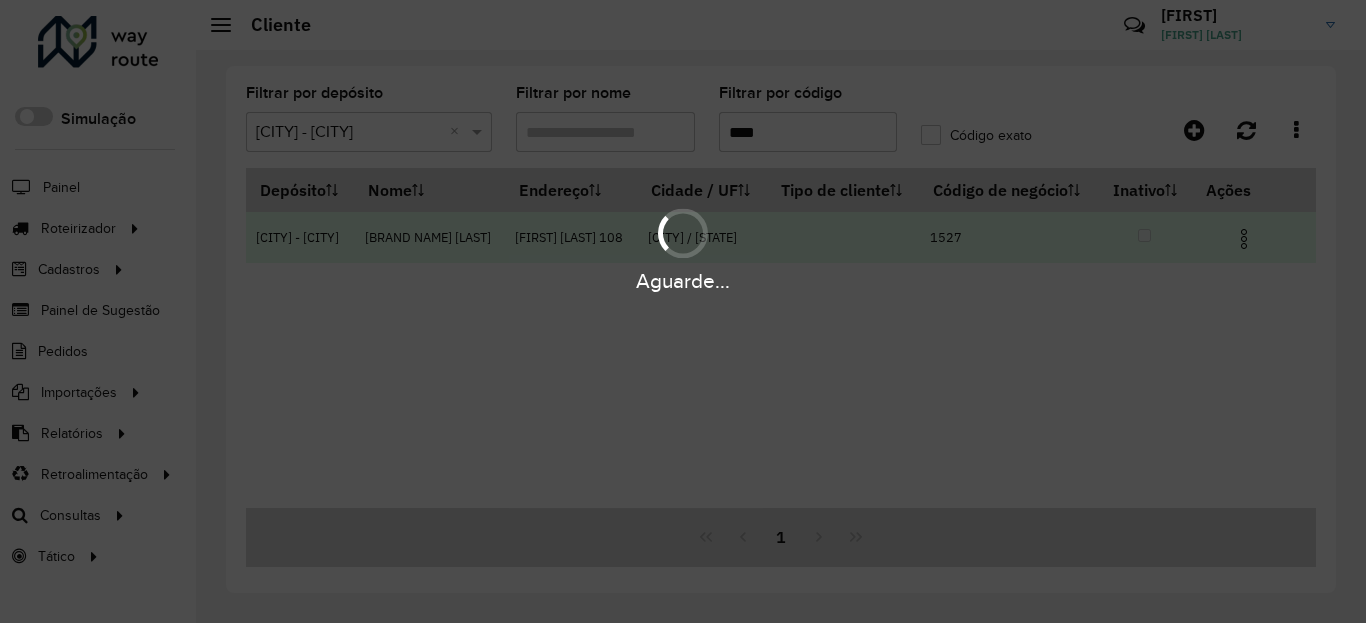 click at bounding box center (1244, 239) 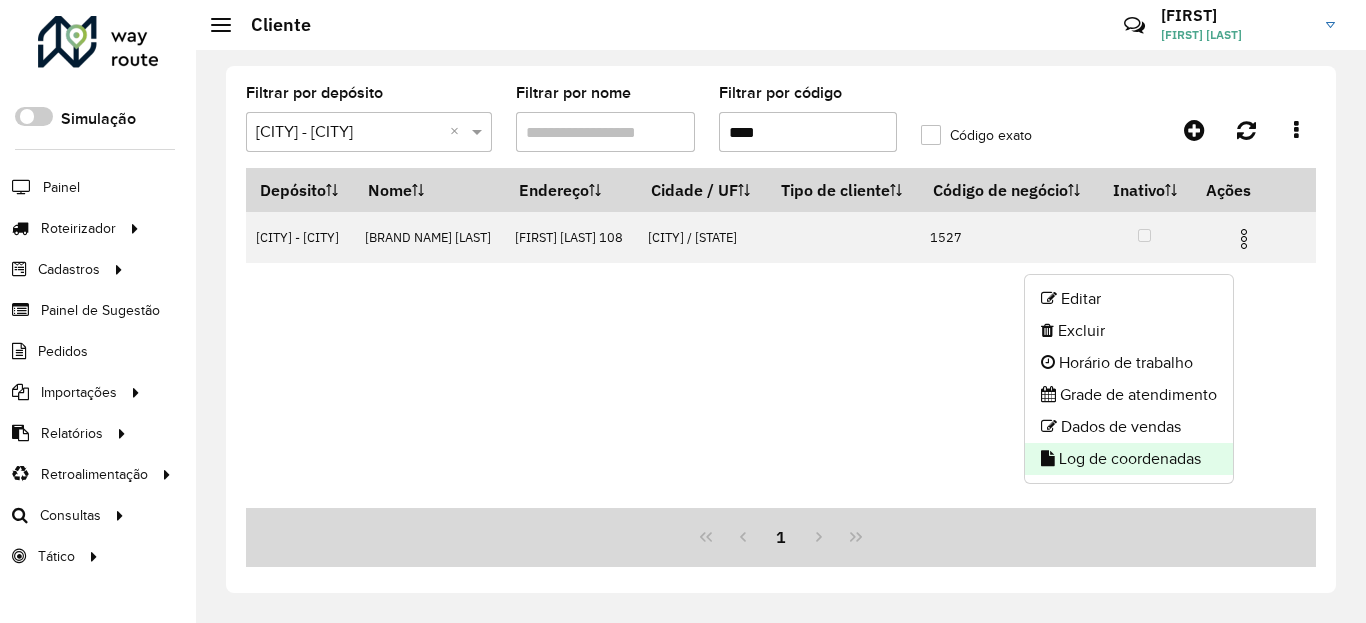 click on "Log de coordenadas" 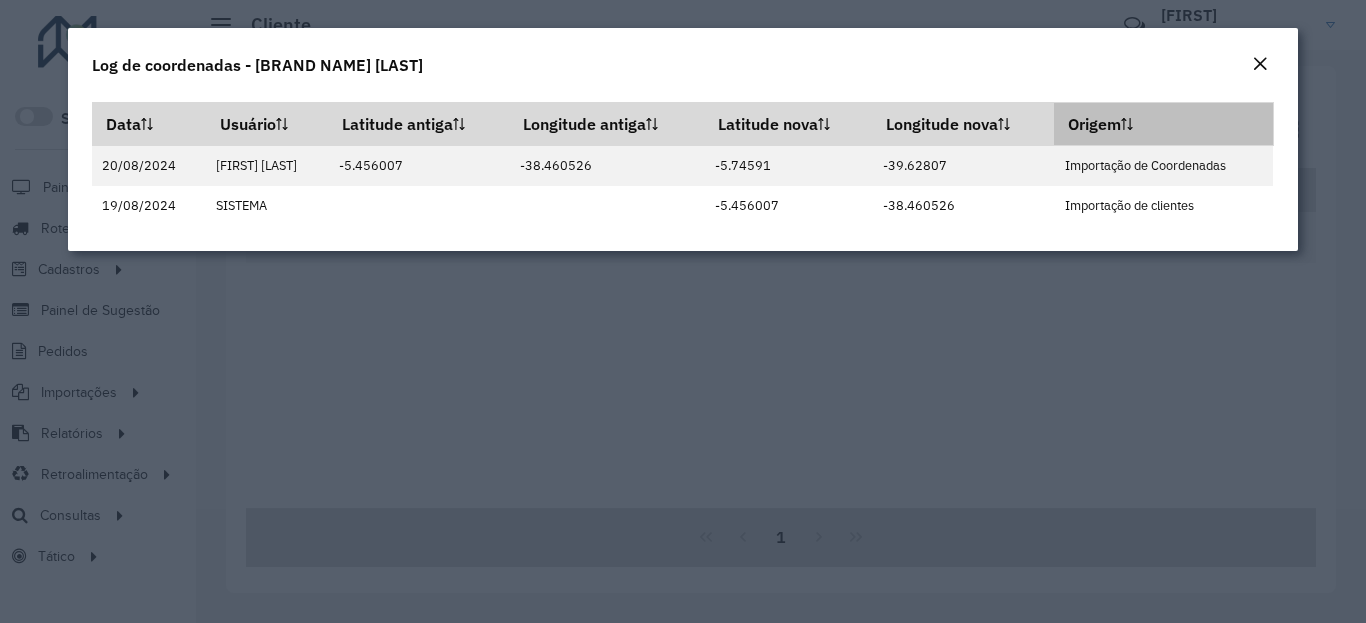 click 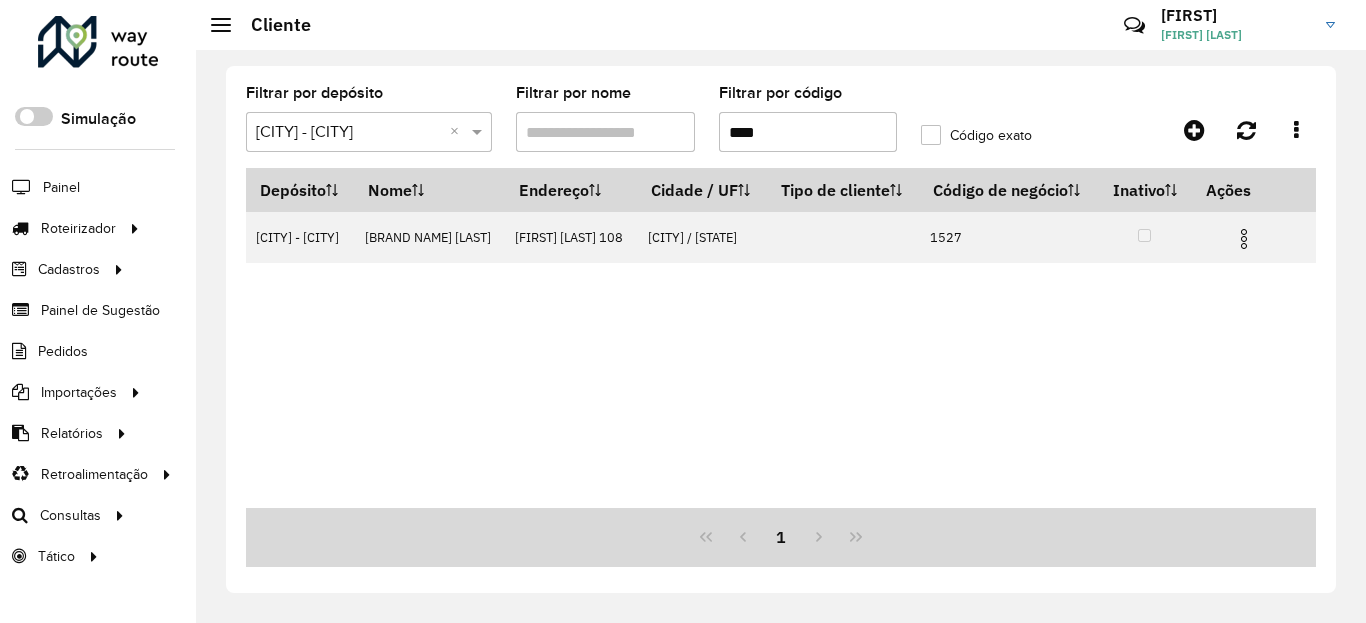 click on "****" at bounding box center (808, 132) 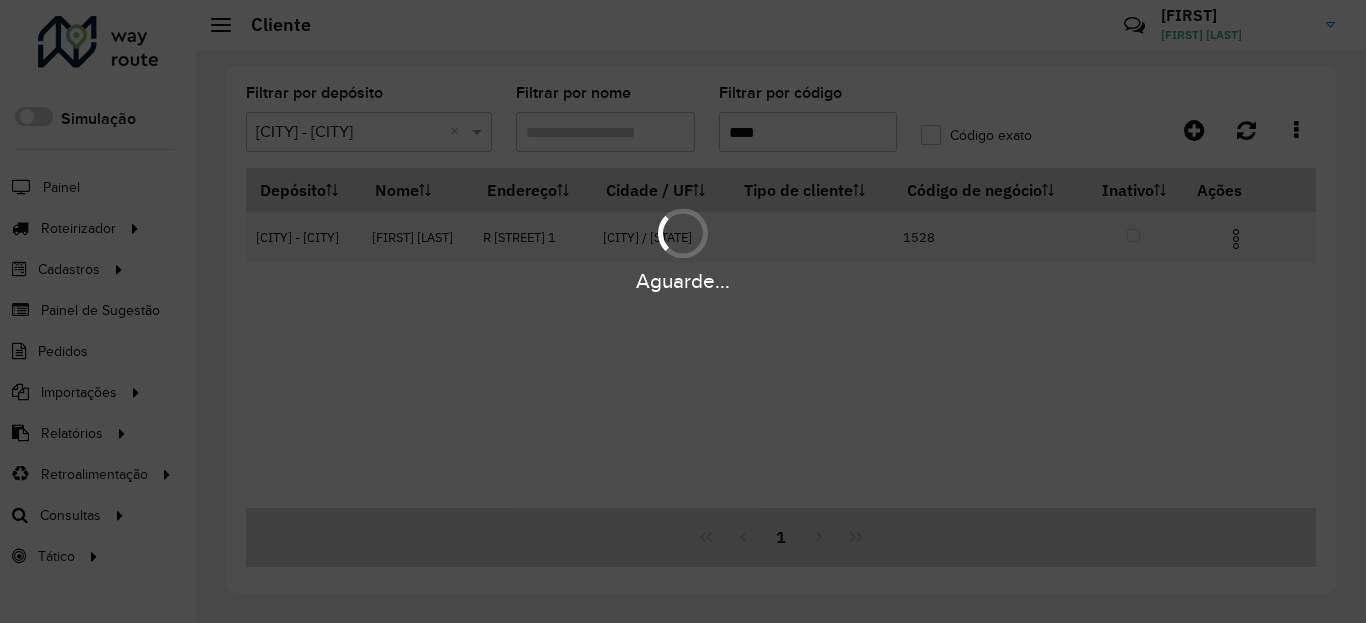 type on "****" 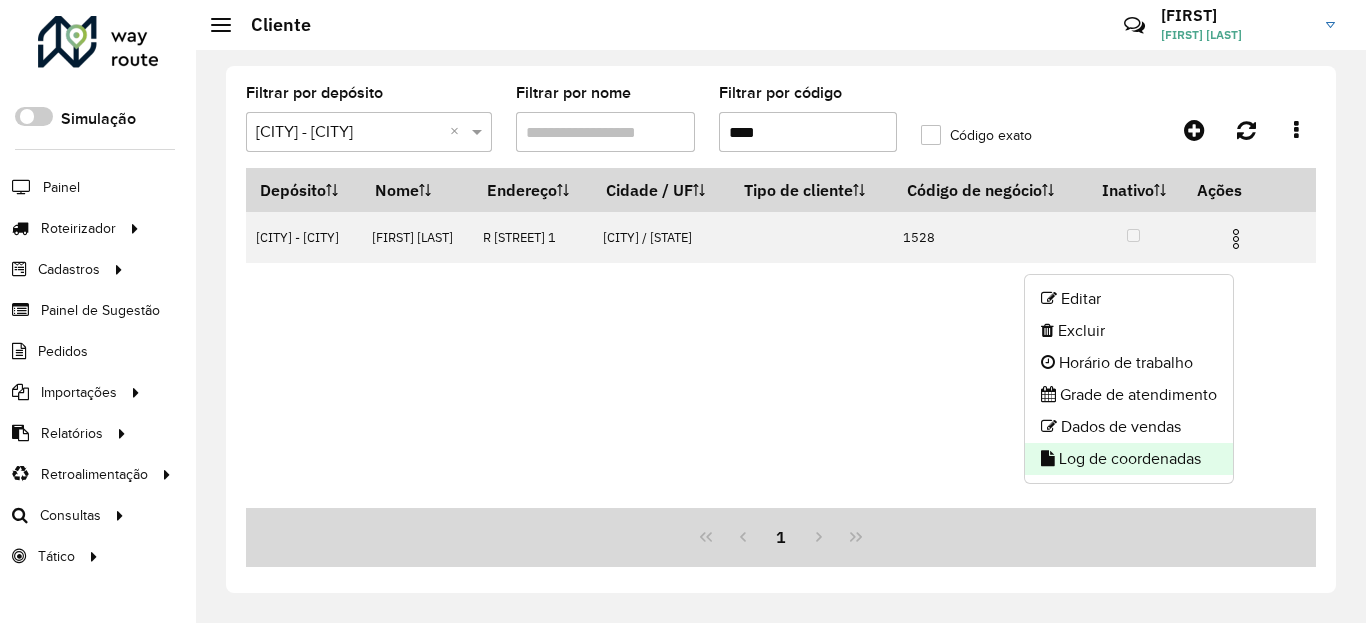 click on "Log de coordenadas" 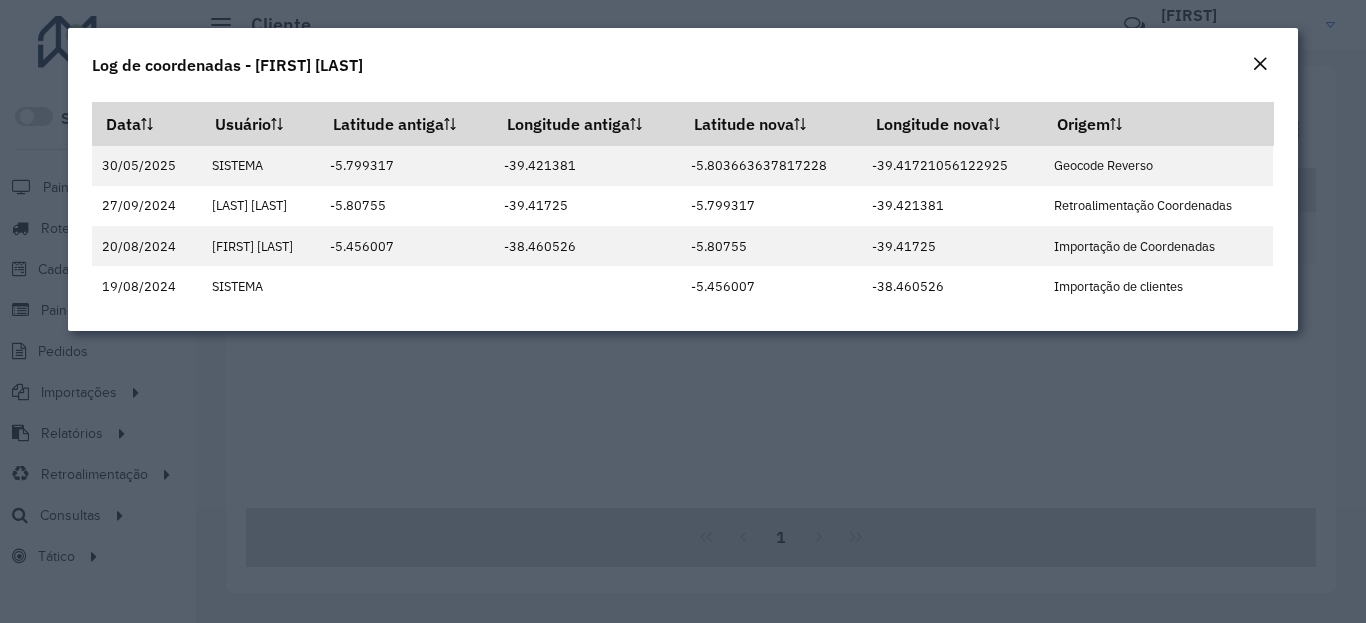 click on "Log de coordenadas - [FIRST] [LAST]" 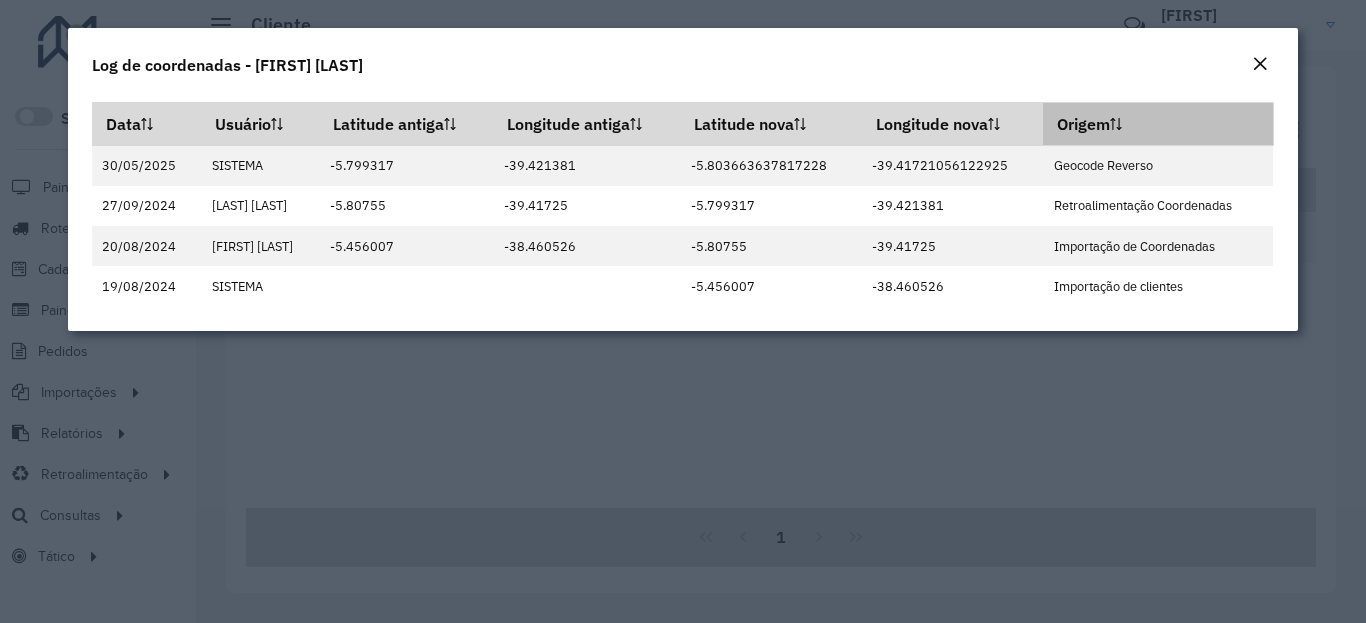 drag, startPoint x: 1251, startPoint y: 54, endPoint x: 1248, endPoint y: 113, distance: 59.07622 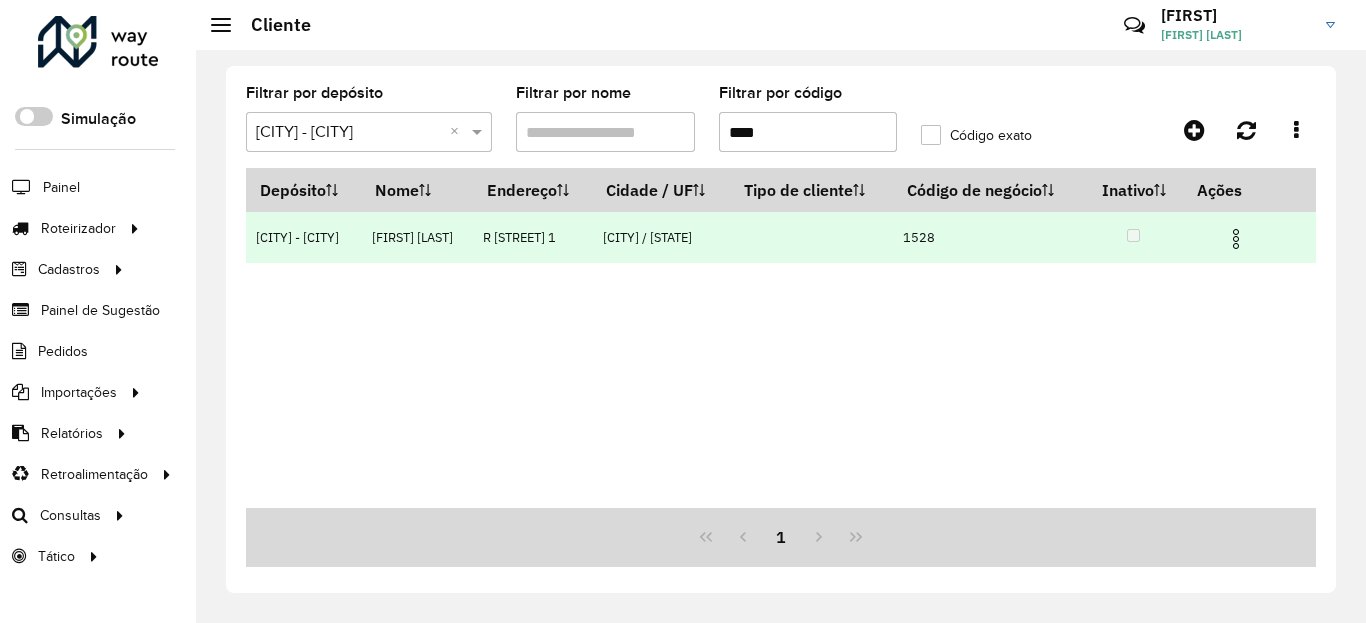click at bounding box center (1236, 239) 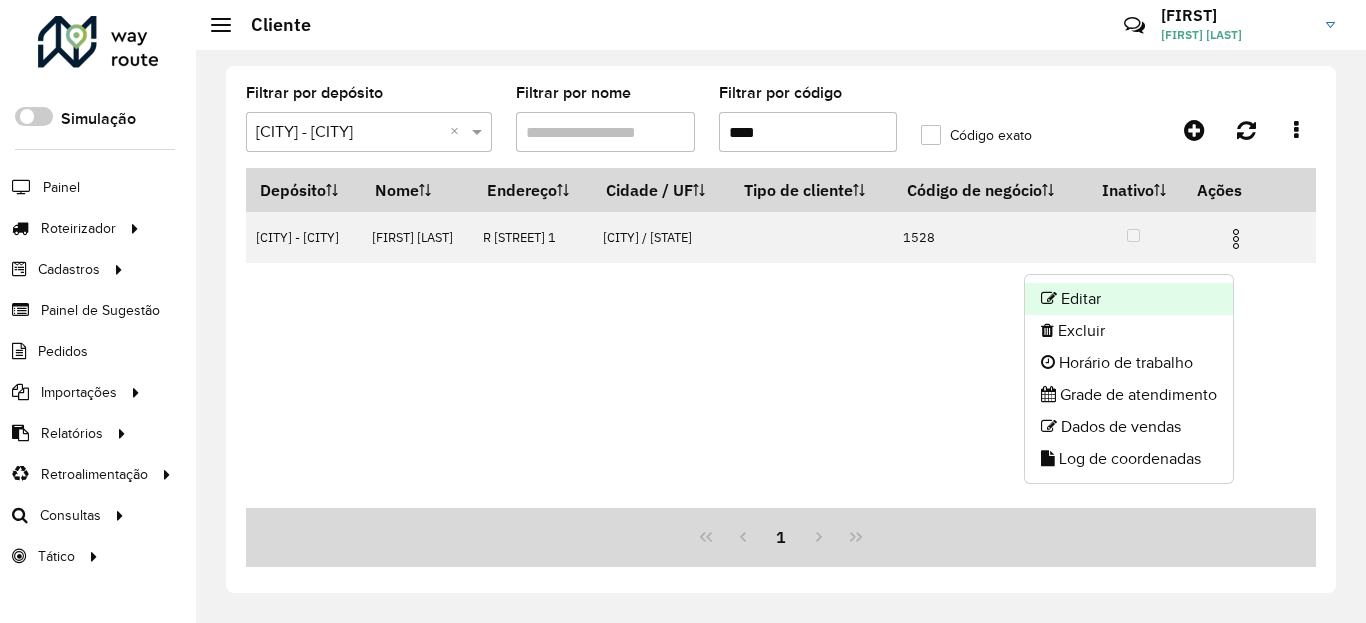 click on "Editar" 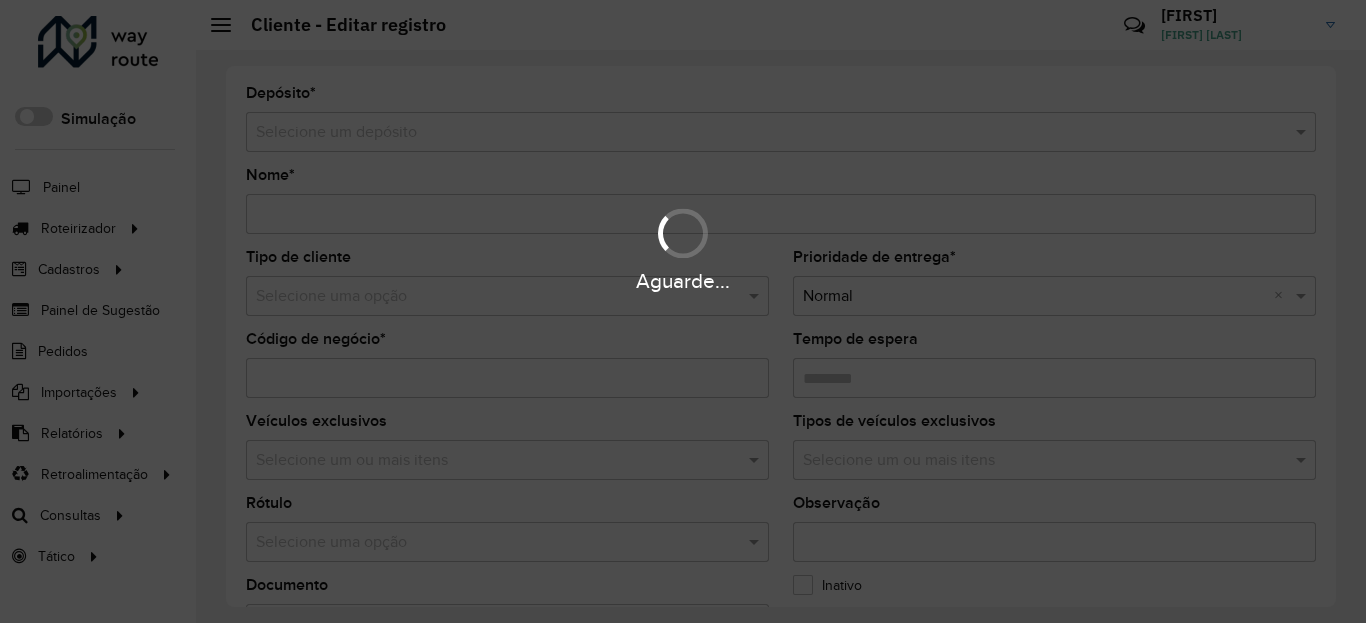 type on "**********" 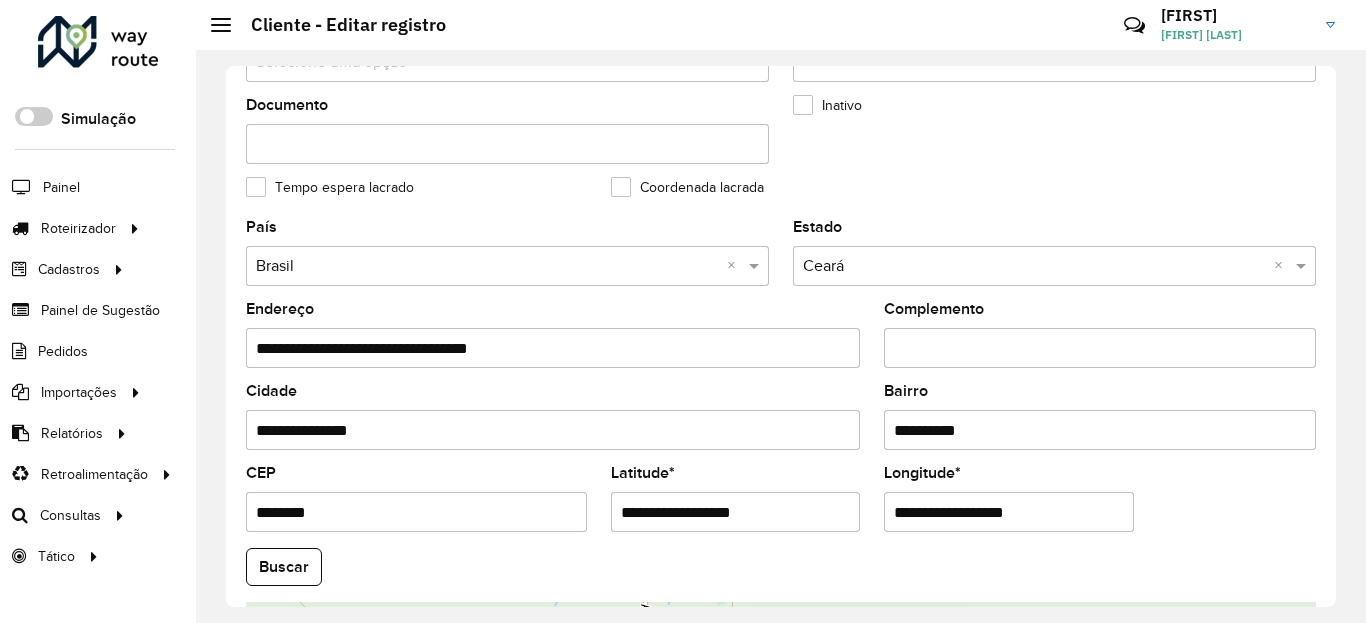 scroll, scrollTop: 720, scrollLeft: 0, axis: vertical 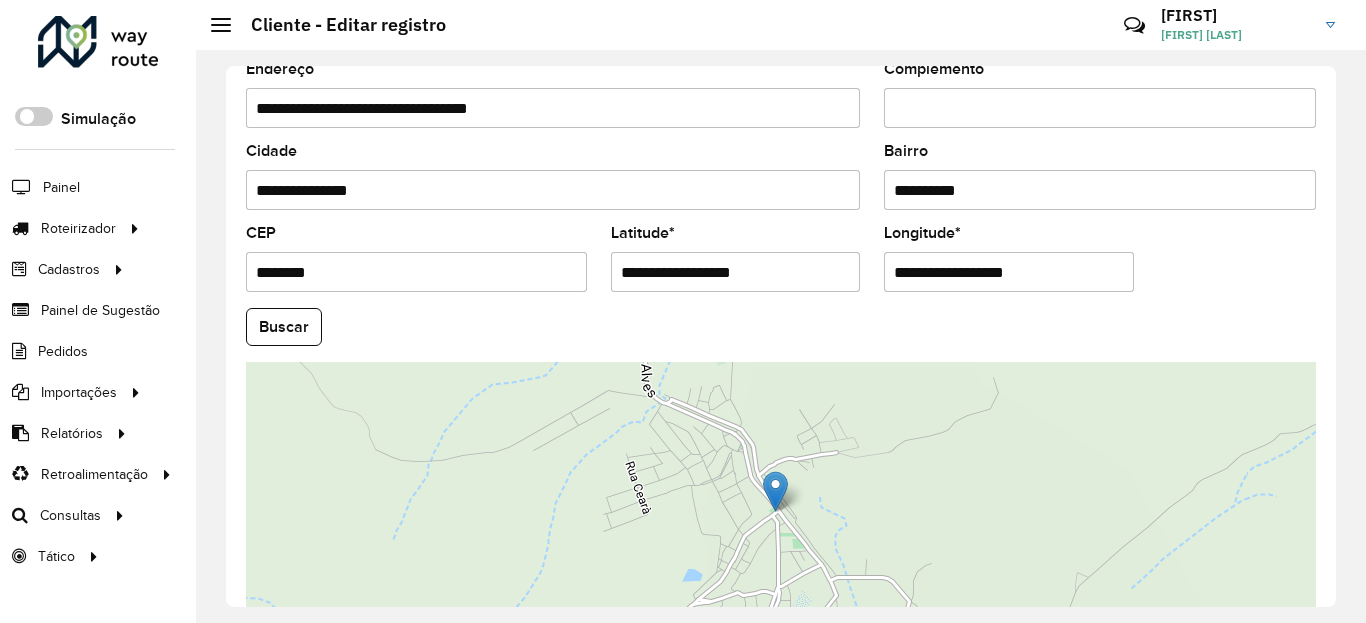 click on "**********" at bounding box center [736, 272] 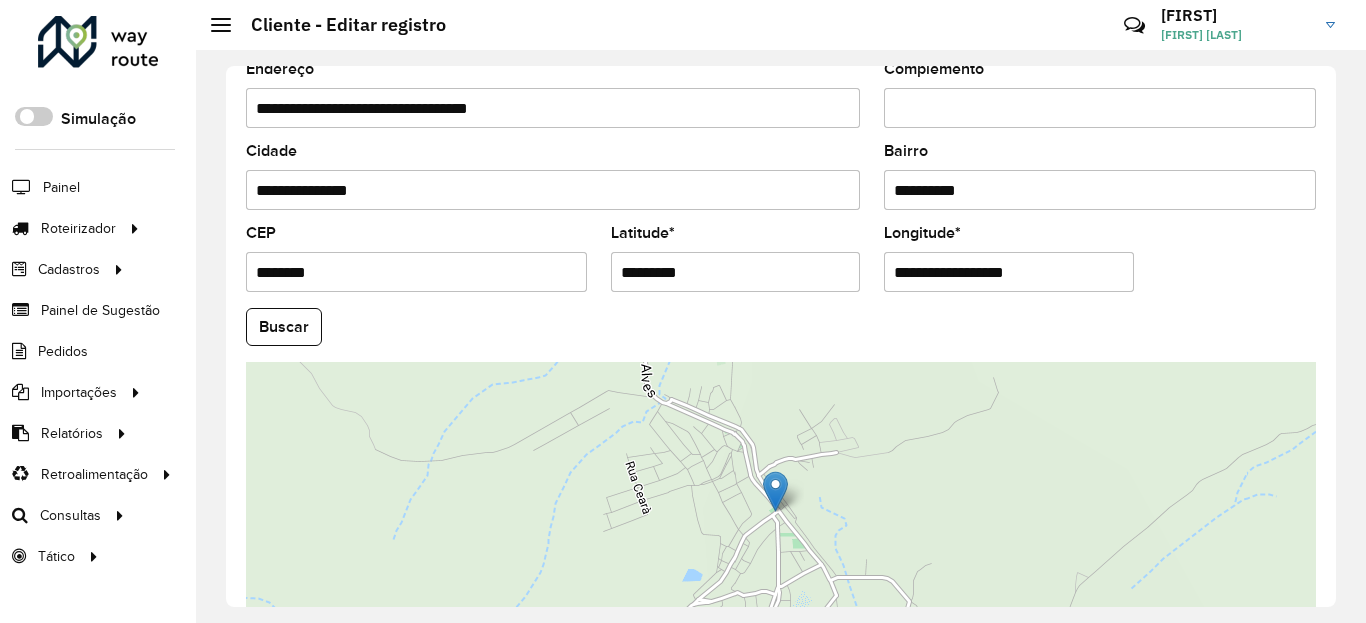 type on "*********" 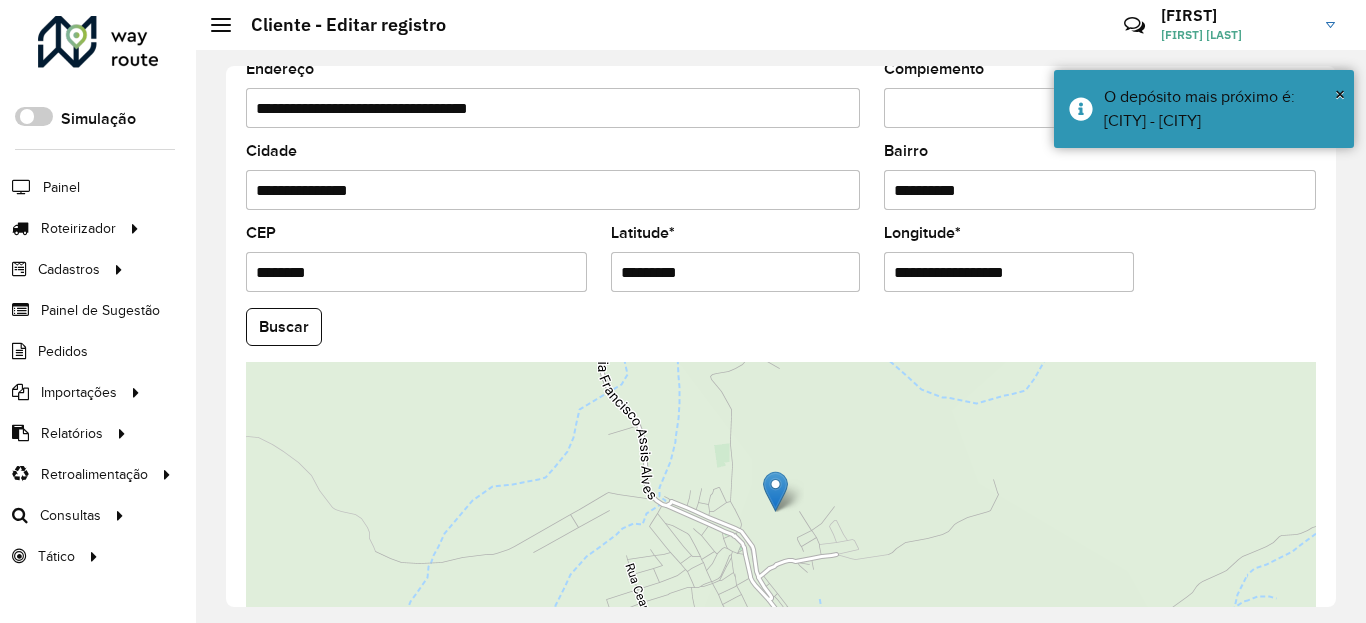 click on "**********" at bounding box center (1009, 272) 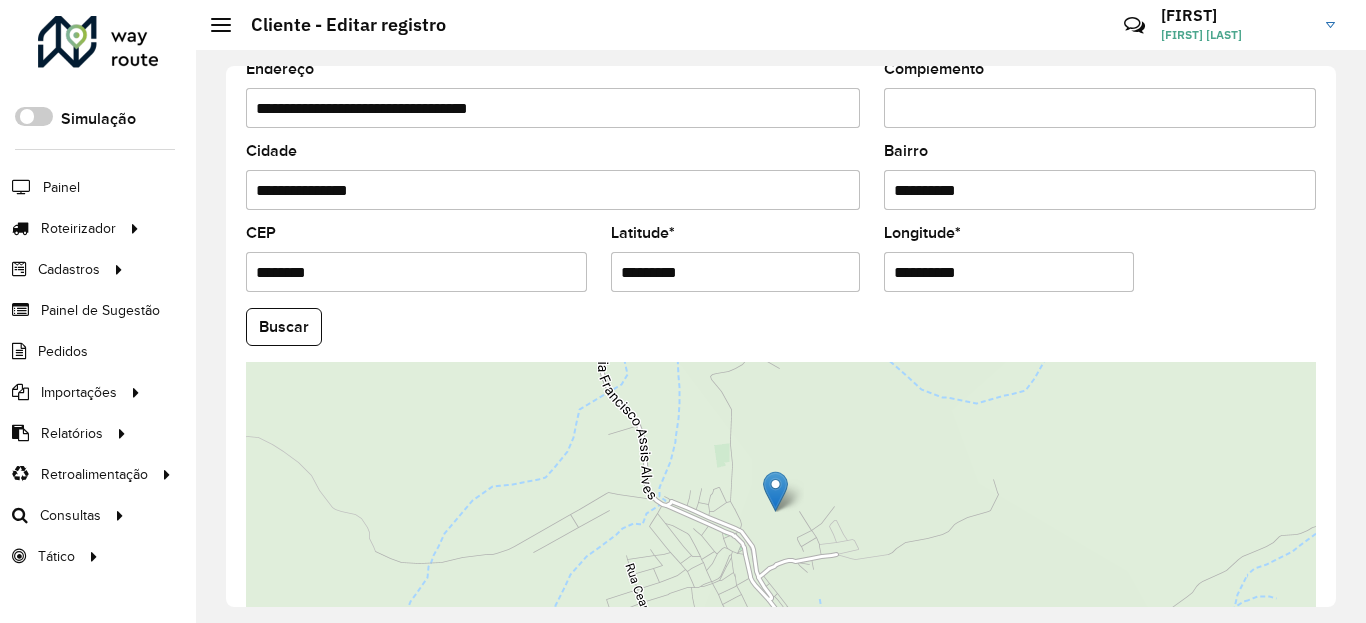 type on "**********" 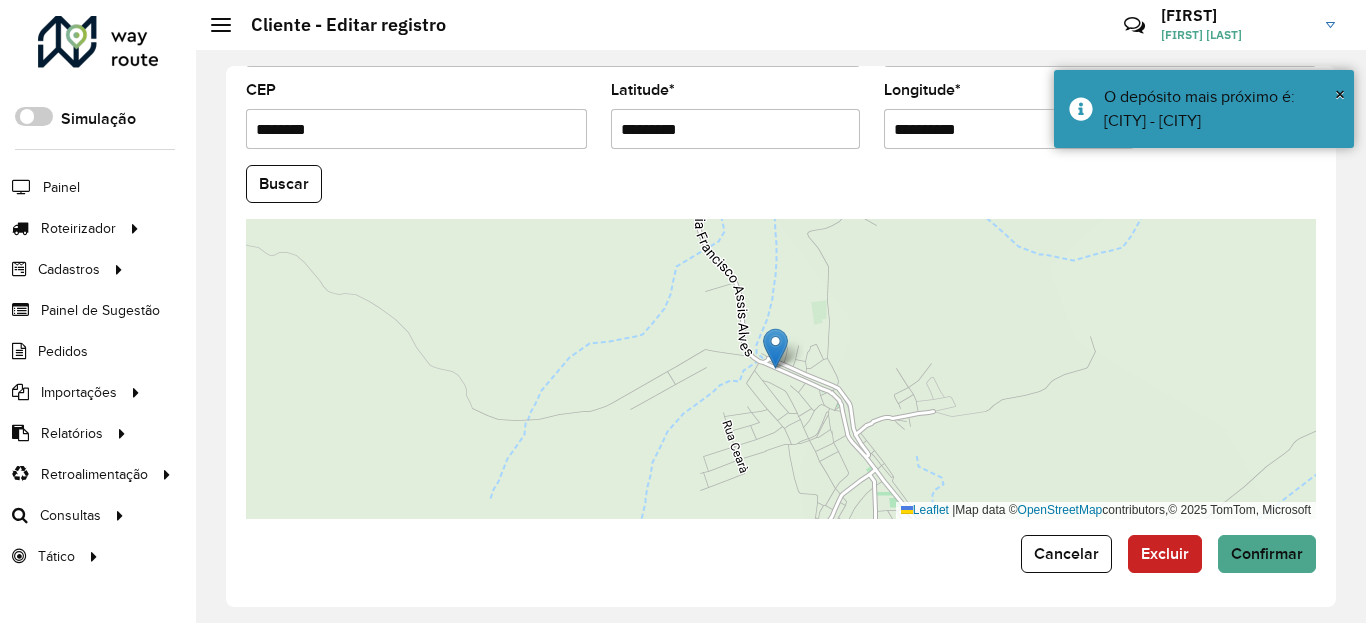 scroll, scrollTop: 865, scrollLeft: 0, axis: vertical 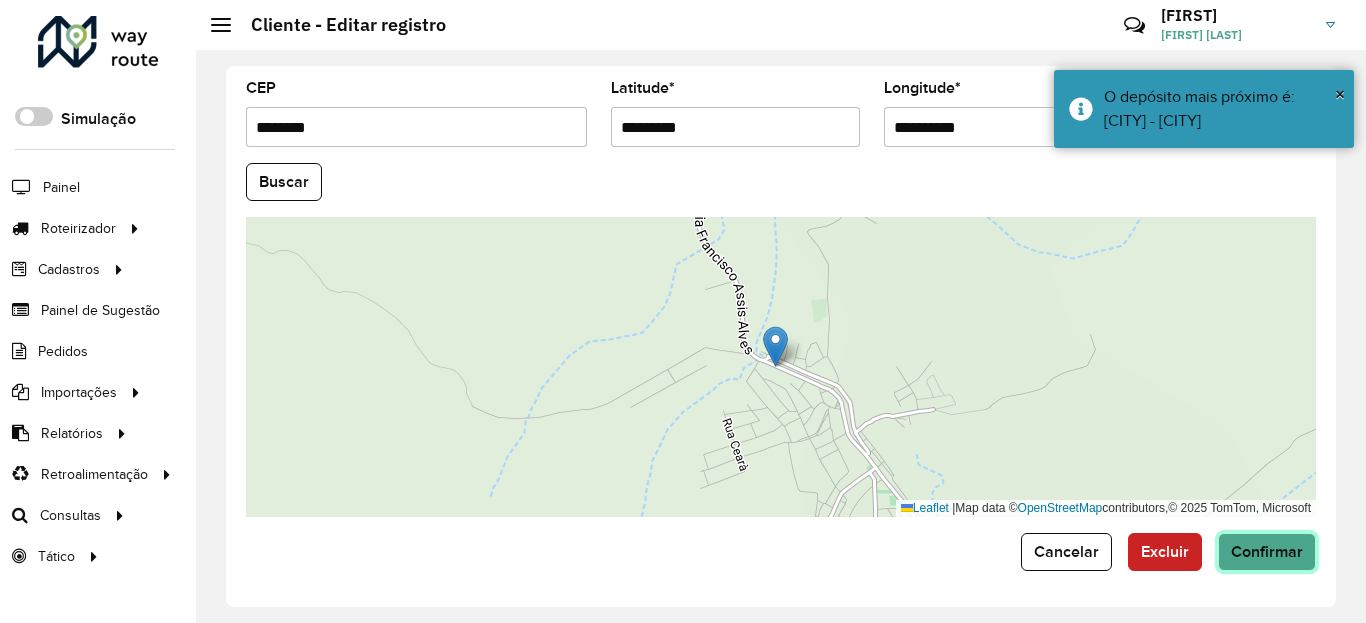 click on "Confirmar" 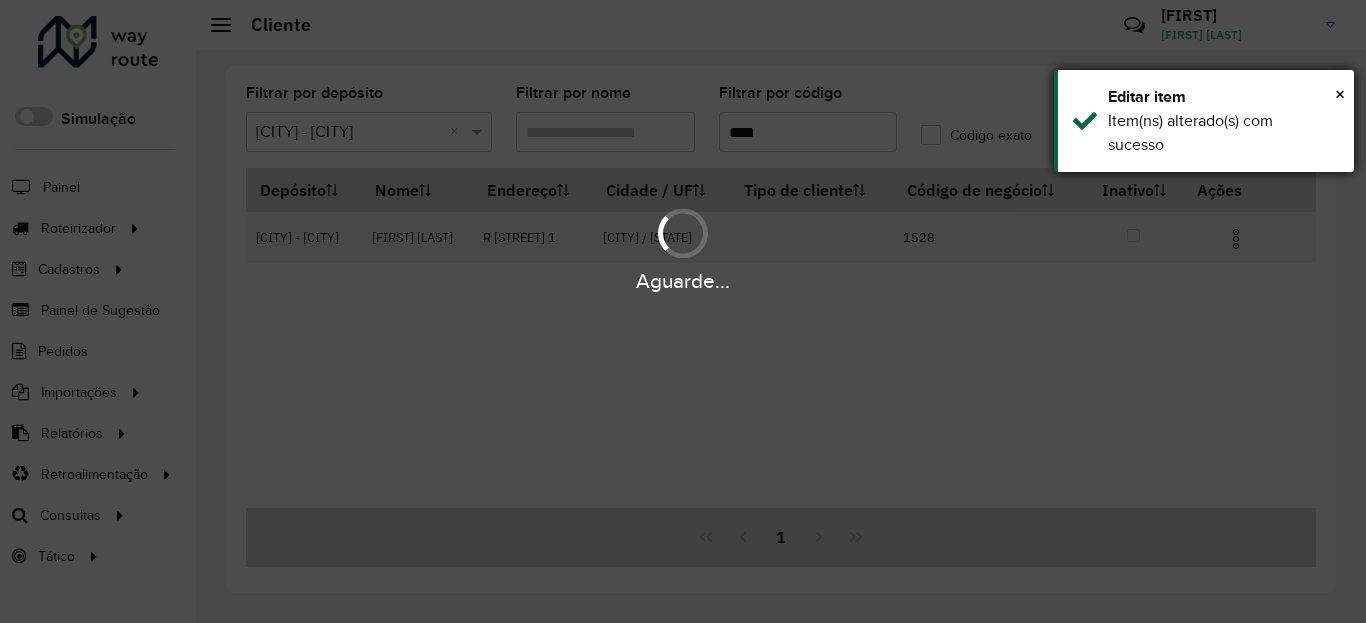click on "Item(ns) alterado(s) com sucesso" at bounding box center [1223, 133] 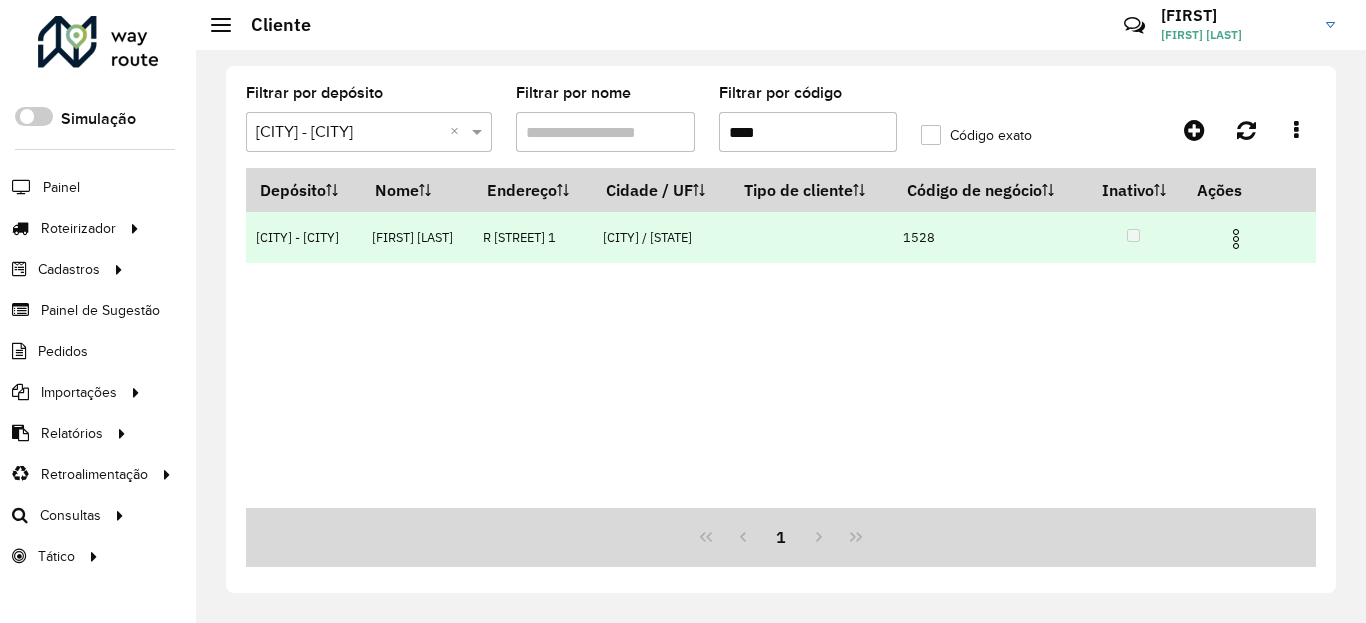 click at bounding box center [1236, 239] 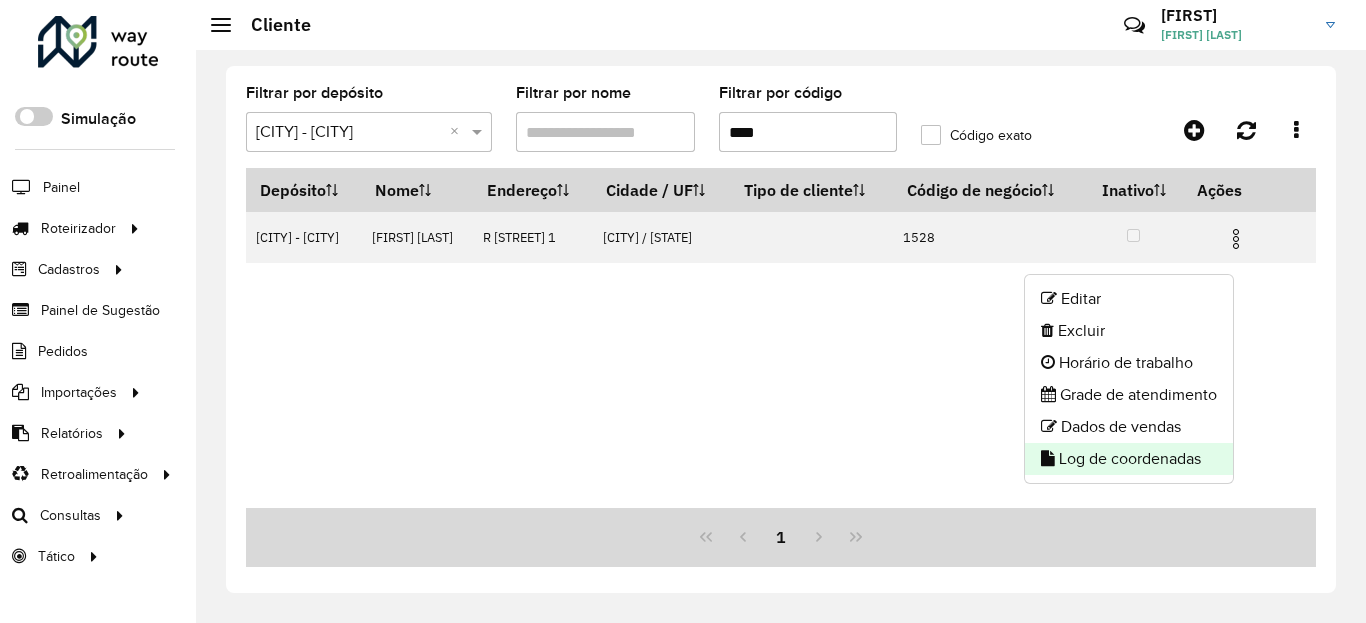 click on "Log de coordenadas" 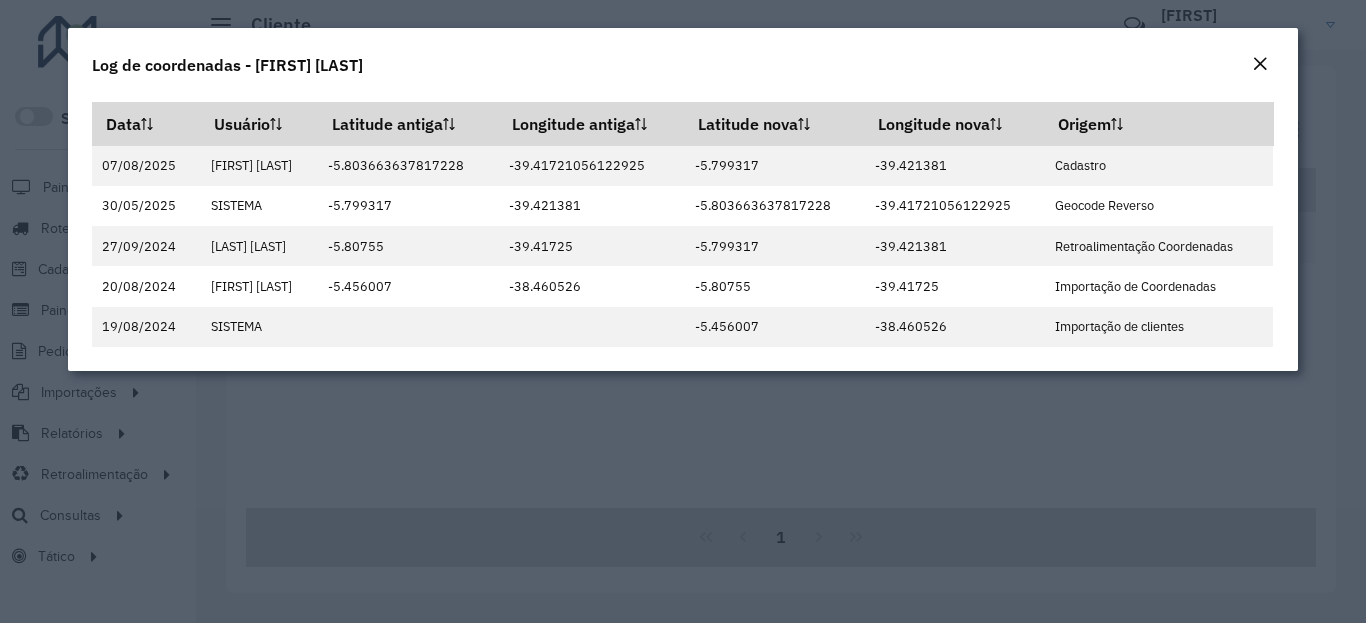 click 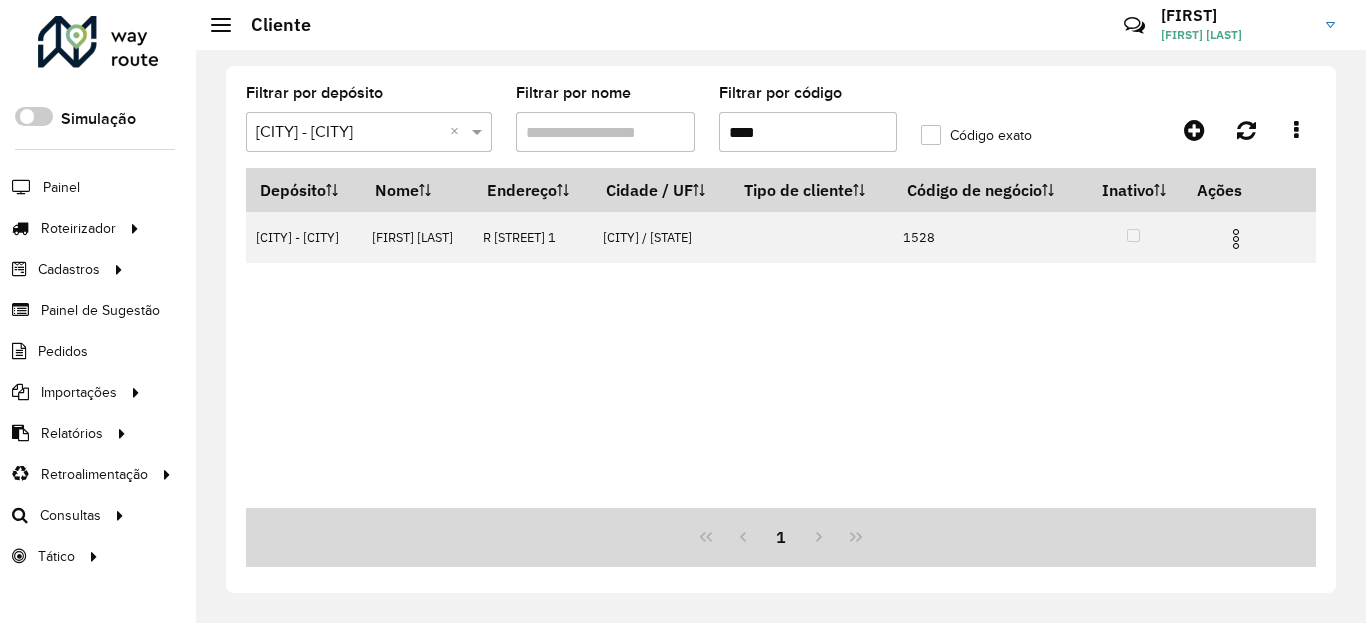 click on "****" at bounding box center (808, 132) 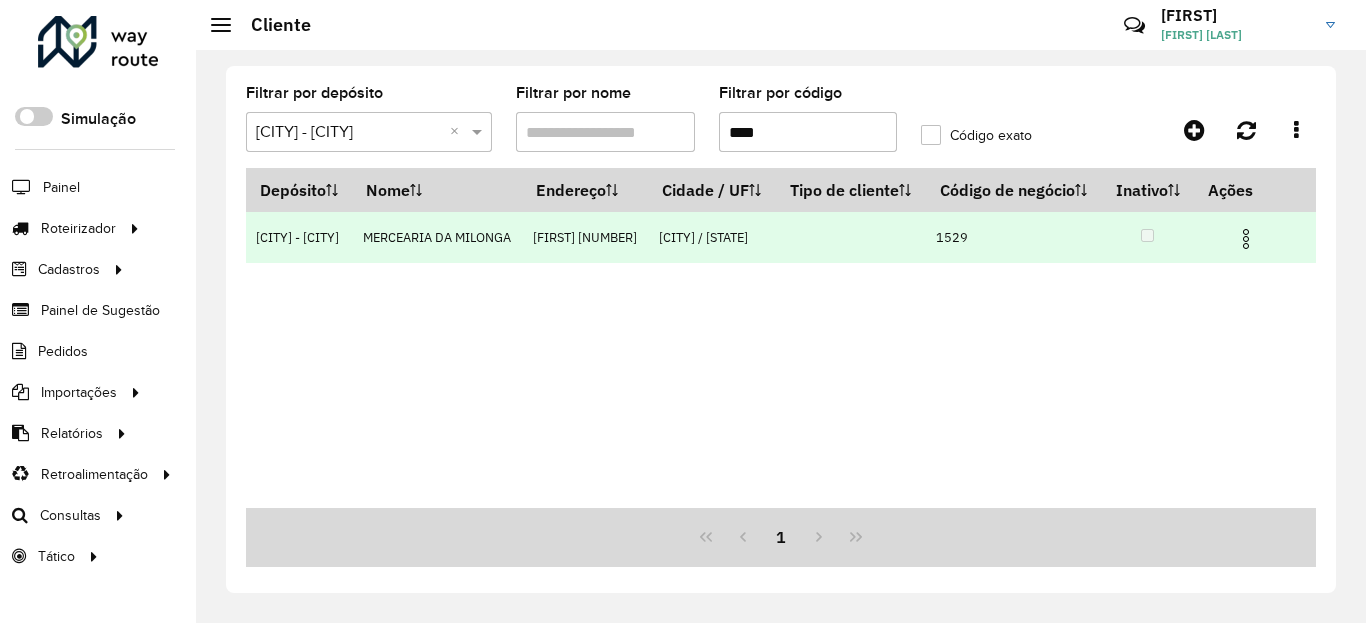 drag, startPoint x: 1240, startPoint y: 266, endPoint x: 1228, endPoint y: 266, distance: 12 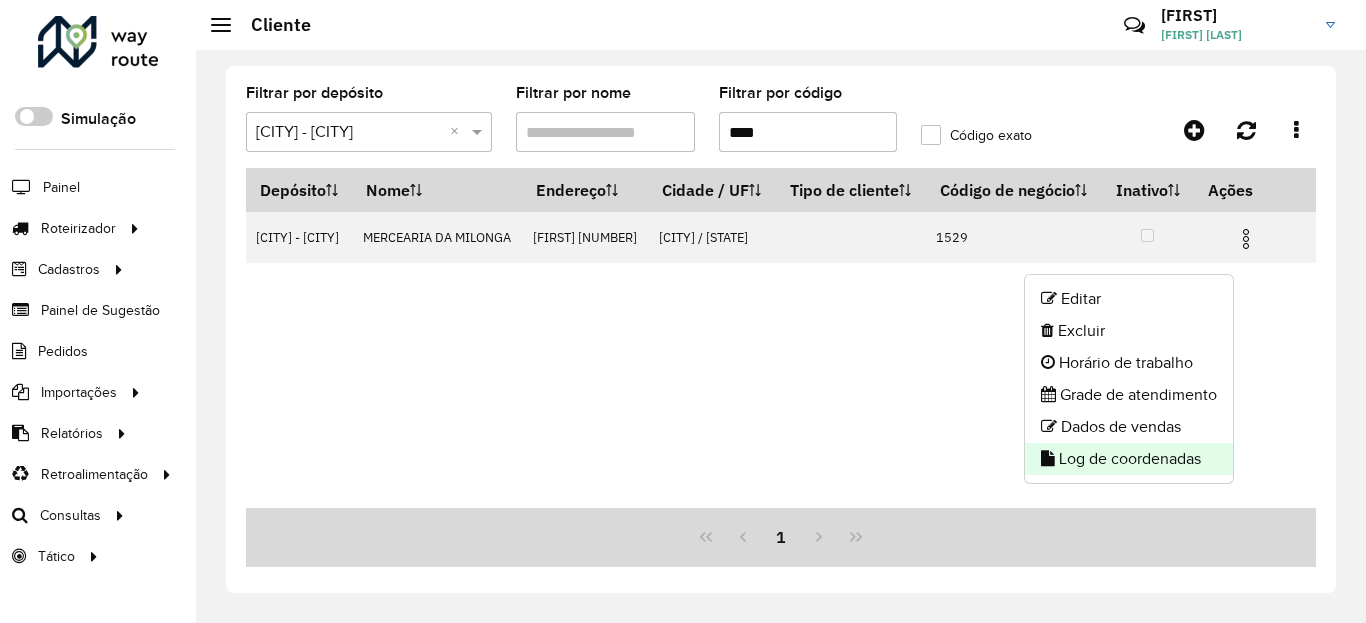 click on "Log de coordenadas" 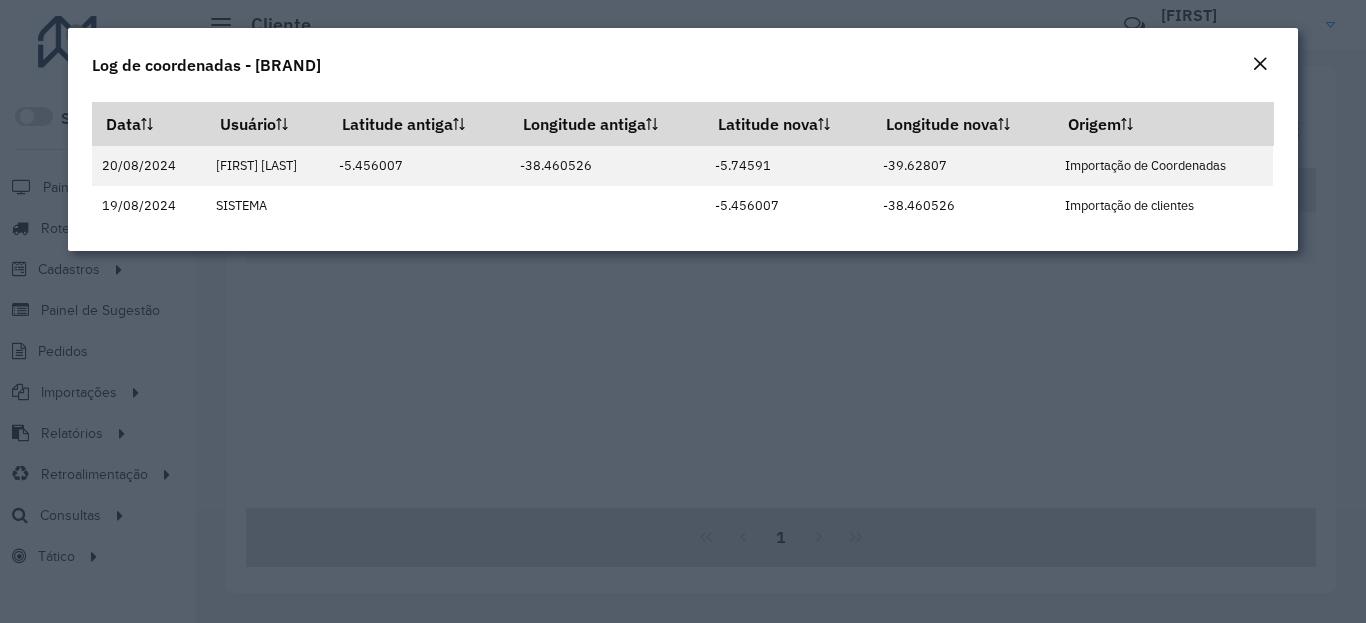 click 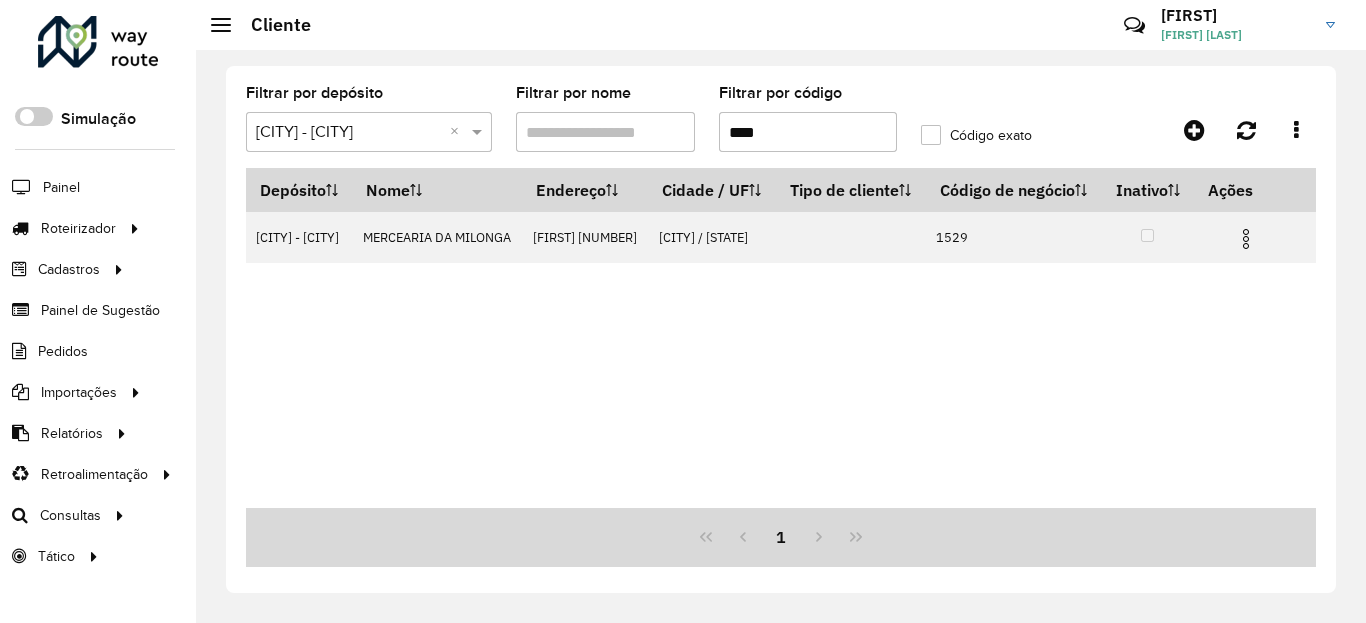 click on "****" at bounding box center (808, 132) 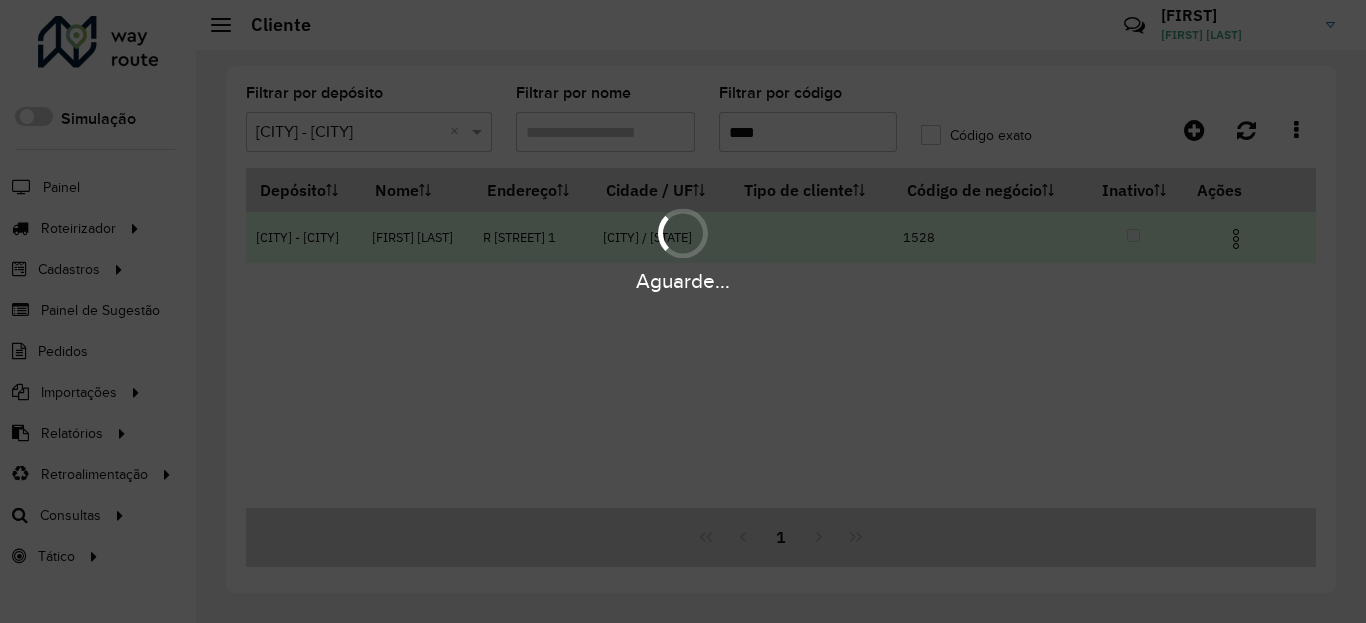 click at bounding box center [1236, 239] 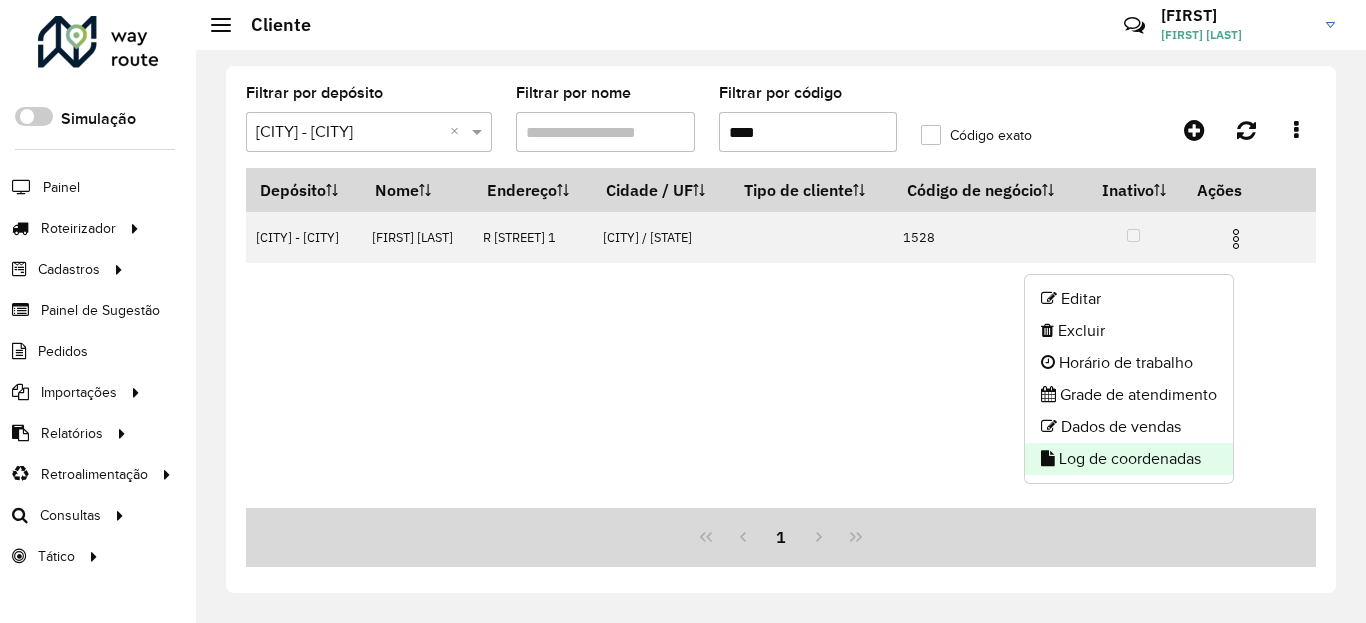 click on "Log de coordenadas" 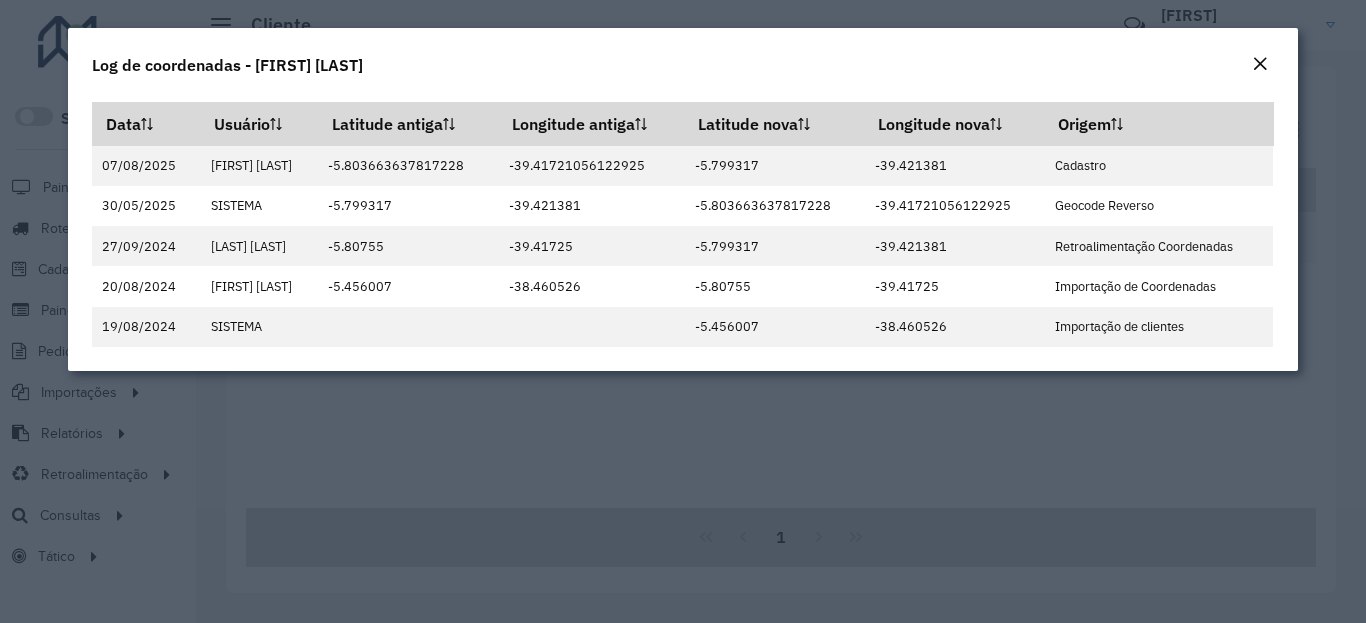 click 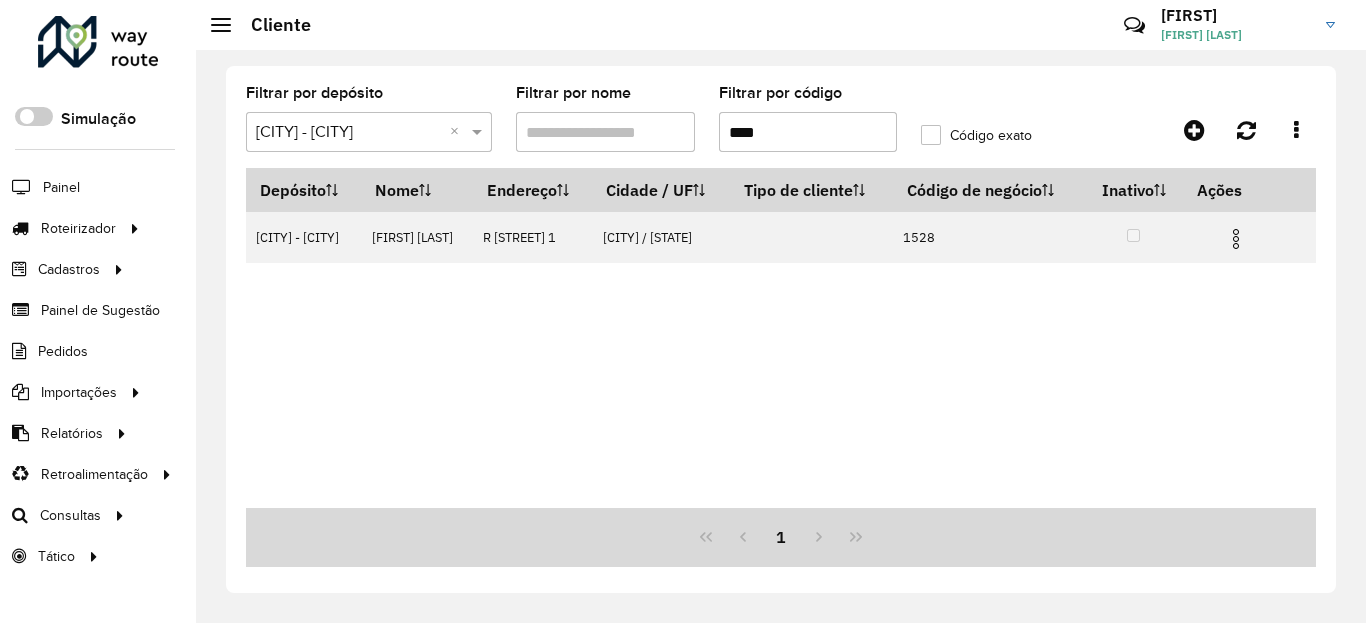 click on "****" at bounding box center [808, 132] 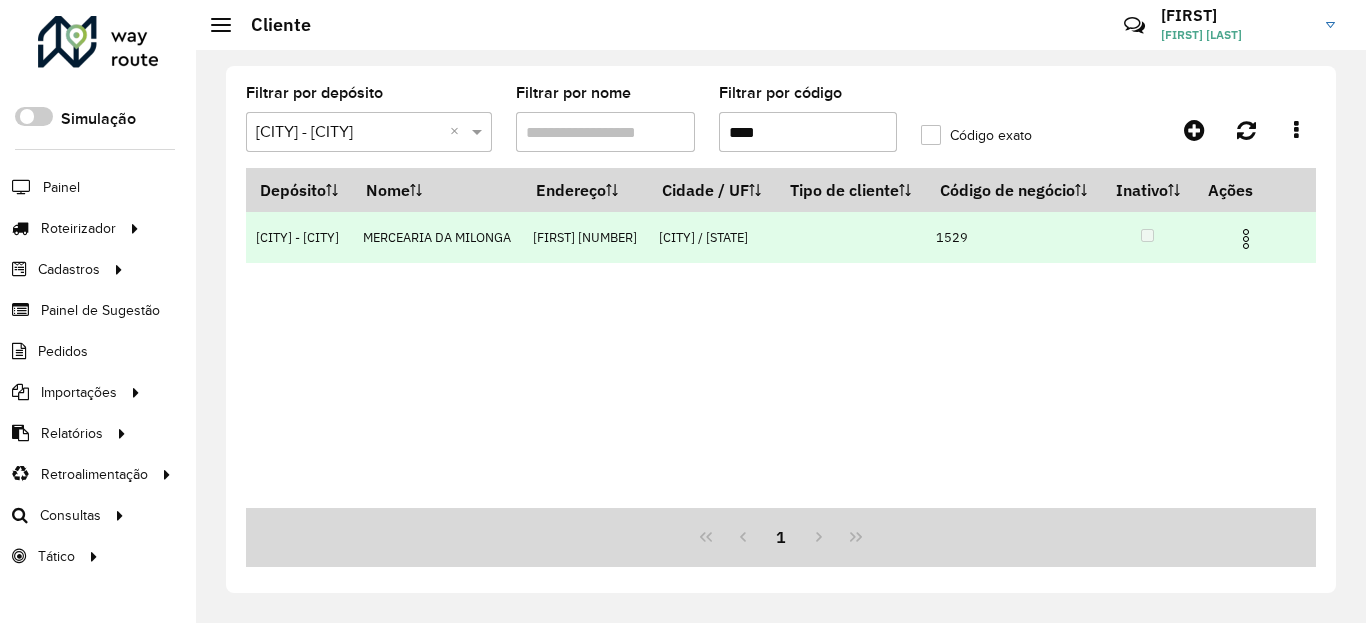 click at bounding box center (1246, 239) 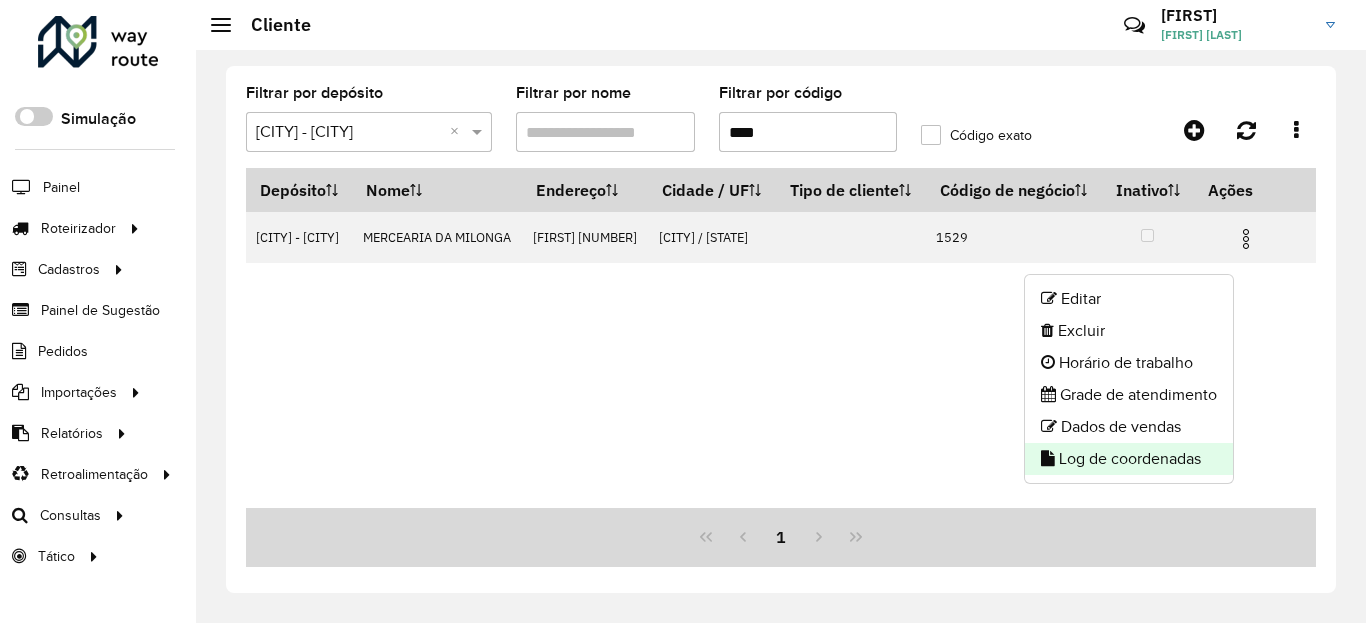 click on "Log de coordenadas" 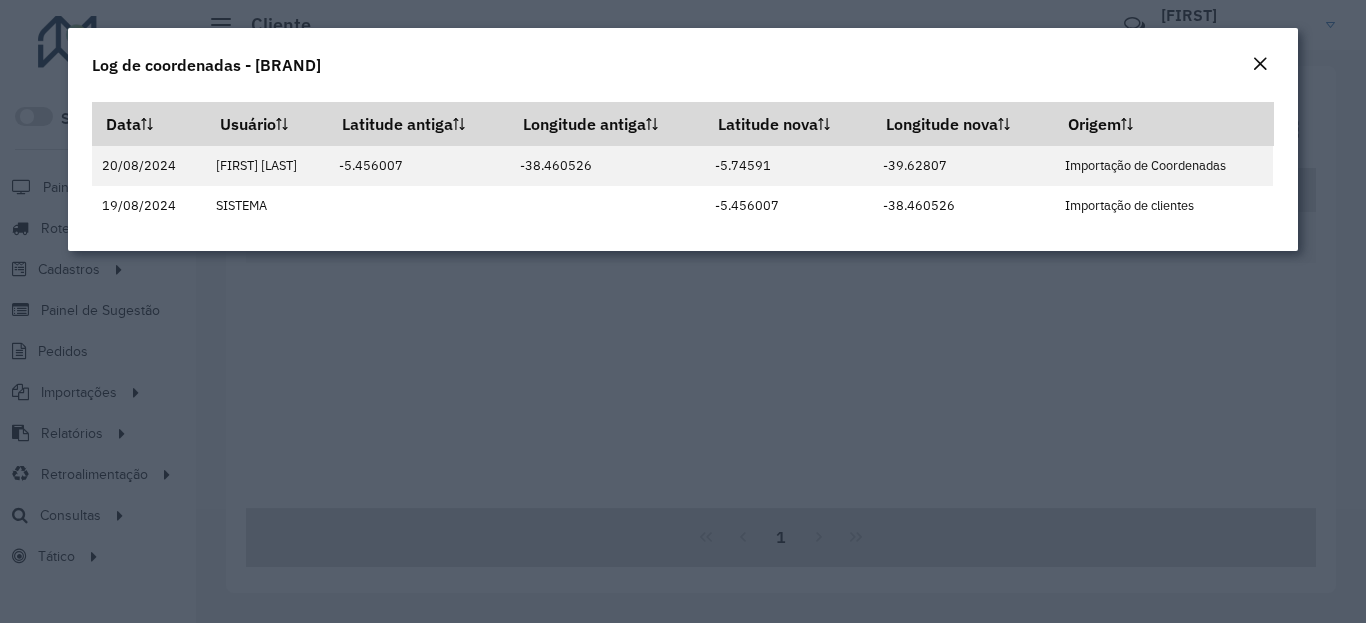 click 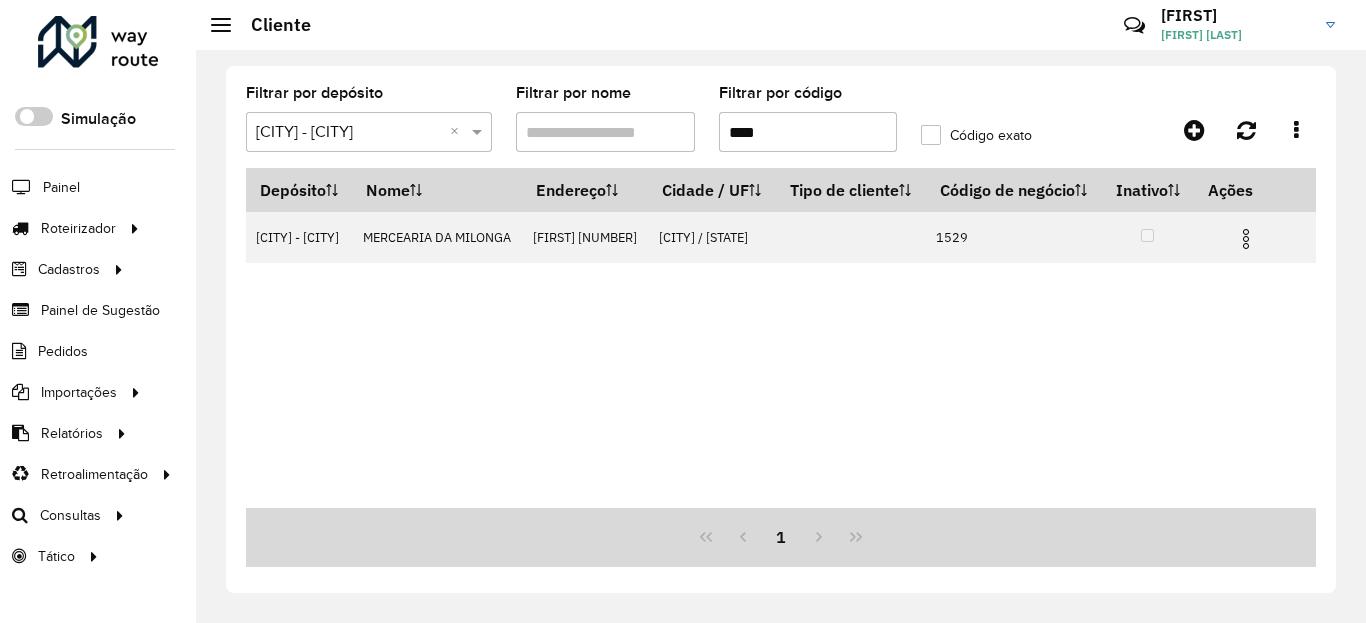 click on "****" at bounding box center [808, 132] 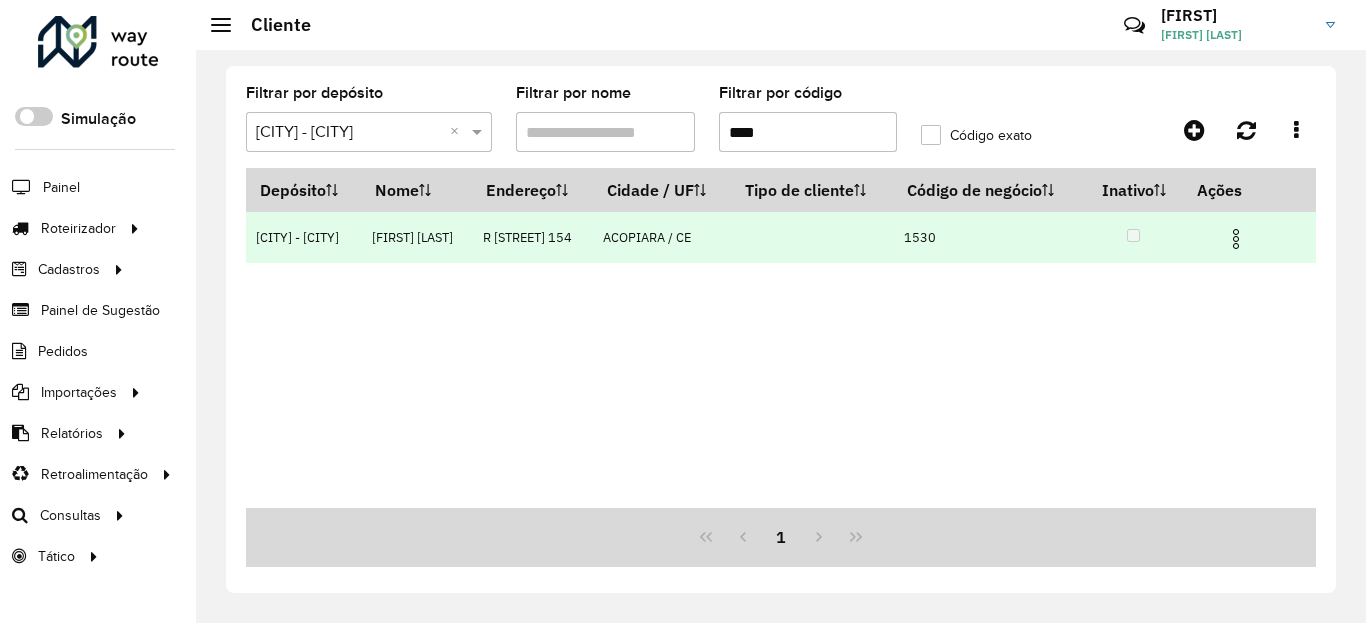 type on "****" 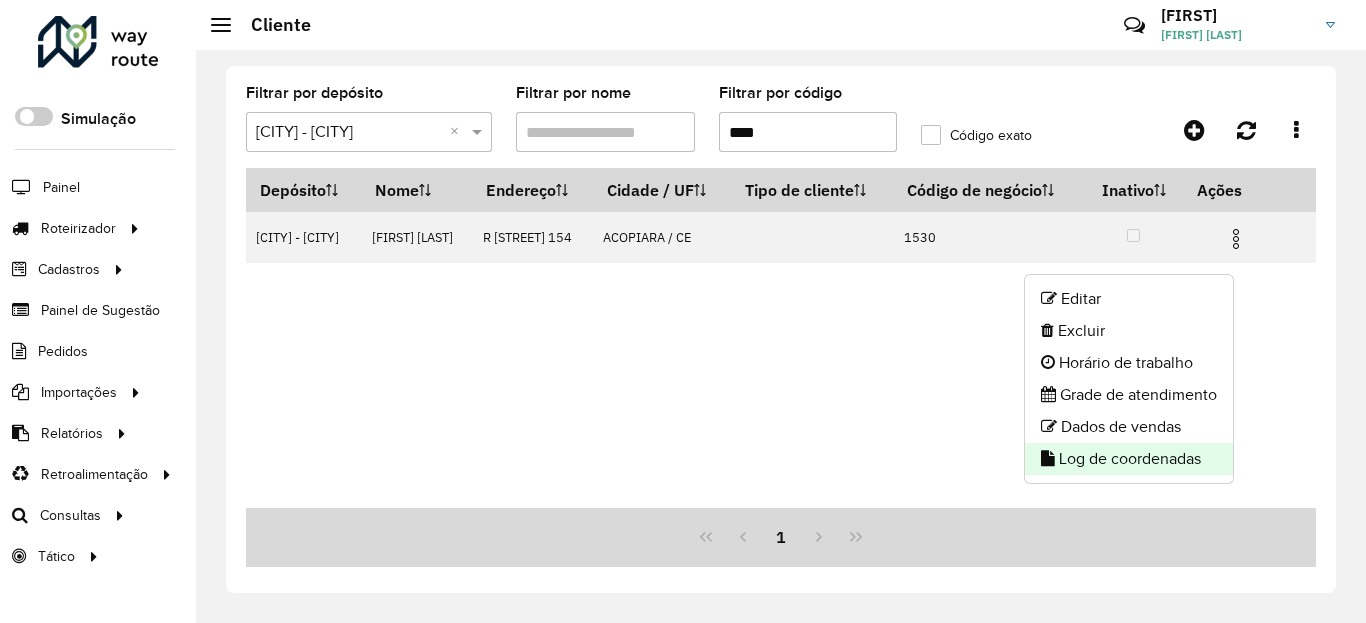 click on "Log de coordenadas" 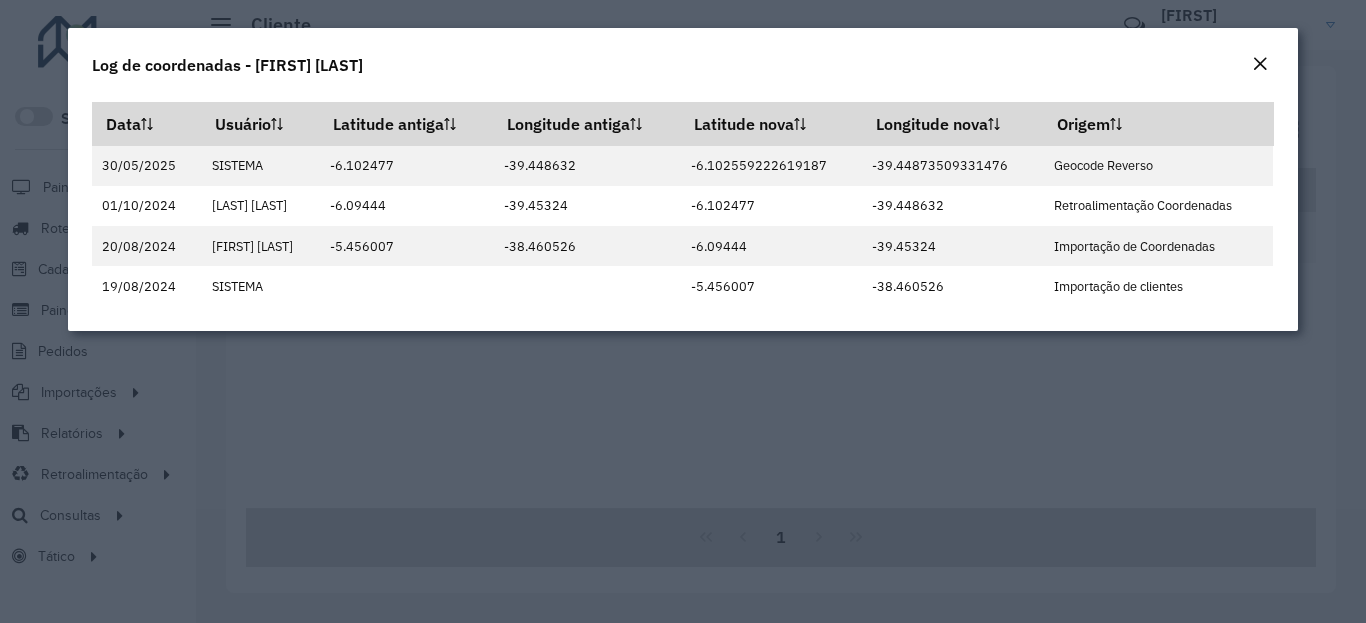 click 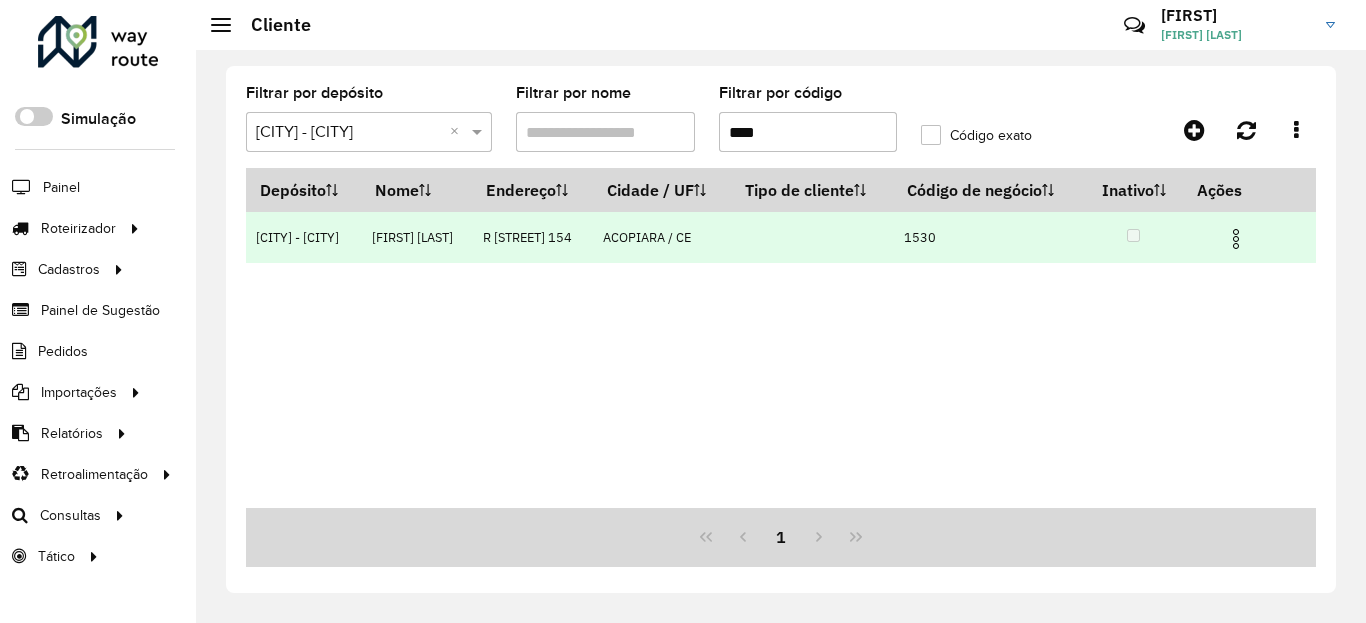 drag, startPoint x: 1247, startPoint y: 264, endPoint x: 1238, endPoint y: 269, distance: 10.29563 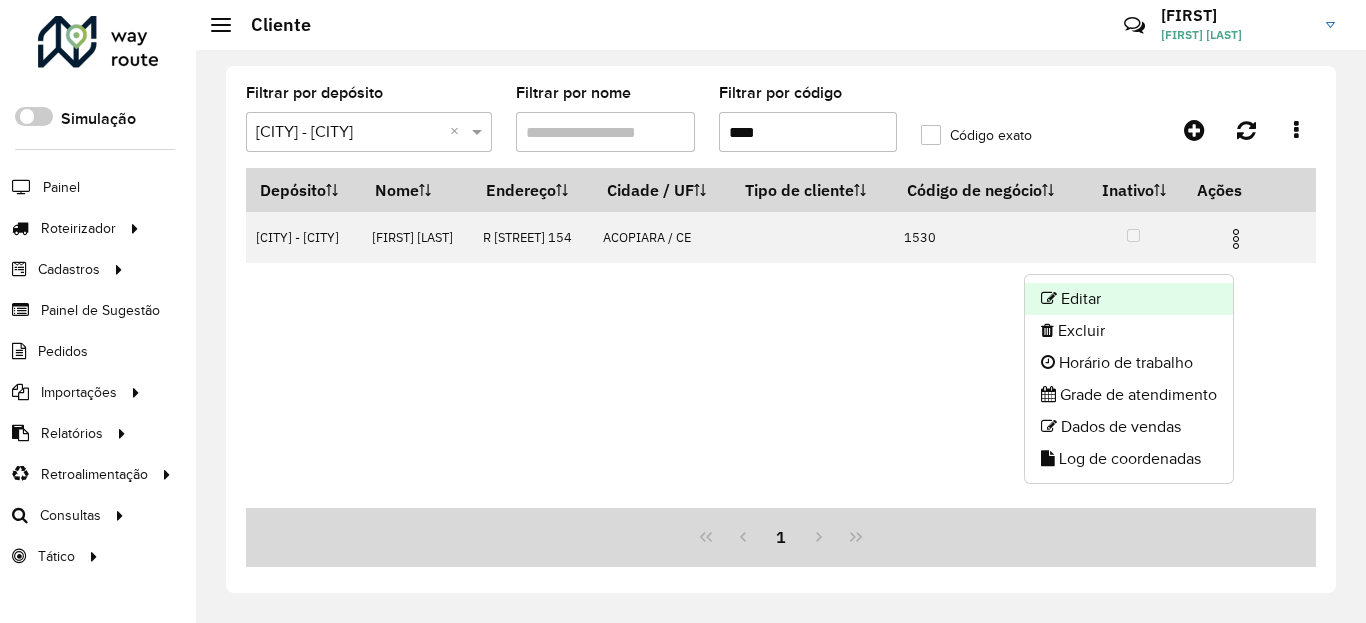 click on "Editar" 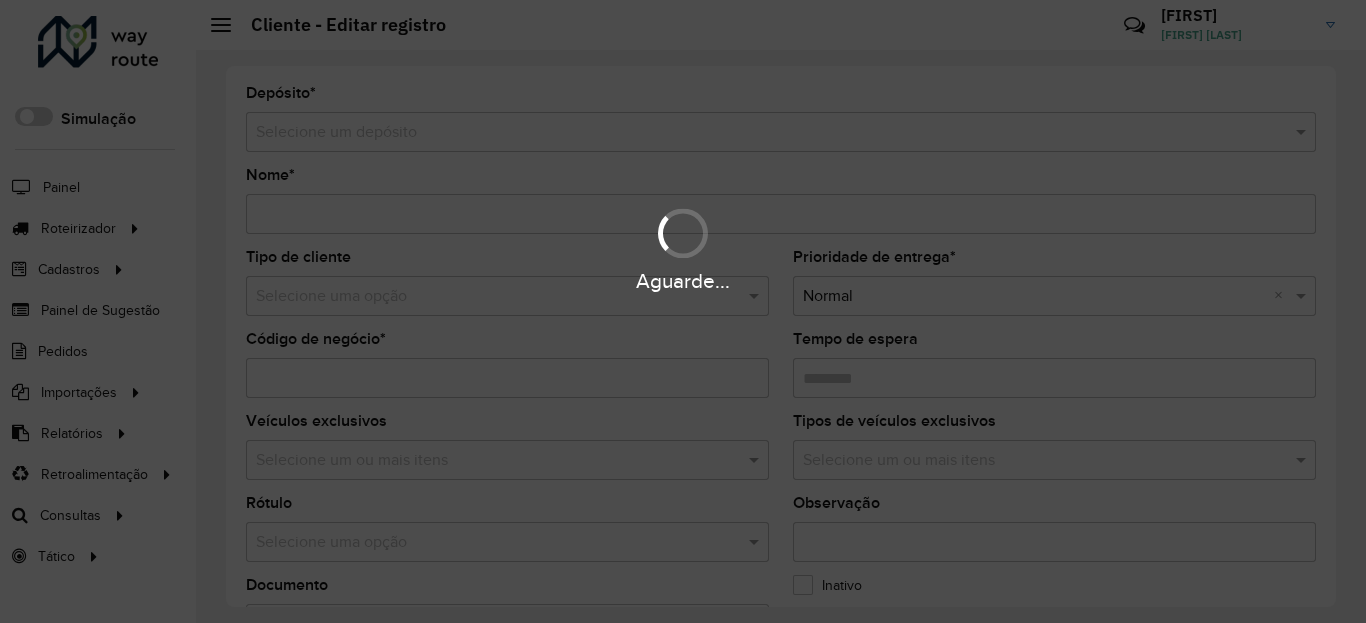 type on "**********" 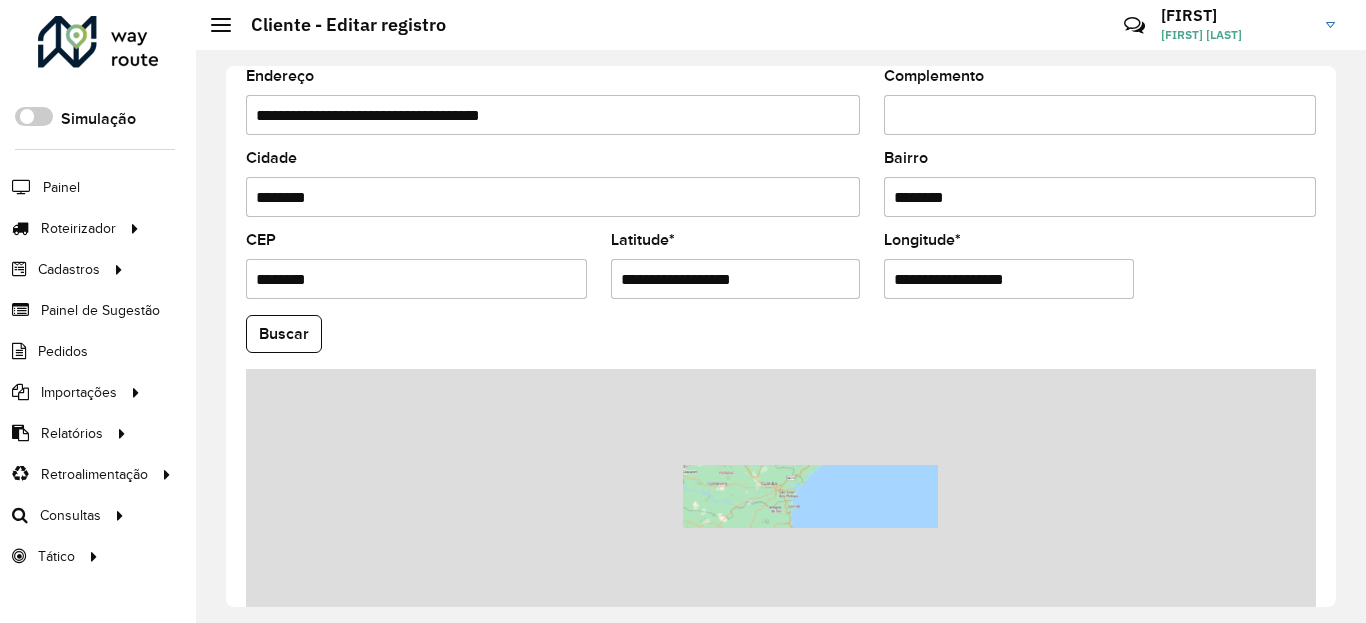 scroll, scrollTop: 865, scrollLeft: 0, axis: vertical 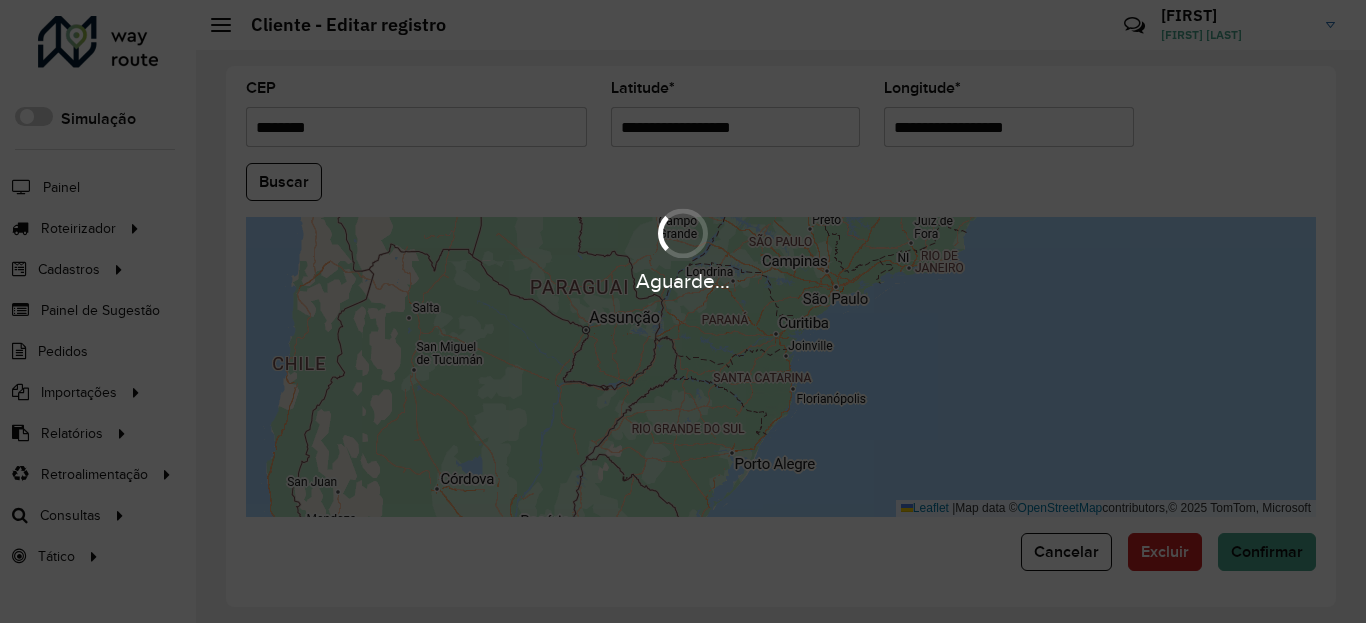 click on "Aguarde..." at bounding box center [683, 311] 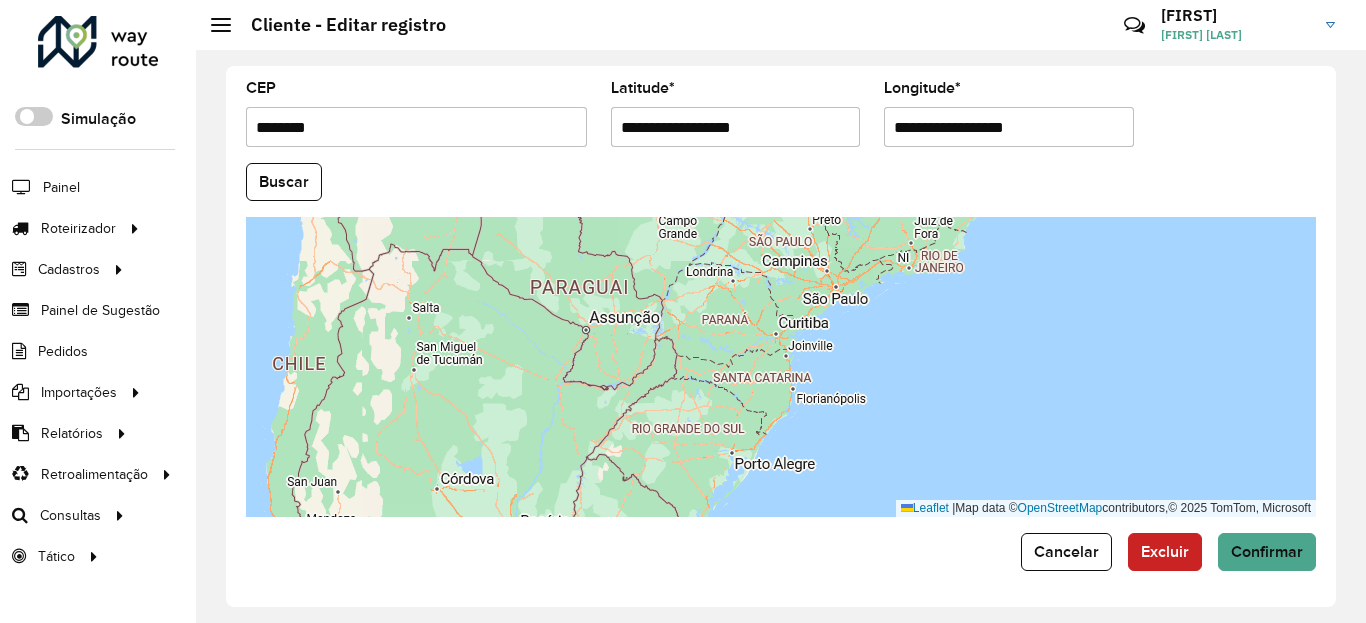click on "**********" at bounding box center (736, 127) 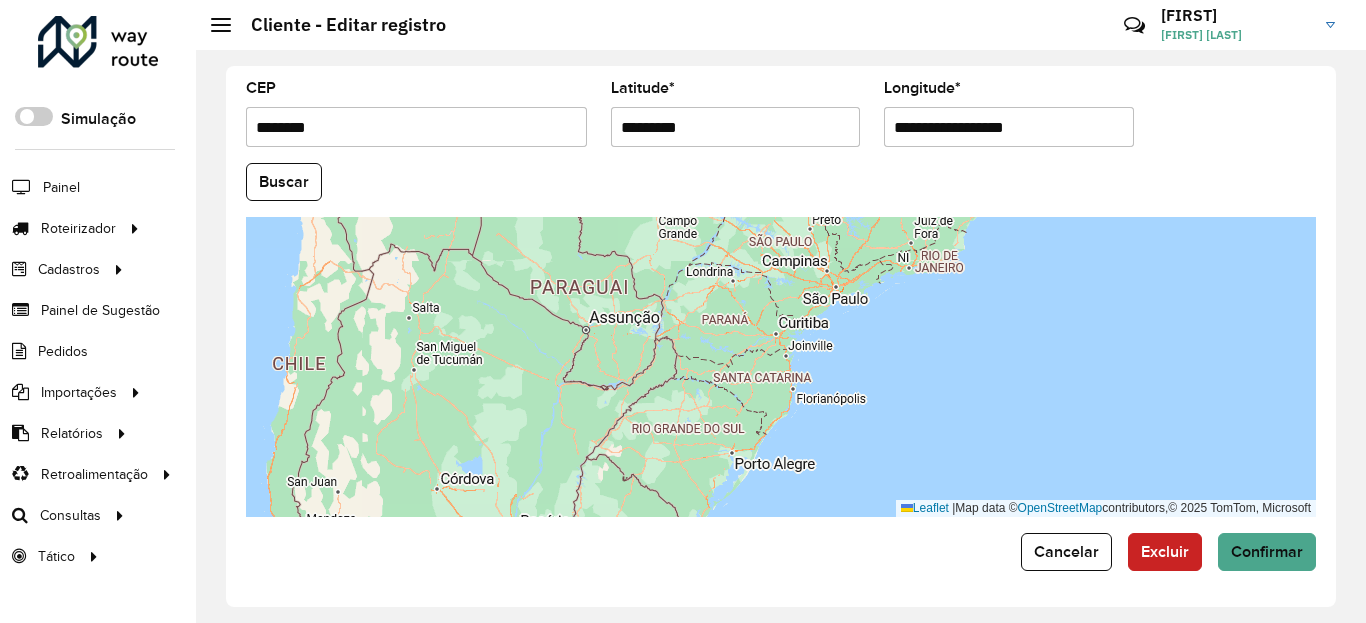 type on "*********" 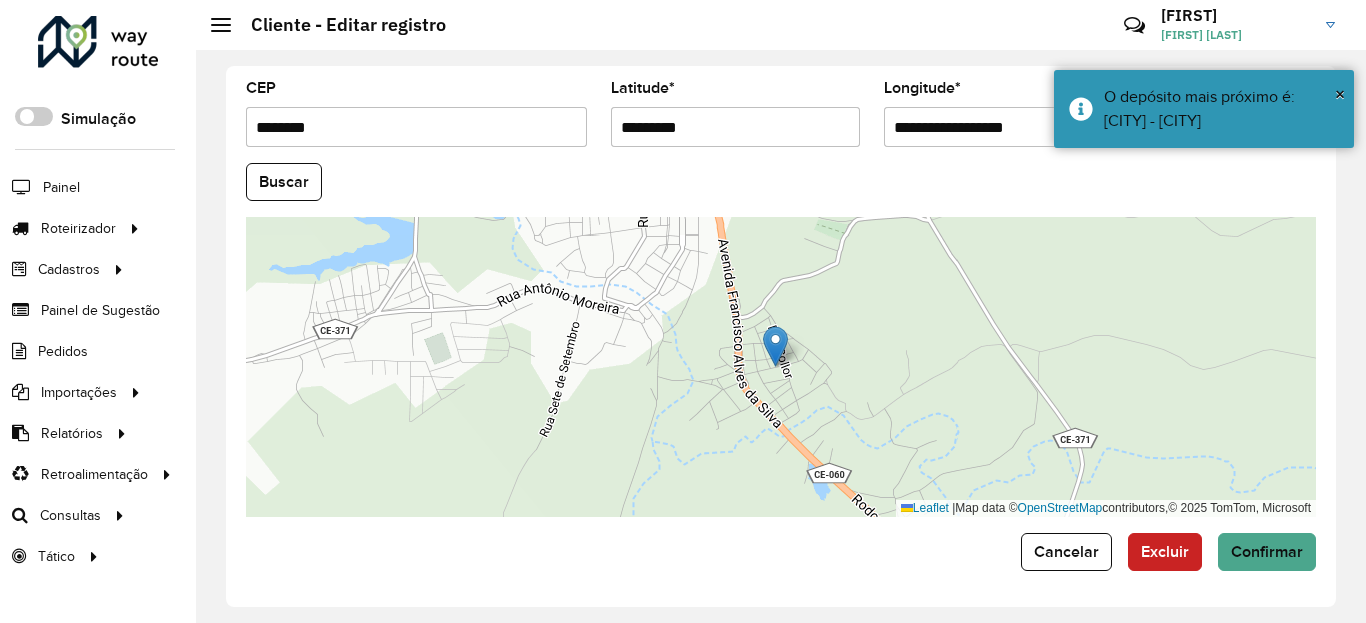 click on "**********" at bounding box center [1009, 127] 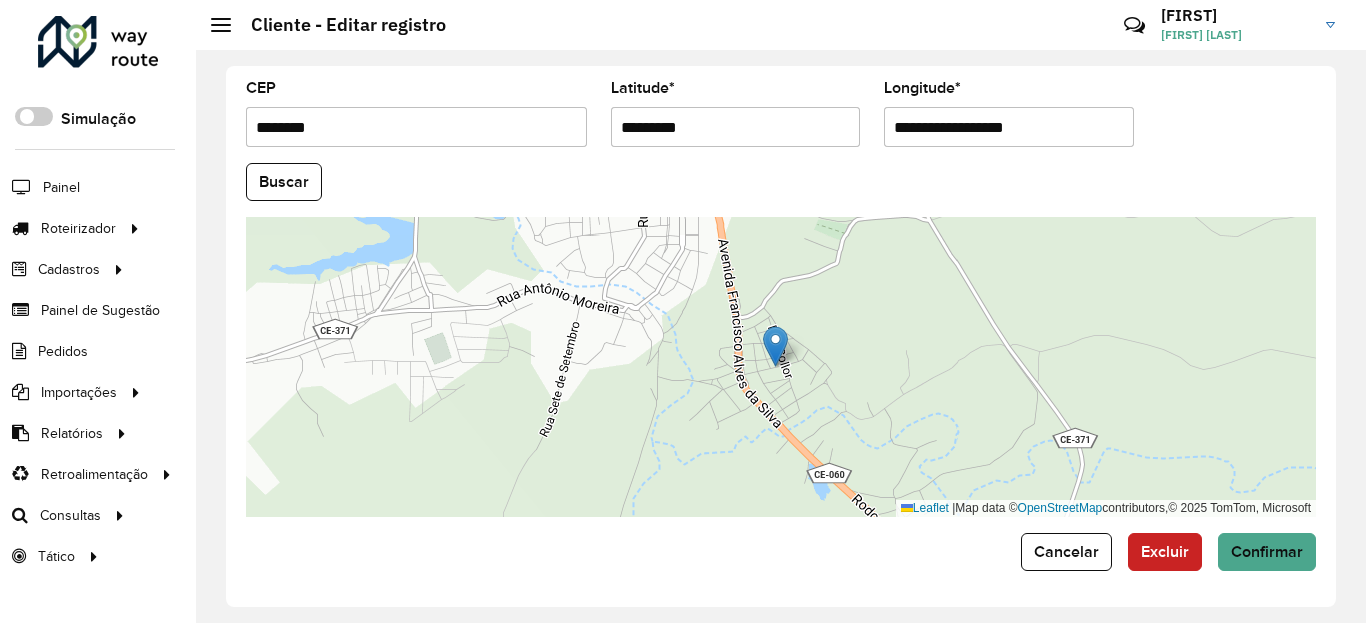 paste 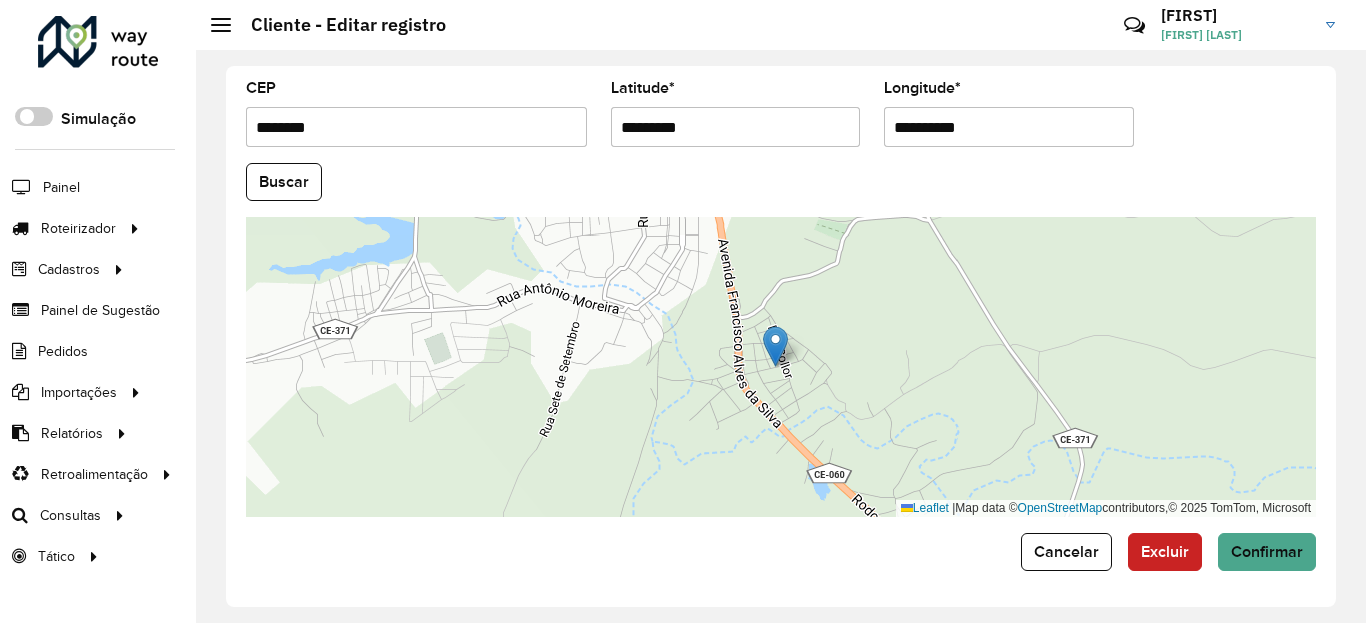 type on "**********" 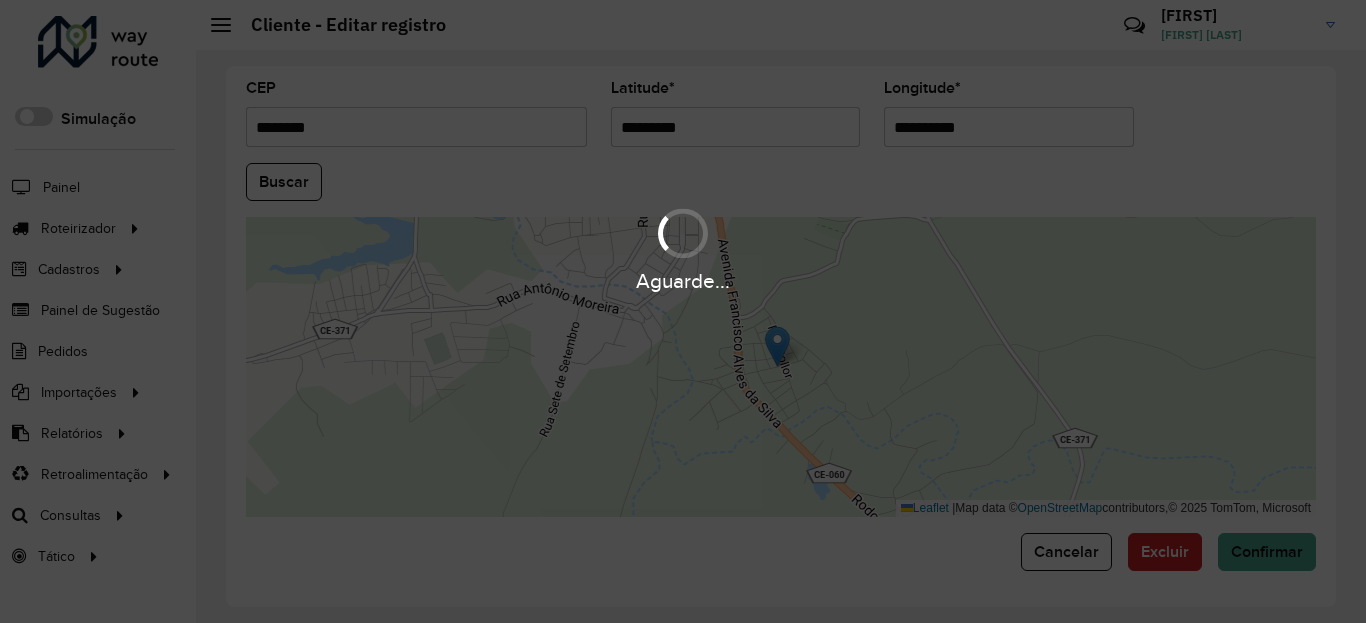 click on "Aguarde...  Pop-up bloqueado!  Seu navegador bloqueou automáticamente a abertura de uma nova janela.   Acesse as configurações e adicione o endereço do sistema a lista de permissão.   Fechar  Roteirizador AmbevTech Simulação Painel Roteirizador Entregas Vendas Cadastros Checkpoint Classificações de venda Cliente Condição de pagamento Consulta de setores Depósito Disponibilidade de veículos Fator tipo de produto Gabarito planner Grupo Rota Fator Tipo Produto Grupo de Depósito Grupo de rotas exclusiva Grupo de setores Jornada Jornada RN Layout integração Modelo Motorista Multi Depósito Painel de sugestão Parada Pedágio Perfil de Vendedor Ponto de apoio Ponto de apoio FAD Prioridade pedido Produto Restrição de Atendimento Planner Rodízio de placa Rota exclusiva FAD Rótulo Setor Setor Planner Tempo de parada de refeição Tipo de cliente Tipo de veículo Tipo de veículo RN Transportadora Usuário Vendedor Veículo Painel de Sugestão Pedidos Importações Classificação e volume de venda" at bounding box center [683, 311] 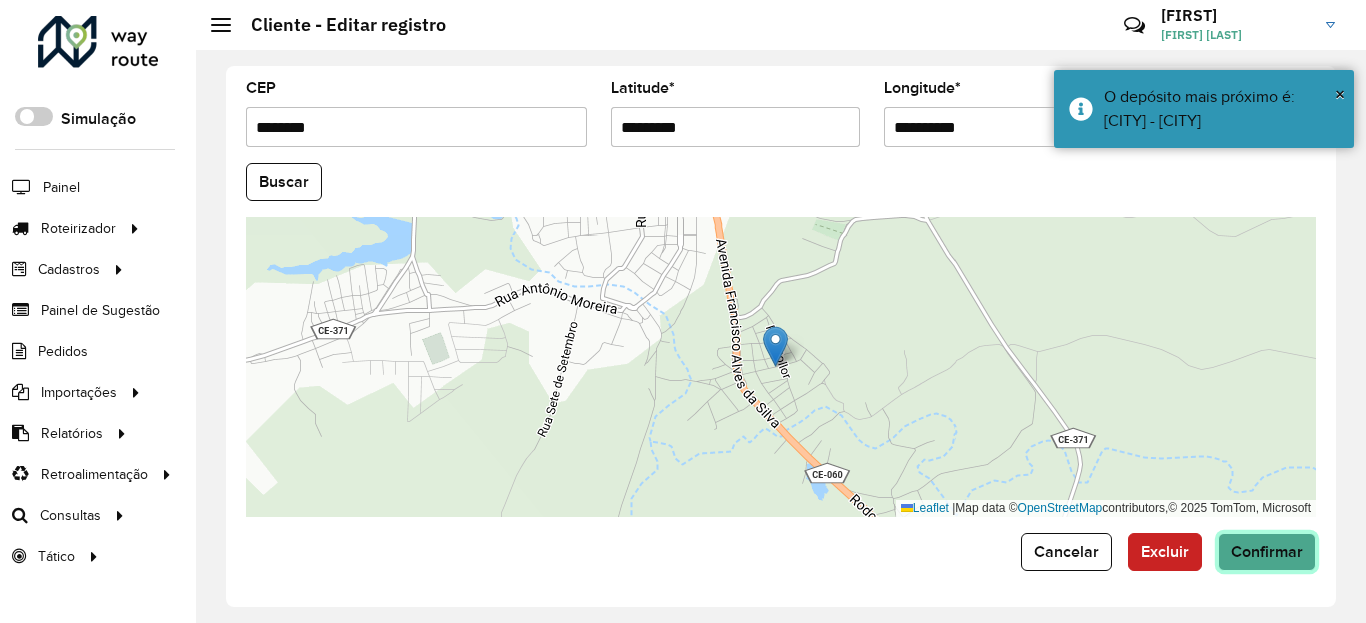 click on "Confirmar" 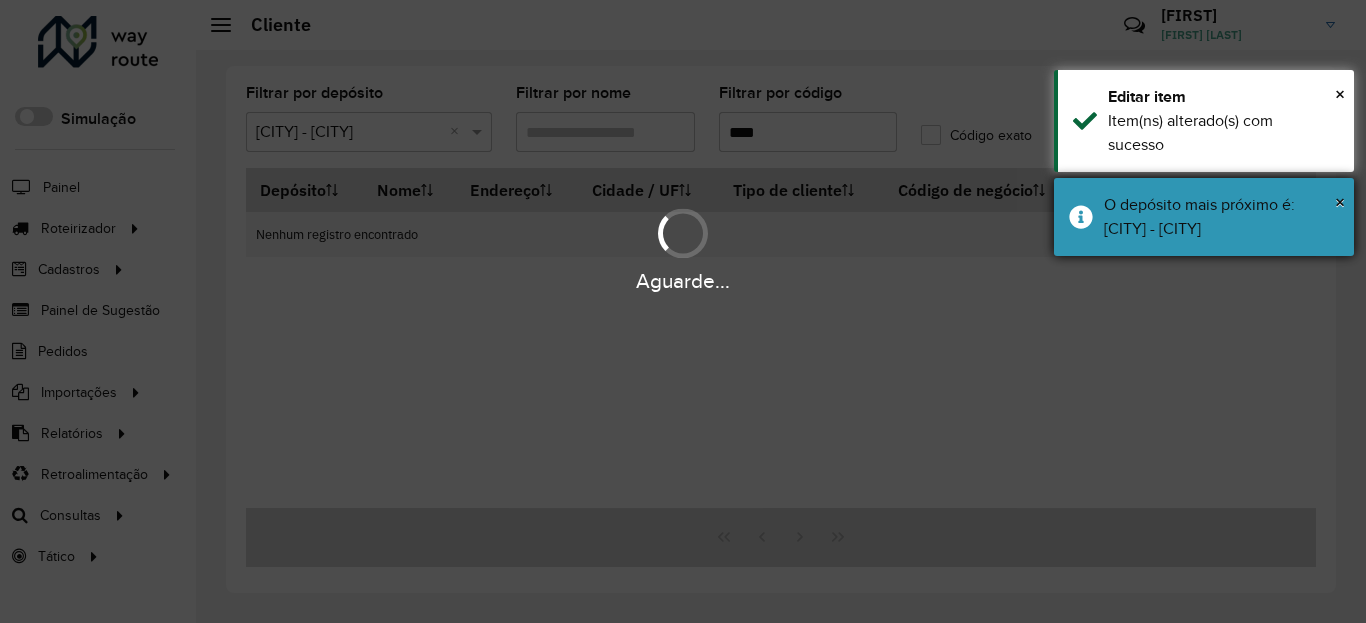 click on "O depósito mais próximo é: Dunas - Tauá" at bounding box center [1221, 217] 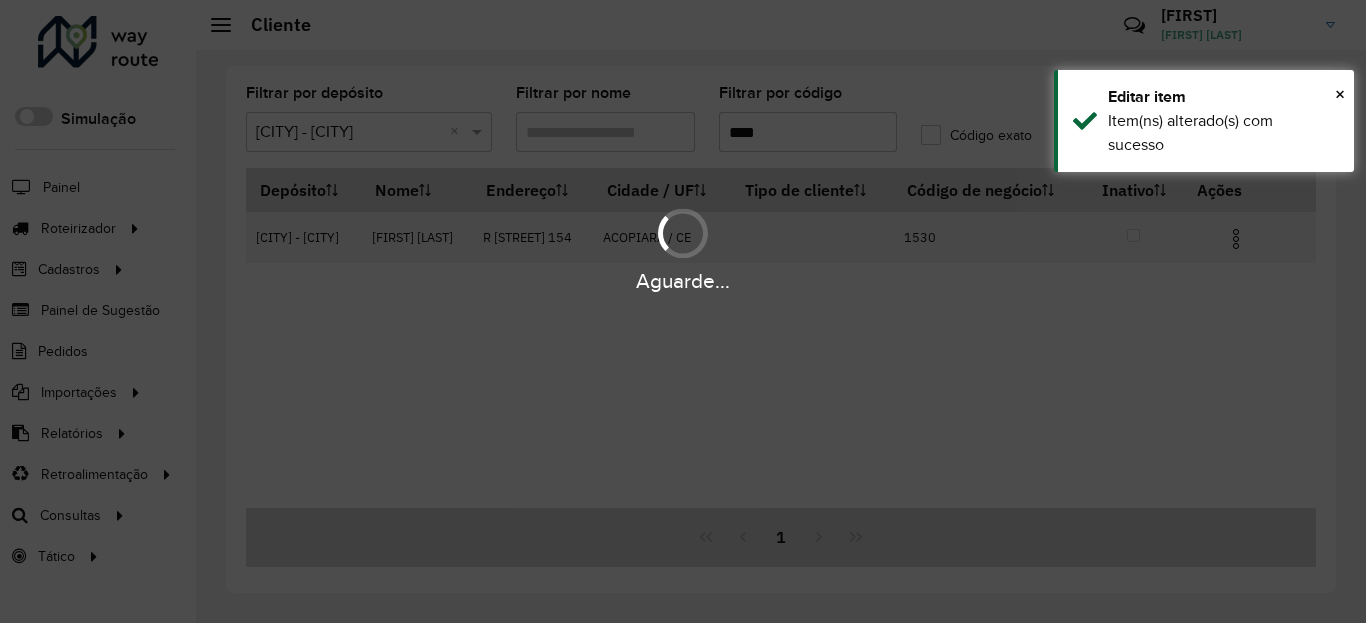 drag, startPoint x: 1160, startPoint y: 125, endPoint x: 1191, endPoint y: 176, distance: 59.682495 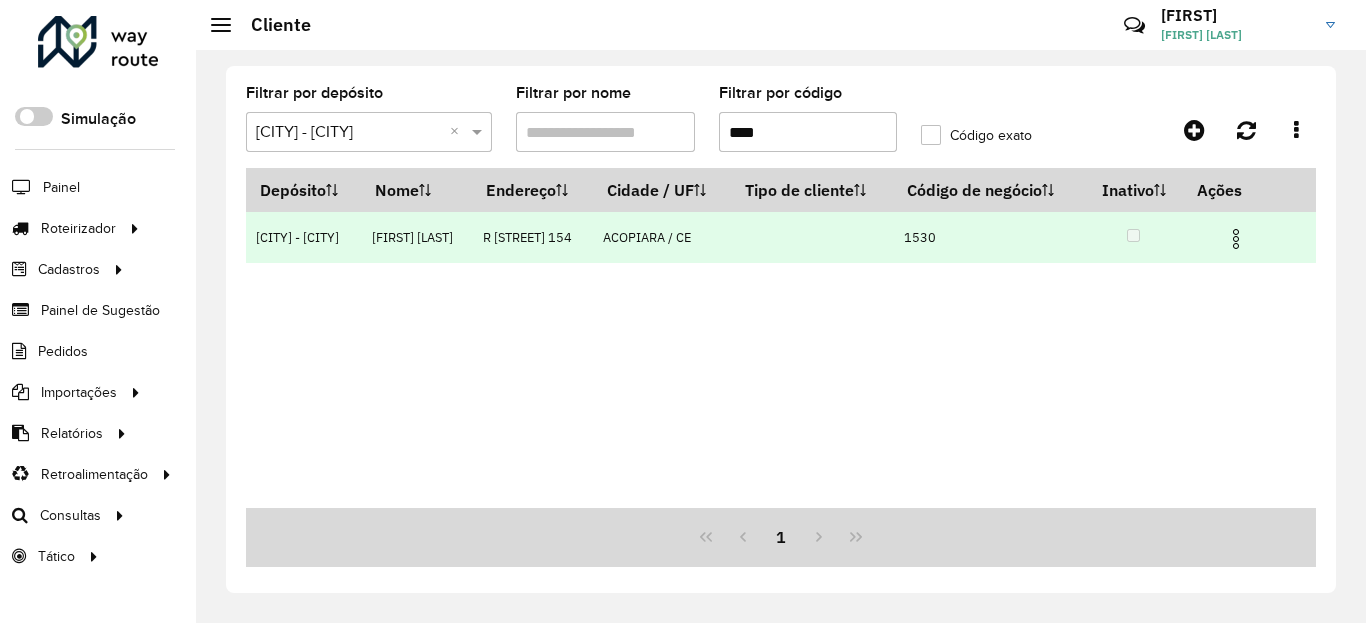 click at bounding box center (1236, 239) 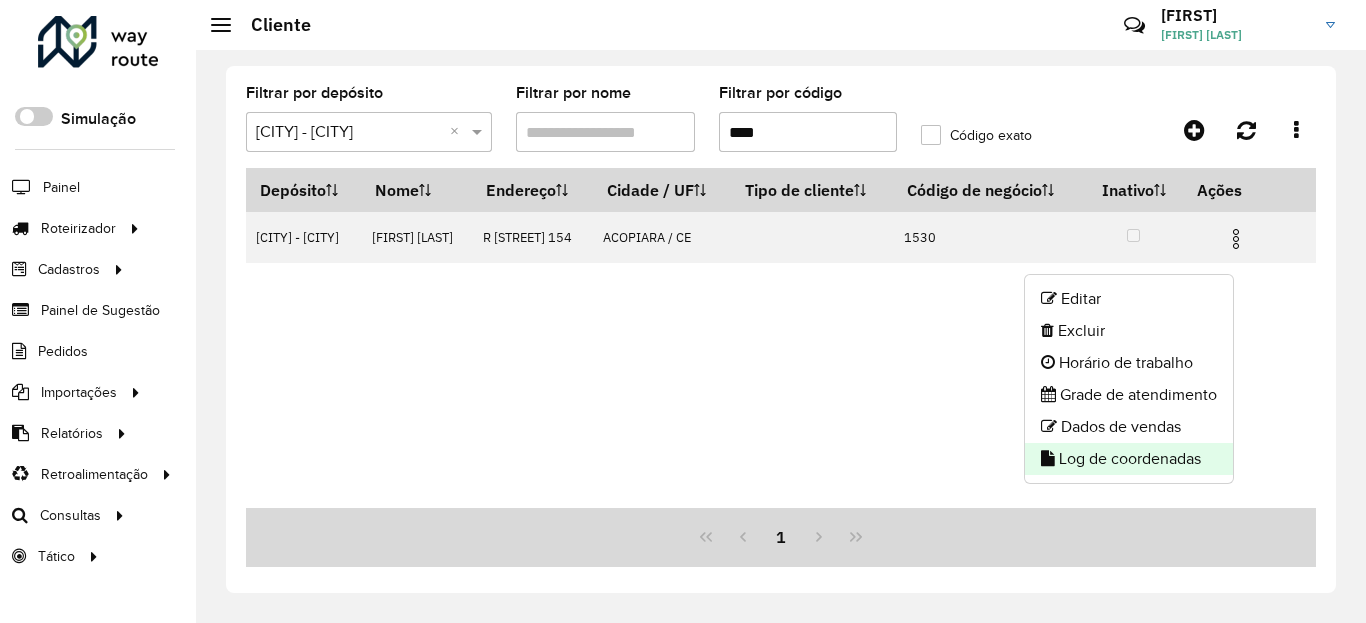 click on "Log de coordenadas" 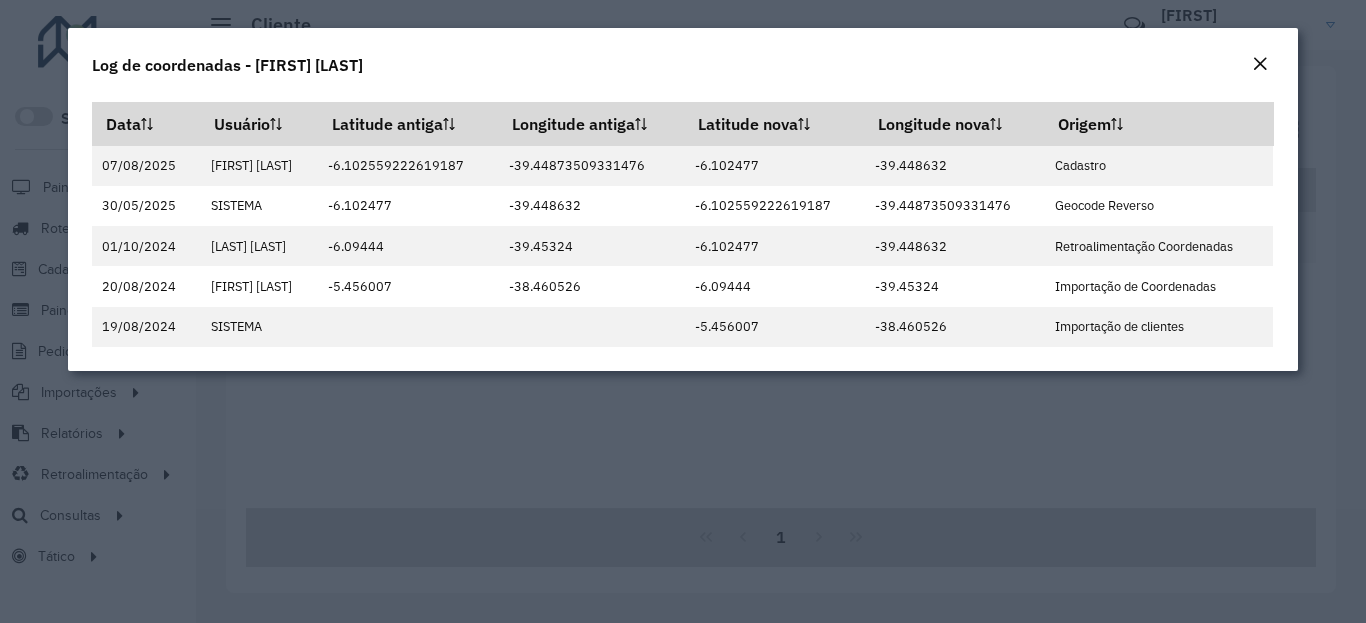 click 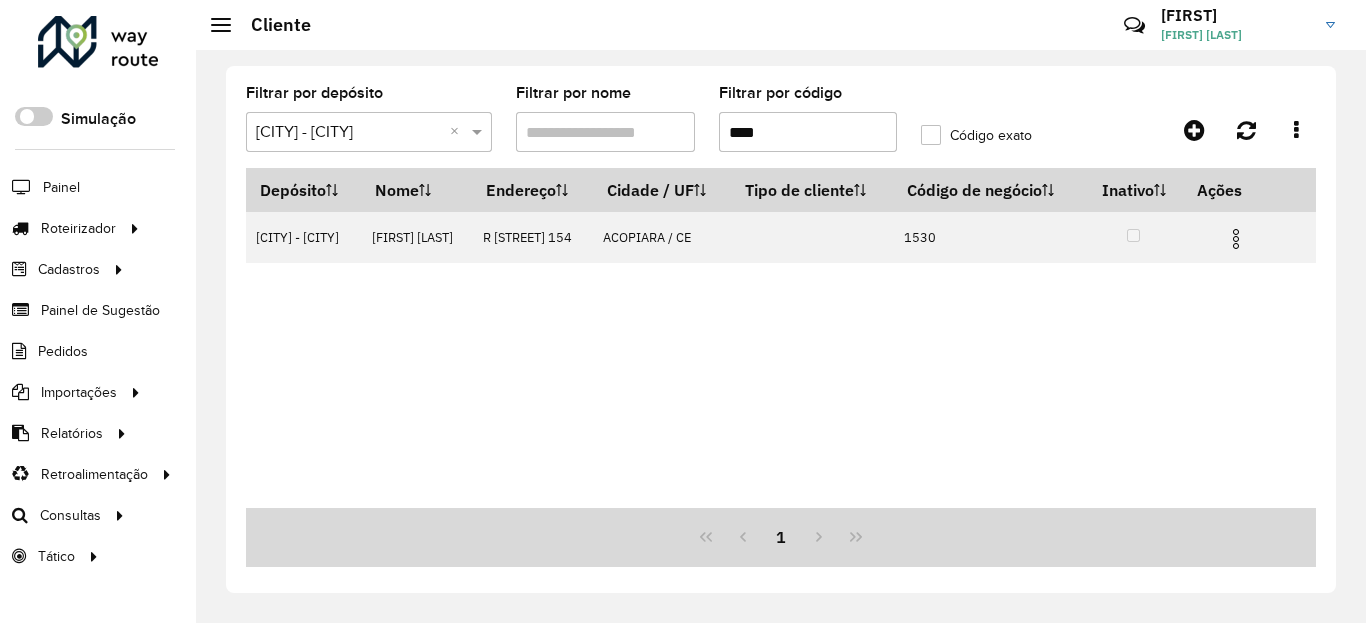 drag, startPoint x: 871, startPoint y: 132, endPoint x: 863, endPoint y: 139, distance: 10.630146 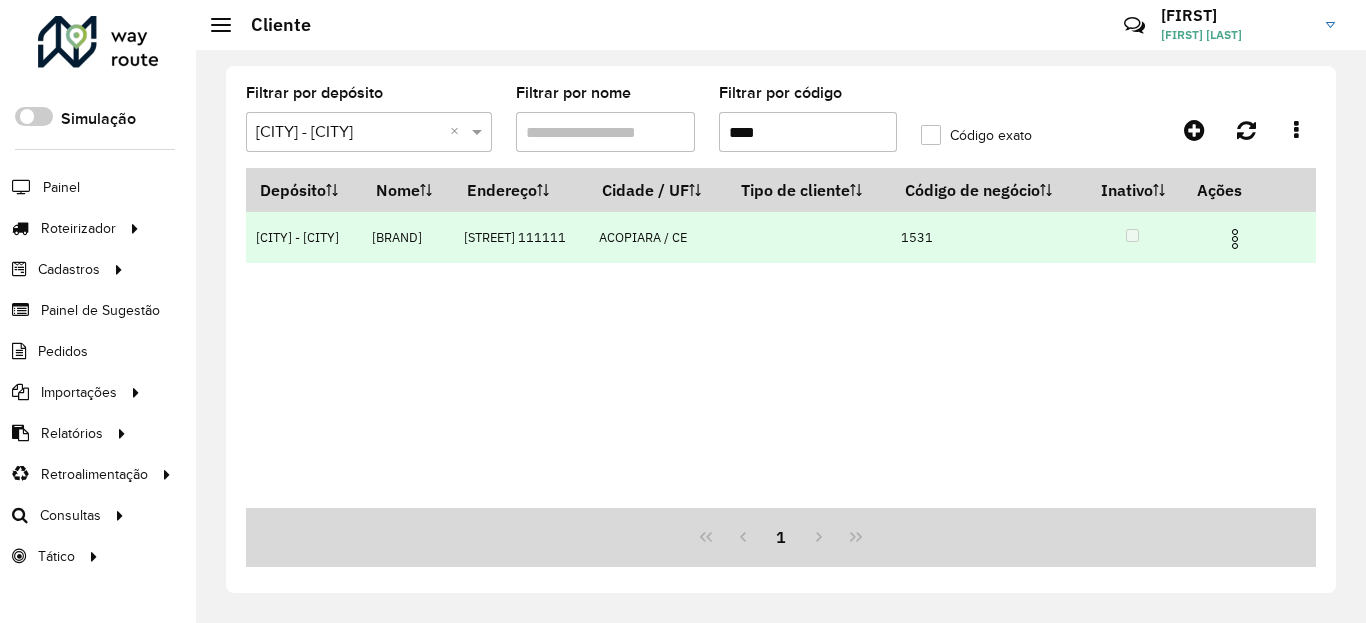click at bounding box center [1235, 239] 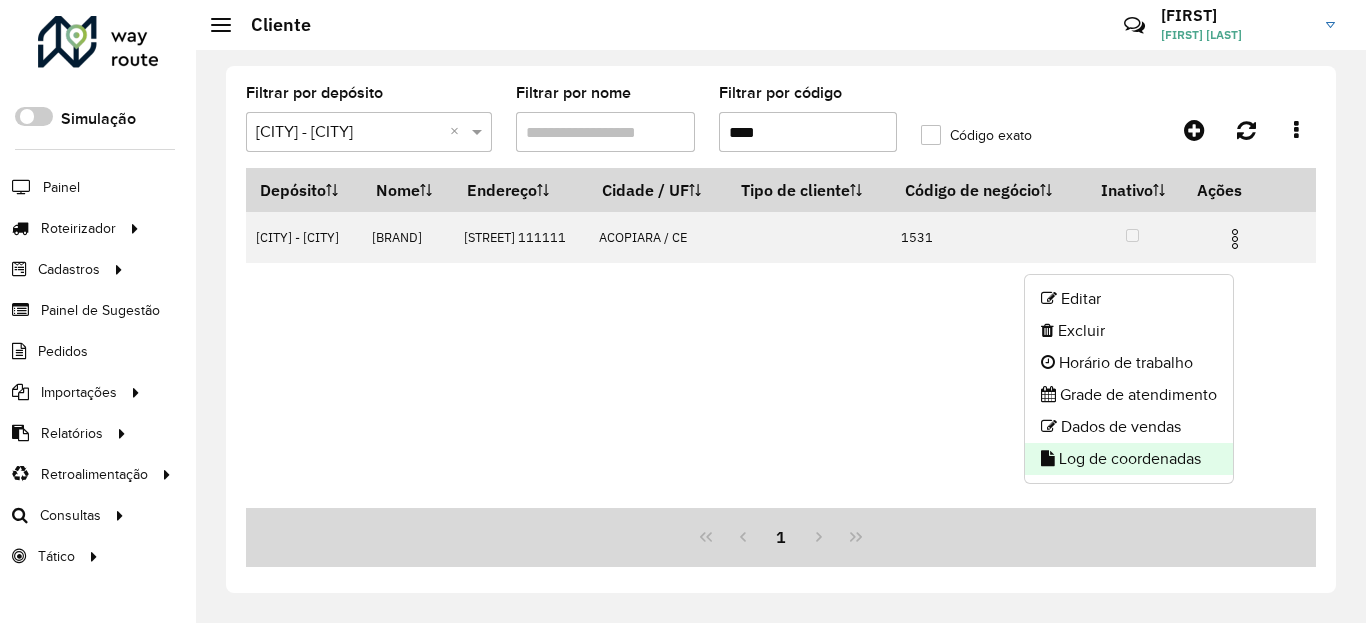 click on "Log de coordenadas" 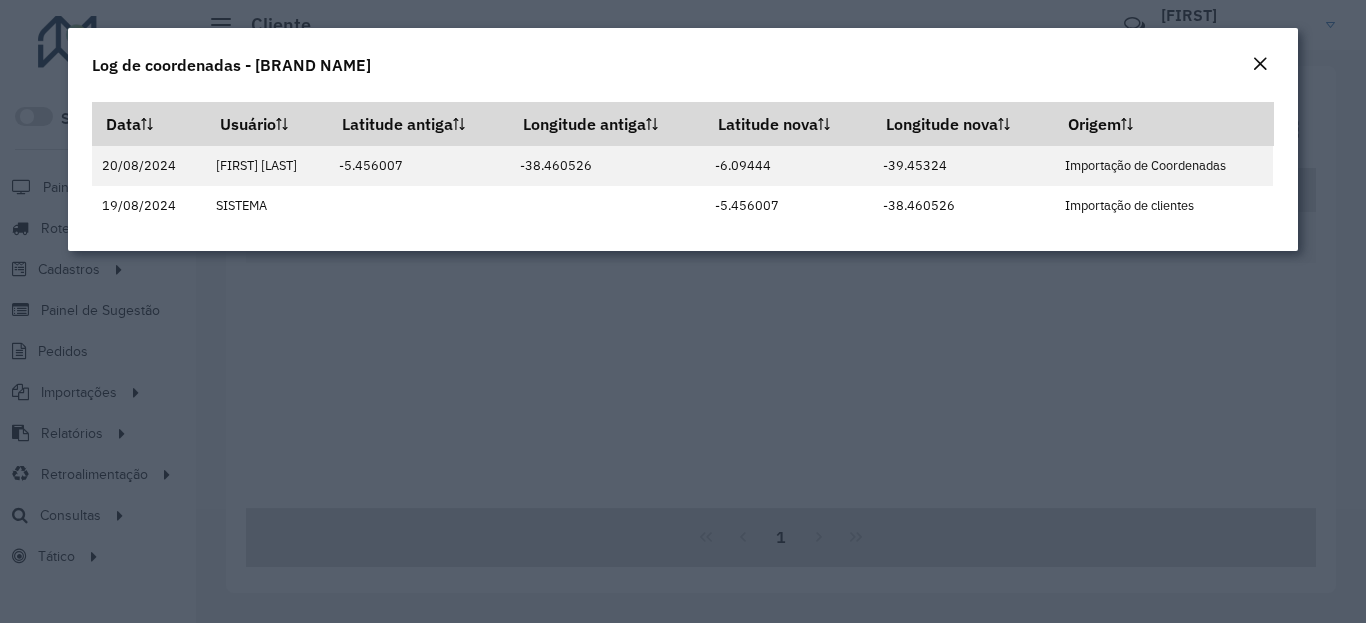 click 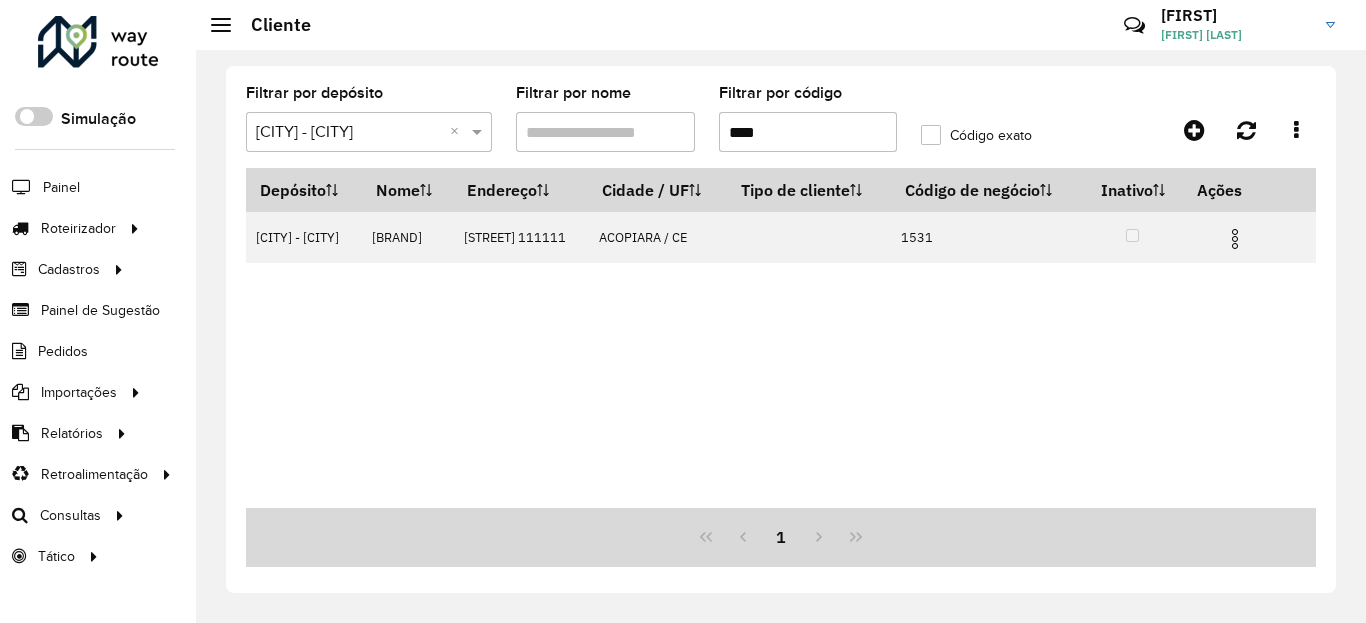 click on "****" at bounding box center (808, 132) 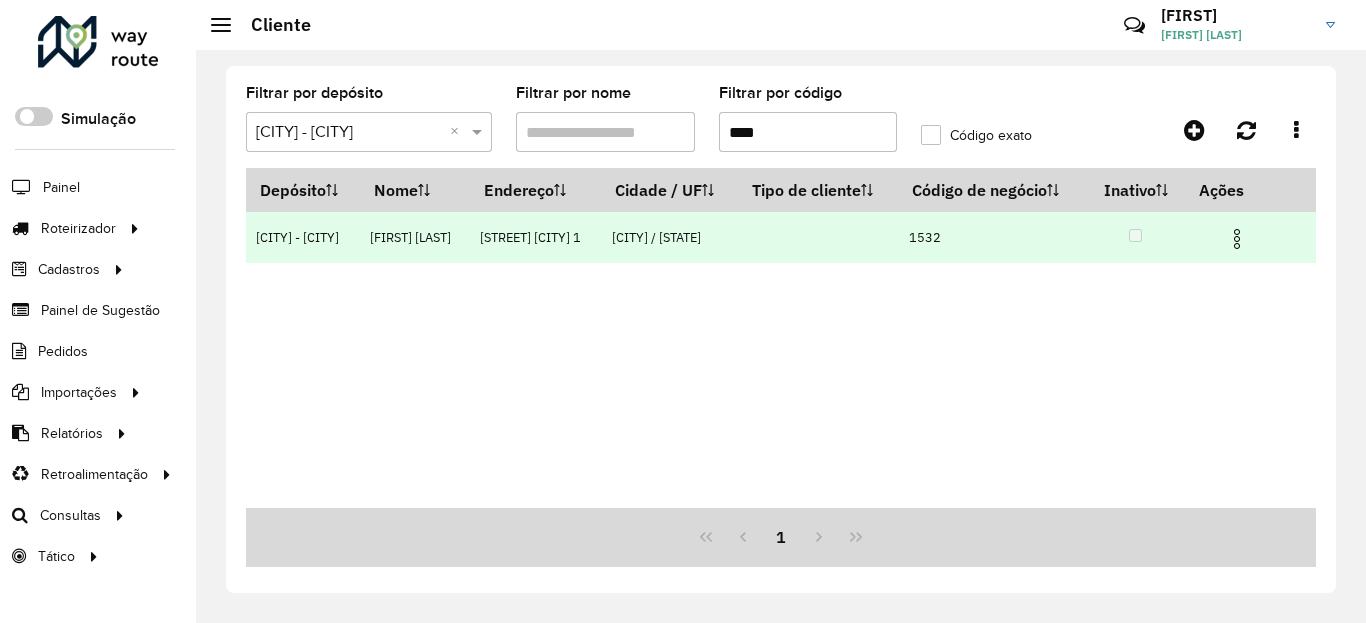 type on "****" 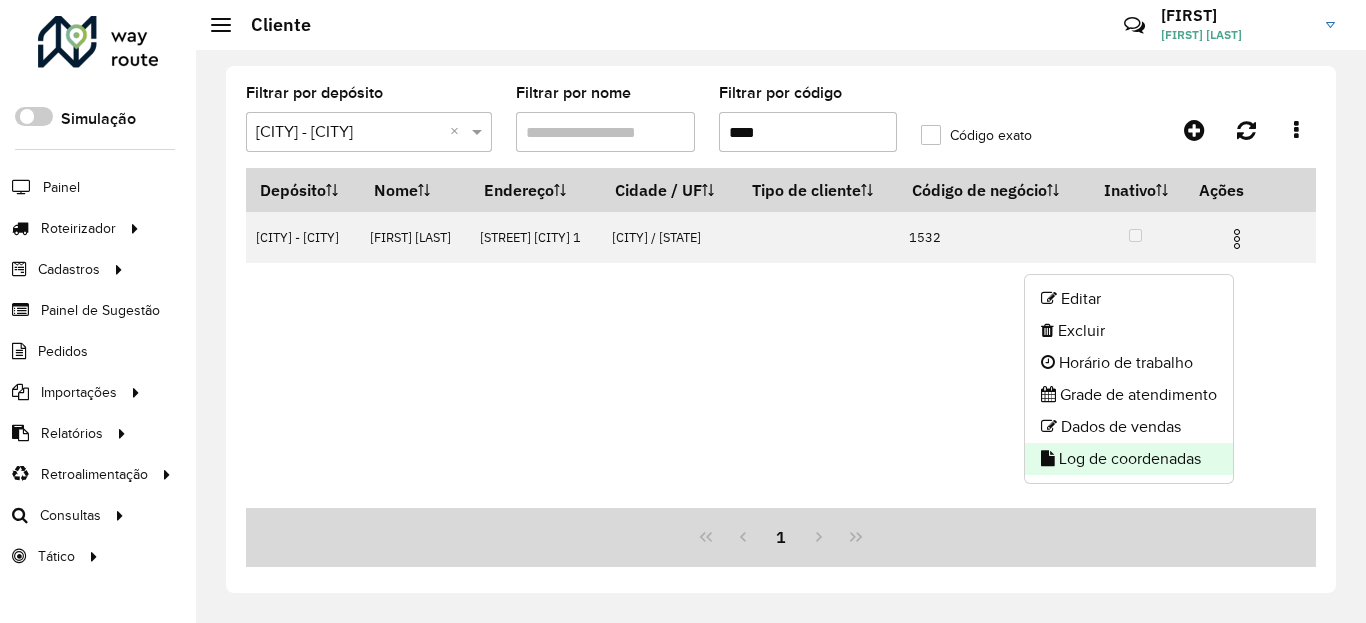 click on "Log de coordenadas" 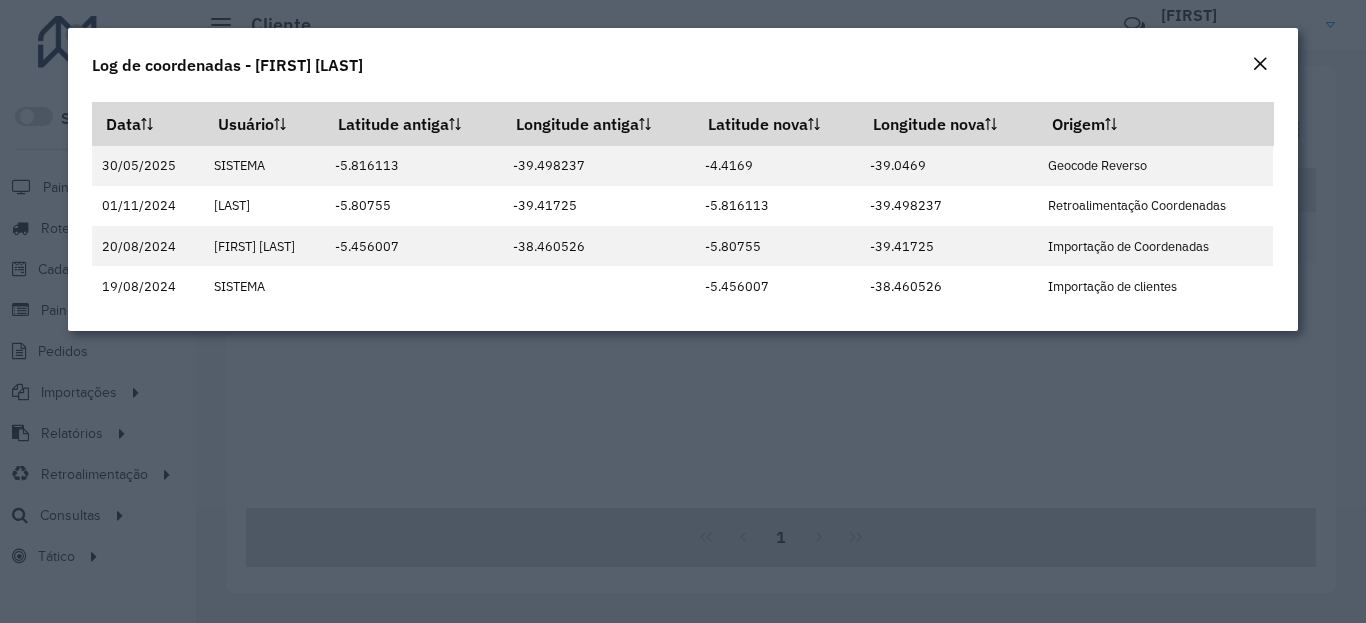 click on "Log de coordenadas - [FIRST] [LAST]" 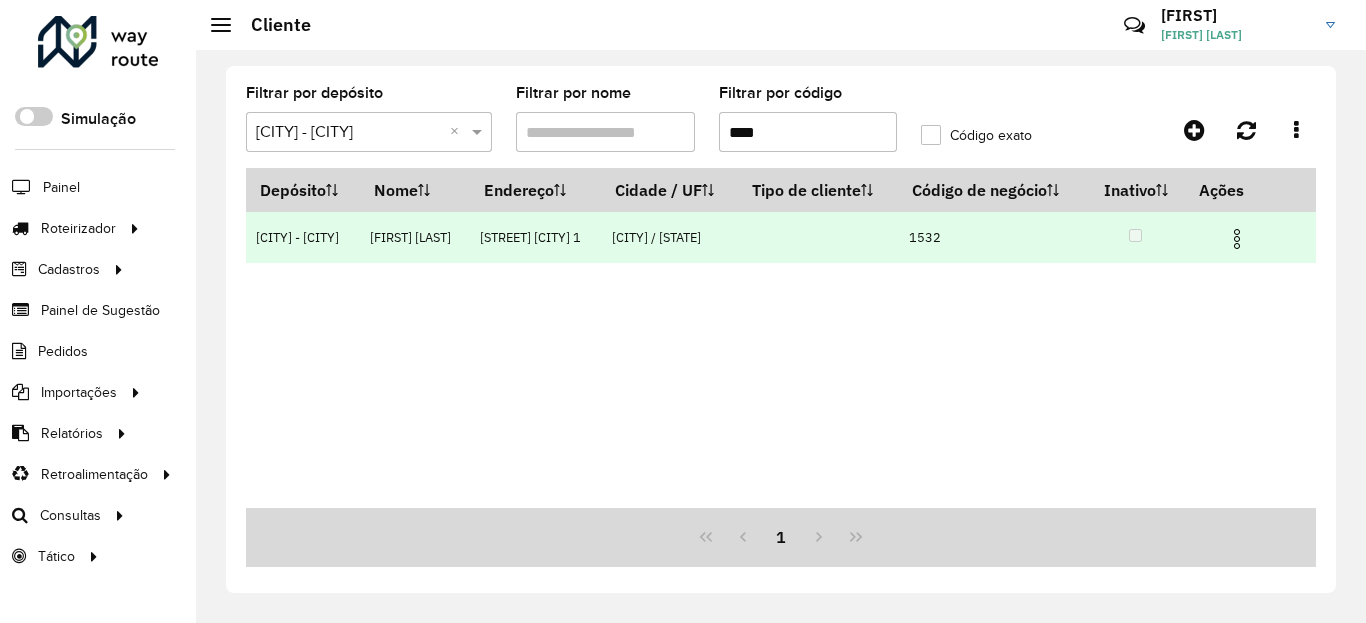 click at bounding box center (1237, 239) 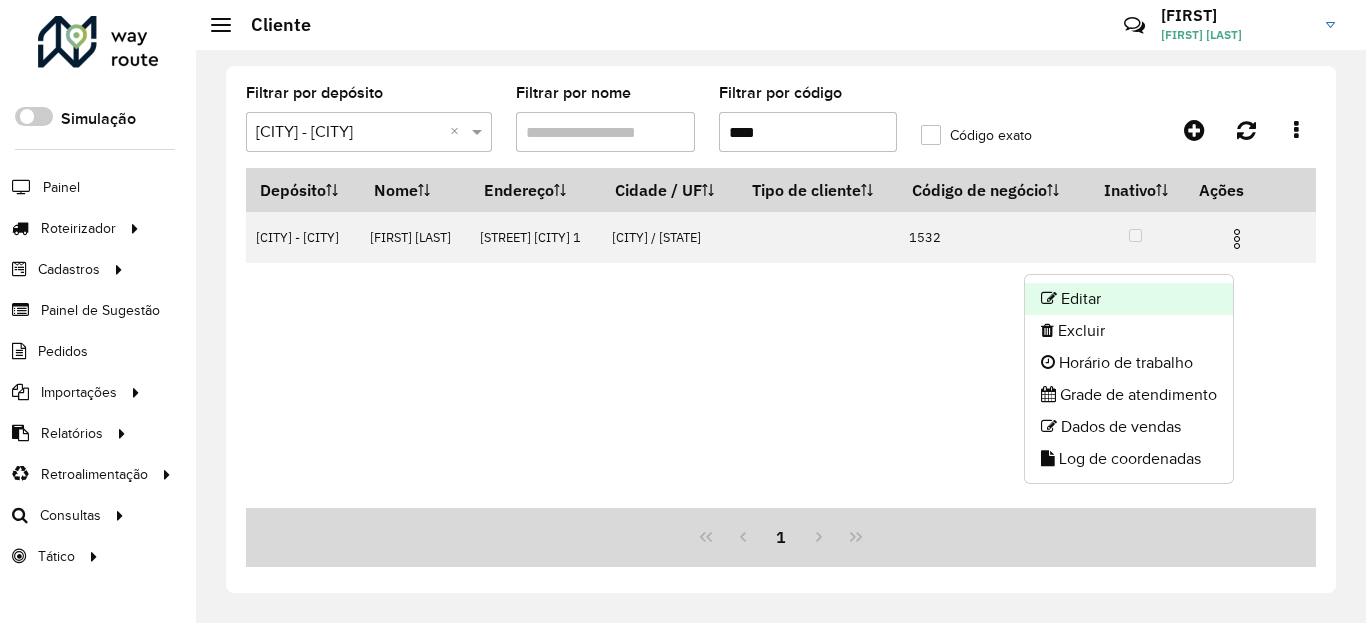 click on "Editar" 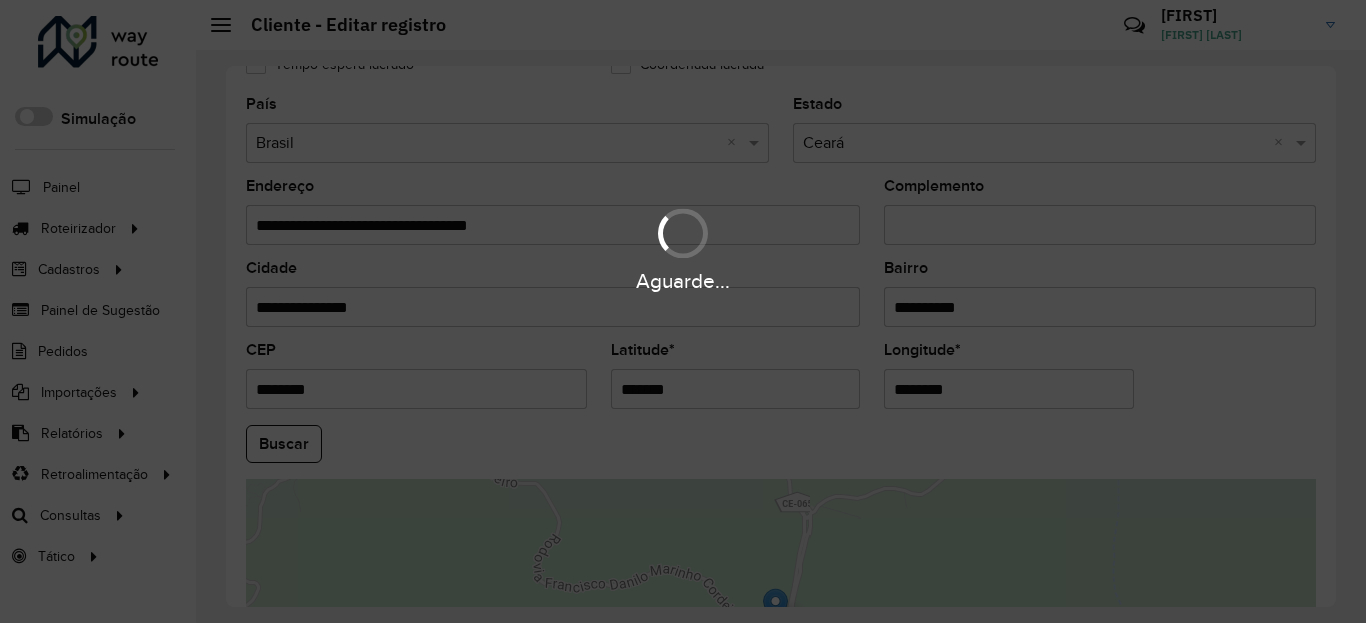scroll, scrollTop: 720, scrollLeft: 0, axis: vertical 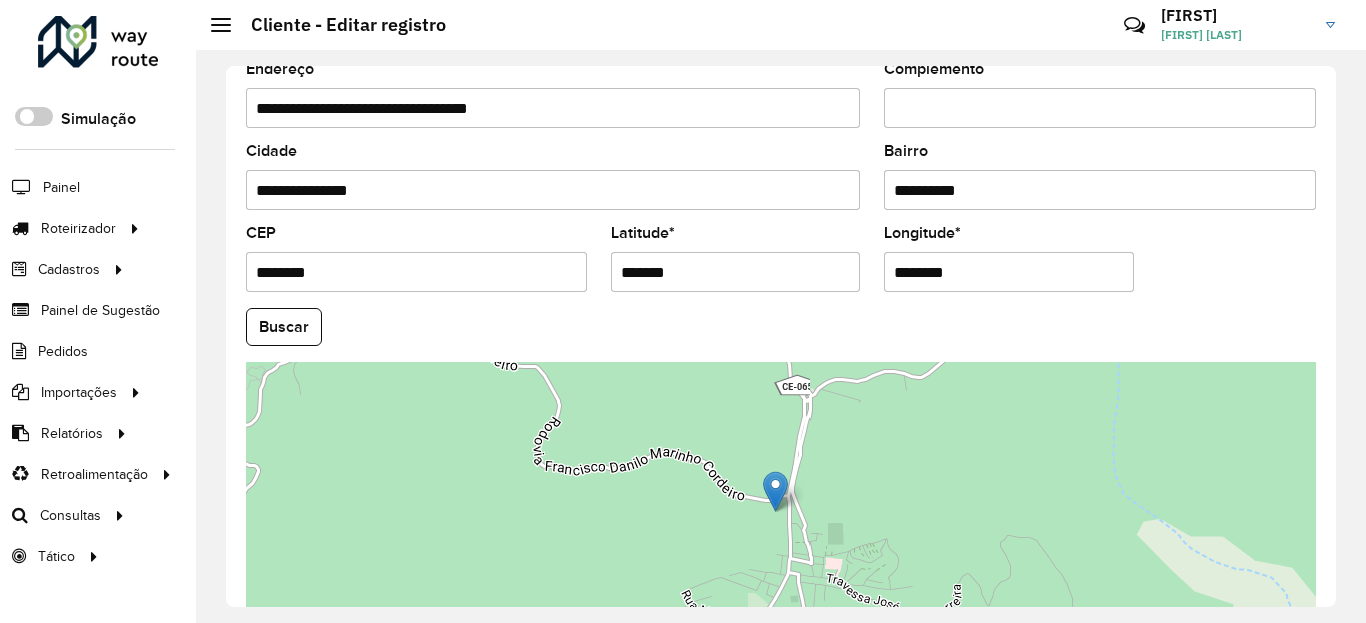 click on "*******" at bounding box center [736, 272] 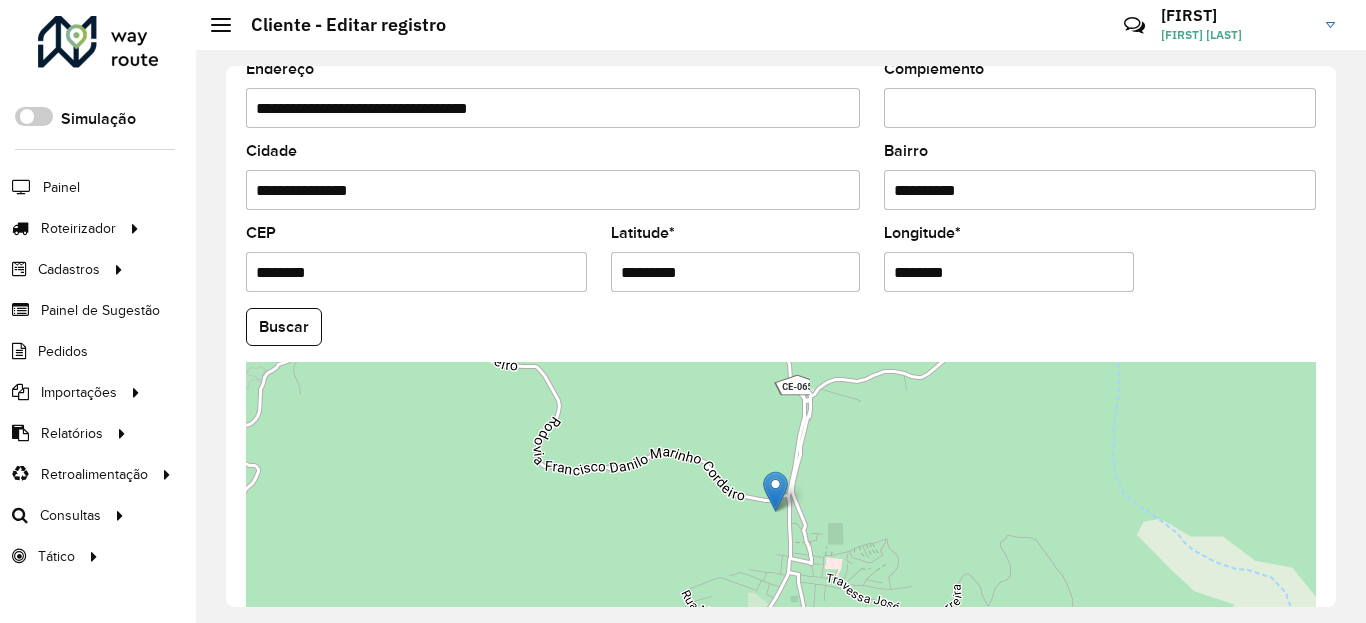 type on "*********" 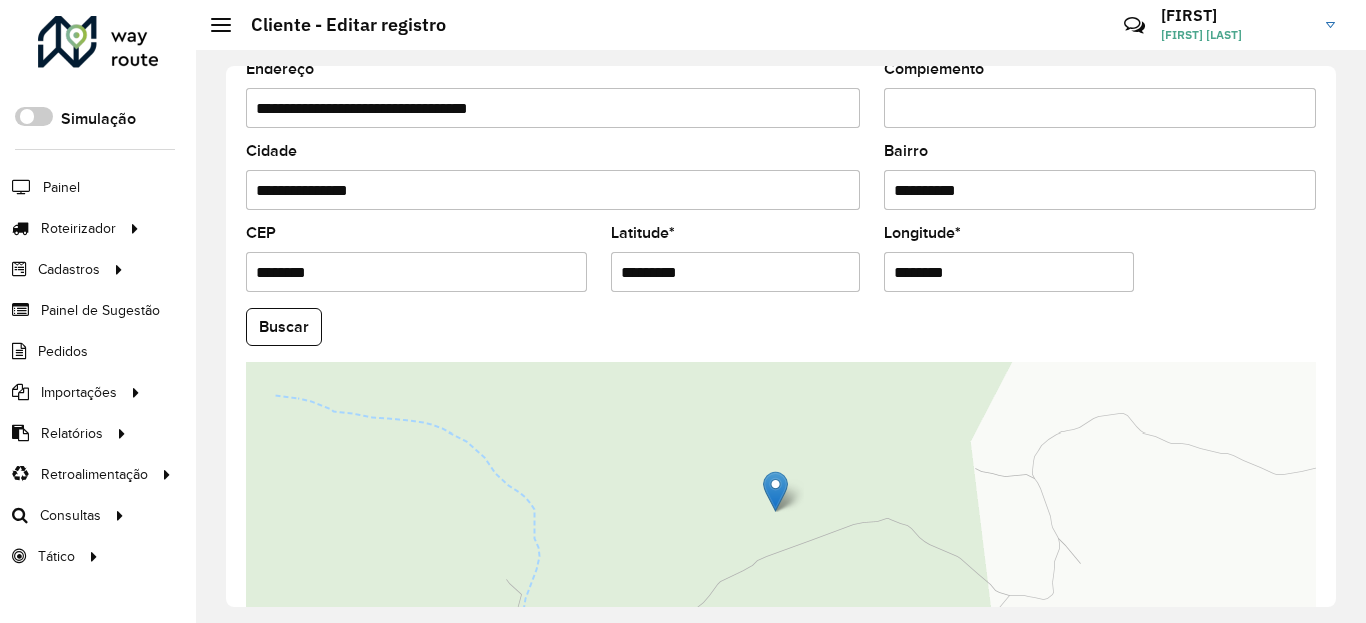 click on "********" at bounding box center [1009, 272] 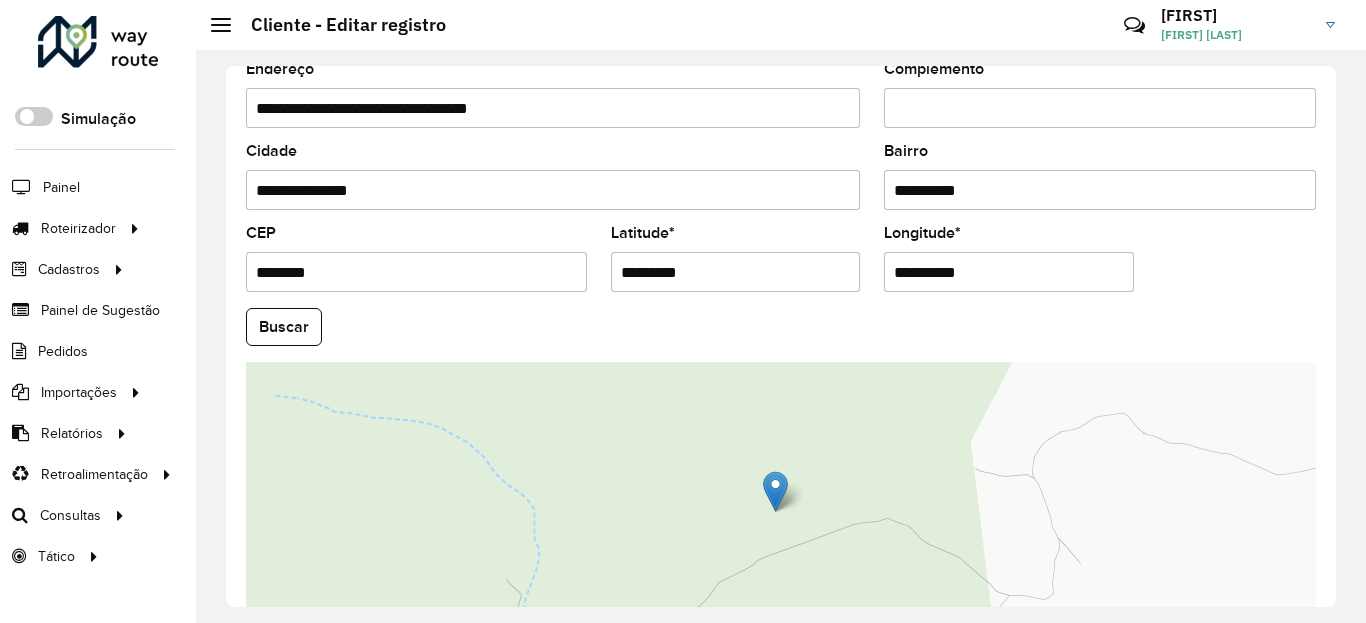 type on "**********" 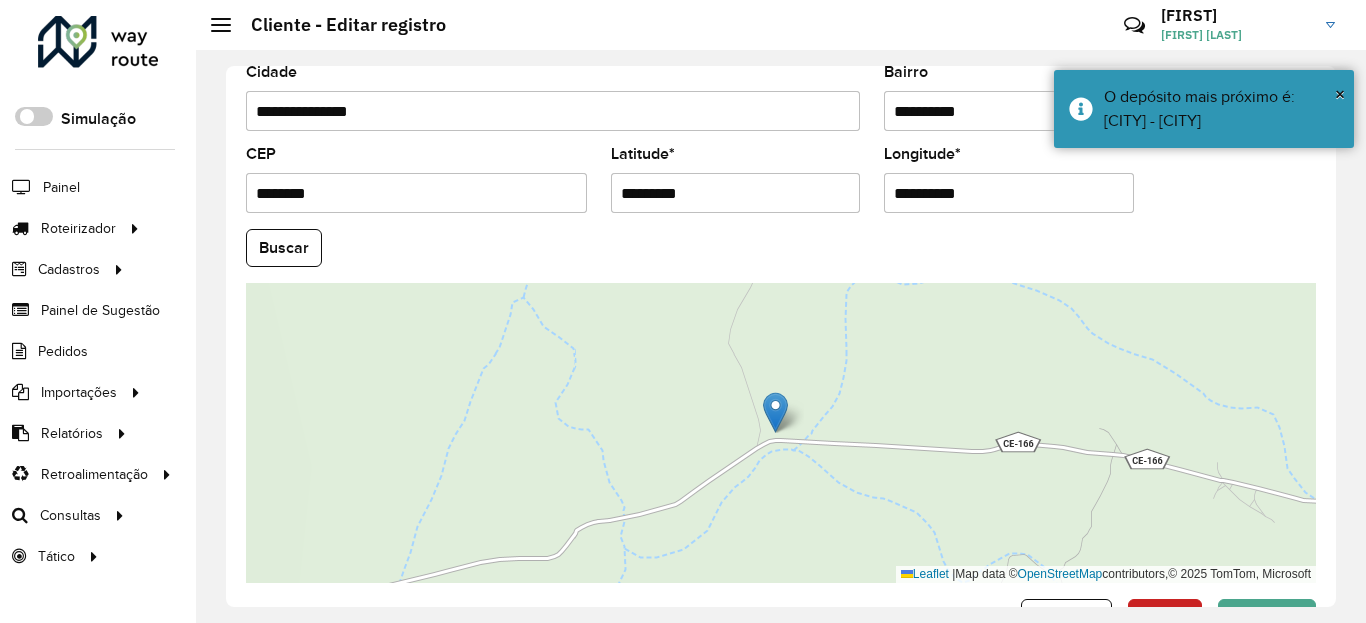 scroll, scrollTop: 840, scrollLeft: 0, axis: vertical 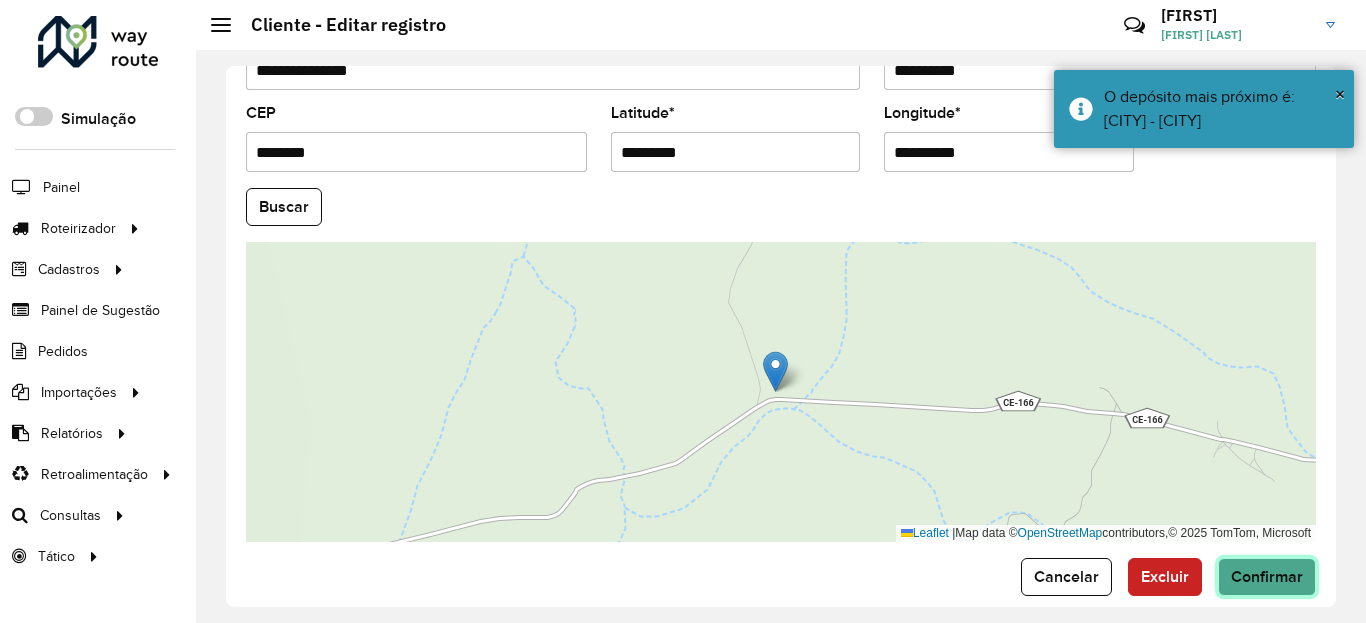 click on "Confirmar" 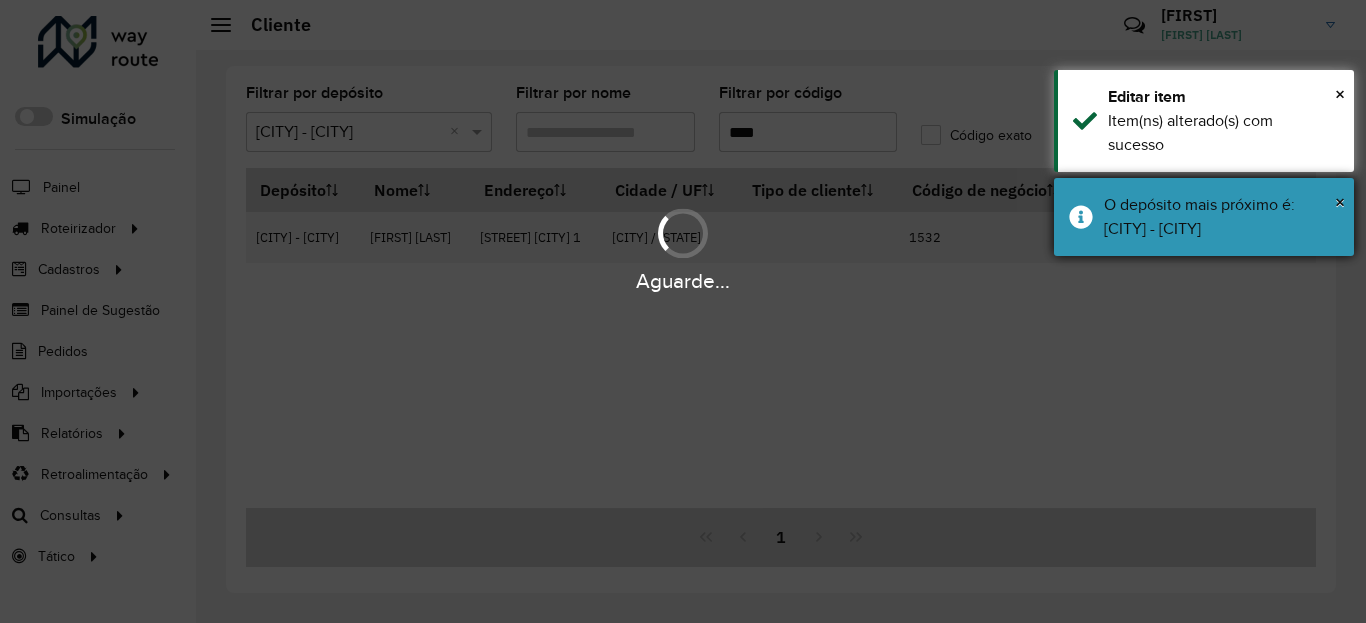 click on "O depósito mais próximo é: Dunas - Quixeramobim" at bounding box center [1221, 217] 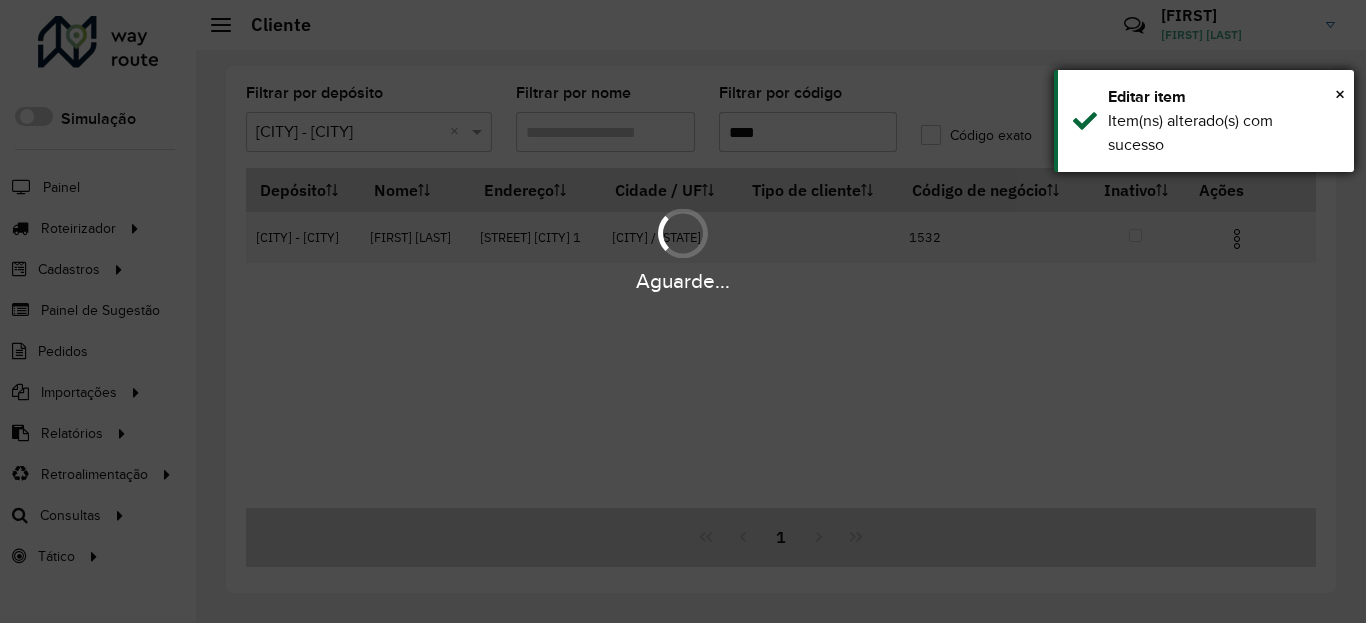 click on "Item(ns) alterado(s) com sucesso" at bounding box center [1223, 133] 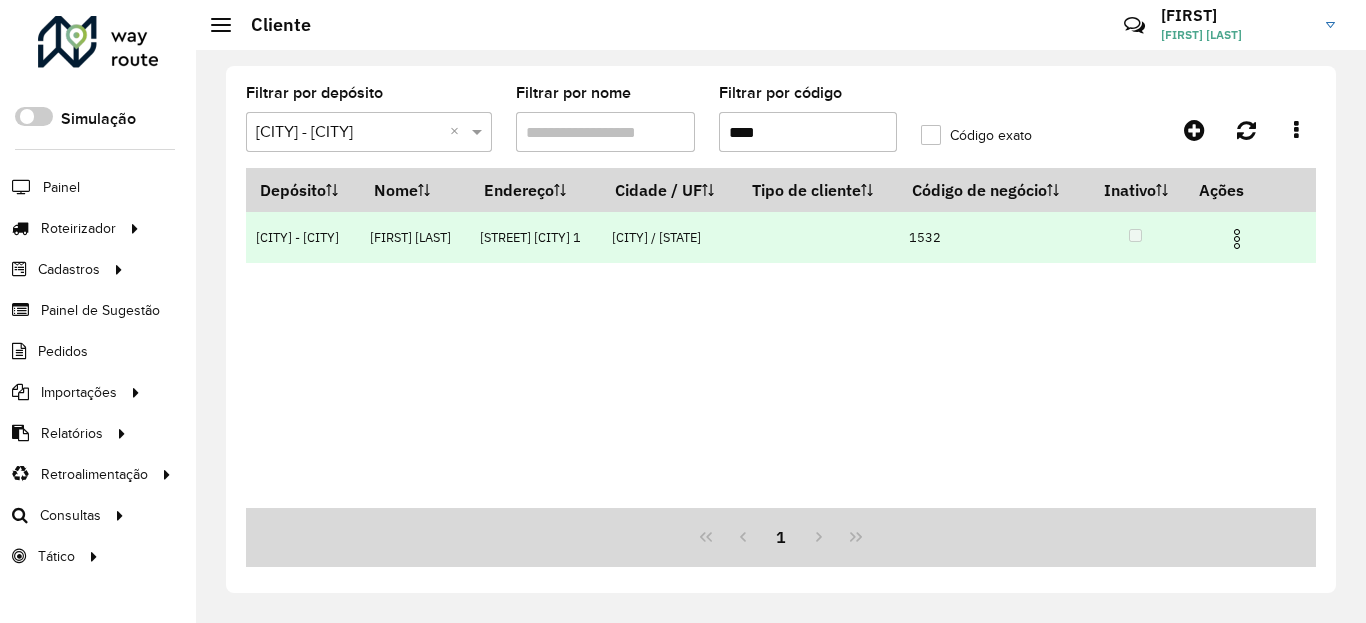 click at bounding box center [1237, 239] 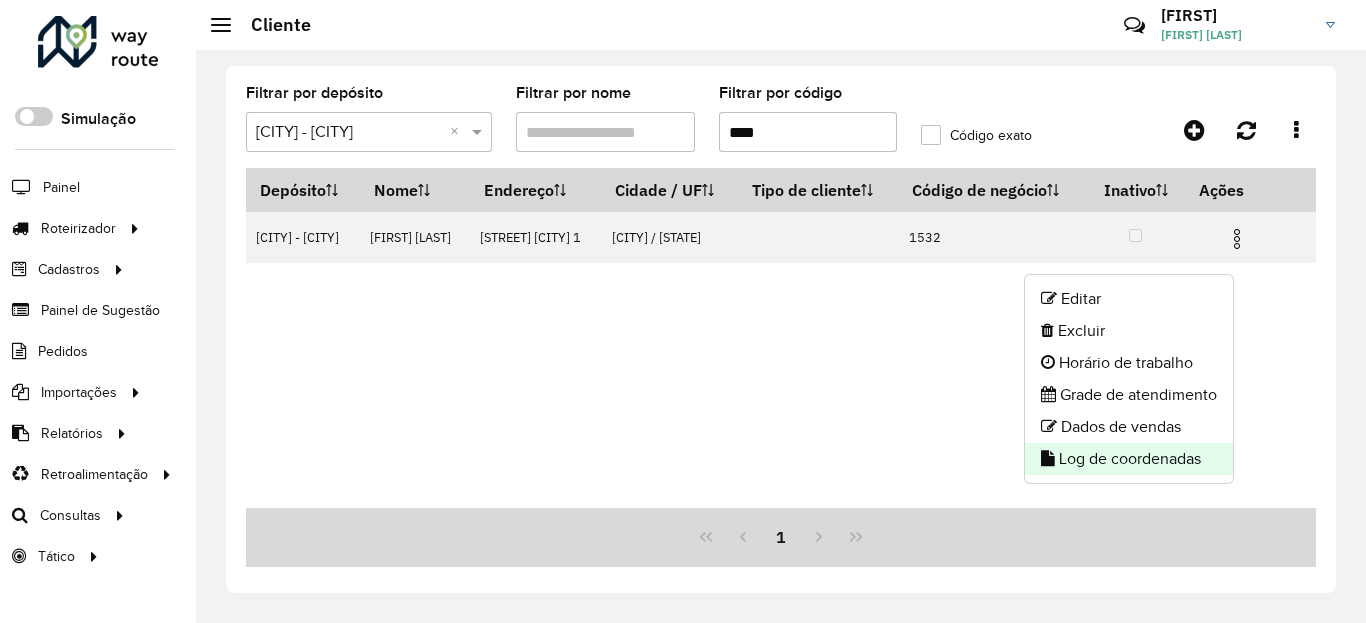 click on "Log de coordenadas" 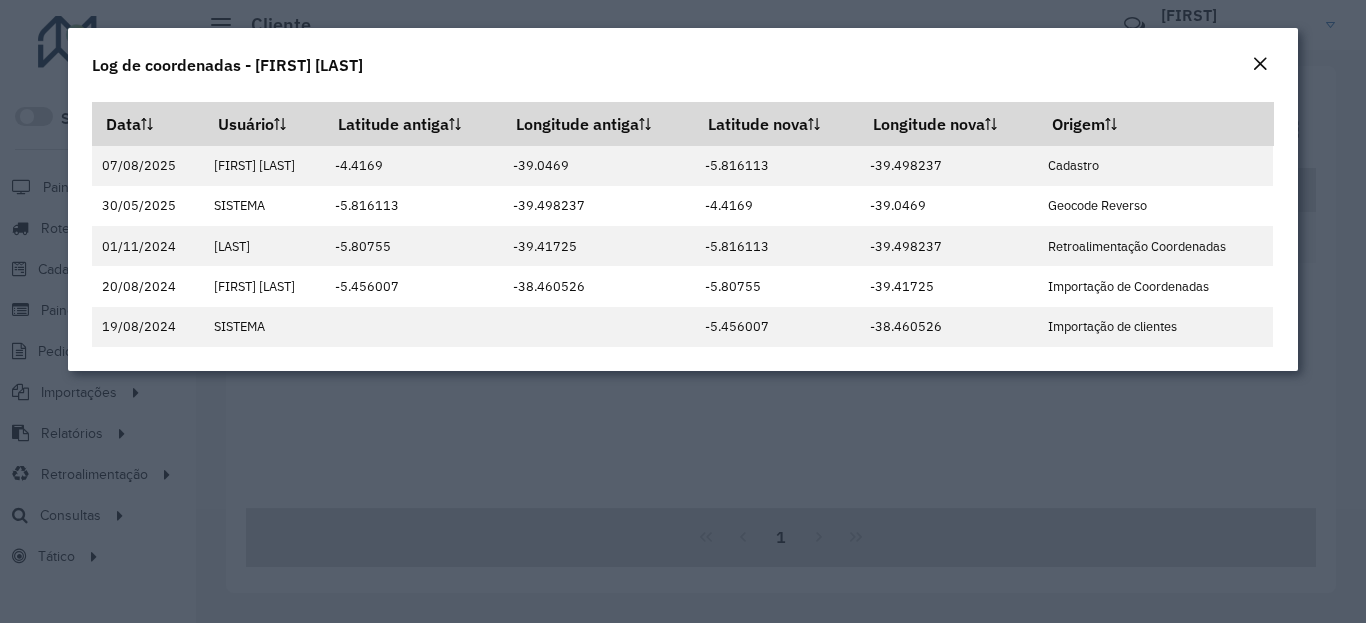 click 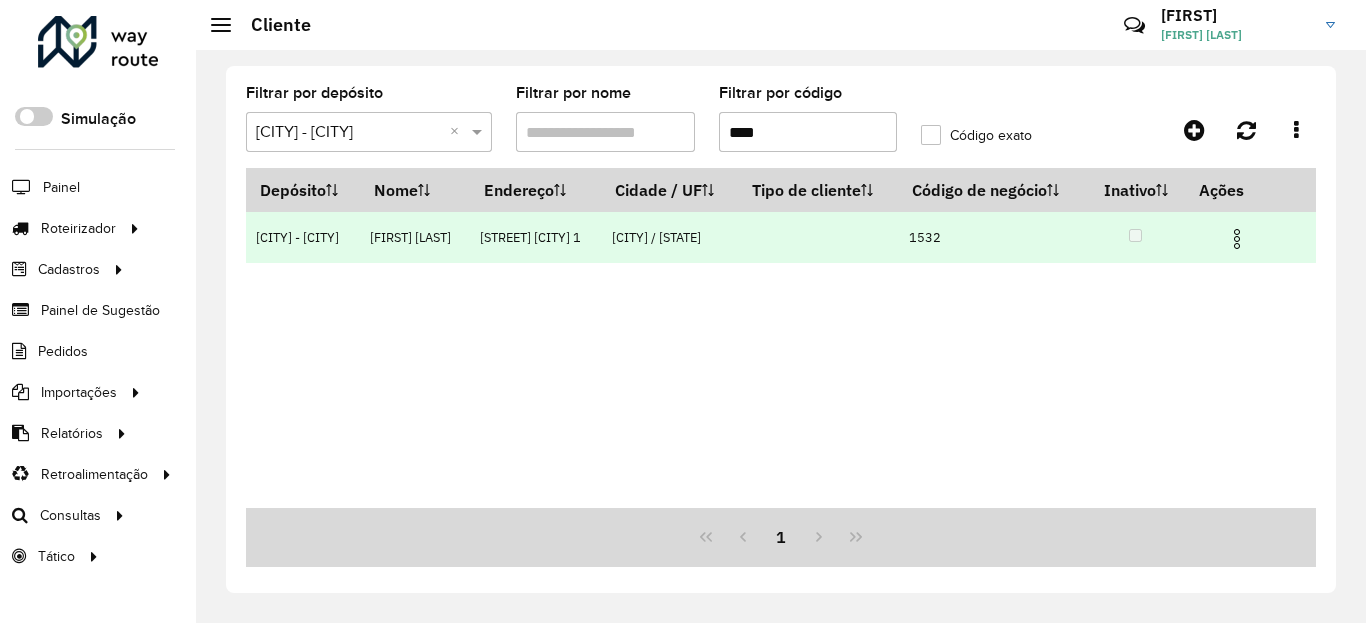click at bounding box center [1237, 239] 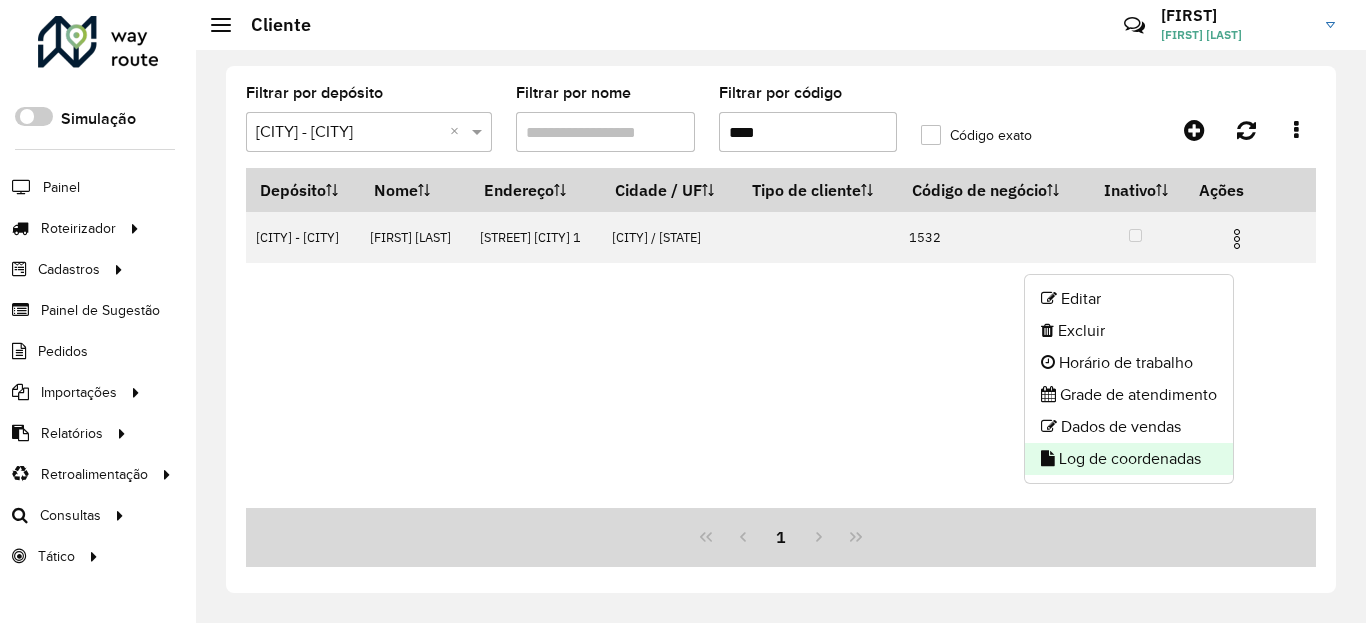 click on "Log de coordenadas" 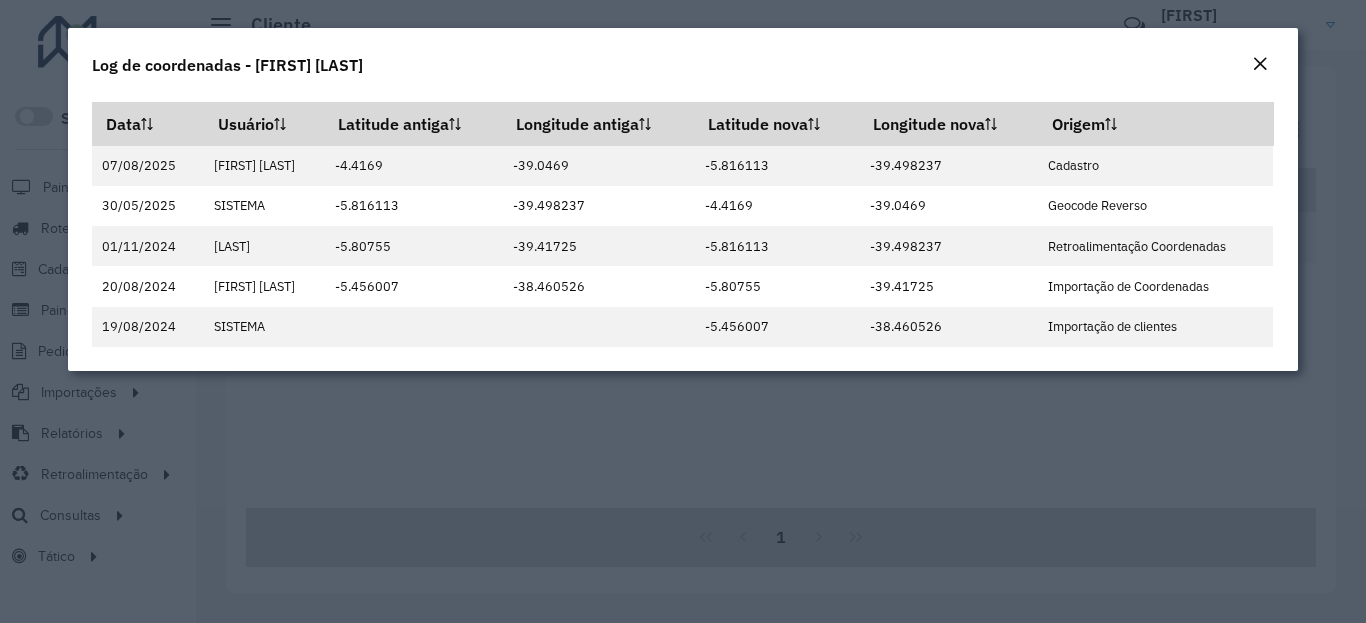 click 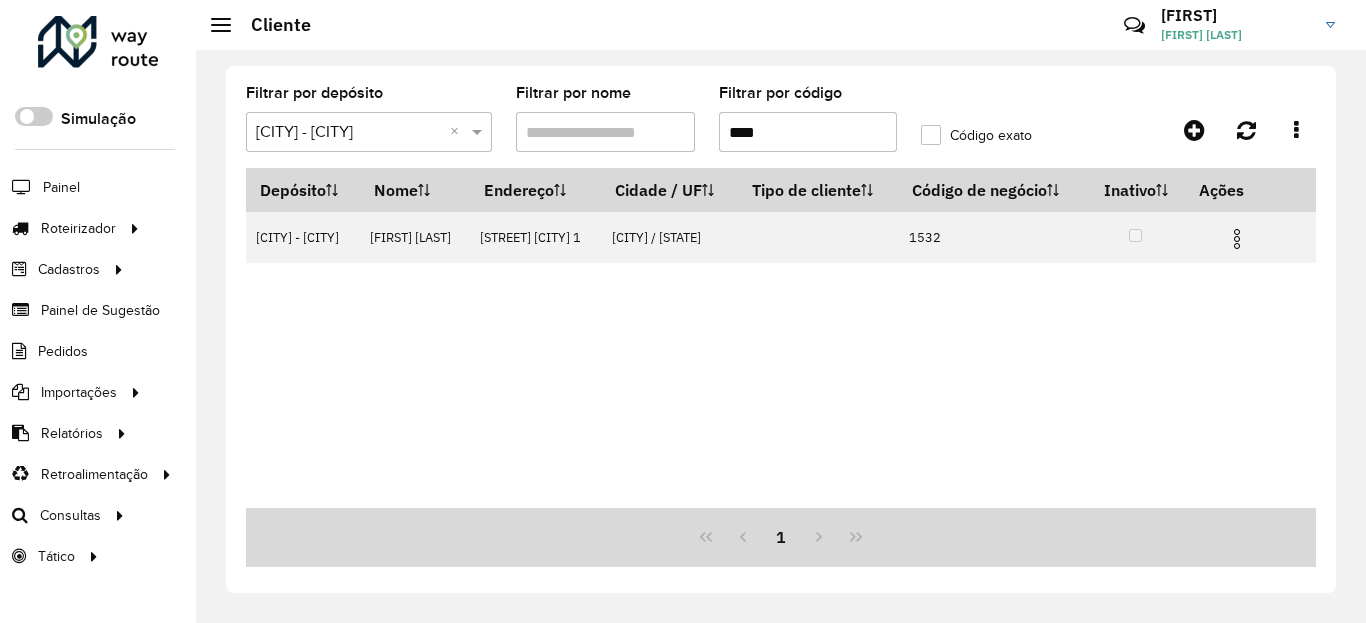 click on "****" at bounding box center (808, 132) 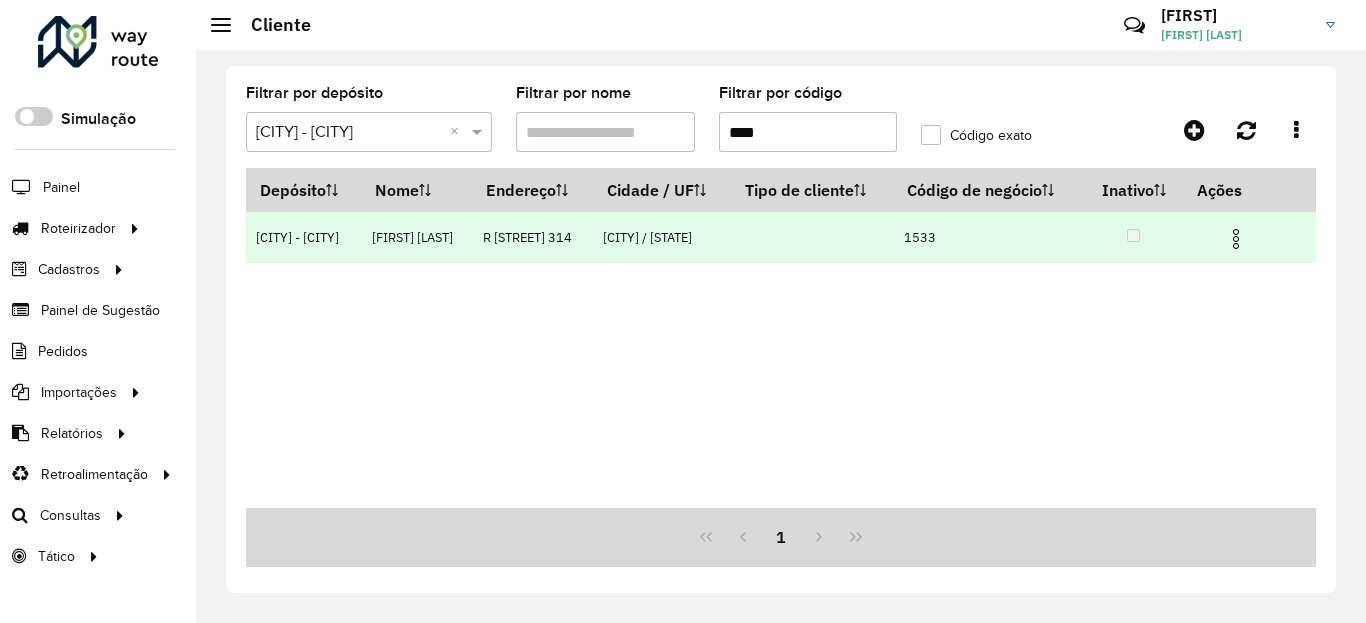 type on "****" 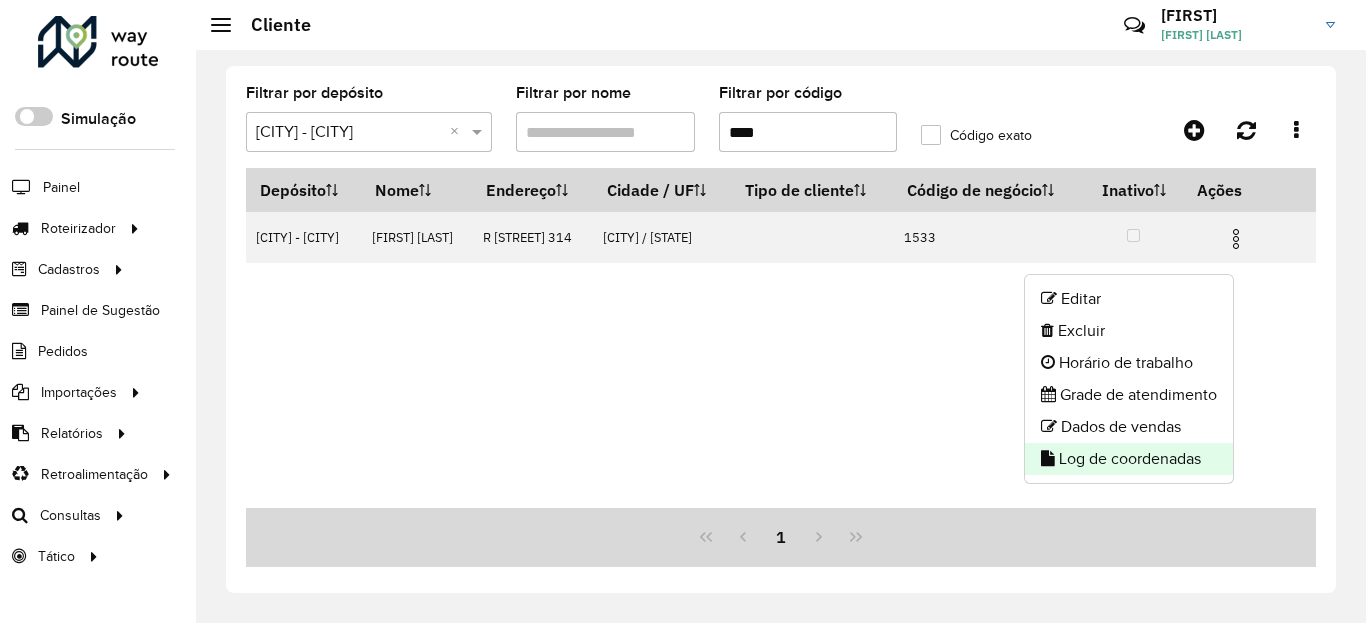 click on "Log de coordenadas" 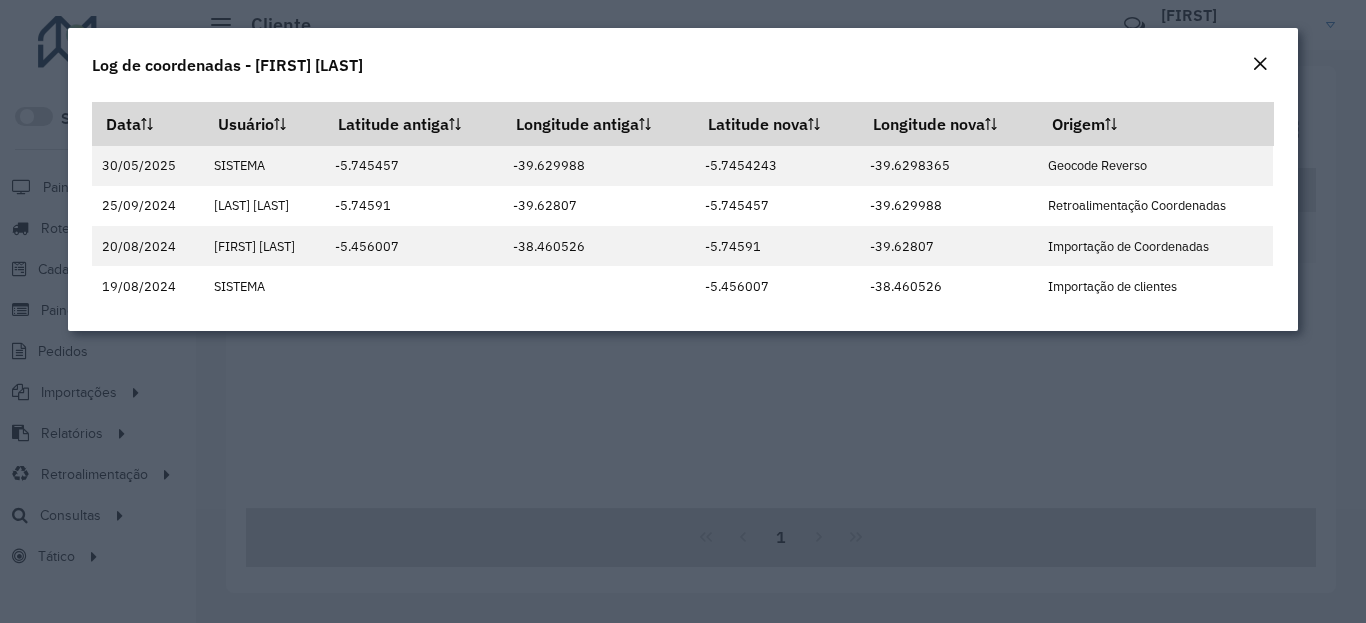 click on "Log de coordenadas - [FIRST] [LAST]" 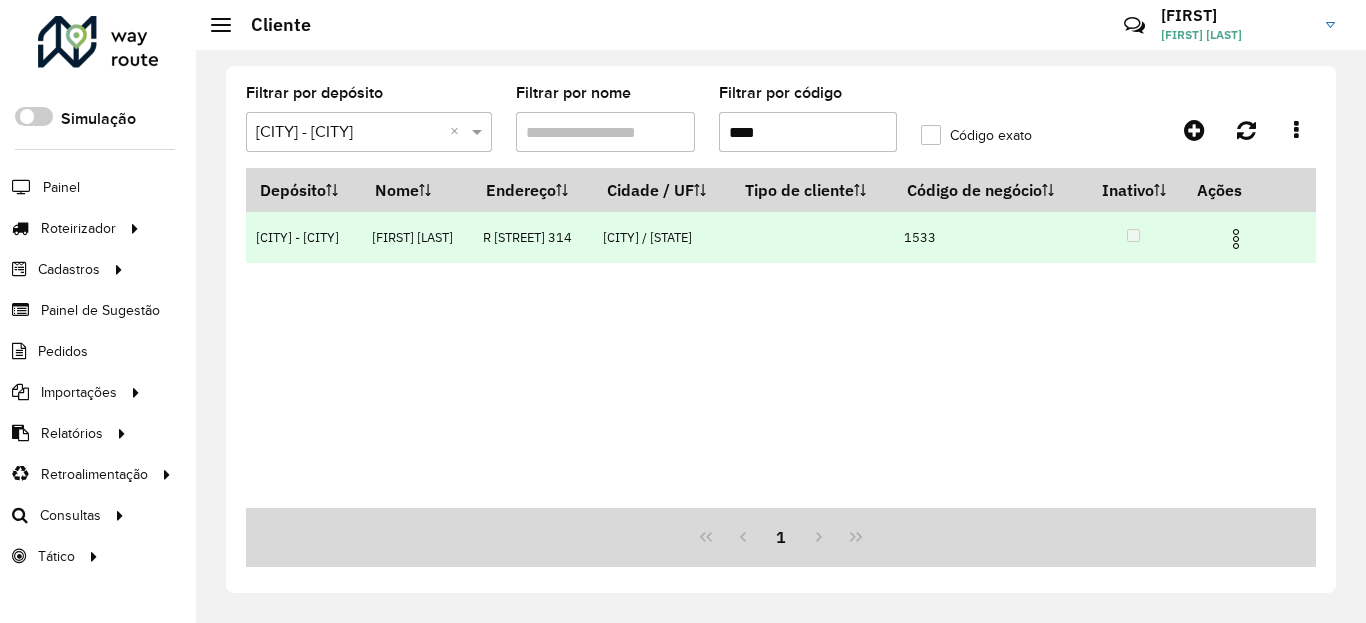 click at bounding box center (1244, 237) 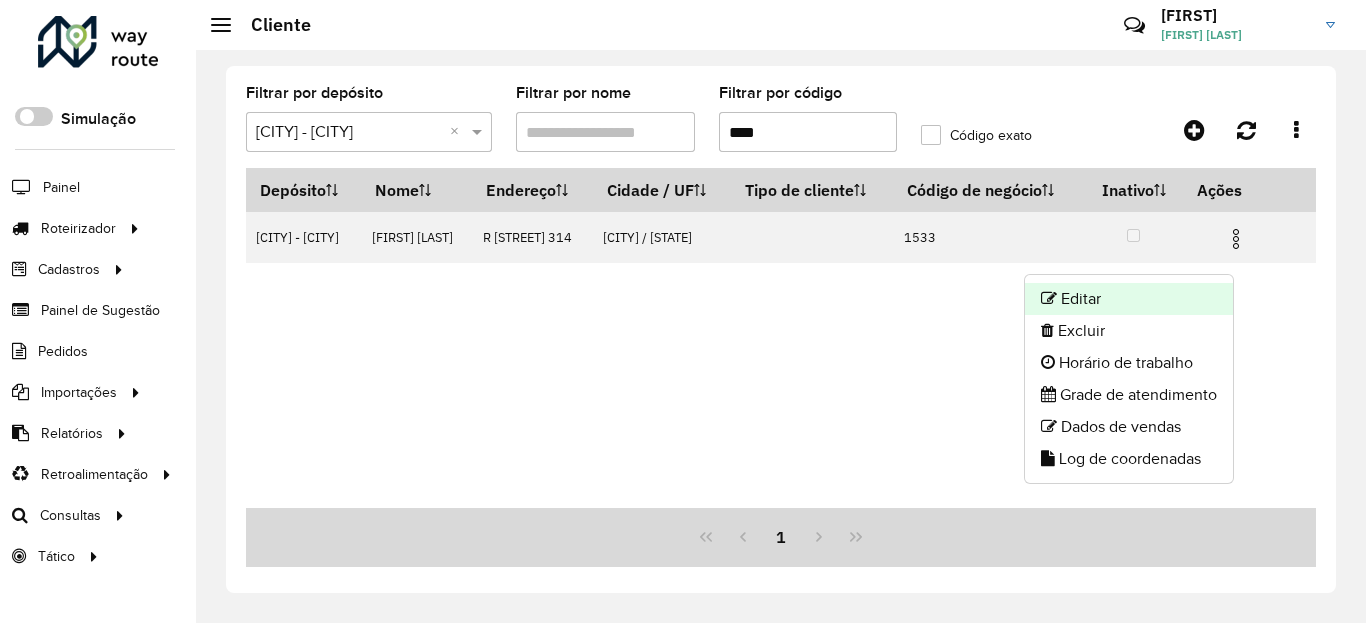 click on "Editar" 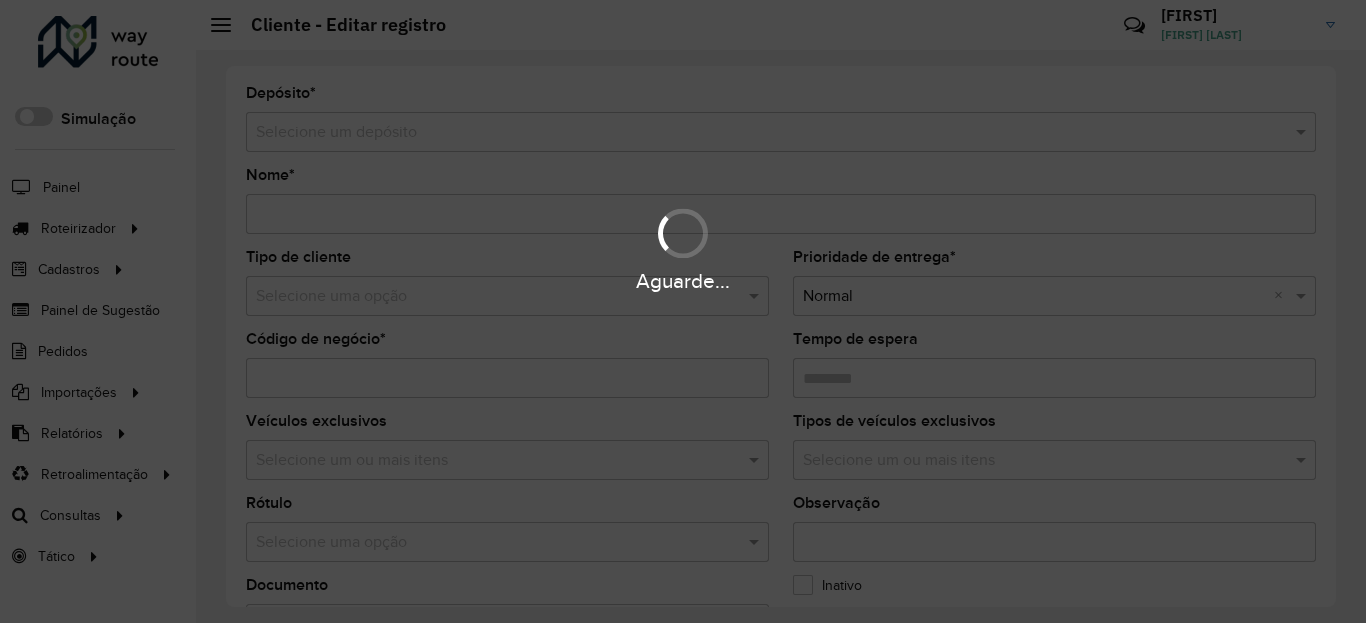 type on "**********" 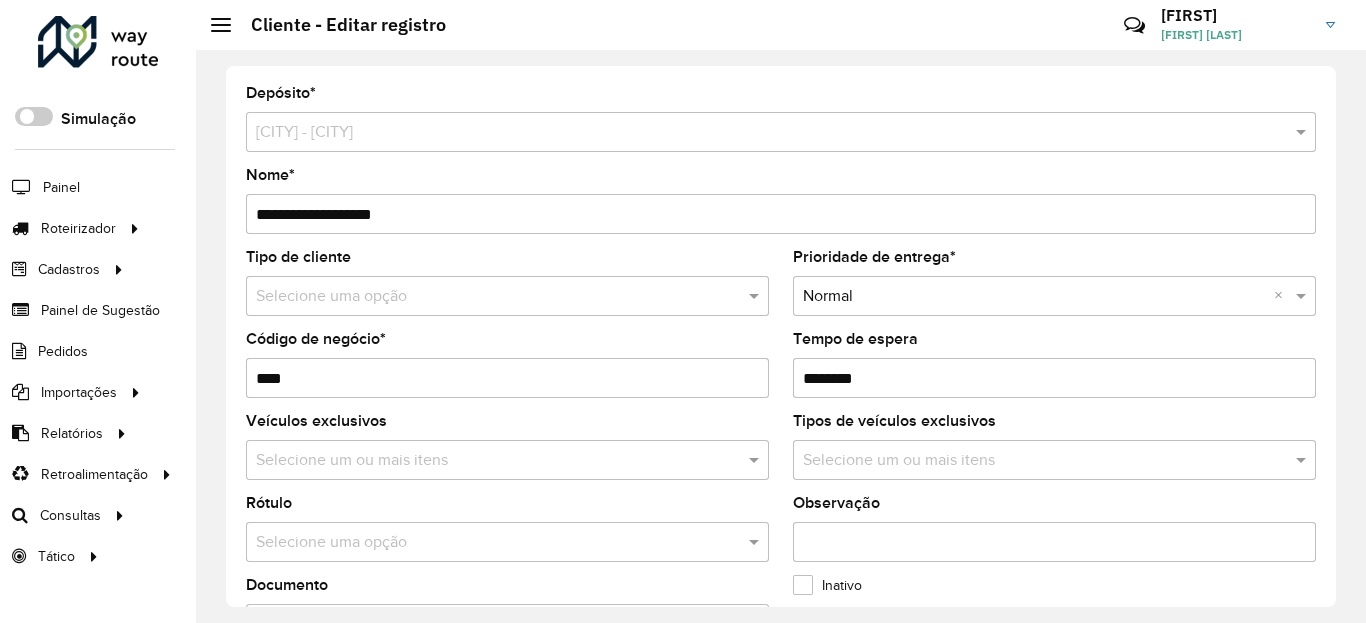 scroll, scrollTop: 600, scrollLeft: 0, axis: vertical 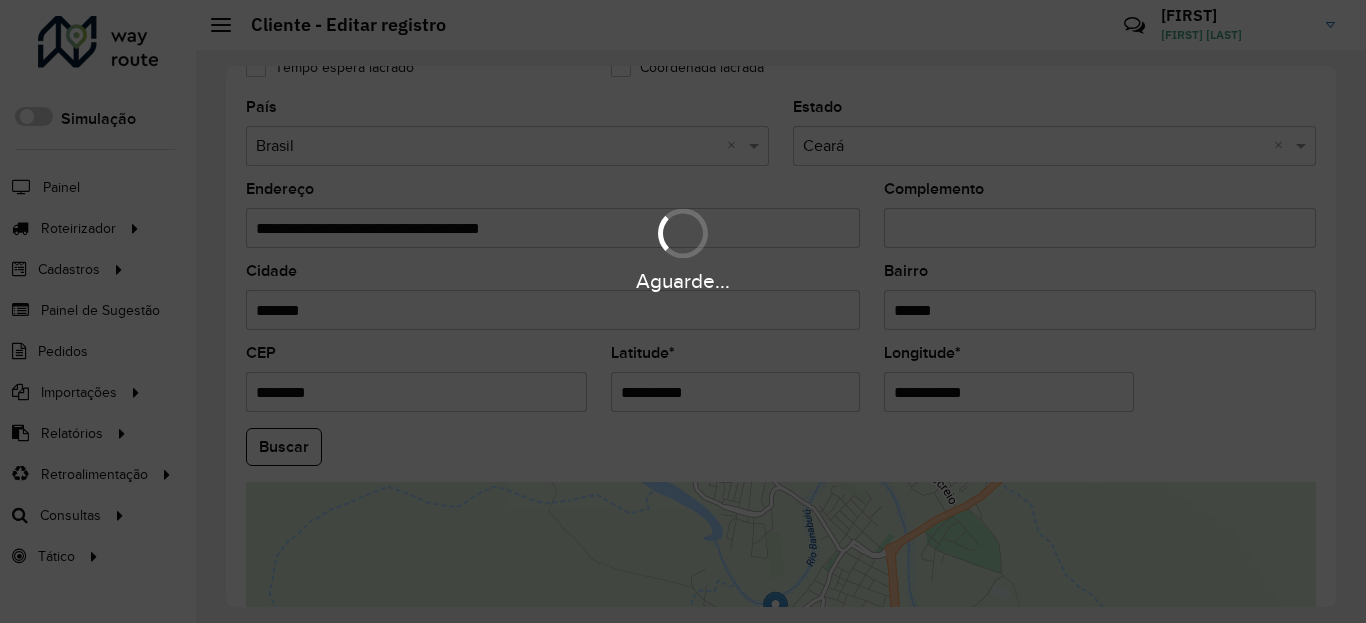 click on "Aguarde..." at bounding box center [683, 311] 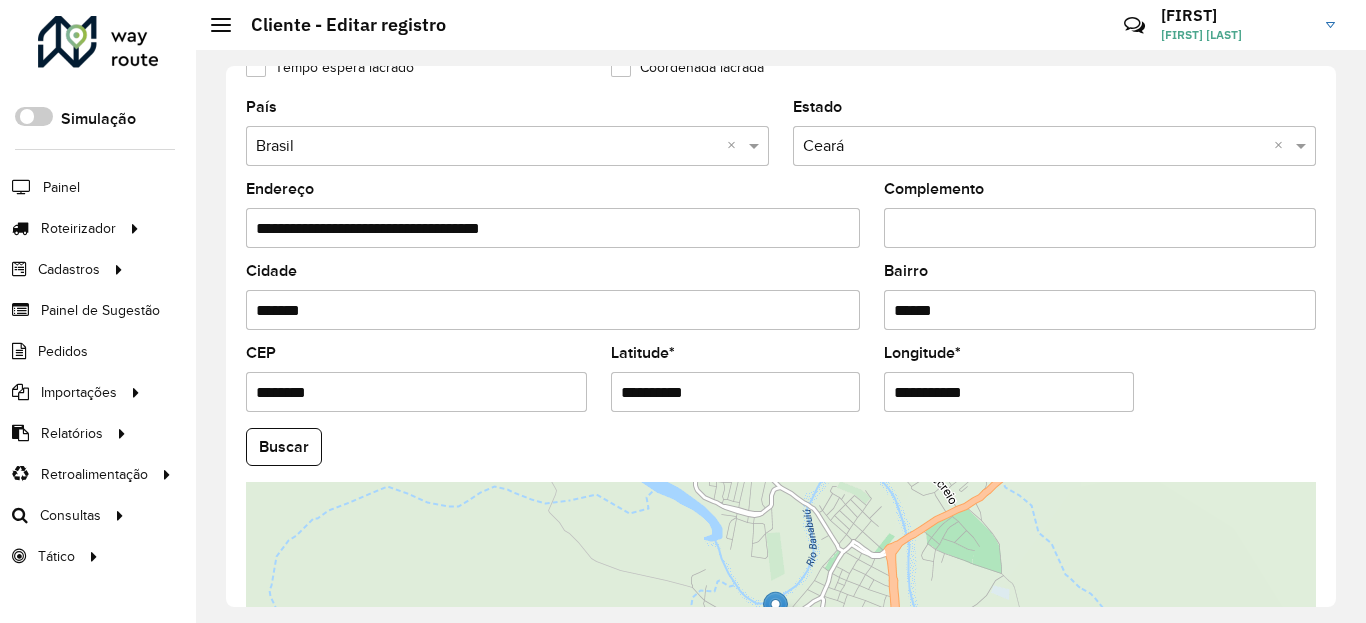 click on "**********" at bounding box center (736, 392) 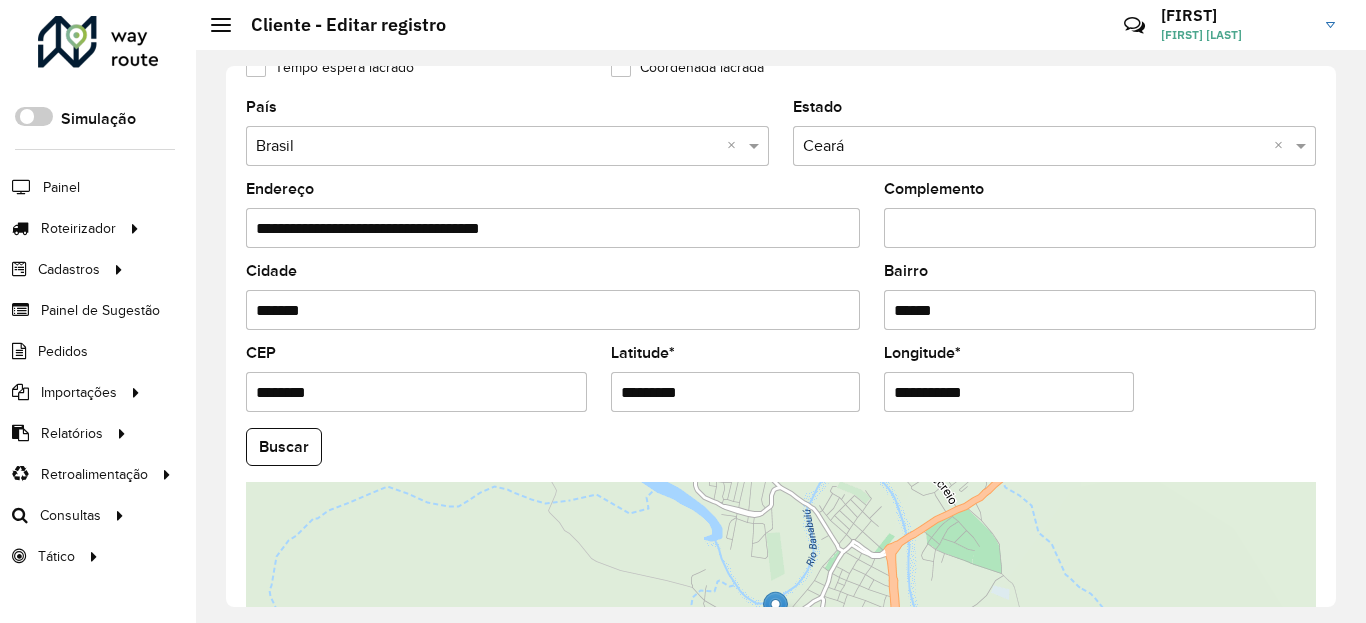 type on "*********" 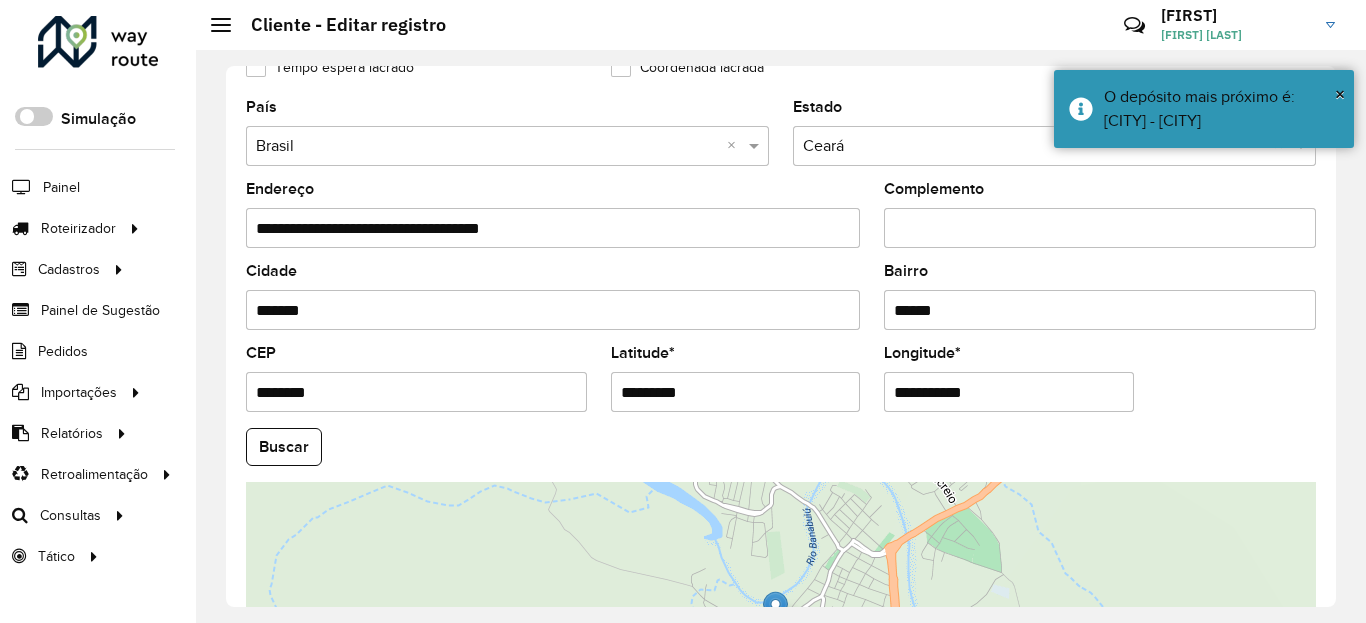 click on "**********" at bounding box center [1009, 392] 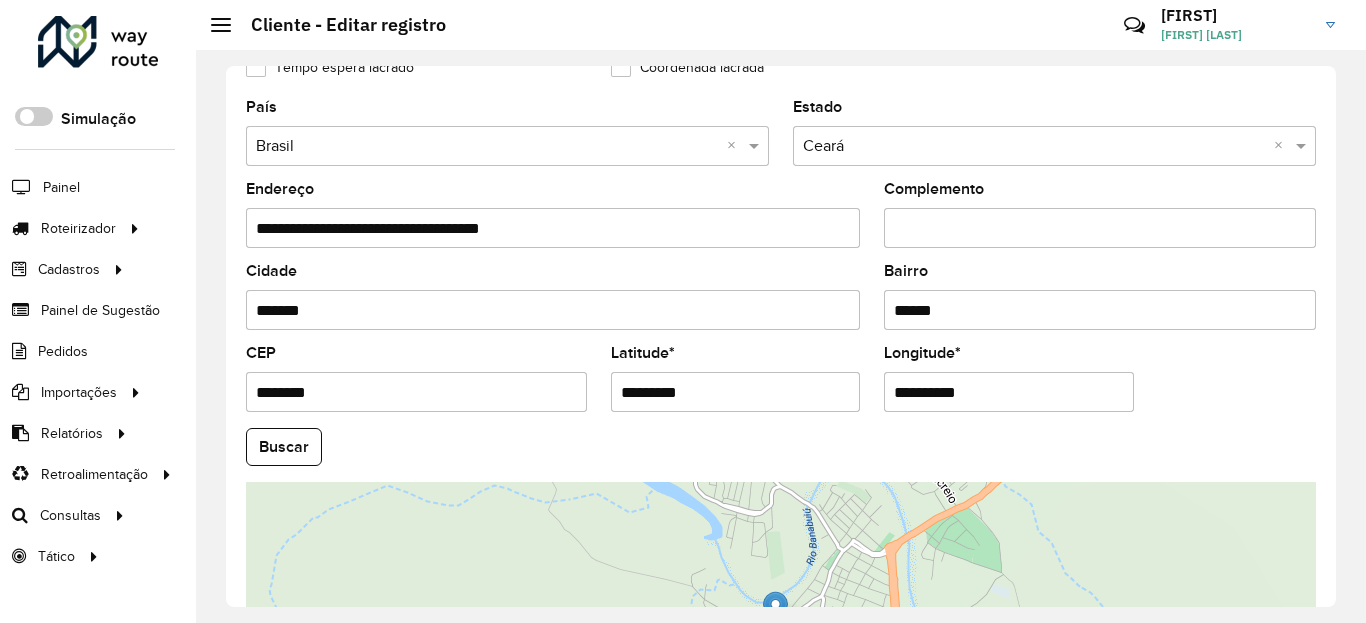 type on "**********" 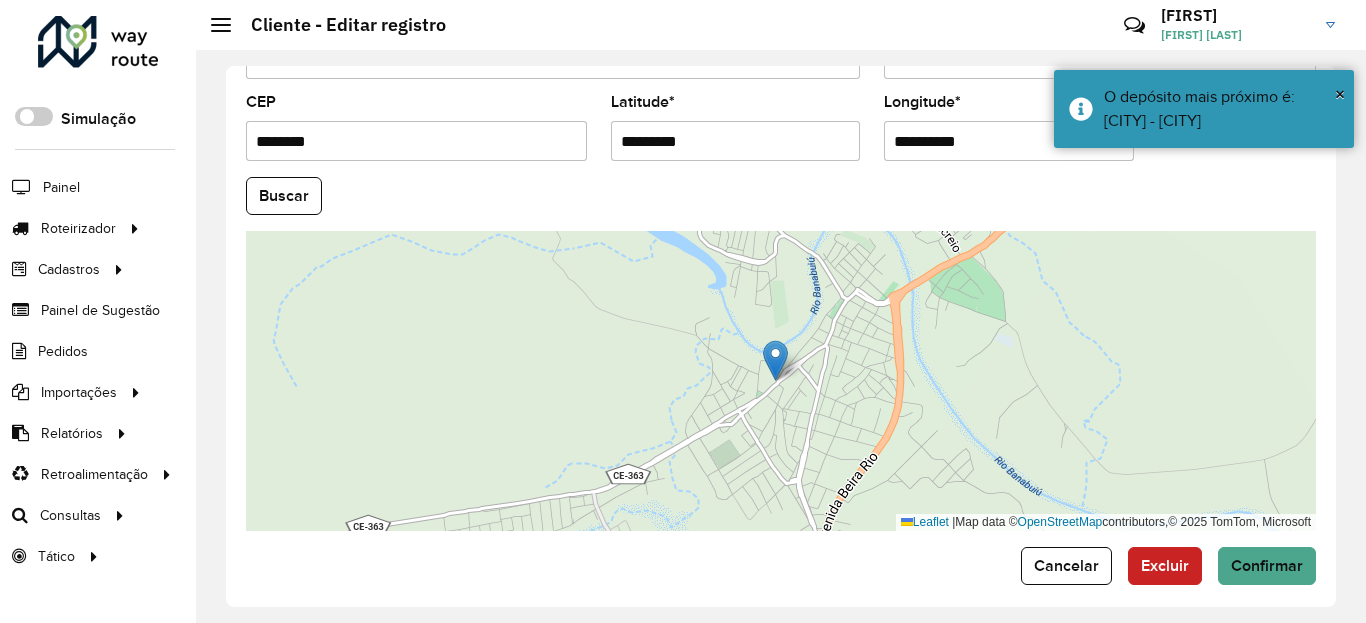 scroll, scrollTop: 865, scrollLeft: 0, axis: vertical 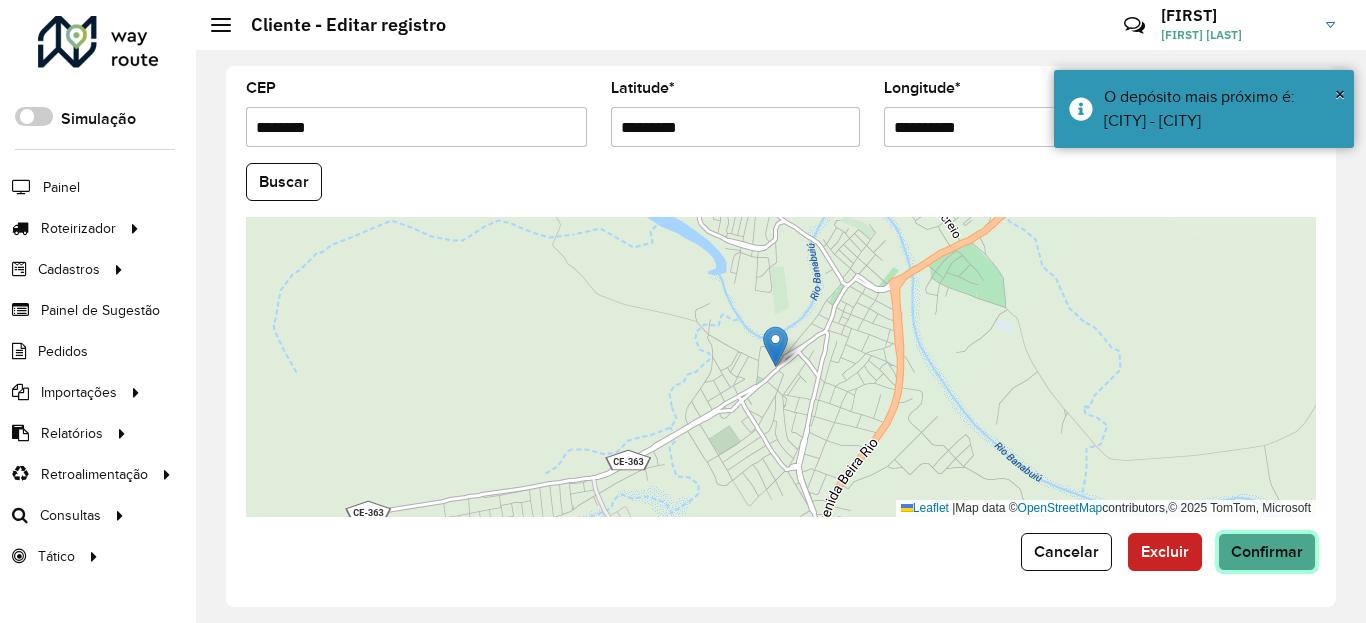 click on "Confirmar" 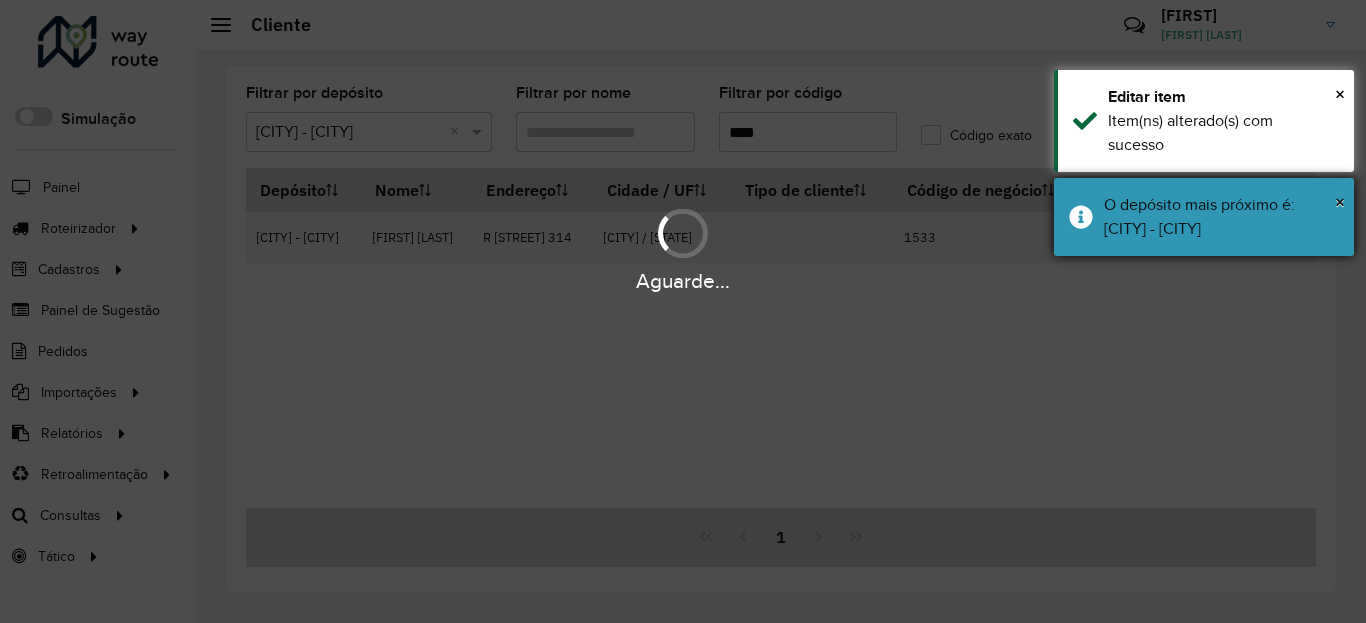 click on "O depósito mais próximo é: Dunas - Quixeramobim" at bounding box center (1221, 217) 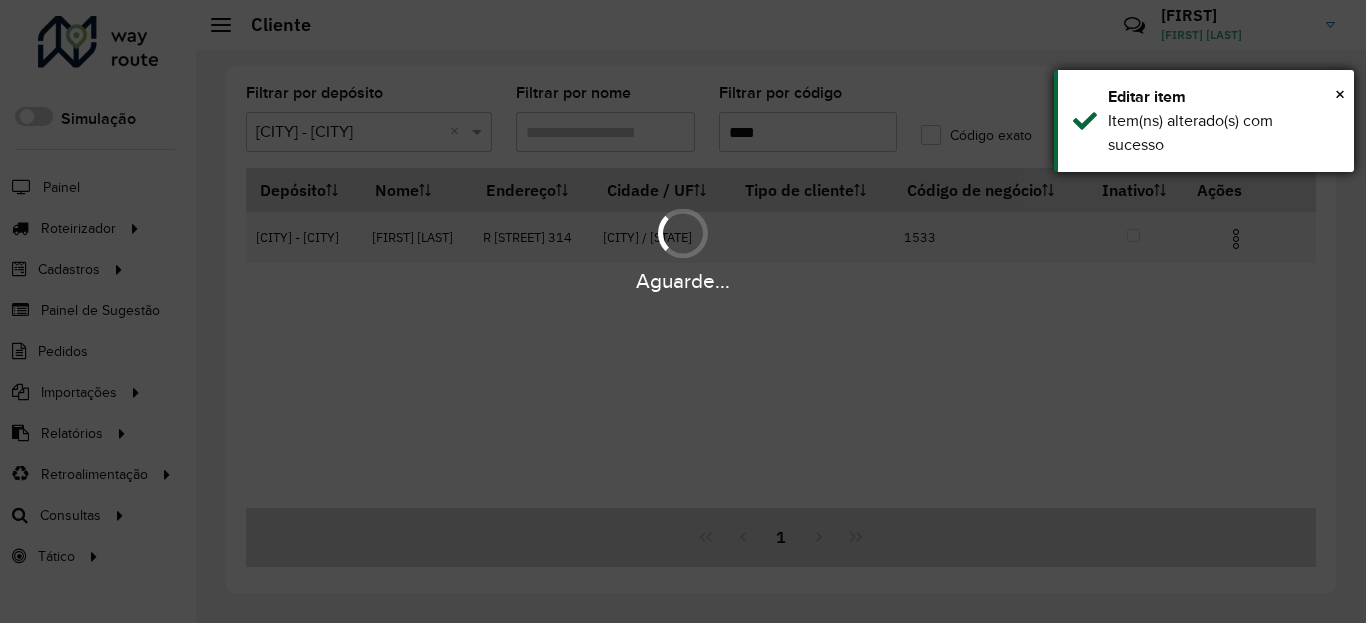 click on "Item(ns) alterado(s) com sucesso" at bounding box center [1223, 133] 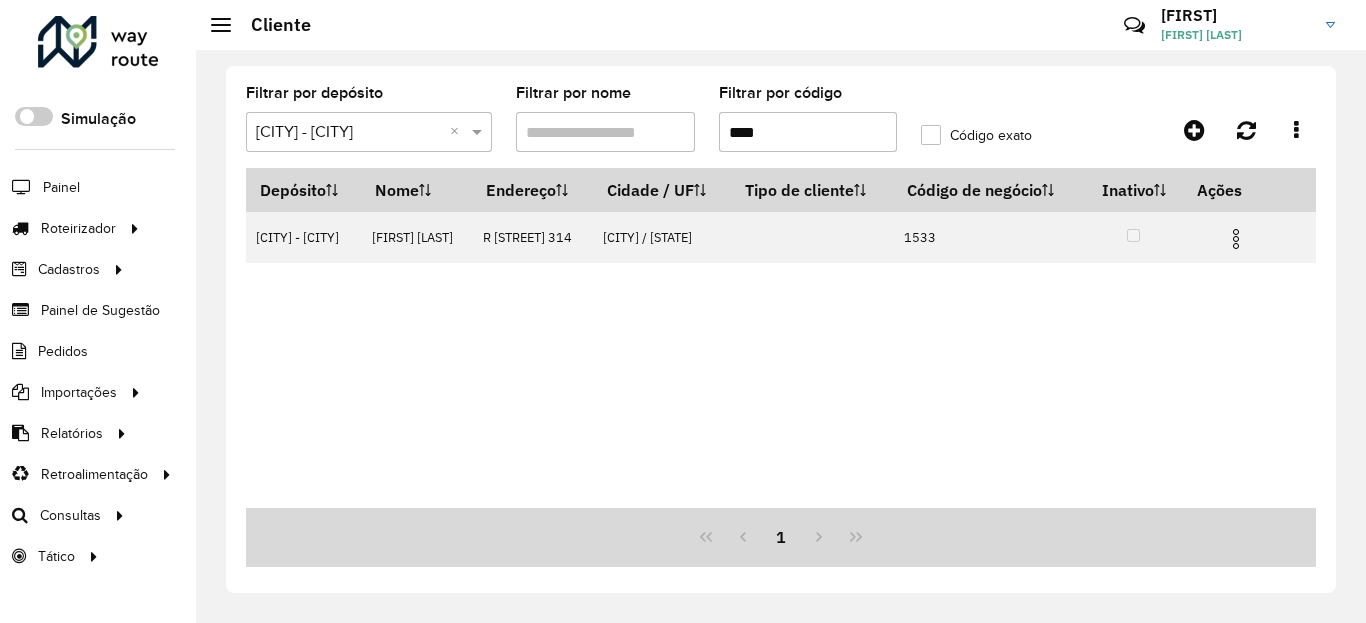 drag, startPoint x: 1249, startPoint y: 267, endPoint x: 1237, endPoint y: 303, distance: 37.94733 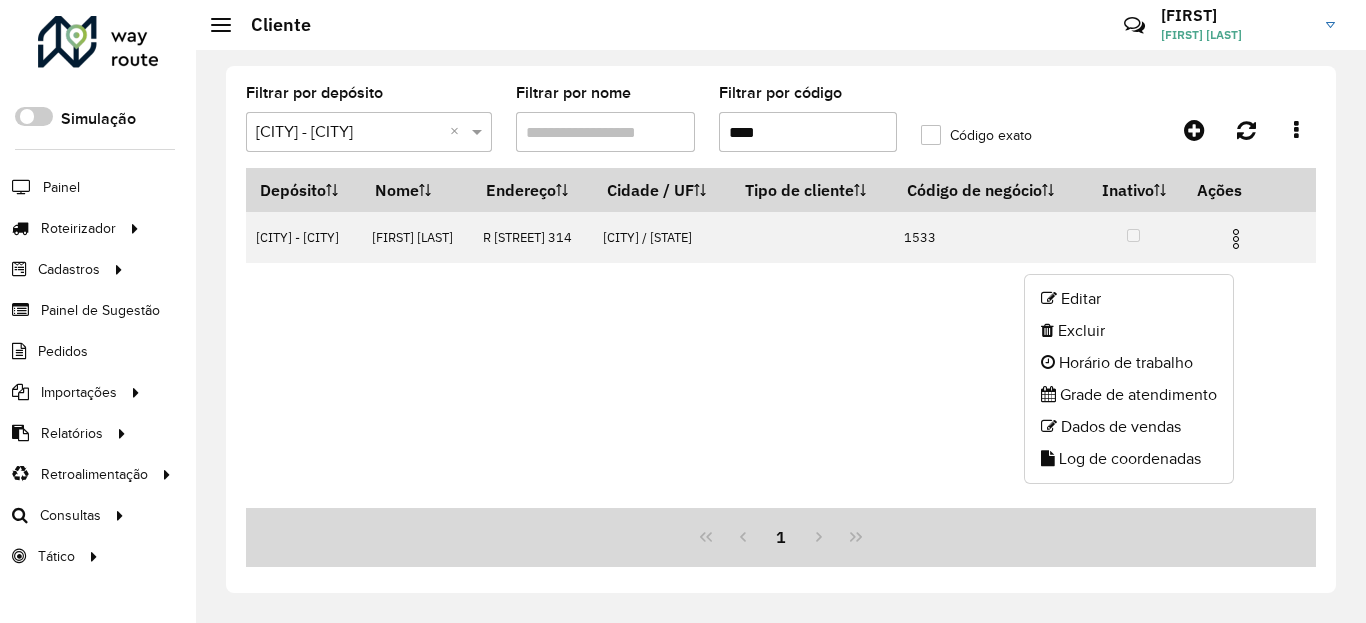 click on "Log de coordenadas" 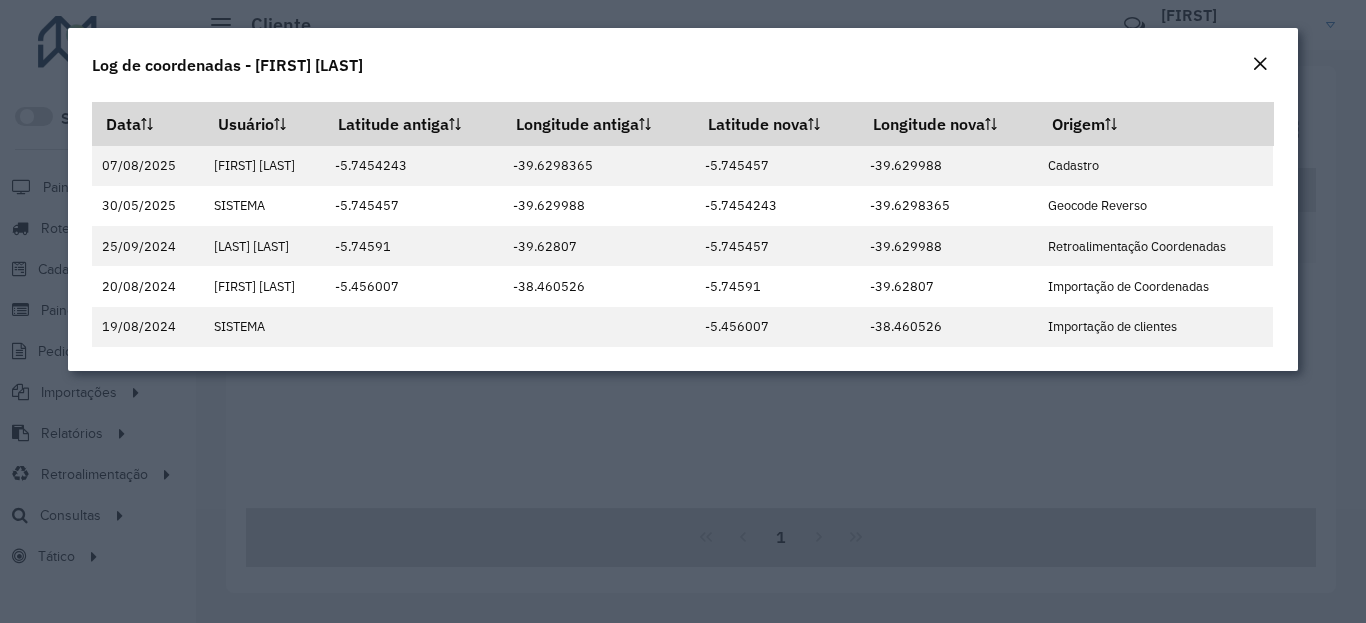 click 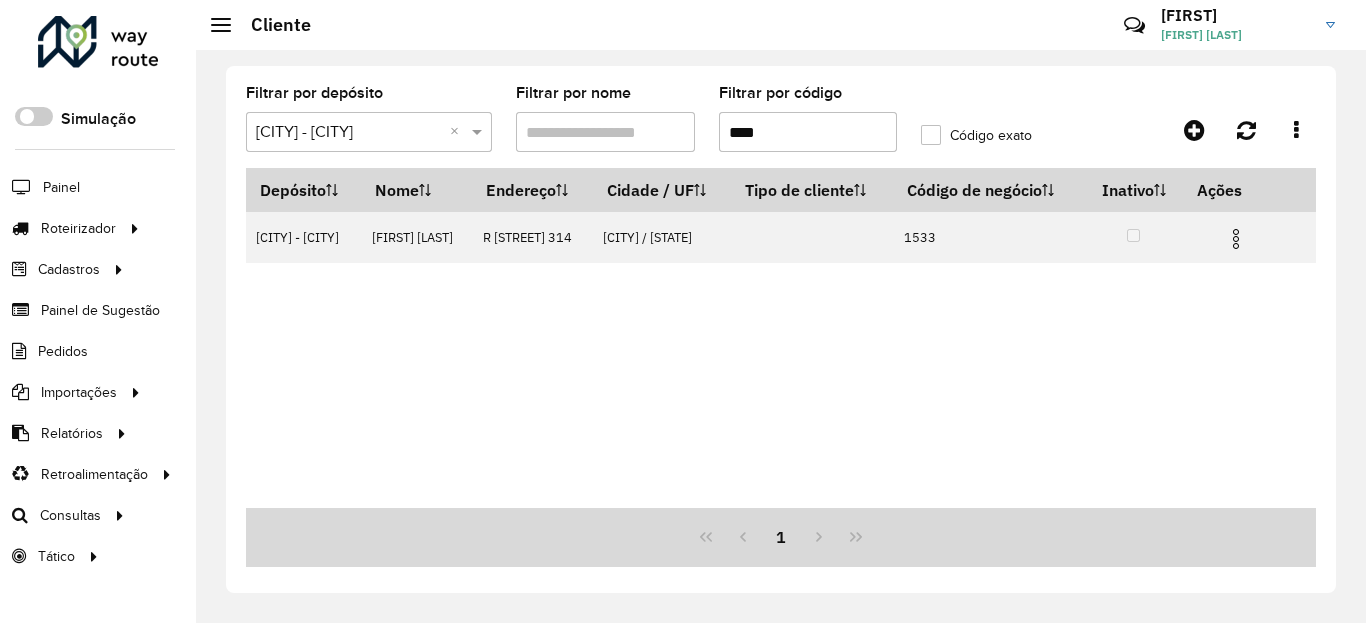 click on "****" at bounding box center [808, 132] 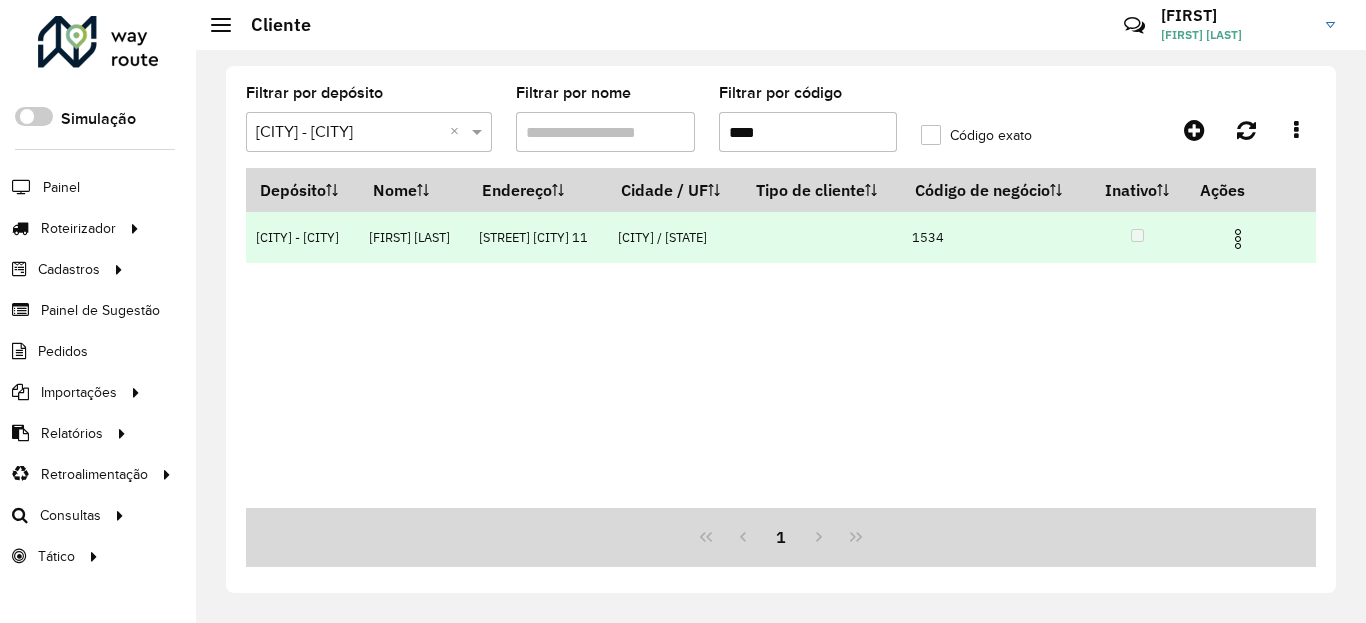 click at bounding box center (1238, 239) 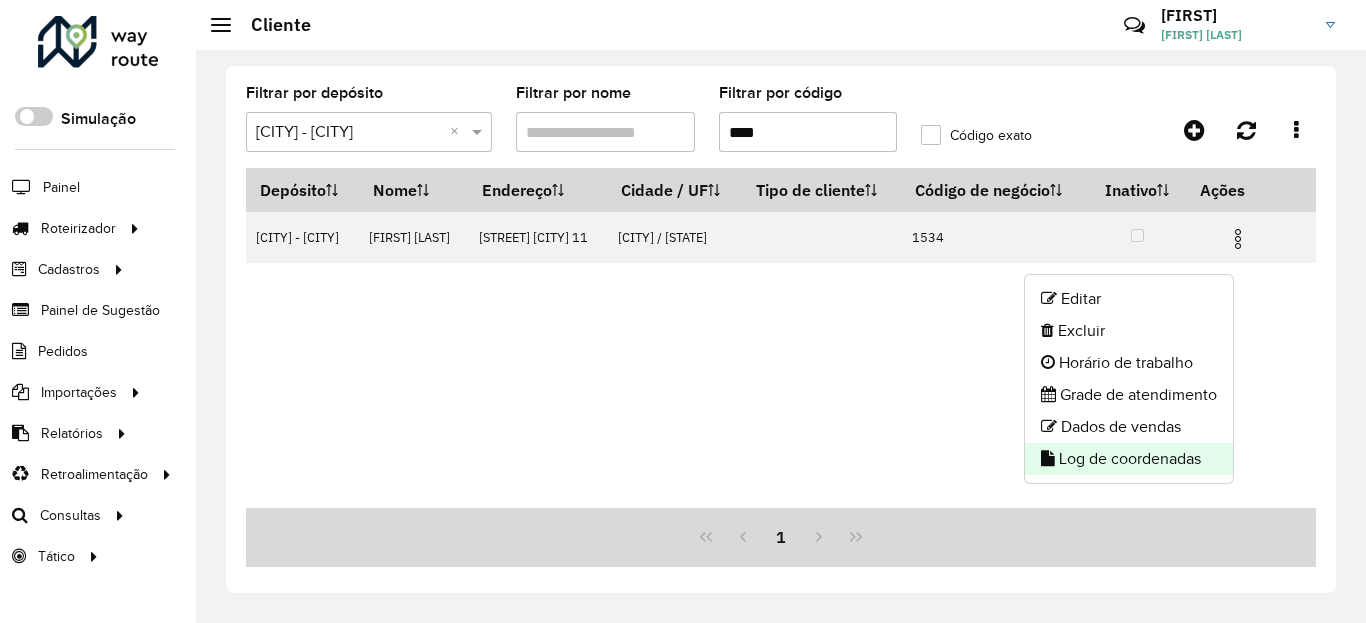 click on "Log de coordenadas" 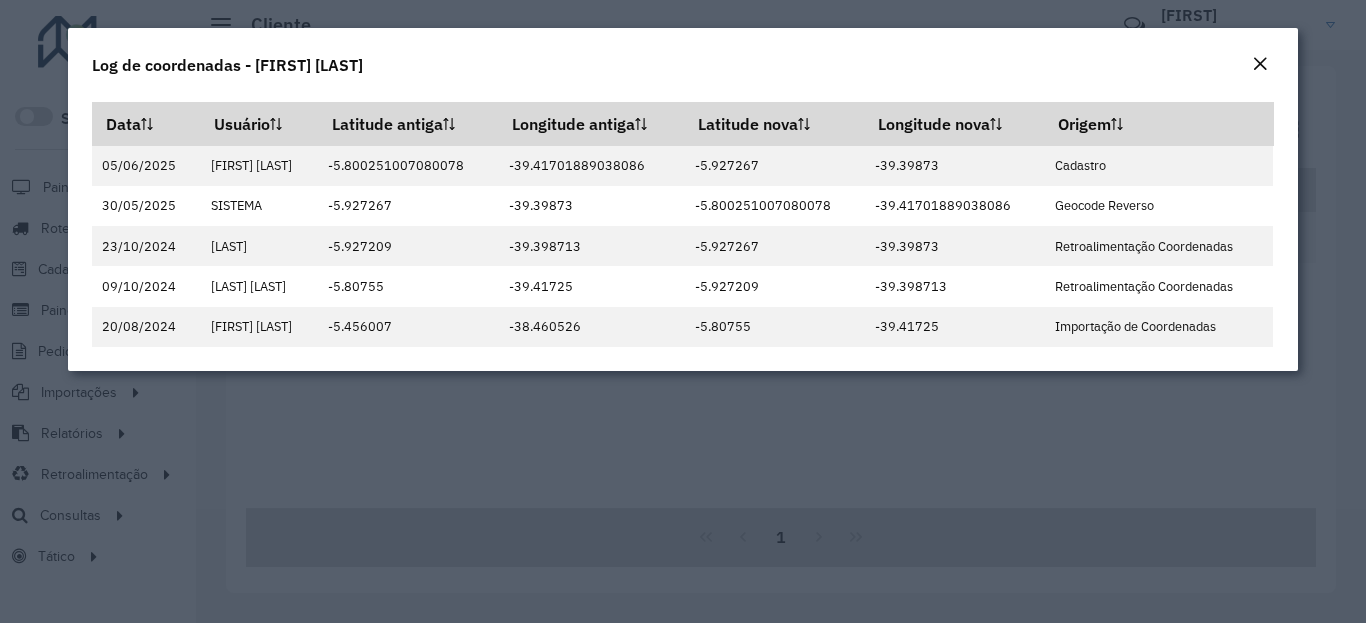 click 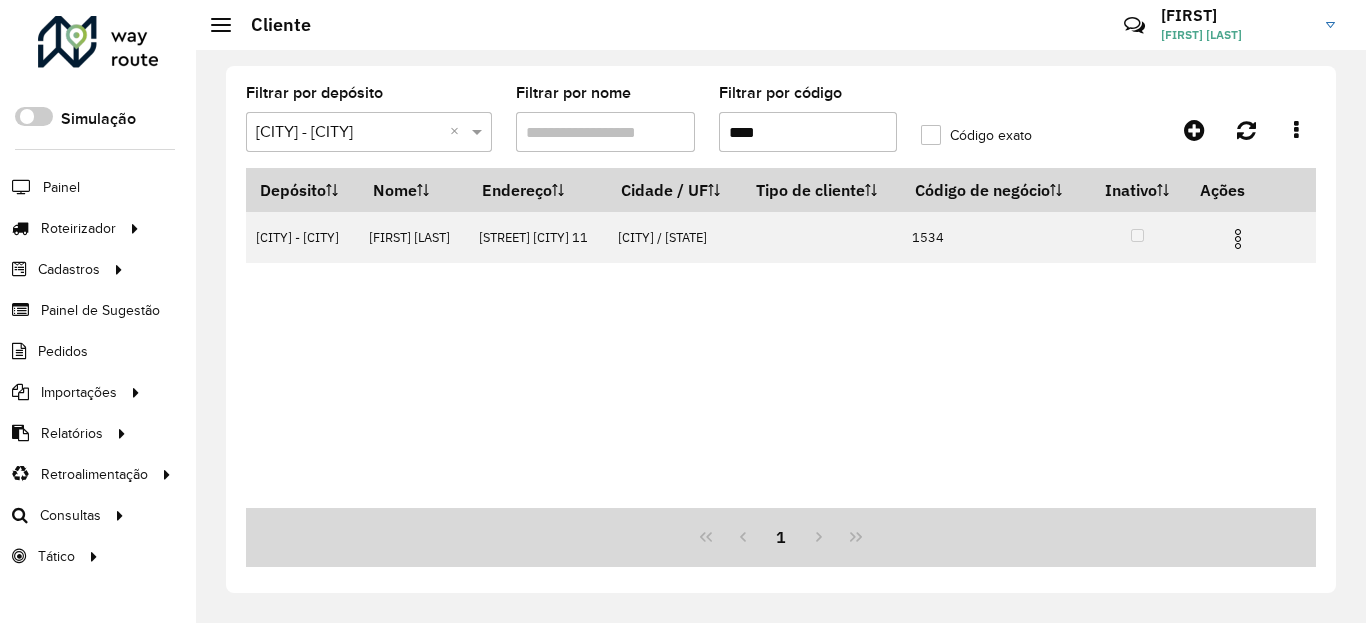 click on "****" at bounding box center (808, 132) 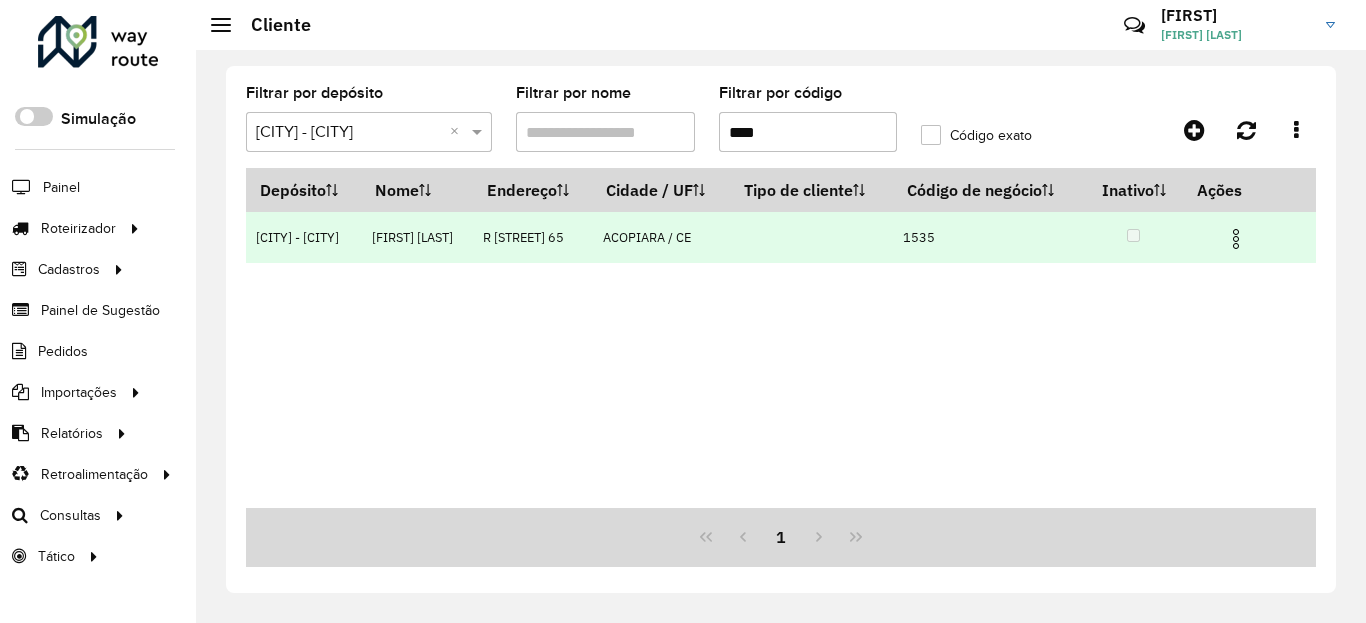 type on "****" 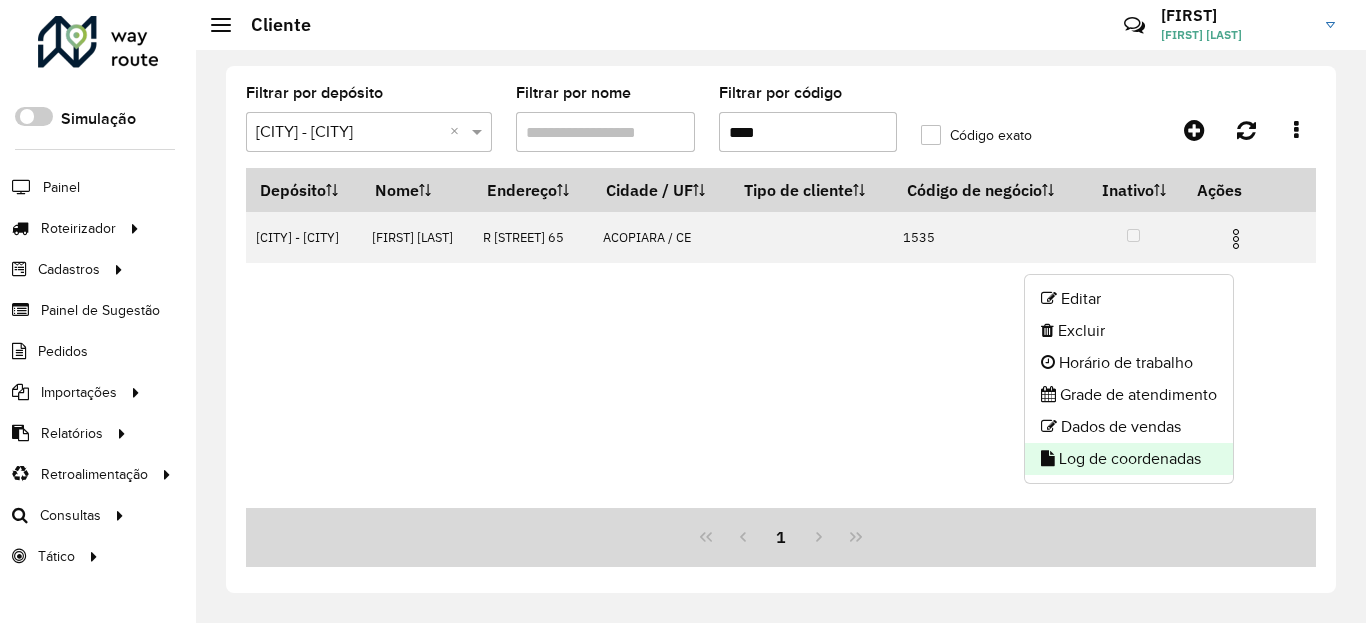 click on "Log de coordenadas" 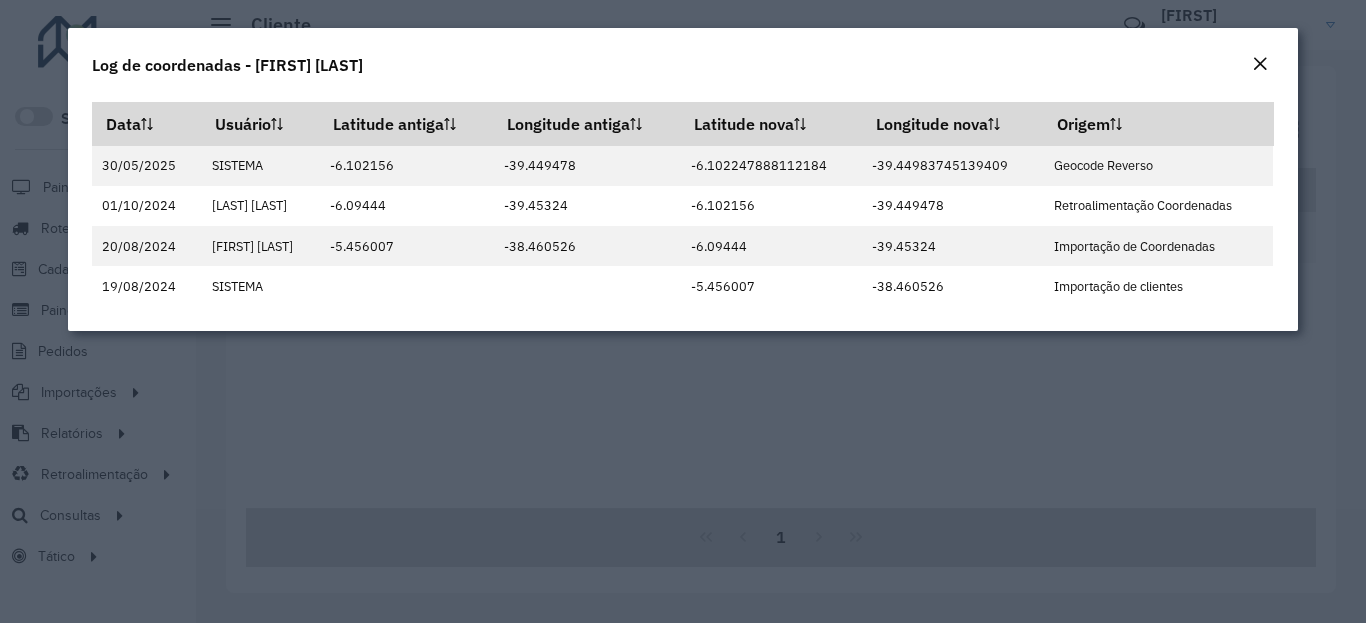 click 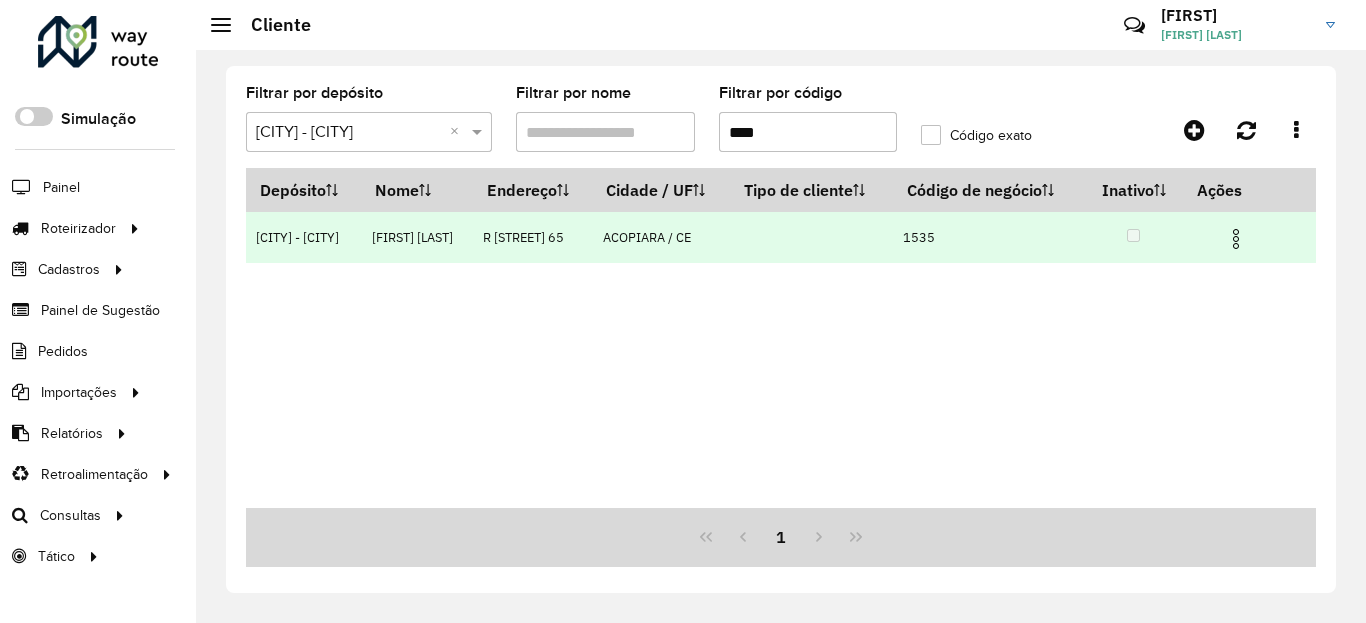 click at bounding box center (1236, 239) 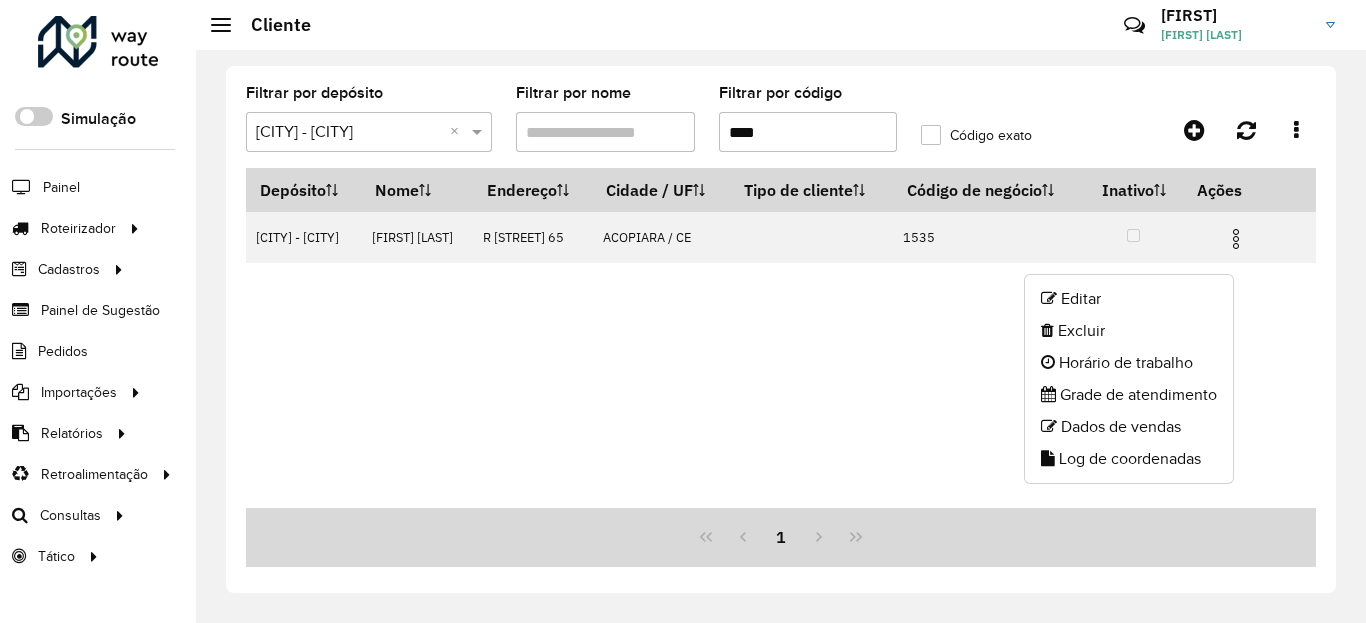 click on "Editar   Excluir   Horário de trabalho   Grade de atendimento   Dados de vendas   Log de coordenadas" 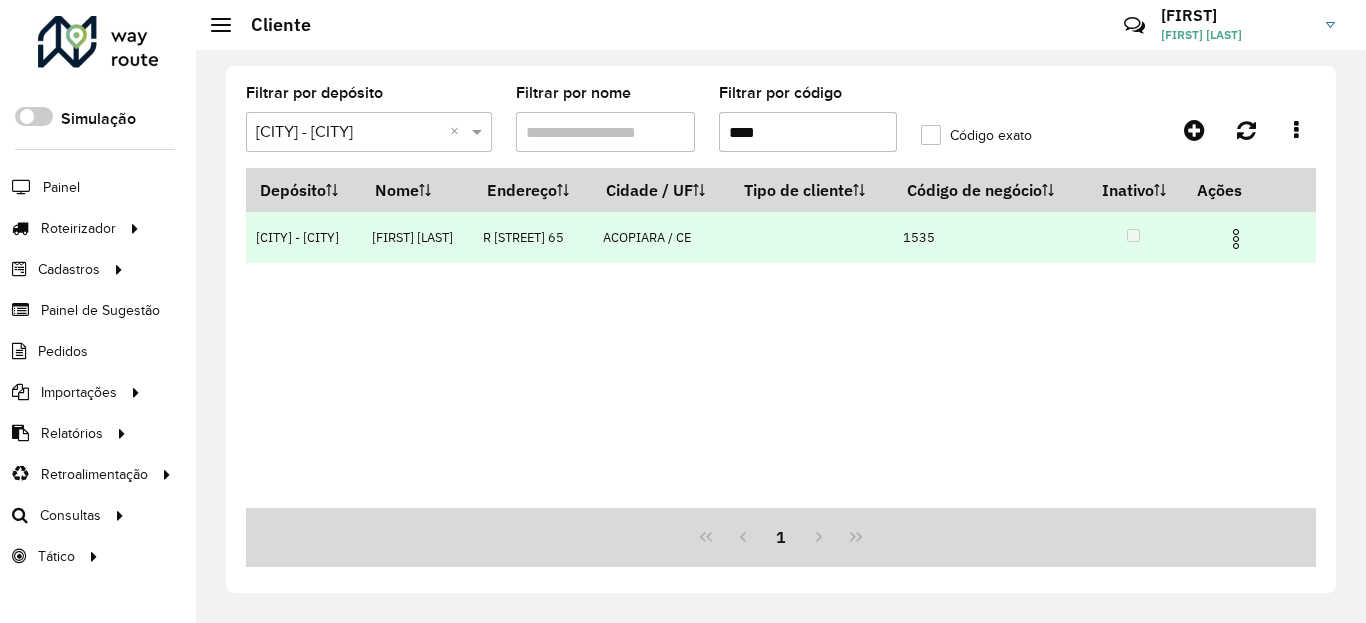 click at bounding box center [1134, 237] 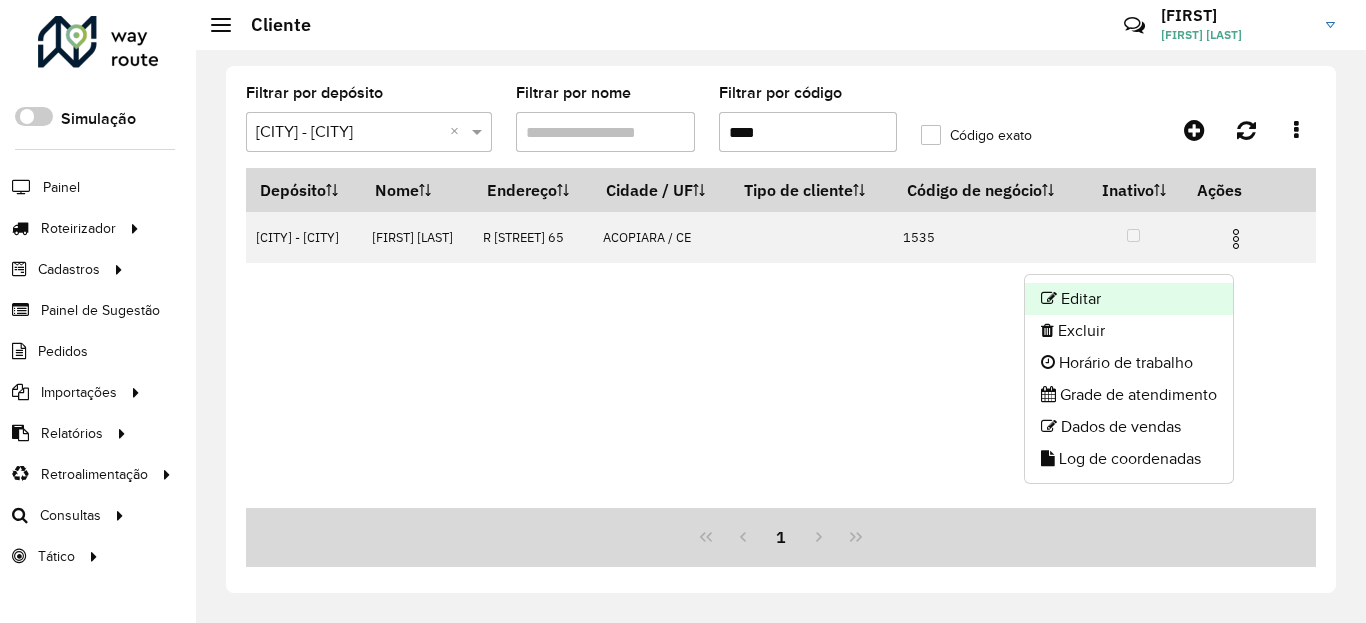 click on "Editar" 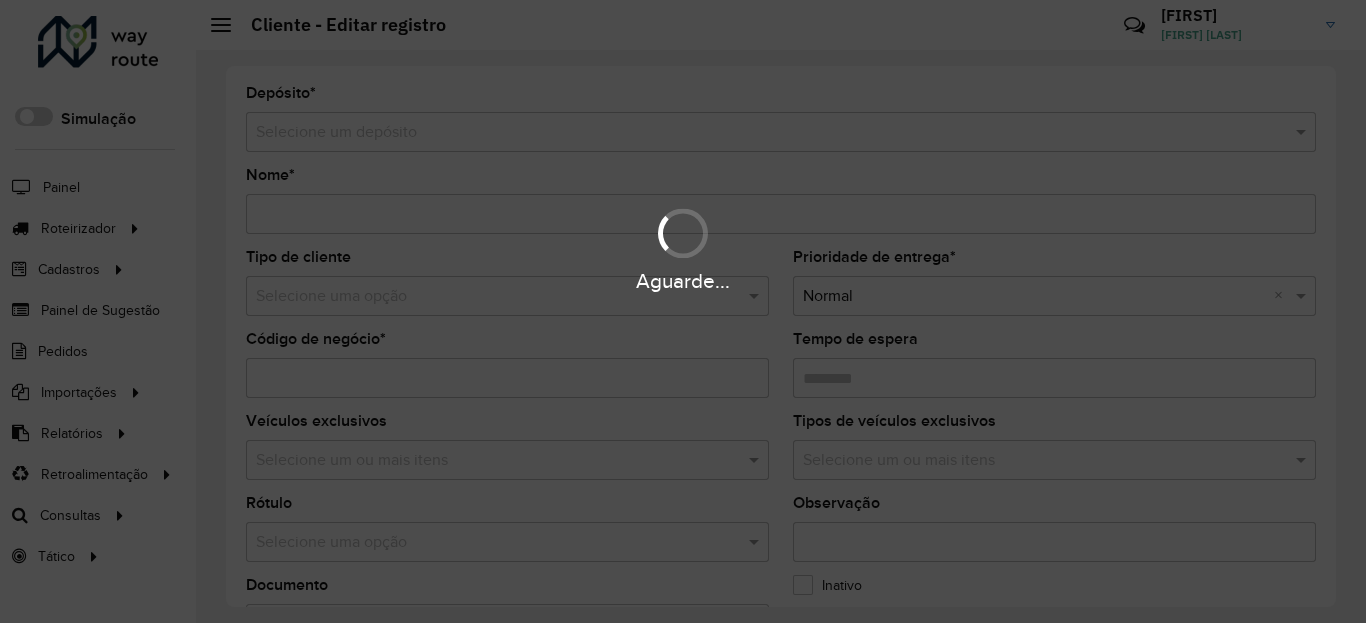 type on "**********" 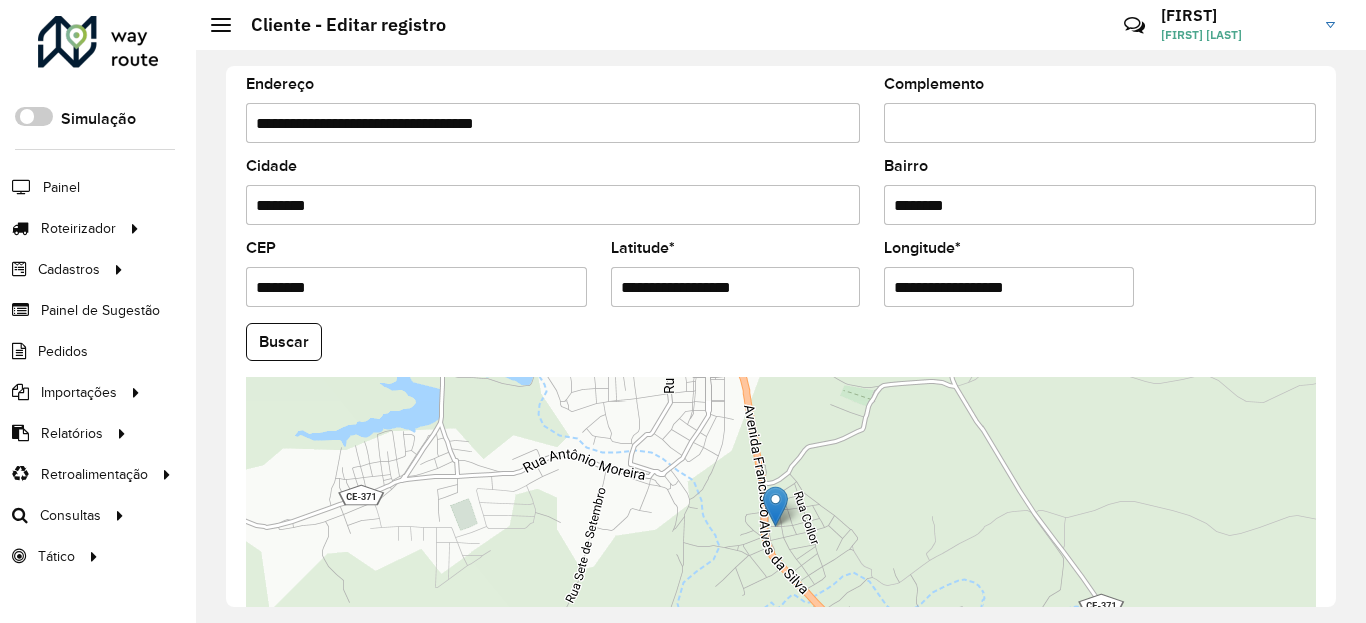 scroll, scrollTop: 720, scrollLeft: 0, axis: vertical 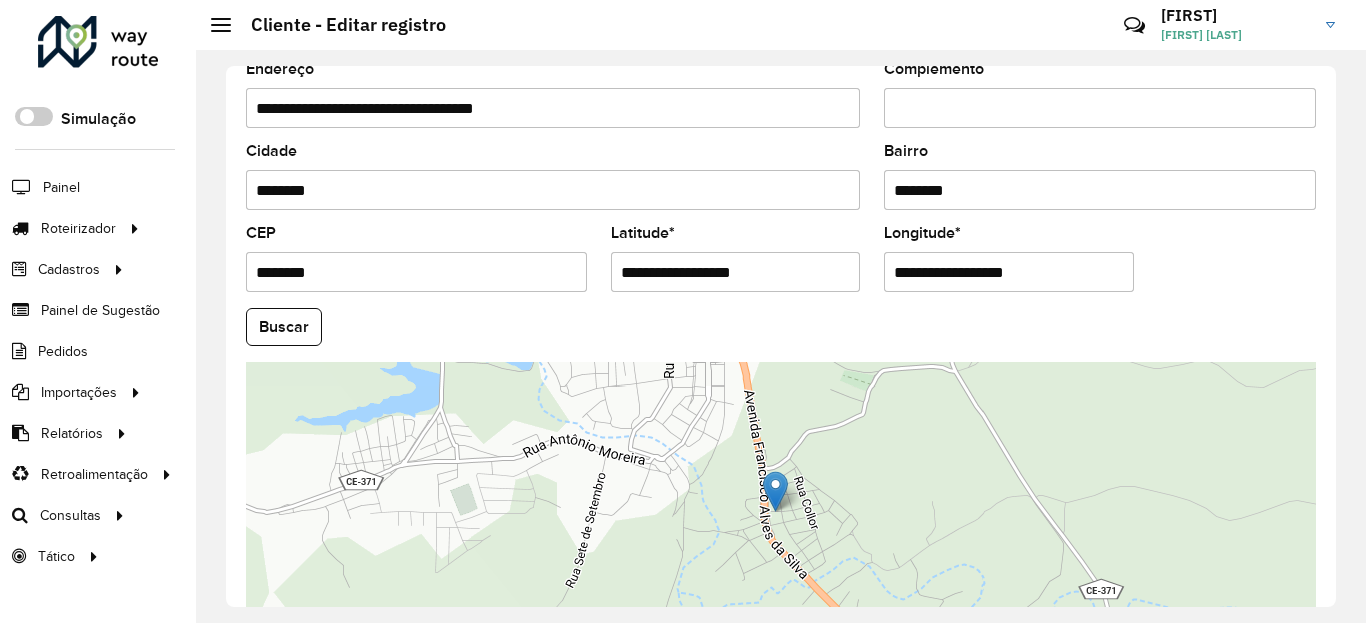 click on "**********" at bounding box center (736, 272) 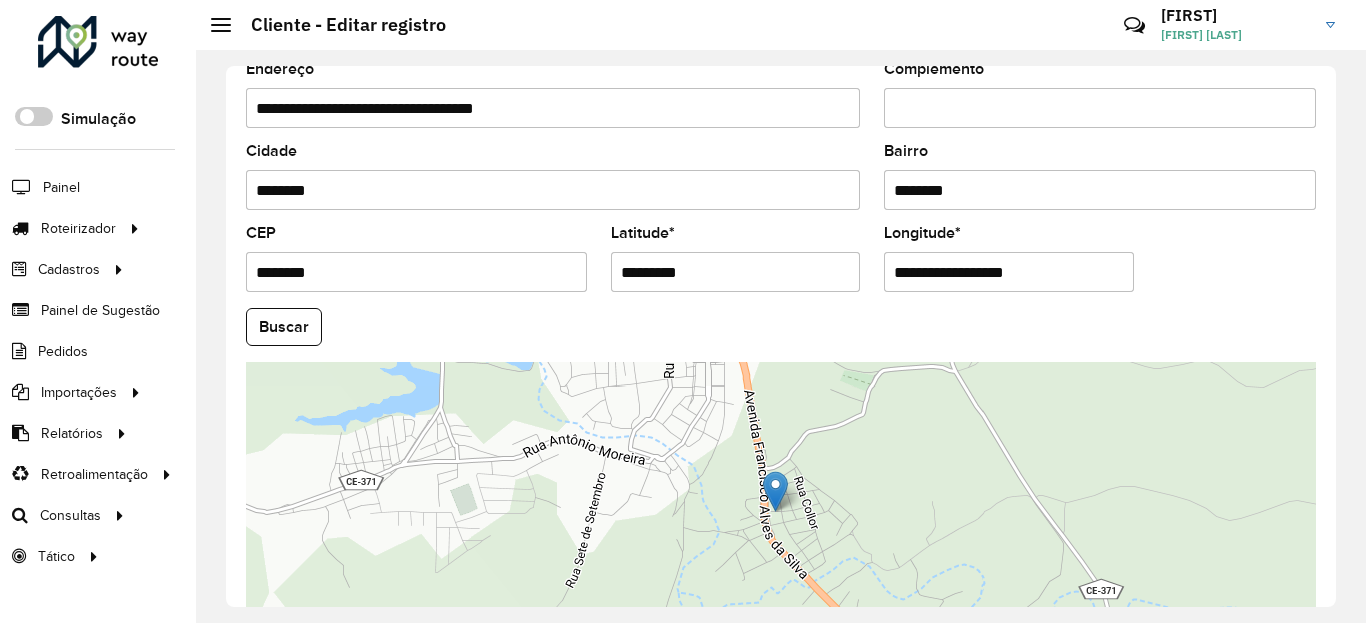 type on "*********" 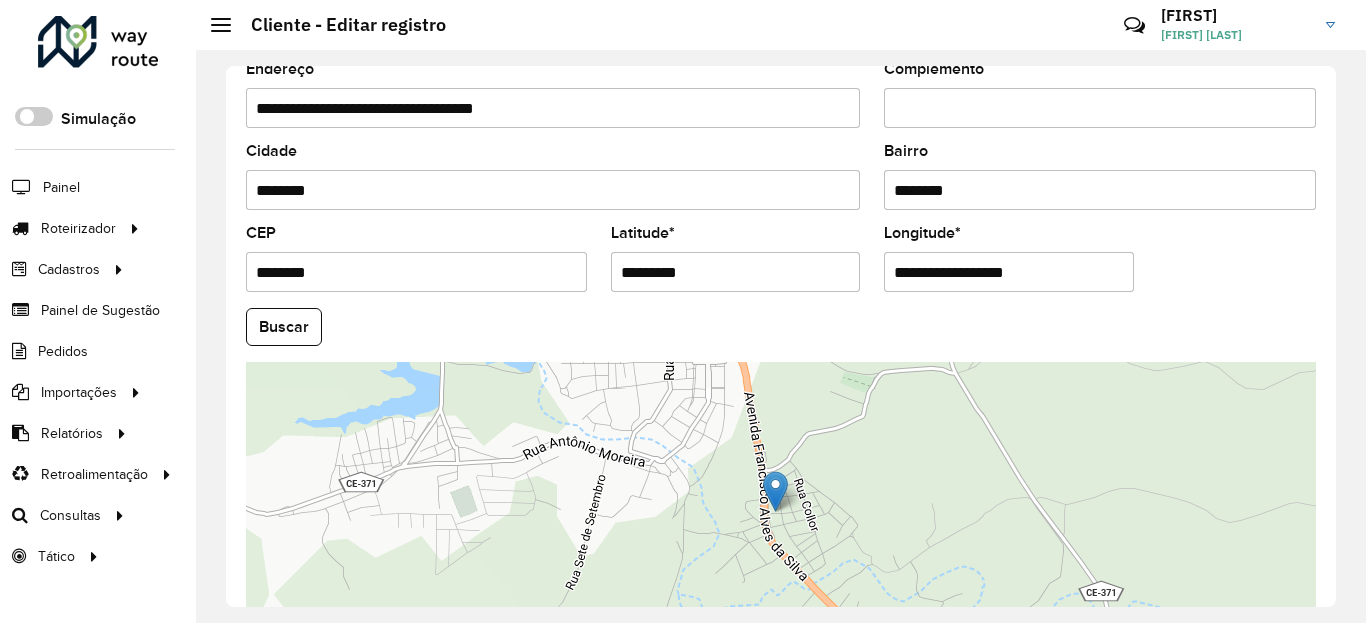 click on "**********" at bounding box center [1009, 272] 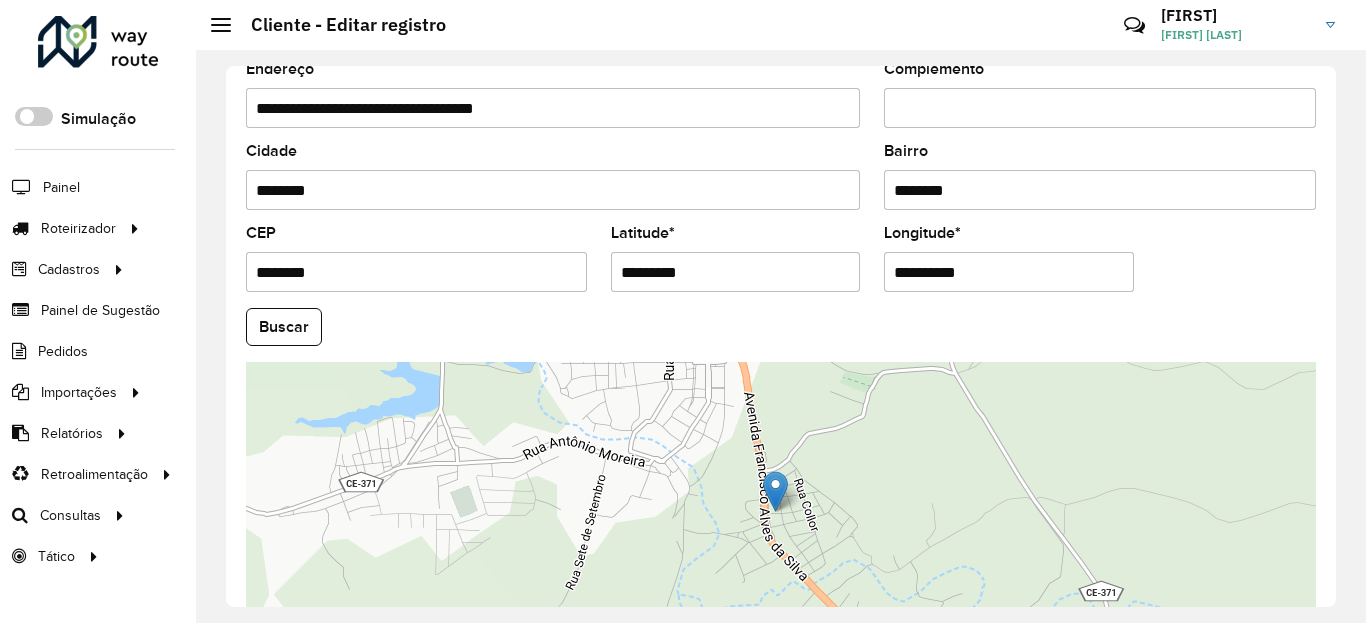 type on "**********" 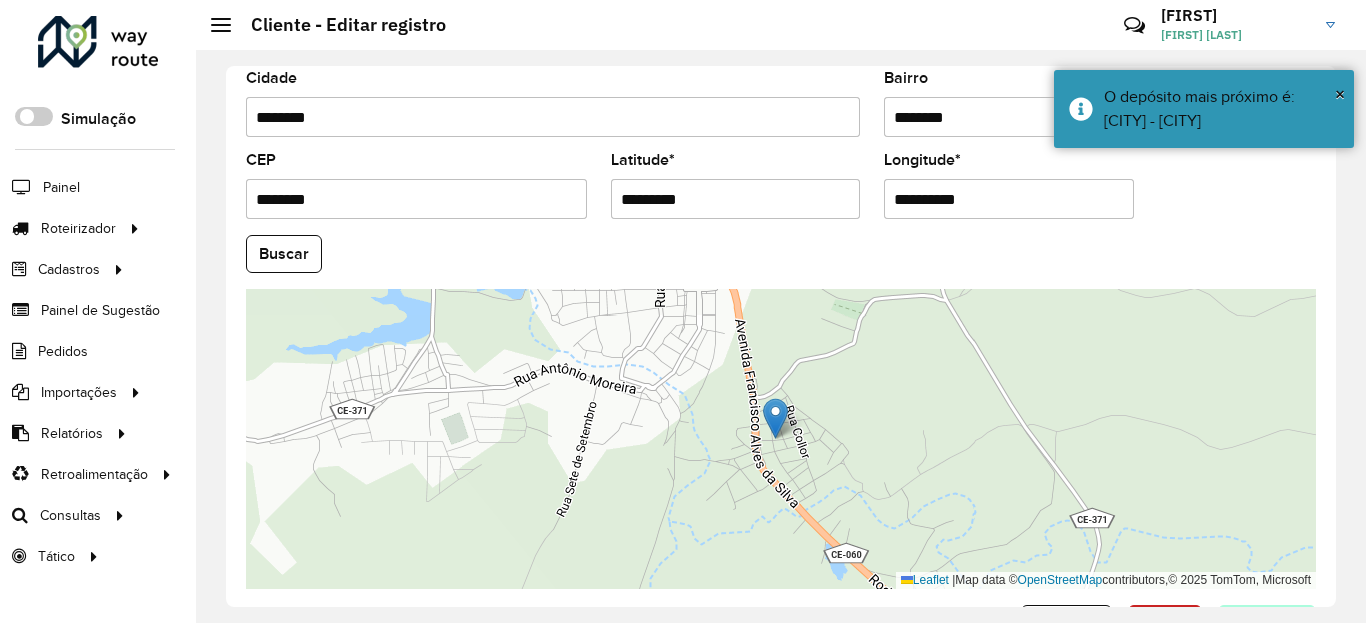 scroll, scrollTop: 865, scrollLeft: 0, axis: vertical 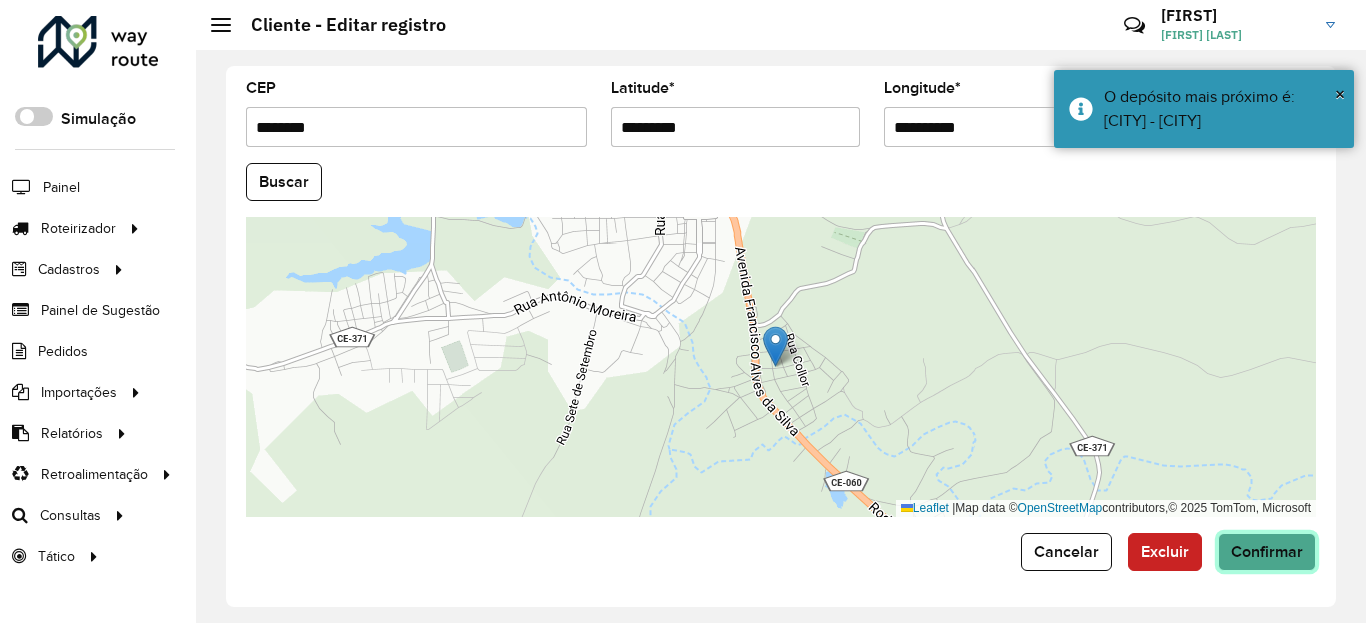 click on "Confirmar" 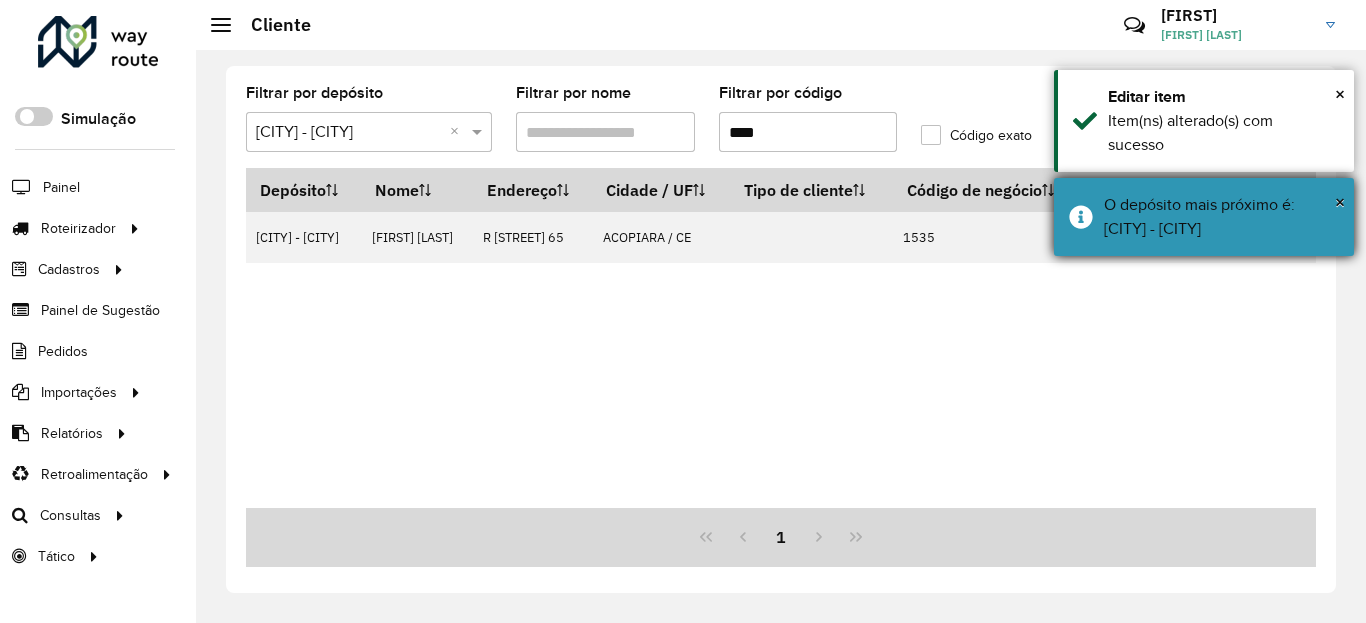 click on "O depósito mais próximo é: Dunas - Tauá" at bounding box center [1221, 217] 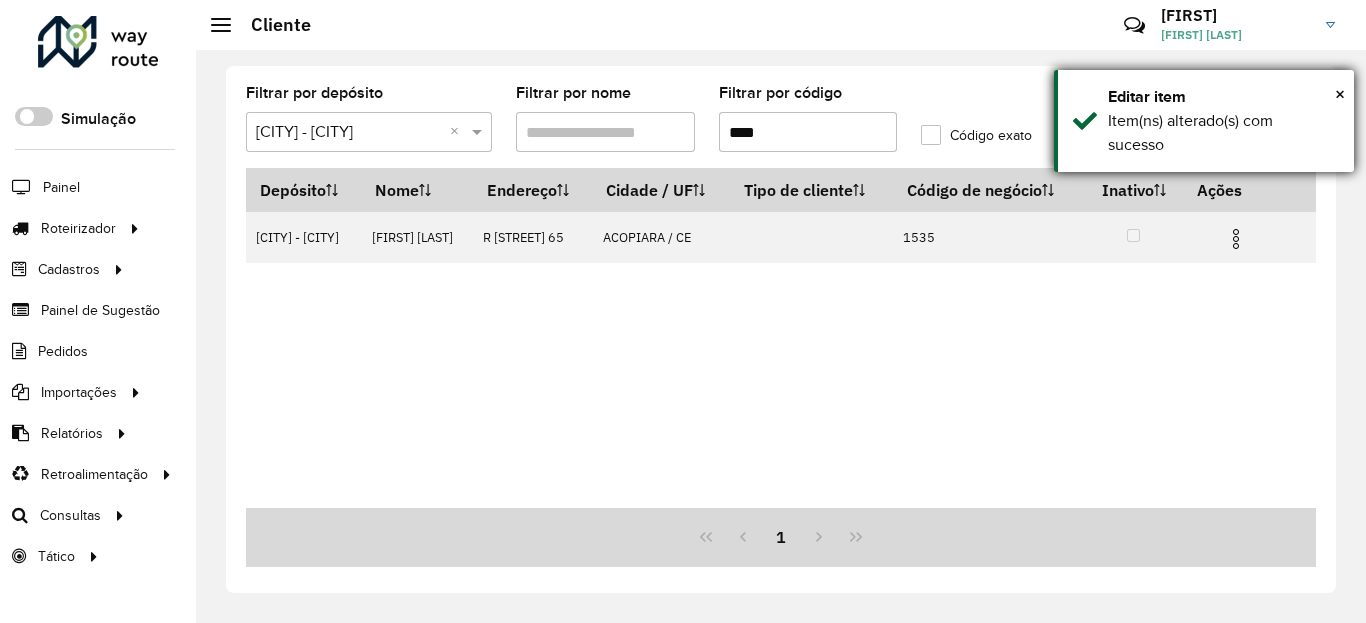 click on "×  Editar item  Item(ns) alterado(s) com sucesso" at bounding box center [1204, 121] 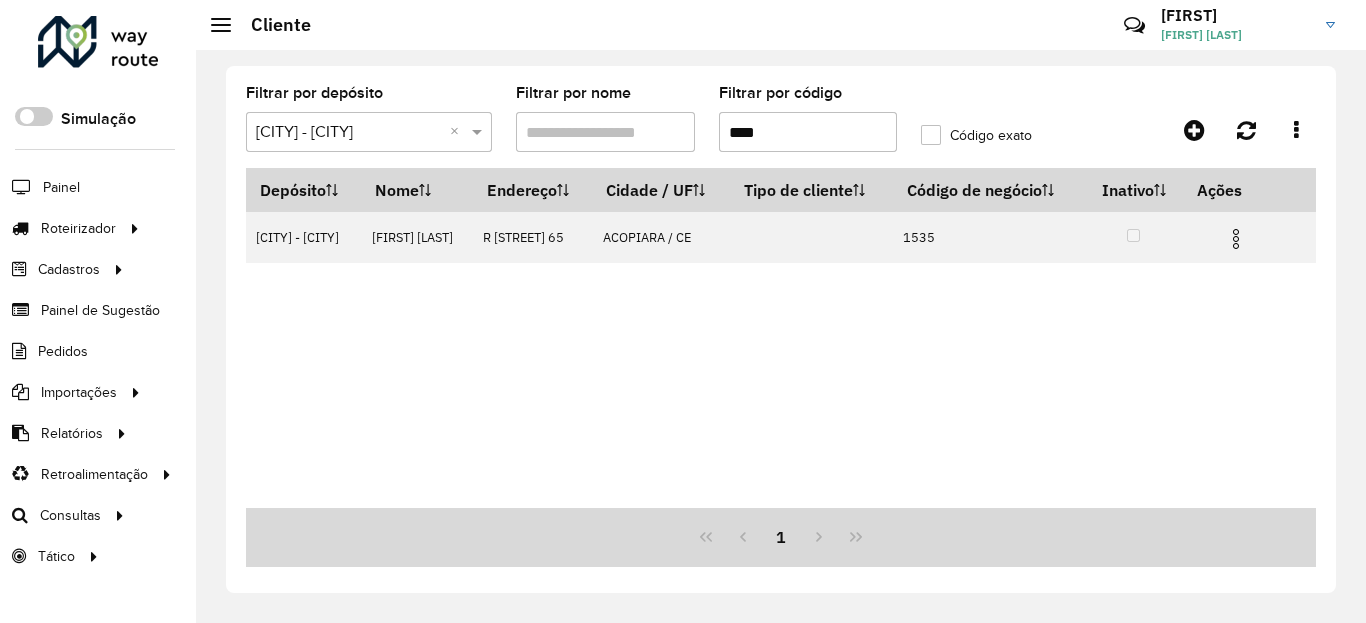 click at bounding box center (1236, 239) 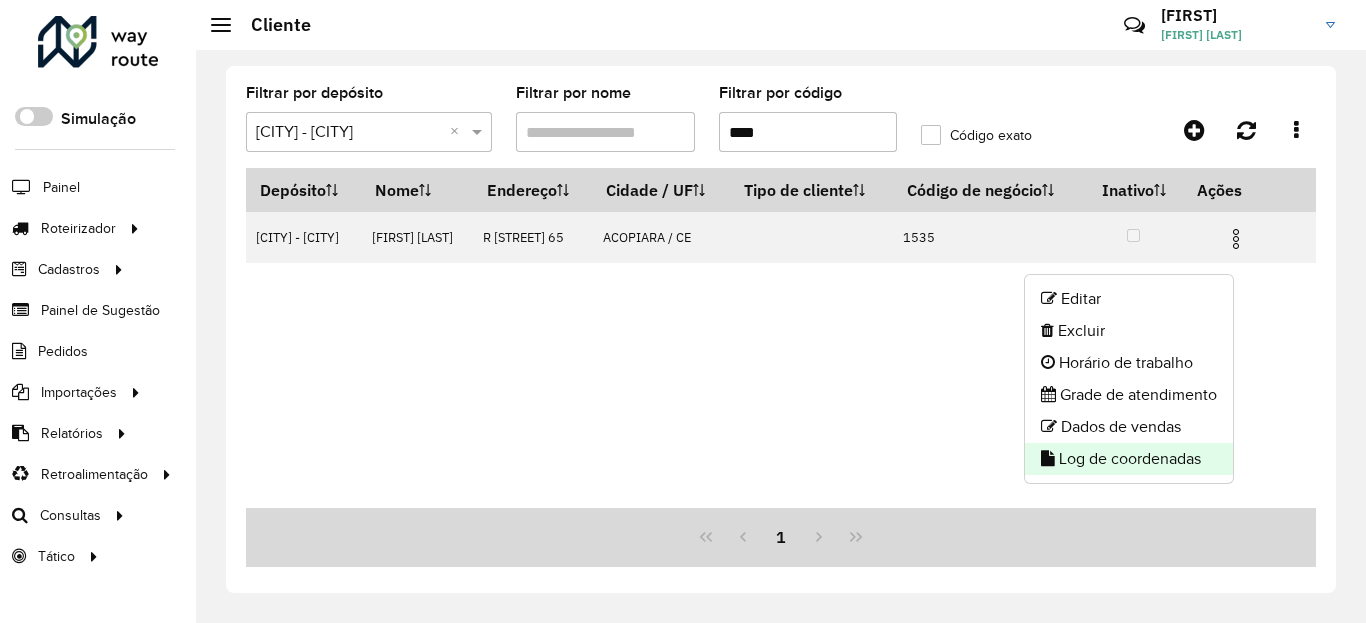 click on "Log de coordenadas" 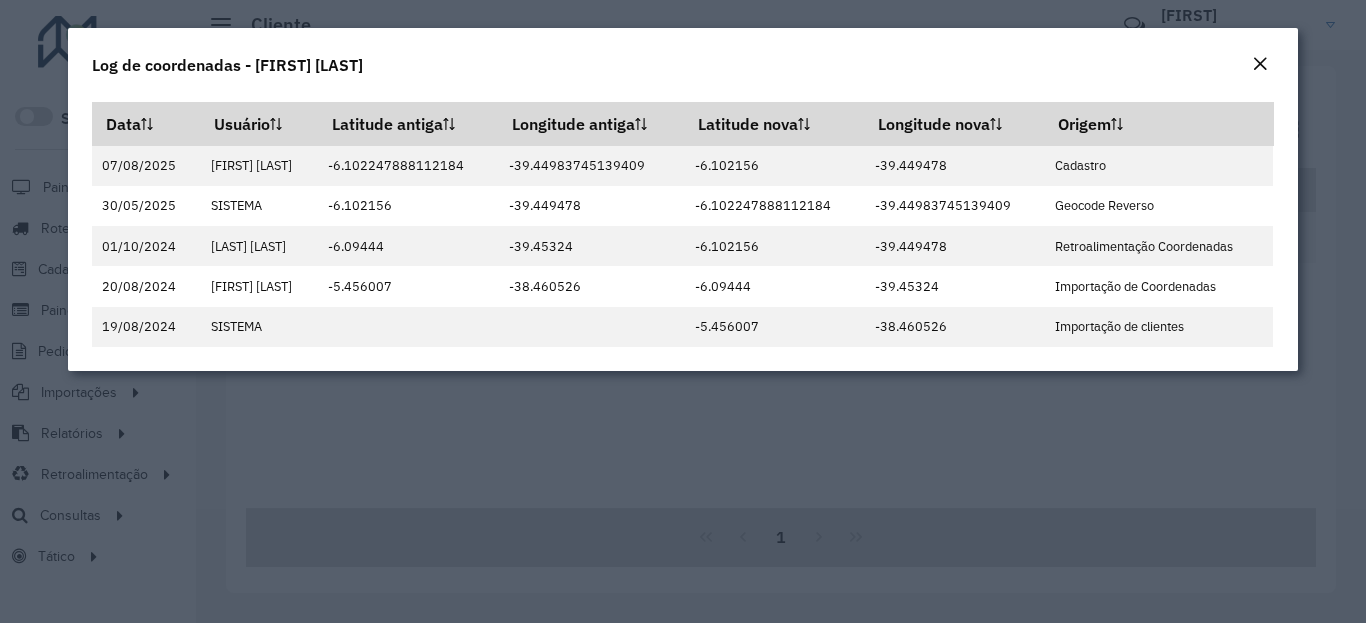 click 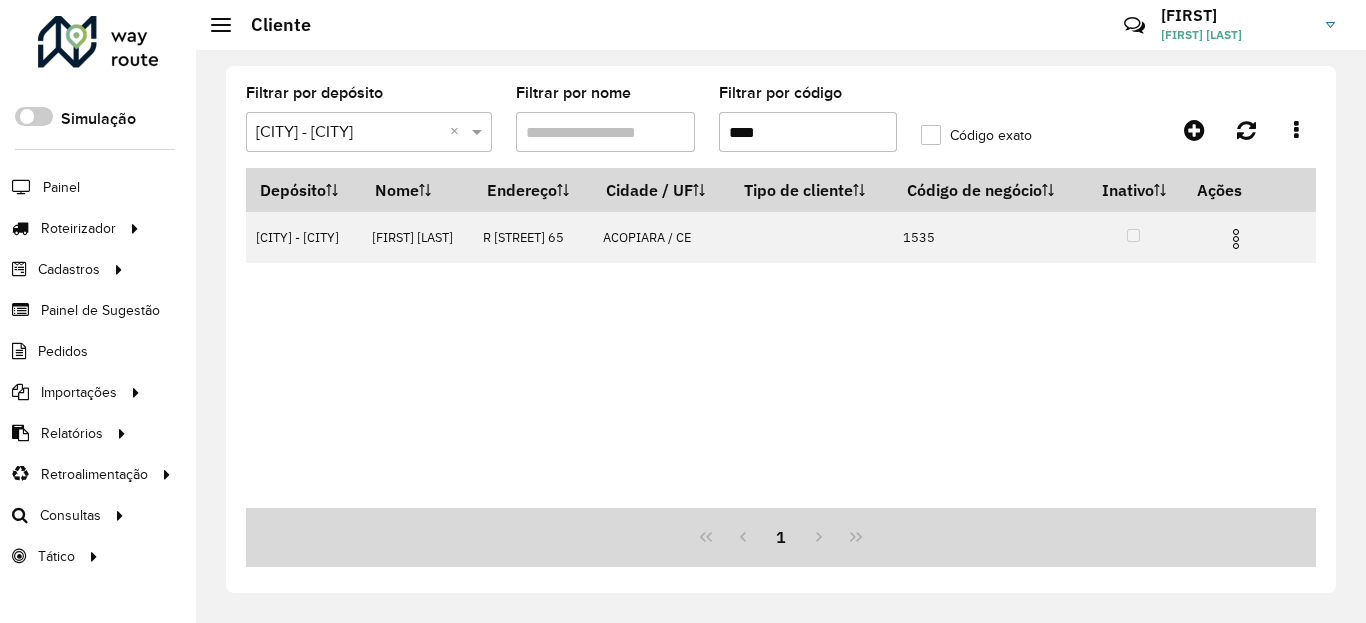 click on "****" at bounding box center [808, 132] 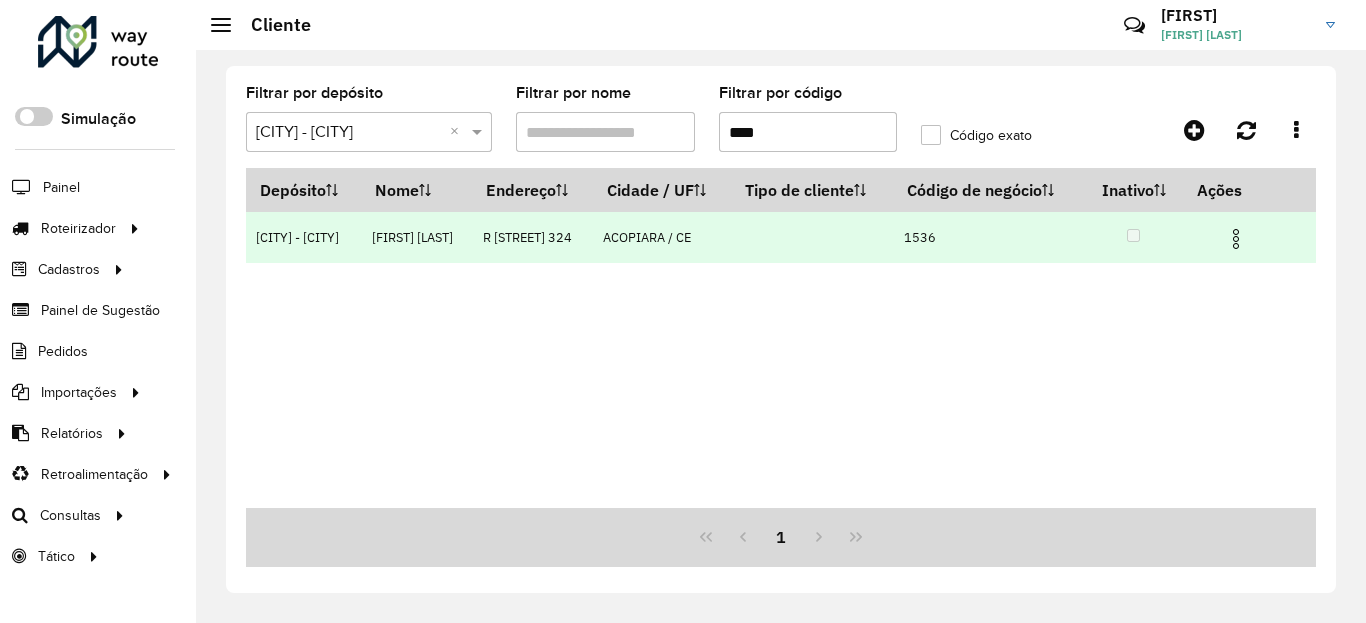 type on "****" 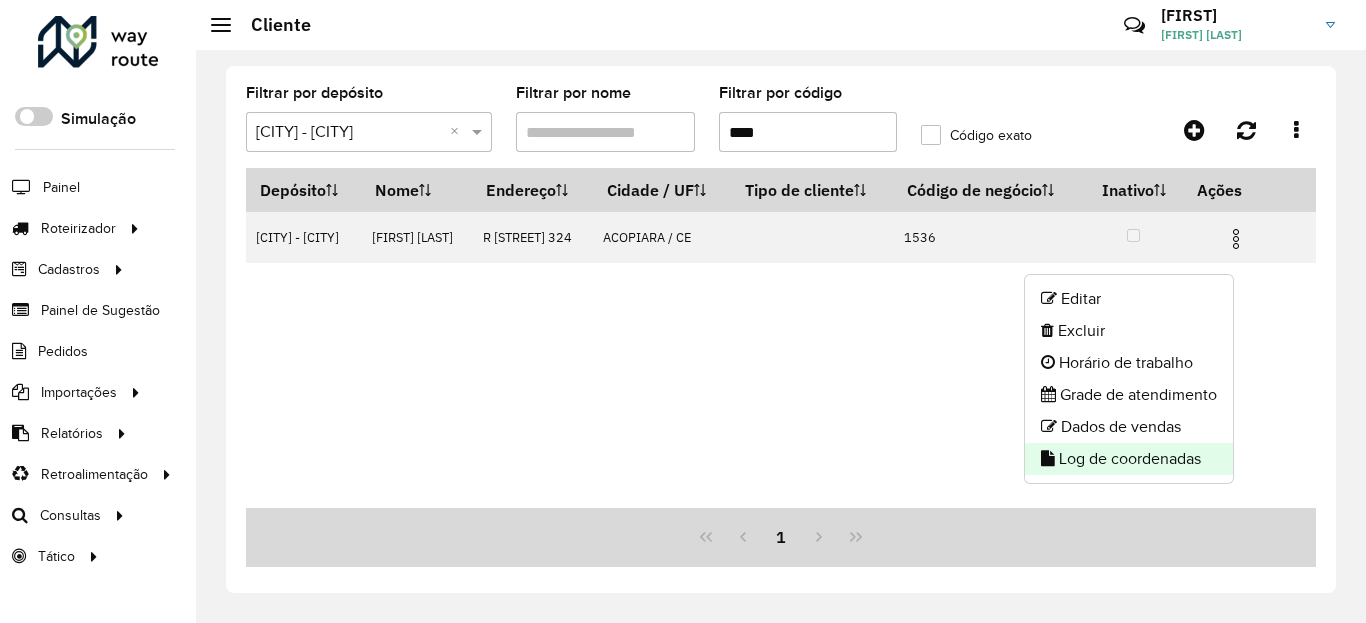 click on "Log de coordenadas" 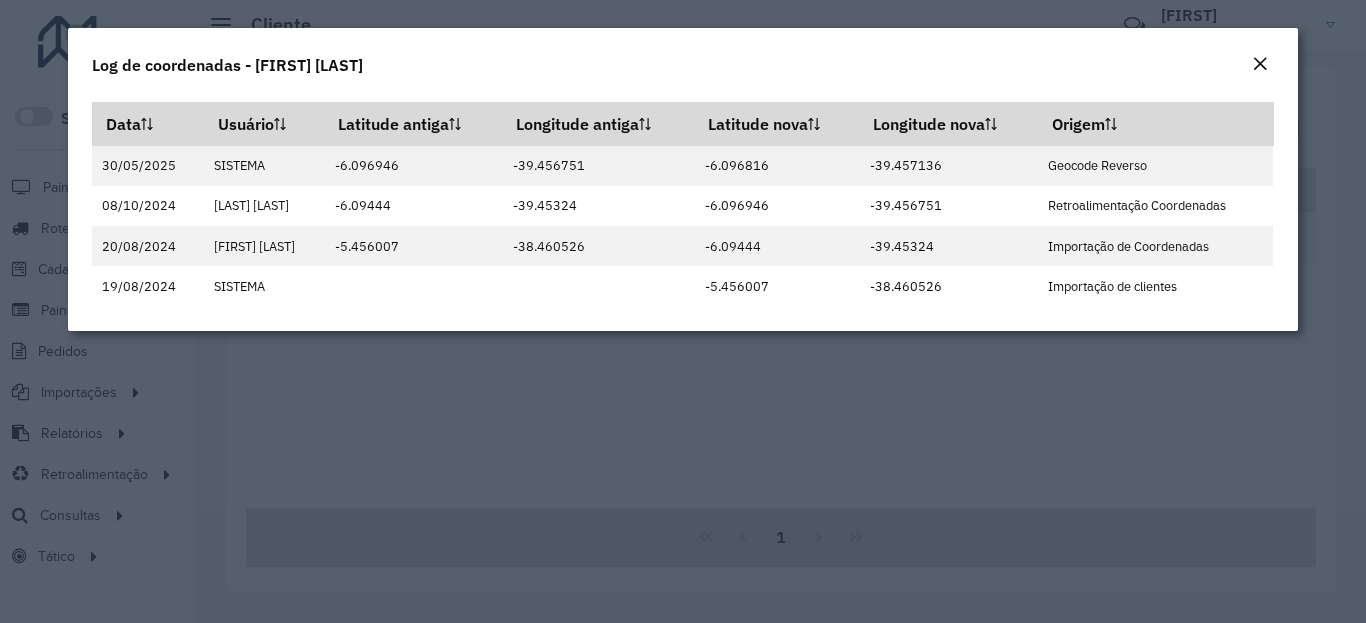 click 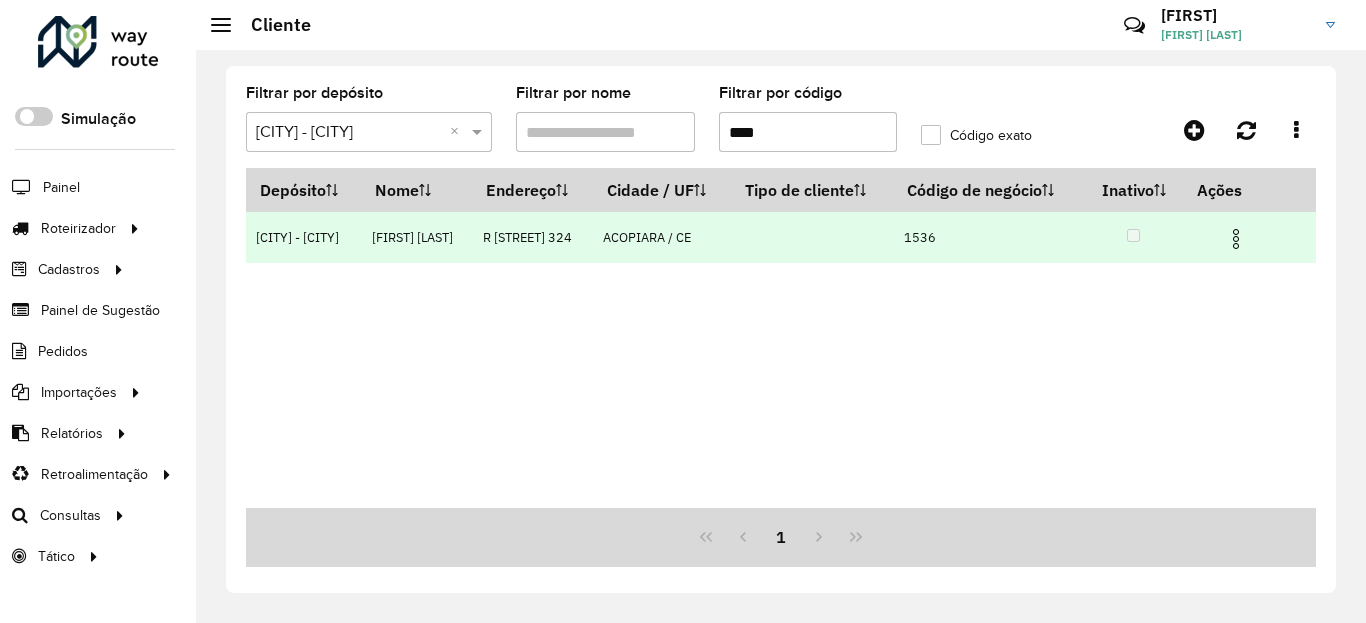 click at bounding box center (1244, 237) 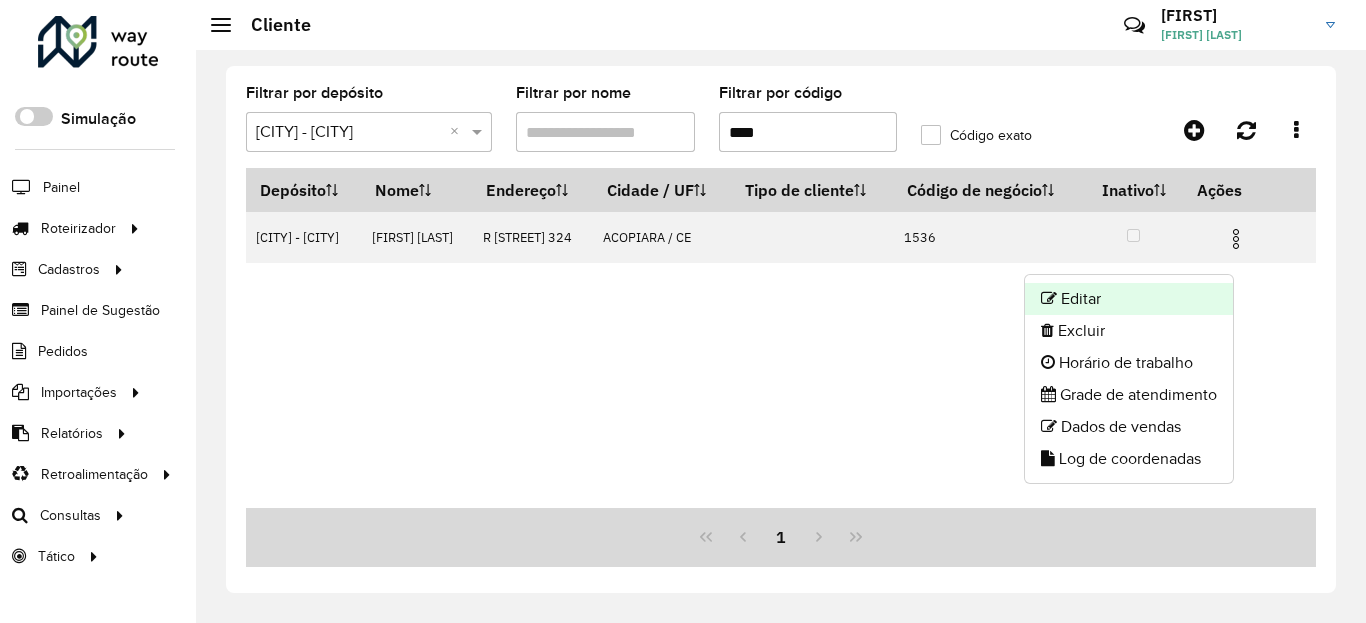 click on "Editar" 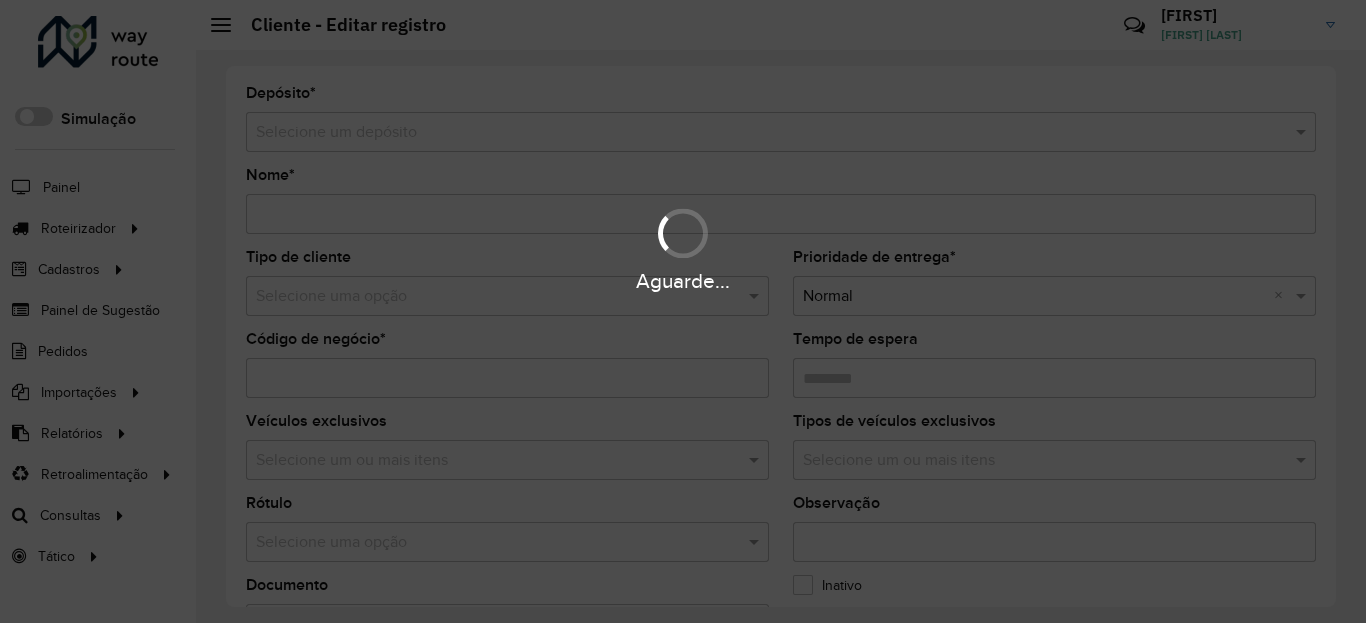 type on "**********" 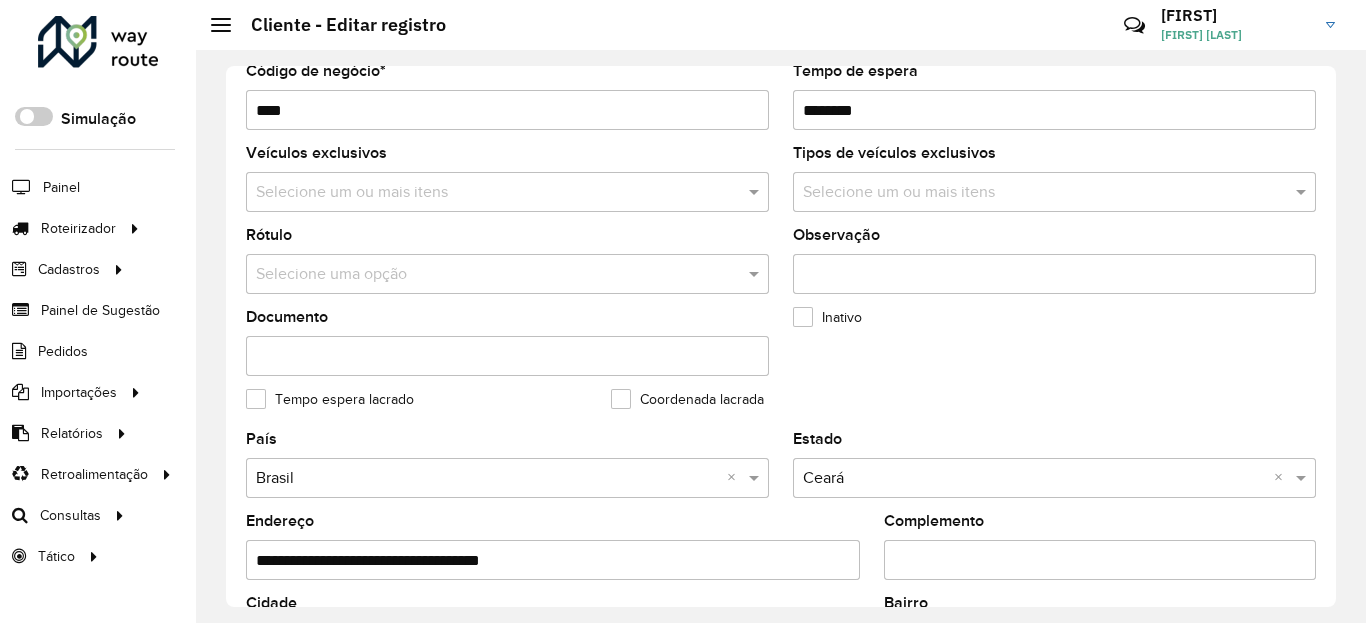 scroll, scrollTop: 600, scrollLeft: 0, axis: vertical 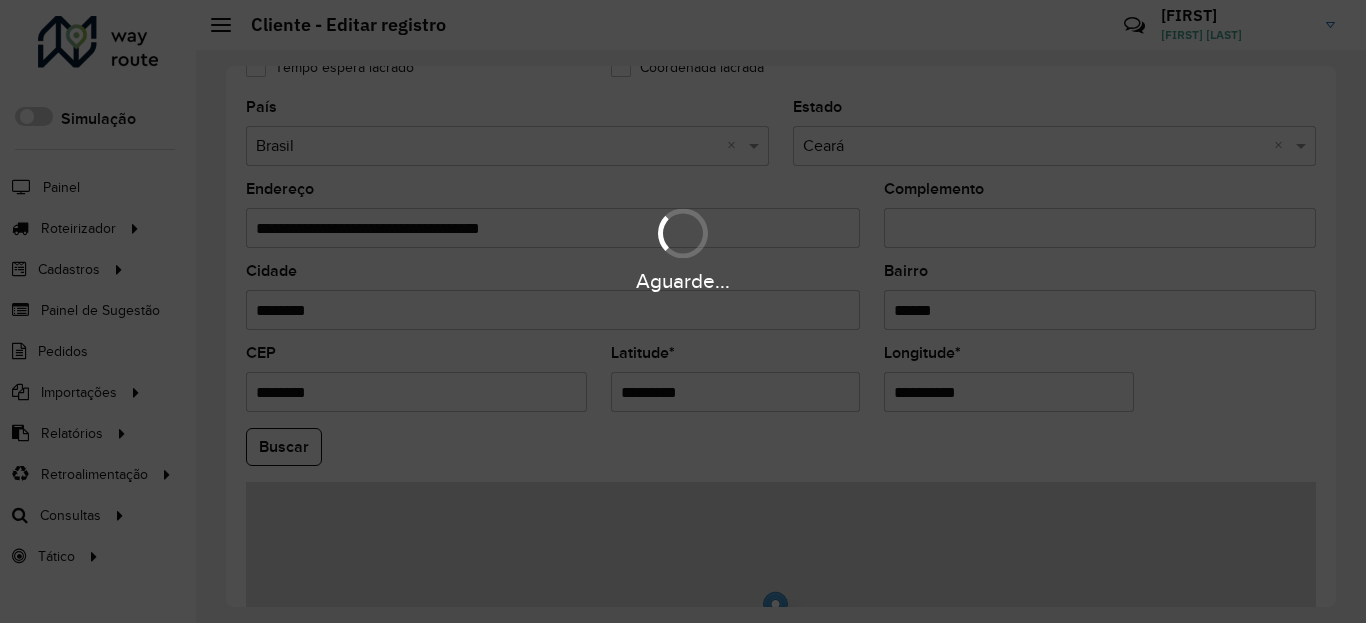 click on "Aguarde..." at bounding box center (683, 311) 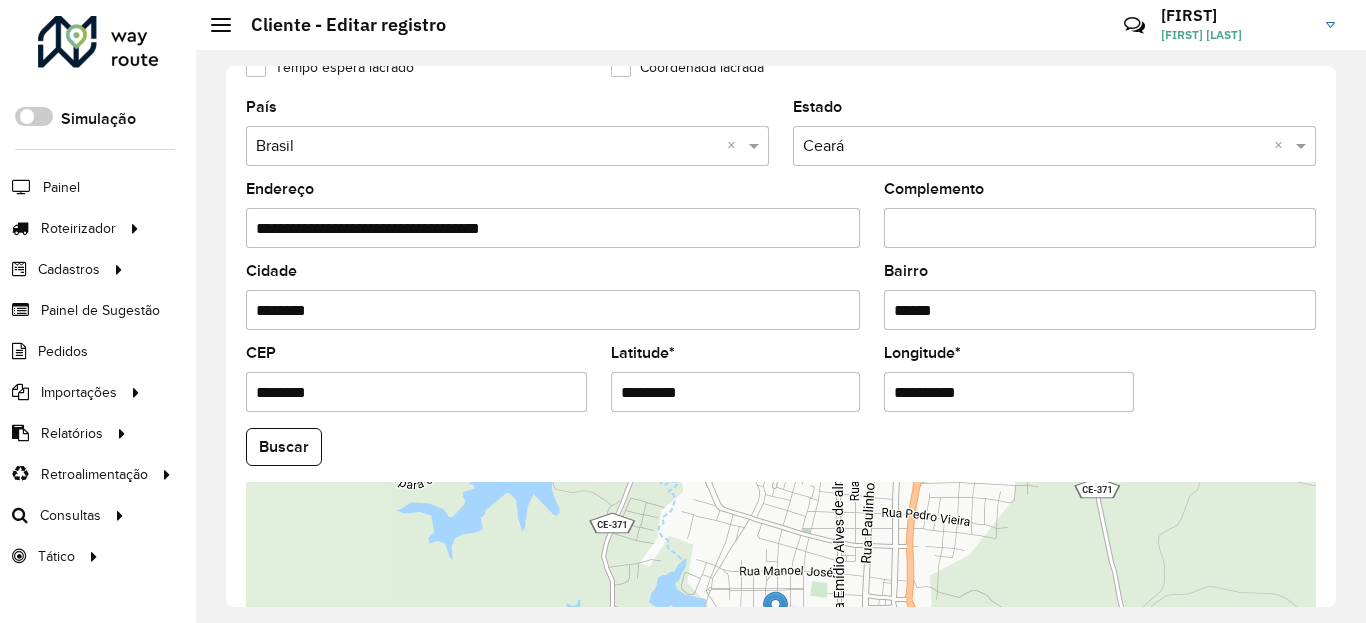 click on "*********" at bounding box center [736, 392] 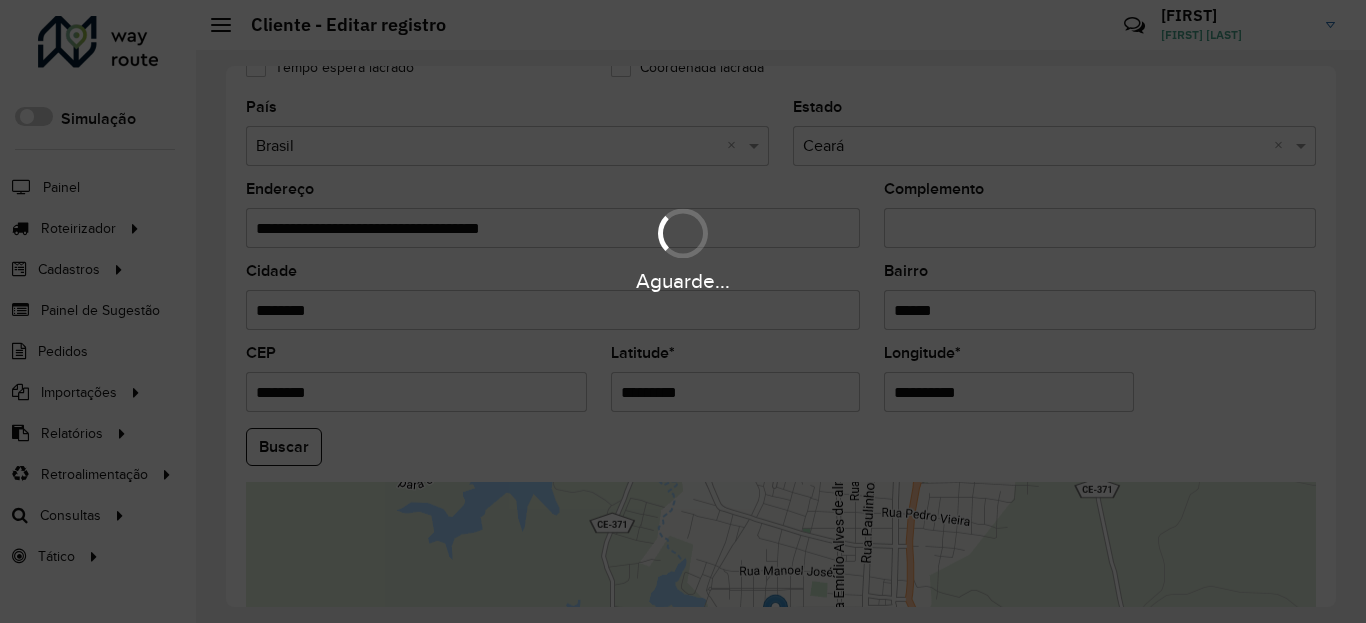 click on "Aguarde...  Pop-up bloqueado!  Seu navegador bloqueou automáticamente a abertura de uma nova janela.   Acesse as configurações e adicione o endereço do sistema a lista de permissão.   Fechar  Roteirizador AmbevTech Simulação Painel Roteirizador Entregas Vendas Cadastros Checkpoint Classificações de venda Cliente Condição de pagamento Consulta de setores Depósito Disponibilidade de veículos Fator tipo de produto Gabarito planner Grupo Rota Fator Tipo Produto Grupo de Depósito Grupo de rotas exclusiva Grupo de setores Jornada Jornada RN Layout integração Modelo Motorista Multi Depósito Painel de sugestão Parada Pedágio Perfil de Vendedor Ponto de apoio Ponto de apoio FAD Prioridade pedido Produto Restrição de Atendimento Planner Rodízio de placa Rota exclusiva FAD Rótulo Setor Setor Planner Tempo de parada de refeição Tipo de cliente Tipo de veículo Tipo de veículo RN Transportadora Usuário Vendedor Veículo Painel de Sugestão Pedidos Importações Classificação e volume de venda" at bounding box center (683, 311) 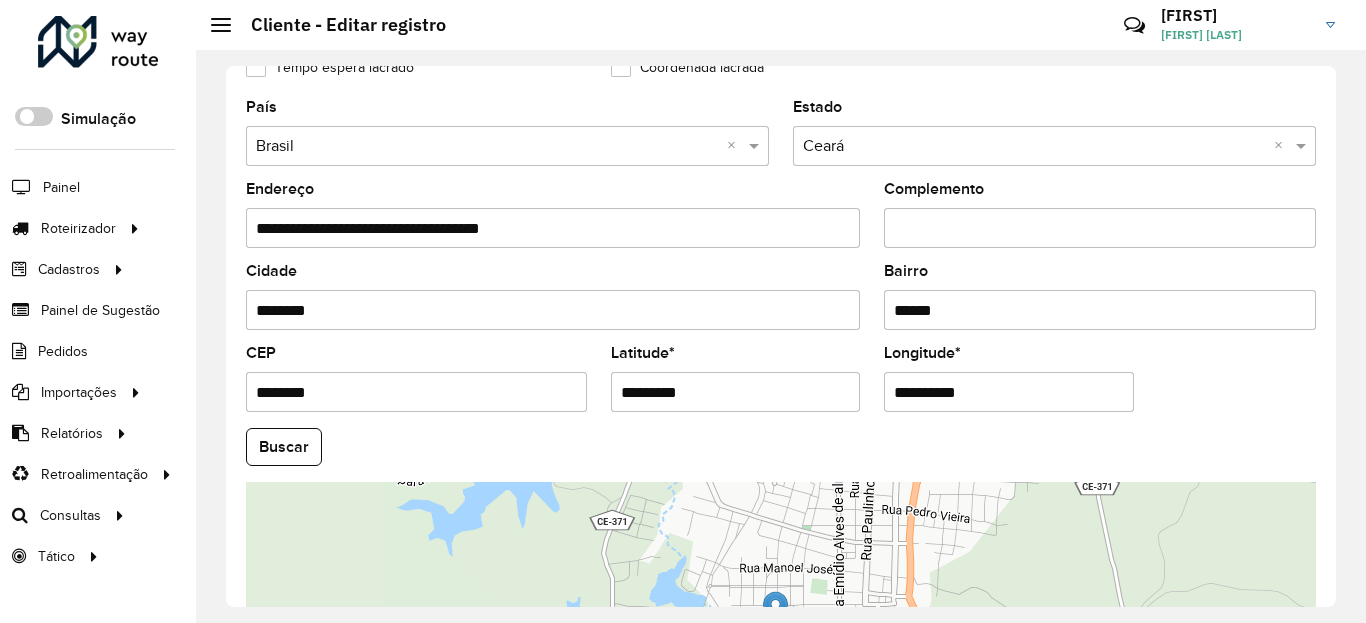 click on "**********" at bounding box center [1009, 392] 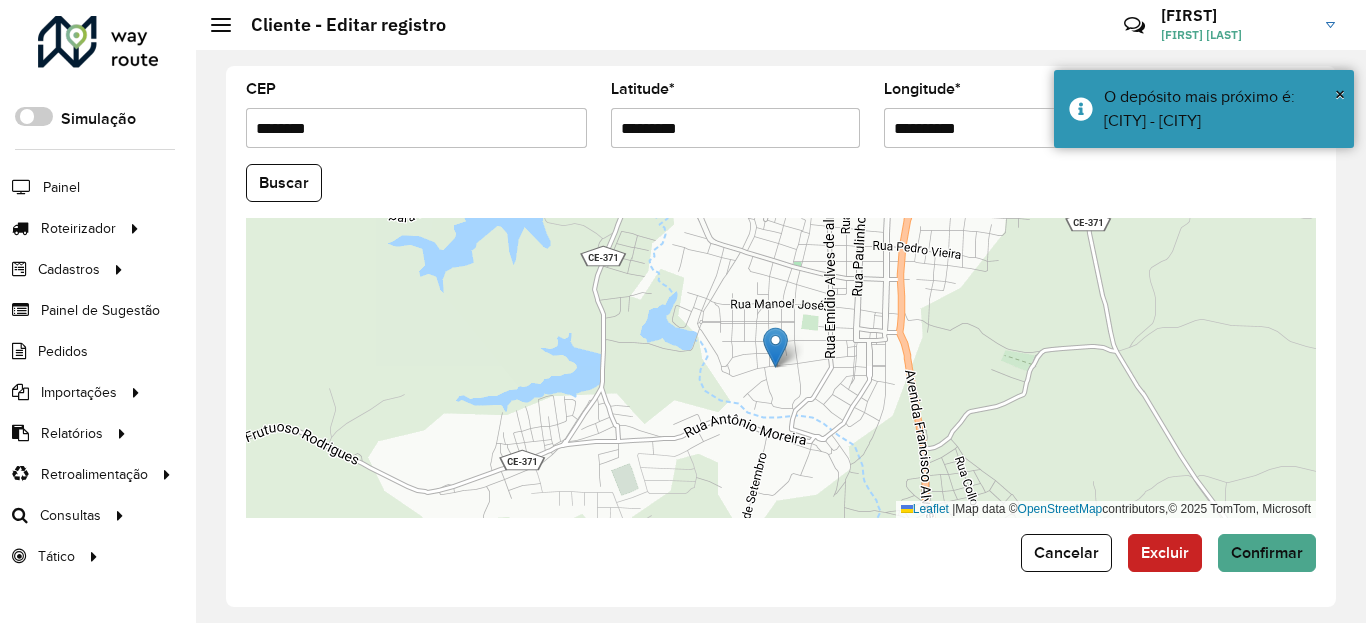 scroll, scrollTop: 865, scrollLeft: 0, axis: vertical 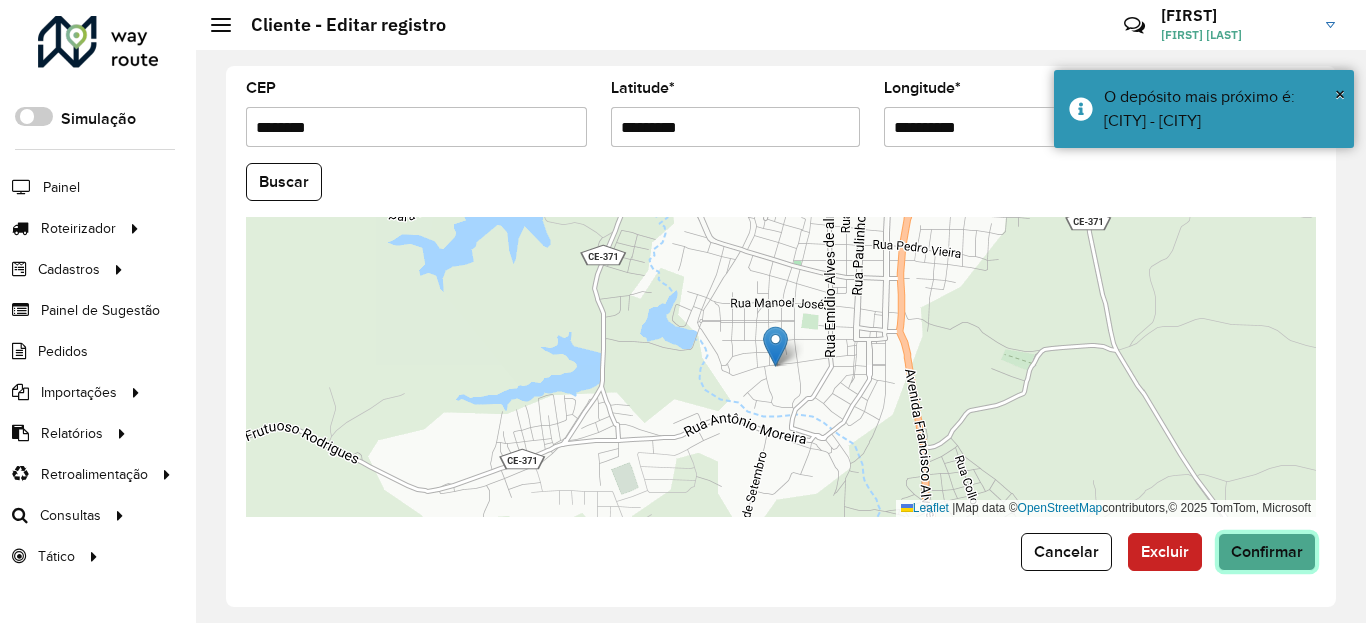click on "Confirmar" 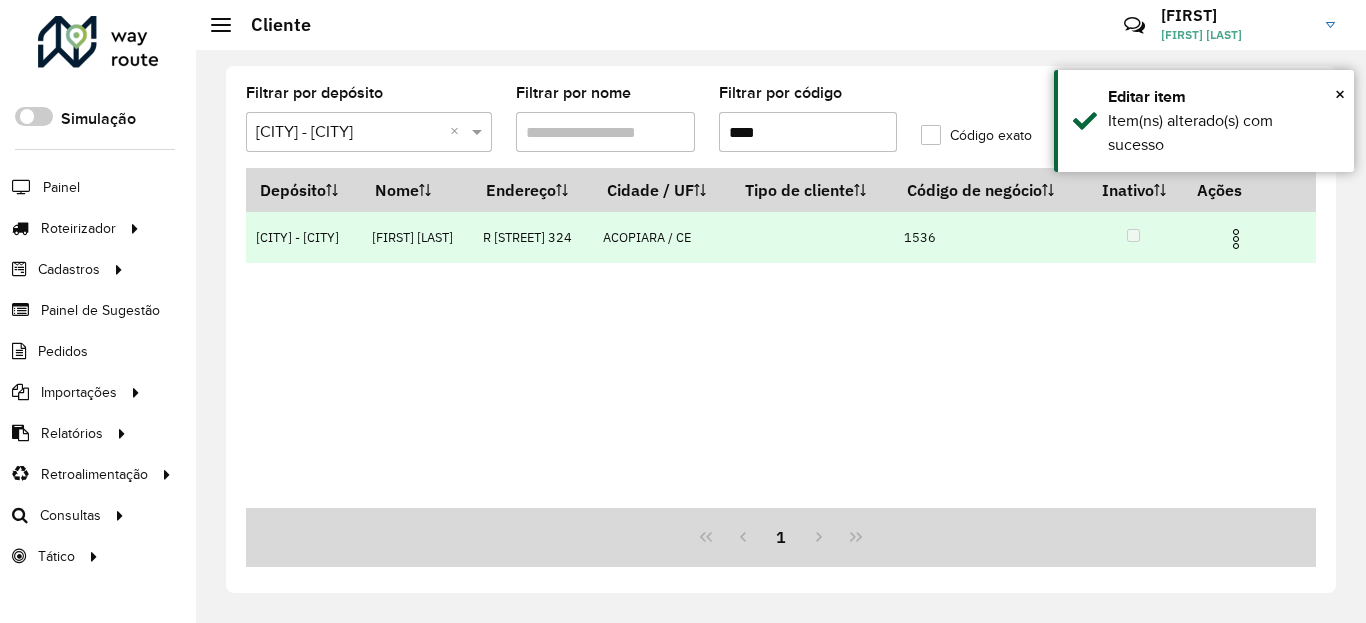click at bounding box center [1236, 239] 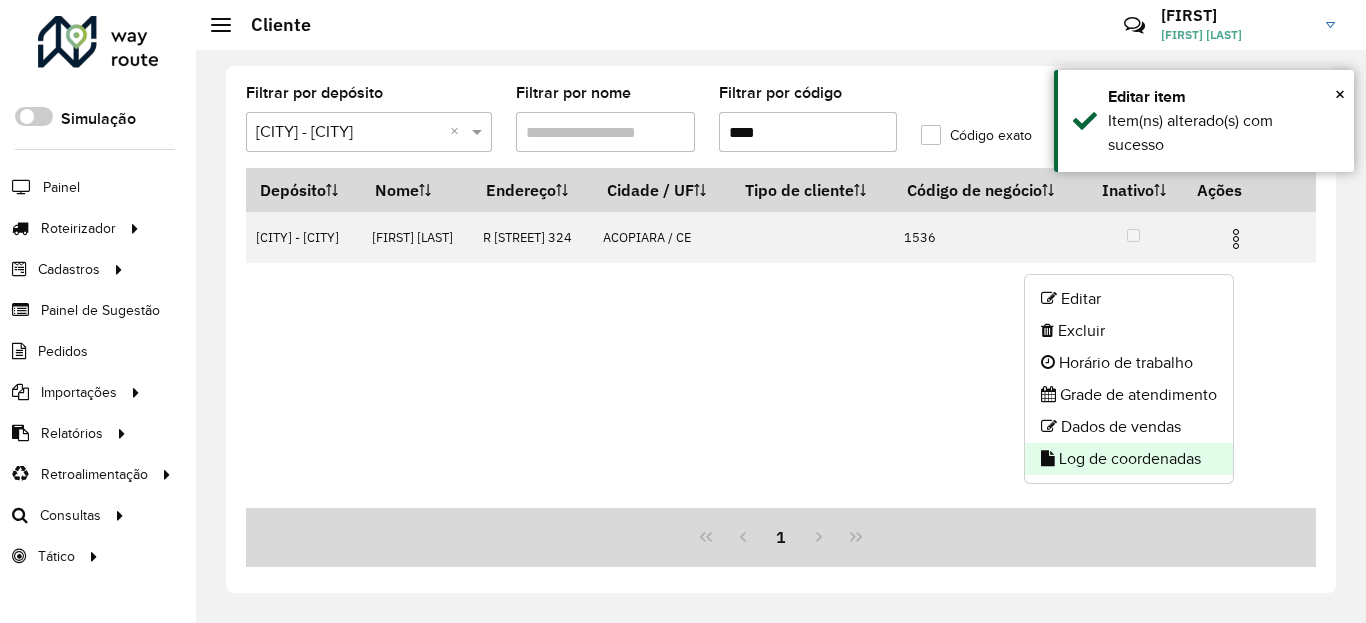 click on "Log de coordenadas" 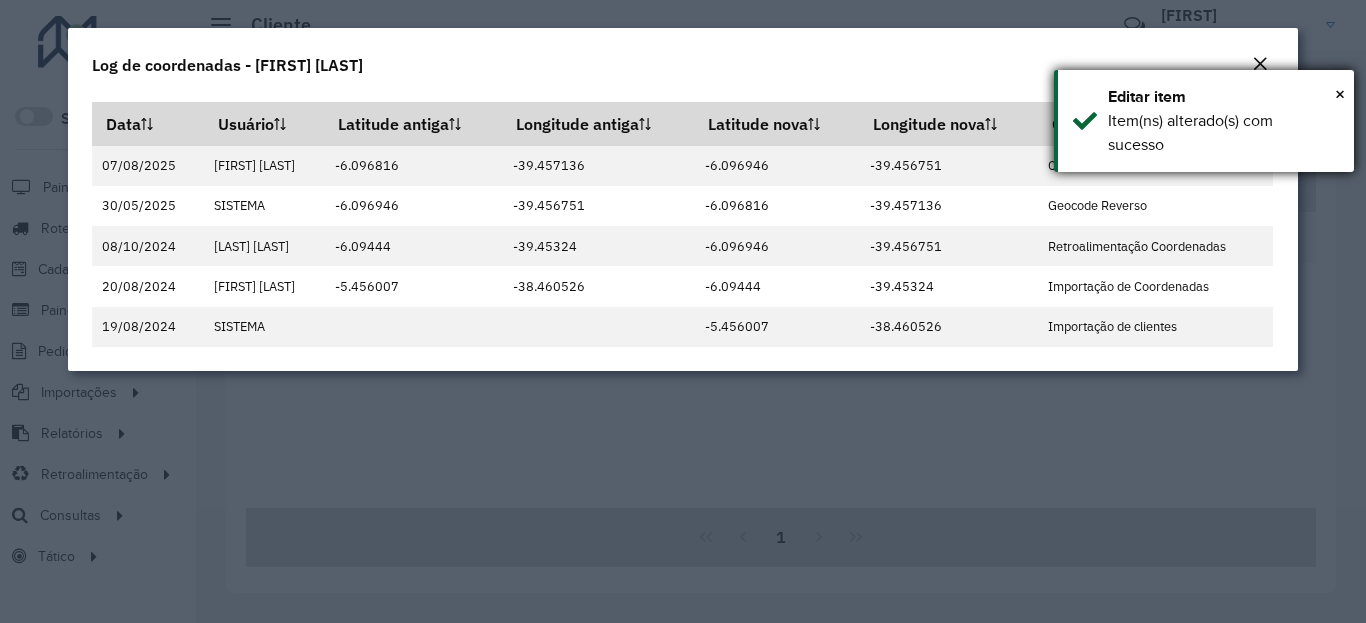 click on "Item(ns) alterado(s) com sucesso" at bounding box center (1223, 133) 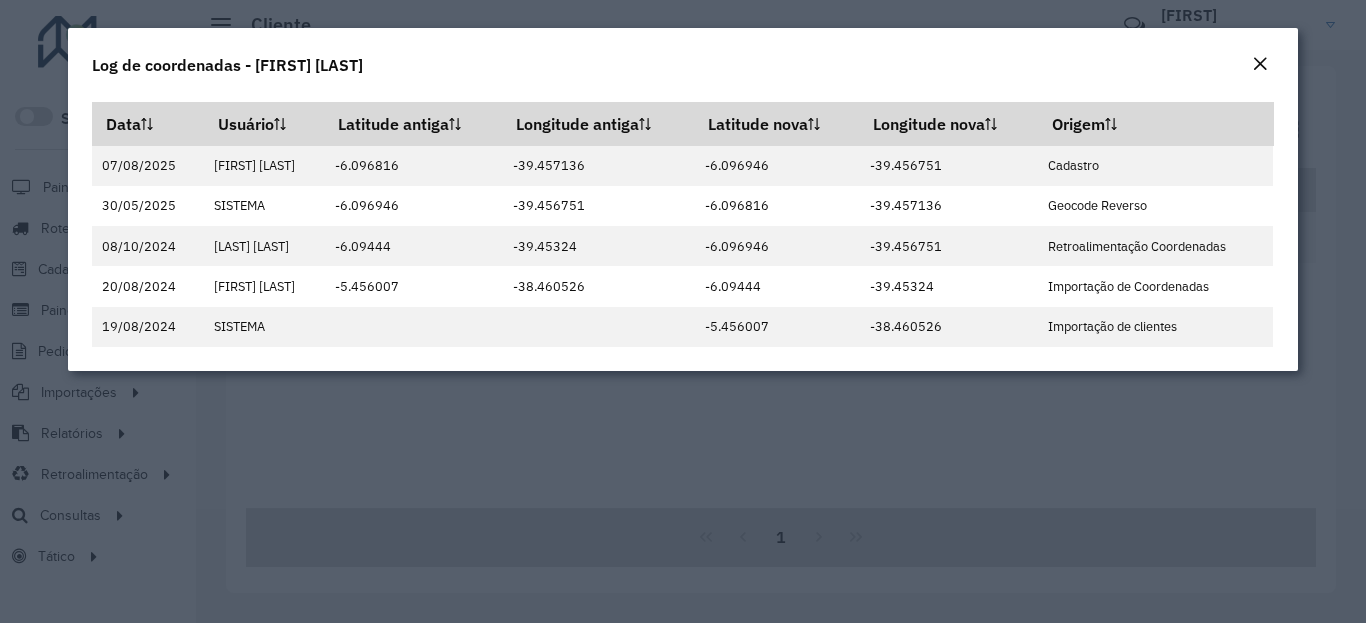 click 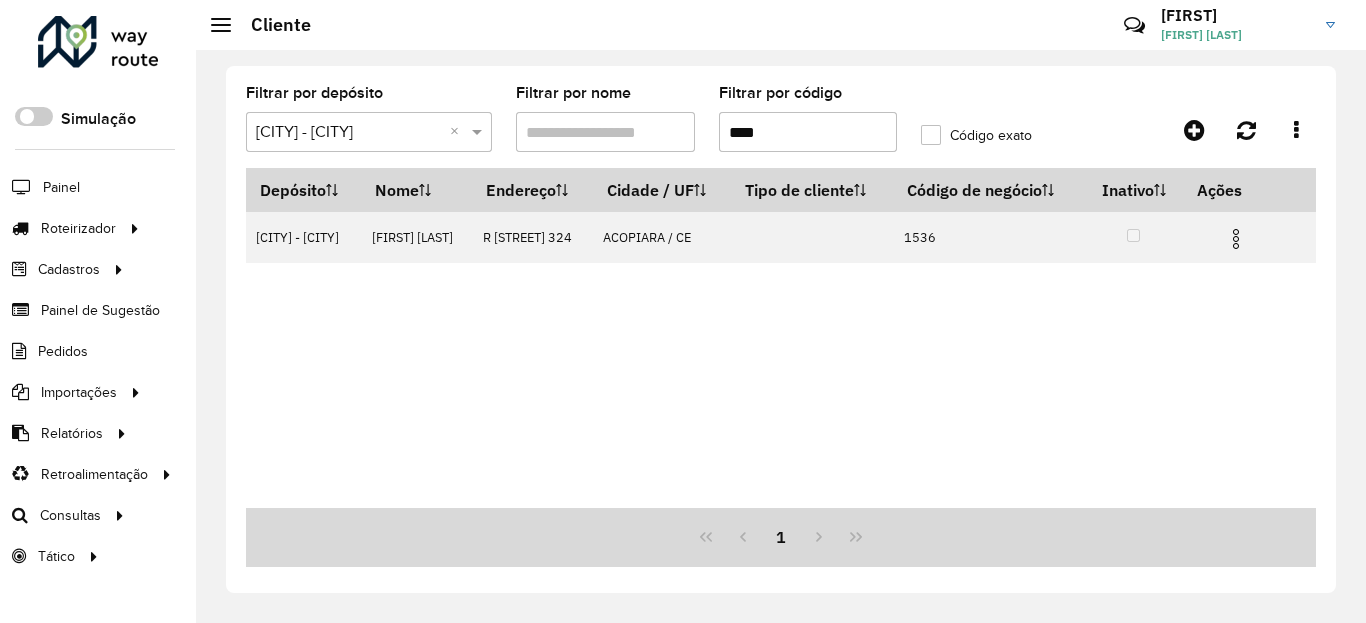 click on "Filtrar por código  ****" 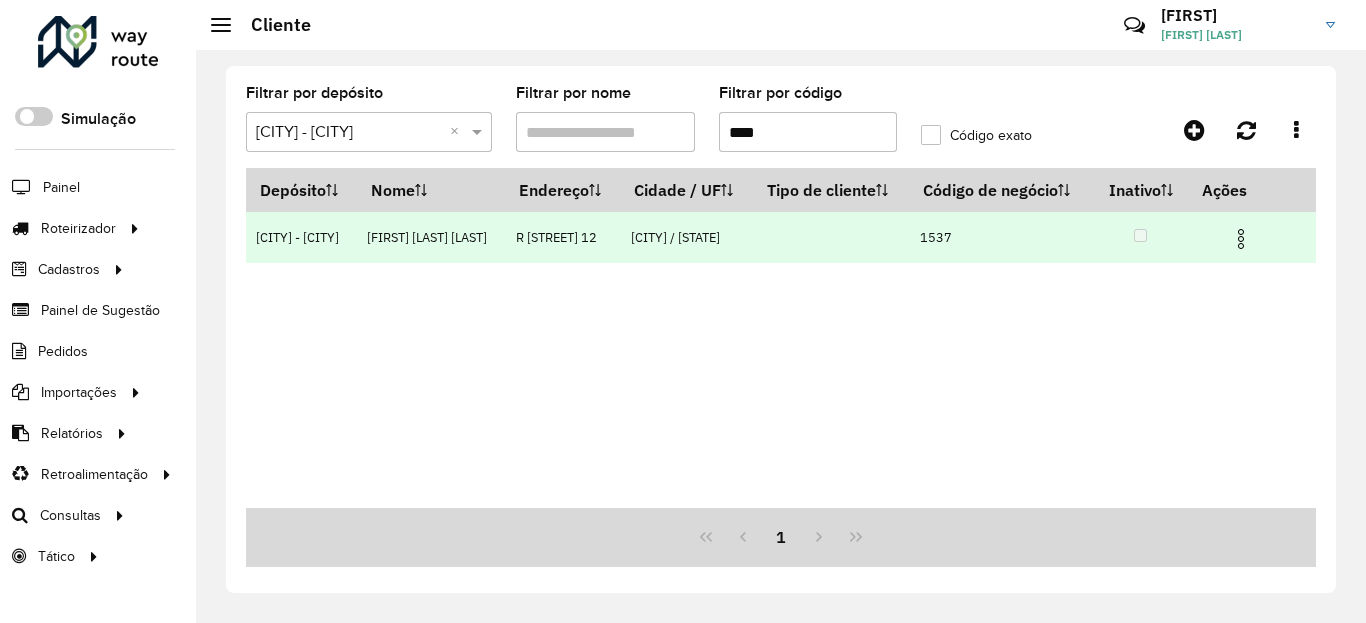 type on "****" 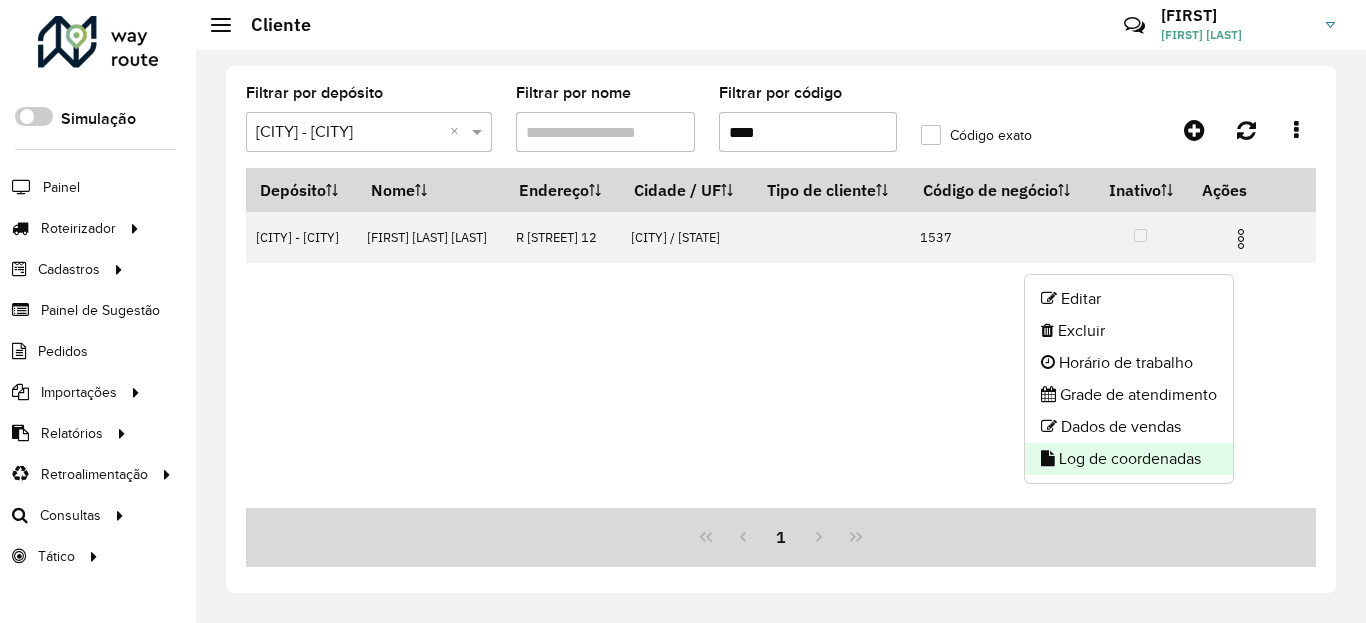 click on "Log de coordenadas" 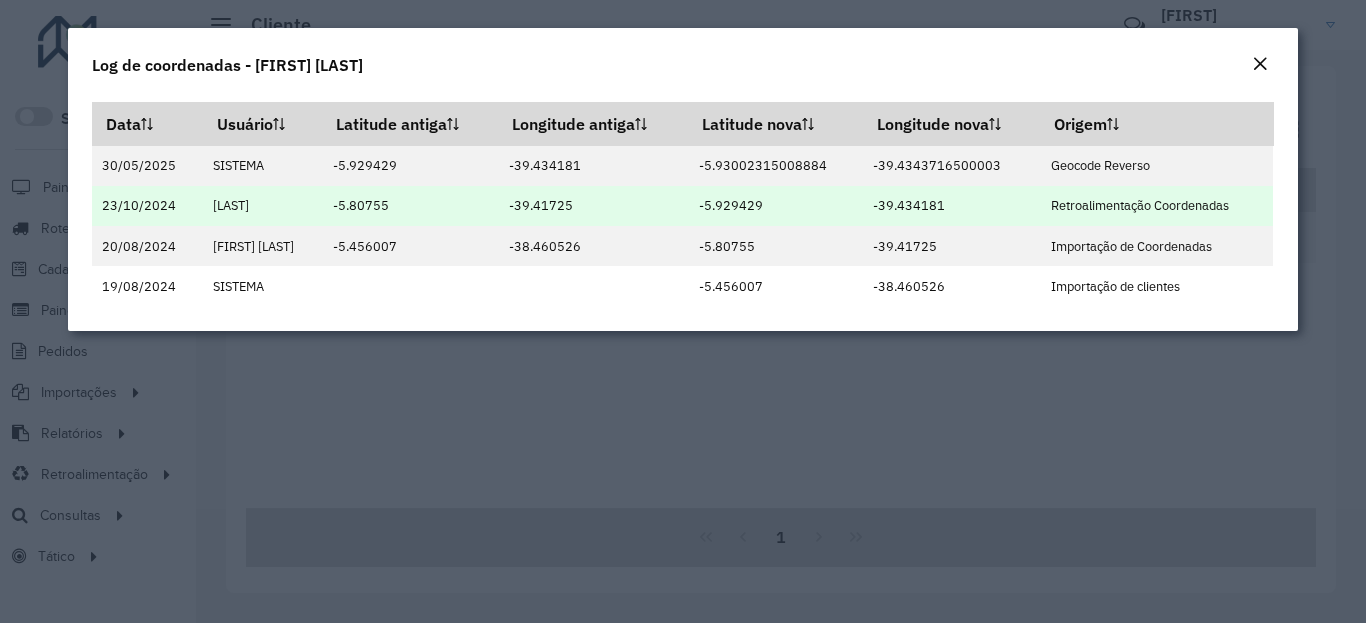 click on "[COORDINATE]" at bounding box center (776, 206) 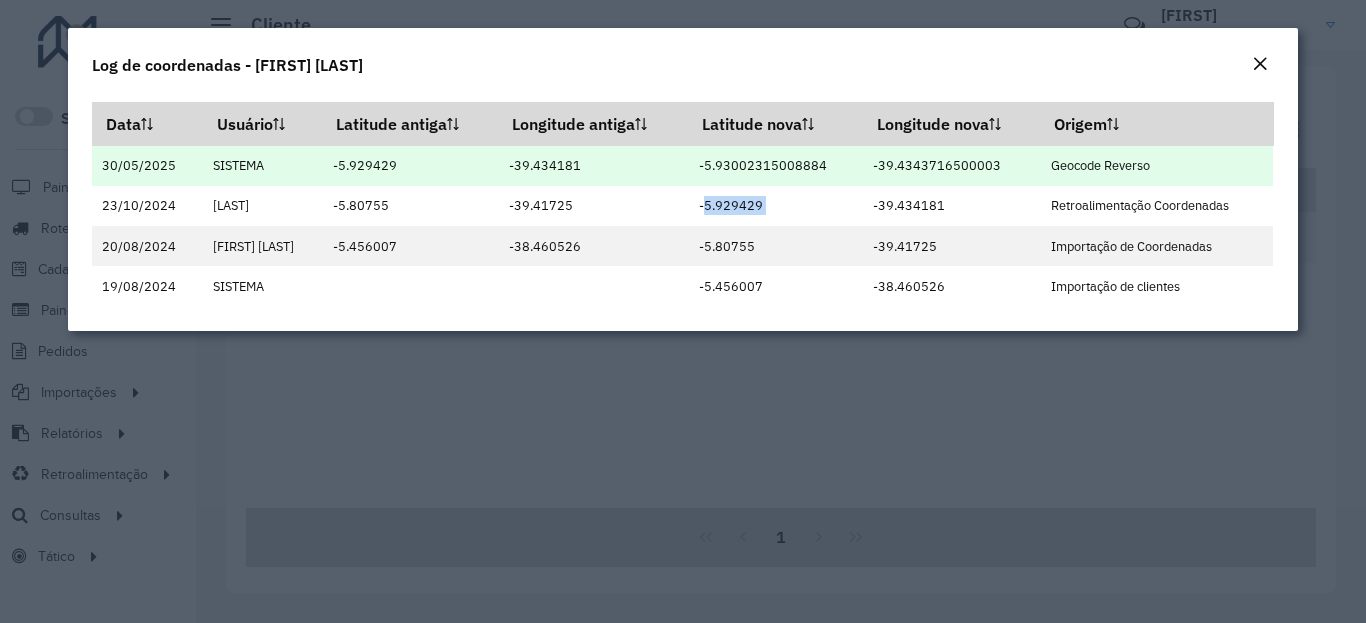 copy on "[COORDINATE]" 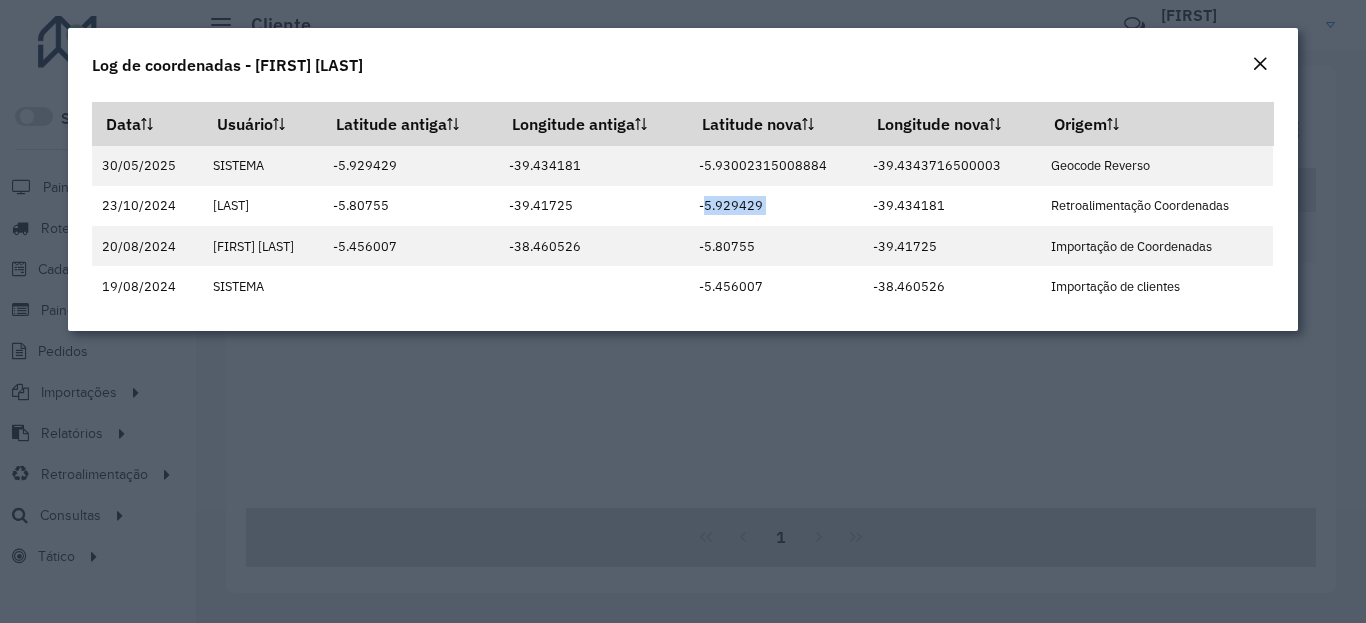 click 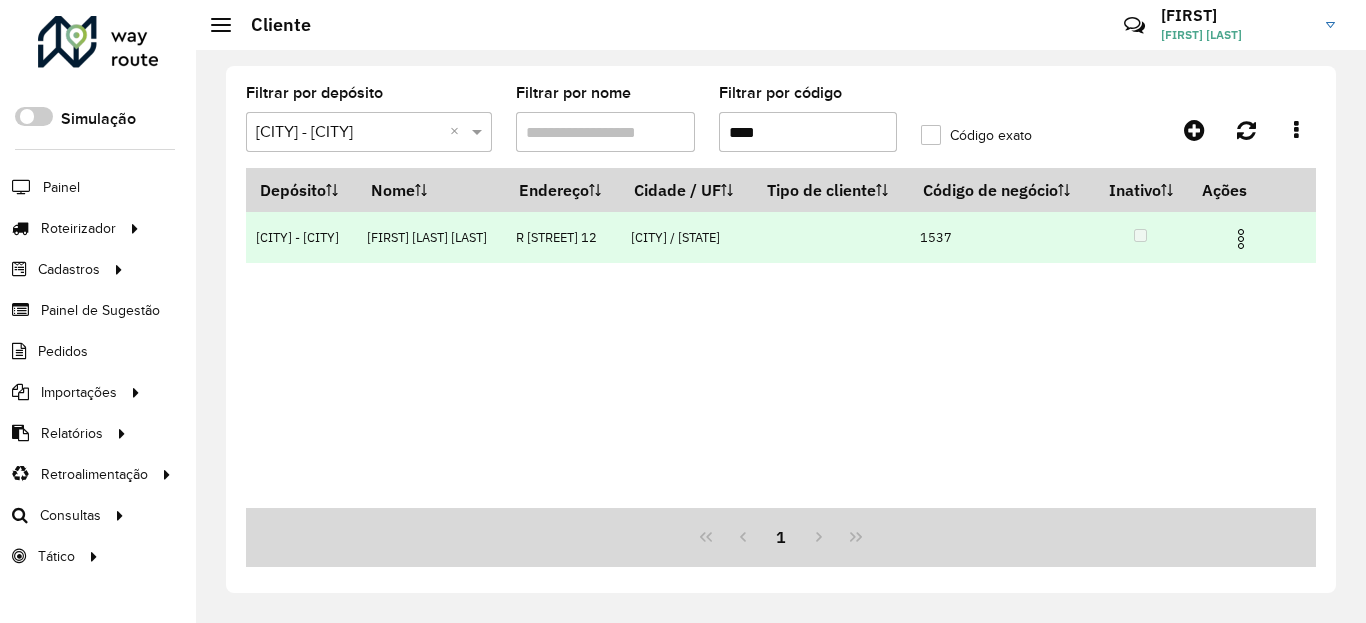 click at bounding box center (1241, 239) 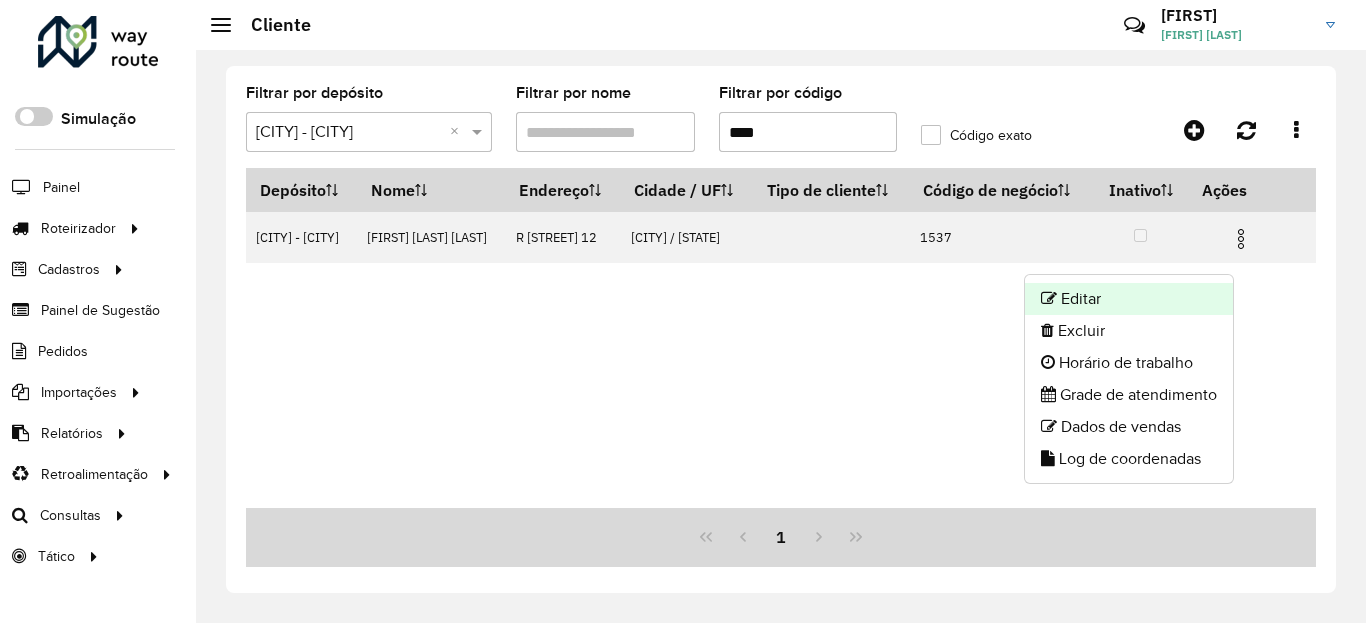 click on "Editar" 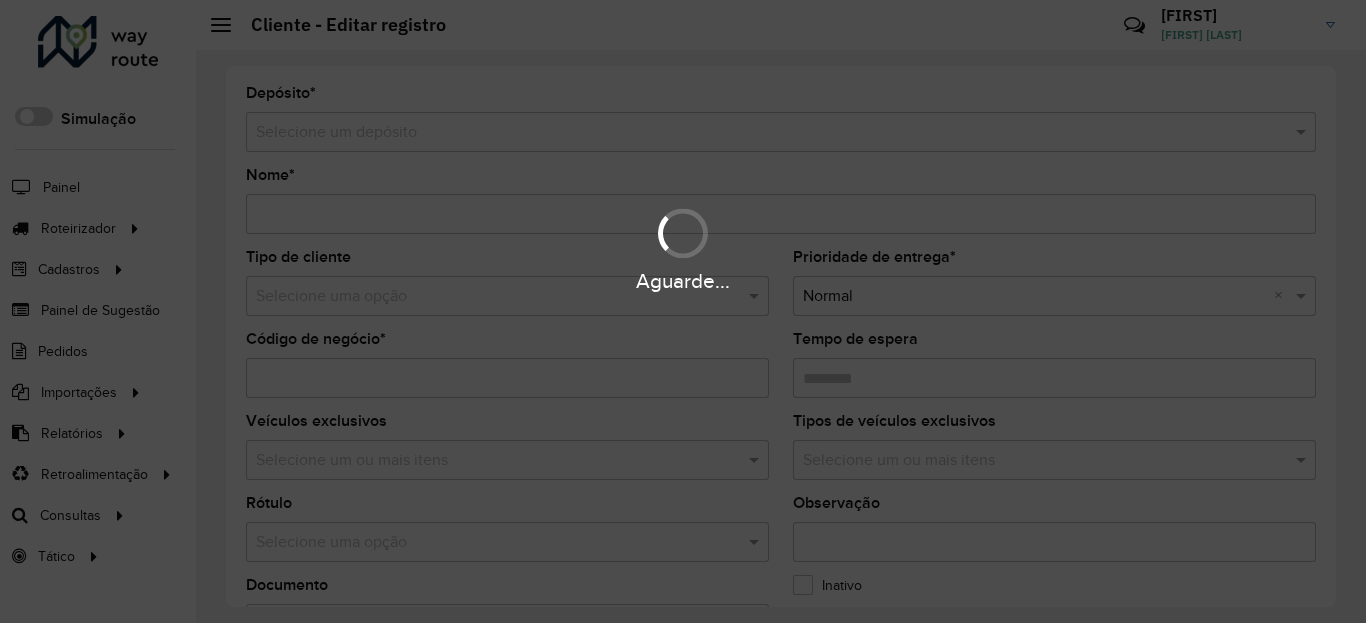 type on "**********" 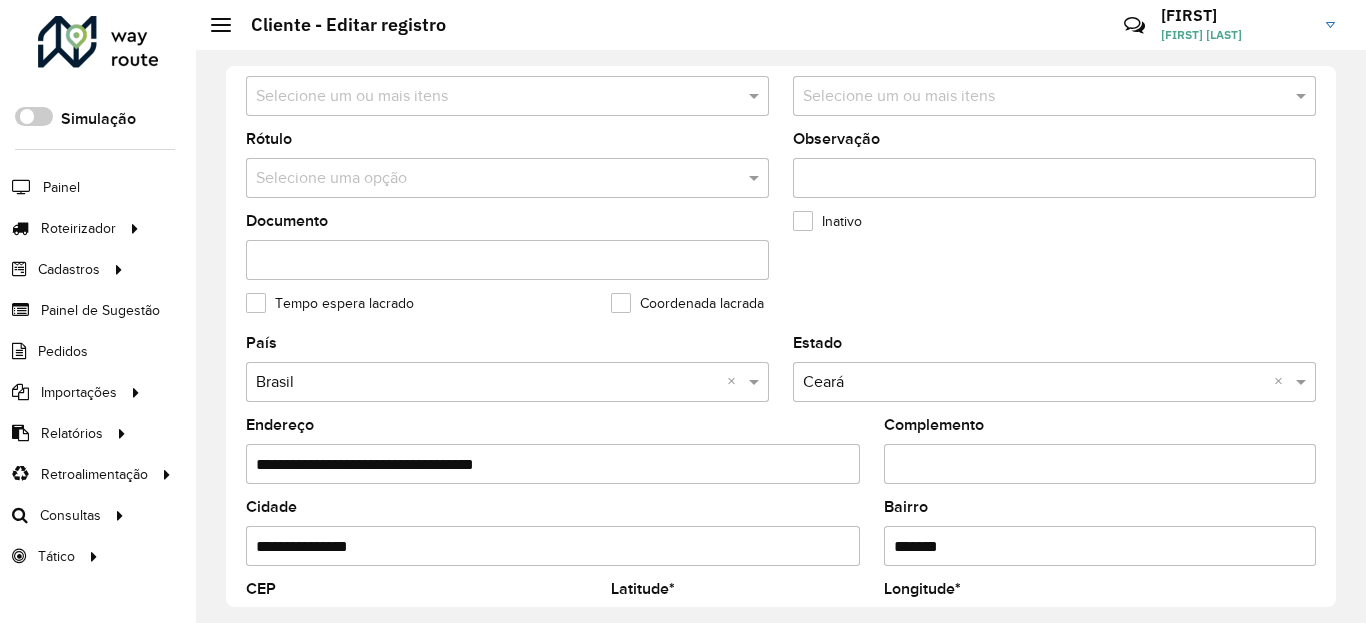 scroll, scrollTop: 600, scrollLeft: 0, axis: vertical 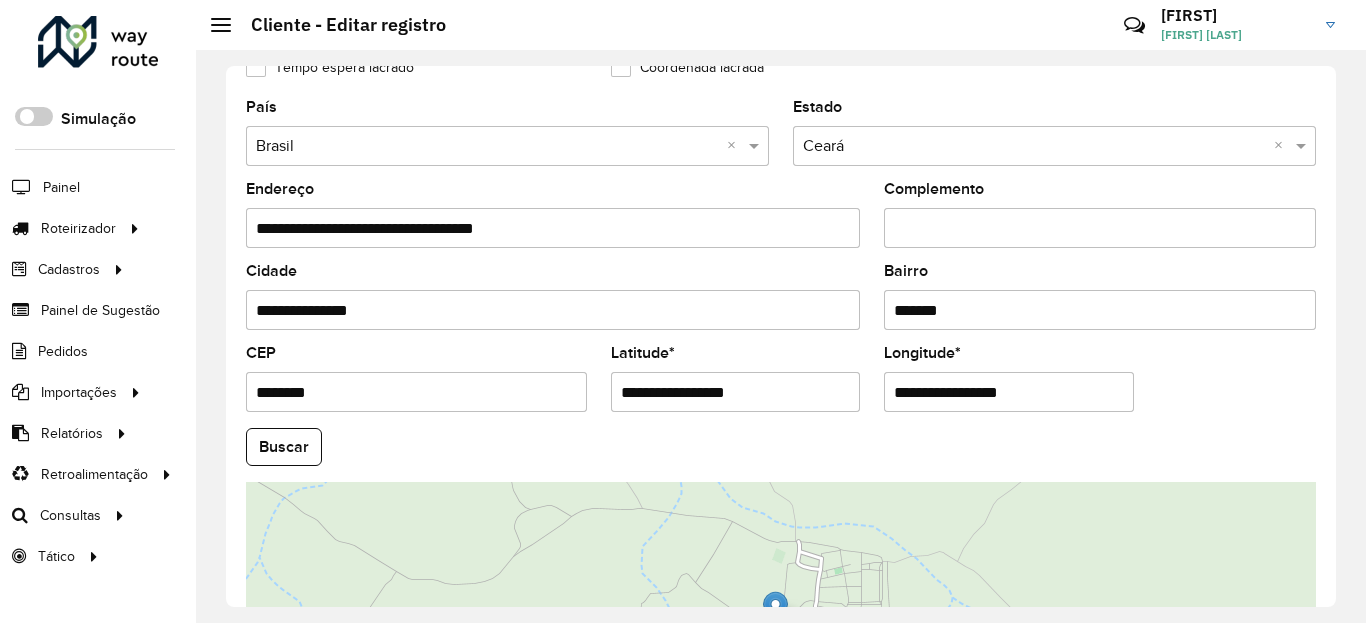 click on "**********" at bounding box center (736, 392) 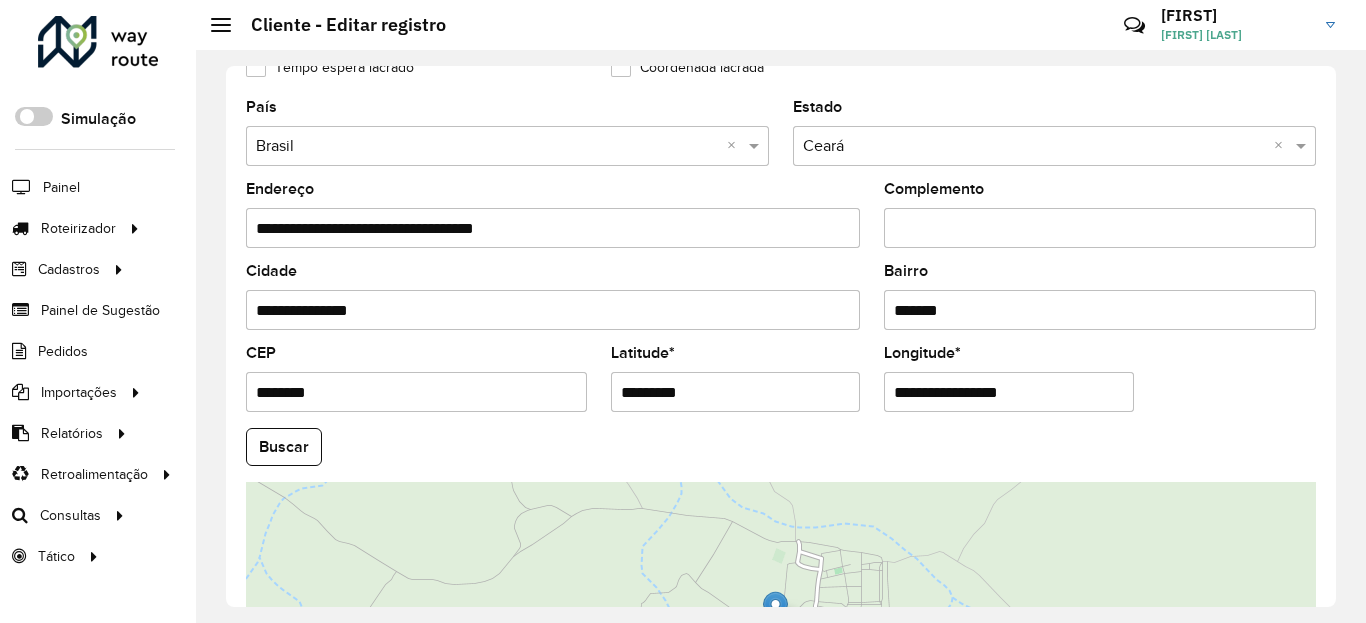 type on "*********" 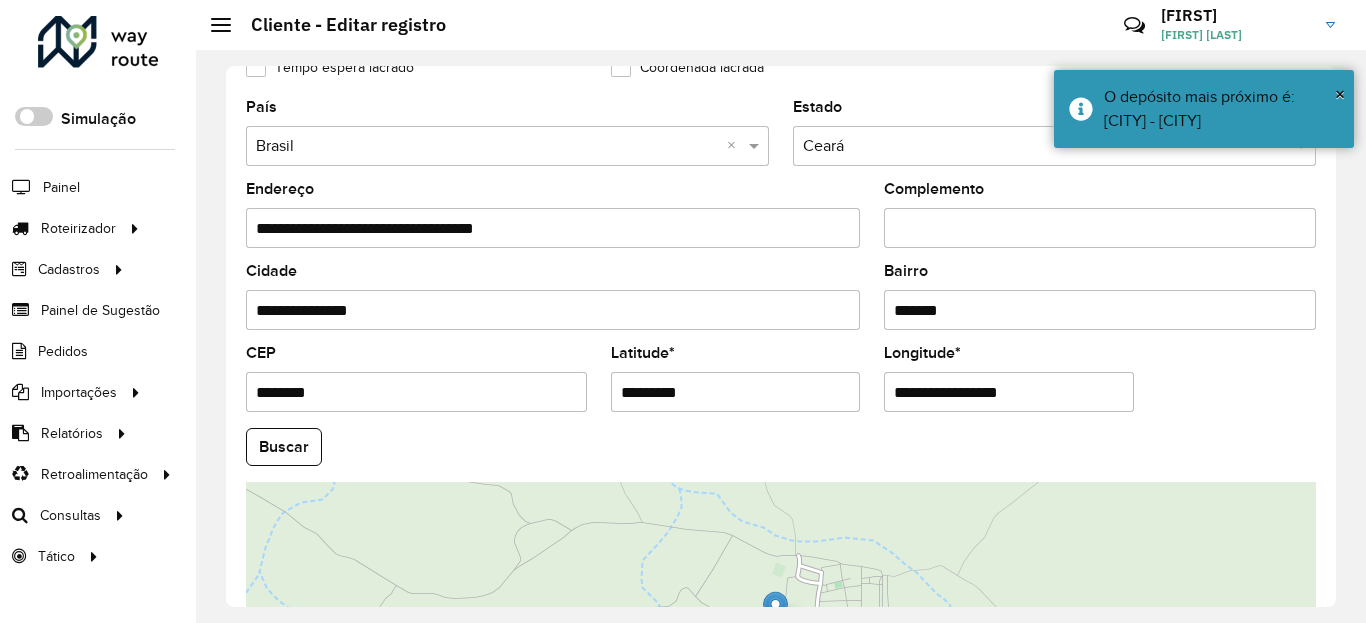 click on "**********" at bounding box center [1009, 392] 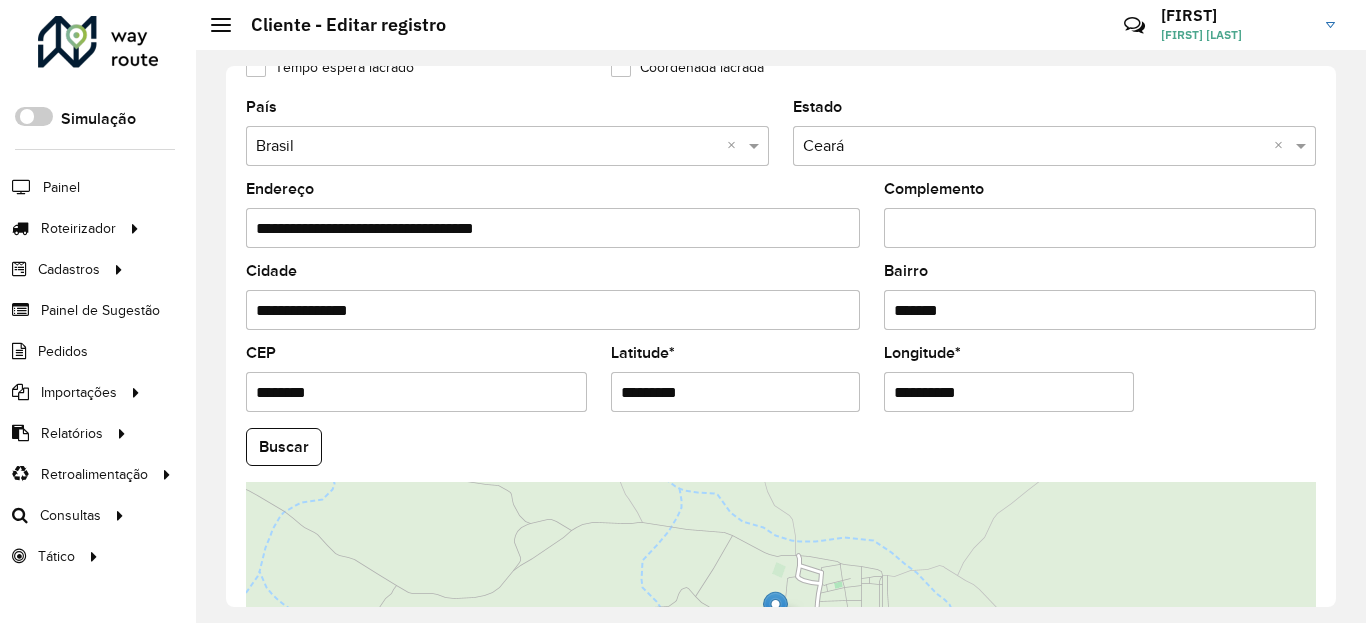 type on "**********" 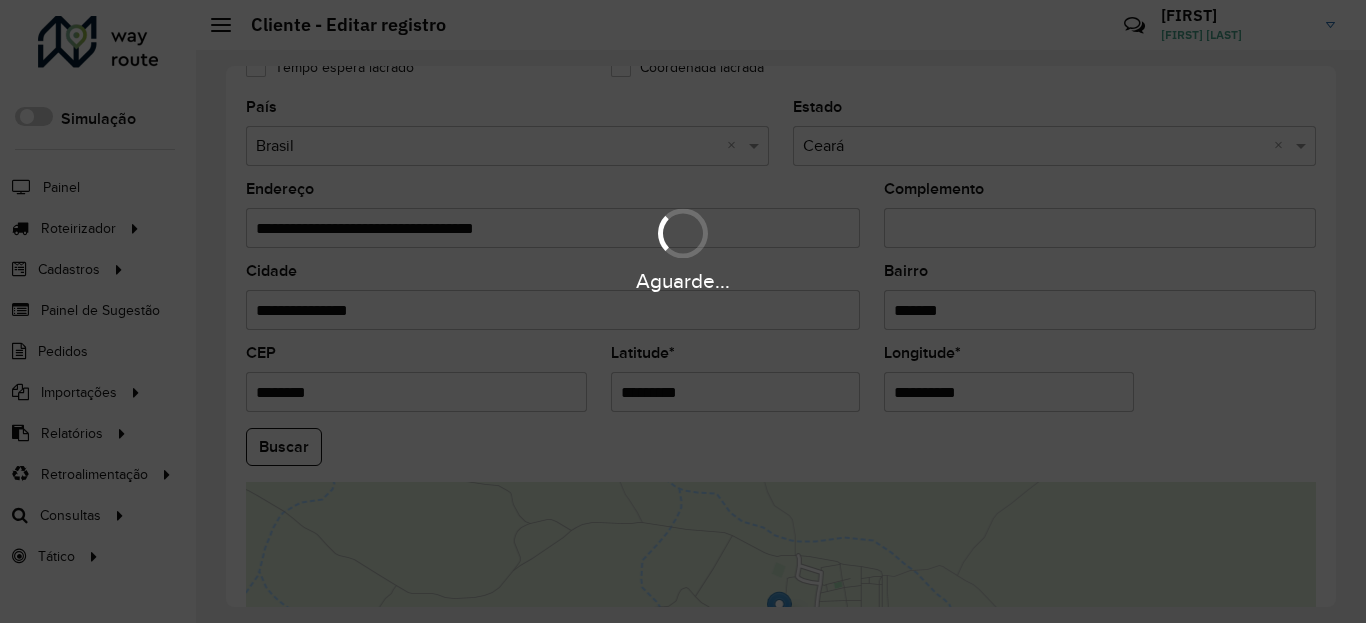 click on "Aguarde...  Pop-up bloqueado!  Seu navegador bloqueou automáticamente a abertura de uma nova janela.   Acesse as configurações e adicione o endereço do sistema a lista de permissão.   Fechar  Roteirizador AmbevTech Simulação Painel Roteirizador Entregas Vendas Cadastros Checkpoint Classificações de venda Cliente Condição de pagamento Consulta de setores Depósito Disponibilidade de veículos Fator tipo de produto Gabarito planner Grupo Rota Fator Tipo Produto Grupo de Depósito Grupo de rotas exclusiva Grupo de setores Jornada Jornada RN Layout integração Modelo Motorista Multi Depósito Painel de sugestão Parada Pedágio Perfil de Vendedor Ponto de apoio Ponto de apoio FAD Prioridade pedido Produto Restrição de Atendimento Planner Rodízio de placa Rota exclusiva FAD Rótulo Setor Setor Planner Tempo de parada de refeição Tipo de cliente Tipo de veículo Tipo de veículo RN Transportadora Usuário Vendedor Veículo Painel de Sugestão Pedidos Importações Classificação e volume de venda" at bounding box center (683, 311) 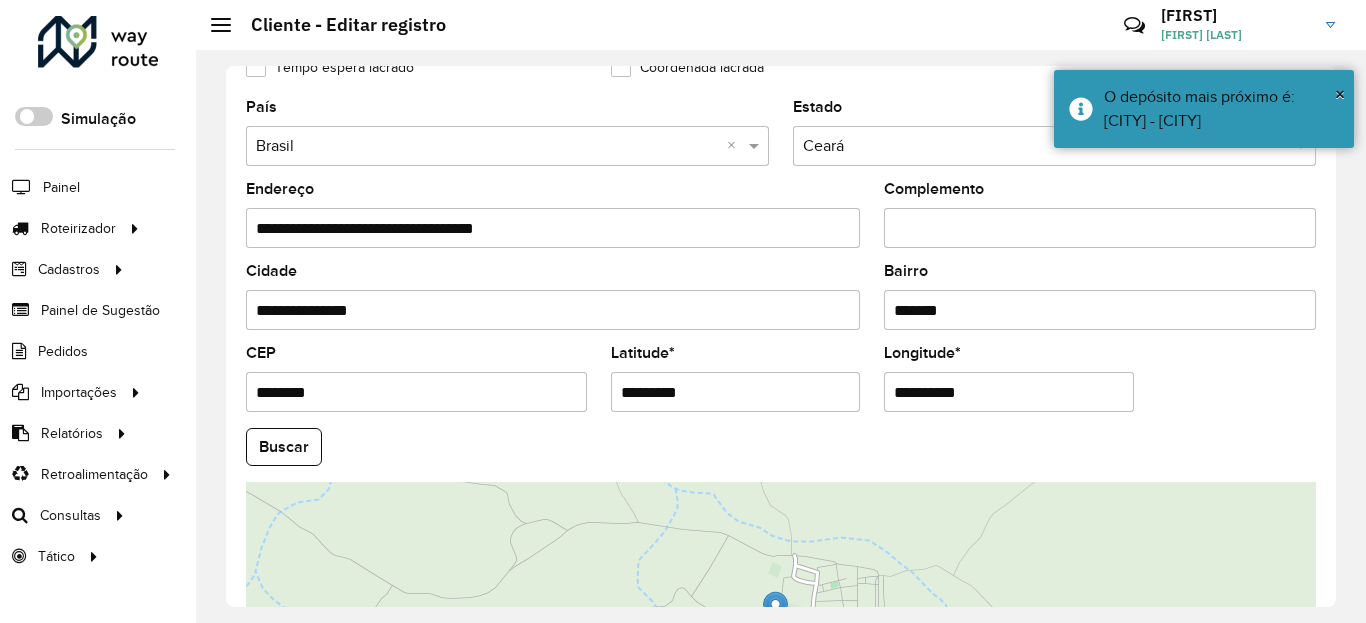scroll, scrollTop: 840, scrollLeft: 0, axis: vertical 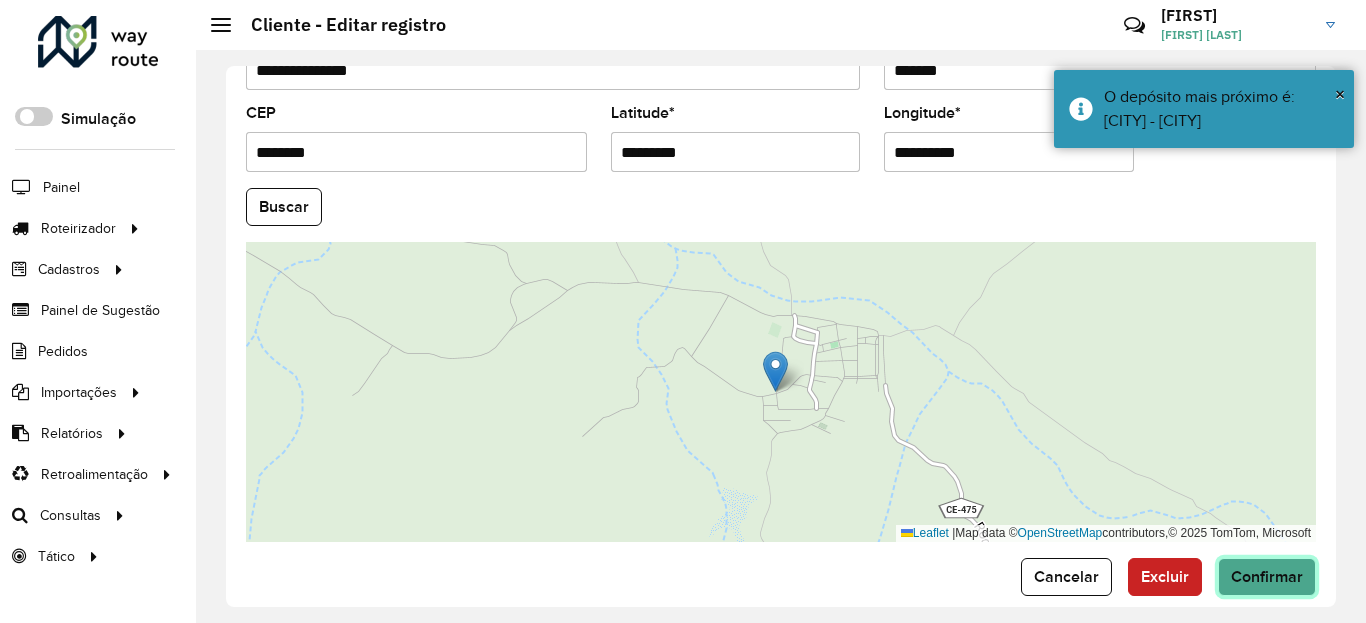 click on "Confirmar" 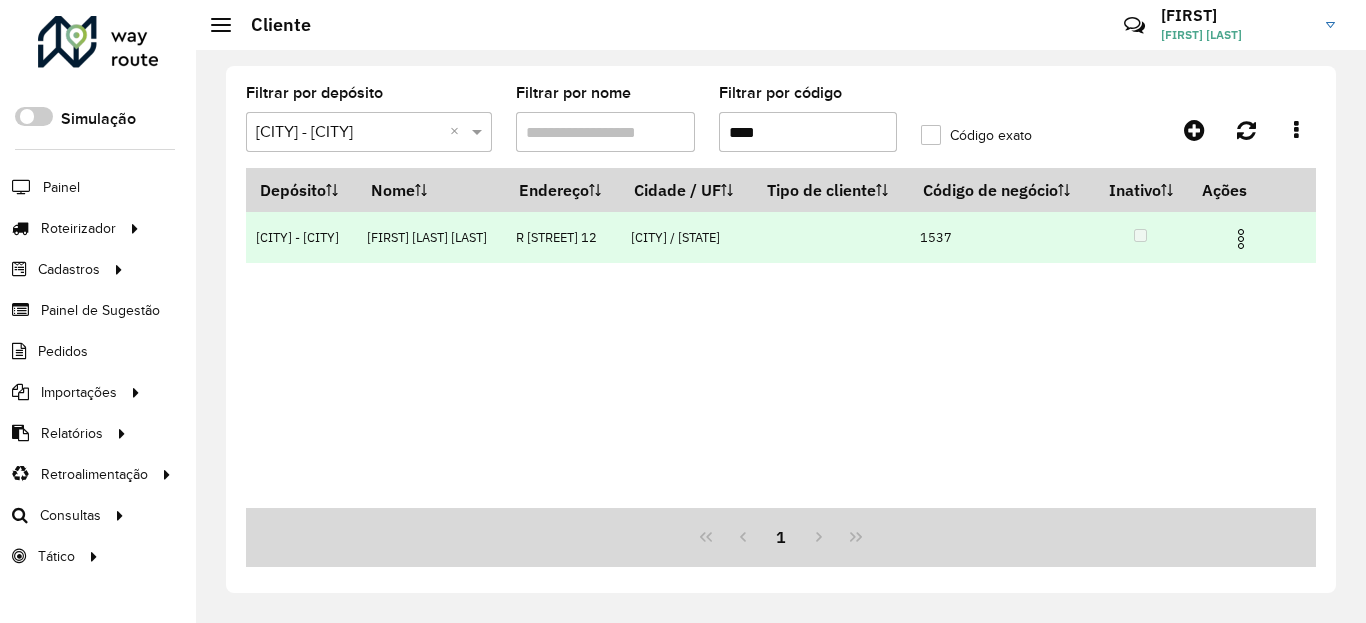 click at bounding box center (1241, 239) 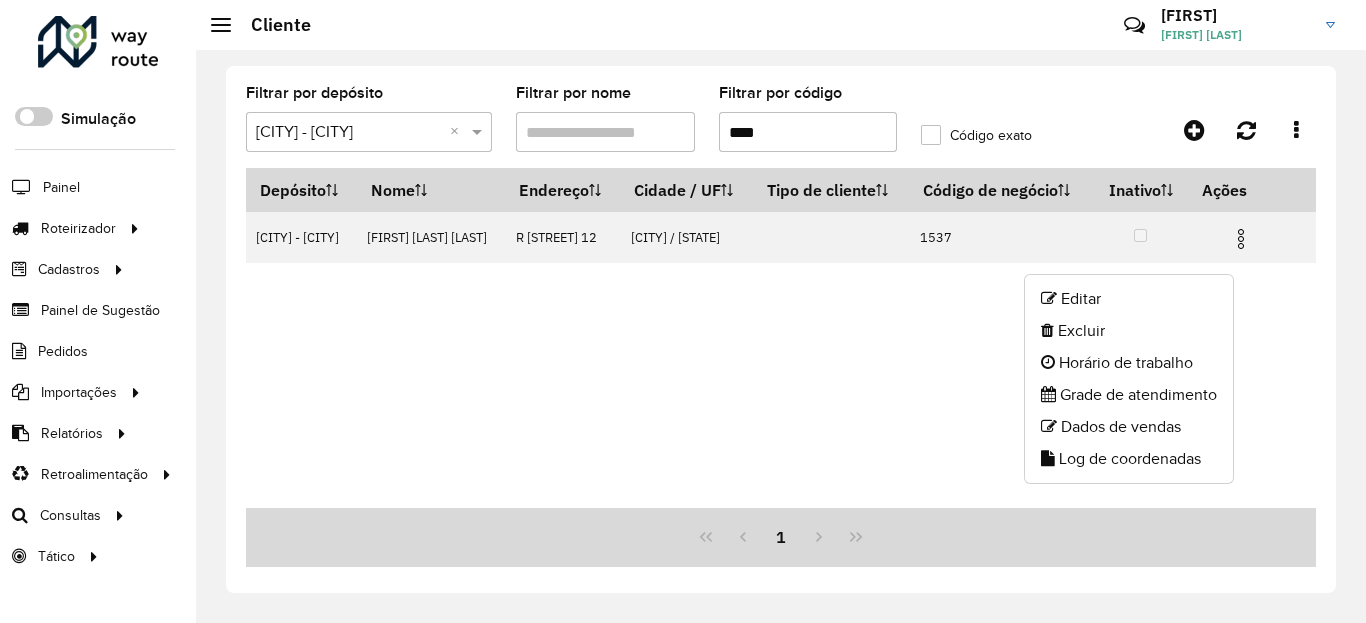 click on "Log de coordenadas" 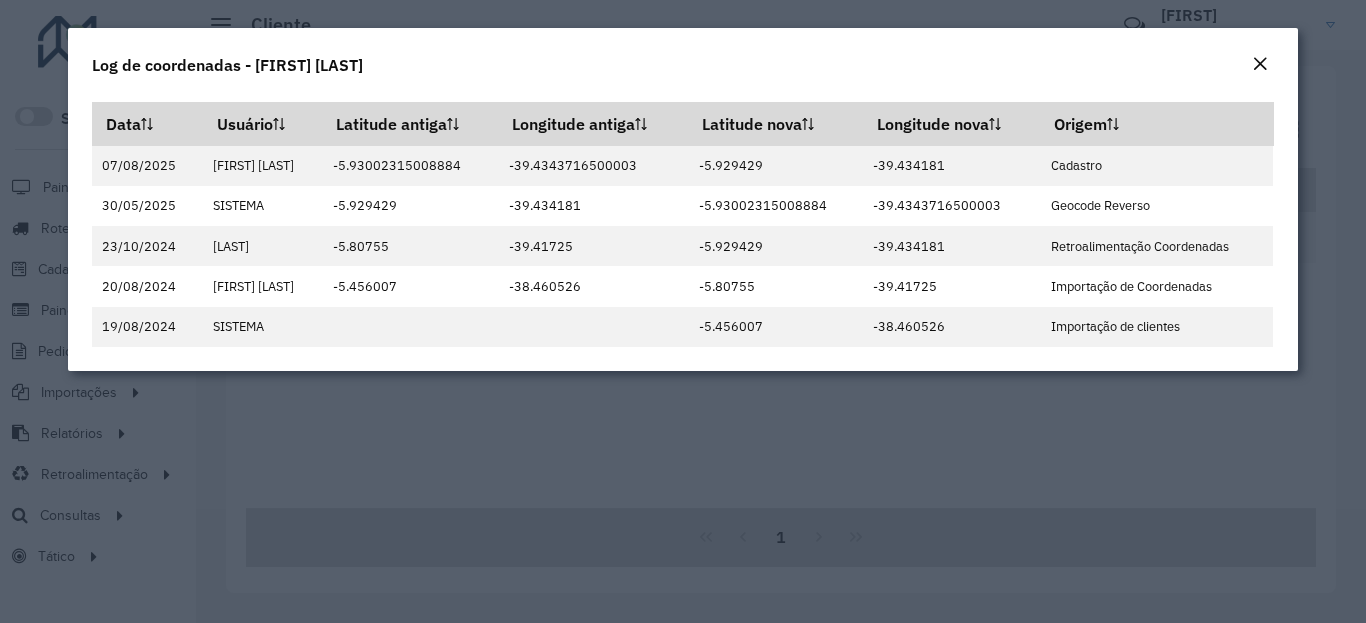 click 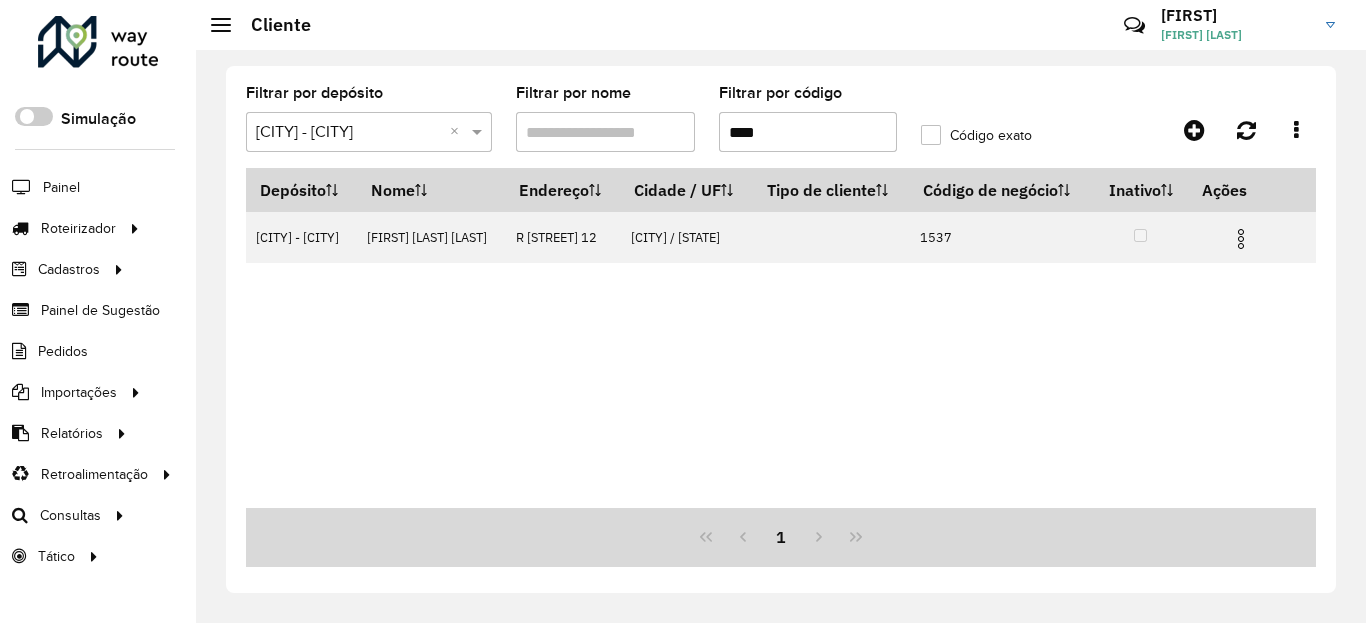 click on "****" at bounding box center [808, 132] 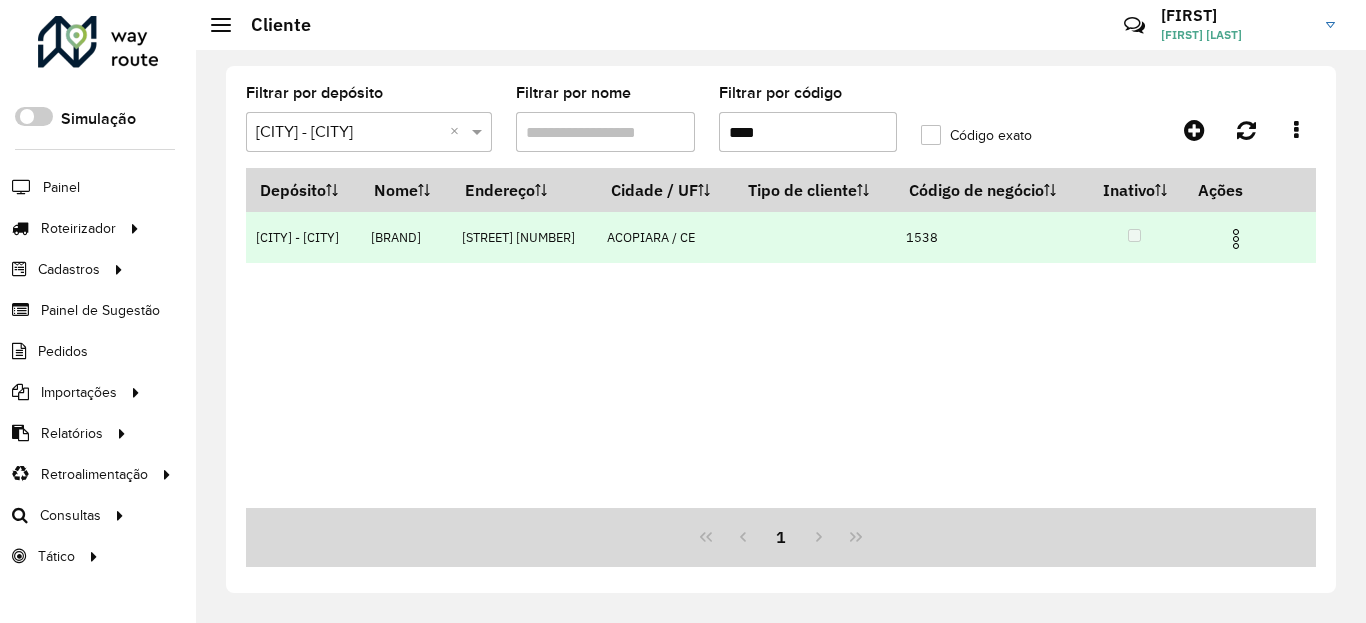 click at bounding box center (1236, 239) 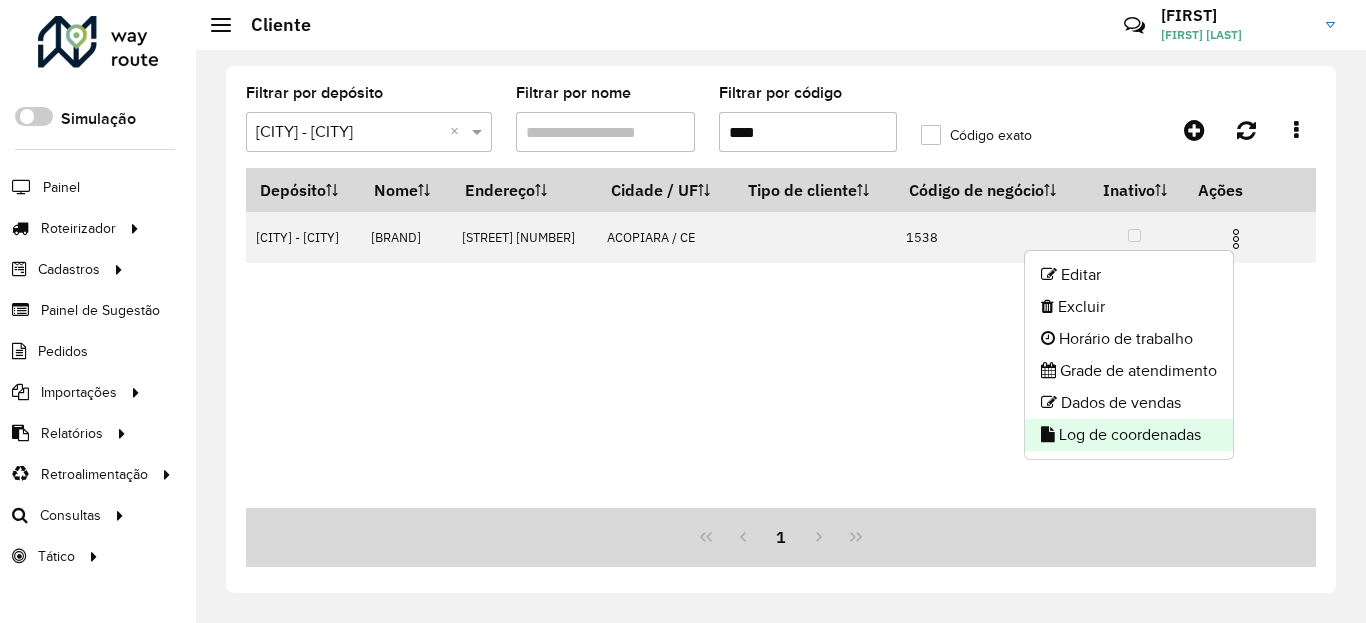 click on "Log de coordenadas" 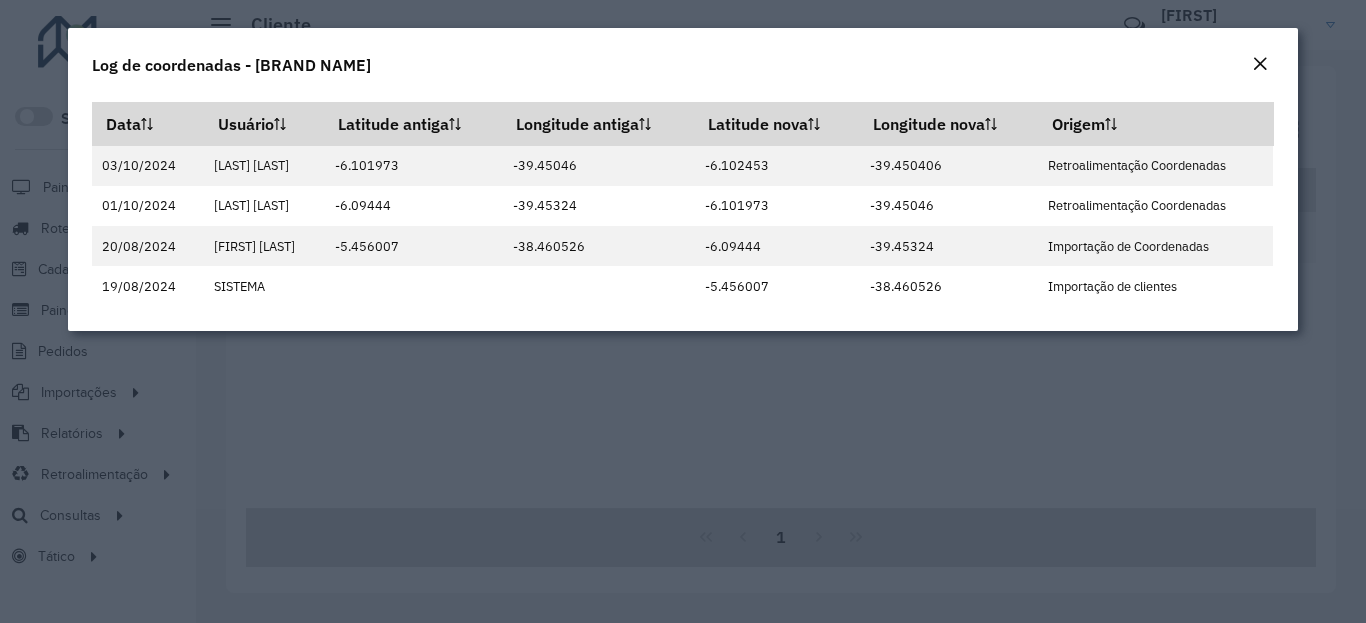 click 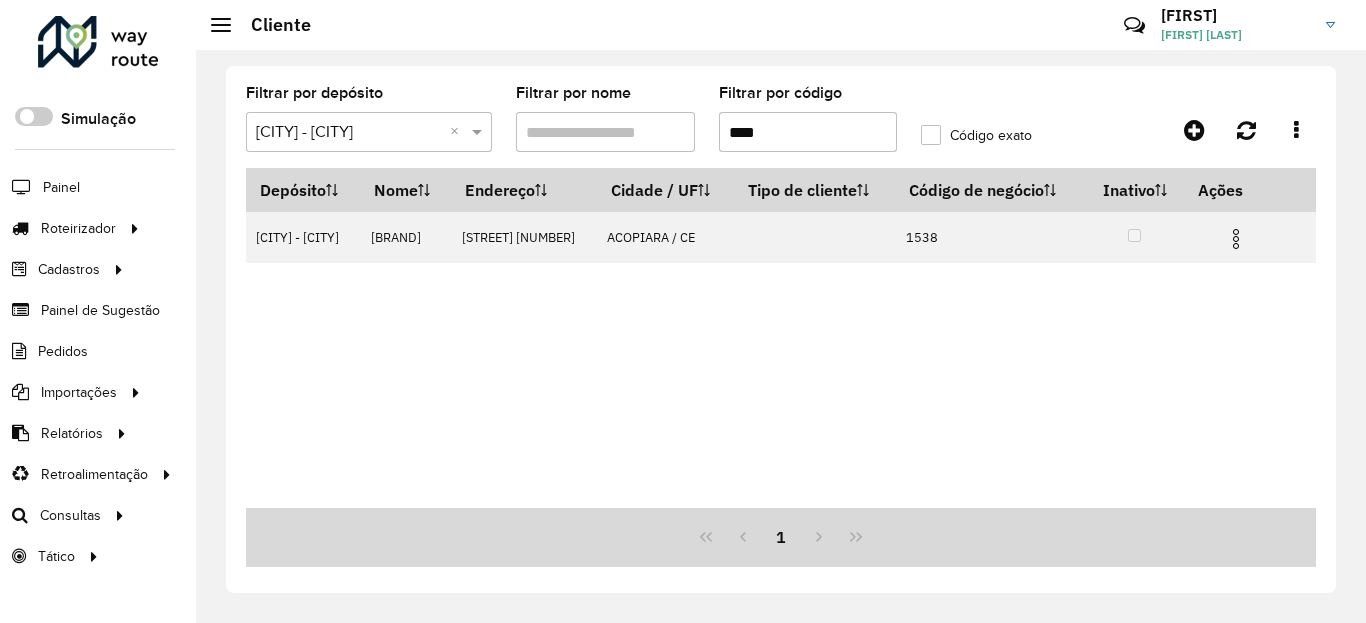 click on "****" at bounding box center [808, 132] 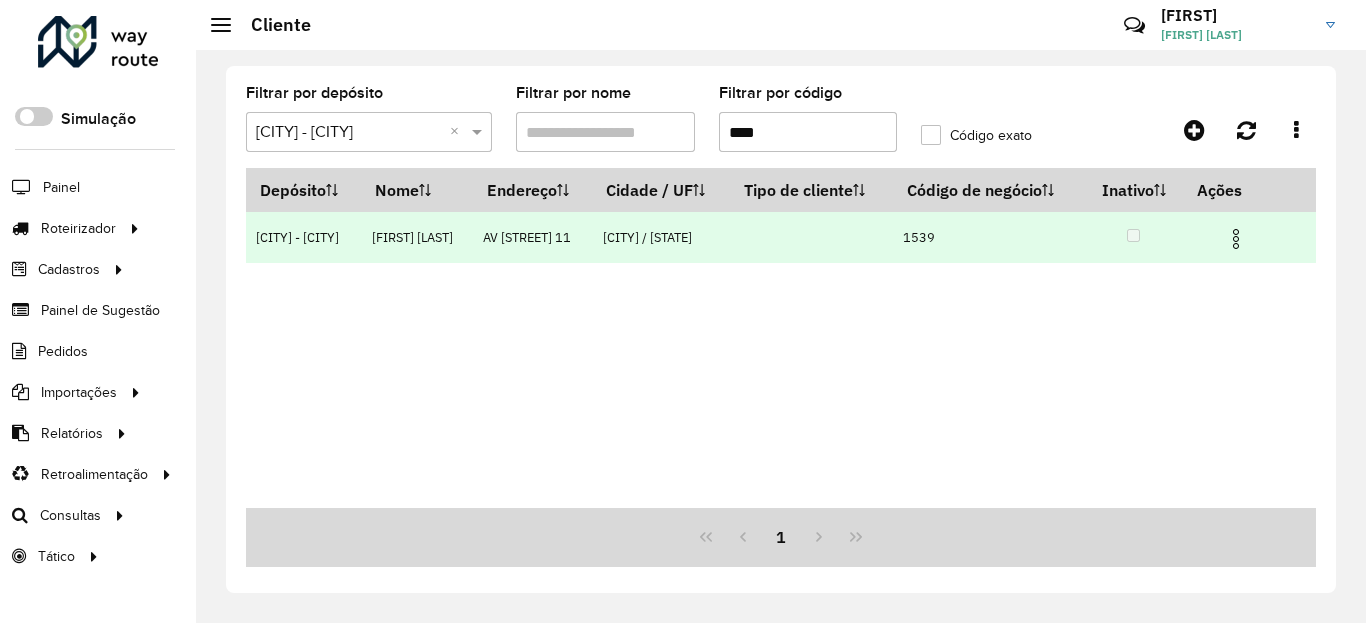 type on "****" 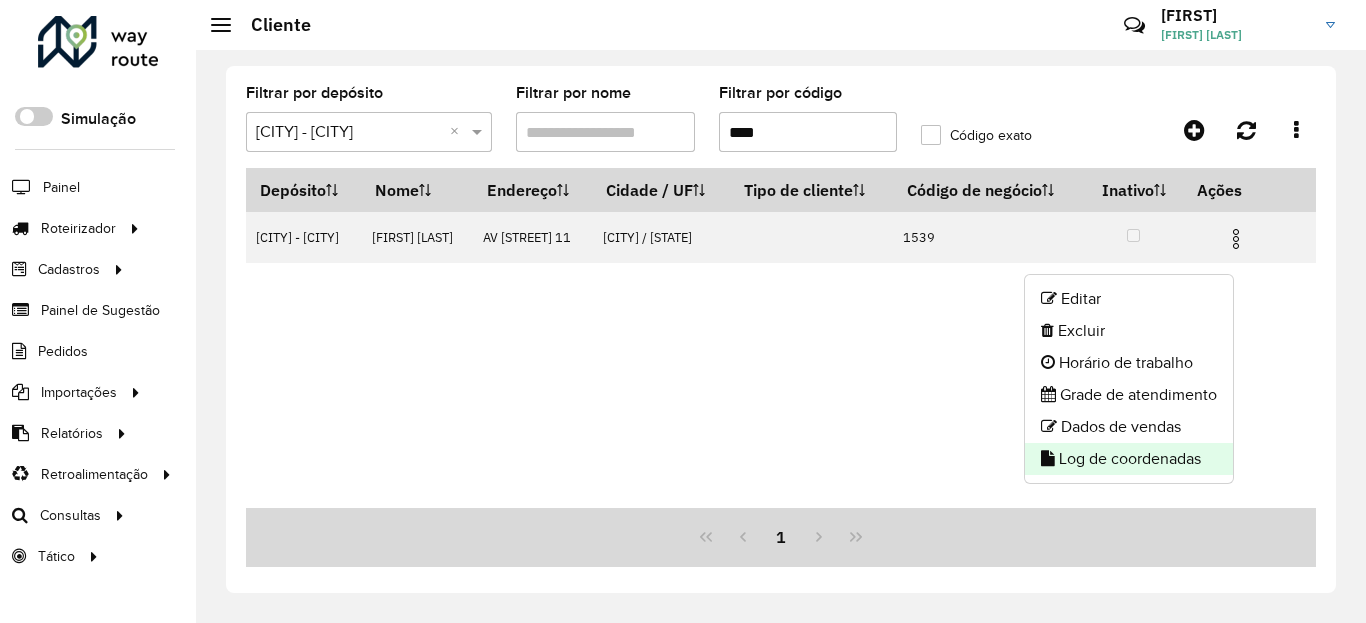 click on "Log de coordenadas" 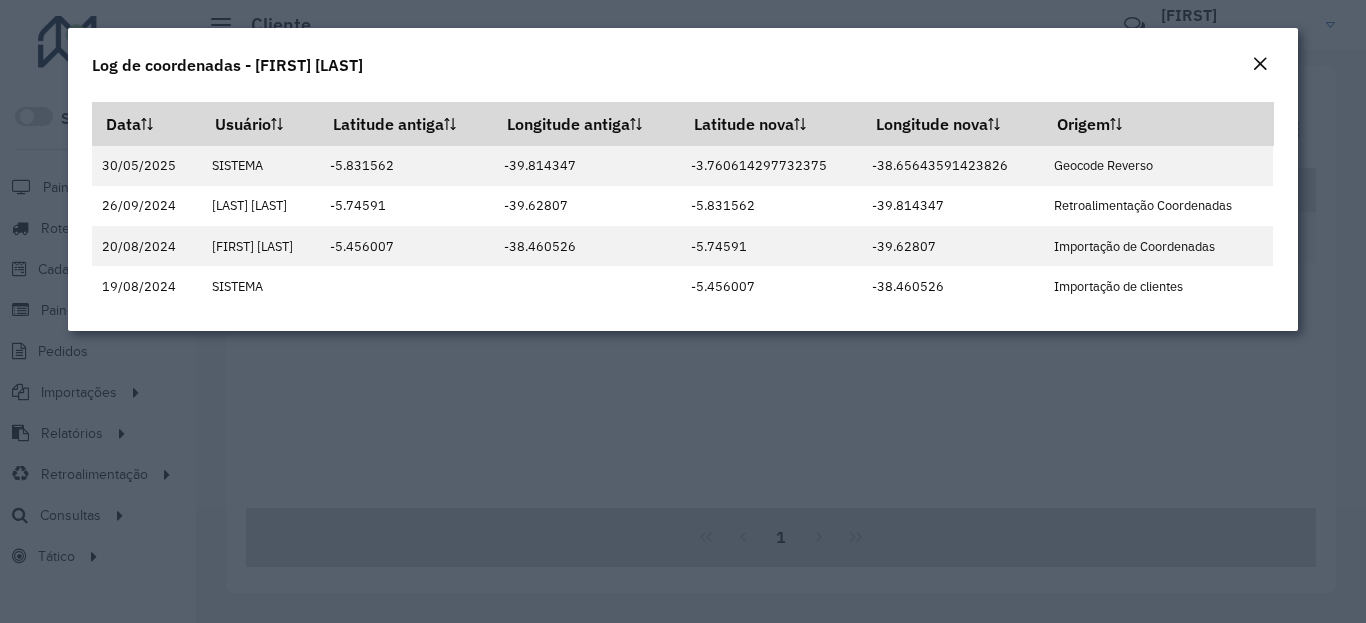 click 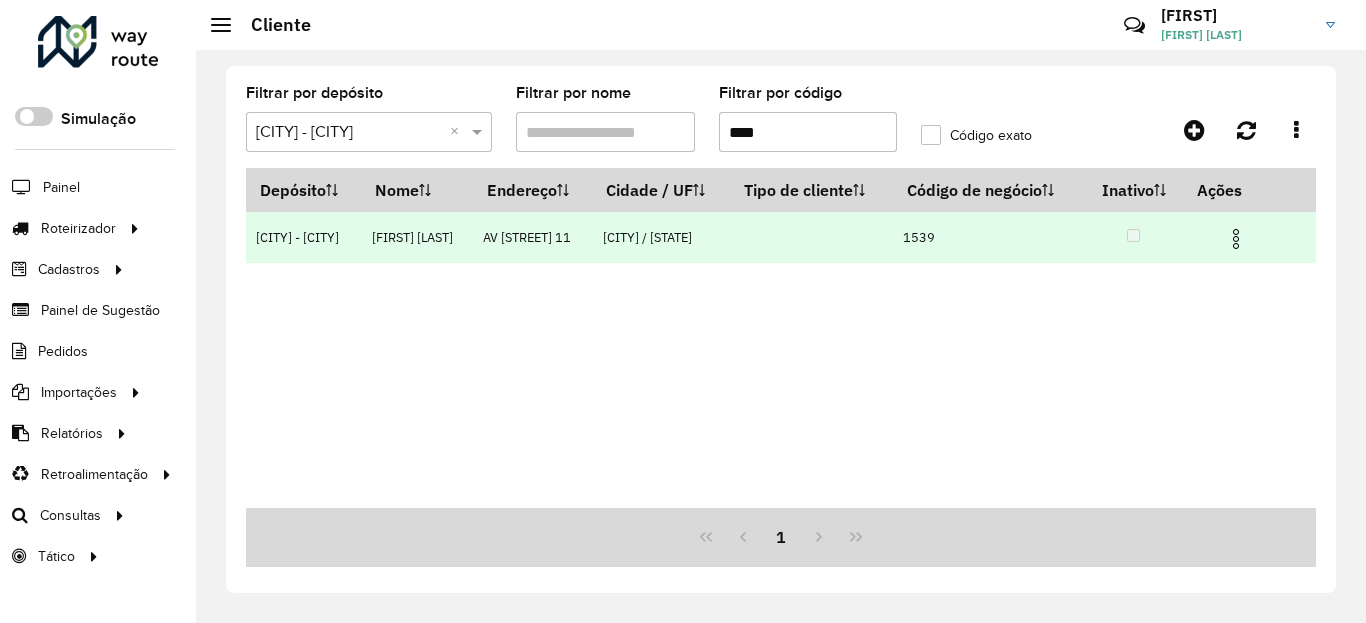 click at bounding box center [1236, 239] 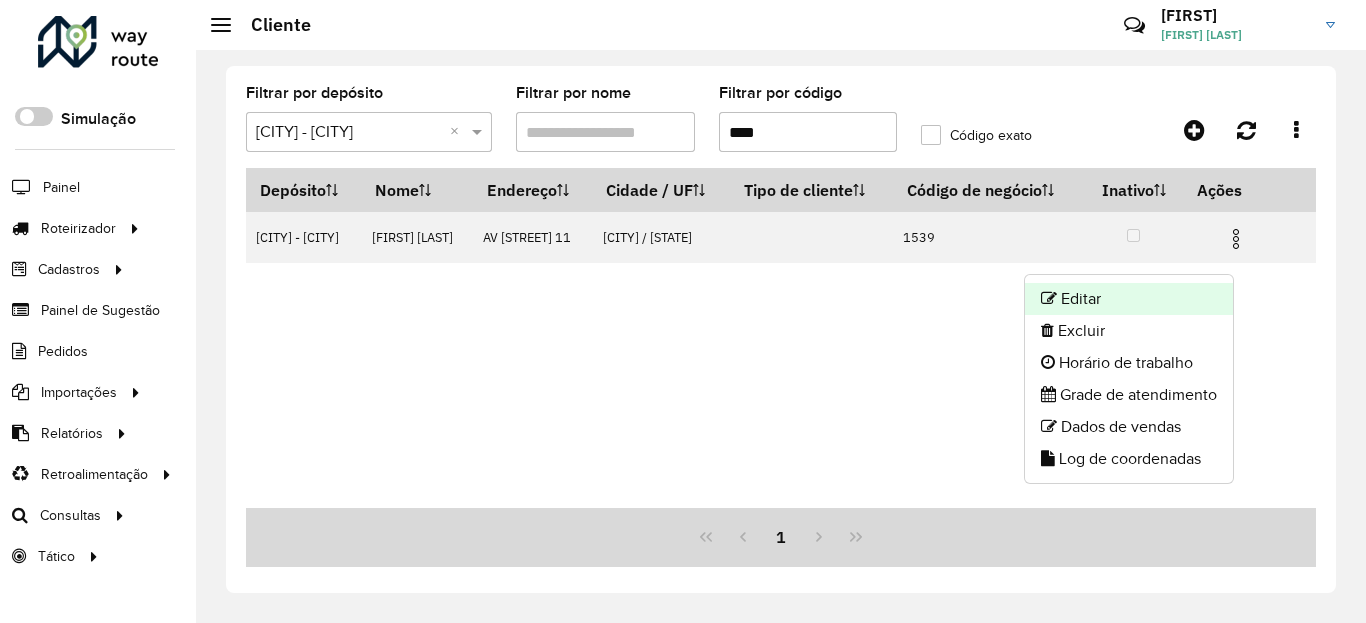 click on "Editar" 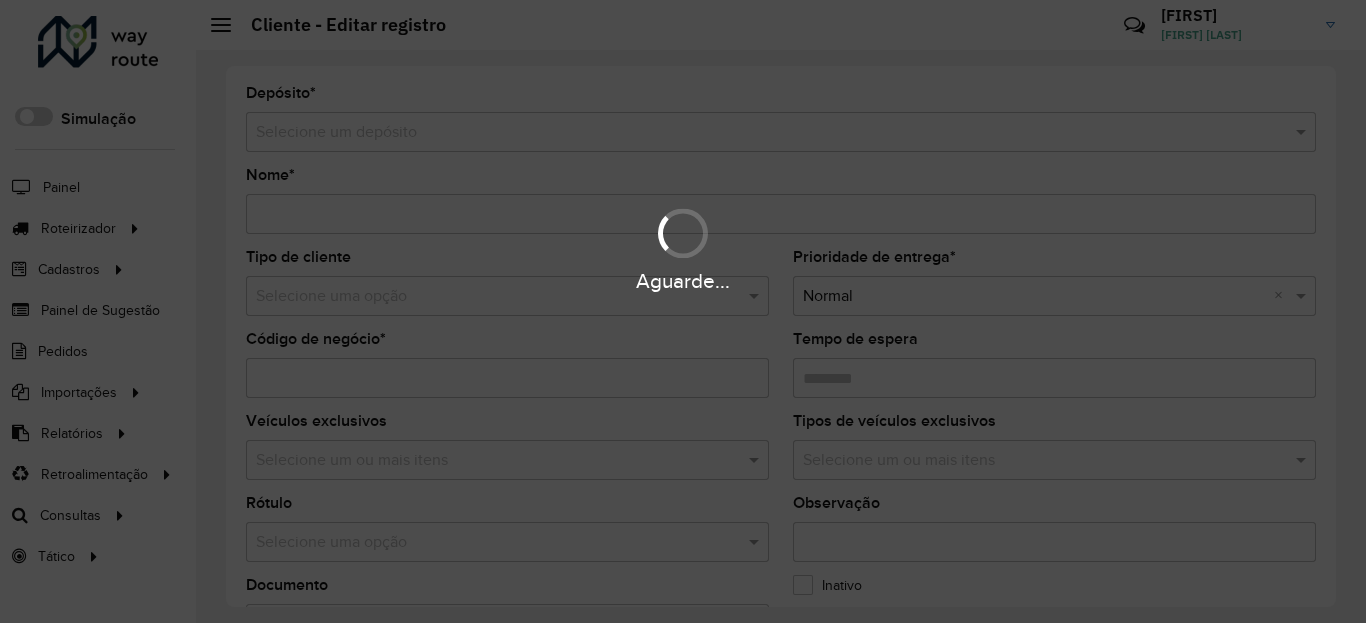type on "**********" 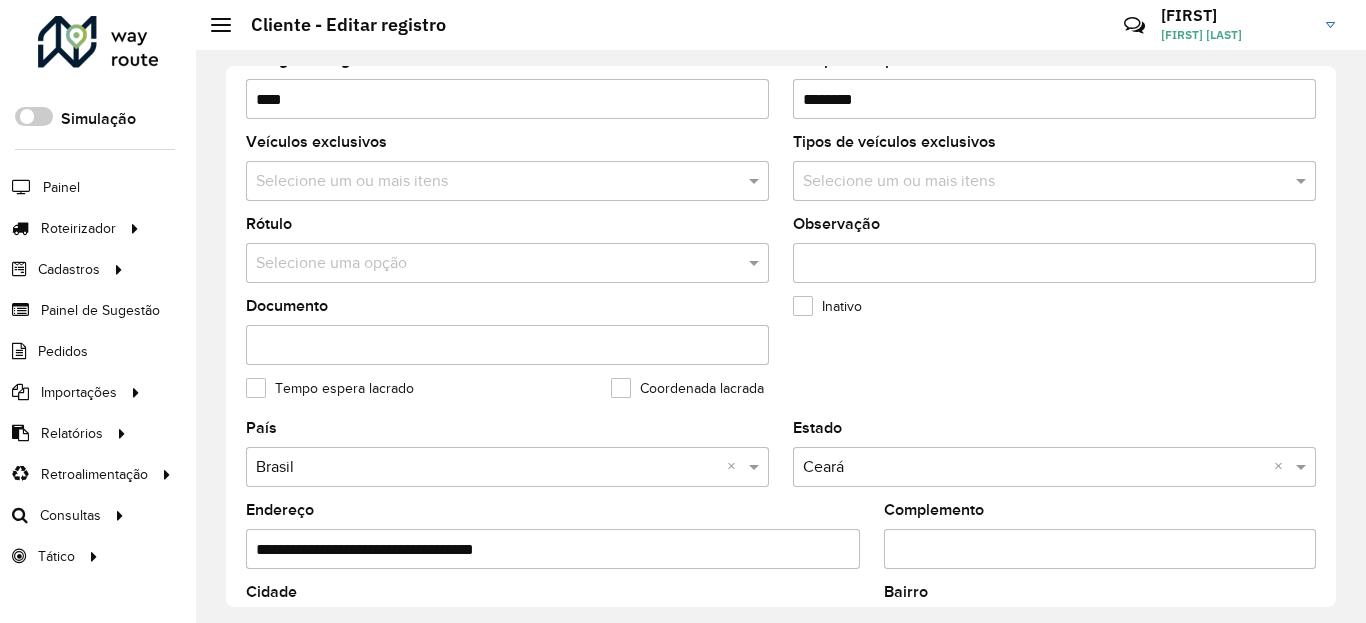 scroll, scrollTop: 600, scrollLeft: 0, axis: vertical 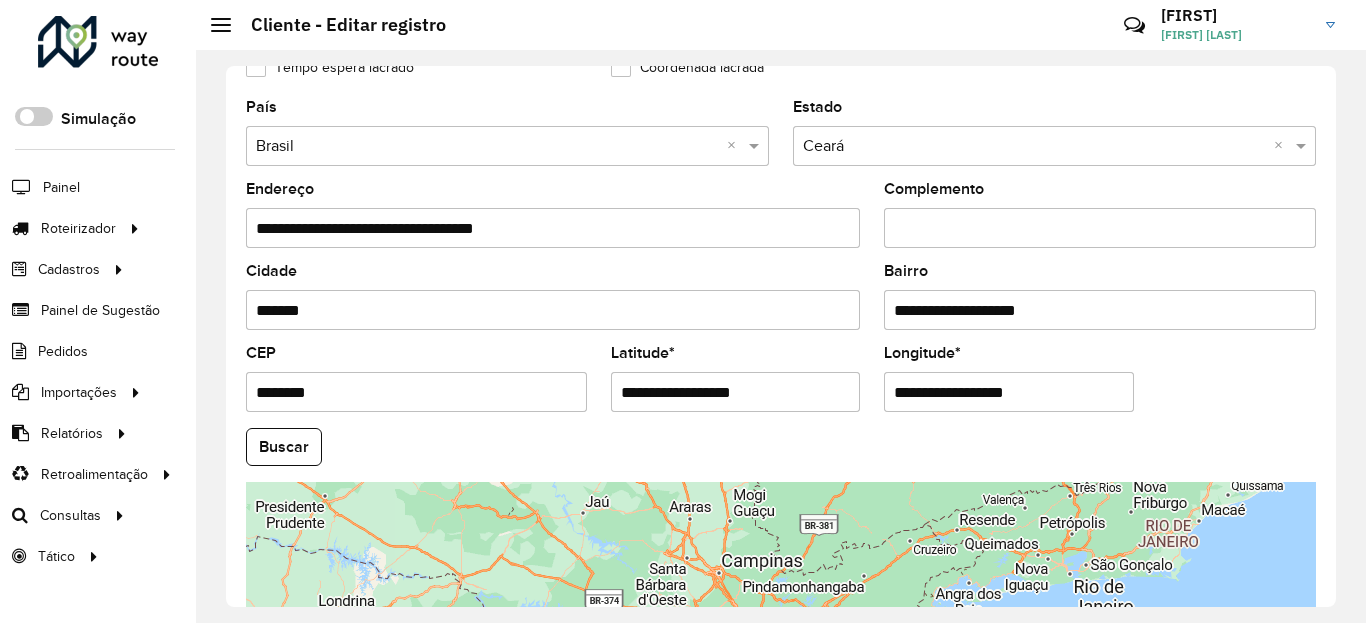click on "**********" at bounding box center [736, 392] 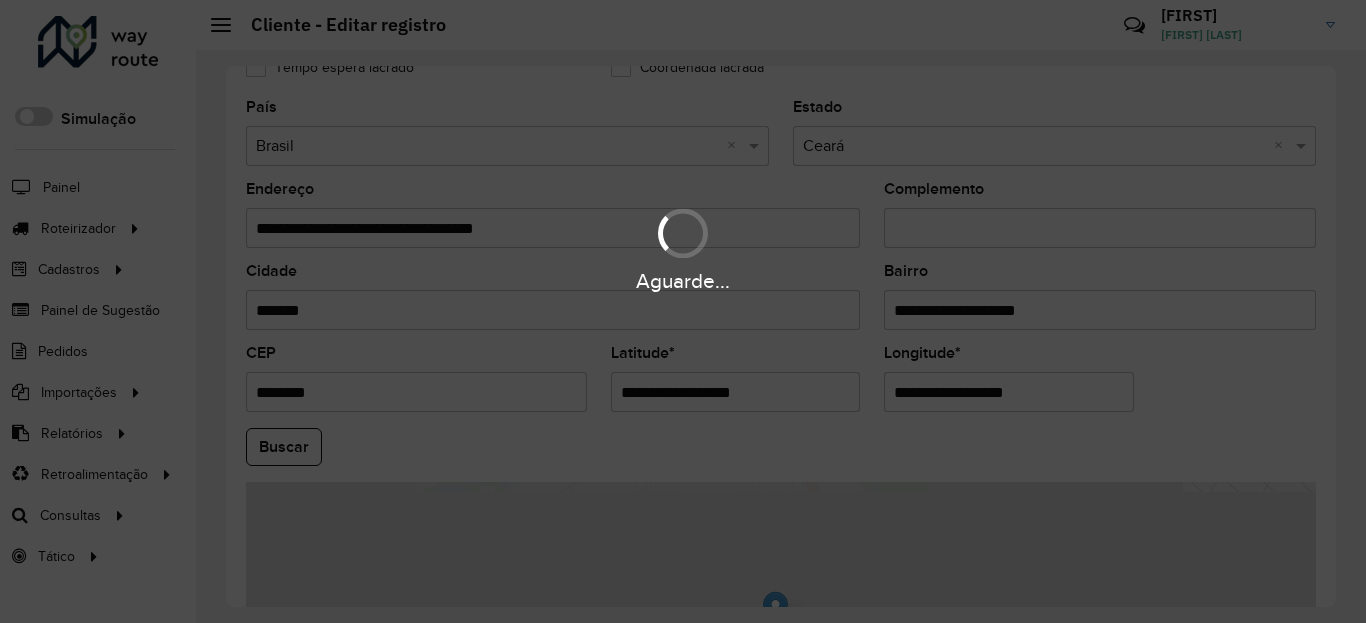 paste 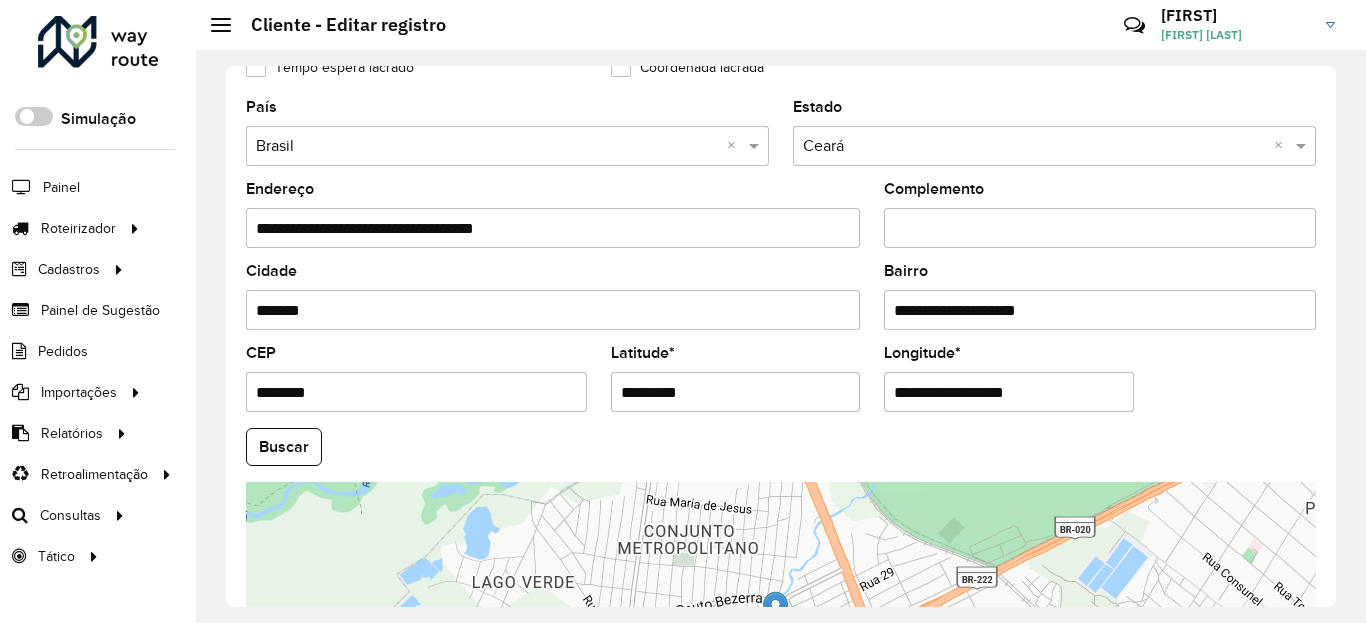 type on "*********" 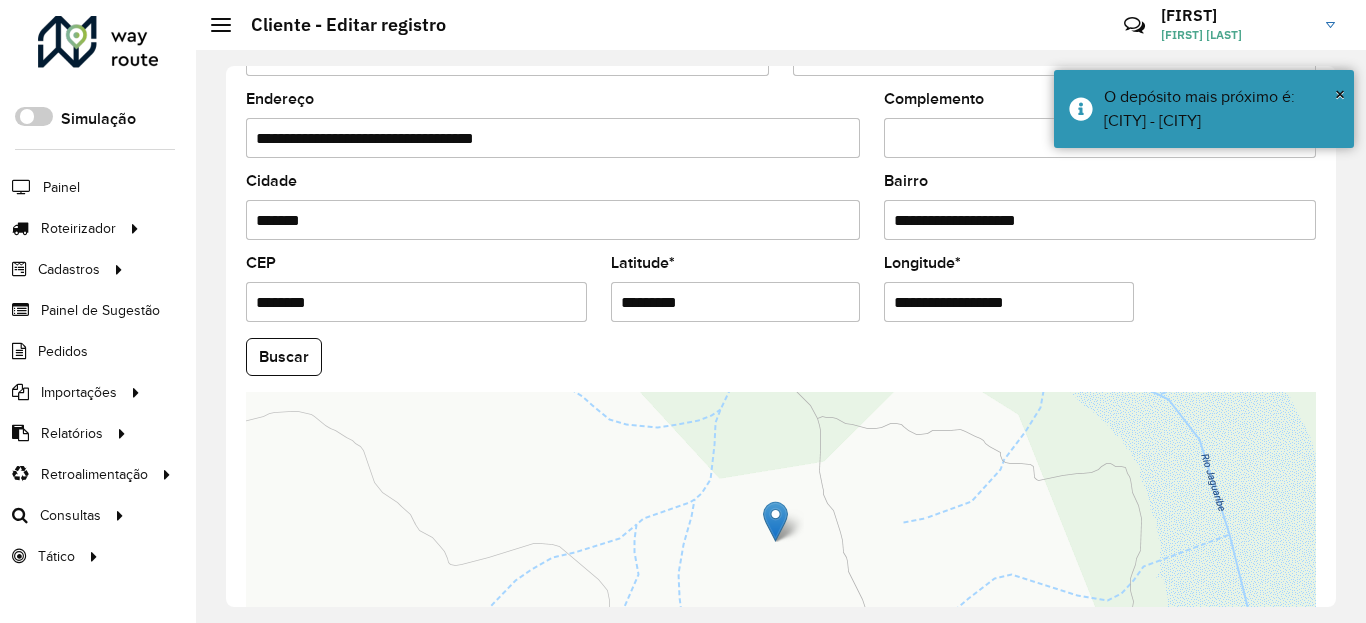 scroll, scrollTop: 840, scrollLeft: 0, axis: vertical 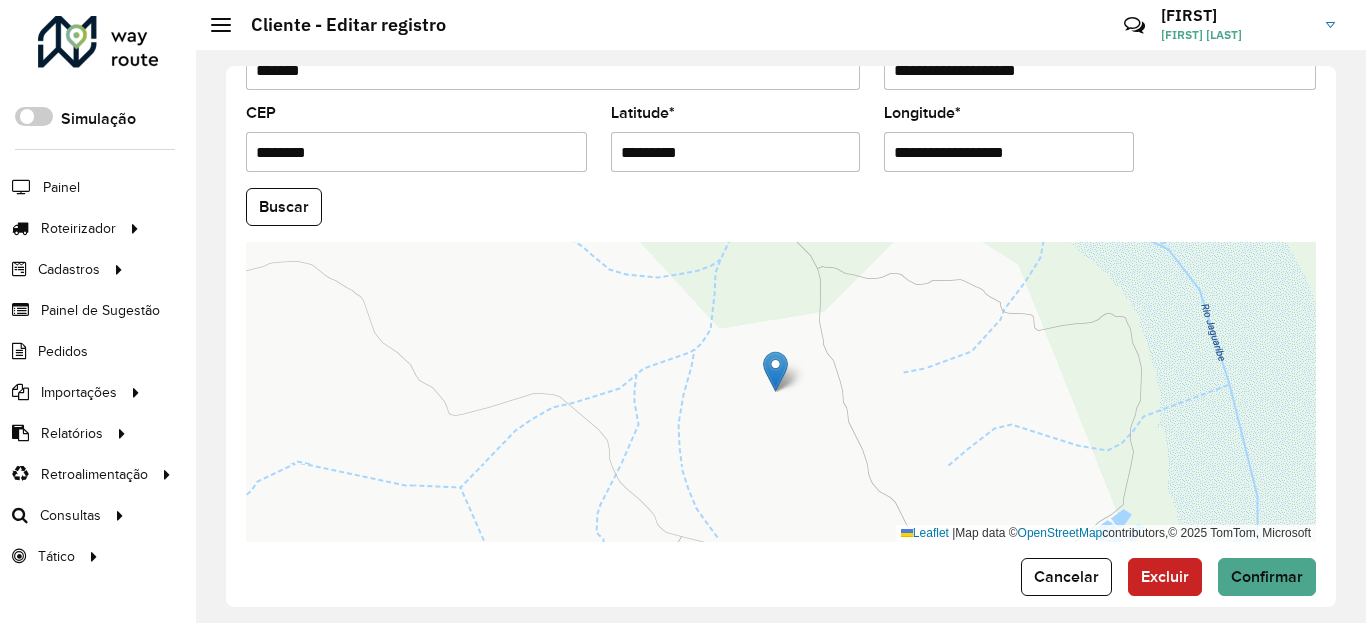 click on "**********" 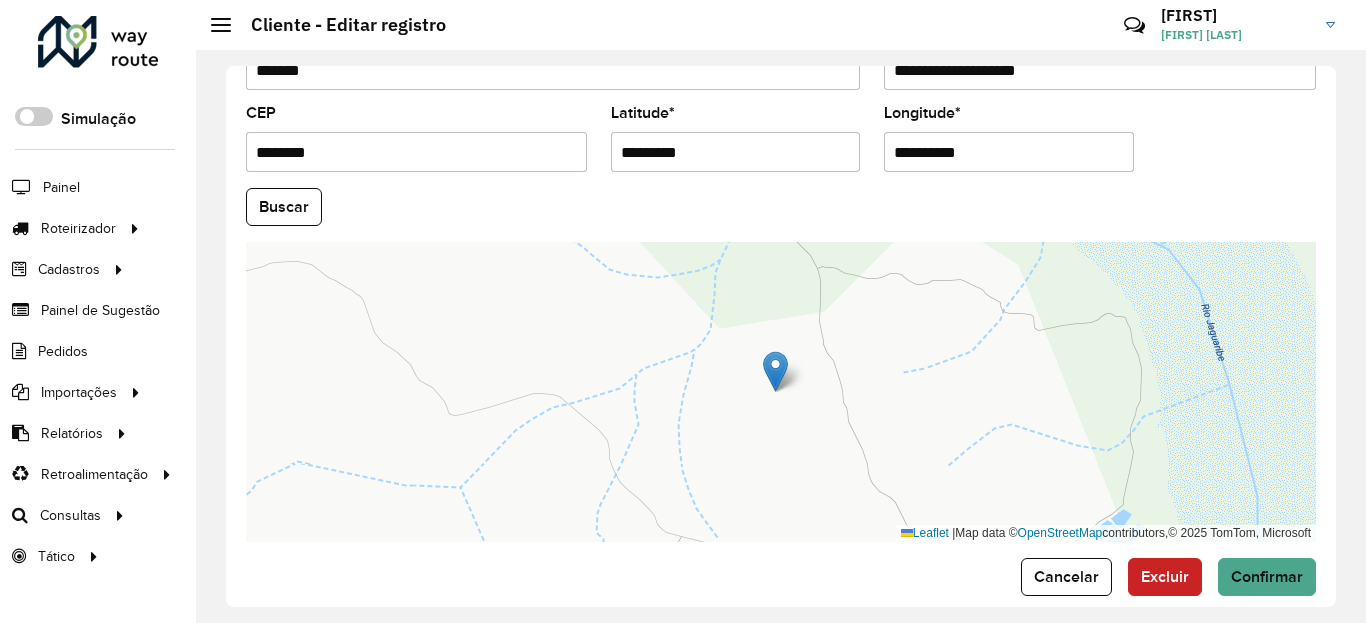 type on "**********" 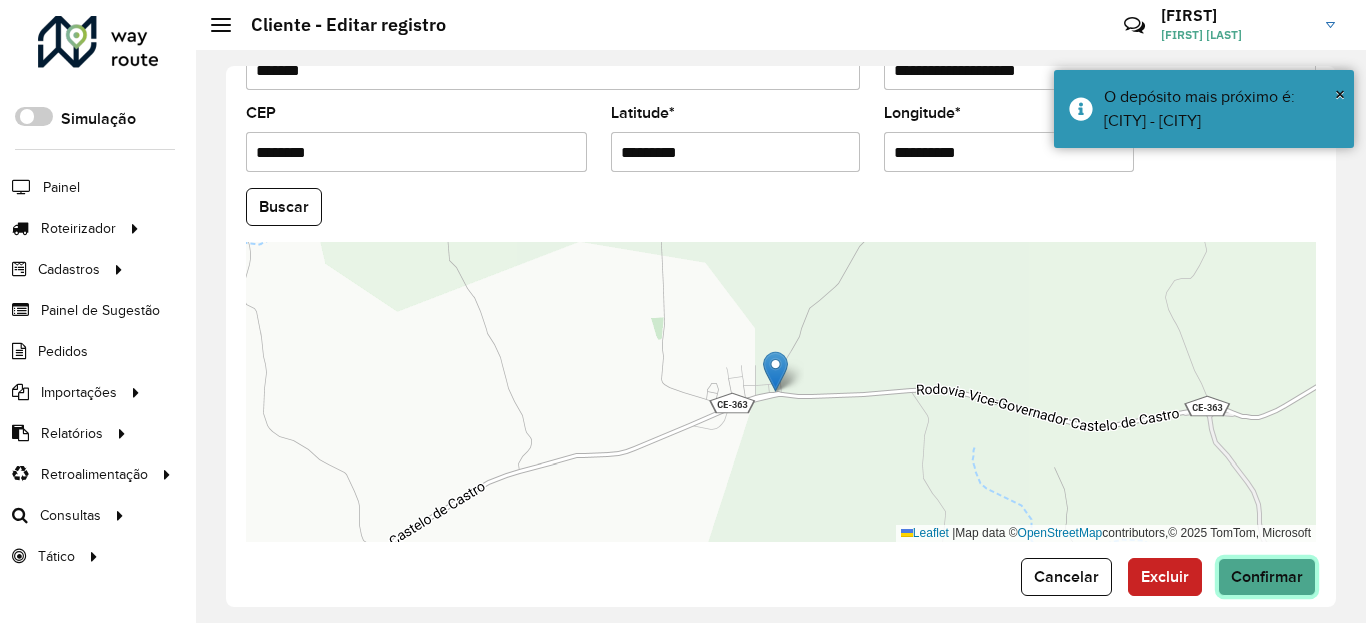 click on "Confirmar" 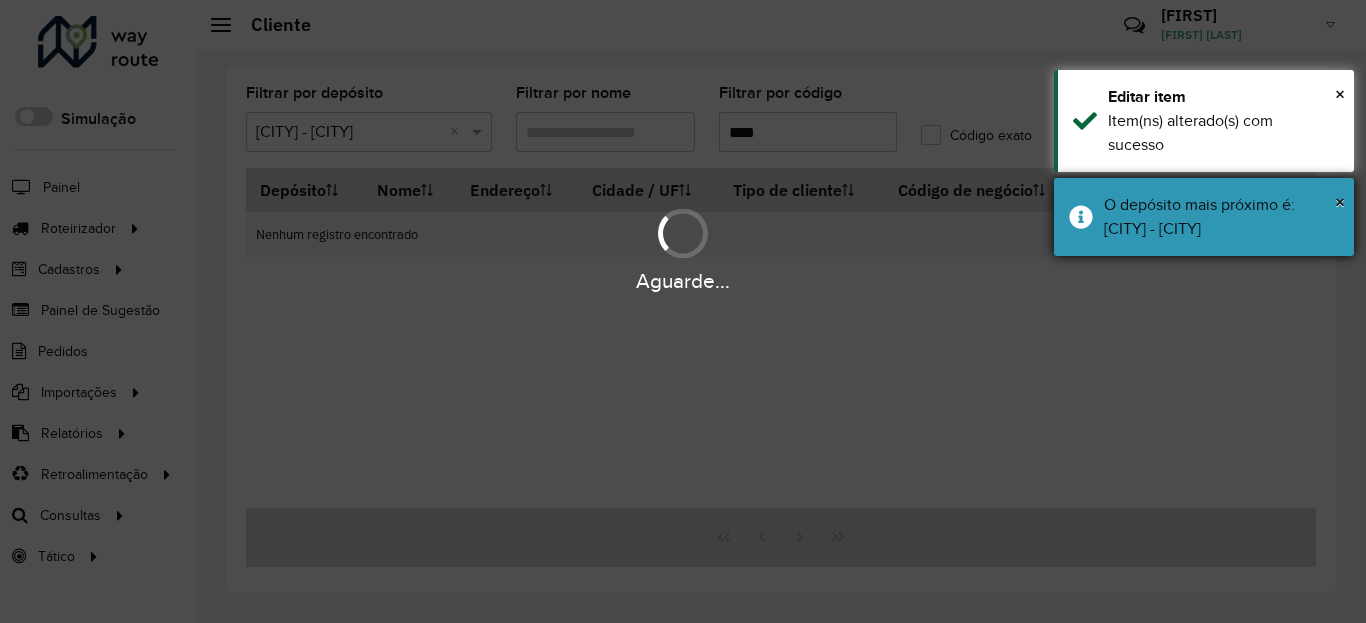 drag, startPoint x: 1208, startPoint y: 235, endPoint x: 1208, endPoint y: 212, distance: 23 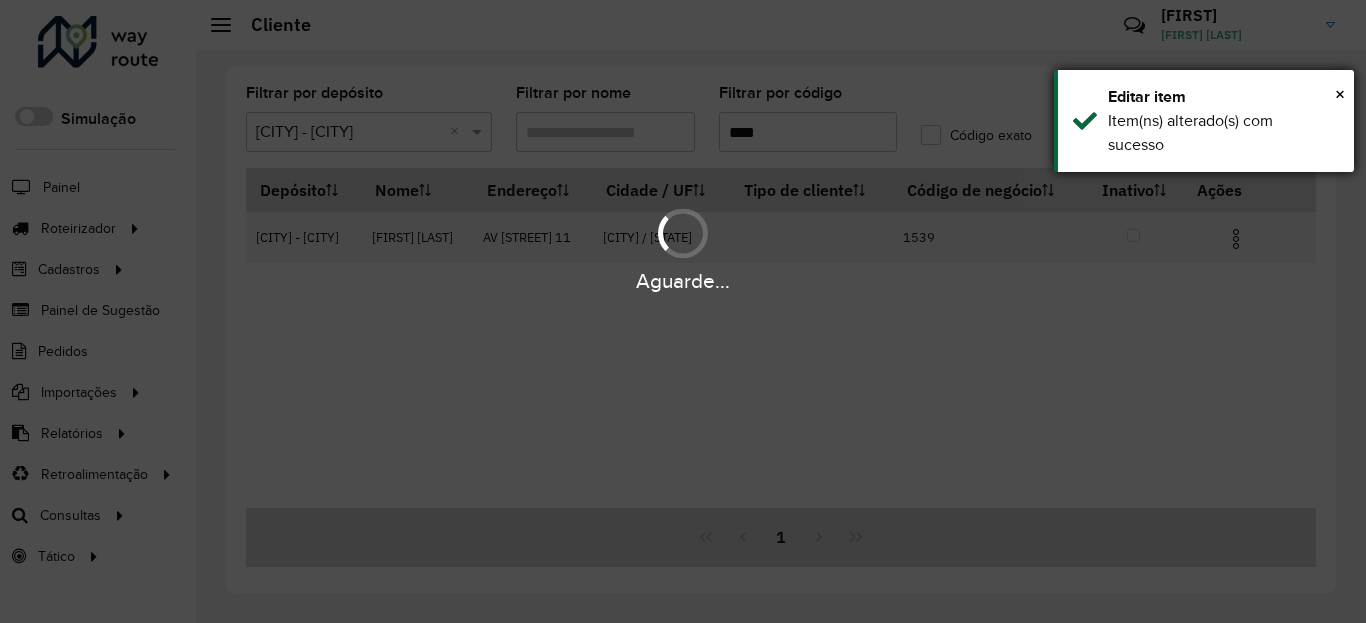click on "Item(ns) alterado(s) com sucesso" at bounding box center [1223, 133] 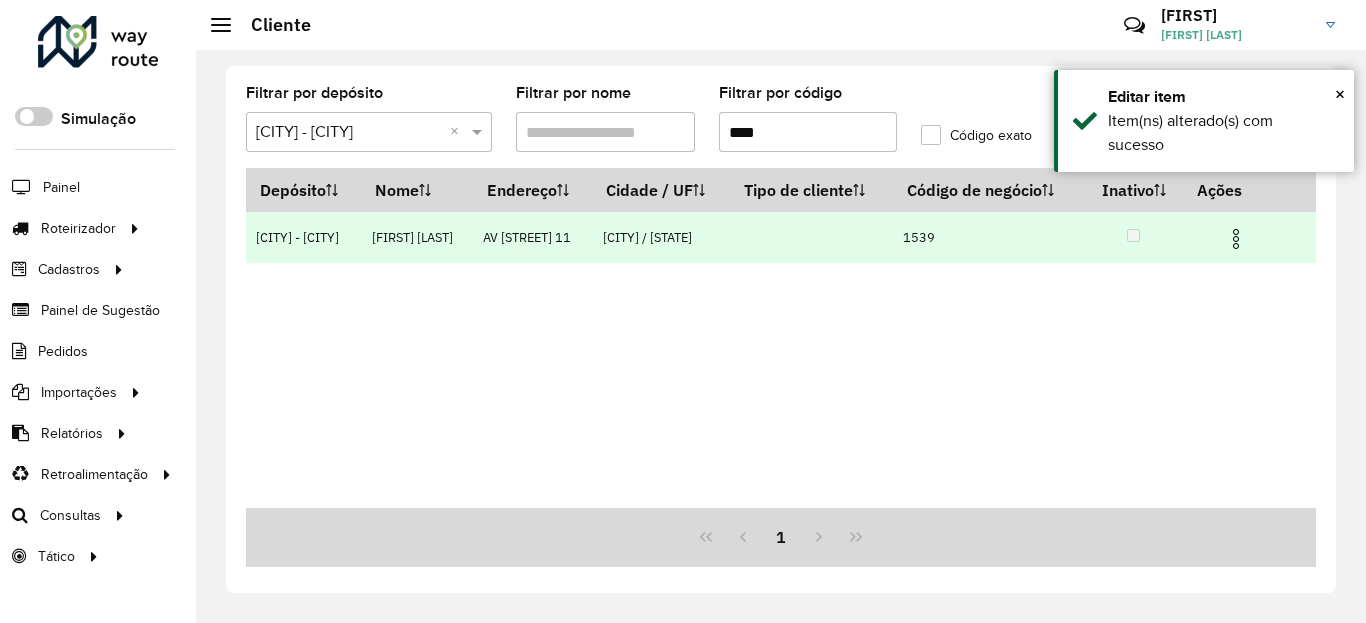 click at bounding box center [1244, 237] 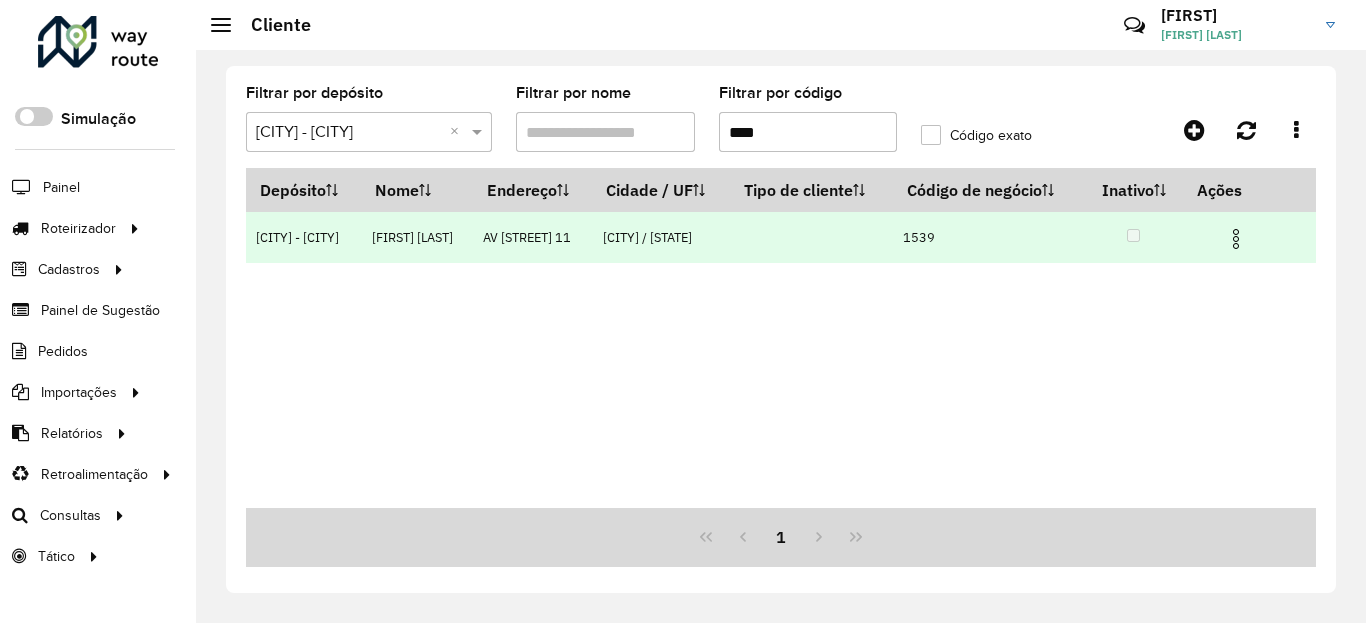 click at bounding box center (1236, 239) 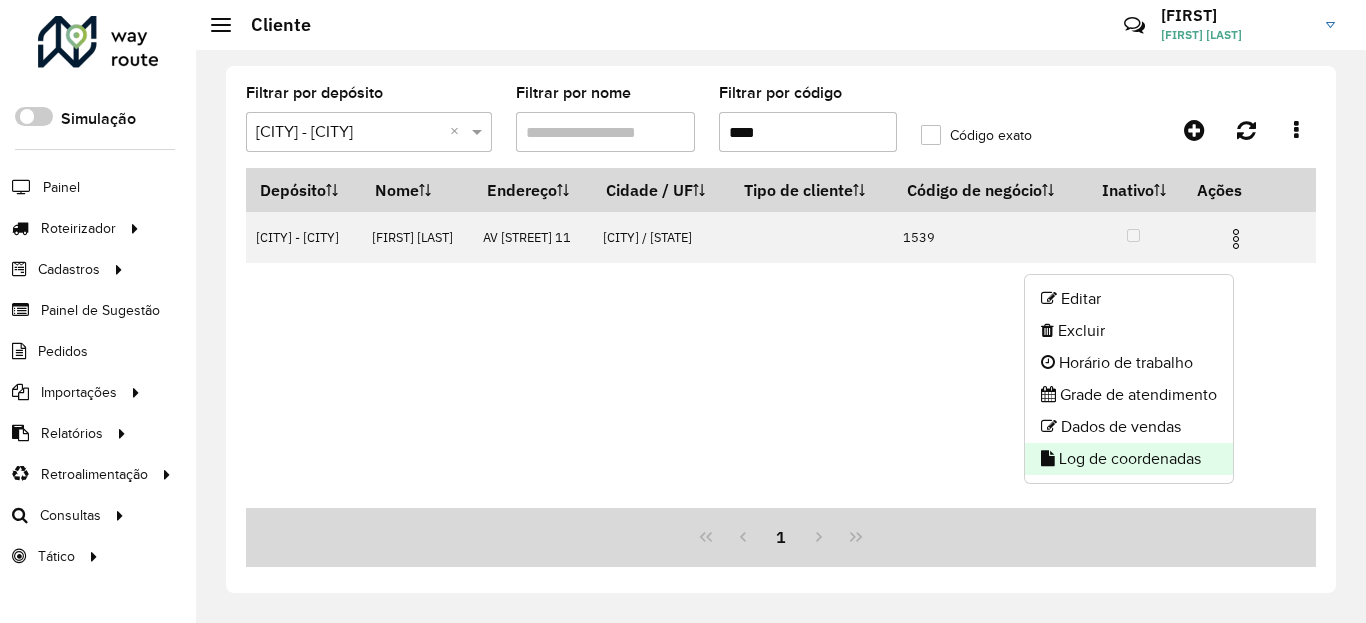 click on "Log de coordenadas" 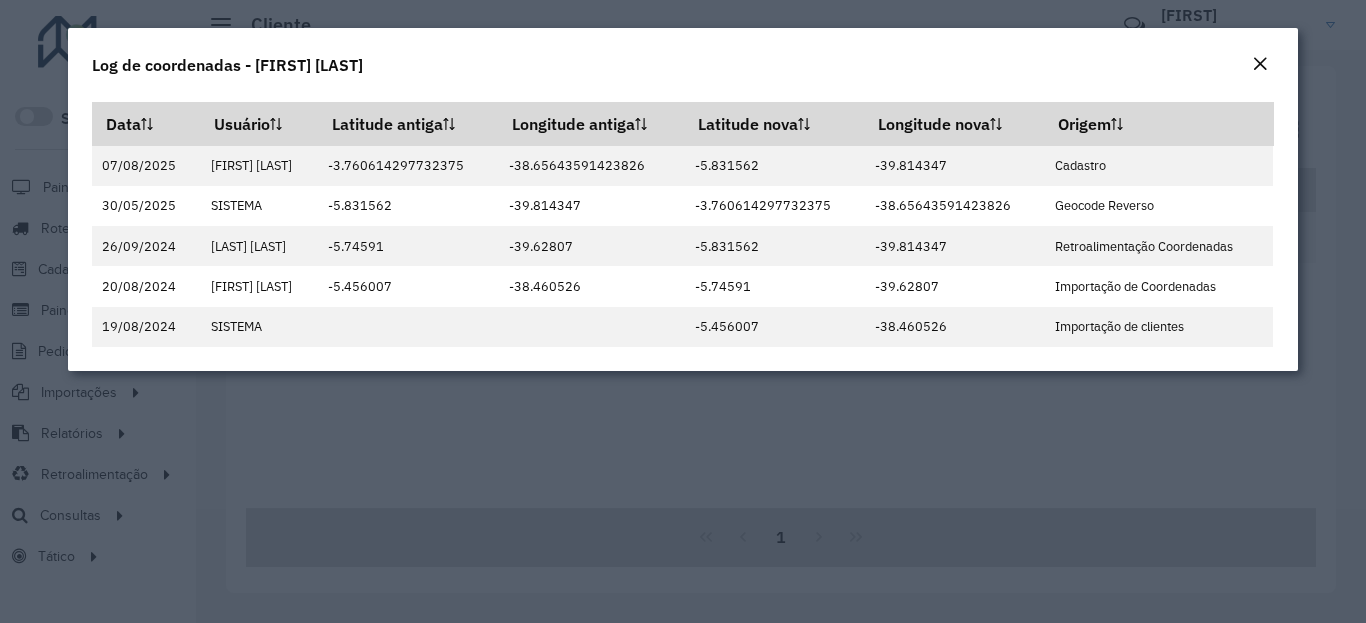 click 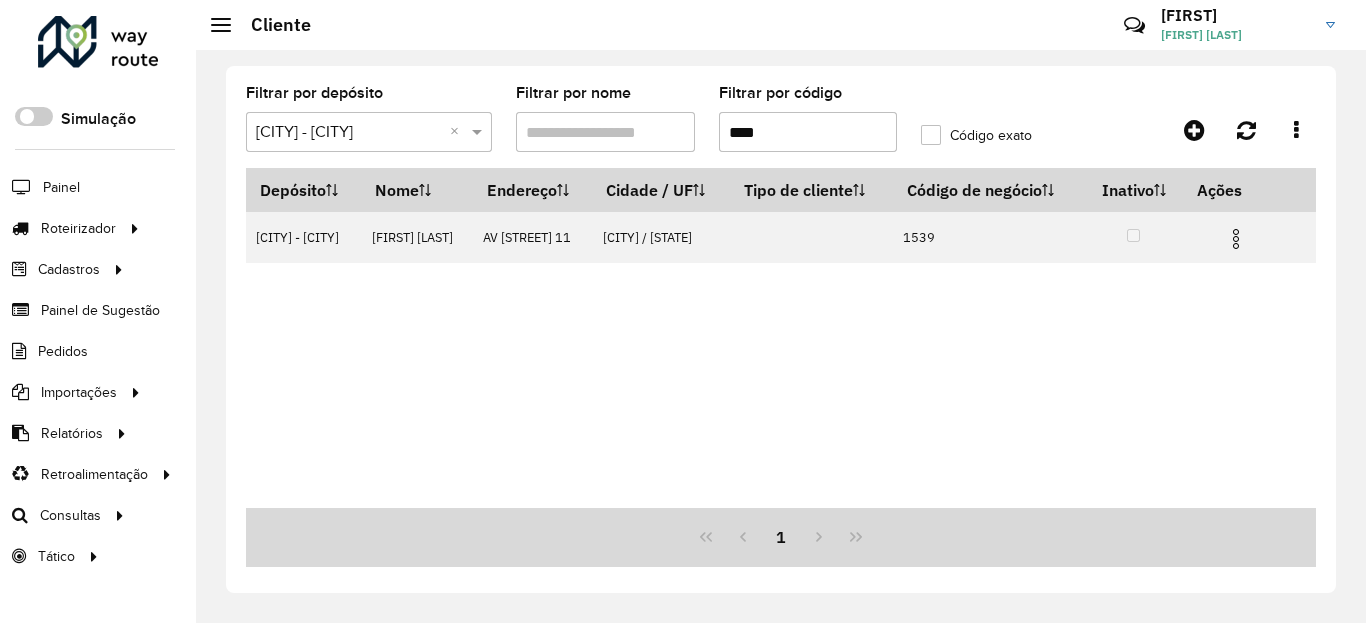 click on "****" at bounding box center (808, 132) 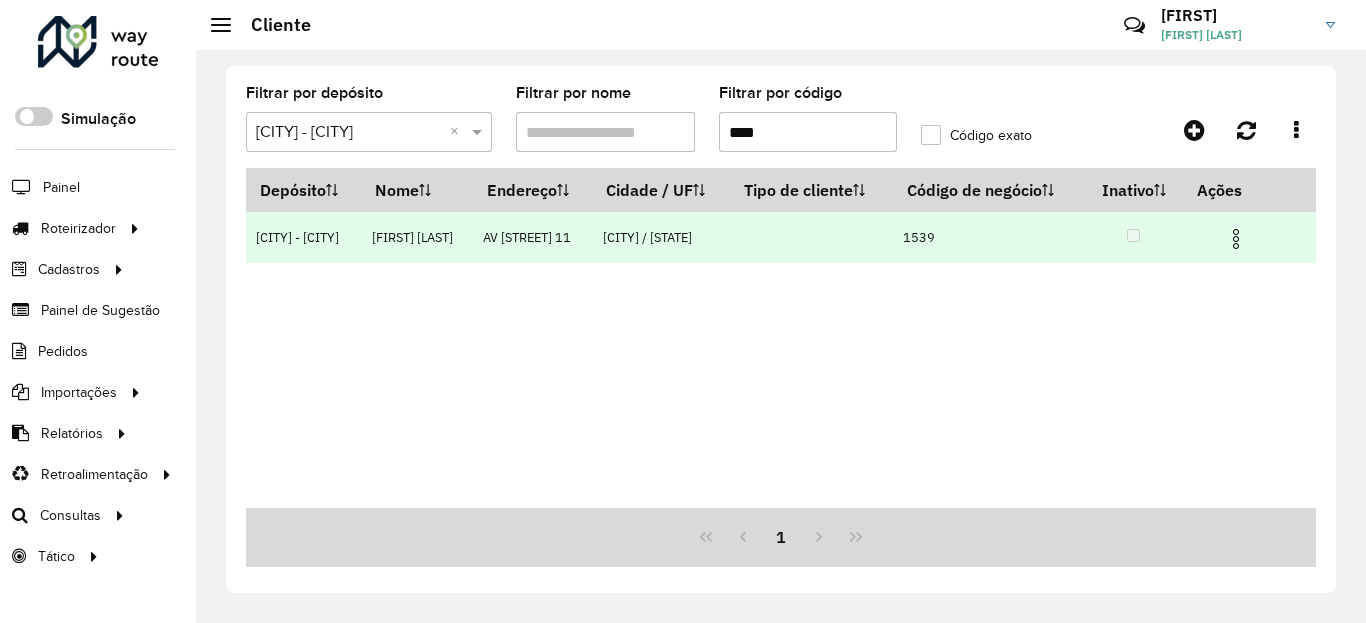 click at bounding box center [1236, 239] 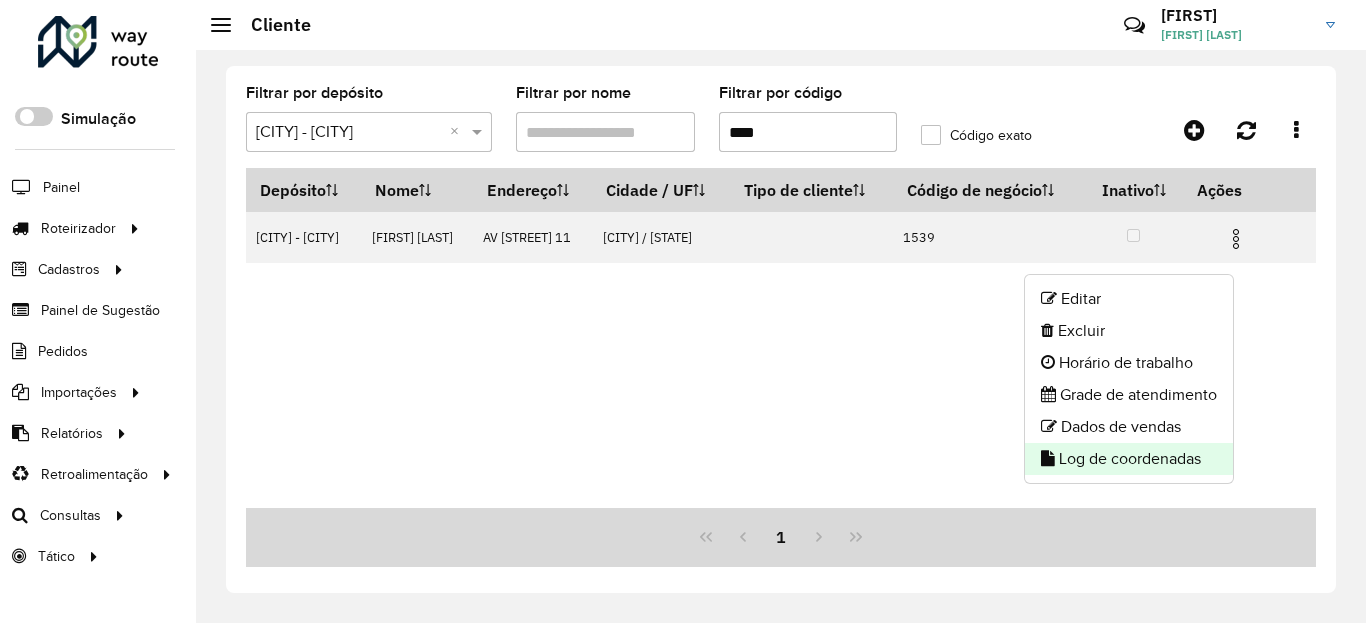 click on "Log de coordenadas" 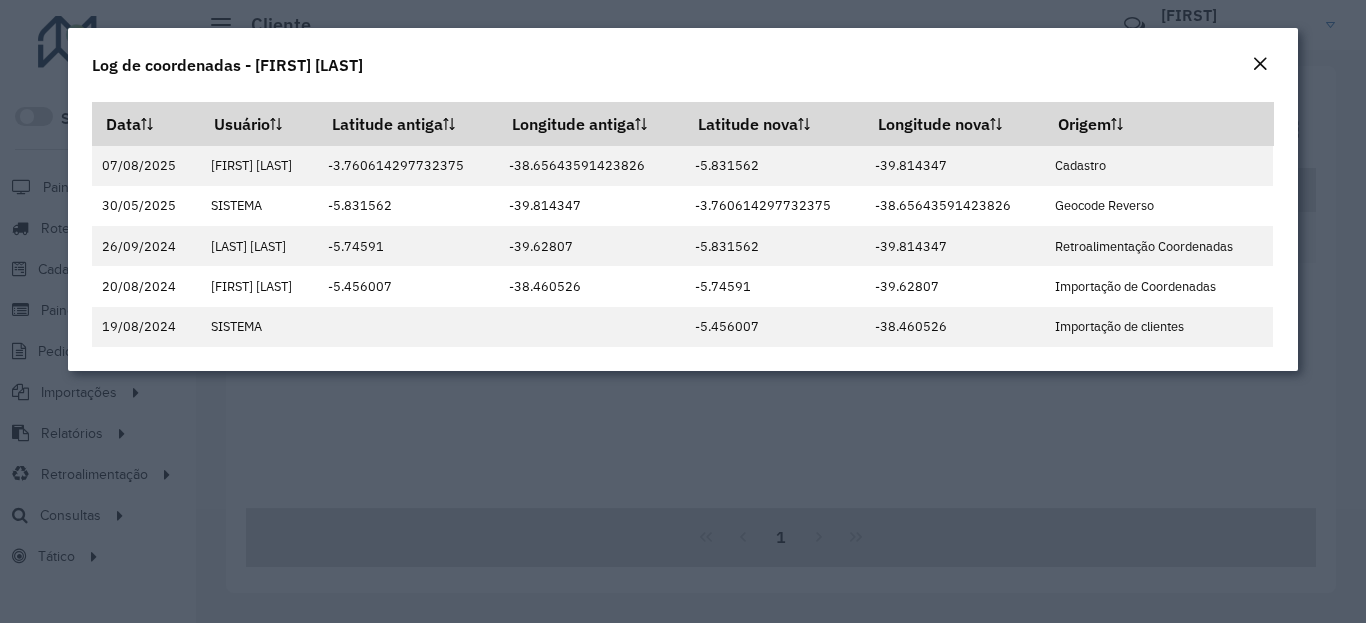 click 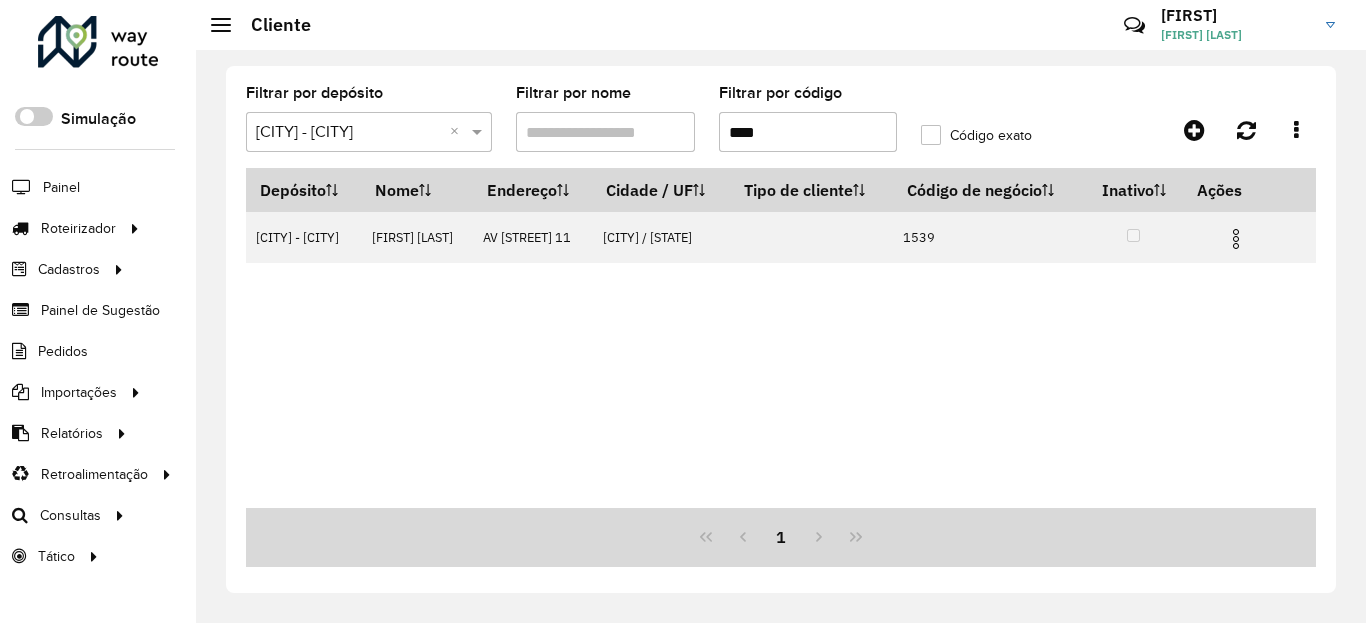 click on "****" at bounding box center [808, 132] 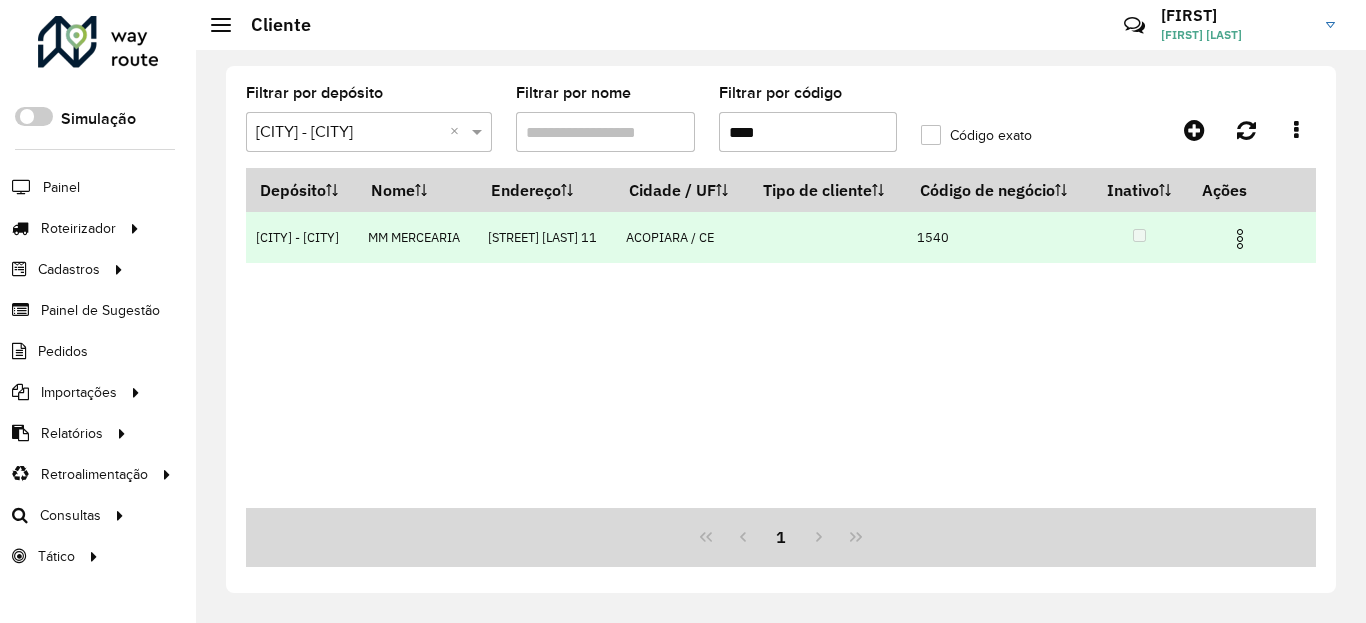 click at bounding box center (1240, 239) 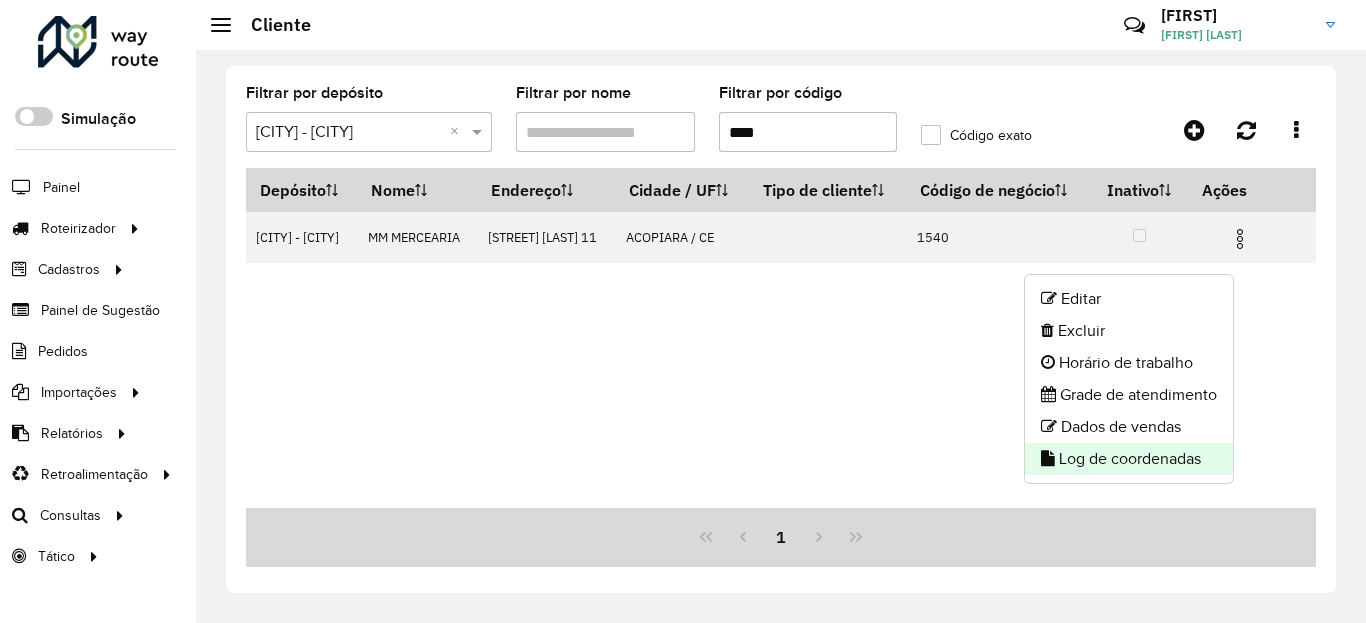 click on "Log de coordenadas" 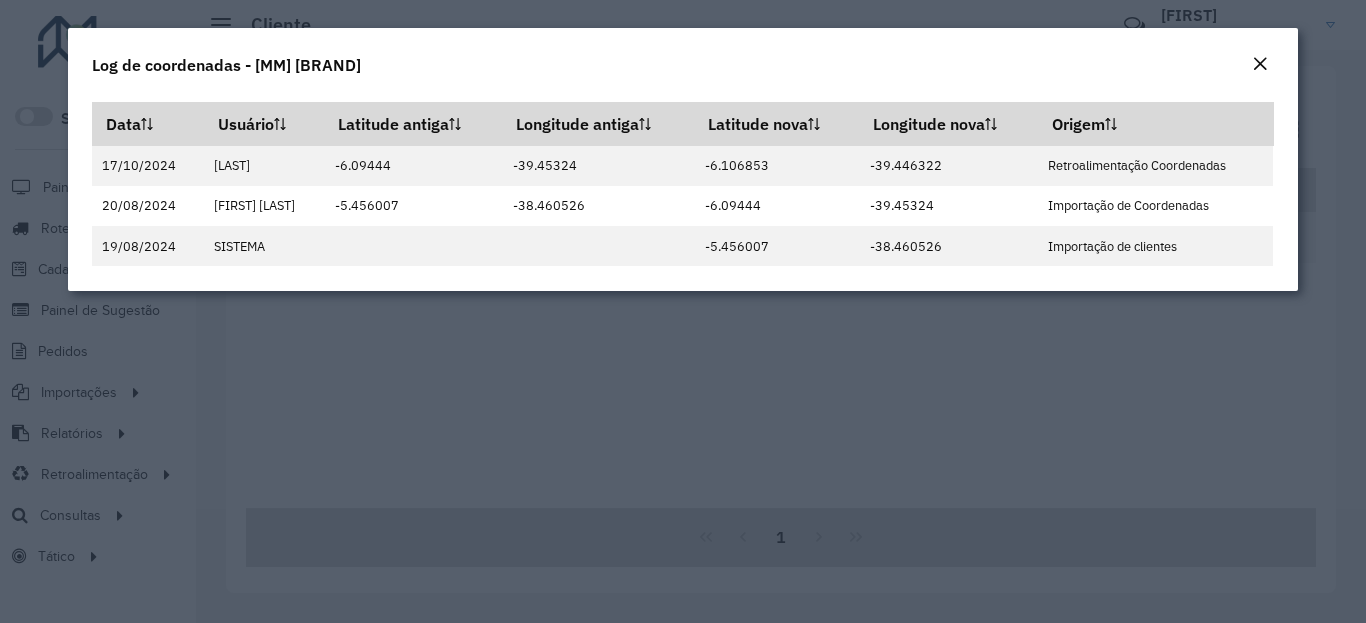 click 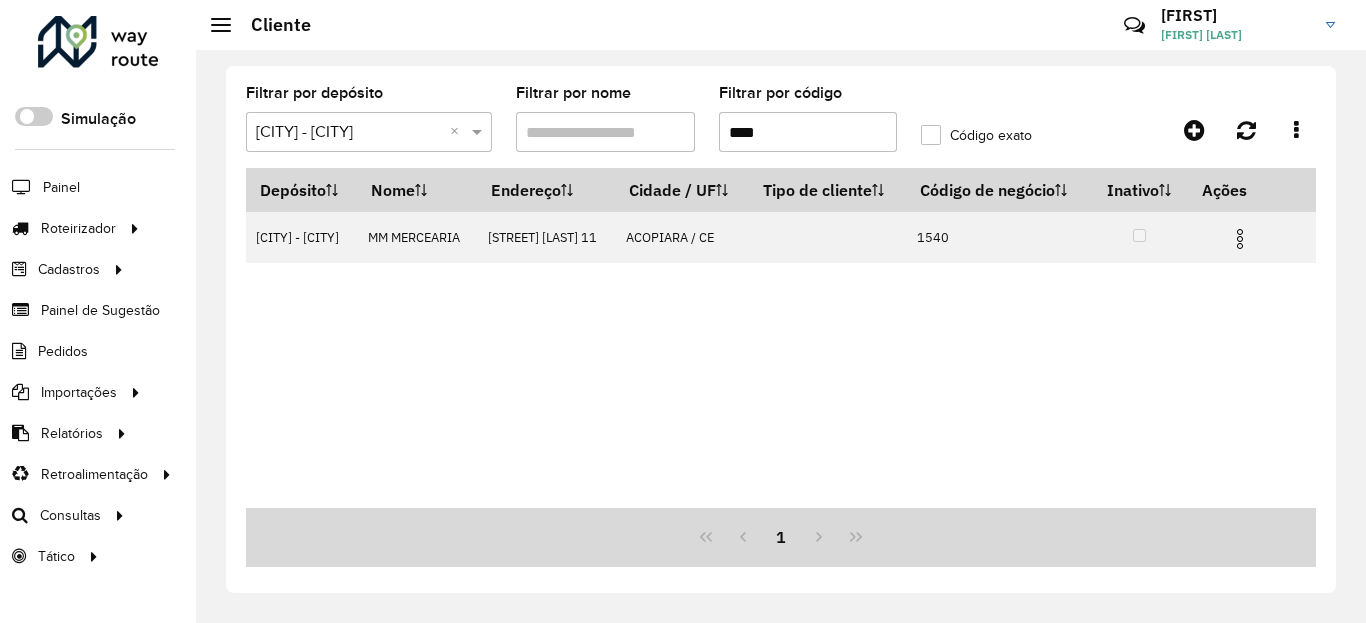 click on "****" at bounding box center [808, 132] 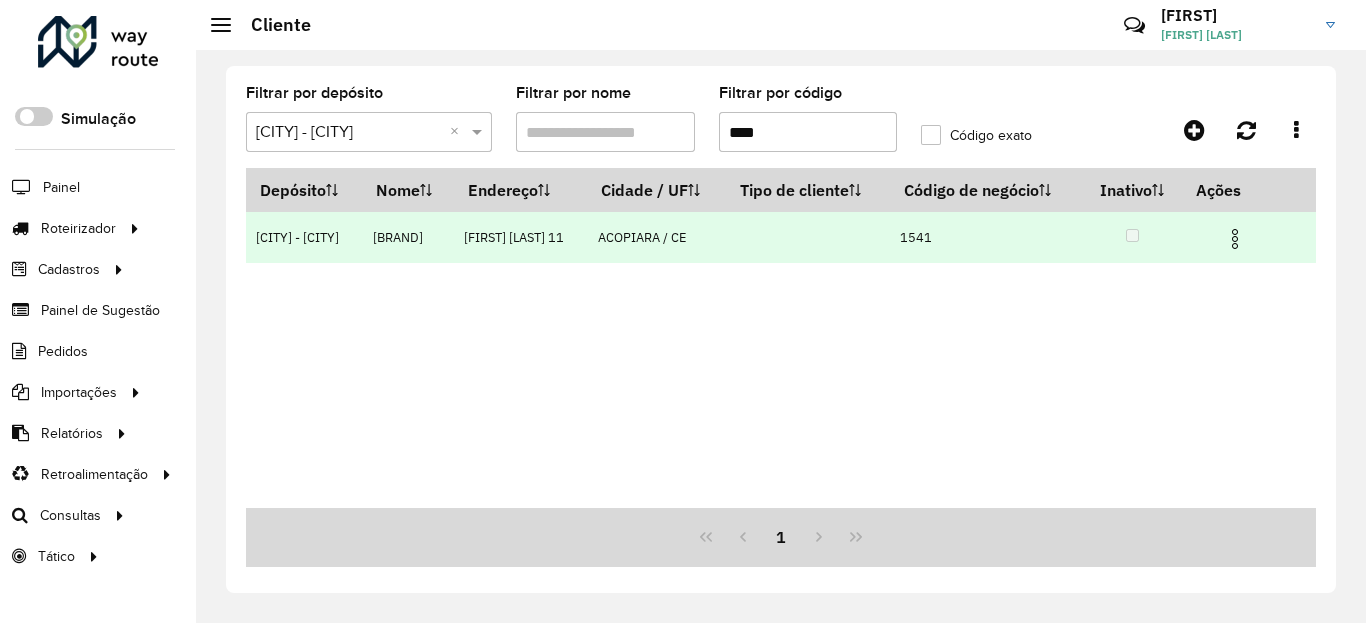 click at bounding box center [1235, 239] 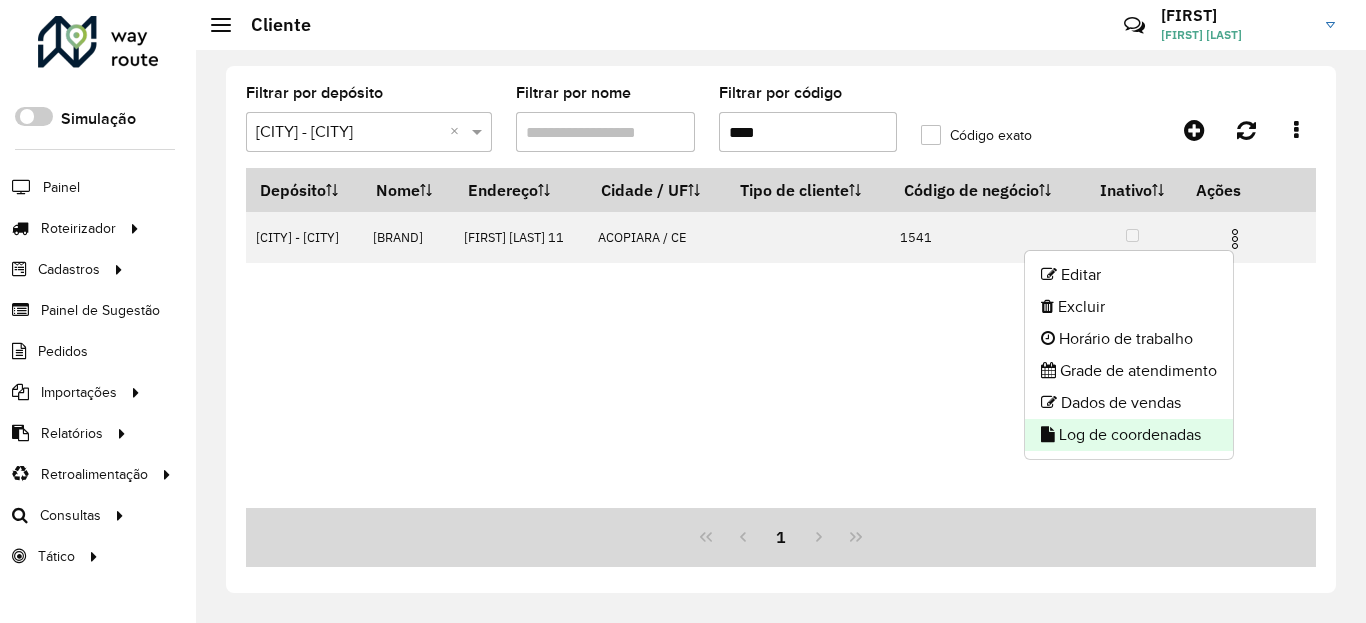 click on "Log de coordenadas" 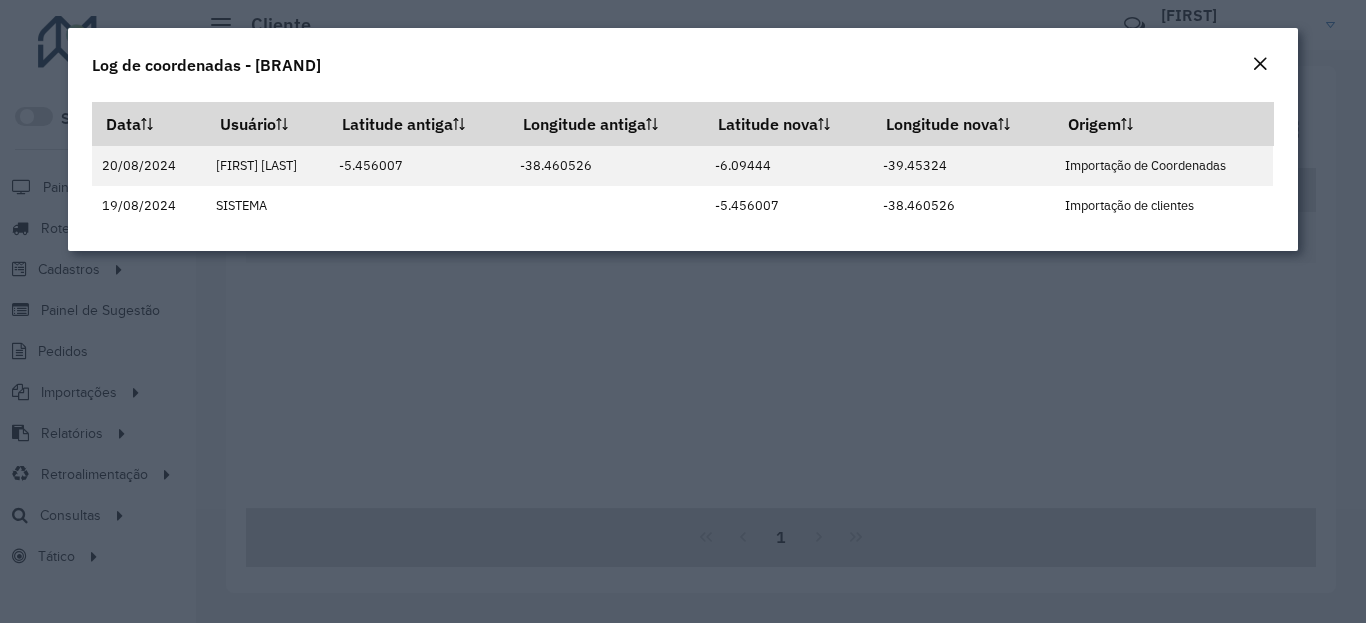 click 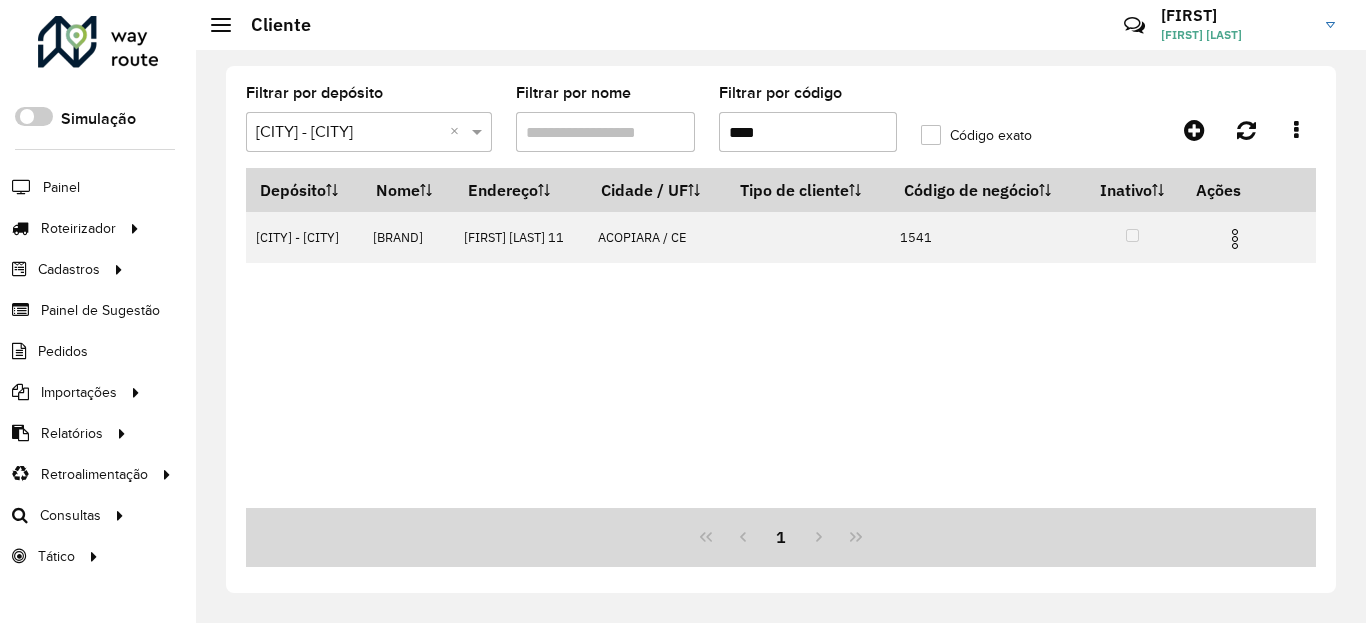 click on "****" at bounding box center [808, 132] 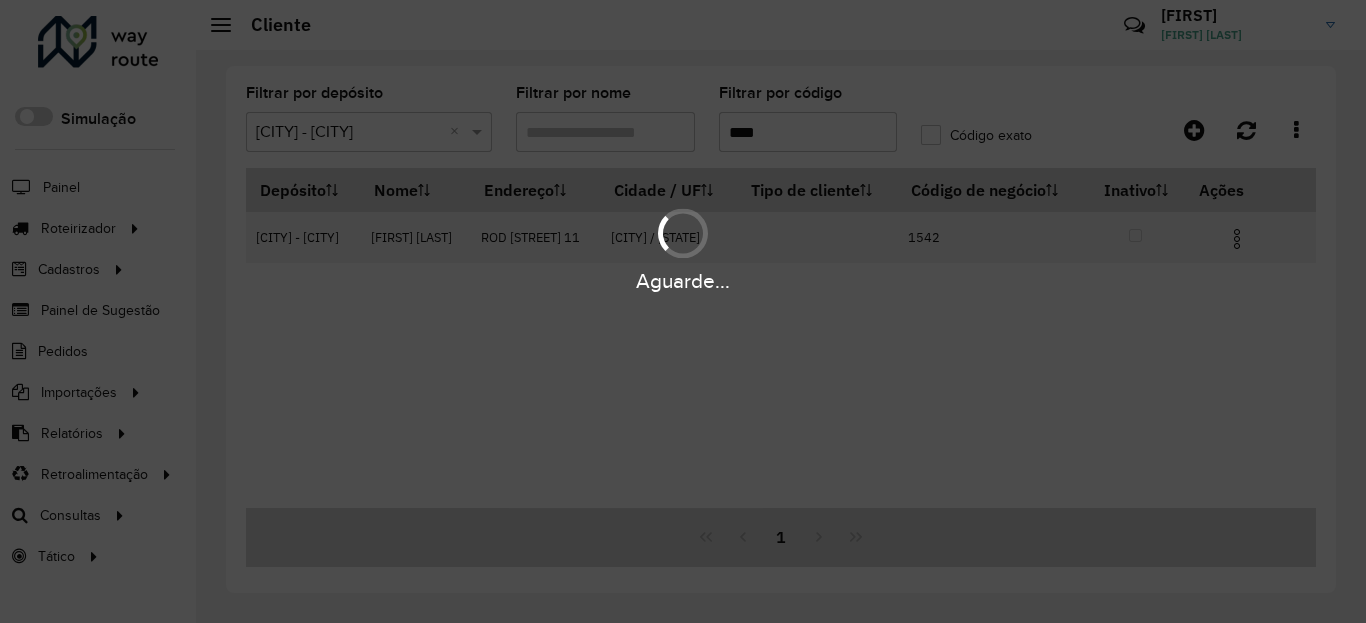type on "****" 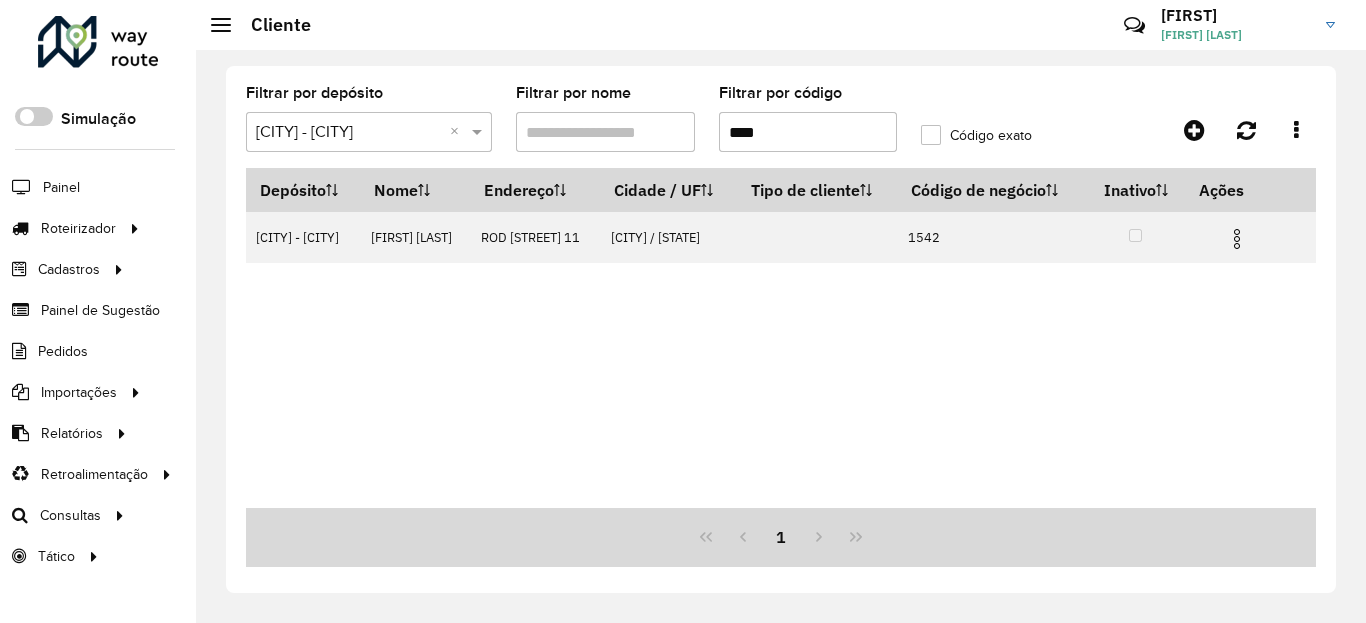 click at bounding box center [1237, 239] 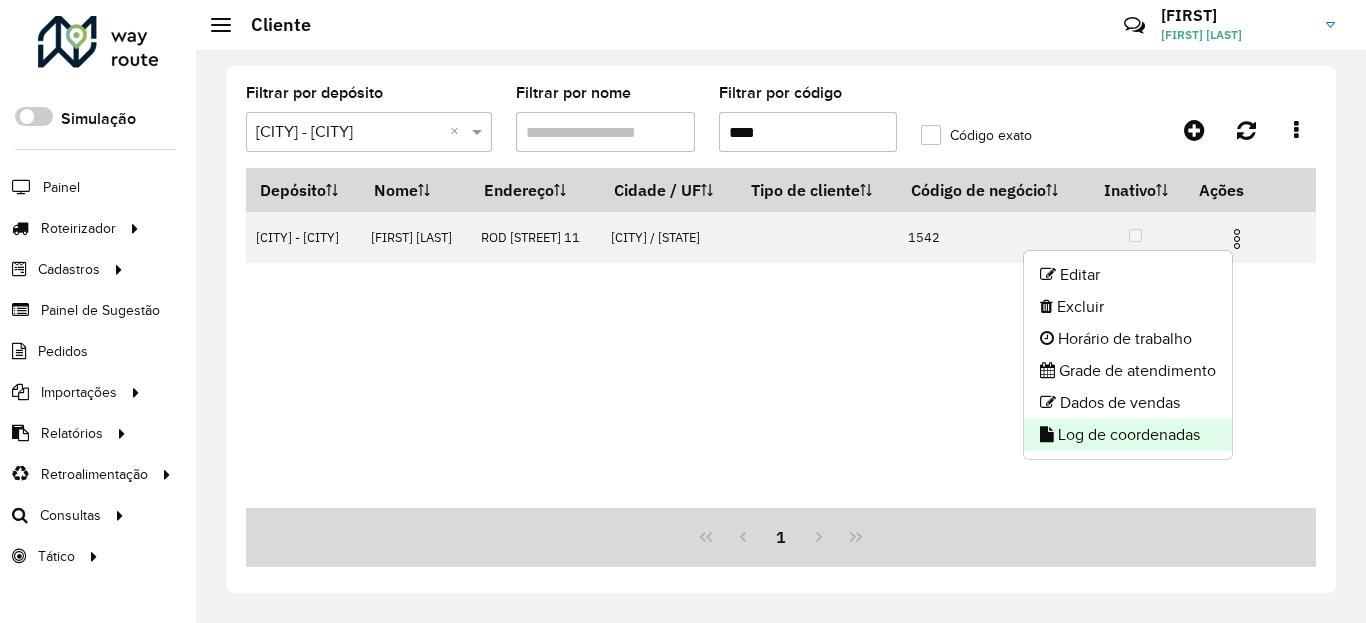 click on "Log de coordenadas" 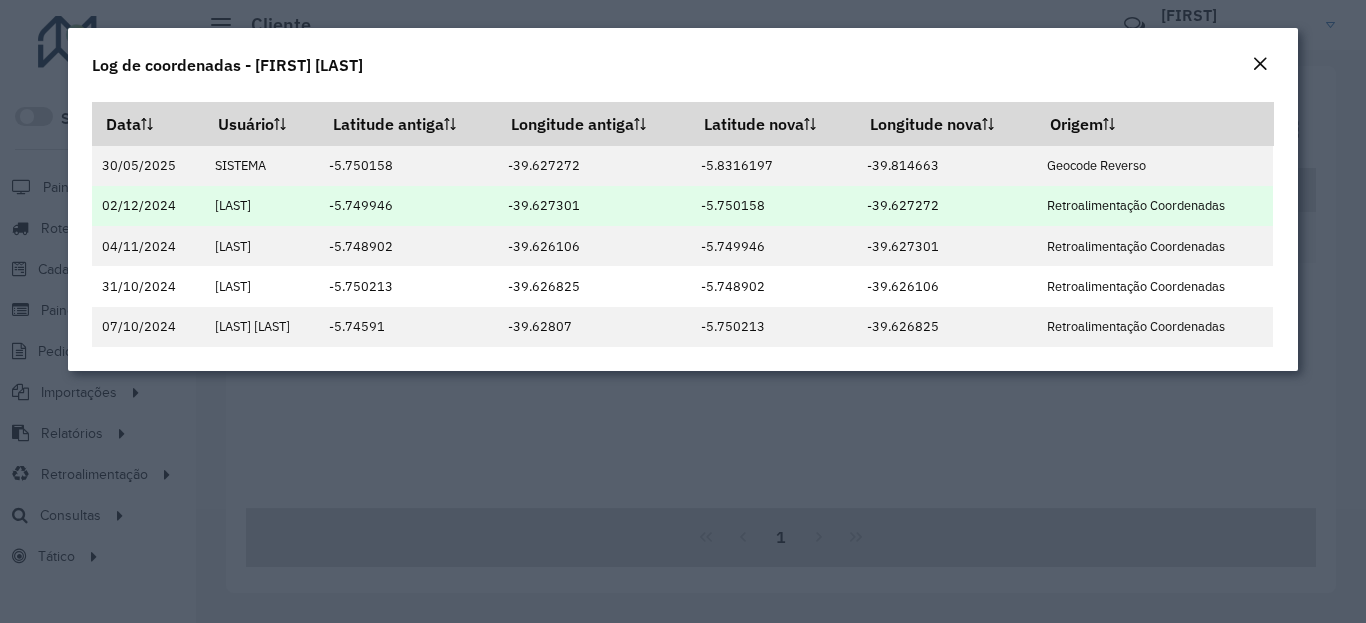 click on "-5.750158" at bounding box center (774, 206) 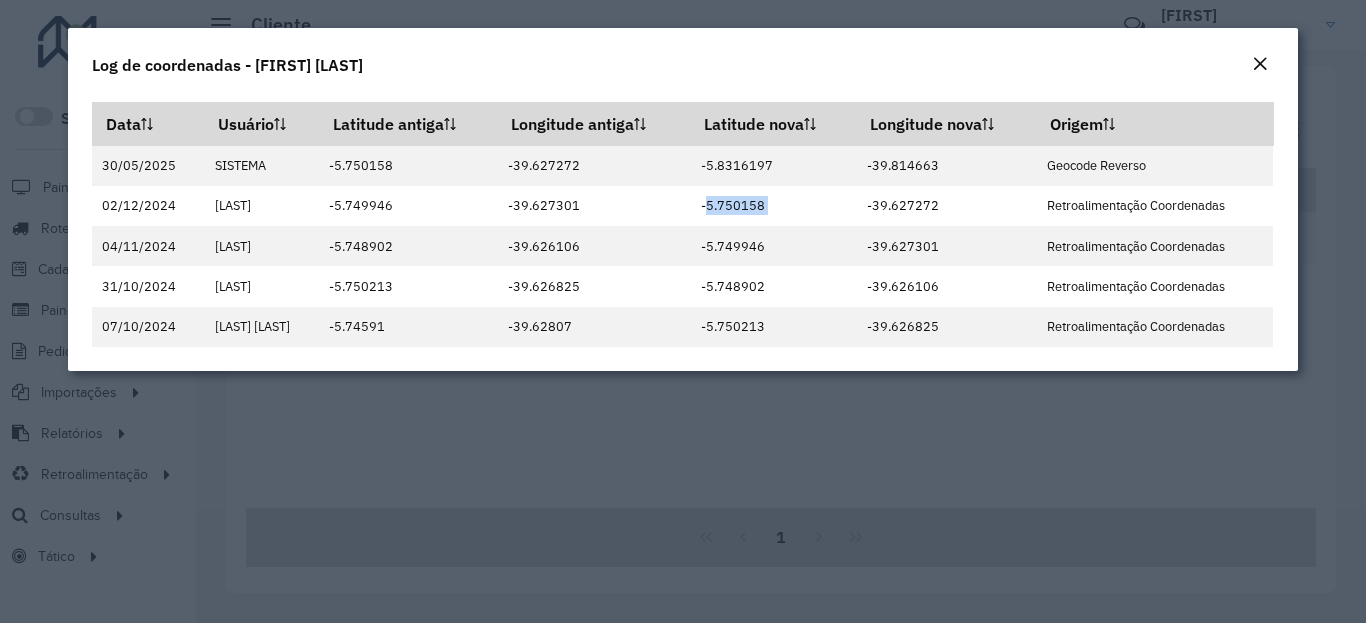 click 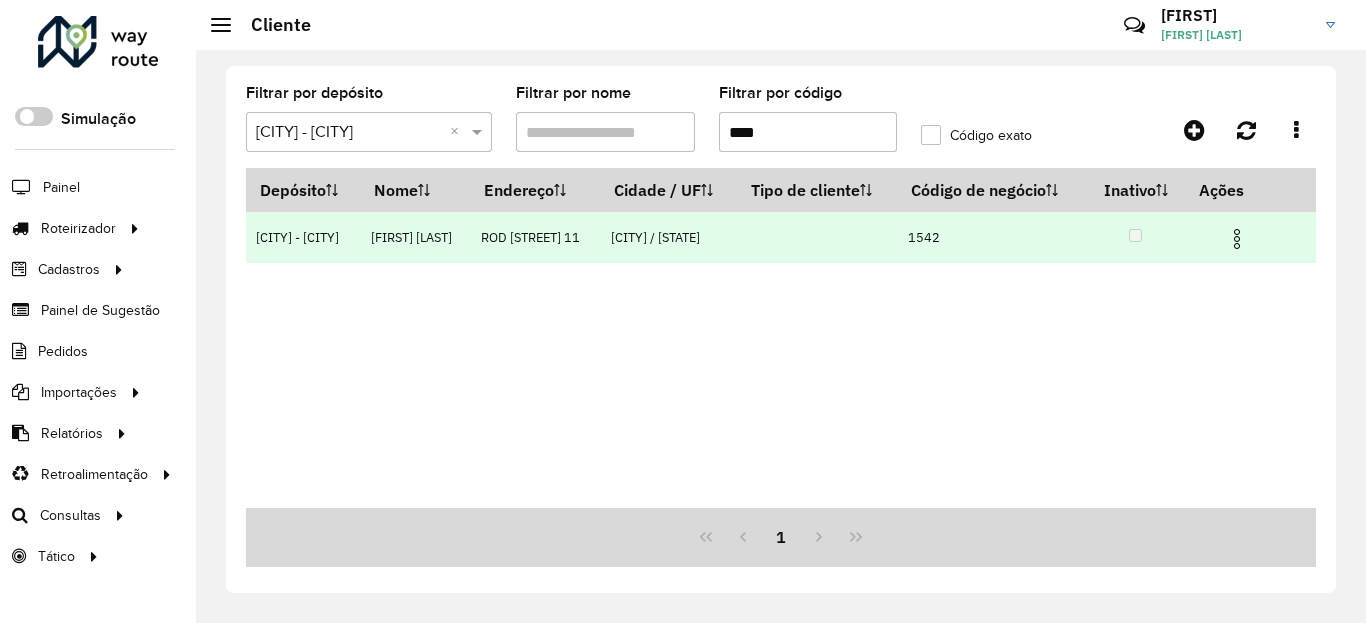click at bounding box center (1237, 239) 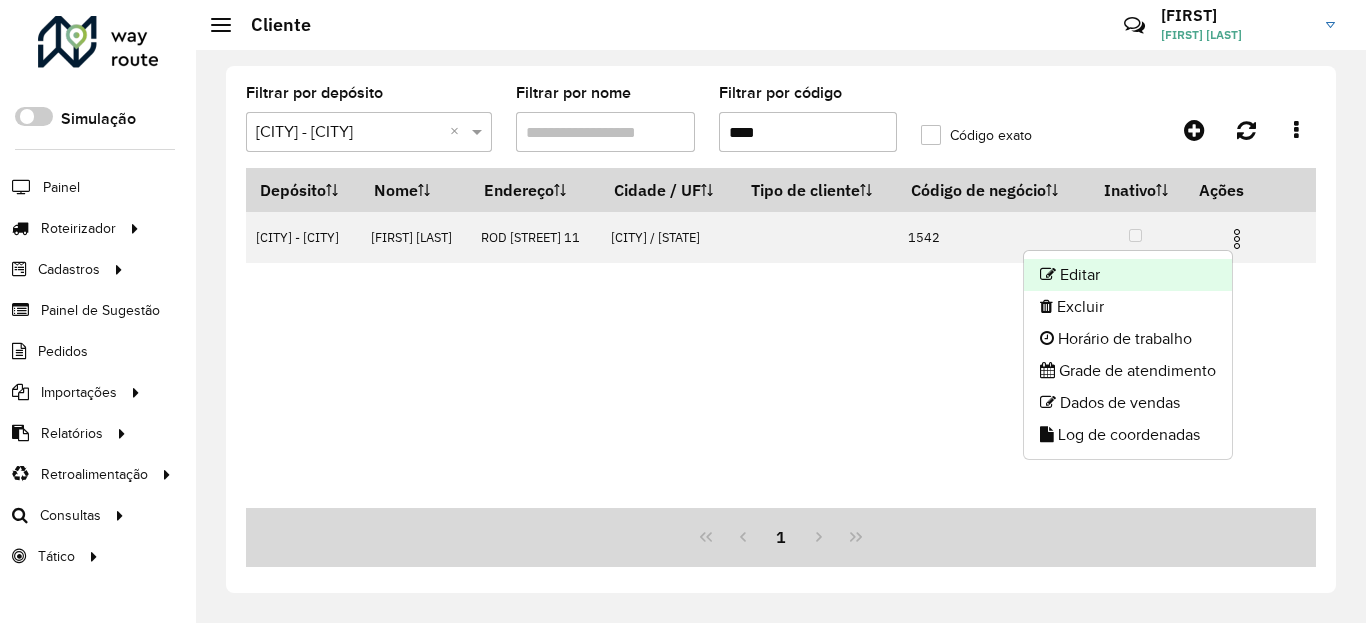 click on "Editar" 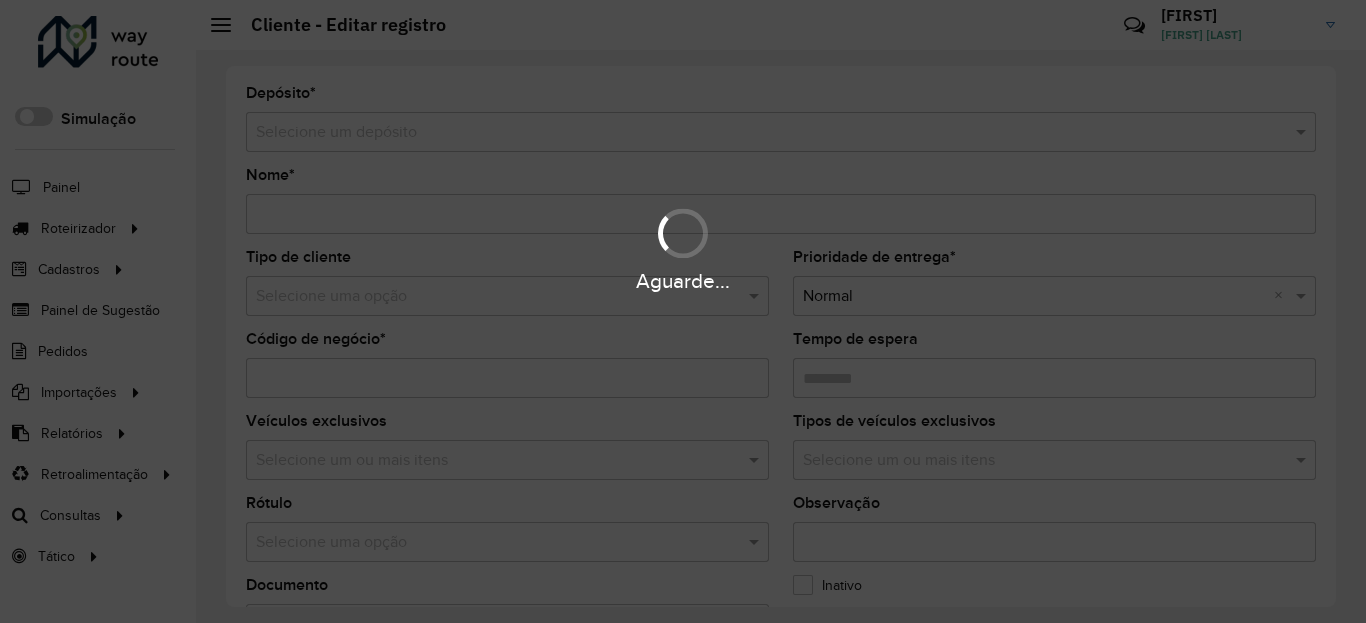 type on "**********" 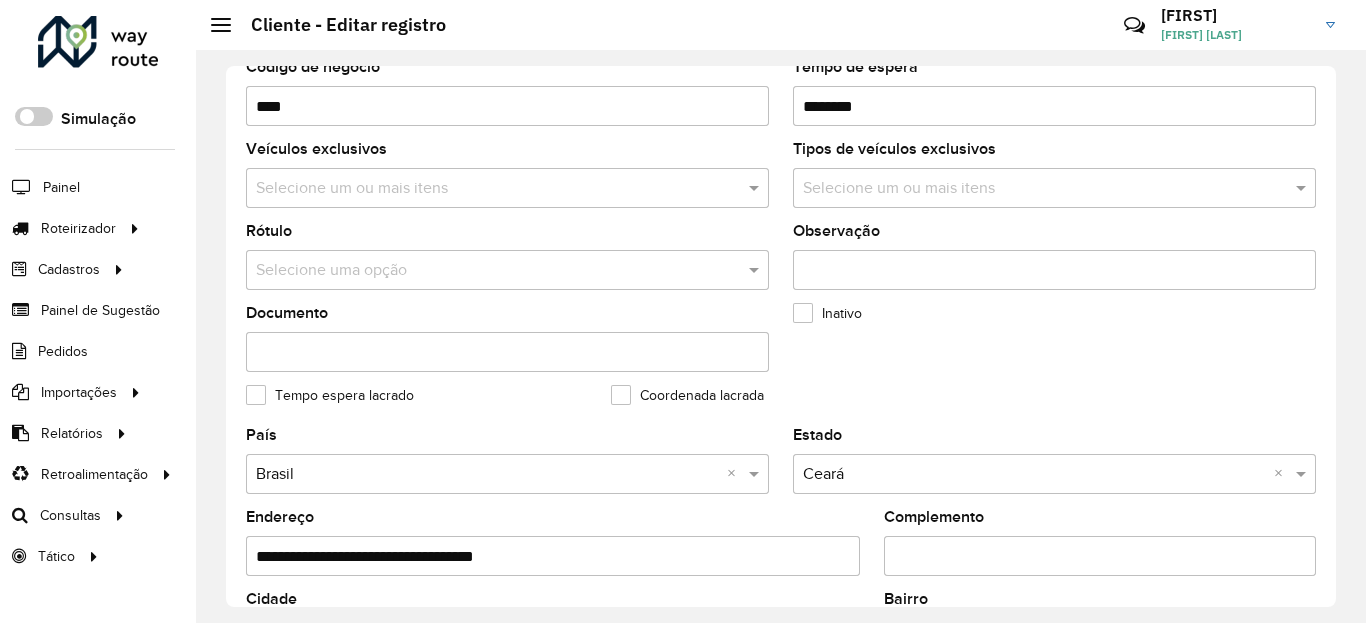 scroll, scrollTop: 720, scrollLeft: 0, axis: vertical 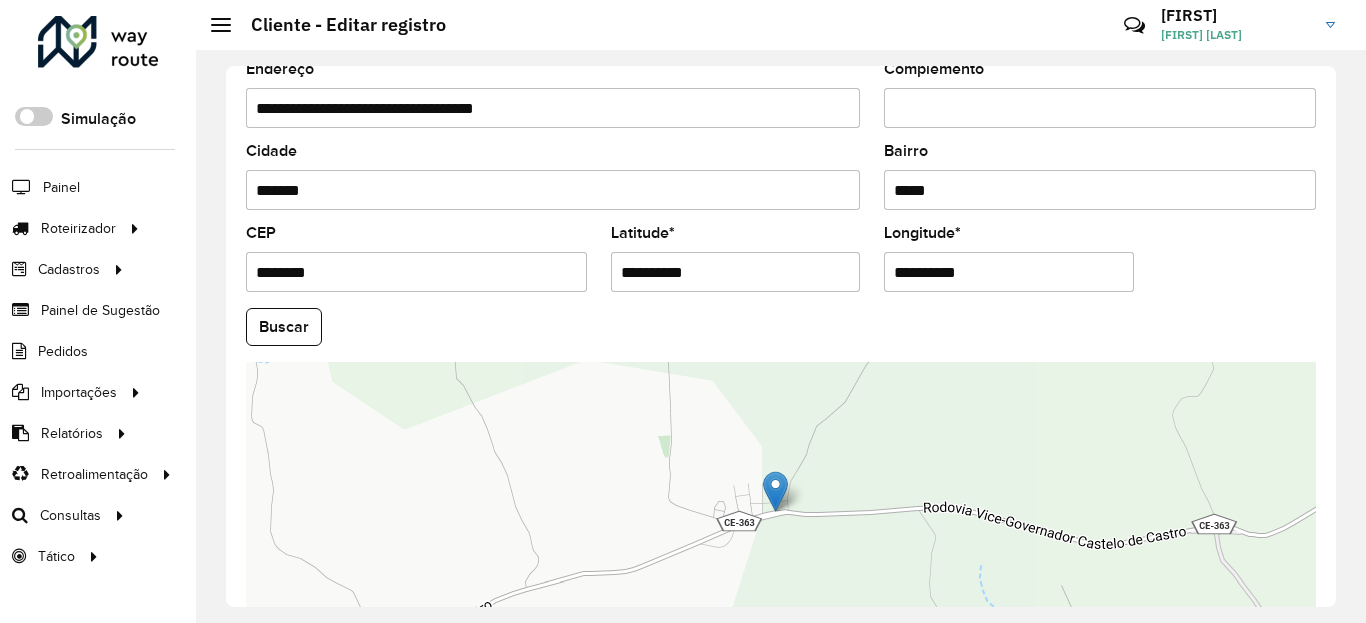 drag, startPoint x: 752, startPoint y: 248, endPoint x: 752, endPoint y: 267, distance: 19 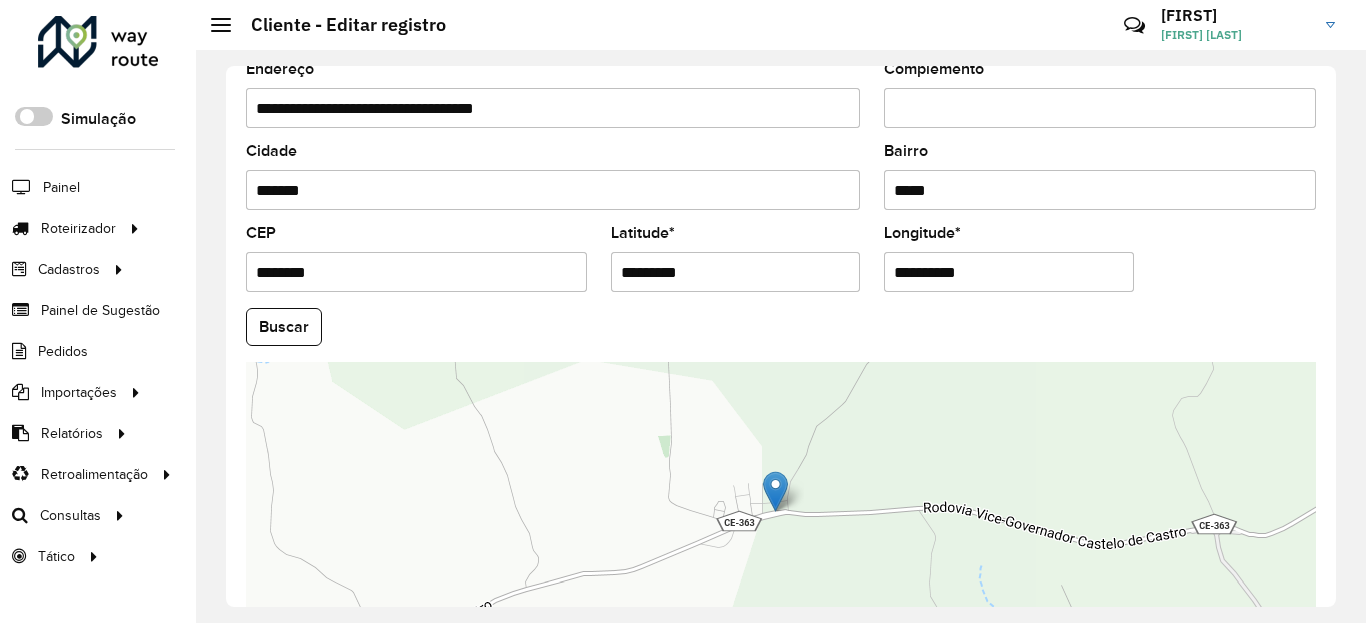 type on "*********" 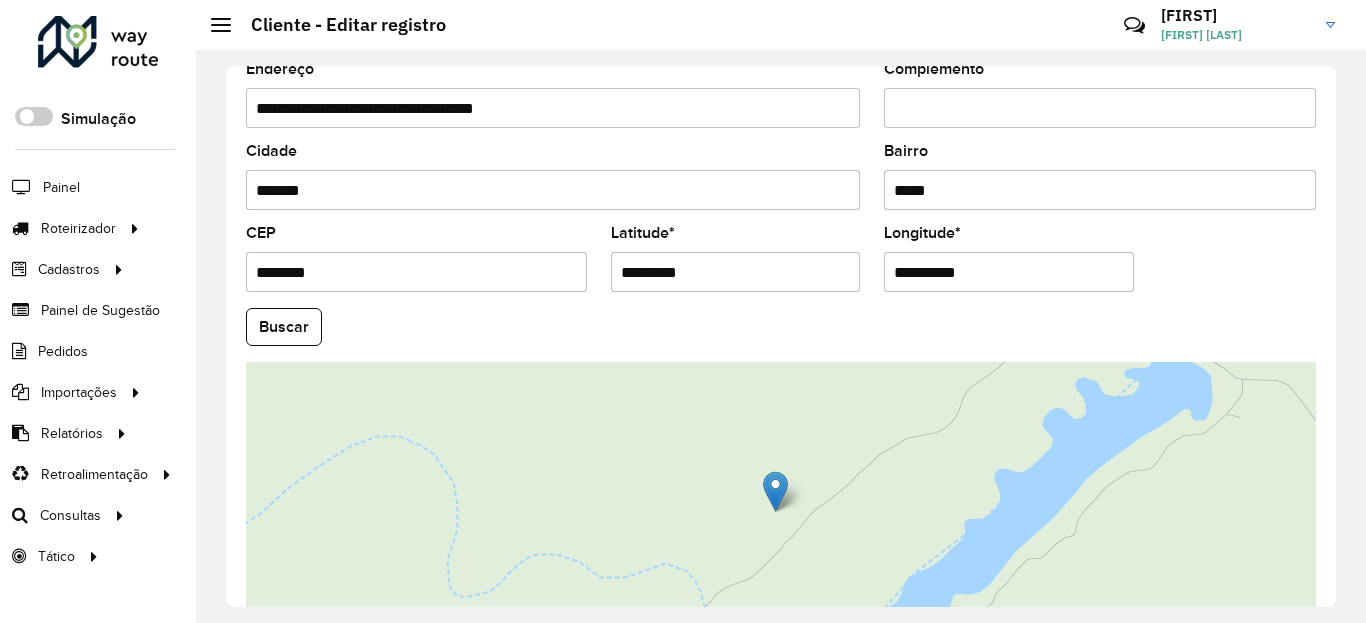 click on "**********" at bounding box center [1009, 272] 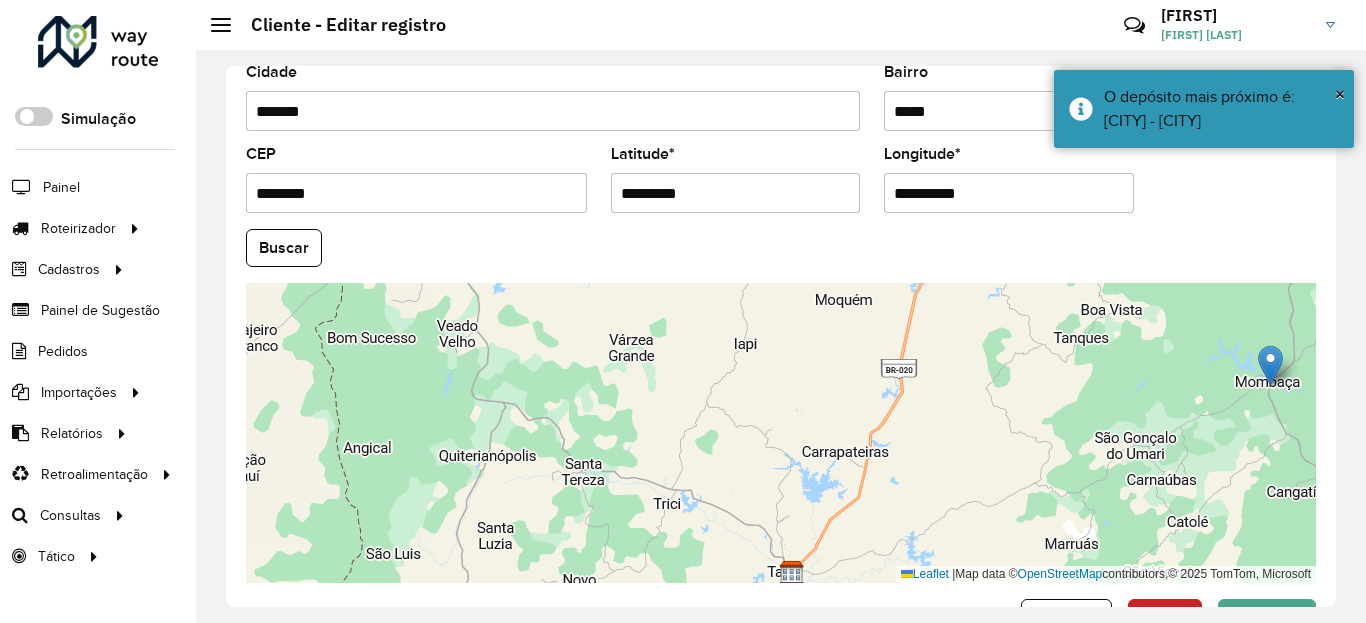 scroll, scrollTop: 865, scrollLeft: 0, axis: vertical 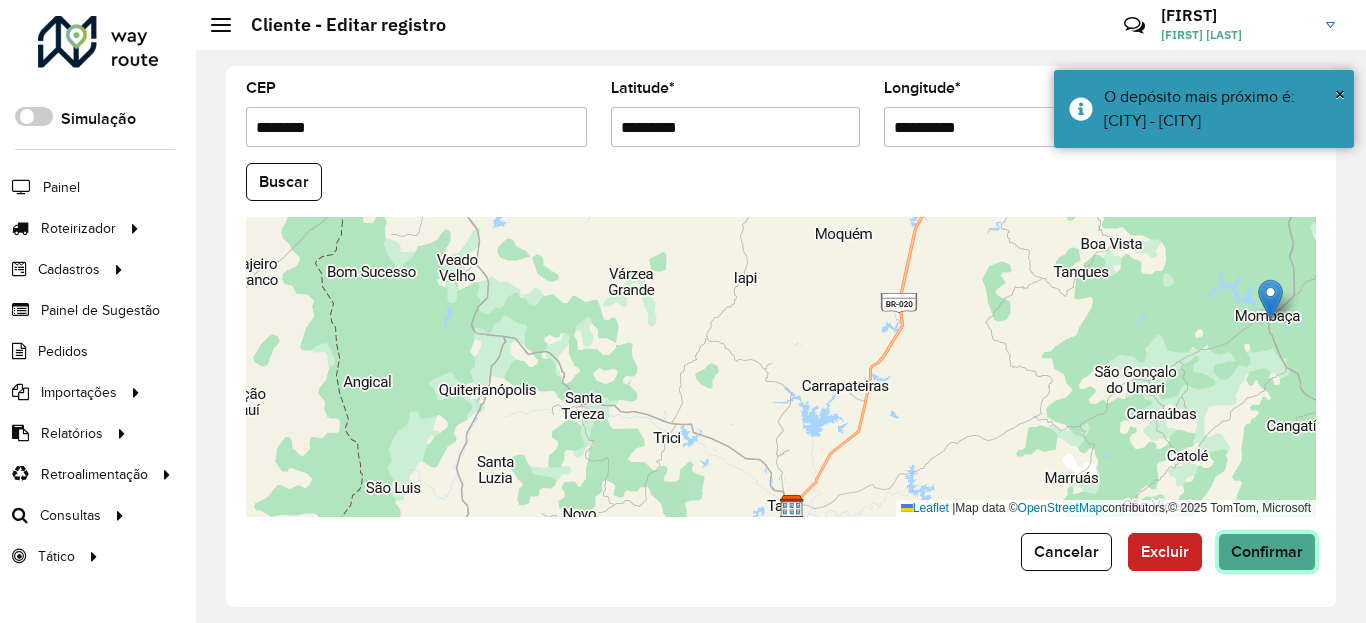 click on "Confirmar" 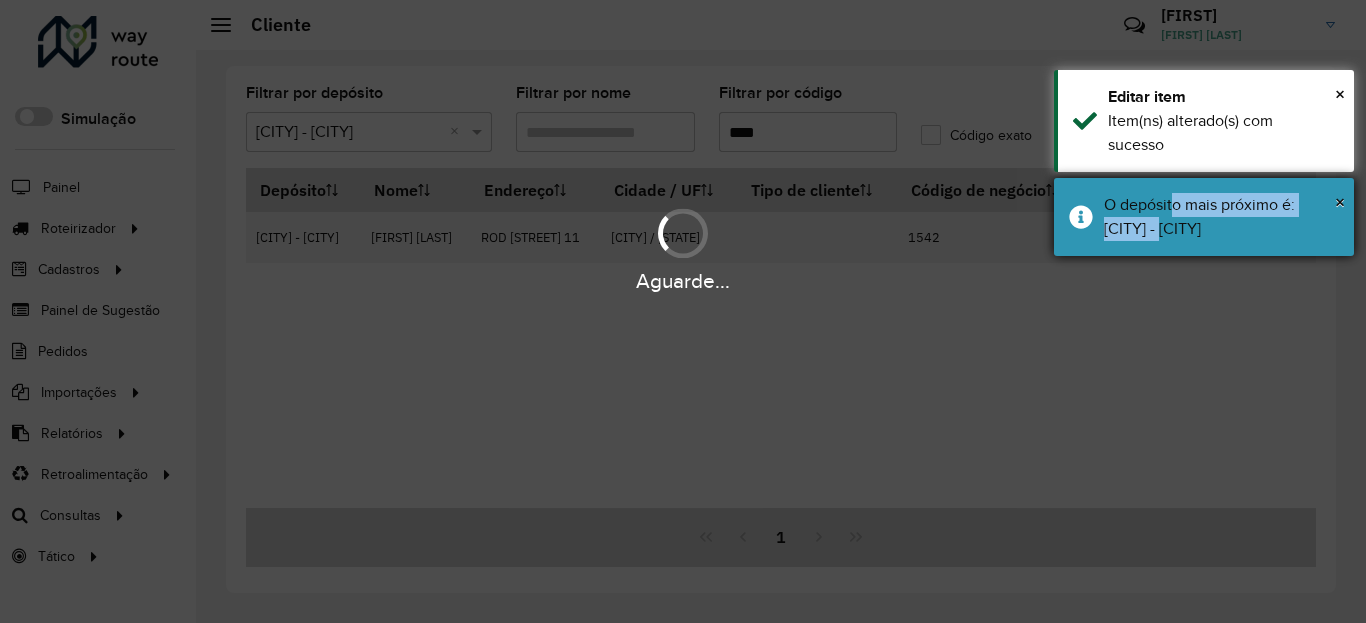 click on "O depósito mais próximo é: Dunas - Quixeramobim" at bounding box center [1221, 217] 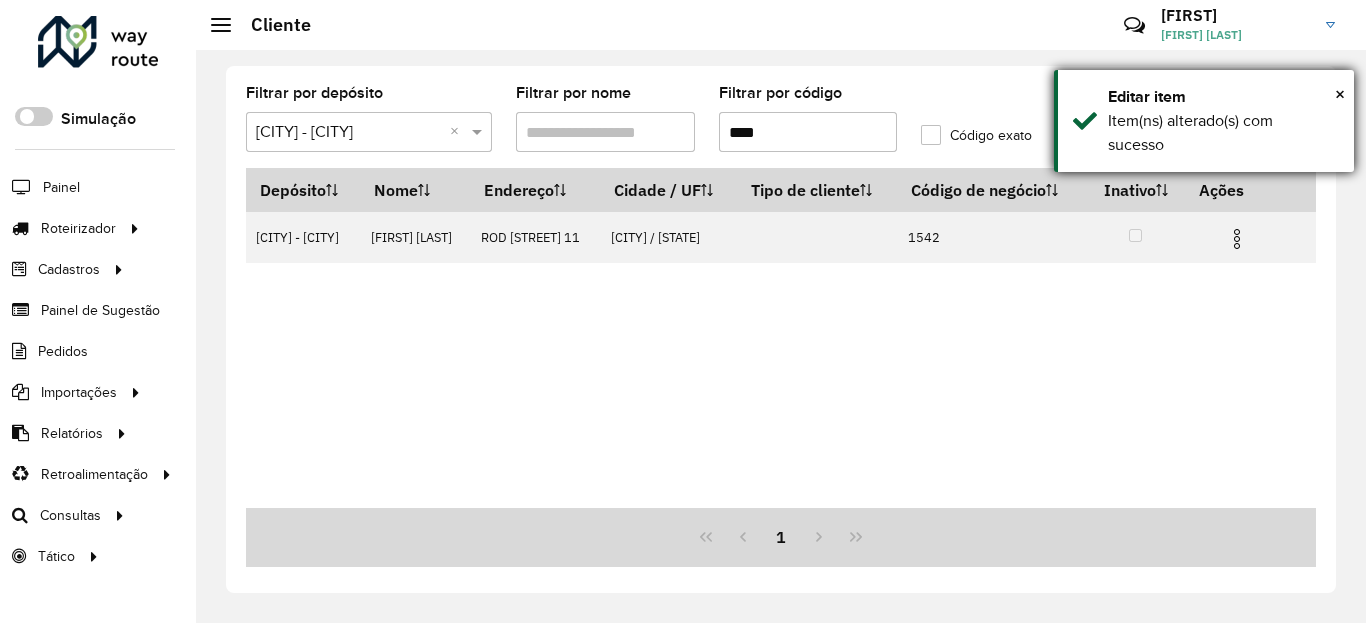 click on "×  Editar item  Item(ns) alterado(s) com sucesso" at bounding box center [1204, 121] 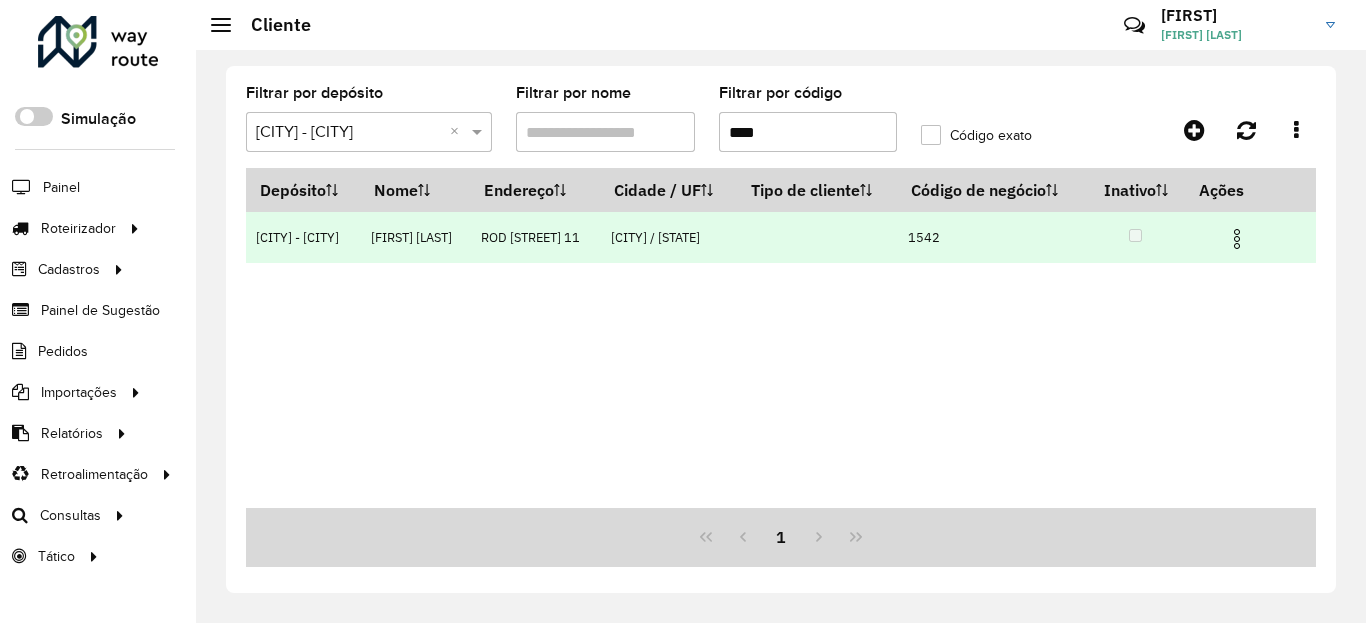 drag, startPoint x: 1244, startPoint y: 233, endPoint x: 1234, endPoint y: 244, distance: 14.866069 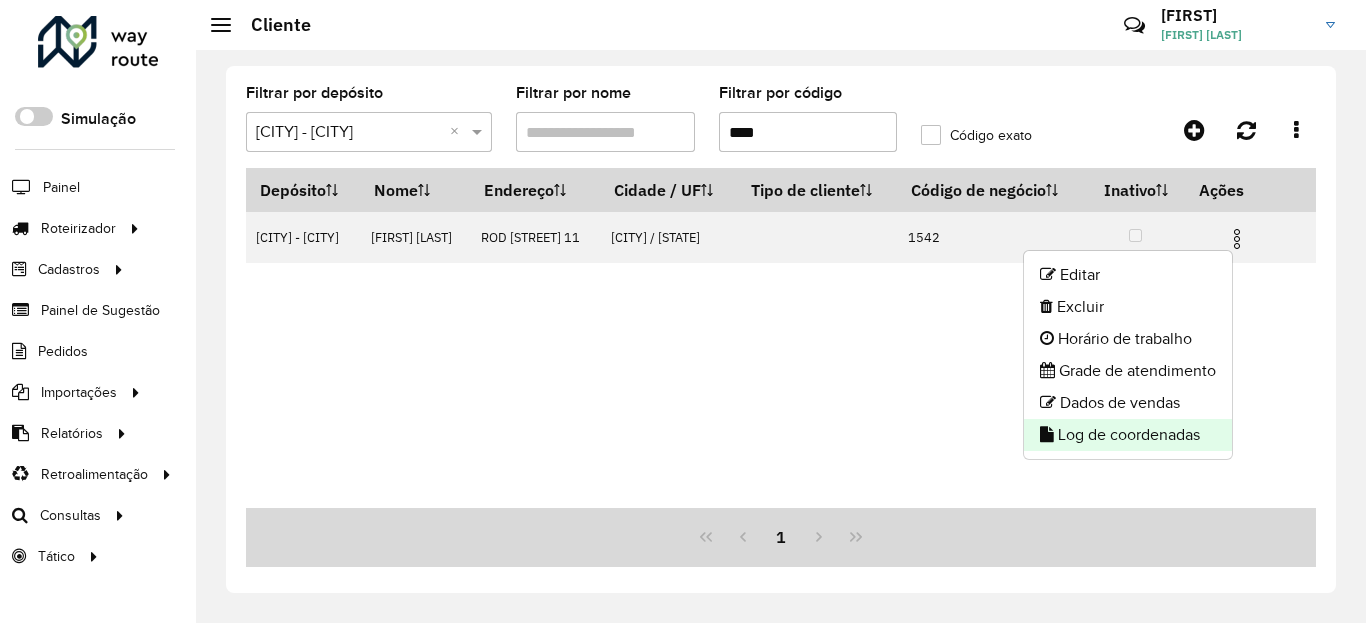click on "Log de coordenadas" 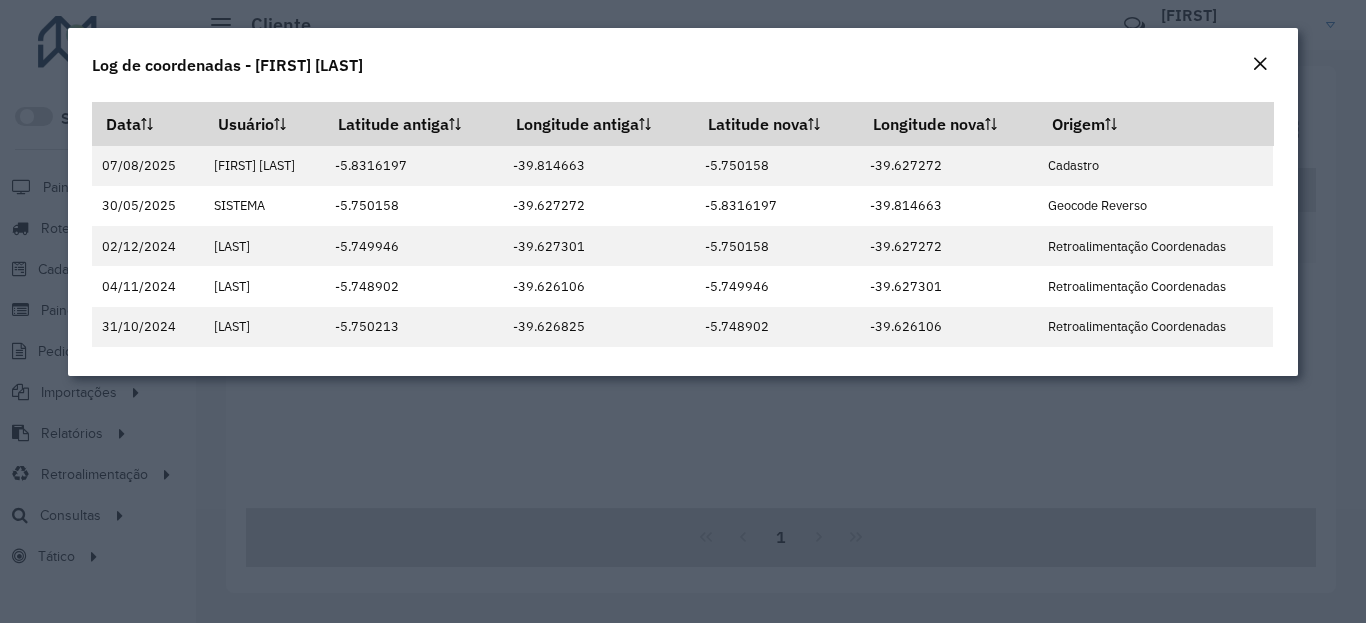 click 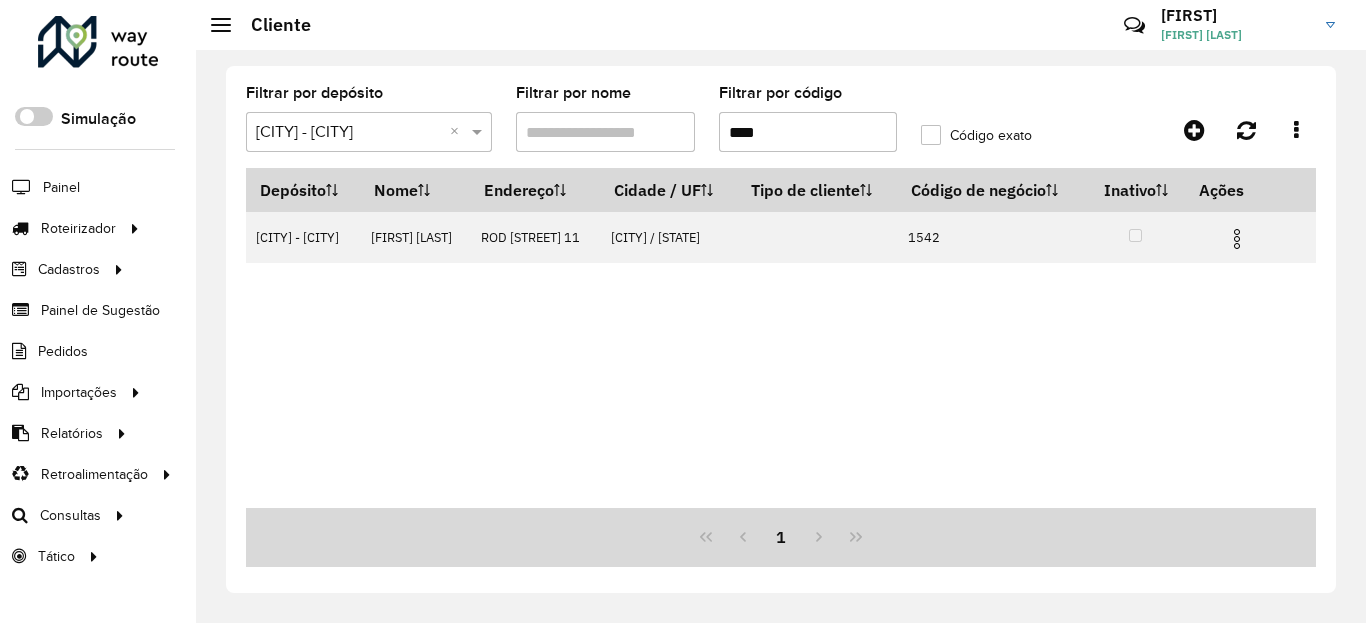 click on "****" at bounding box center (808, 132) 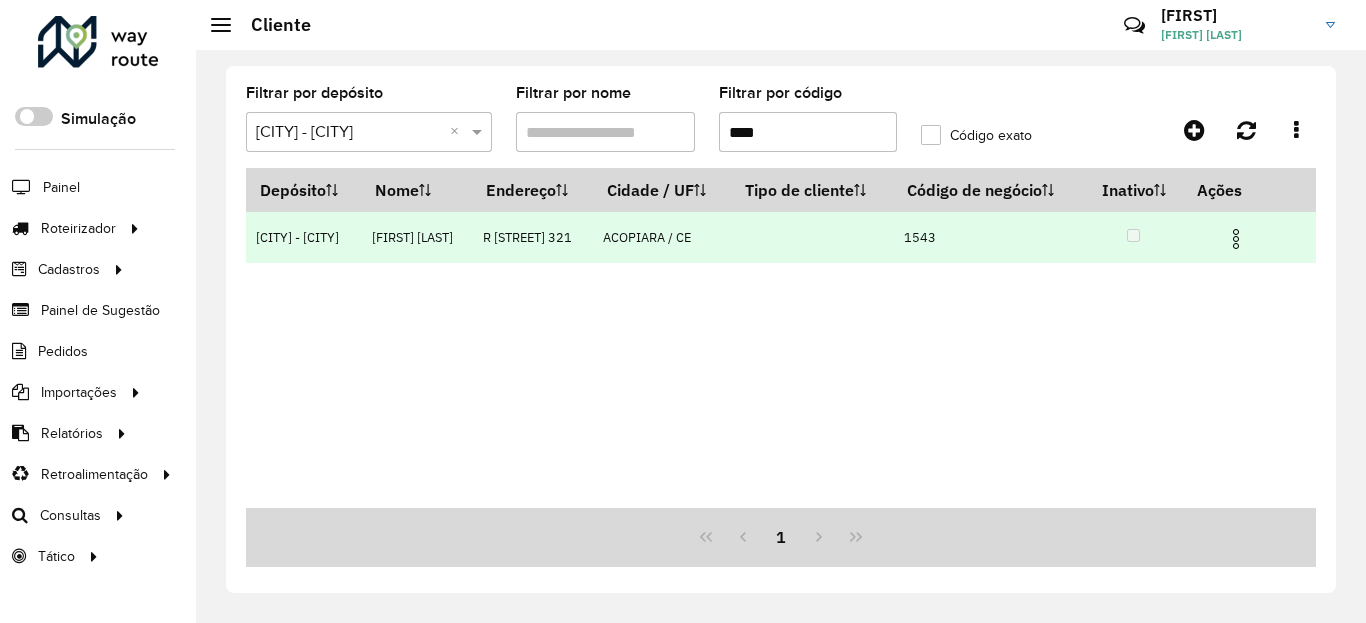 type on "****" 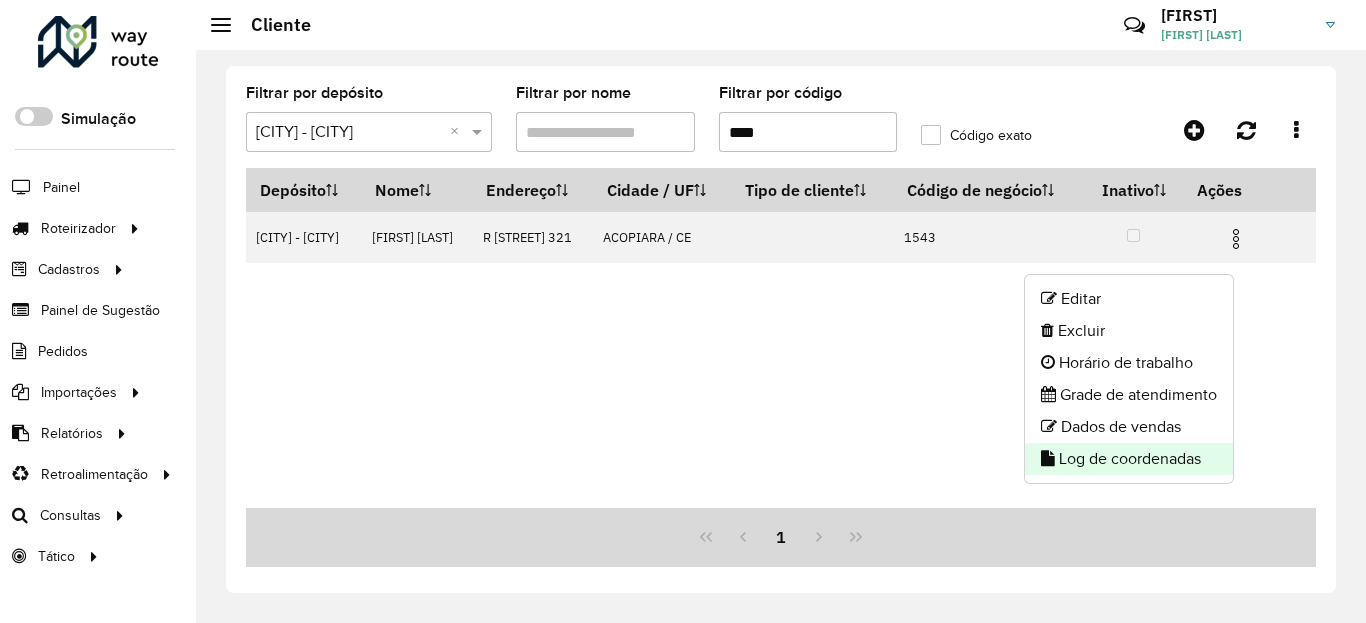 click on "Log de coordenadas" 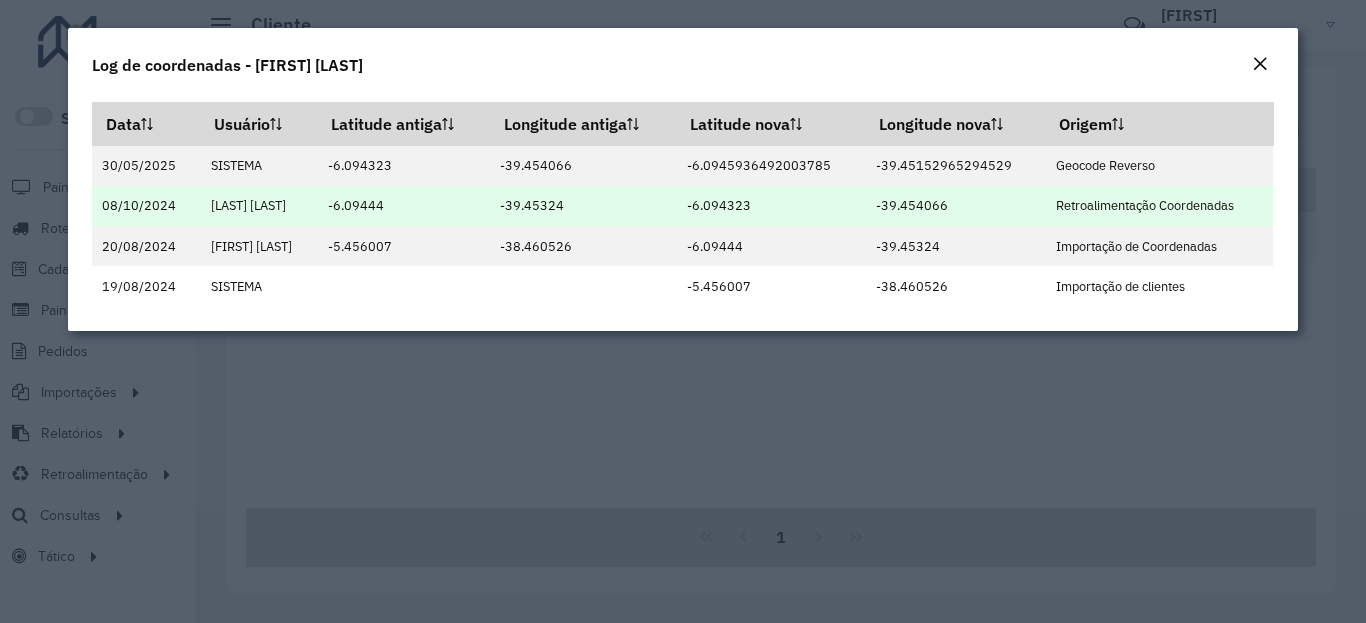 click on "[COORDINATE]" at bounding box center [770, 206] 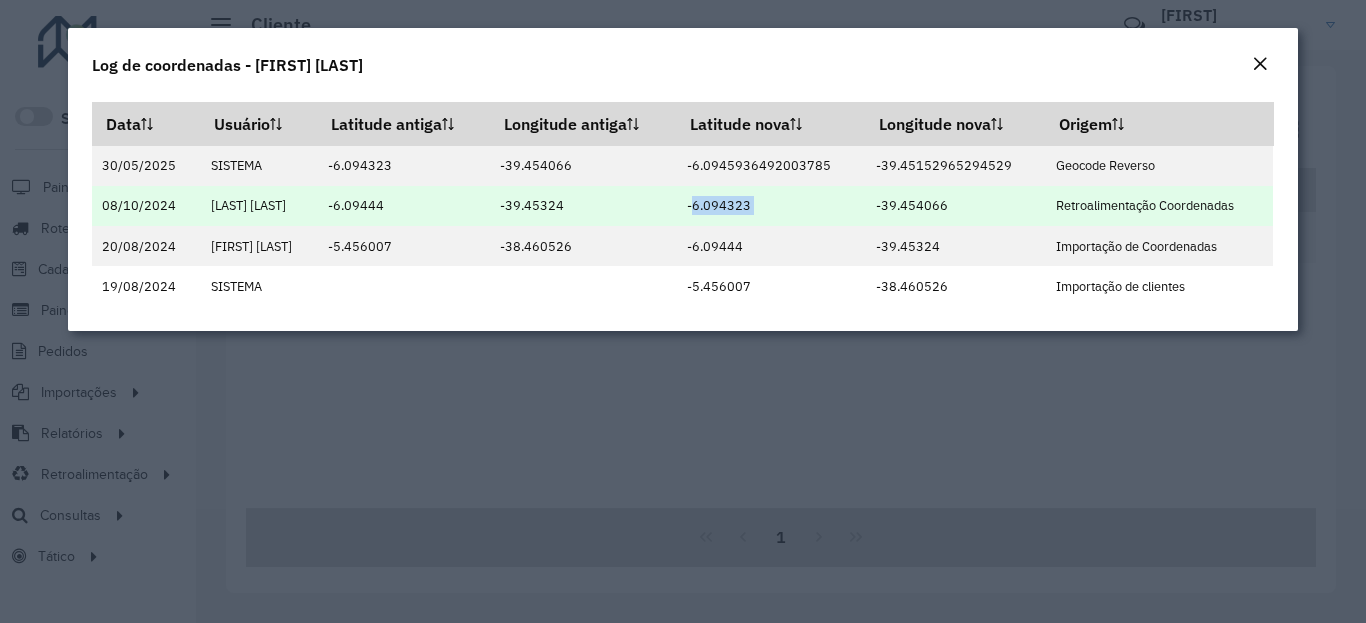 click on "[COORDINATE]" at bounding box center (770, 206) 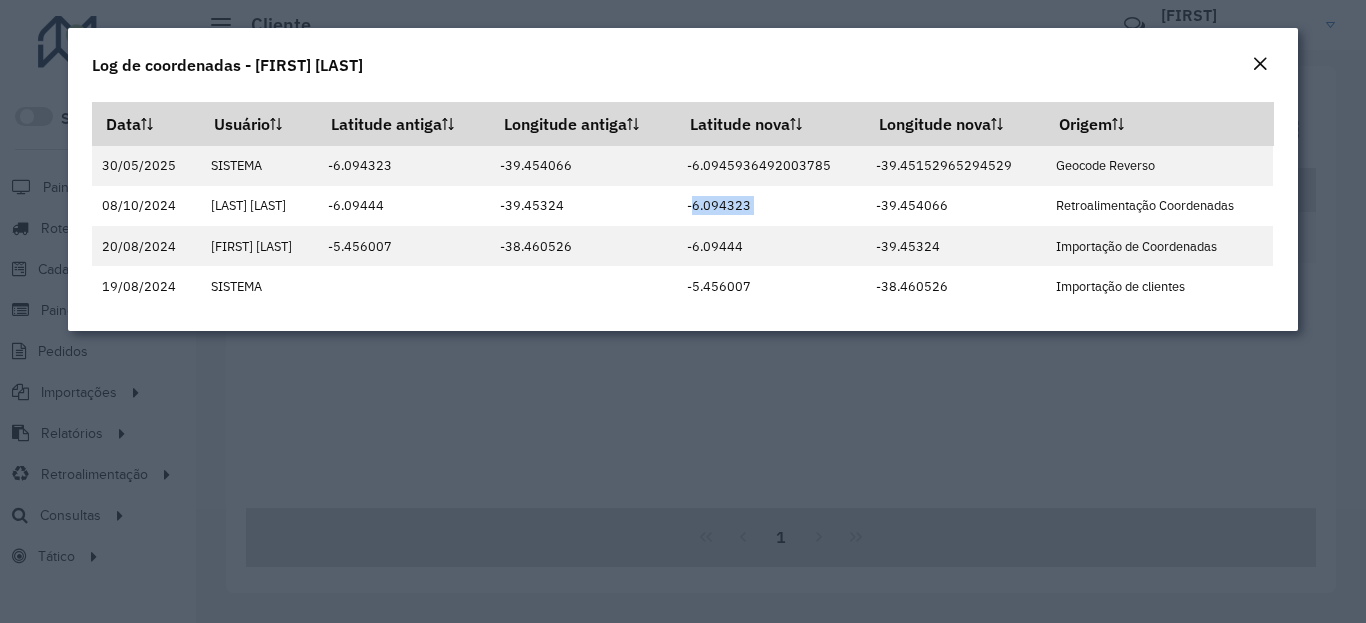 click 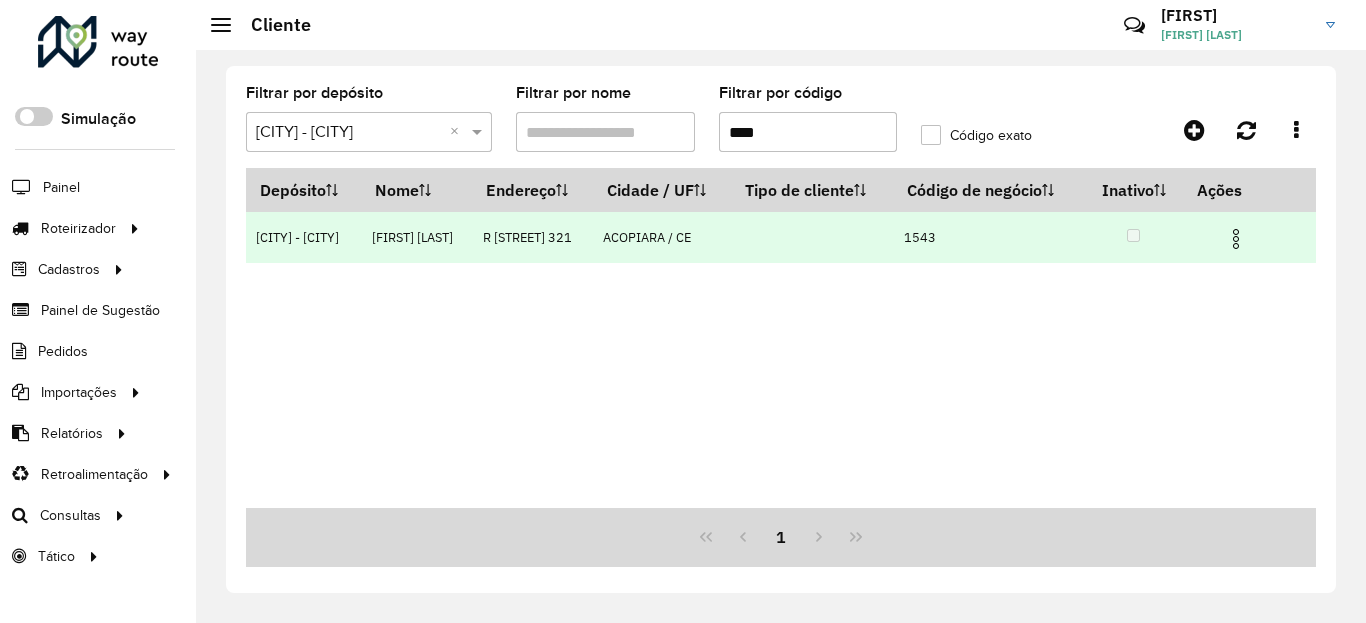 click at bounding box center (1236, 239) 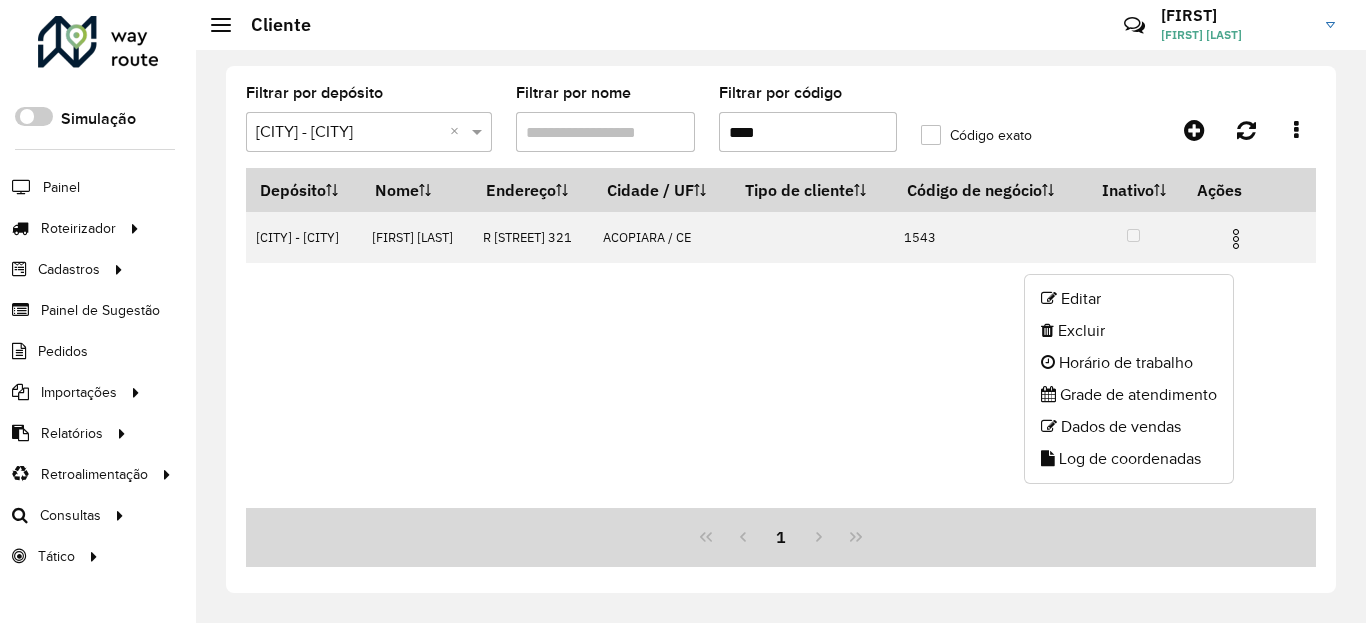 click on "Editar" 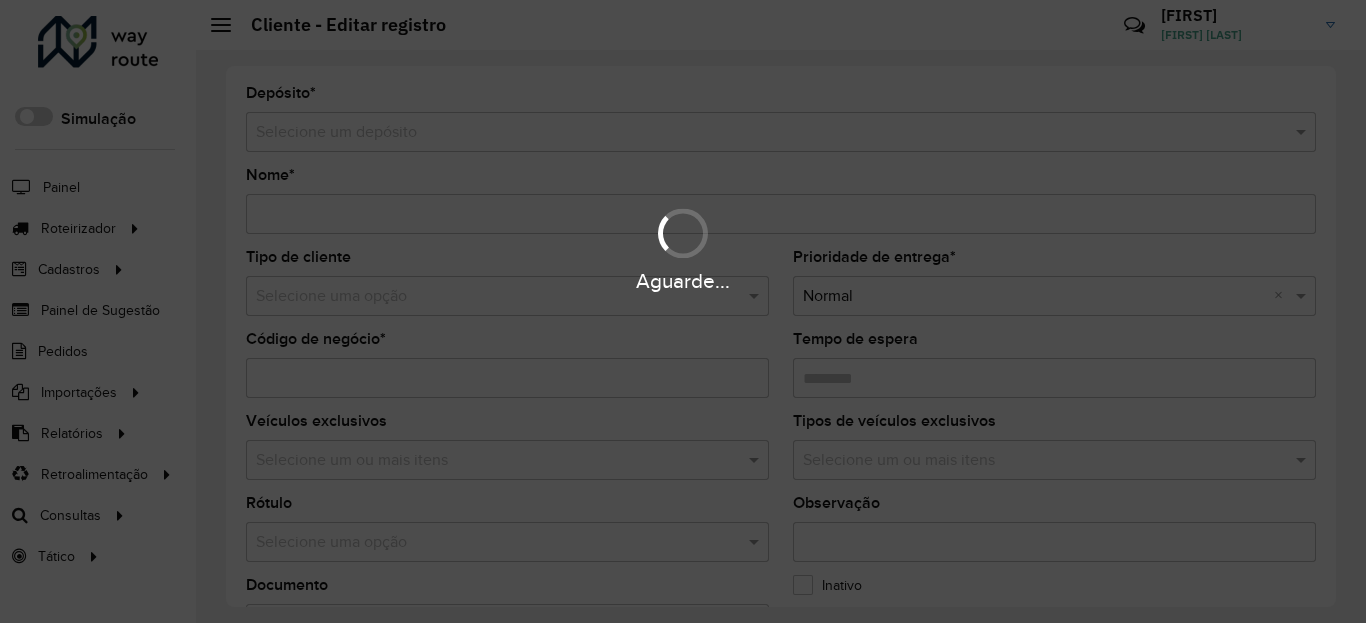 type on "**********" 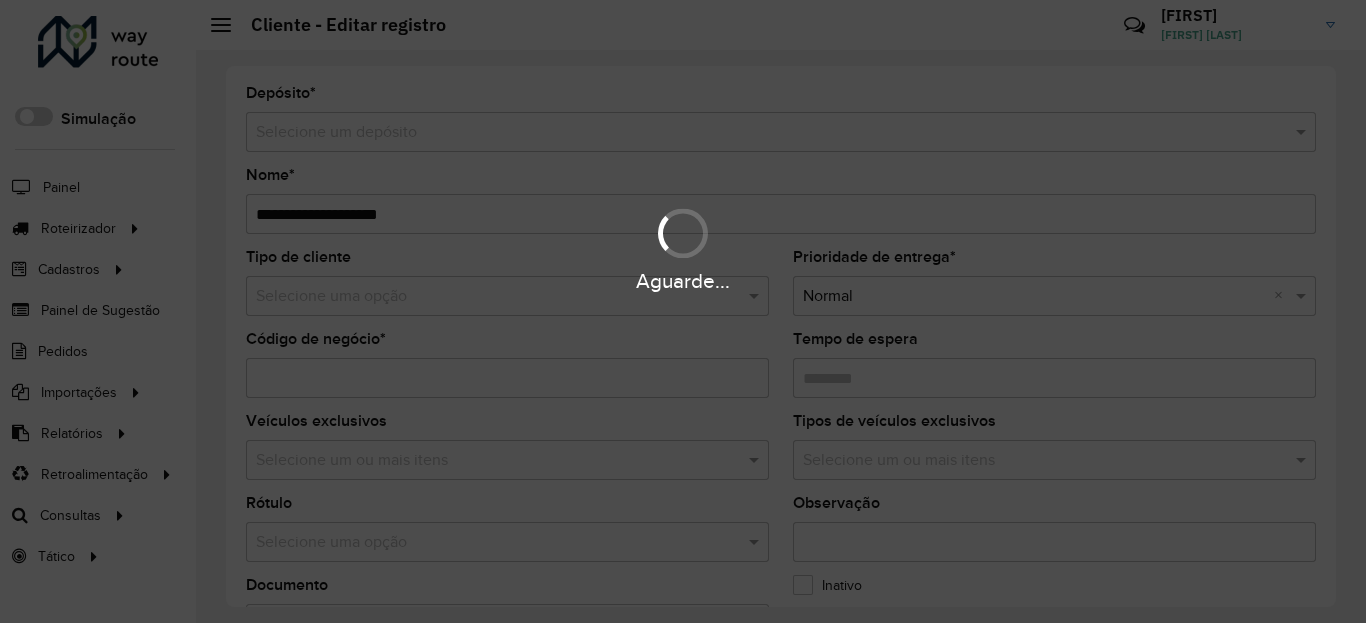 type on "****" 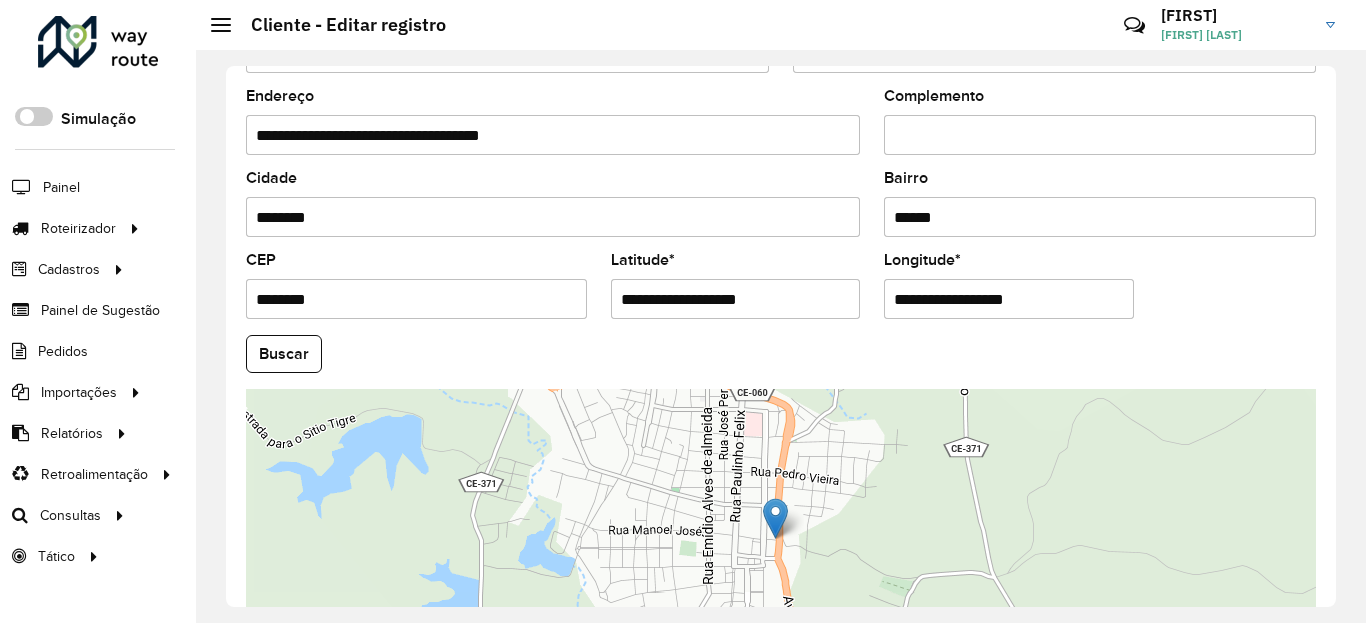 scroll, scrollTop: 840, scrollLeft: 0, axis: vertical 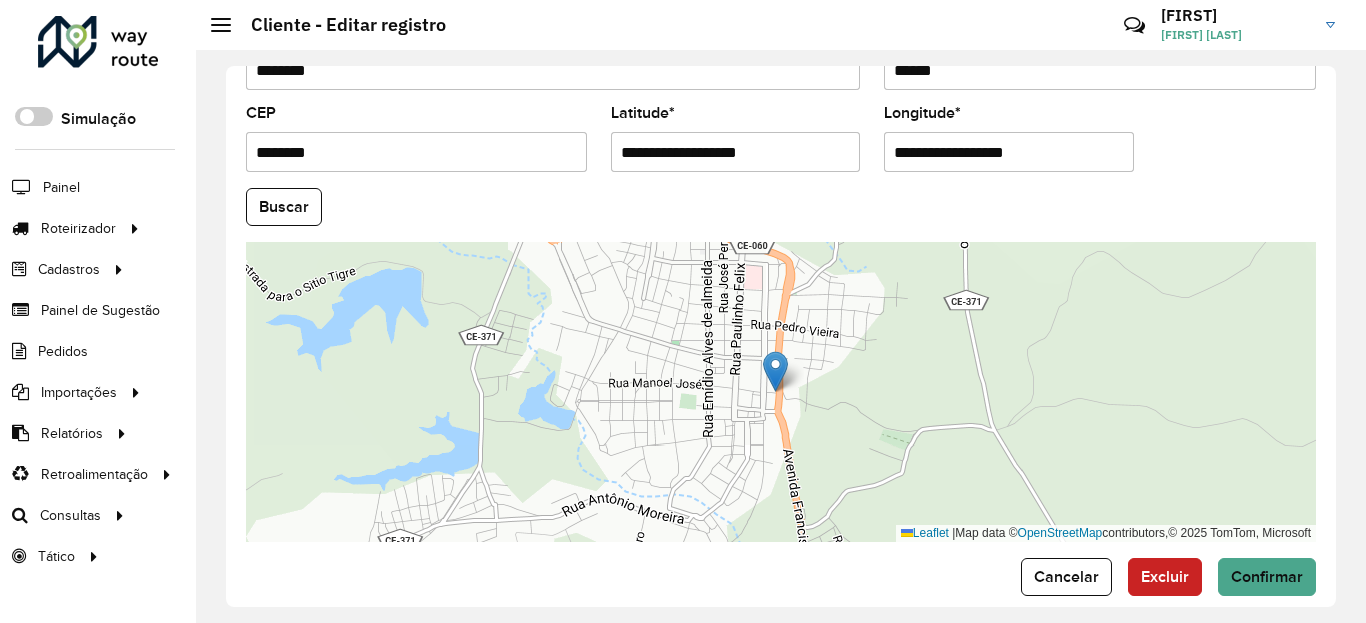 drag, startPoint x: 786, startPoint y: 136, endPoint x: 793, endPoint y: 157, distance: 22.135944 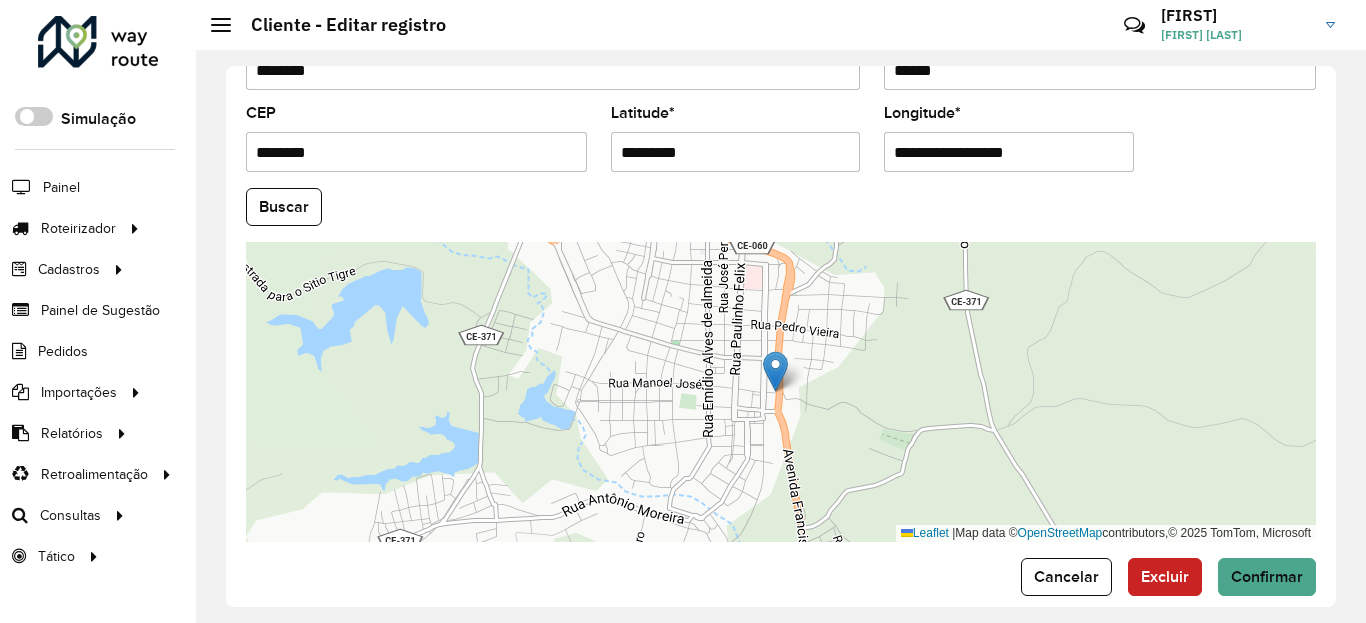 type on "*********" 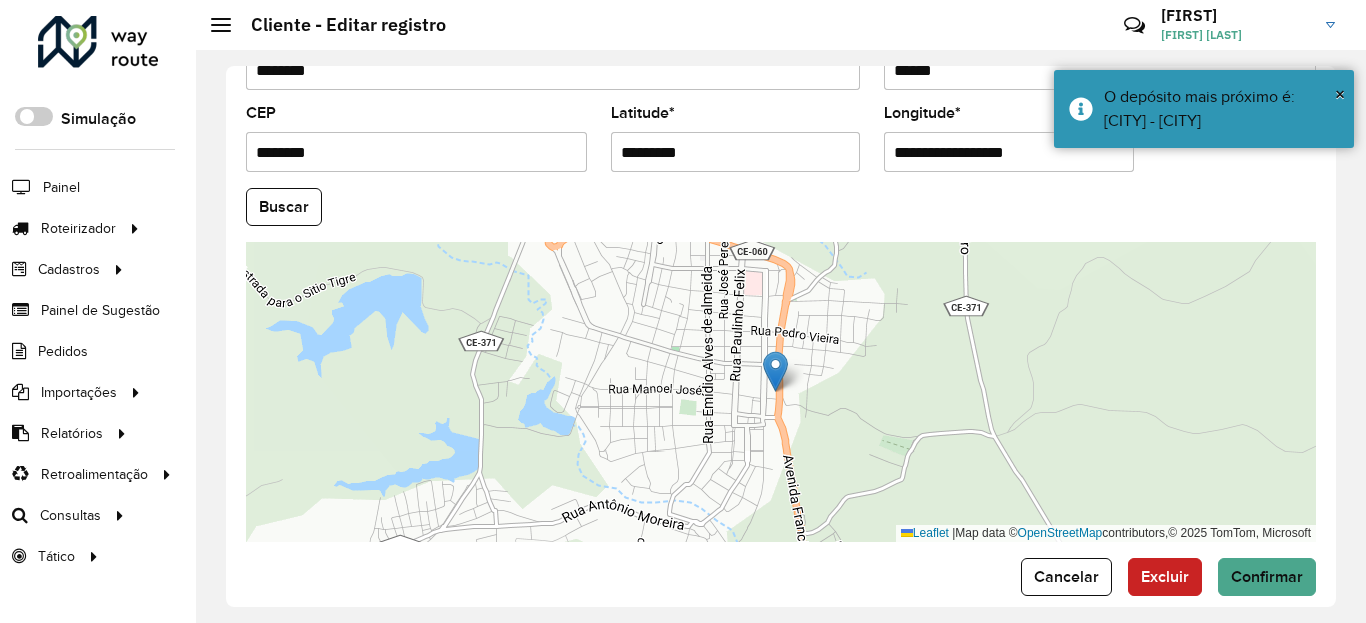 click on "**********" at bounding box center (1009, 152) 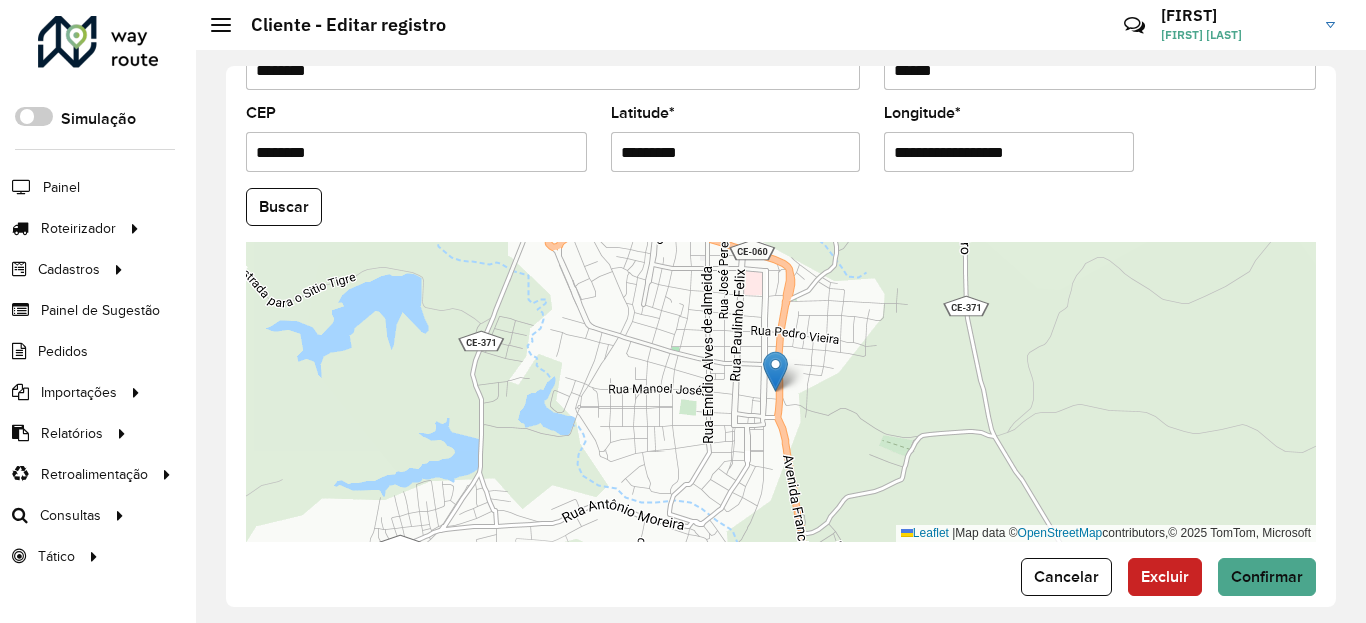 paste 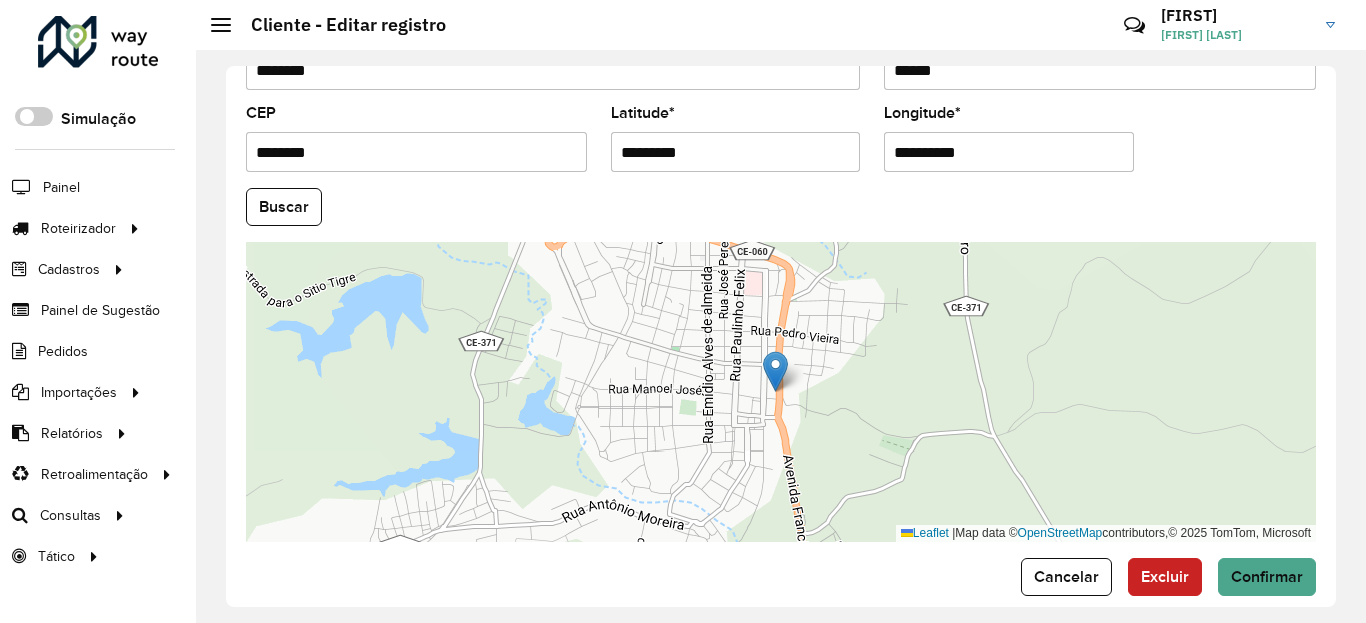 type on "**********" 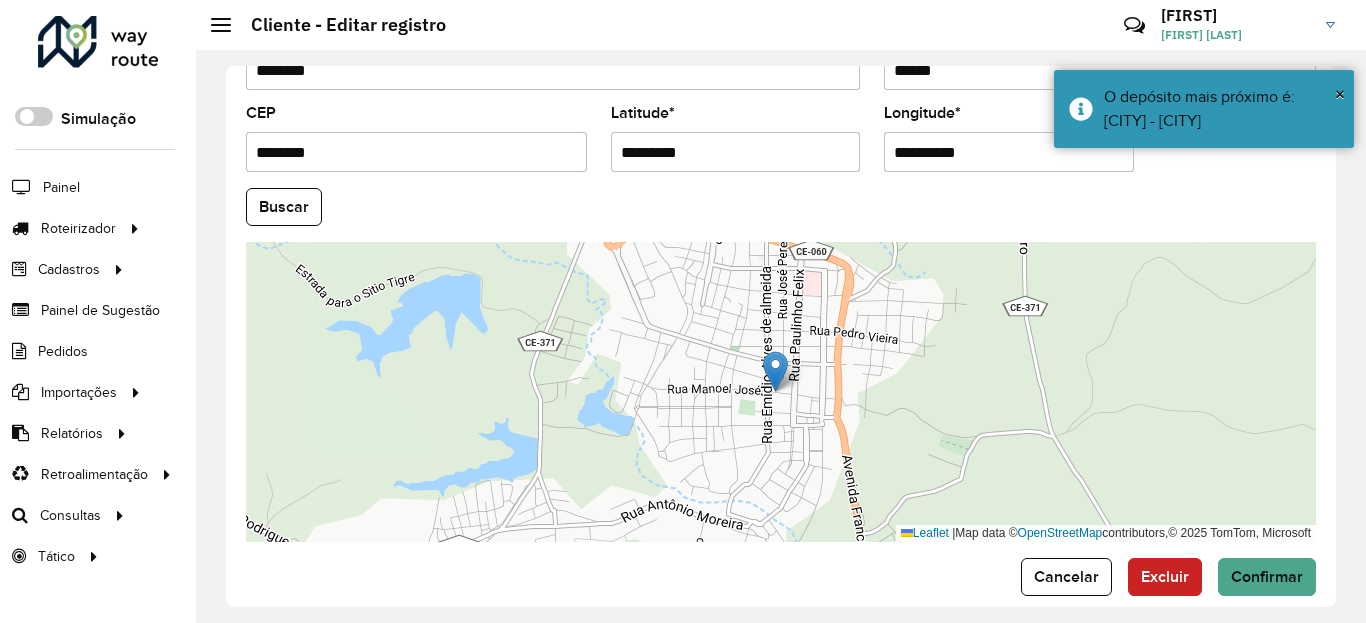 click on "**********" at bounding box center [1009, 152] 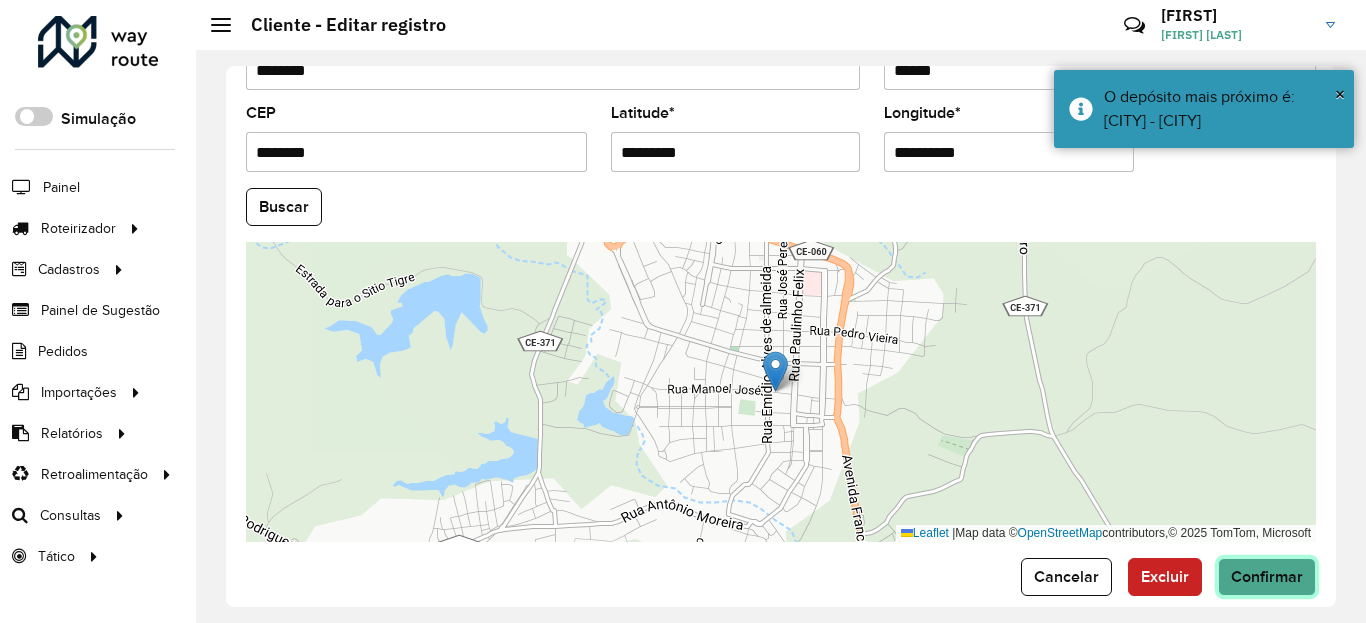 click on "Confirmar" 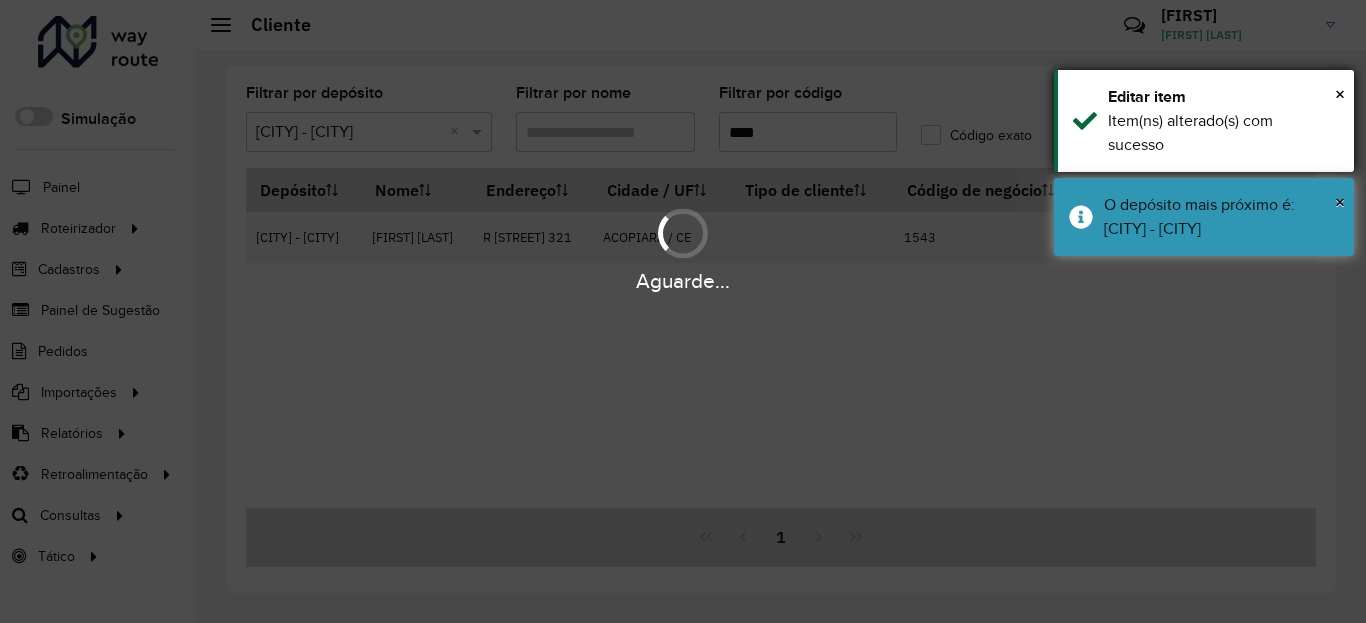 drag, startPoint x: 1160, startPoint y: 227, endPoint x: 1157, endPoint y: 143, distance: 84.05355 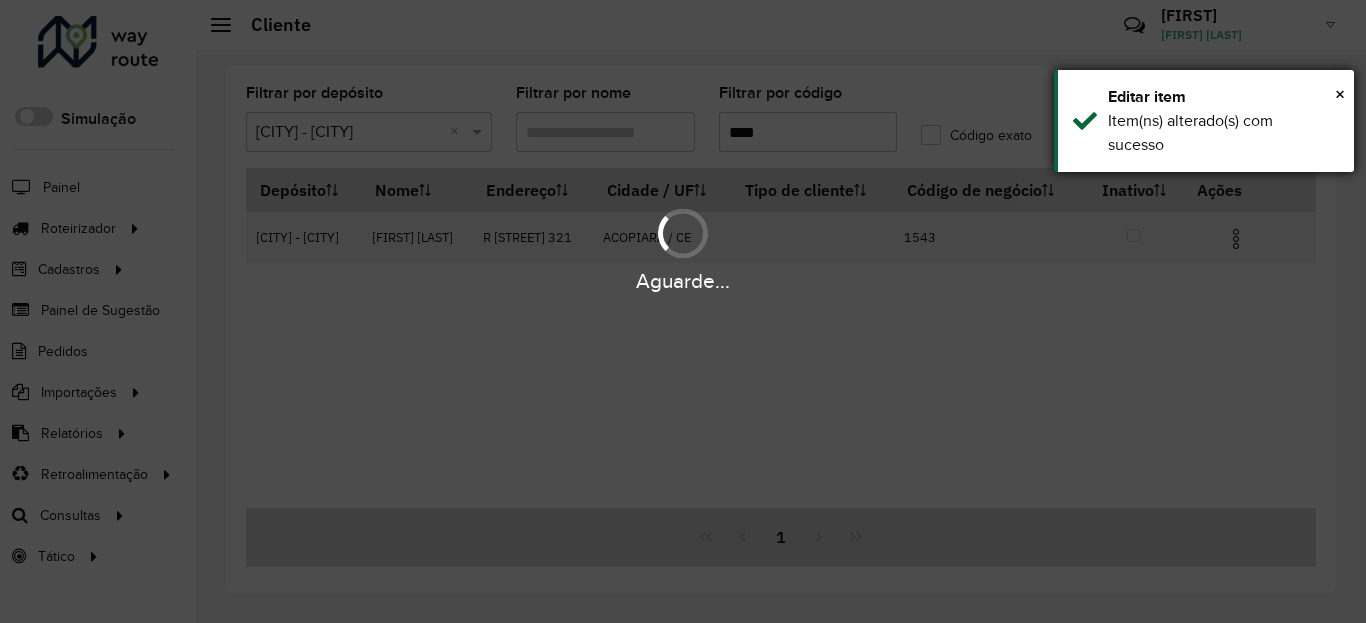 click on "Item(ns) alterado(s) com sucesso" at bounding box center (1223, 133) 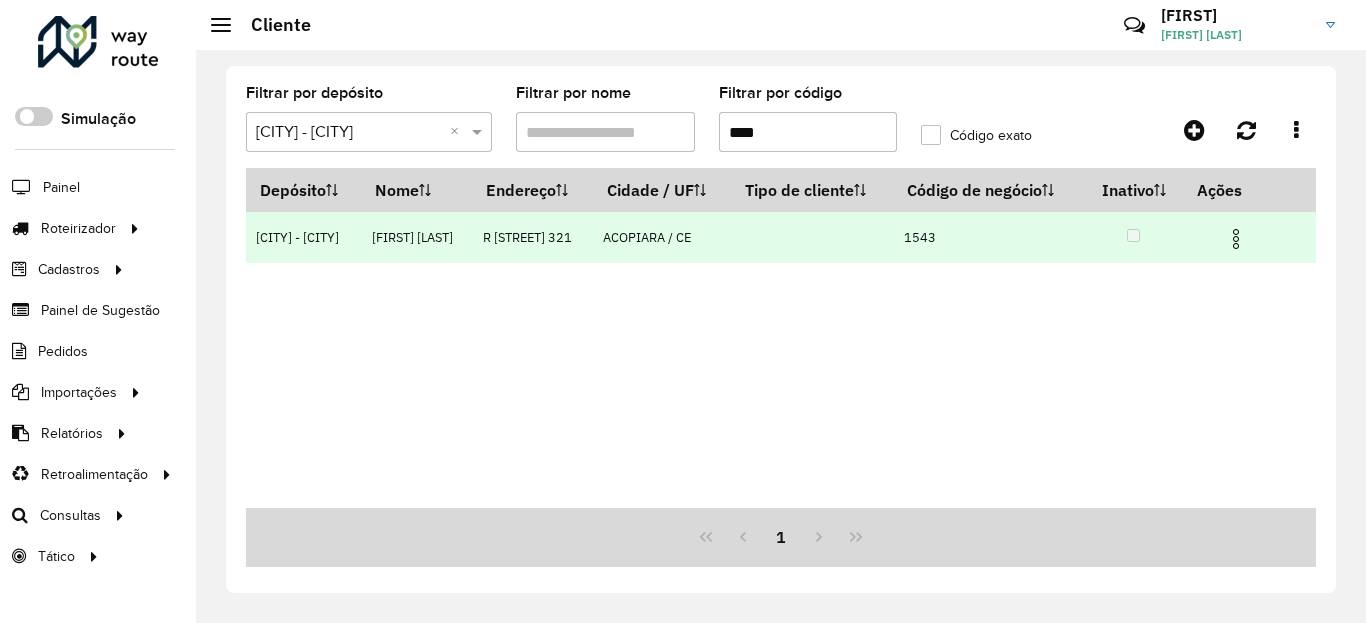 click at bounding box center [1236, 239] 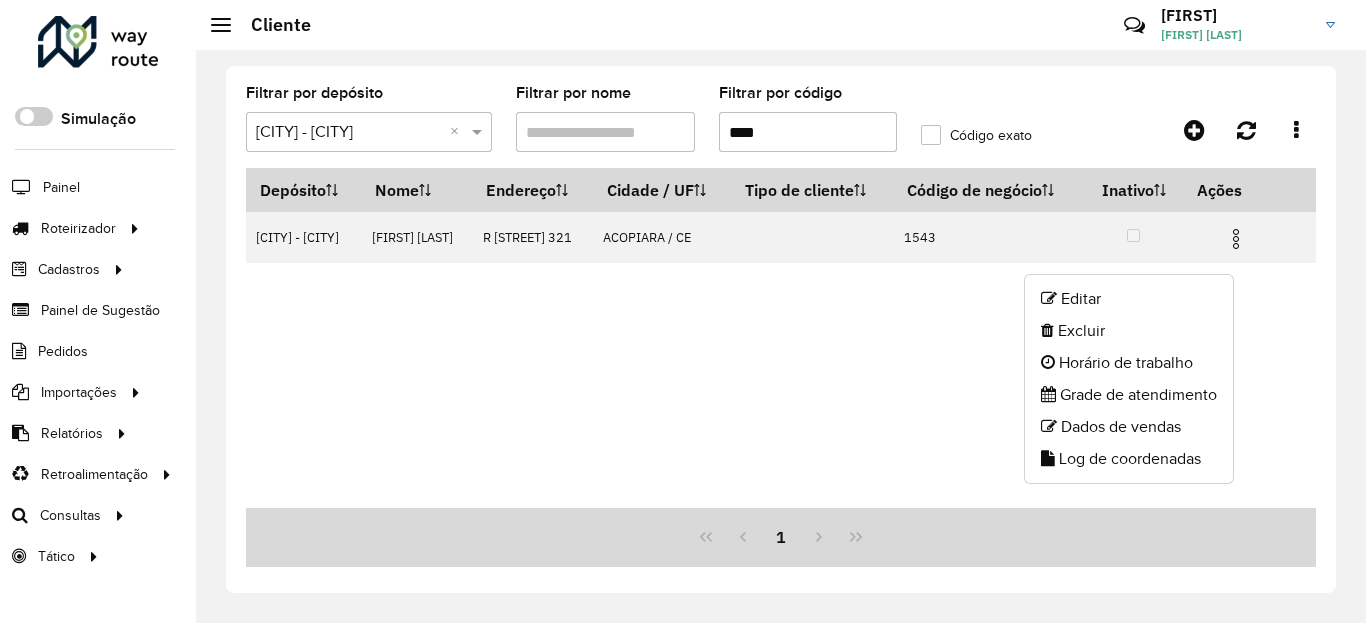 drag, startPoint x: 1123, startPoint y: 460, endPoint x: 1126, endPoint y: 445, distance: 15.297058 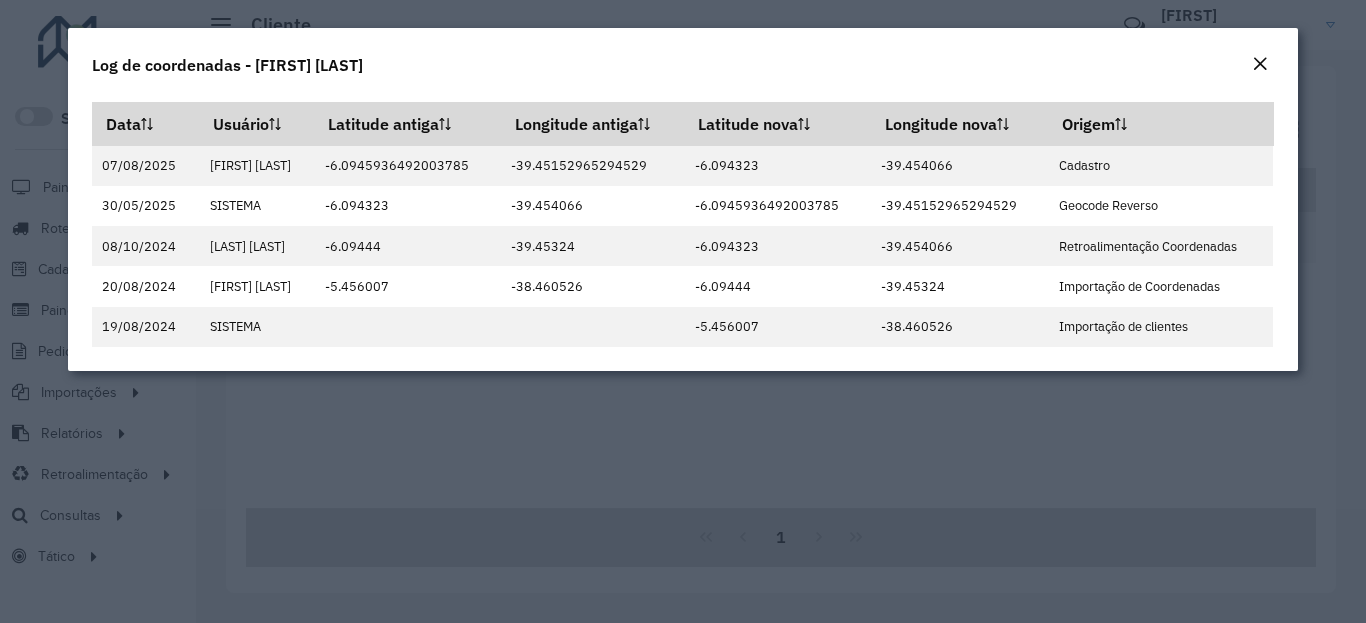 click 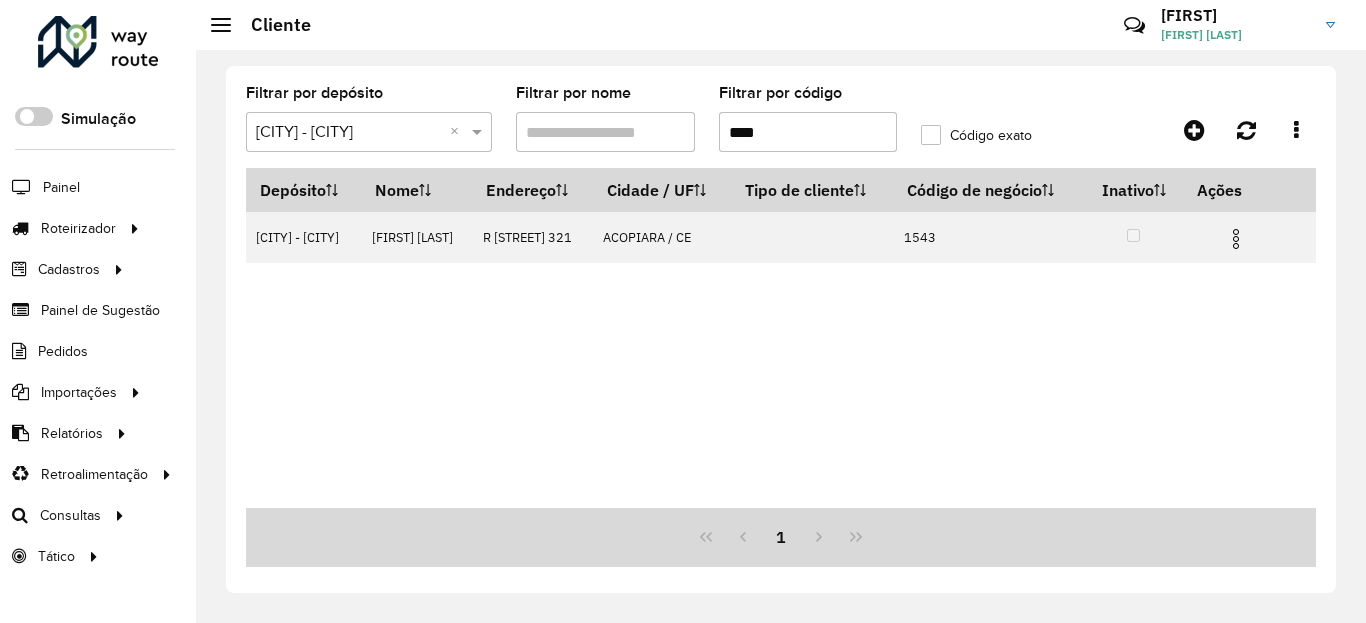 click on "****" at bounding box center [808, 132] 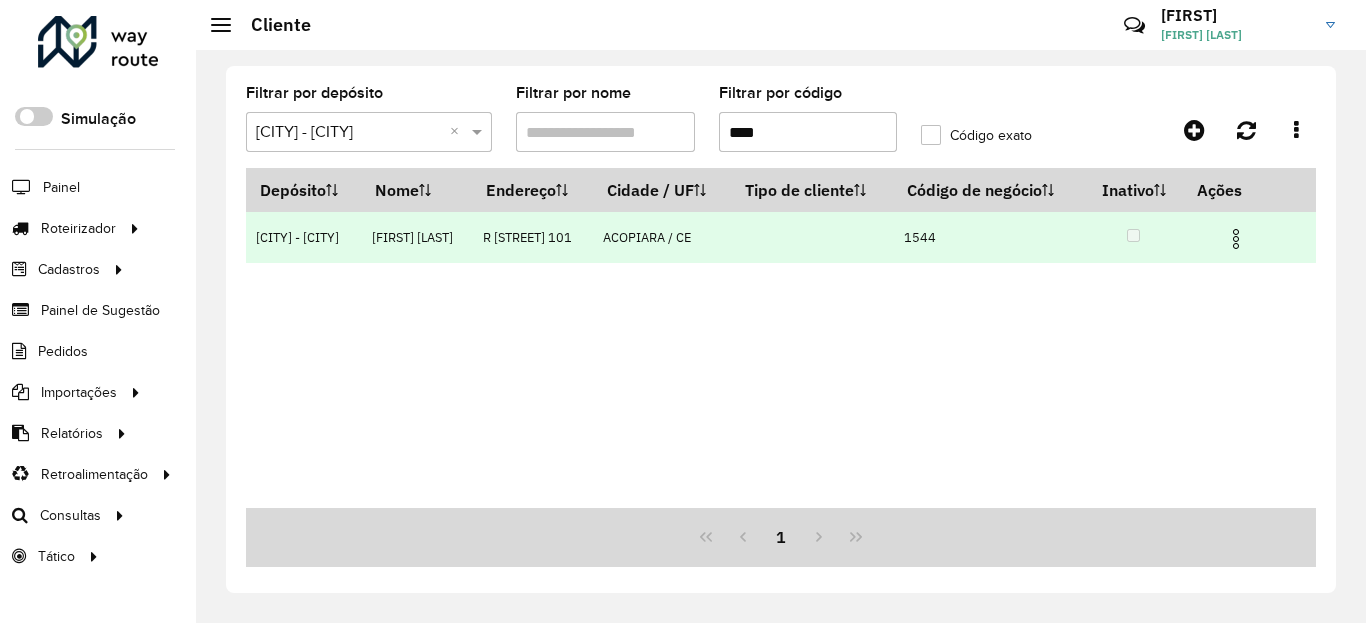 type on "****" 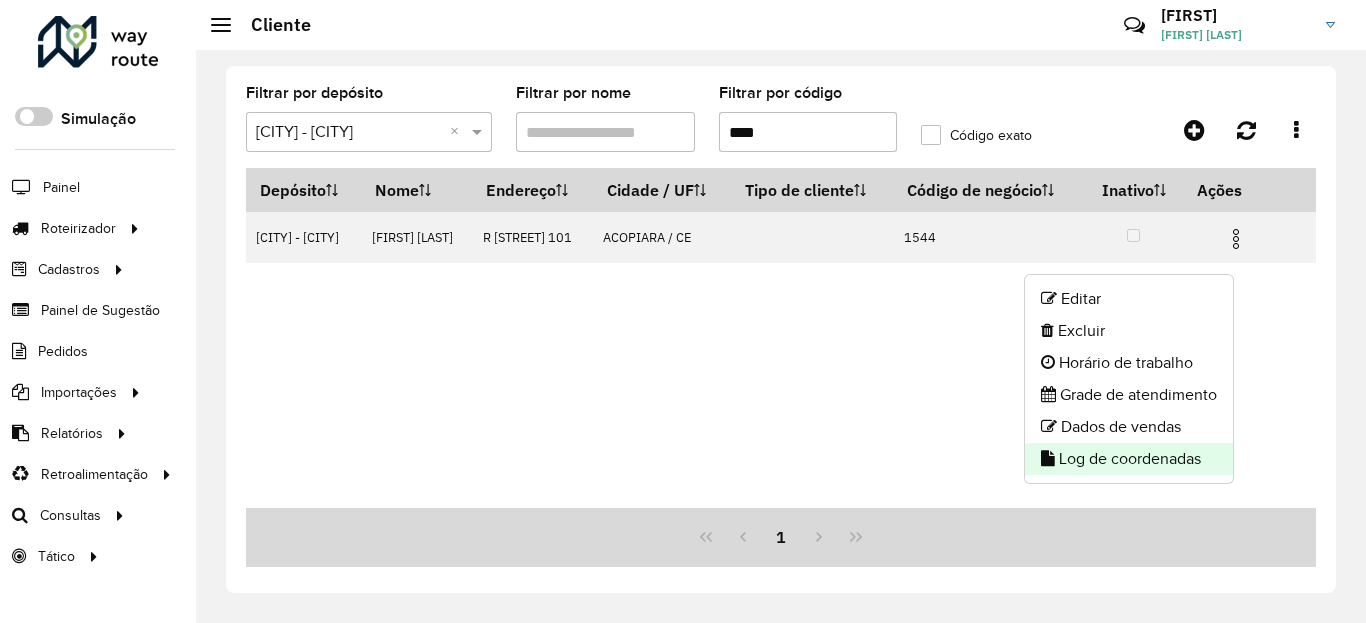 click on "Log de coordenadas" 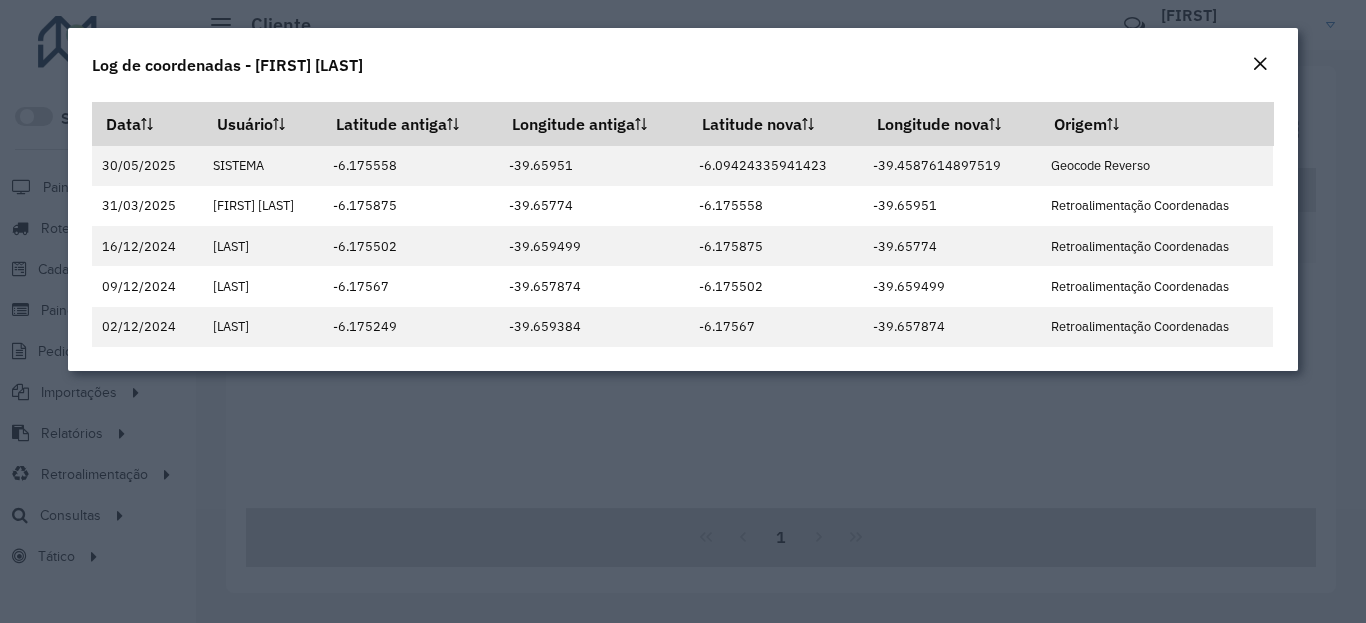 click 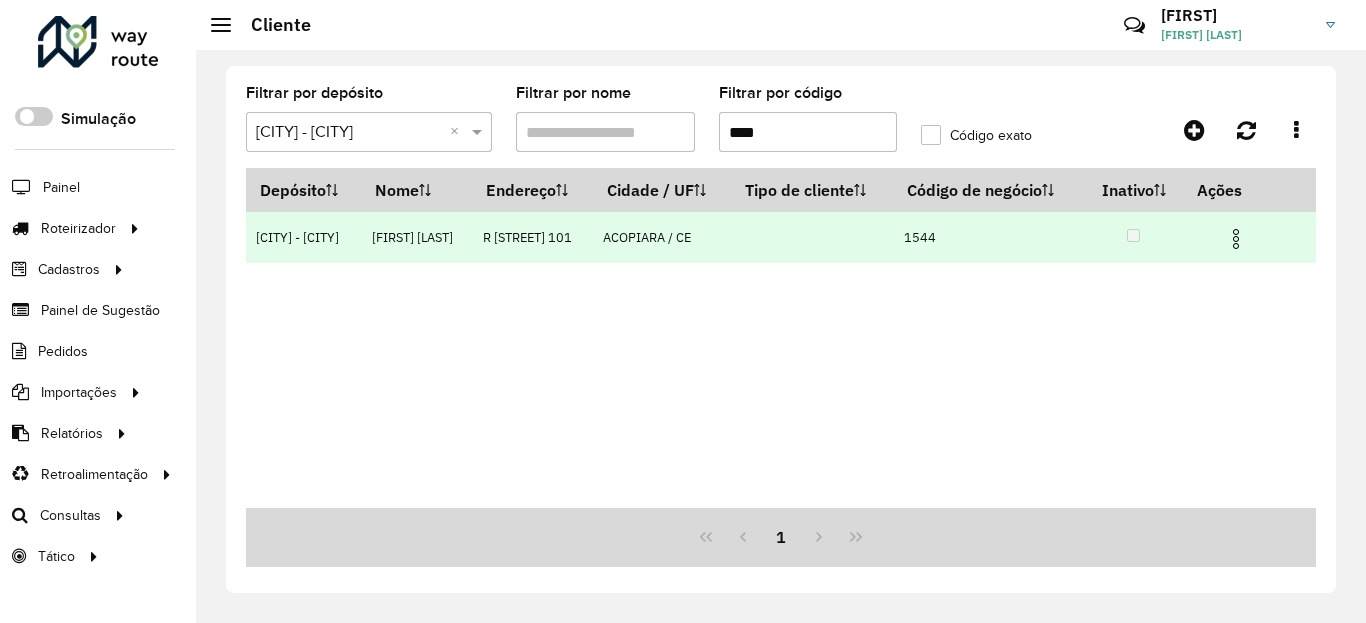 click at bounding box center [1236, 239] 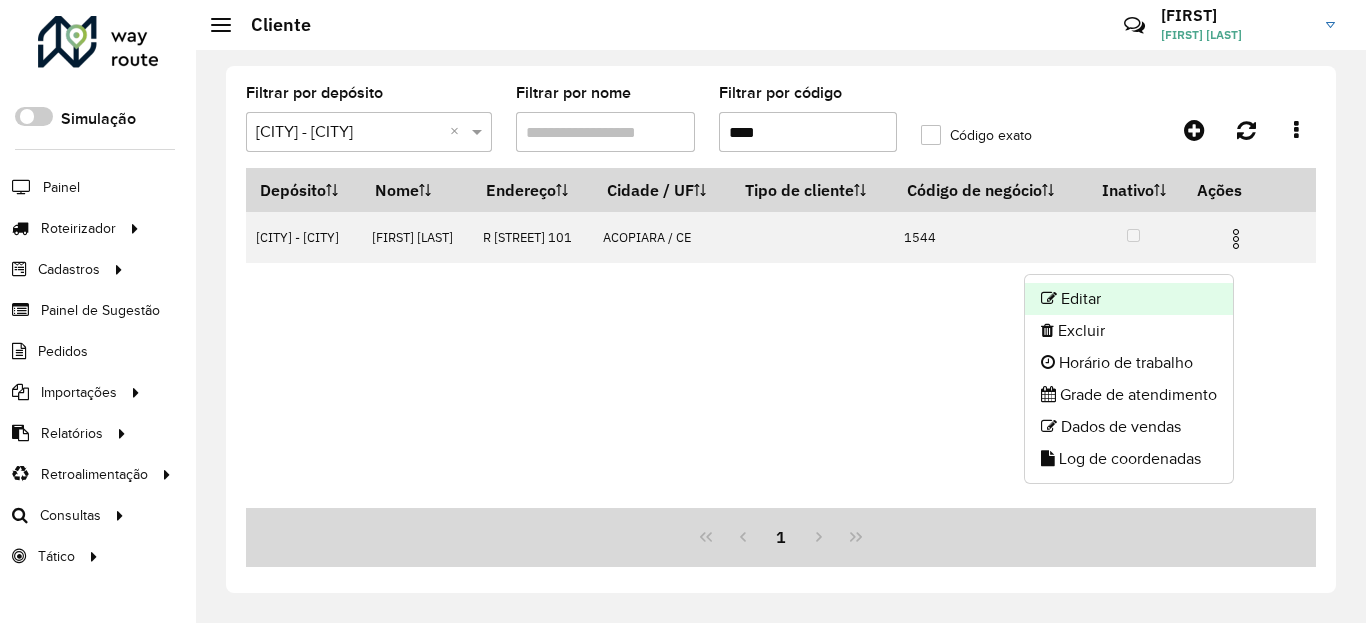 click on "Editar" 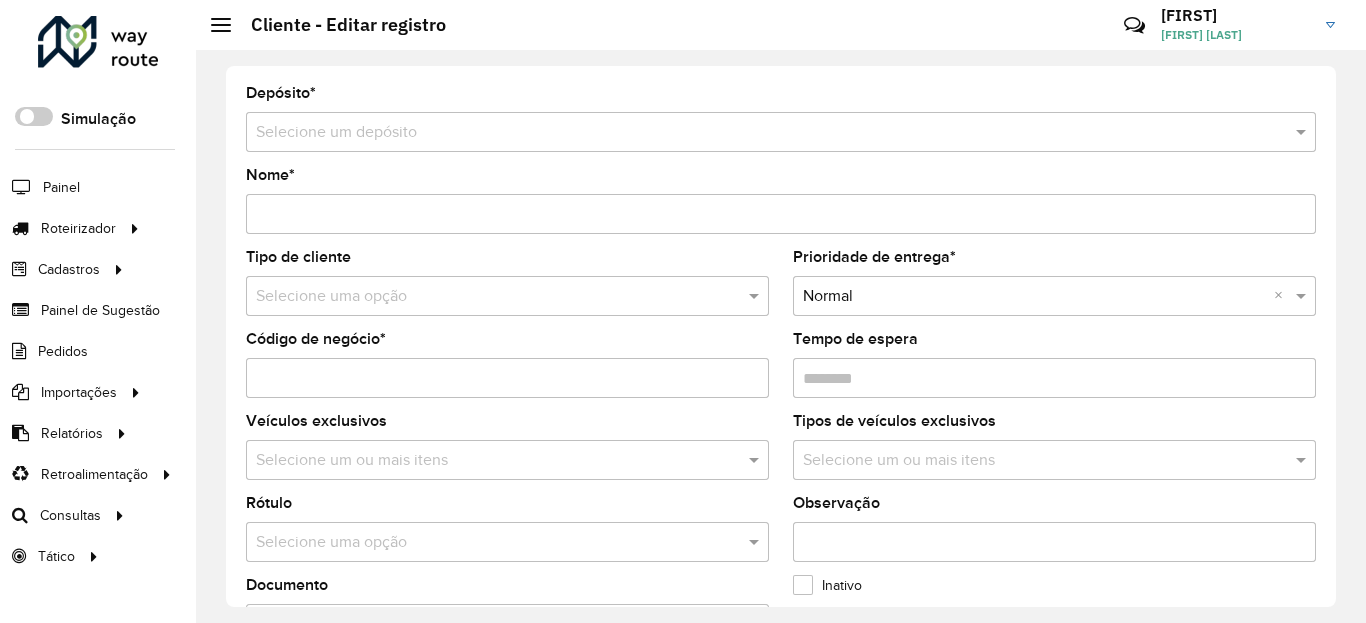 type on "**********" 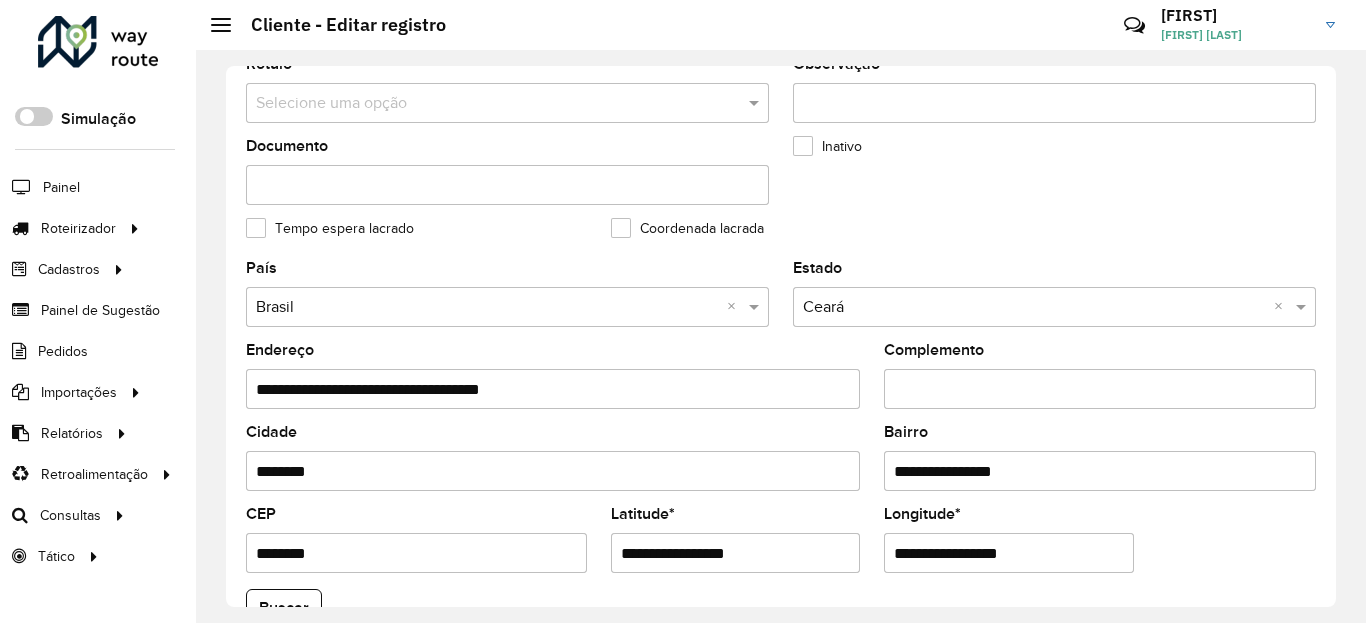 scroll, scrollTop: 840, scrollLeft: 0, axis: vertical 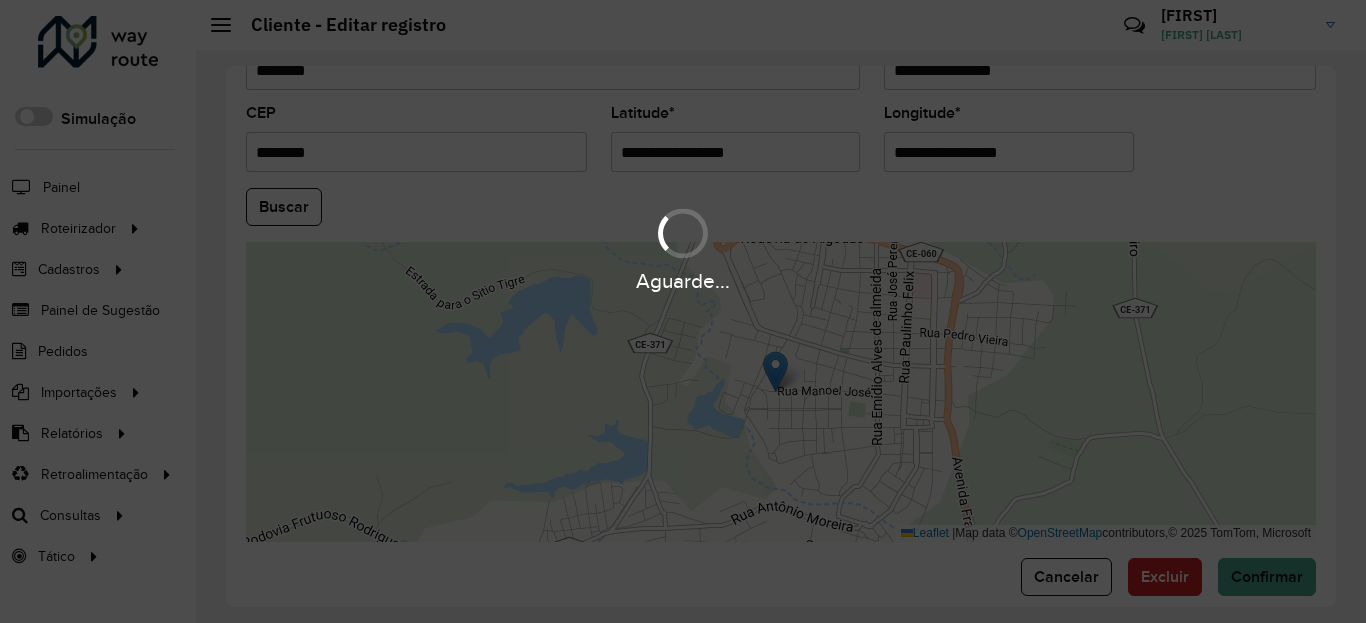 click on "Aguarde..." at bounding box center [683, 311] 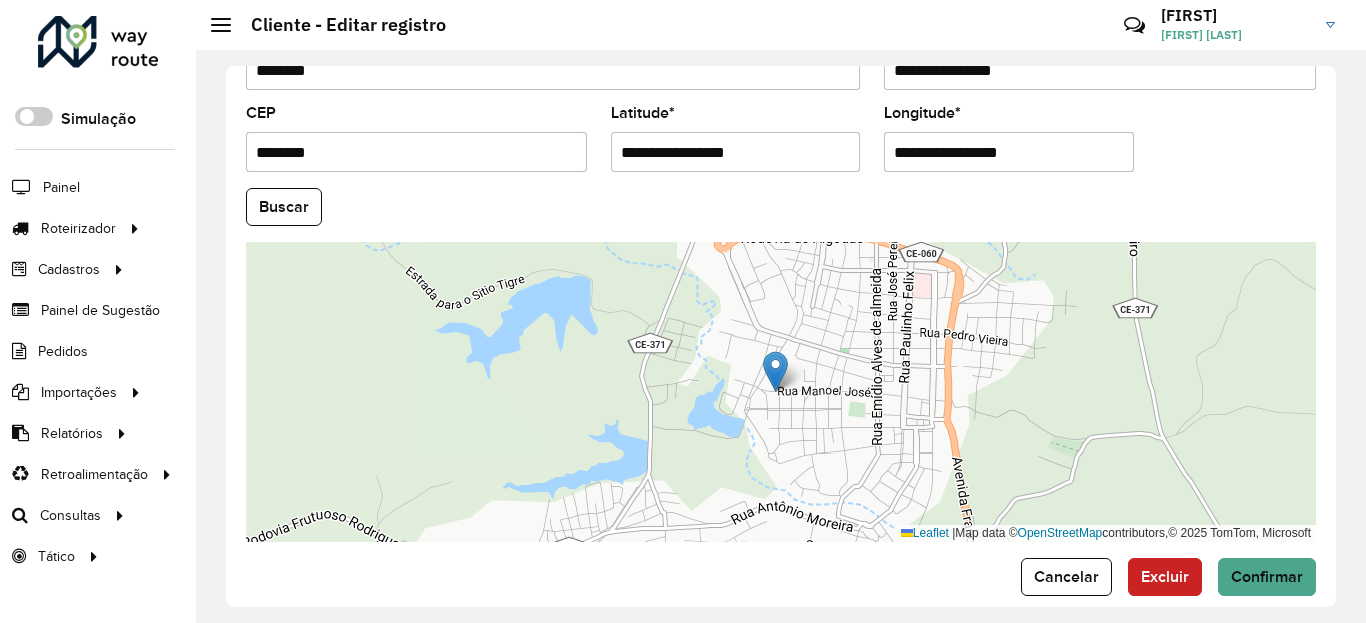 click on "**********" at bounding box center [736, 152] 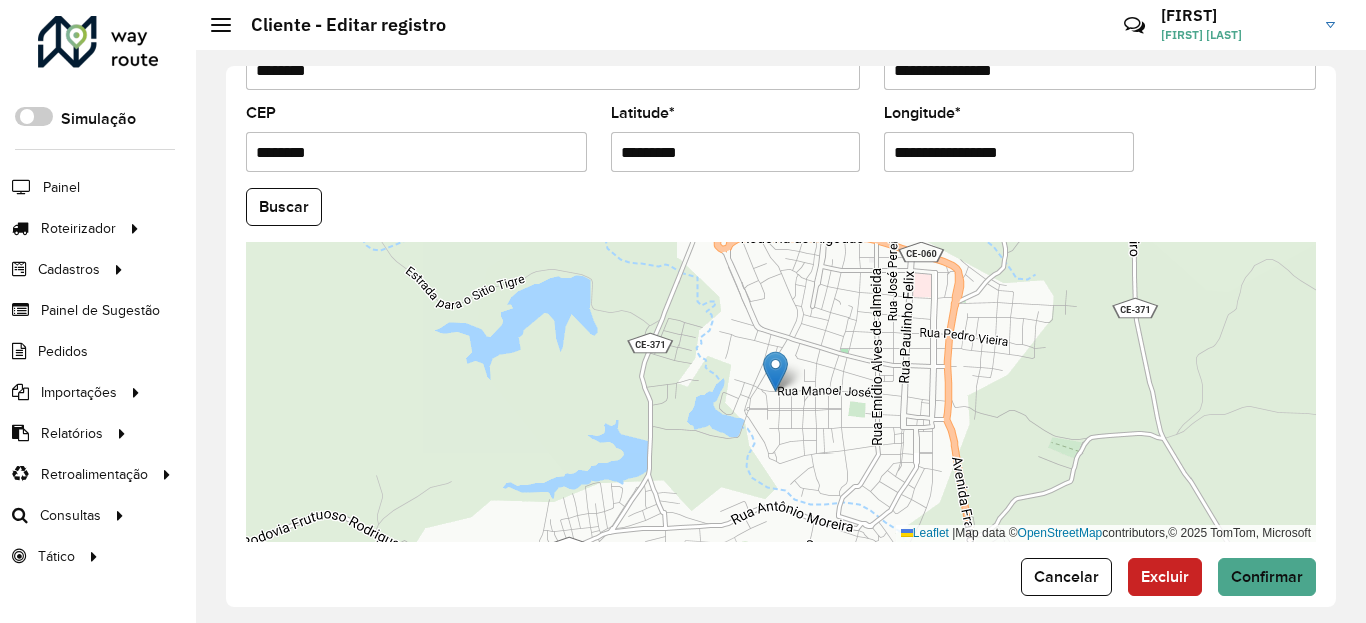 type on "*********" 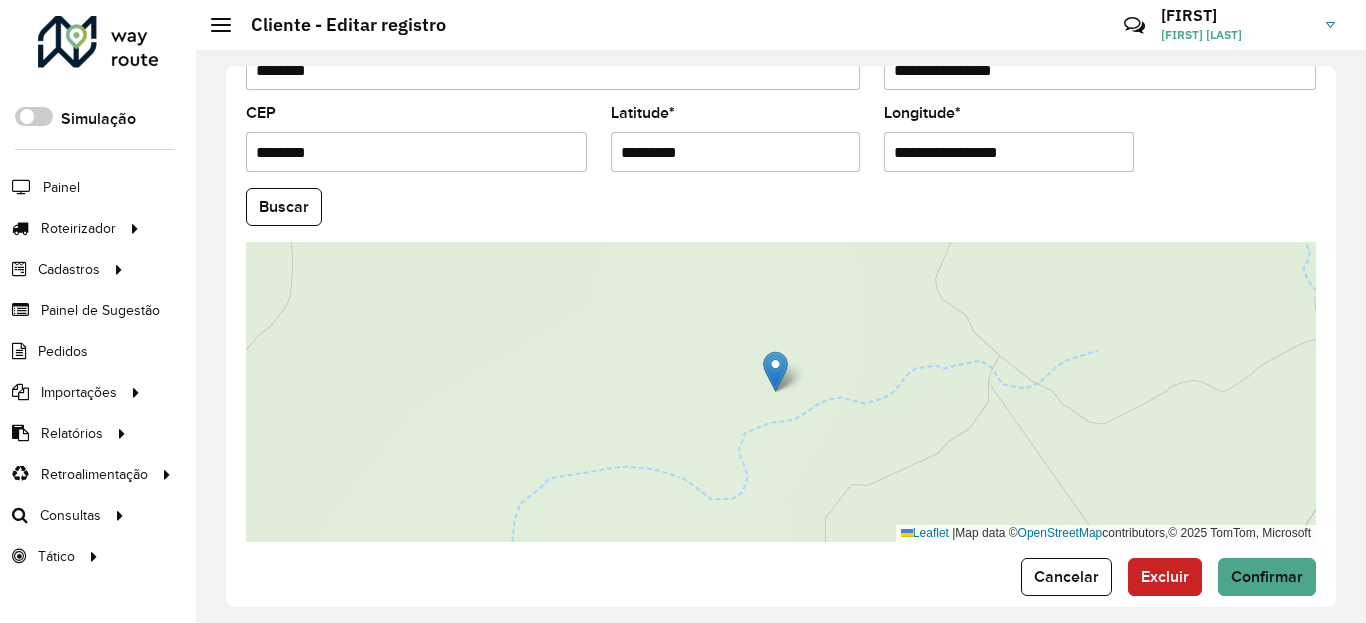 click on "**********" at bounding box center (1009, 152) 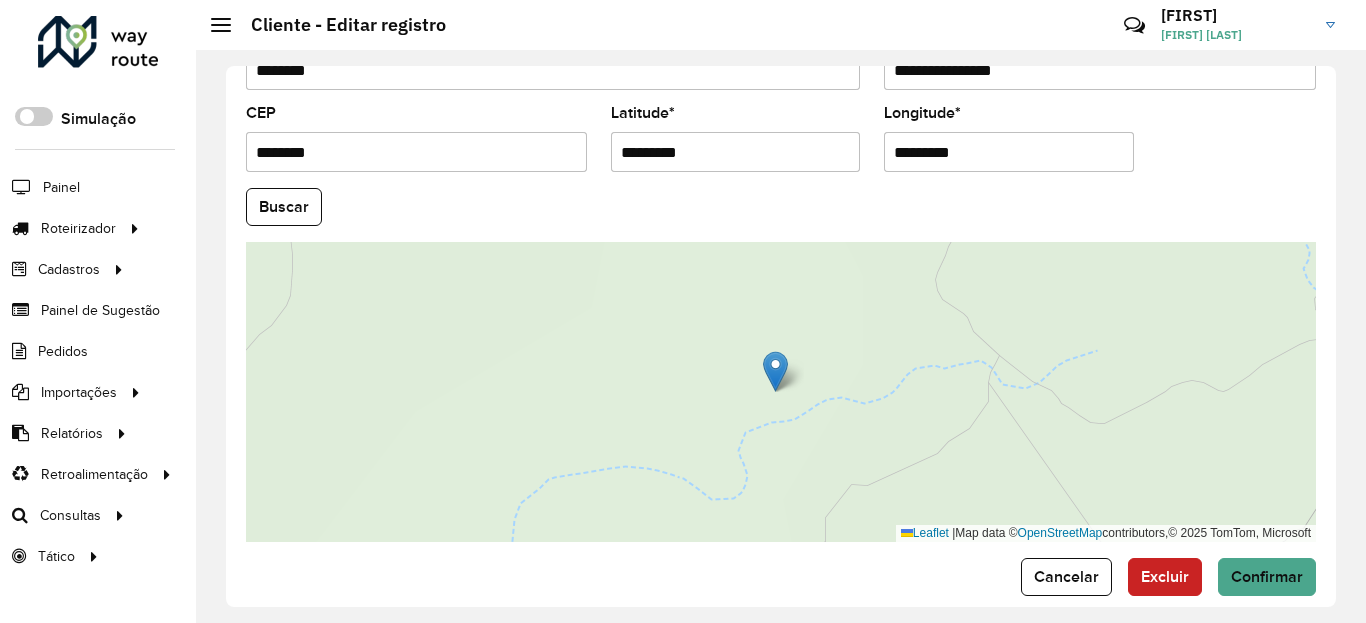 type on "*********" 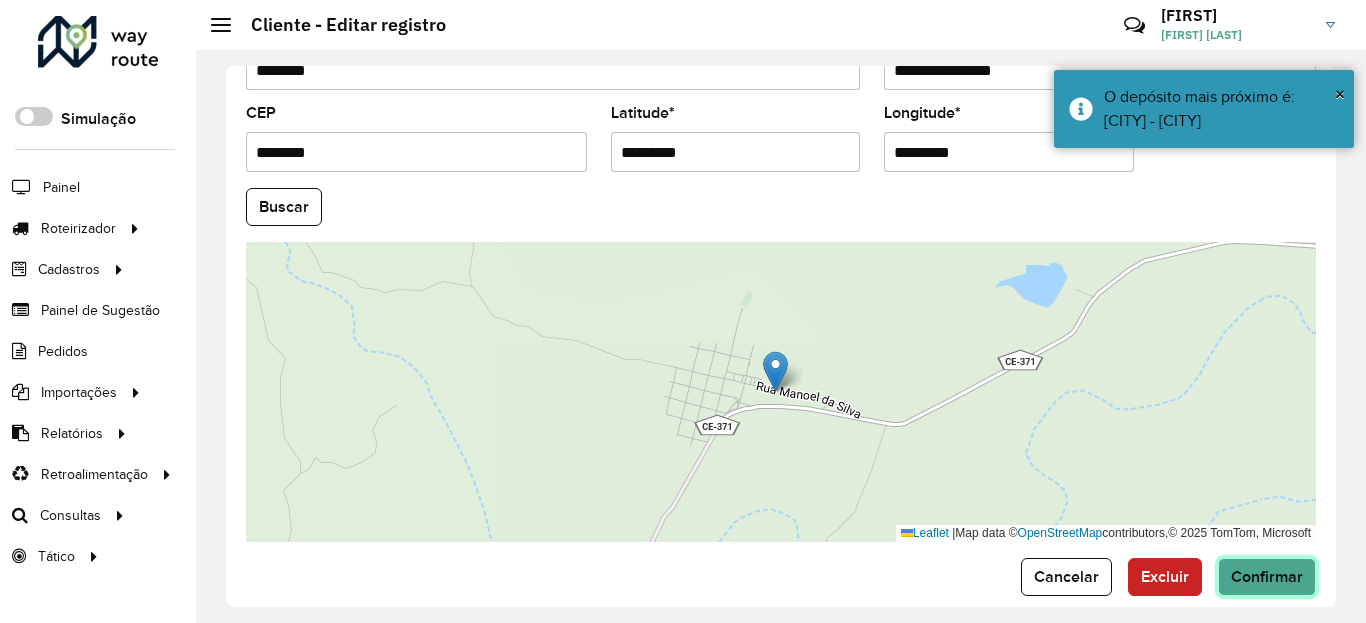 click on "Confirmar" 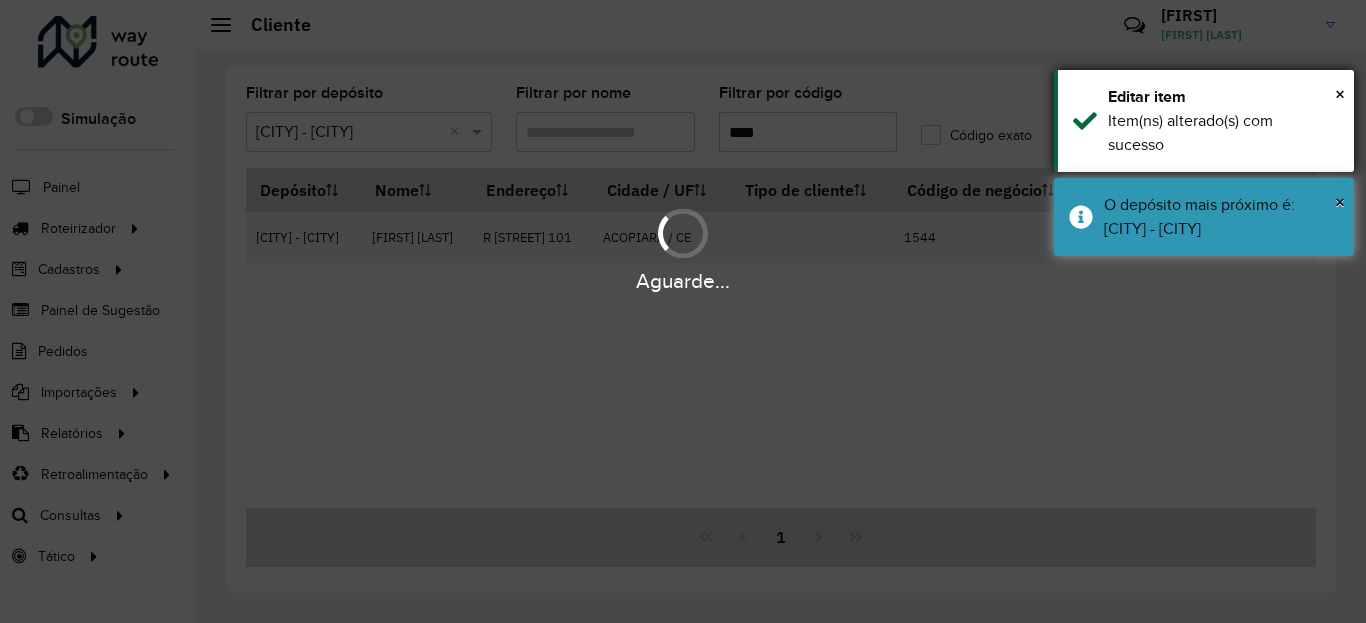 drag, startPoint x: 1265, startPoint y: 221, endPoint x: 1246, endPoint y: 135, distance: 88.07383 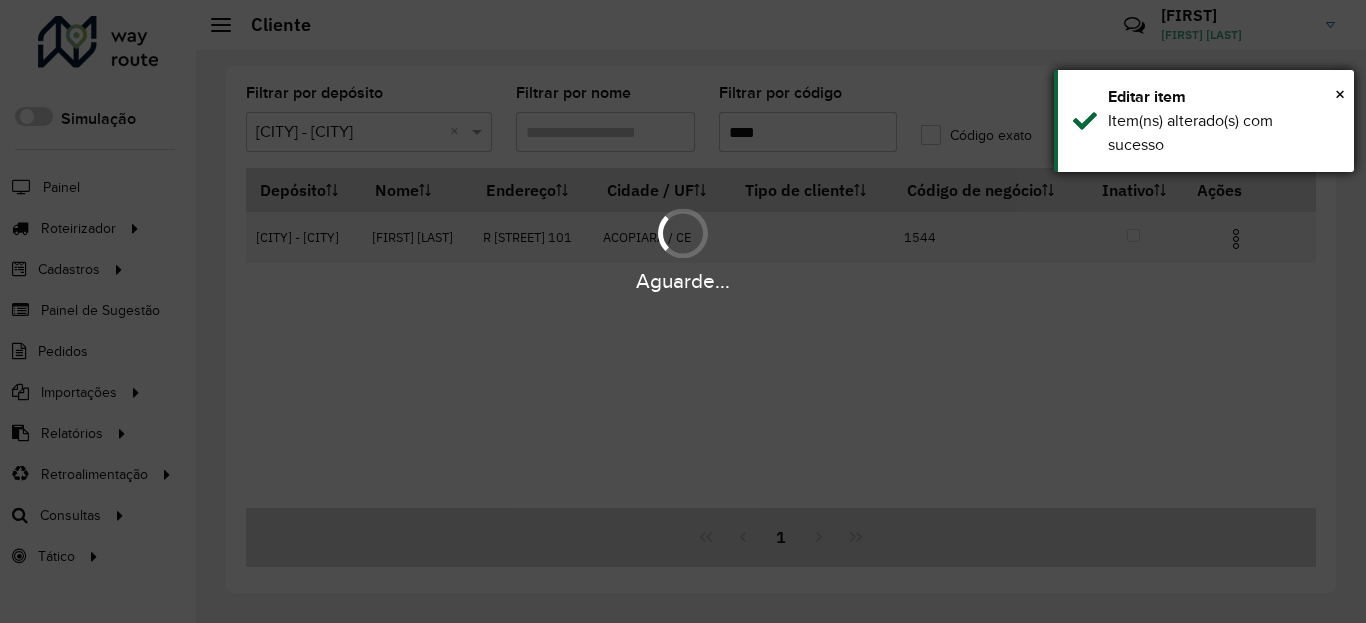 click on "Item(ns) alterado(s) com sucesso" at bounding box center [1223, 133] 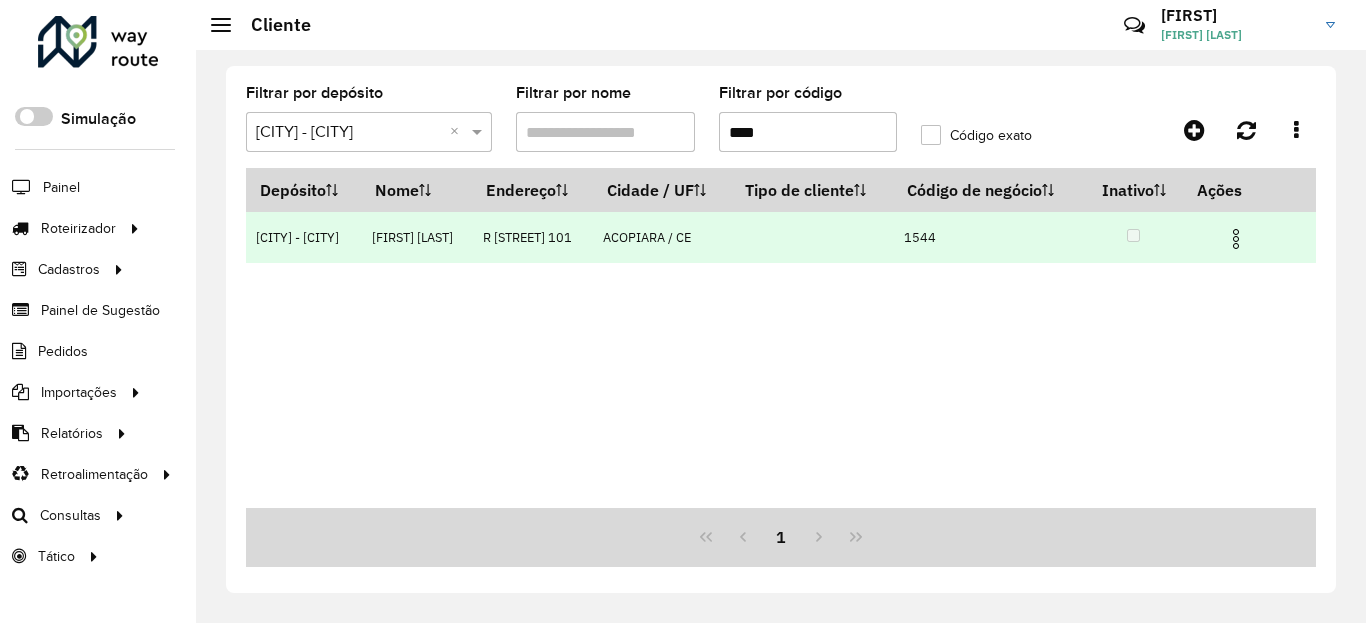 click at bounding box center (1236, 239) 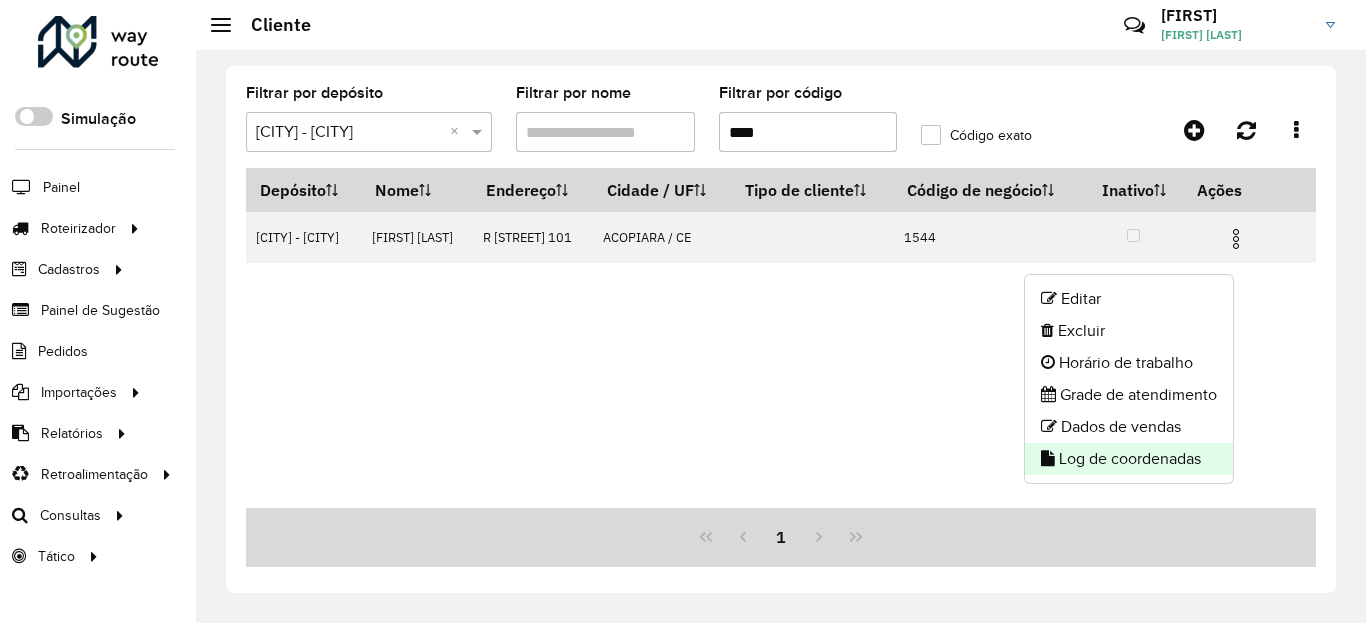 click on "Log de coordenadas" 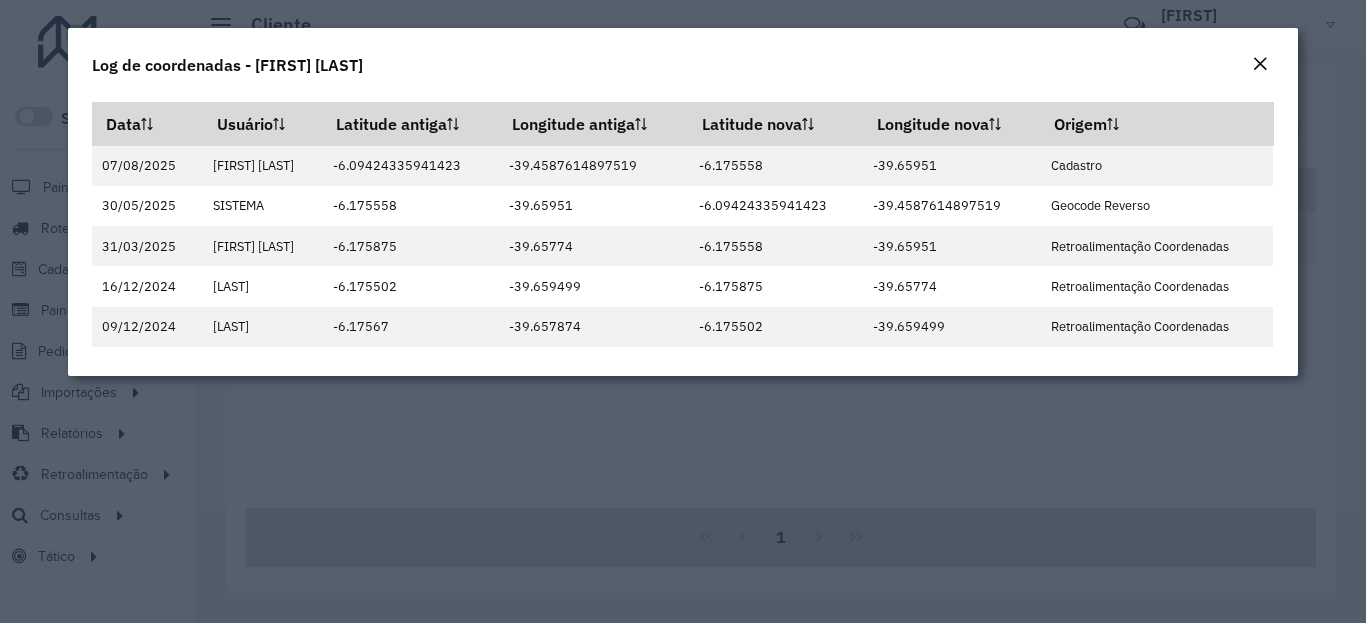 click 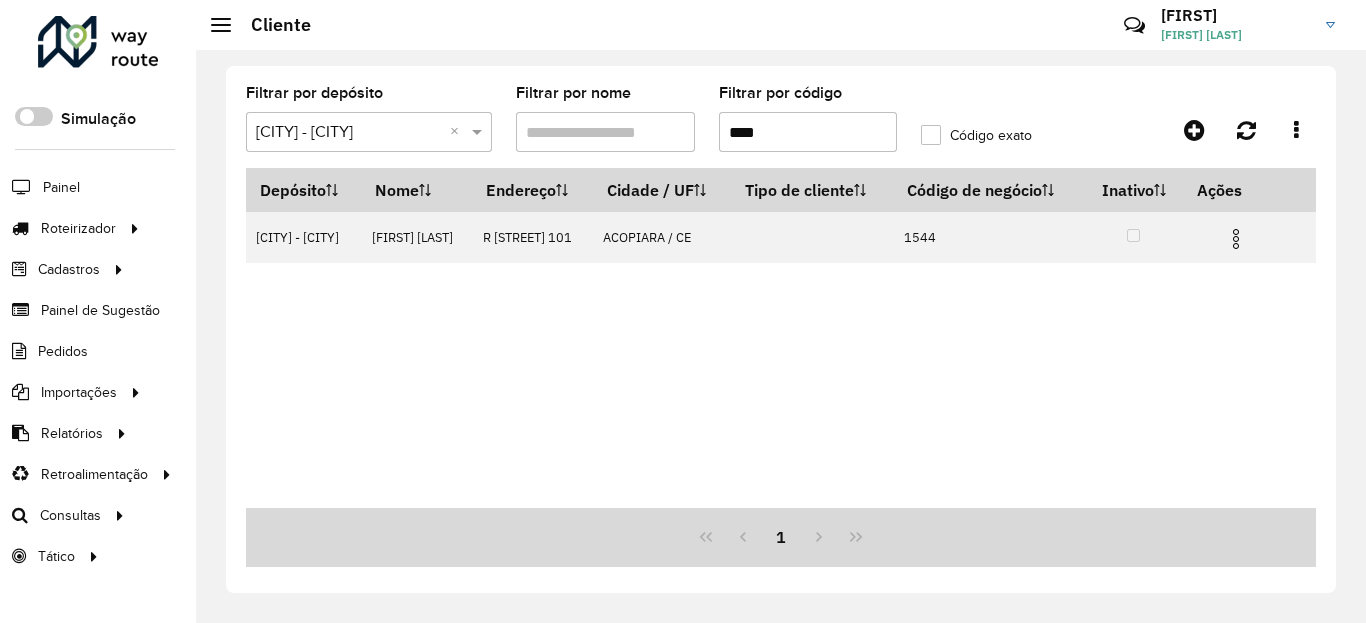 drag, startPoint x: 825, startPoint y: 157, endPoint x: 837, endPoint y: 146, distance: 16.27882 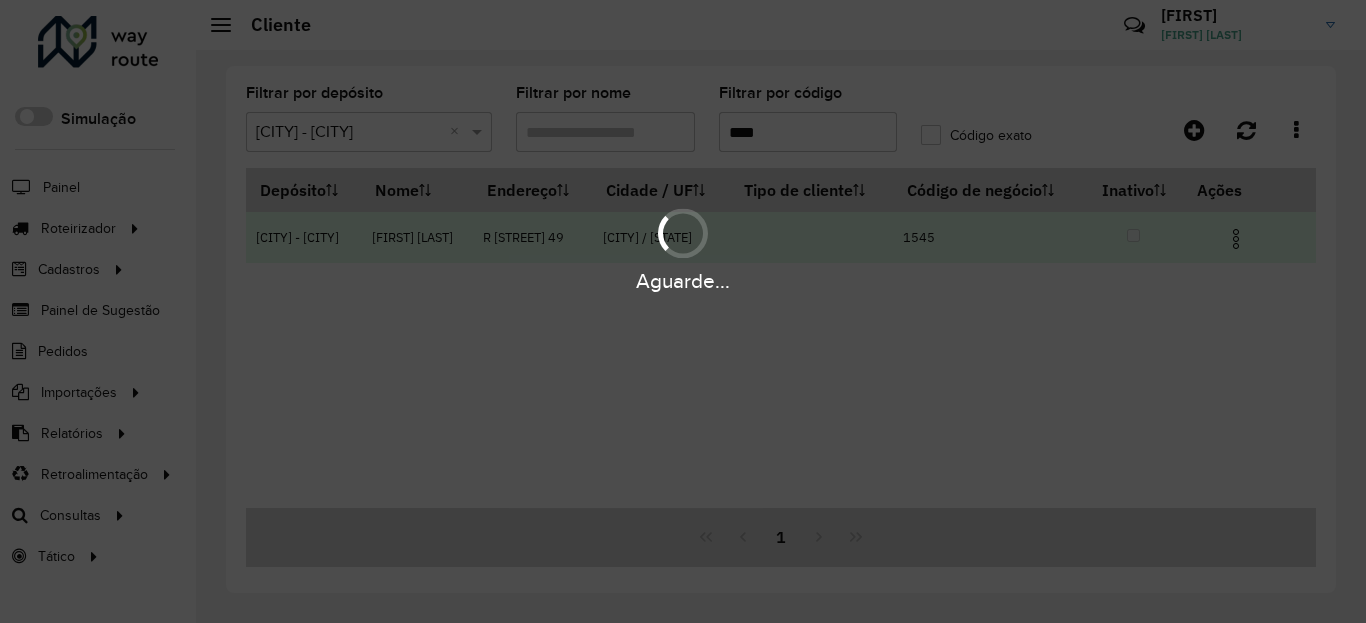 click at bounding box center (1244, 237) 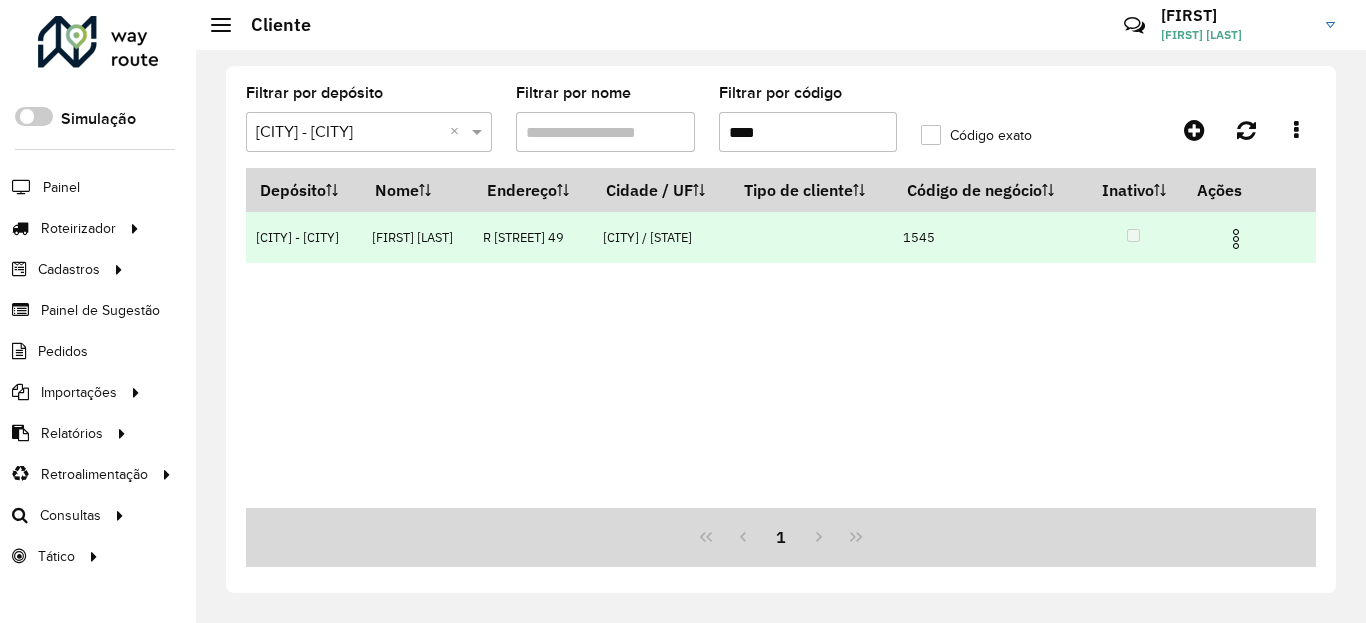 click at bounding box center (1236, 239) 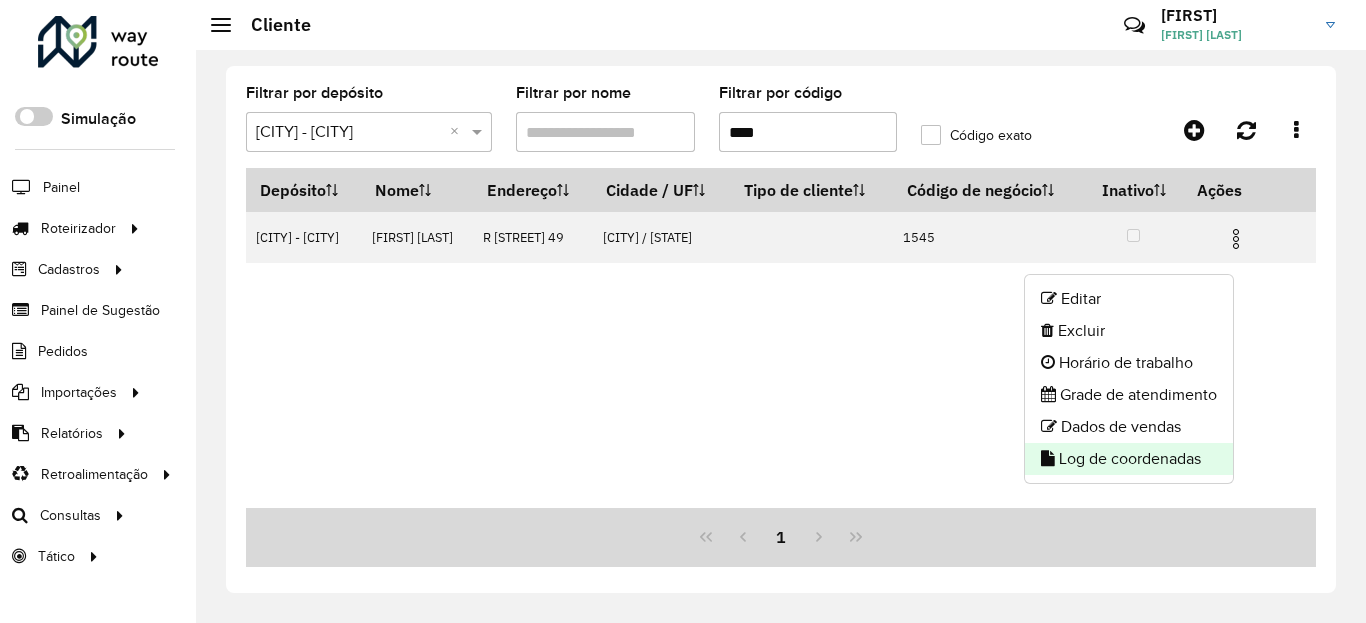 click on "Log de coordenadas" 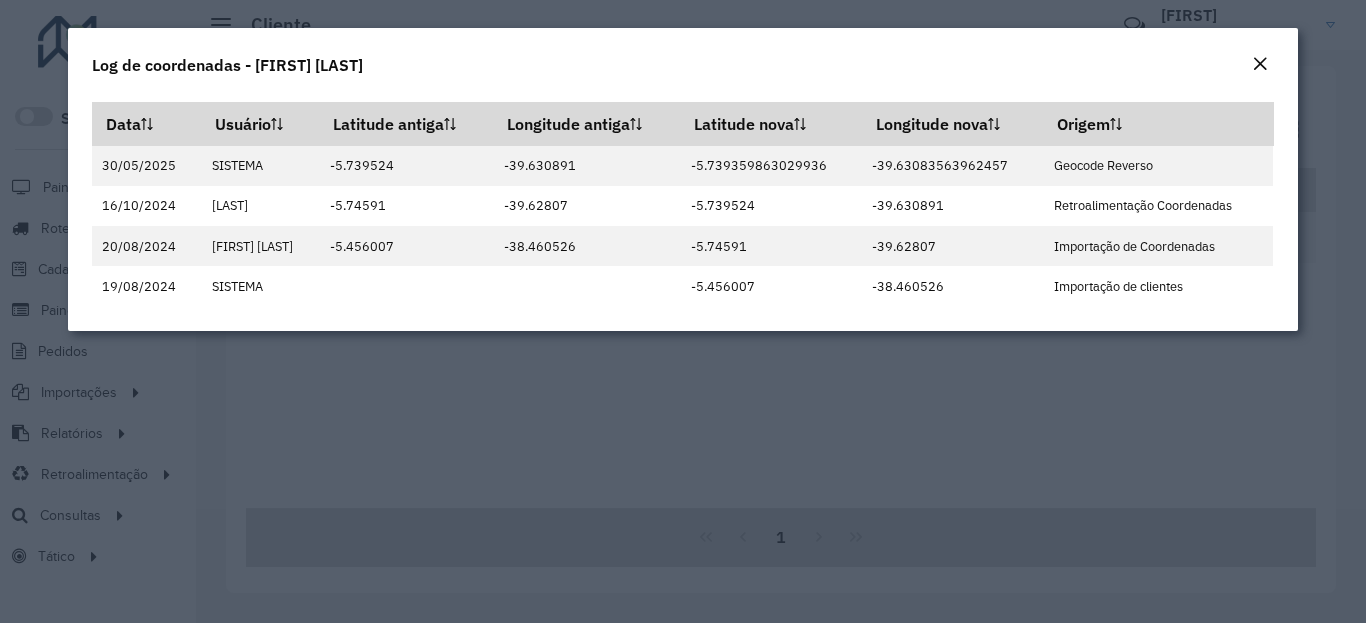 click 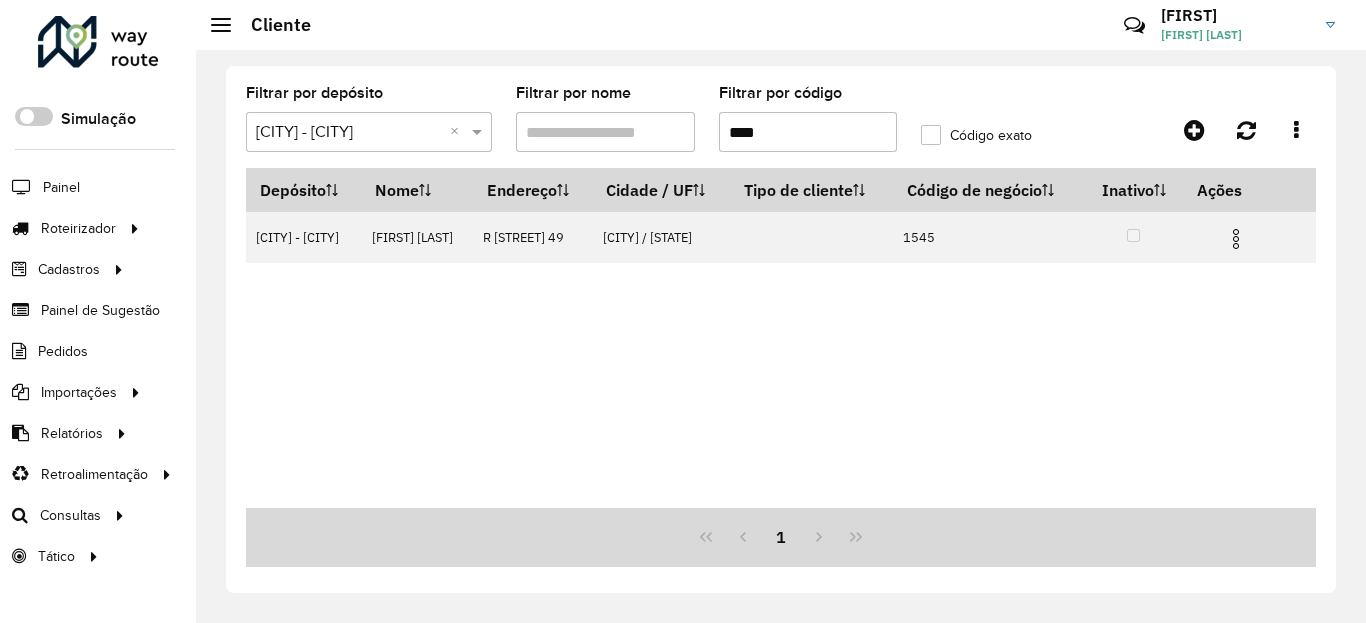 click on "****" at bounding box center (808, 132) 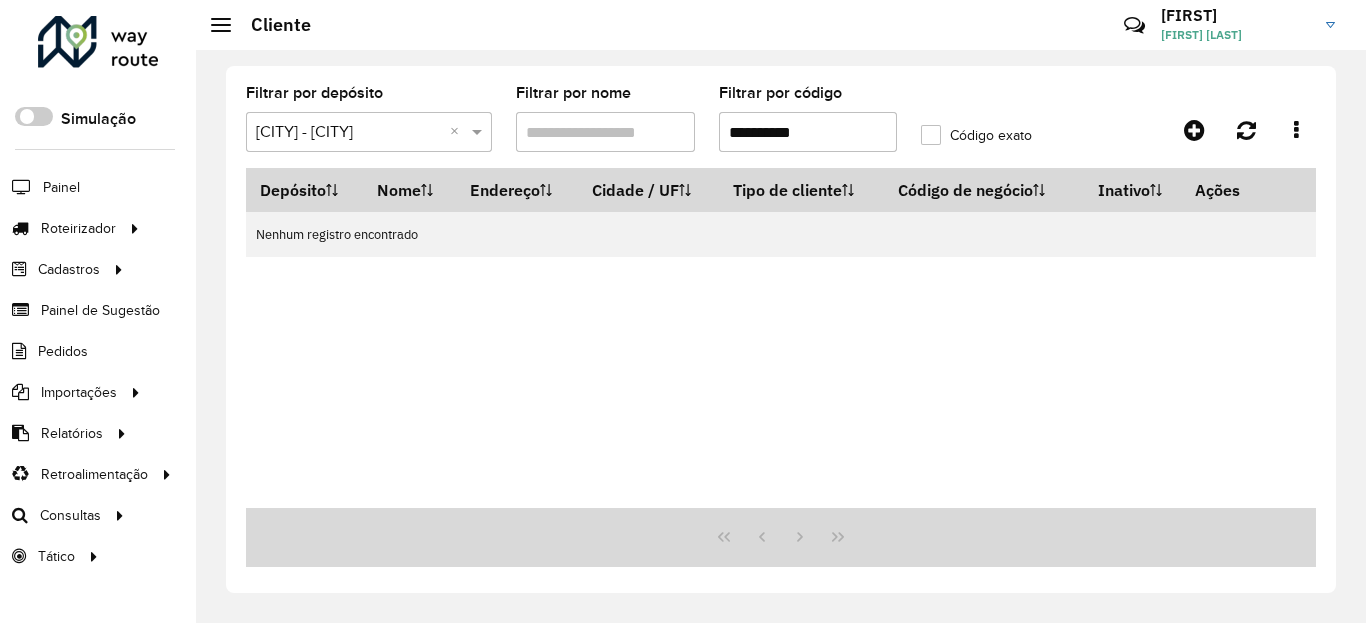 type on "****" 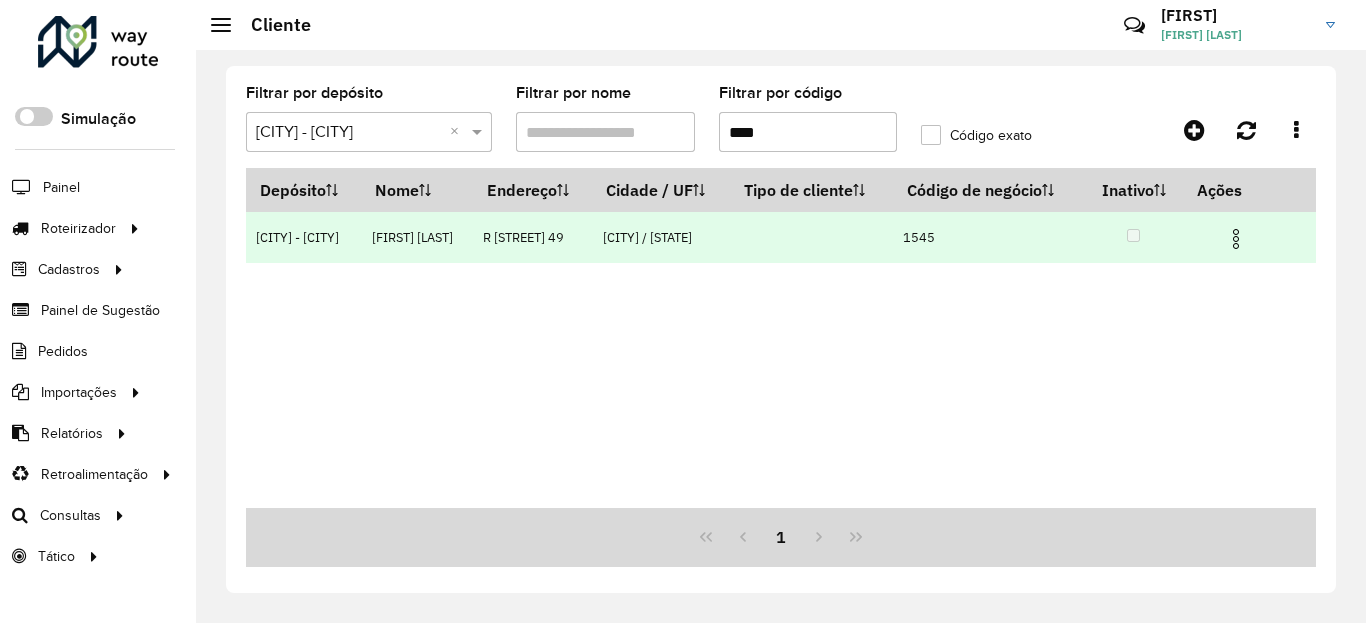 click at bounding box center (1236, 239) 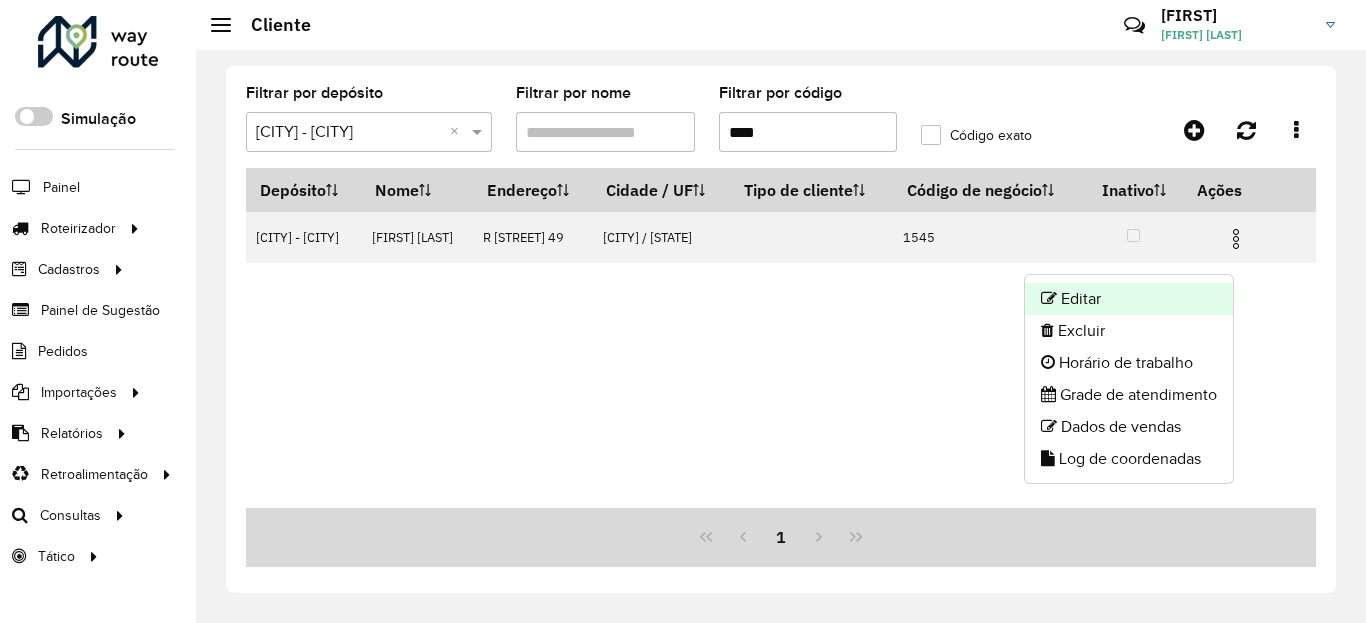 click on "Editar" 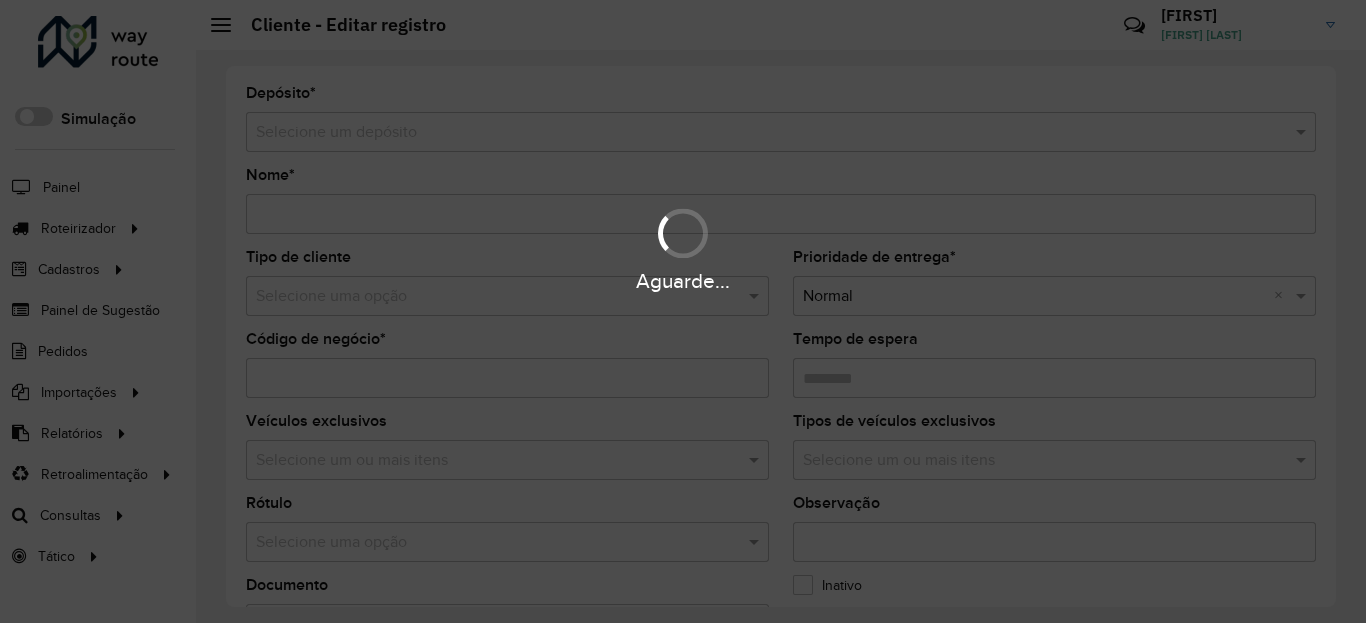 type on "**********" 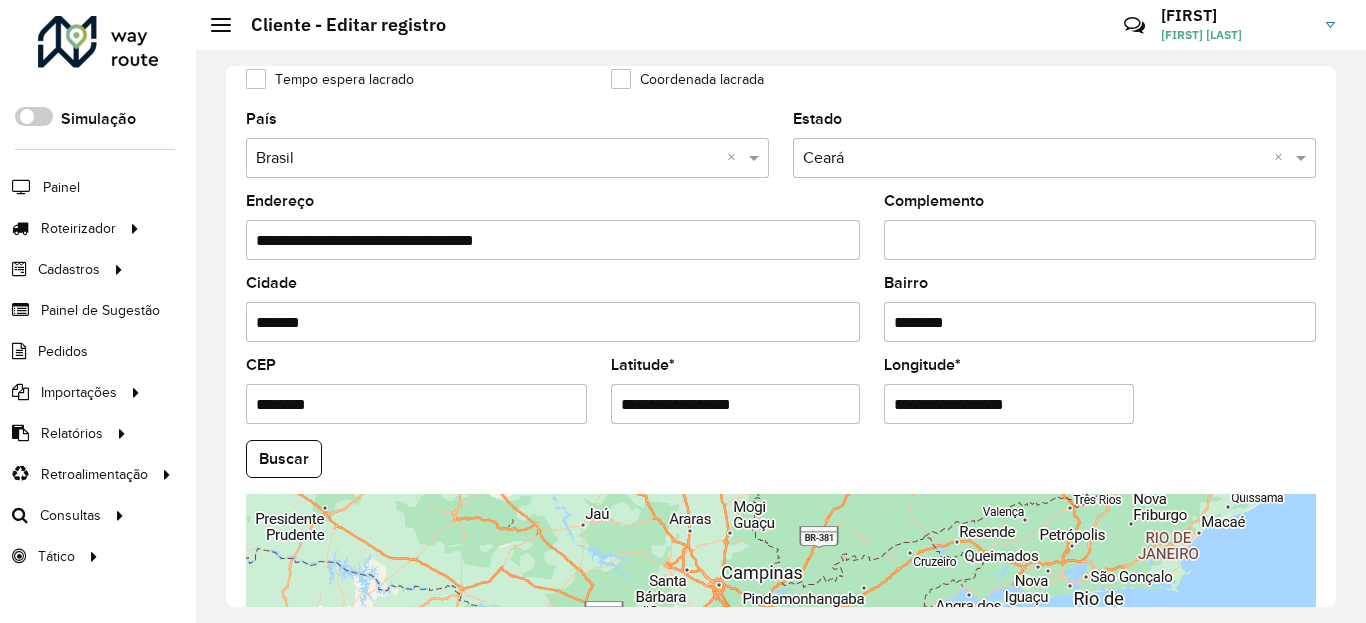 scroll, scrollTop: 865, scrollLeft: 0, axis: vertical 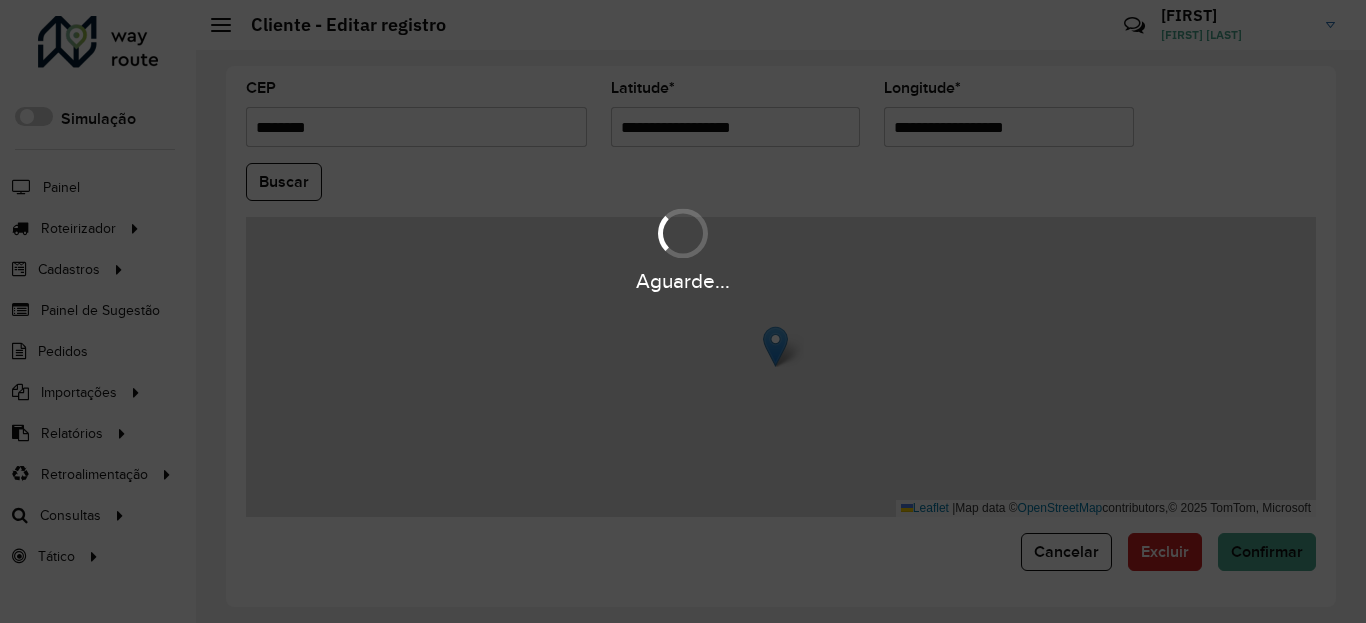 click on "Aguarde...  Pop-up bloqueado!  Seu navegador bloqueou automáticamente a abertura de uma nova janela.   Acesse as configurações e adicione o endereço do sistema a lista de permissão.   Fechar  Roteirizador AmbevTech Simulação Painel Roteirizador Entregas Vendas Cadastros Checkpoint Classificações de venda Cliente Condição de pagamento Consulta de setores Depósito Disponibilidade de veículos Fator tipo de produto Gabarito planner Grupo Rota Fator Tipo Produto Grupo de Depósito Grupo de rotas exclusiva Grupo de setores Jornada Jornada RN Layout integração Modelo Motorista Multi Depósito Painel de sugestão Parada Pedágio Perfil de Vendedor Ponto de apoio Ponto de apoio FAD Prioridade pedido Produto Restrição de Atendimento Planner Rodízio de placa Rota exclusiva FAD Rótulo Setor Setor Planner Tempo de parada de refeição Tipo de cliente Tipo de veículo Tipo de veículo RN Transportadora Usuário Vendedor Veículo Painel de Sugestão Pedidos Importações Classificação e volume de venda" at bounding box center (683, 311) 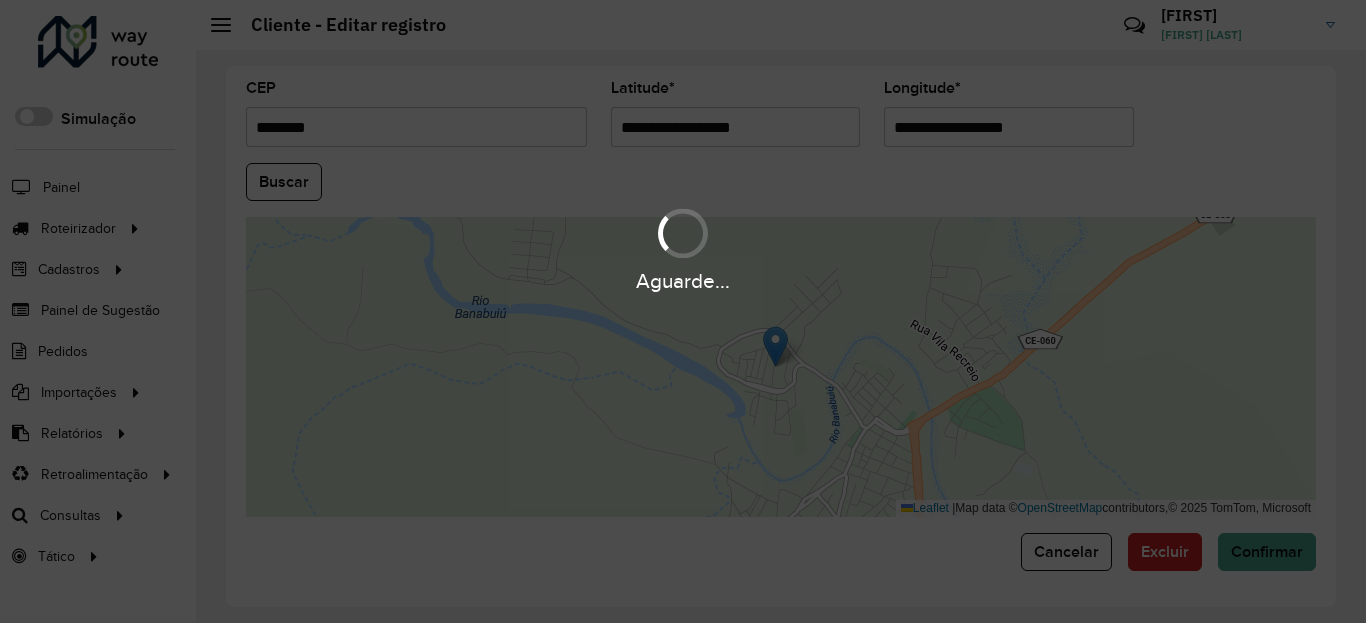 paste 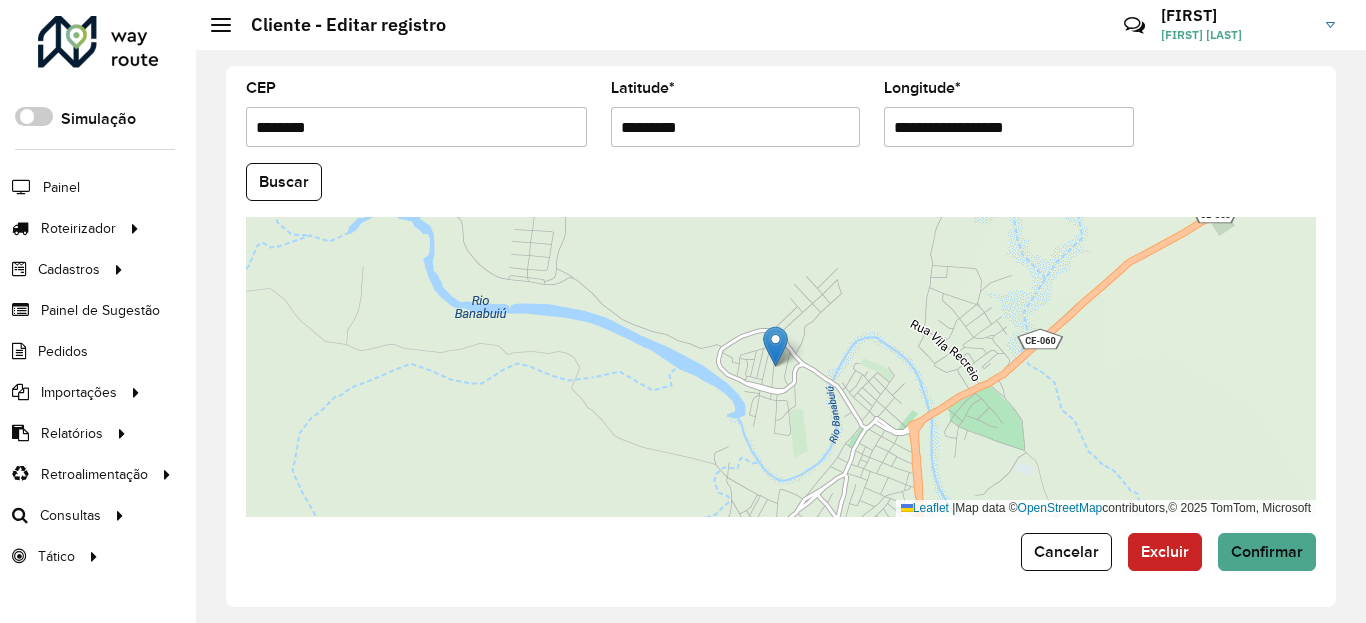 type on "*********" 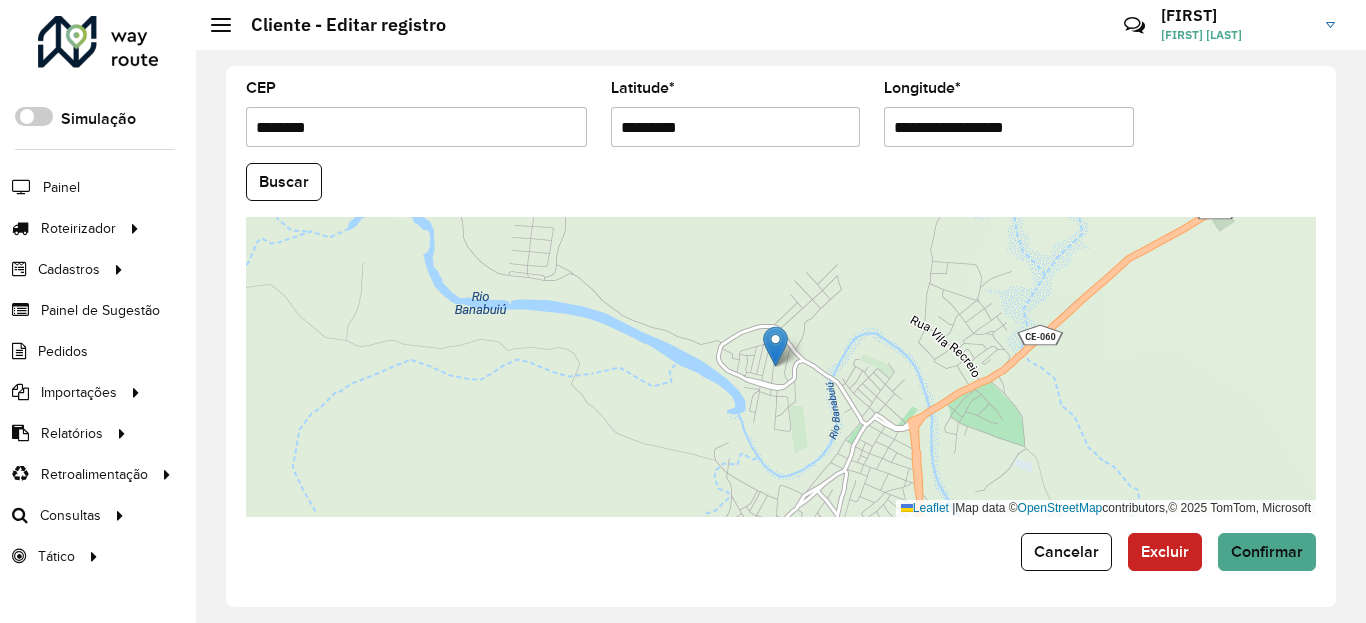 click on "**********" at bounding box center (1009, 127) 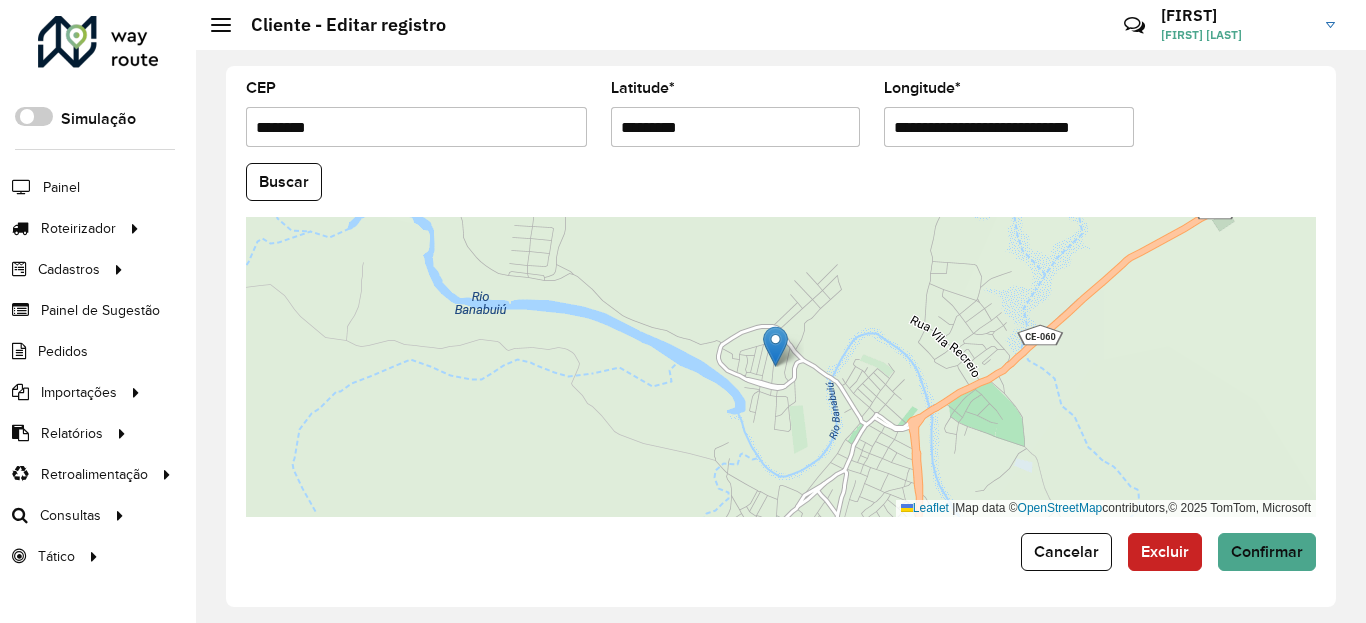 scroll, scrollTop: 0, scrollLeft: 4, axis: horizontal 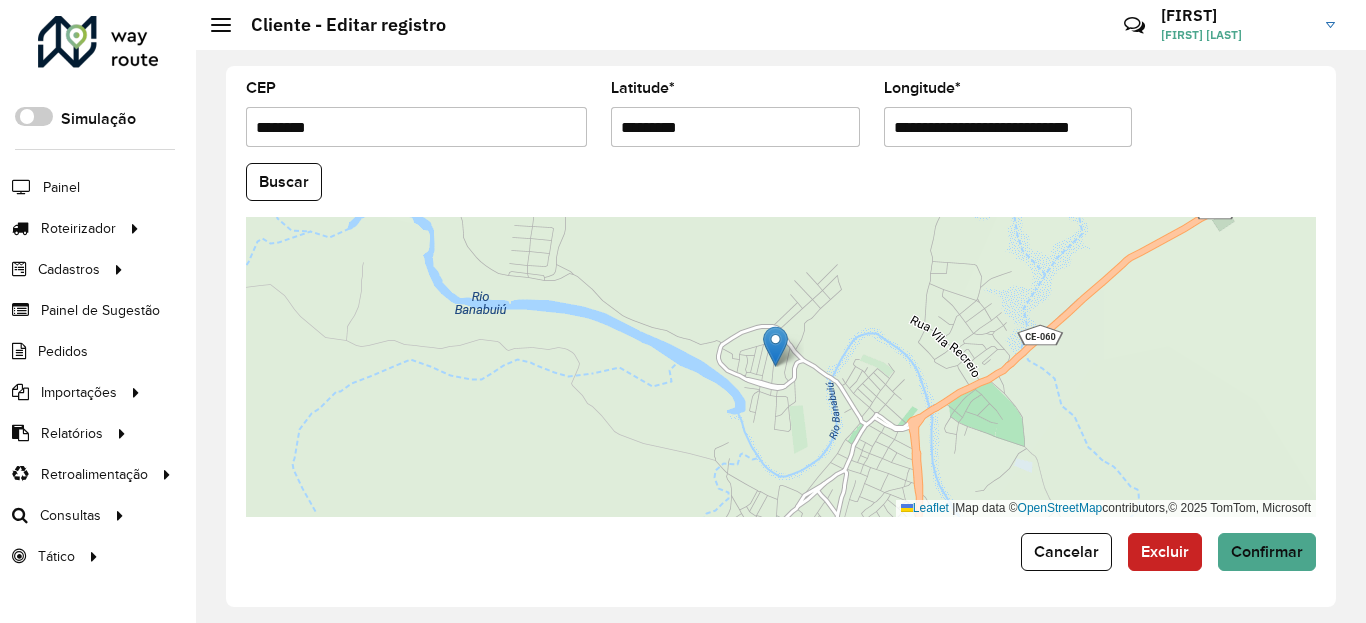 paste 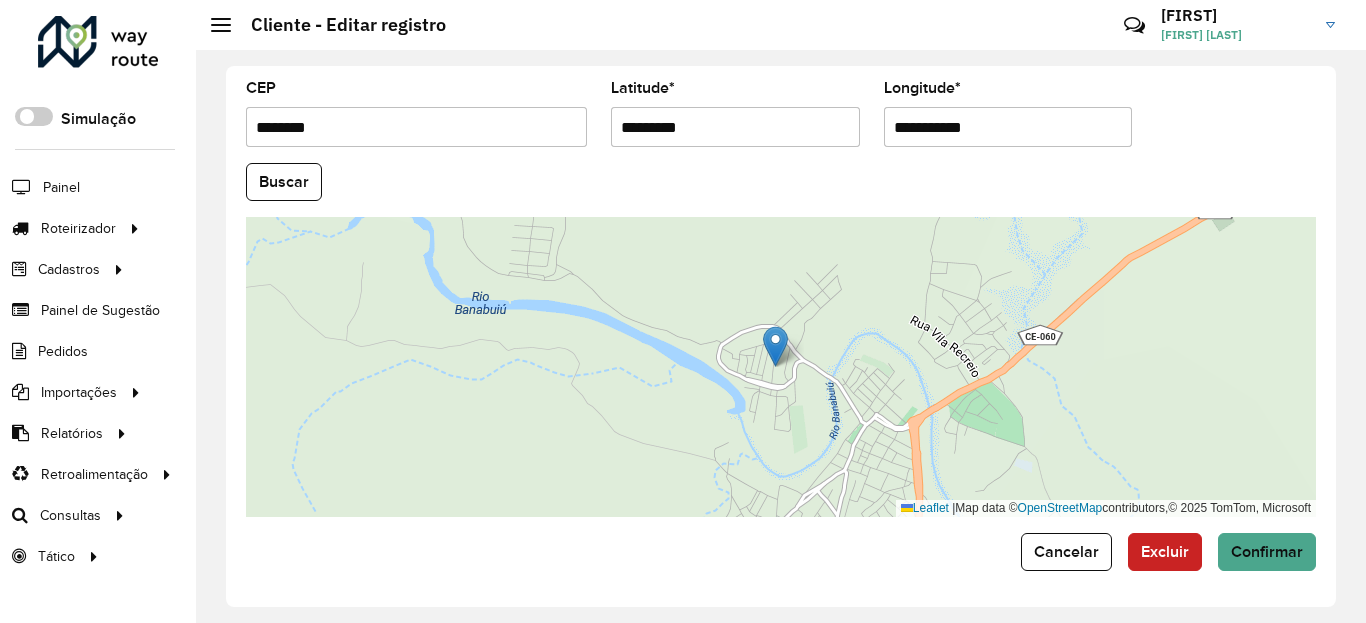 scroll, scrollTop: 0, scrollLeft: 0, axis: both 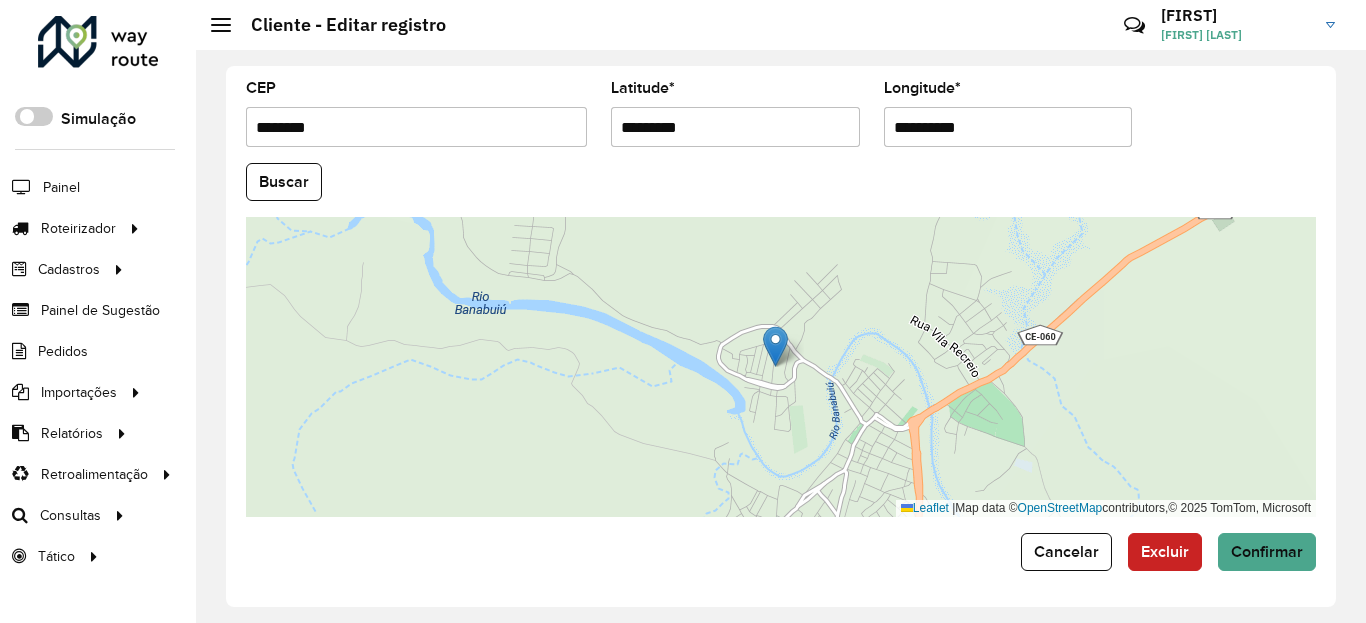 type on "**********" 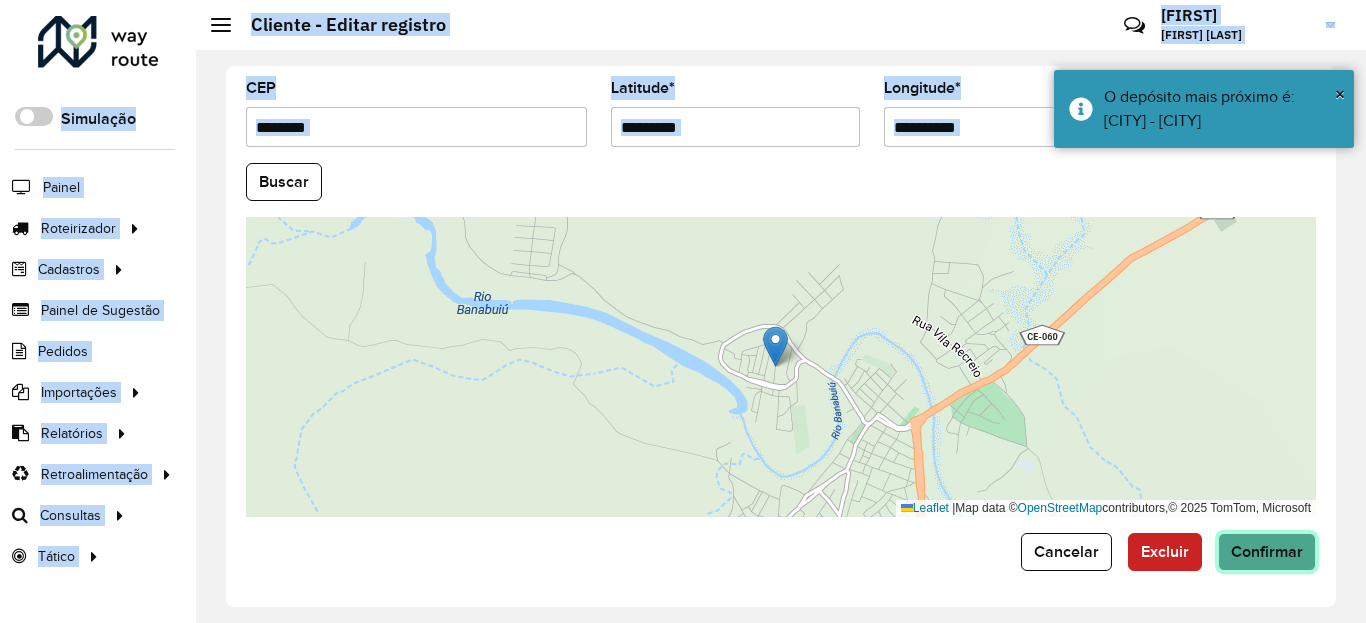 click on "Confirmar" 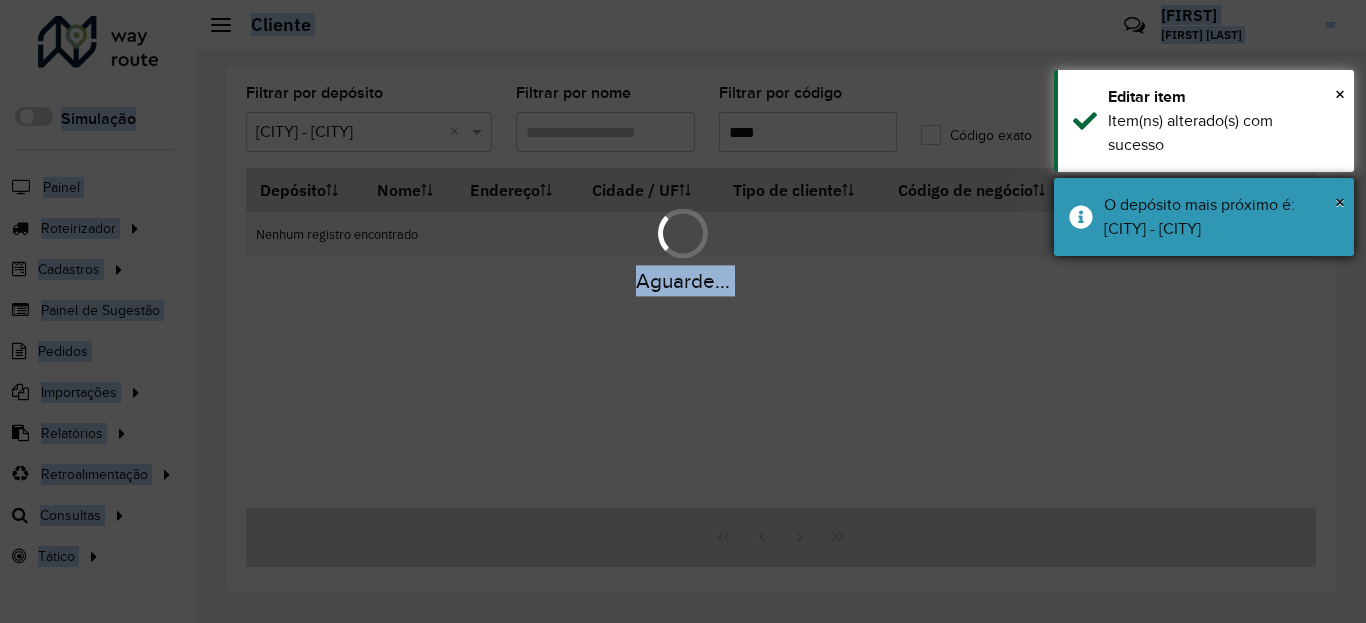 click on "Aguarde..." at bounding box center (683, 311) 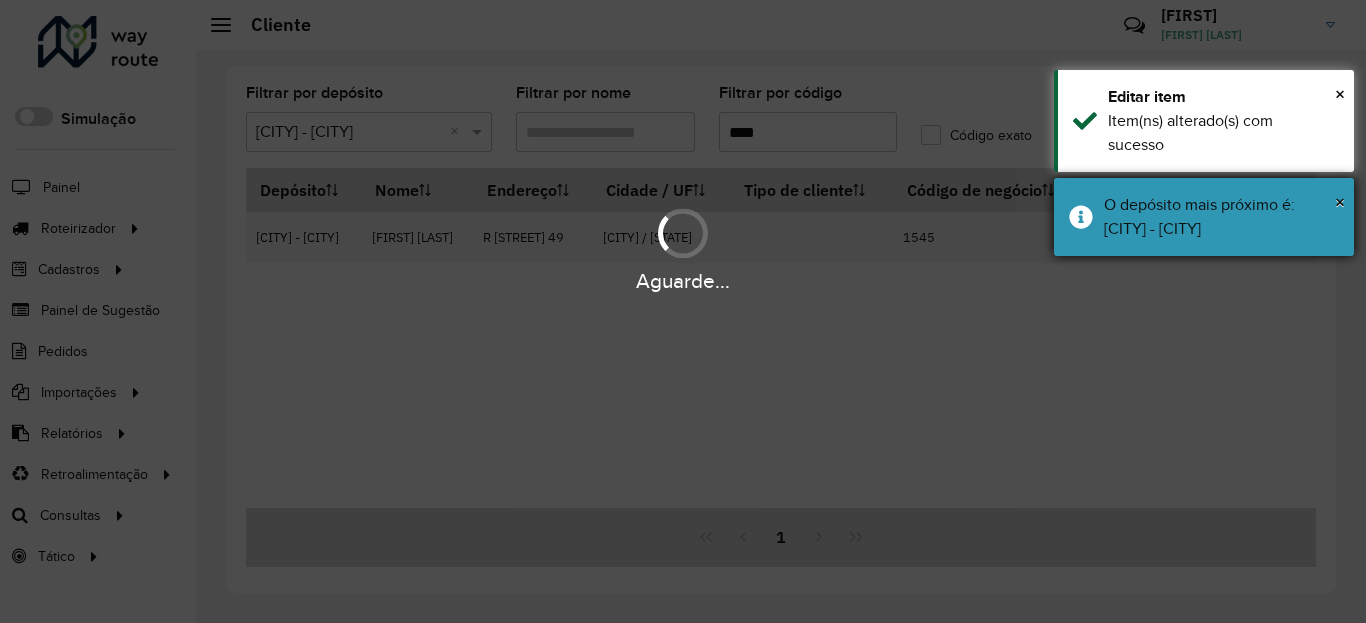 click on "O depósito mais próximo é: Dunas - Quixeramobim" at bounding box center (1221, 217) 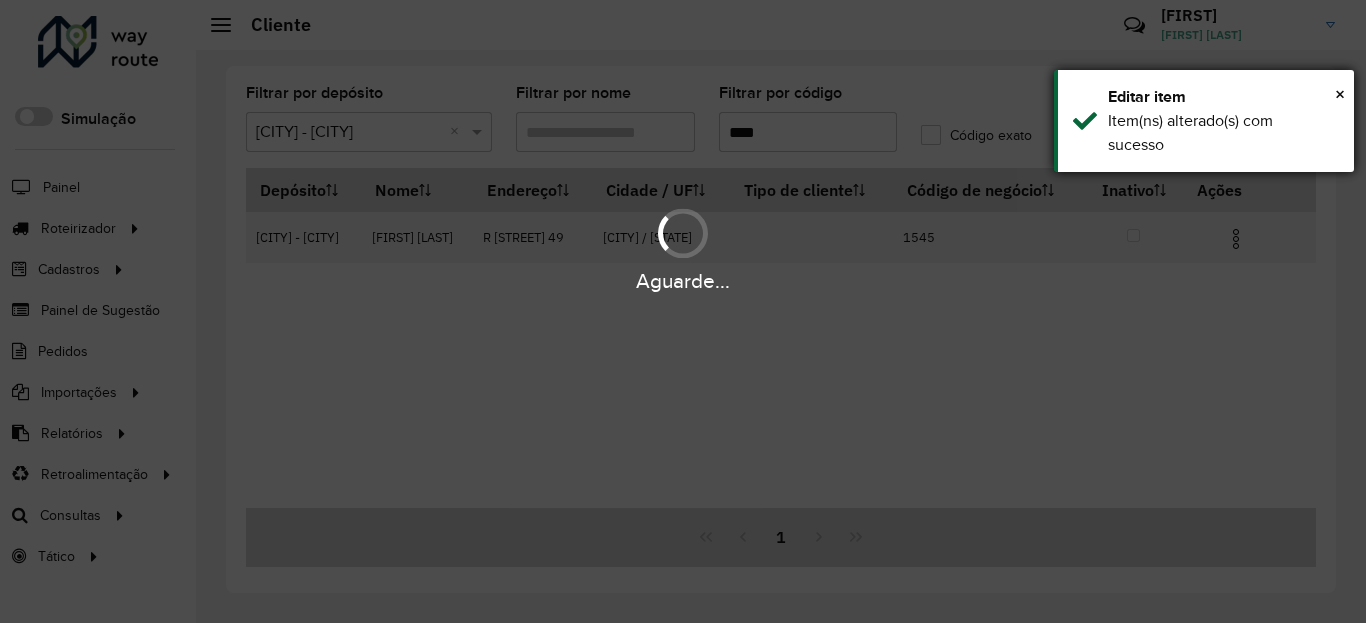 click on "Item(ns) alterado(s) com sucesso" at bounding box center (1223, 133) 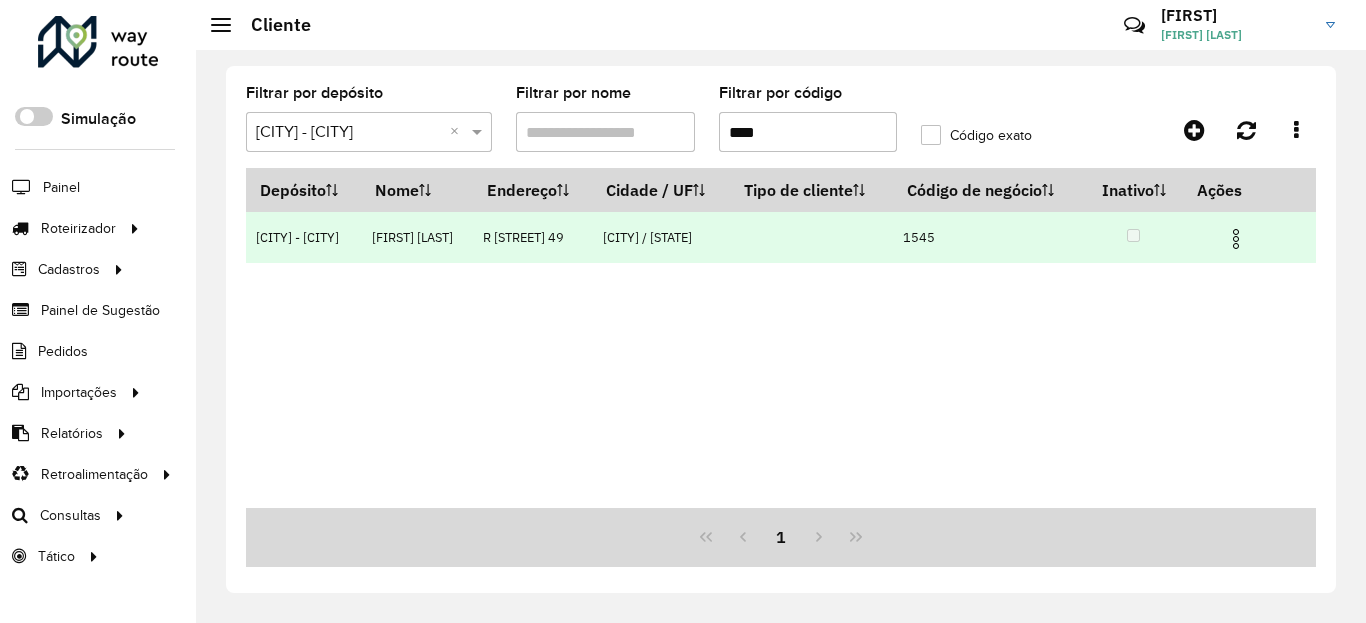 drag, startPoint x: 1258, startPoint y: 268, endPoint x: 1245, endPoint y: 273, distance: 13.928389 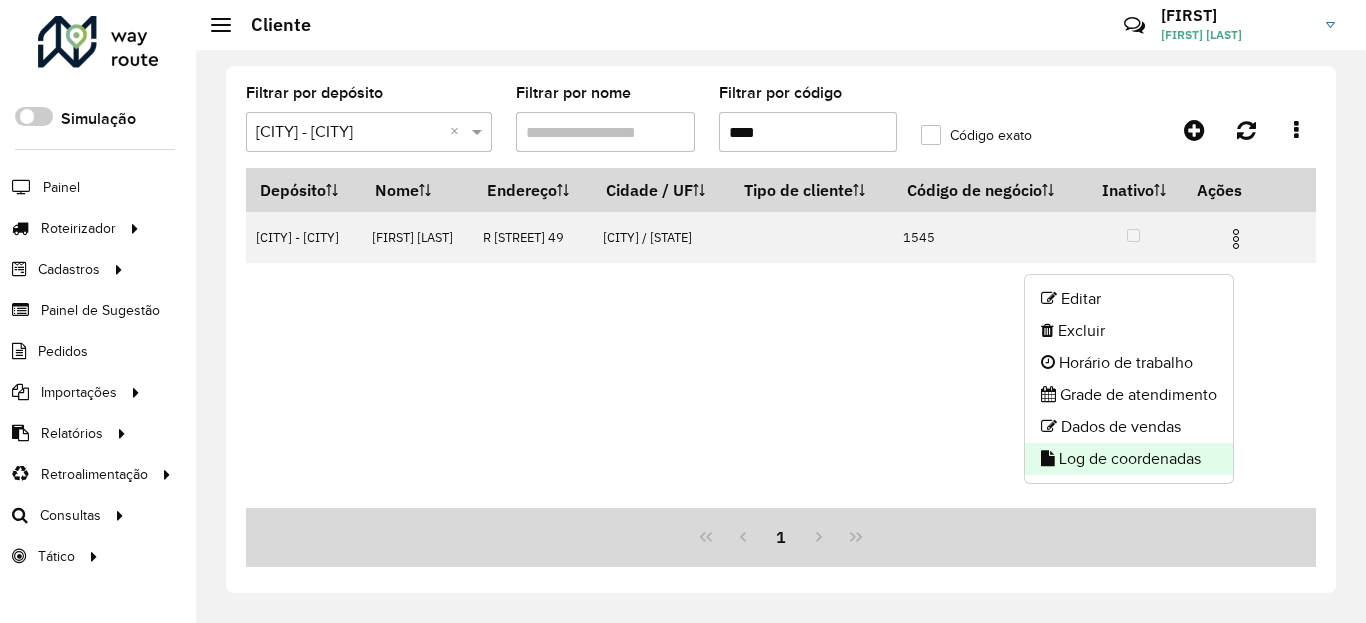click on "Log de coordenadas" 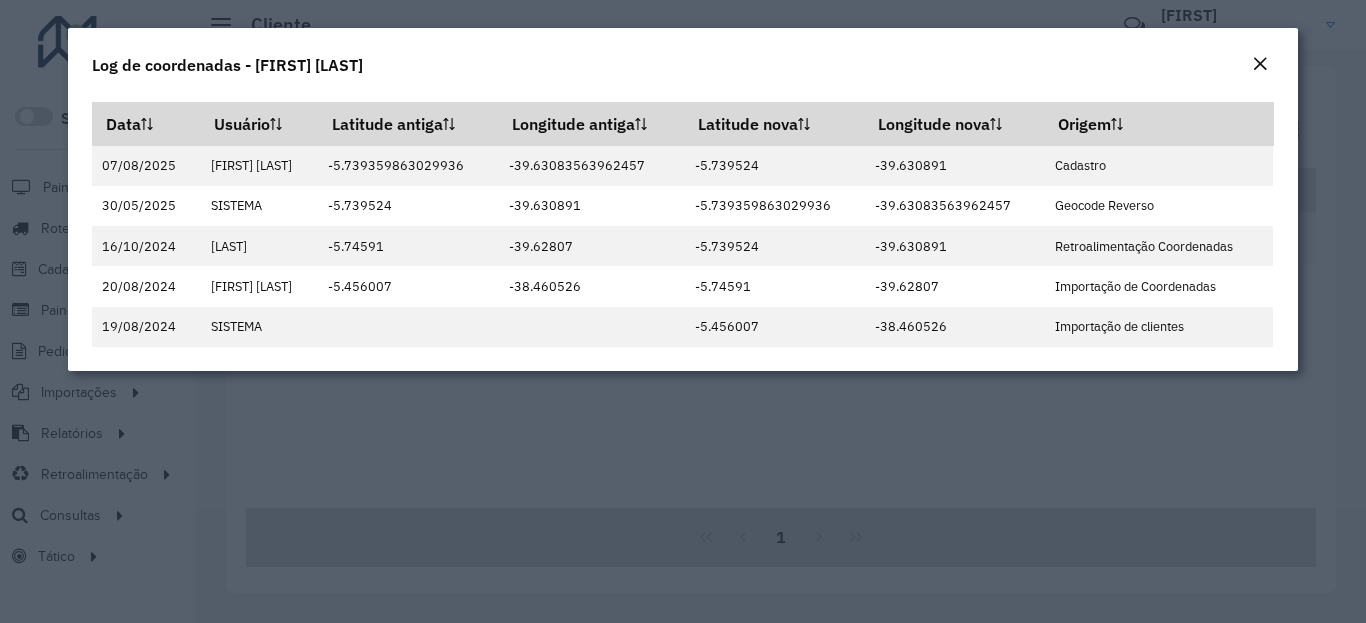 click 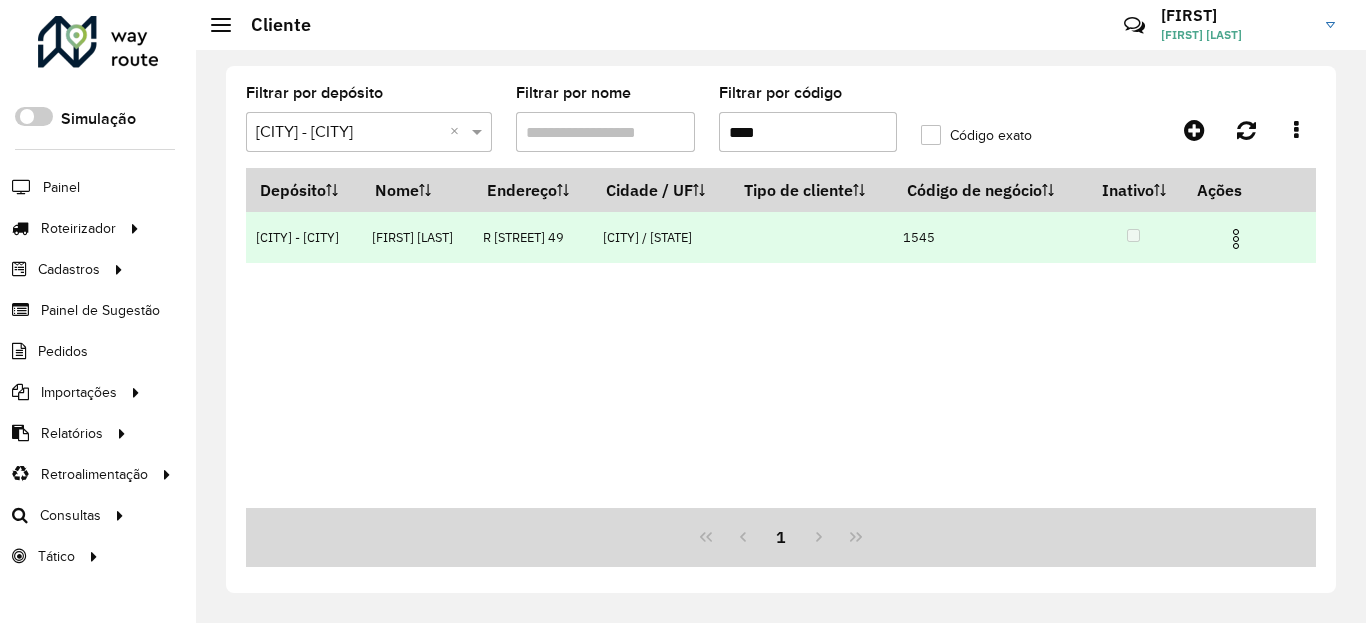 click at bounding box center [1236, 239] 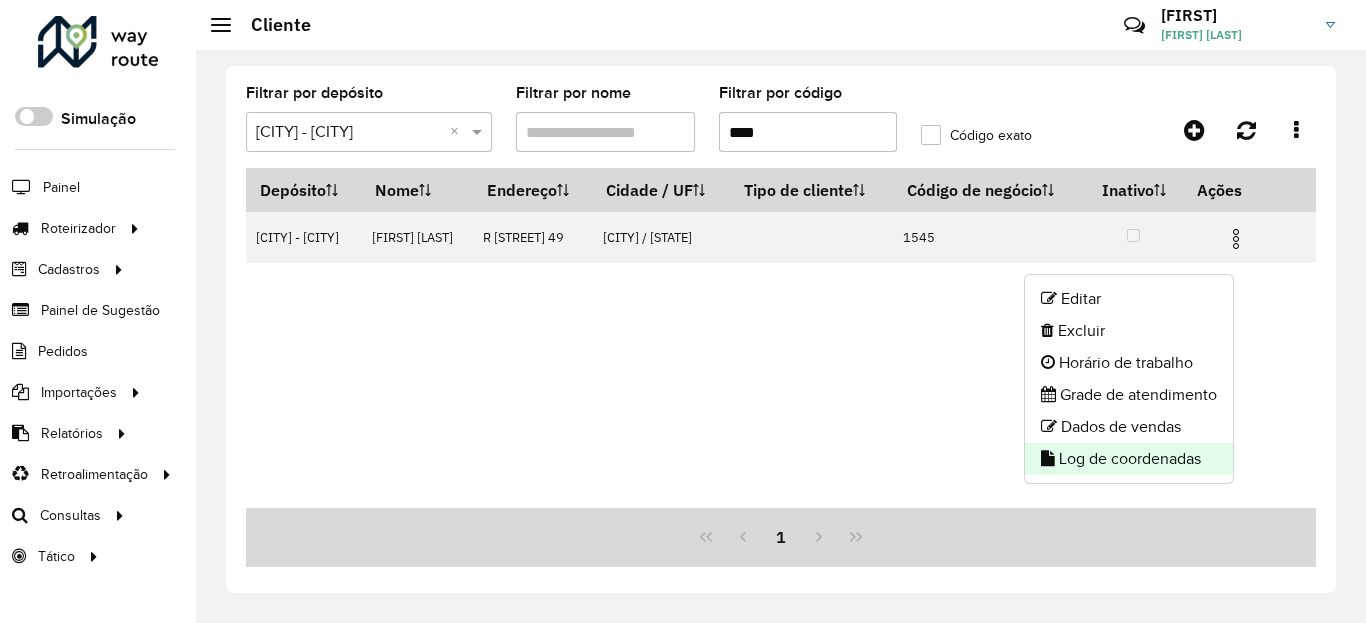 click on "Log de coordenadas" 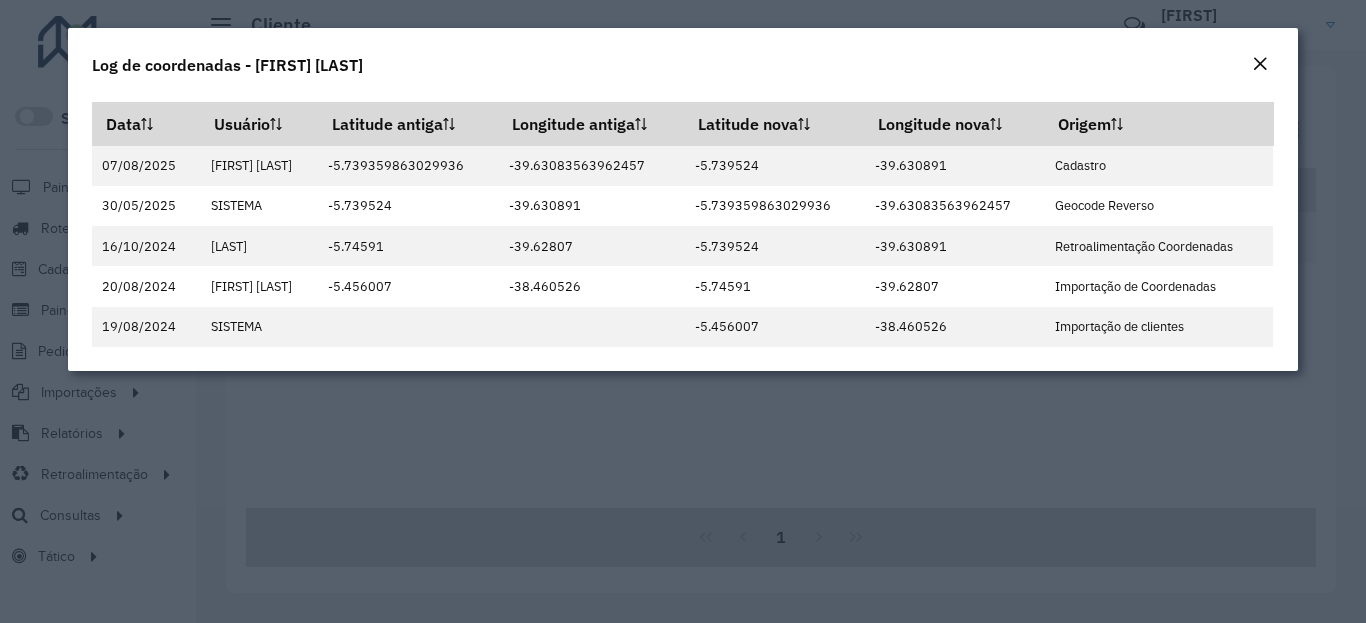 click 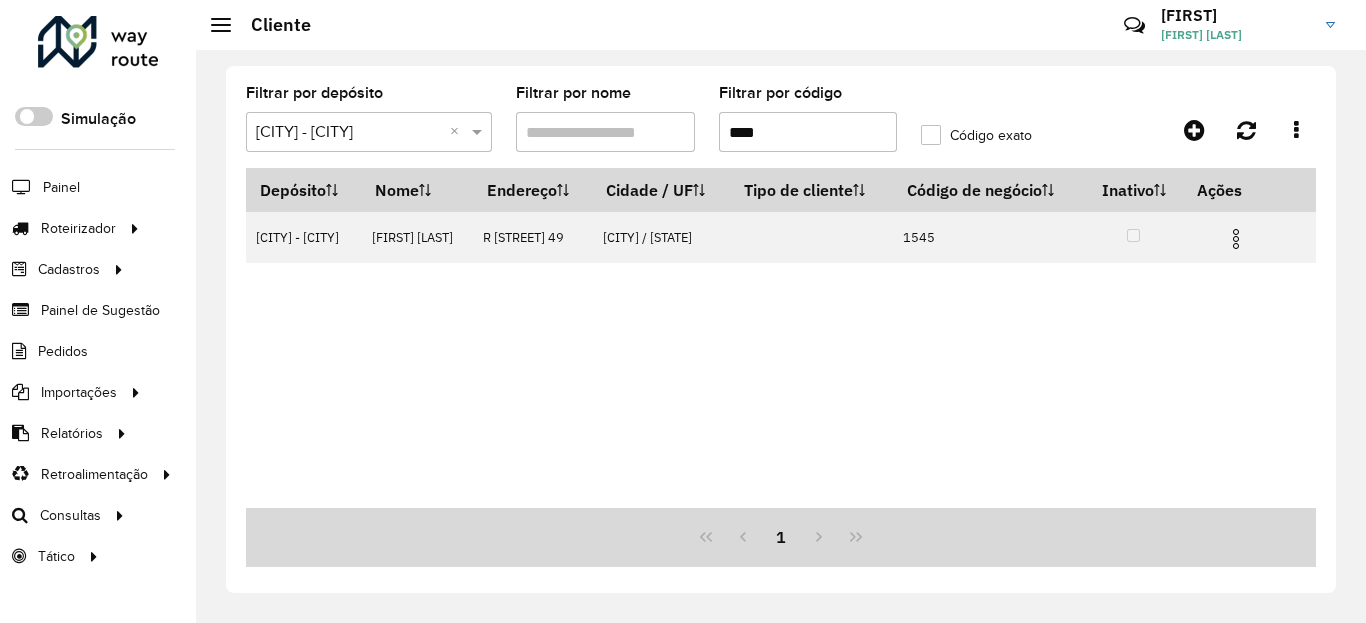 click on "****" at bounding box center (808, 132) 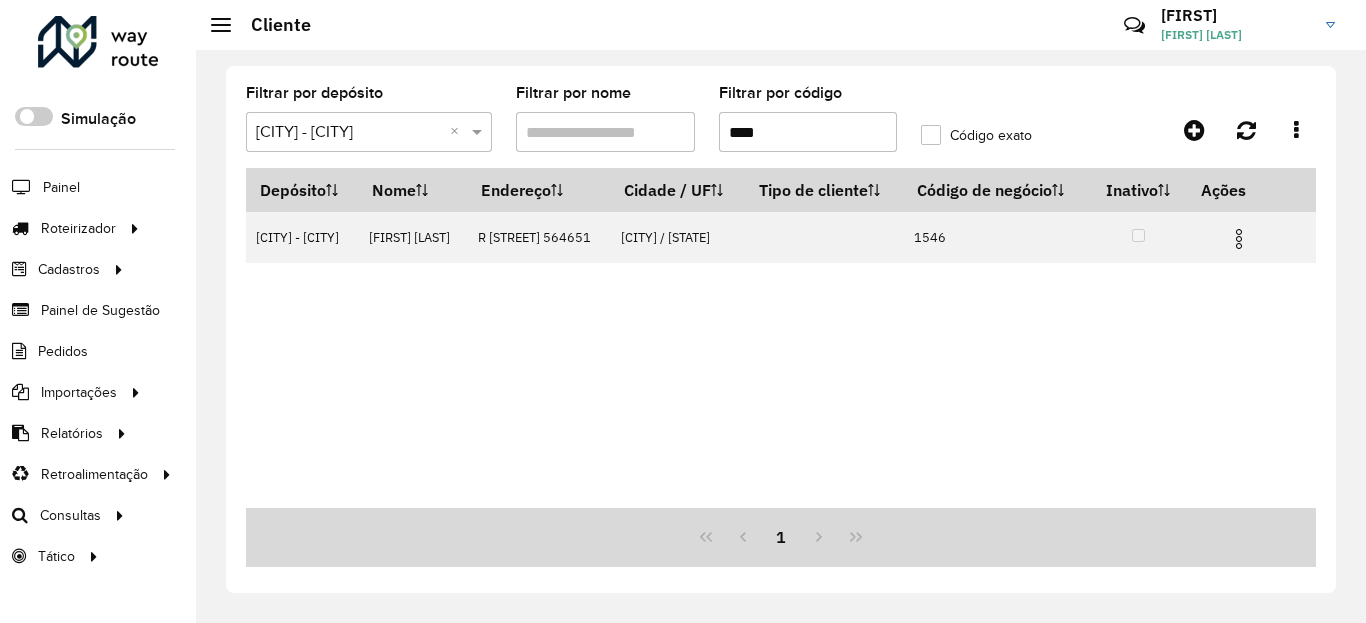 click at bounding box center (1247, 237) 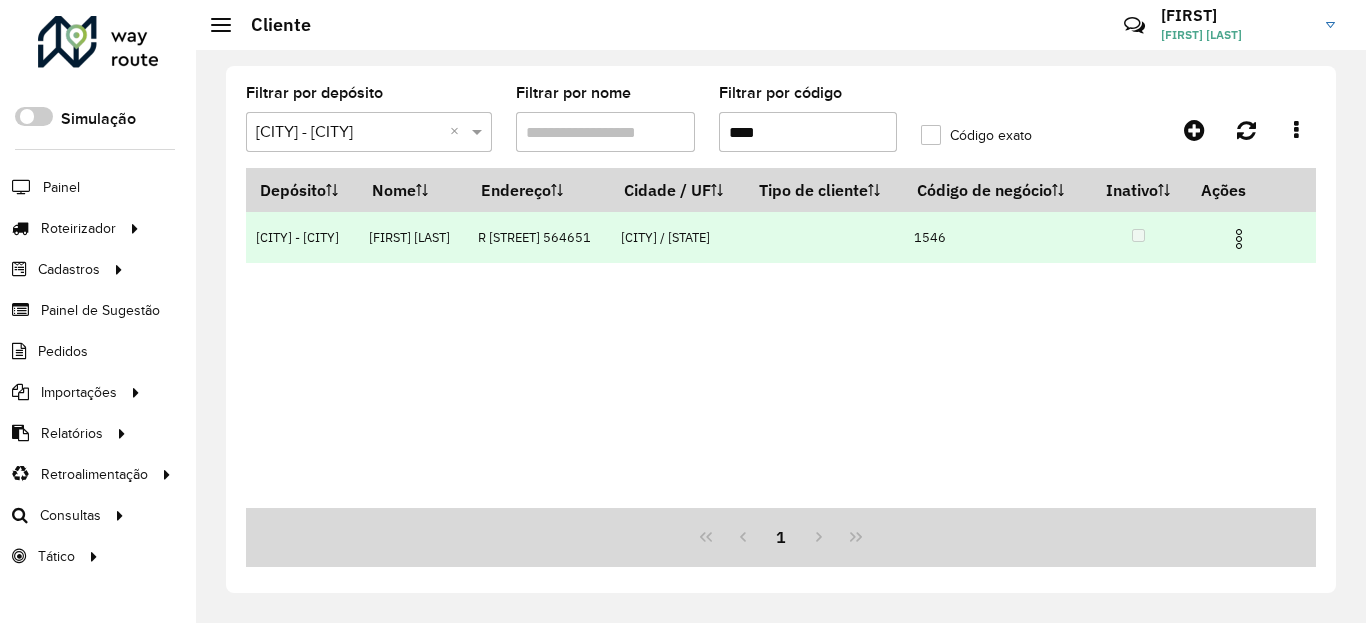 click at bounding box center (1239, 239) 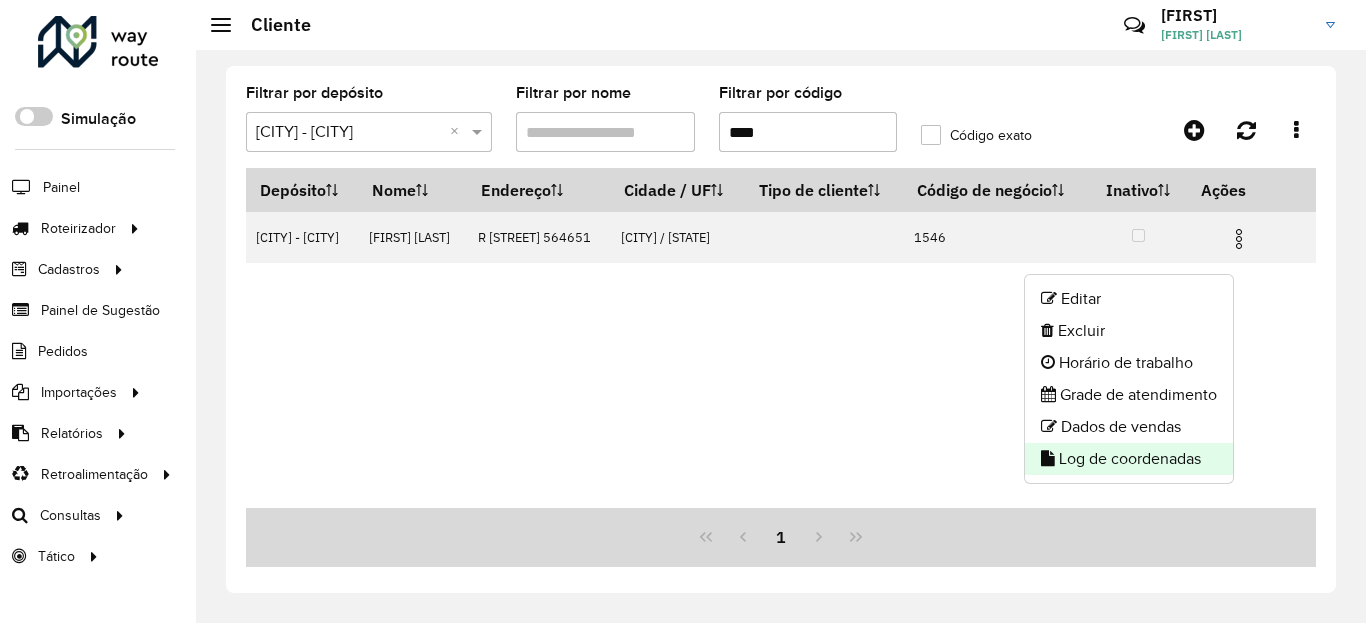 click on "Log de coordenadas" 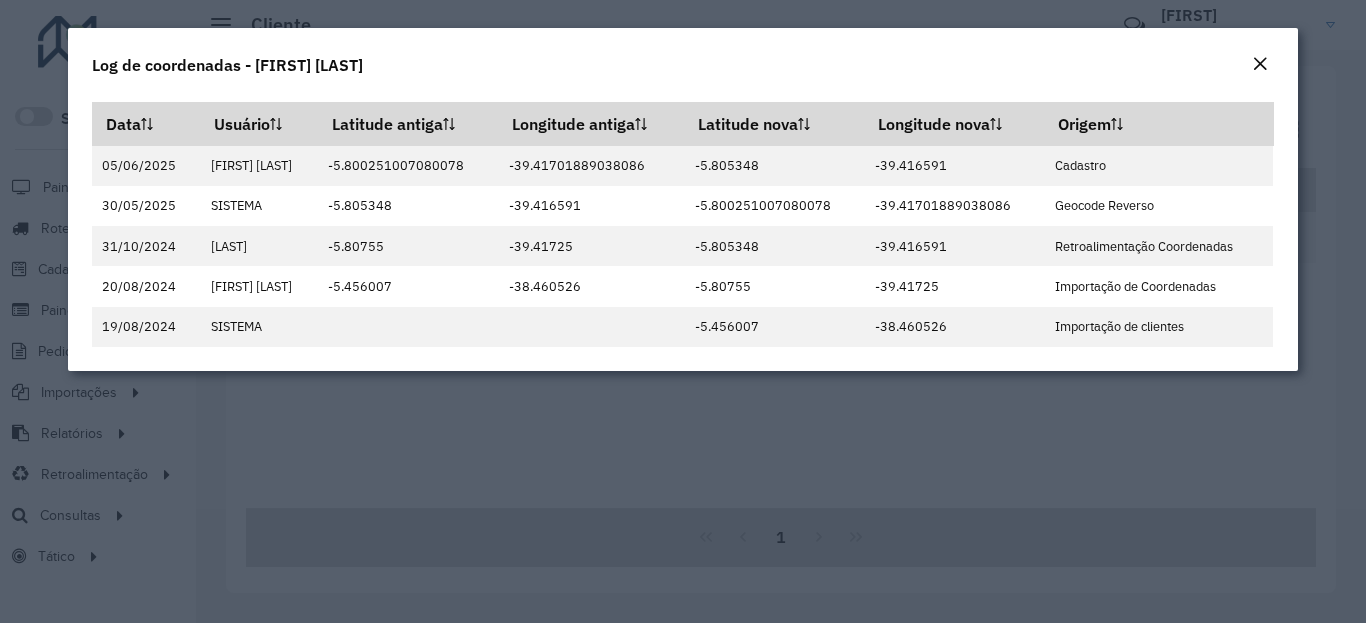 click 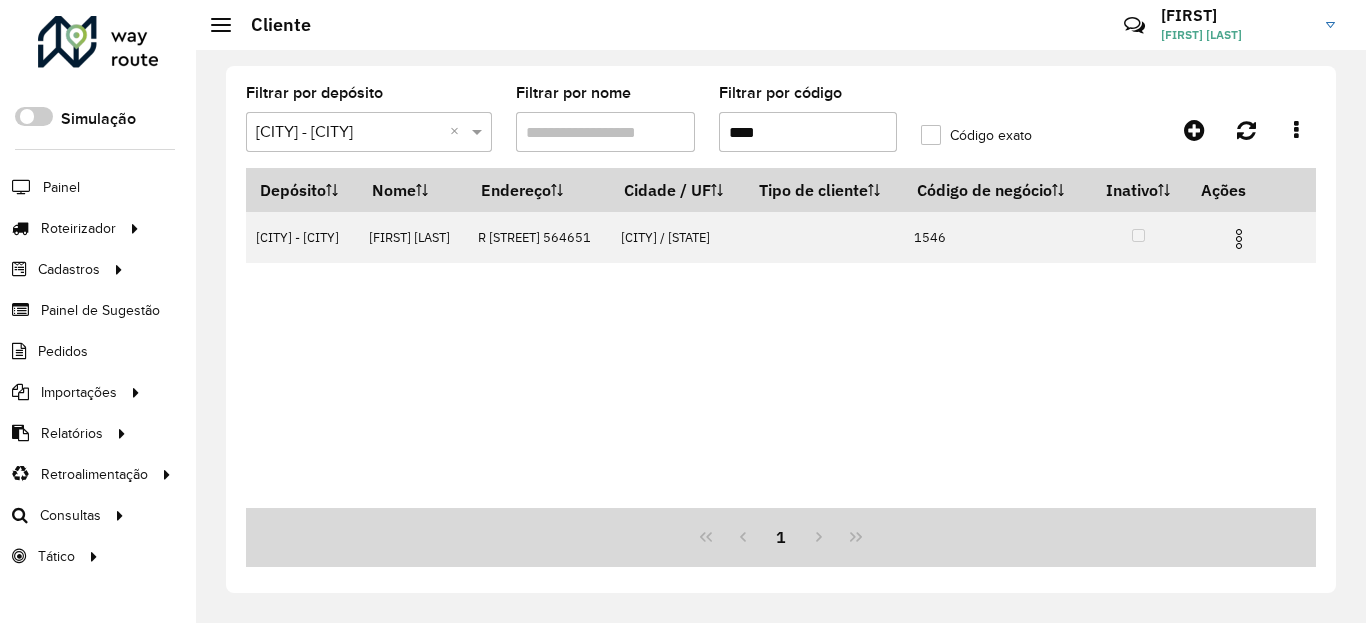 drag, startPoint x: 881, startPoint y: 130, endPoint x: 867, endPoint y: 137, distance: 15.652476 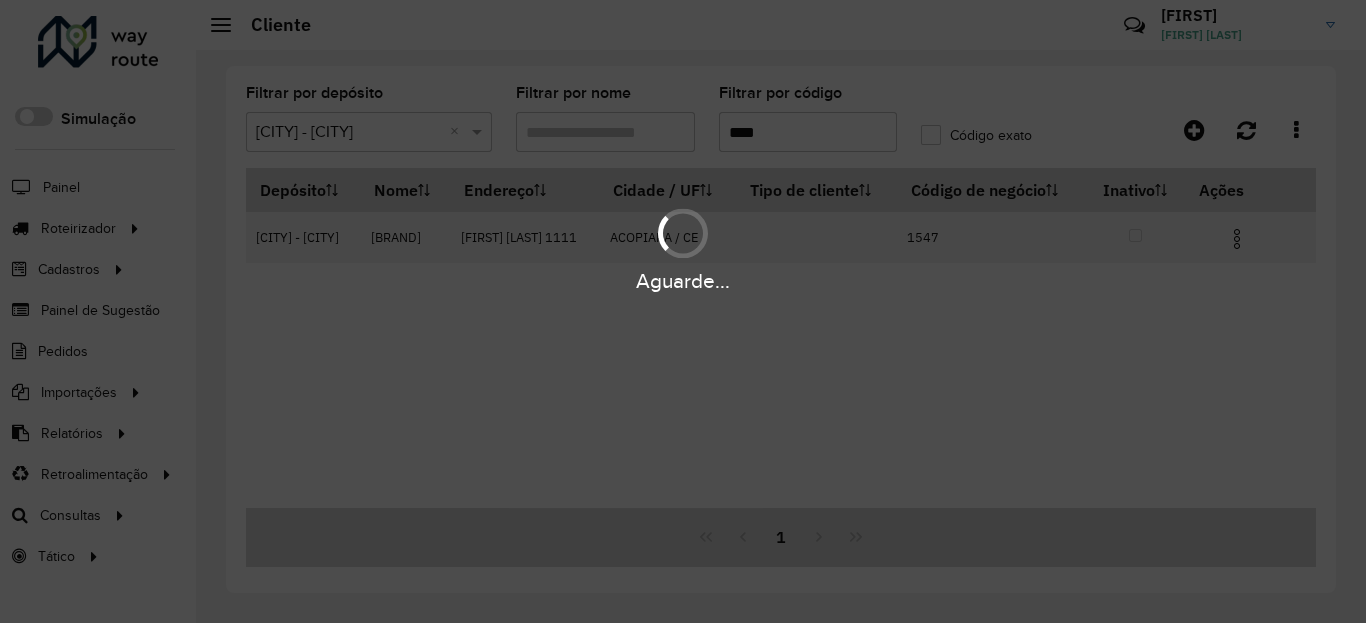 click on "Aguarde...  Pop-up bloqueado!  Seu navegador bloqueou automáticamente a abertura de uma nova janela.   Acesse as configurações e adicione o endereço do sistema a lista de permissão.   Fechar  Roteirizador AmbevTech Simulação Painel Roteirizador Entregas Vendas Cadastros Checkpoint Classificações de venda Cliente Condição de pagamento Consulta de setores Depósito Disponibilidade de veículos Fator tipo de produto Gabarito planner Grupo Rota Fator Tipo Produto Grupo de Depósito Grupo de rotas exclusiva Grupo de setores Jornada Jornada RN Layout integração Modelo Motorista Multi Depósito Painel de sugestão Parada Pedágio Perfil de Vendedor Ponto de apoio Ponto de apoio FAD Prioridade pedido Produto Restrição de Atendimento Planner Rodízio de placa Rota exclusiva FAD Rótulo Setor Setor Planner Tempo de parada de refeição Tipo de cliente Tipo de veículo Tipo de veículo RN Transportadora Usuário Vendedor Veículo Painel de Sugestão Pedidos Importações Classificação e volume de venda" at bounding box center [683, 311] 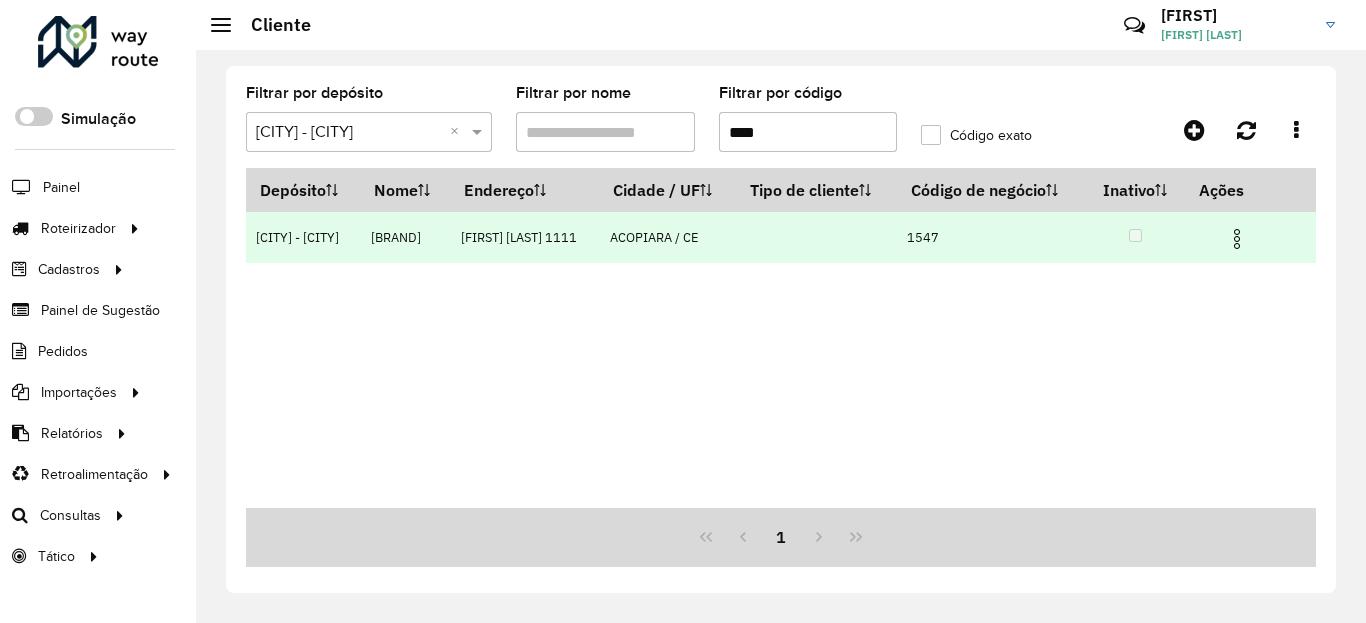 click at bounding box center (1237, 239) 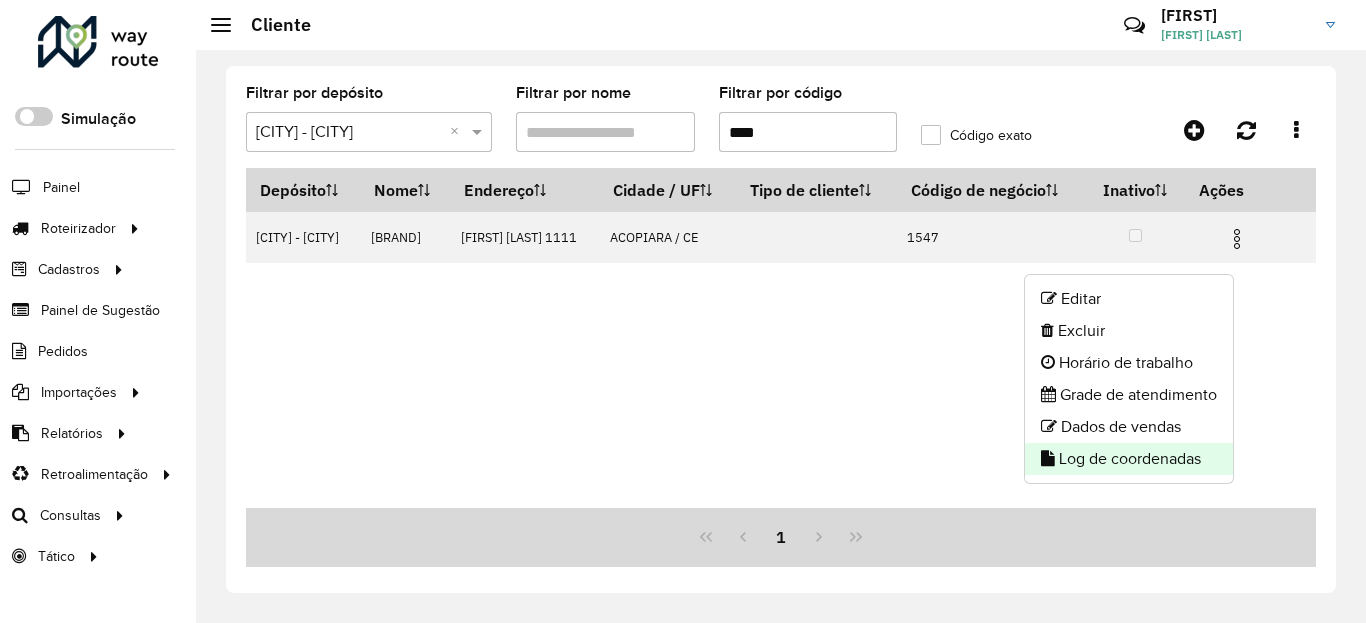 click on "Log de coordenadas" 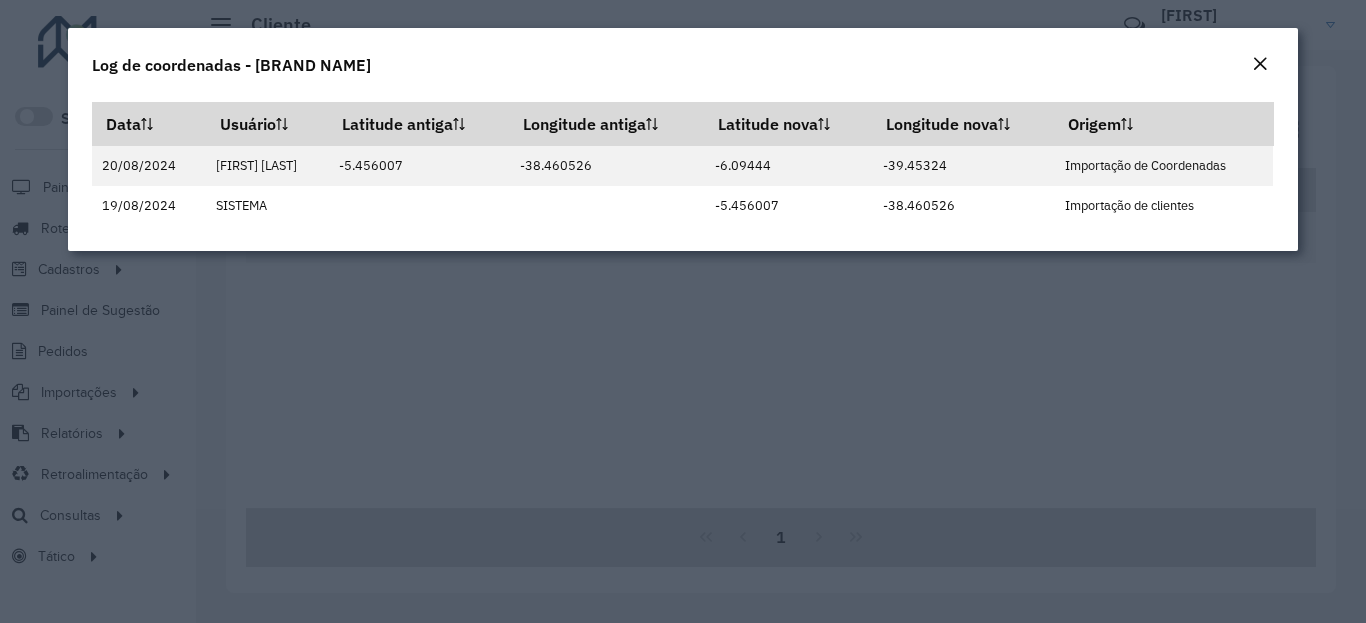 click 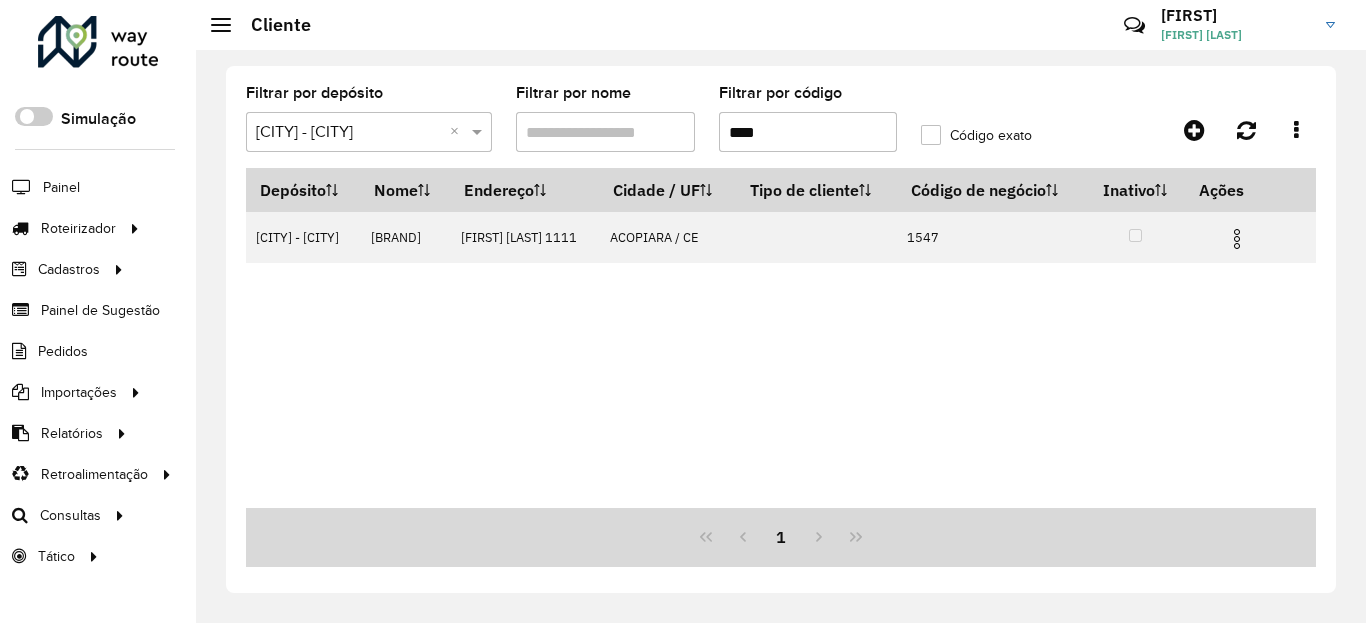 click on "****" at bounding box center (808, 132) 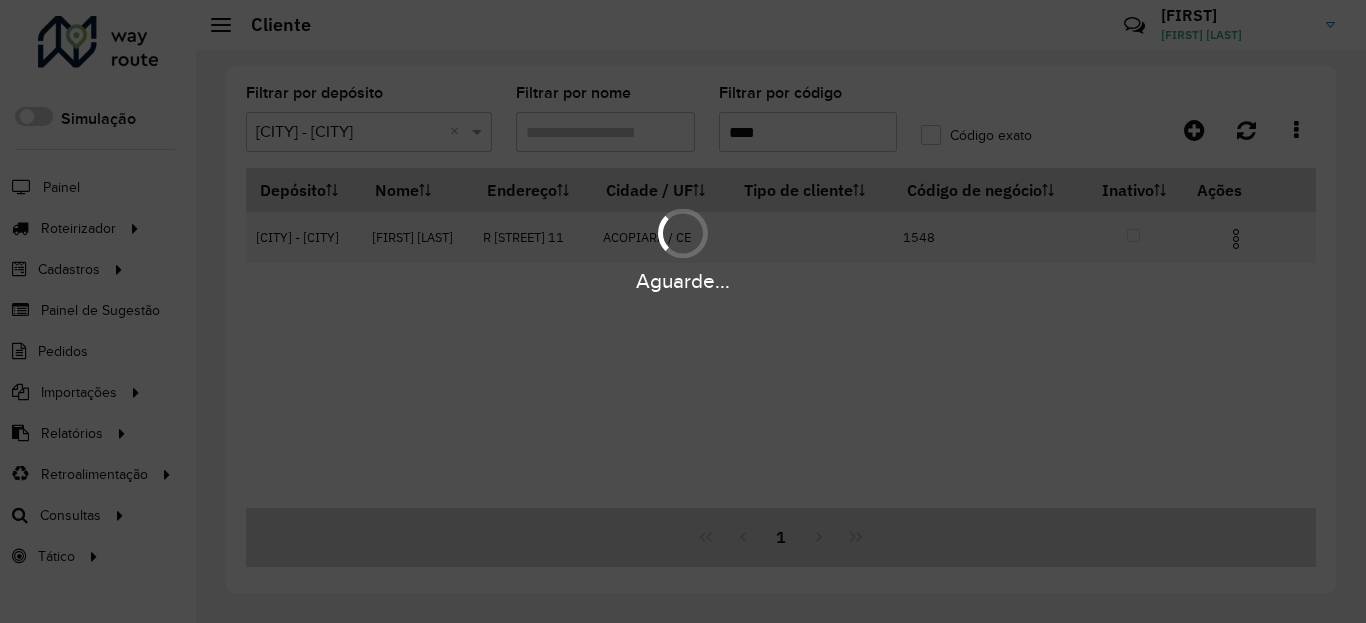 click on "Aguarde...  Pop-up bloqueado!  Seu navegador bloqueou automáticamente a abertura de uma nova janela.   Acesse as configurações e adicione o endereço do sistema a lista de permissão.   Fechar  Roteirizador AmbevTech Simulação Painel Roteirizador Entregas Vendas Cadastros Checkpoint Classificações de venda Cliente Condição de pagamento Consulta de setores Depósito Disponibilidade de veículos Fator tipo de produto Gabarito planner Grupo Rota Fator Tipo Produto Grupo de Depósito Grupo de rotas exclusiva Grupo de setores Jornada Jornada RN Layout integração Modelo Motorista Multi Depósito Painel de sugestão Parada Pedágio Perfil de Vendedor Ponto de apoio Ponto de apoio FAD Prioridade pedido Produto Restrição de Atendimento Planner Rodízio de placa Rota exclusiva FAD Rótulo Setor Setor Planner Tempo de parada de refeição Tipo de cliente Tipo de veículo Tipo de veículo RN Transportadora Usuário Vendedor Veículo Painel de Sugestão Pedidos Importações Classificação e volume de venda" at bounding box center (683, 311) 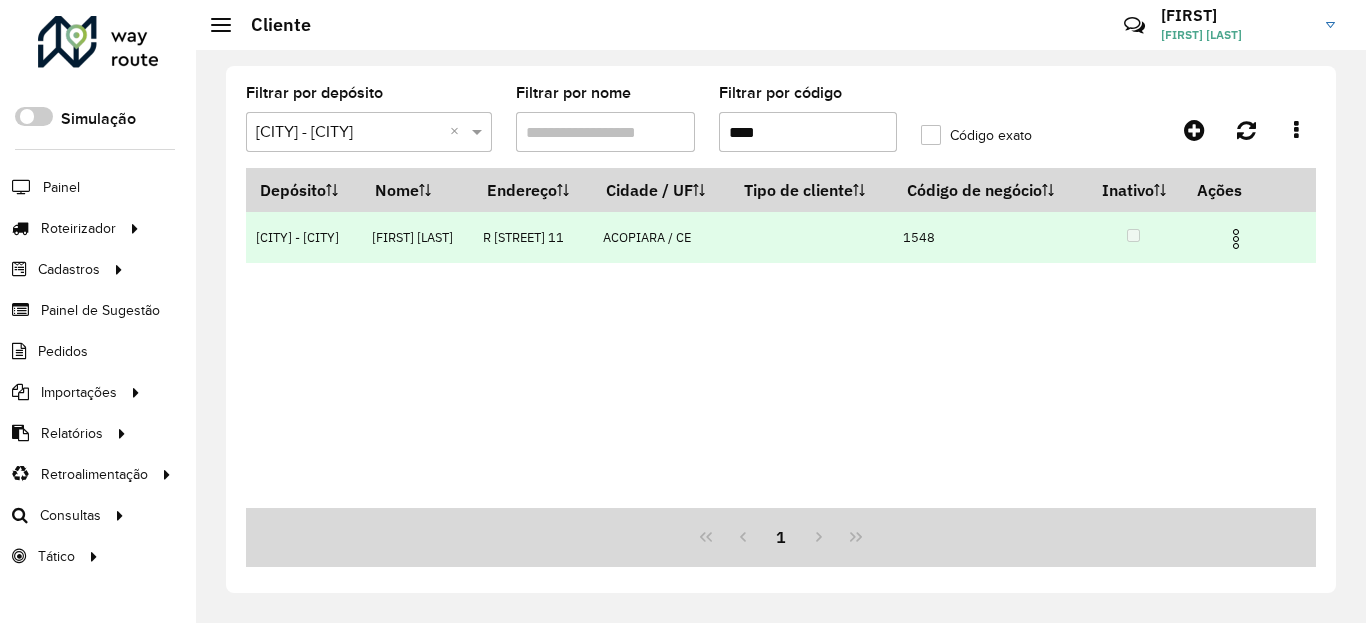 click at bounding box center (1236, 239) 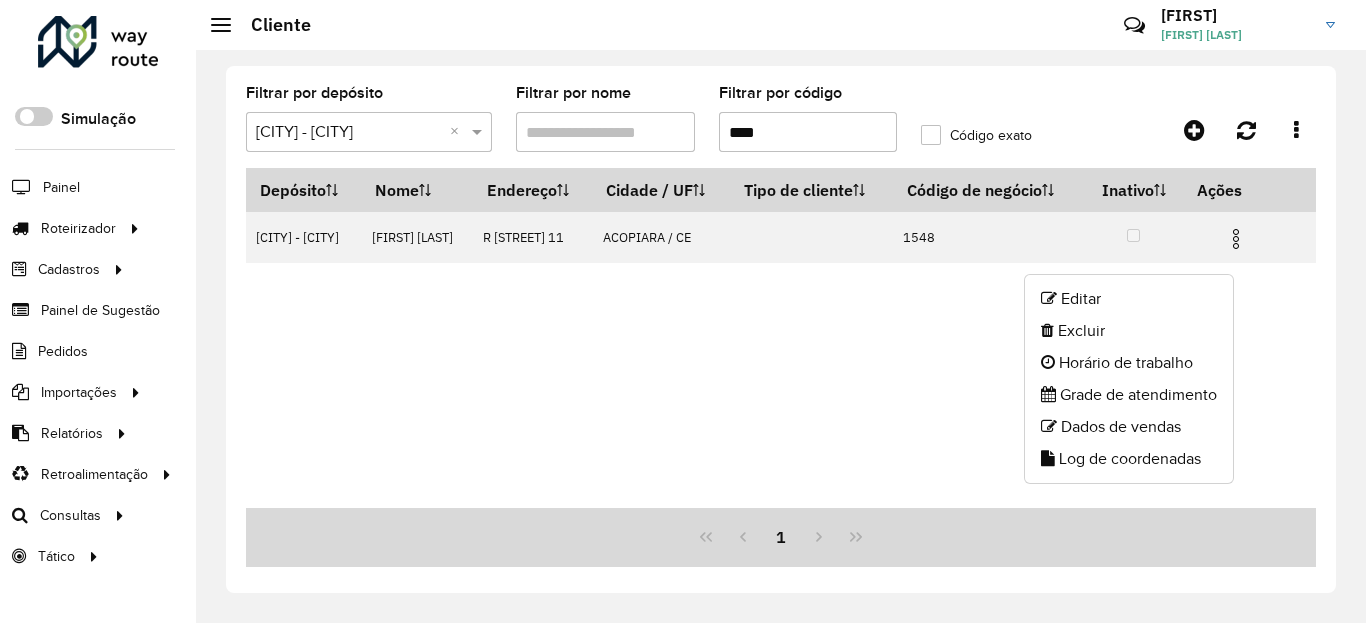 click on "Log de coordenadas" 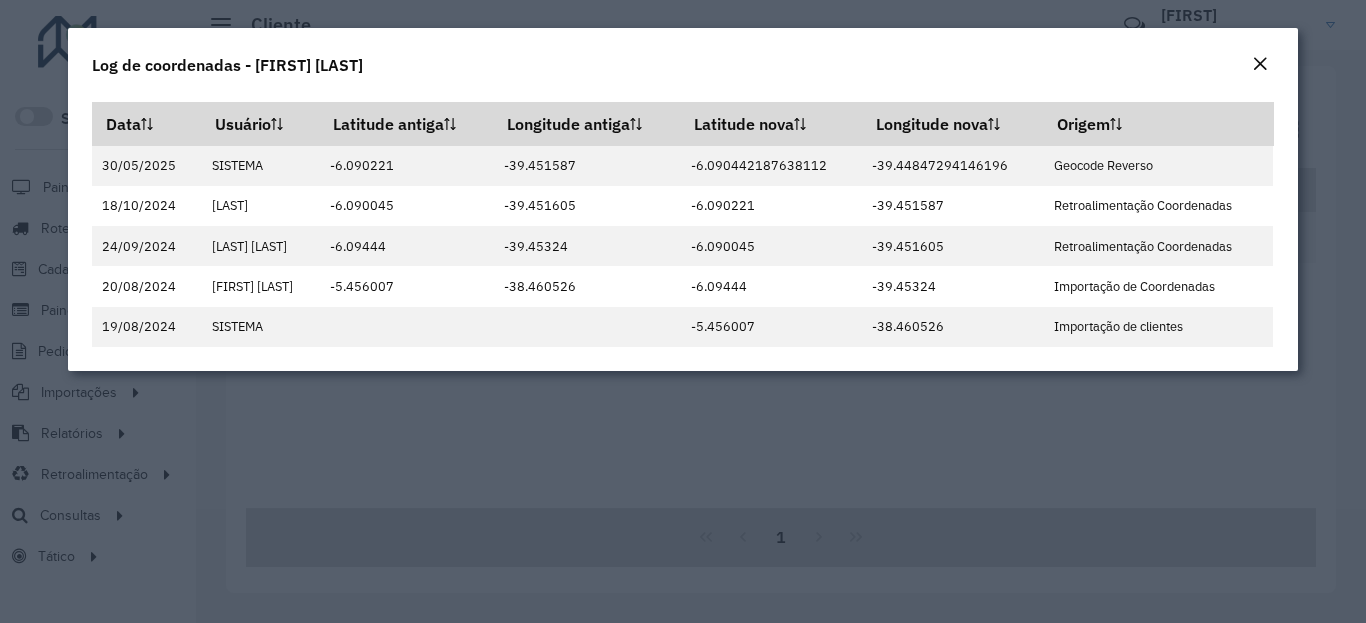 click 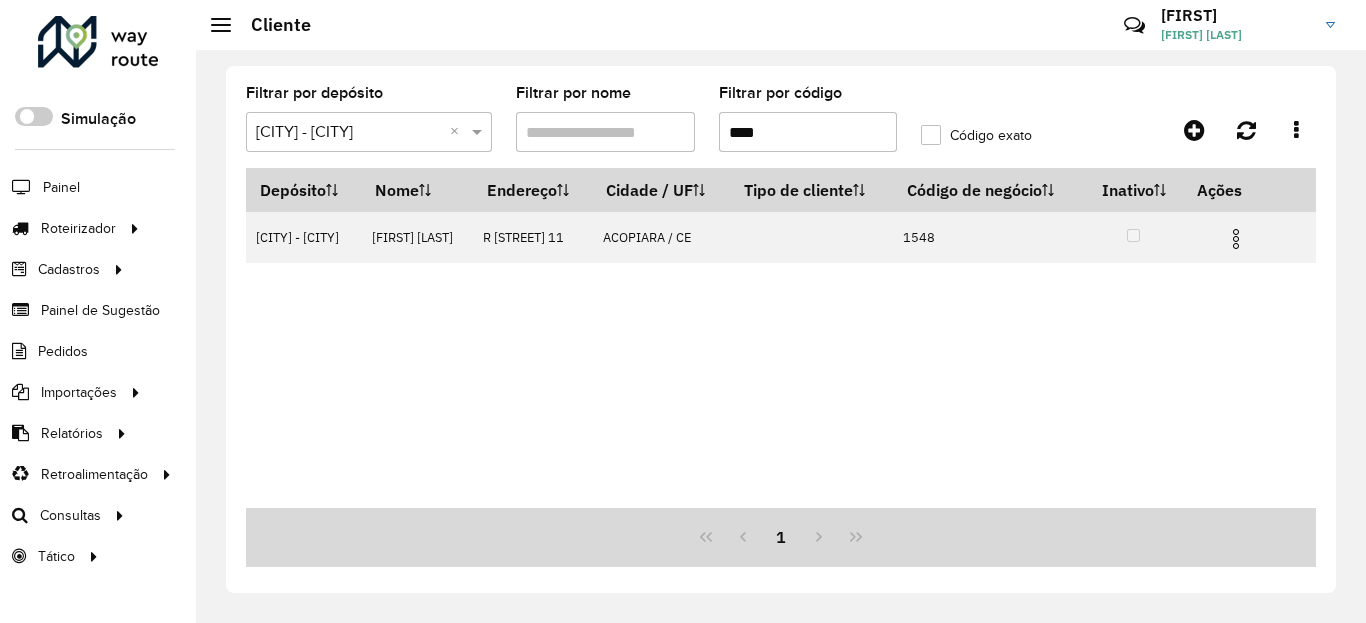 click on "****" at bounding box center [808, 132] 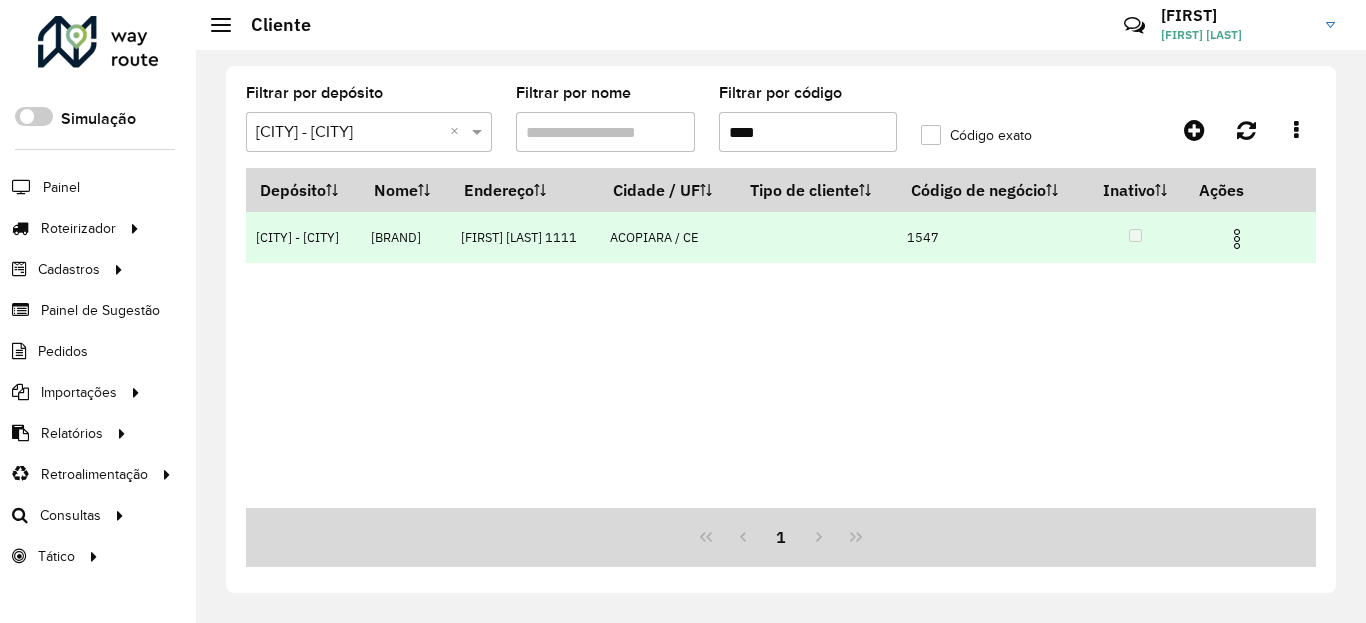 click at bounding box center [1237, 239] 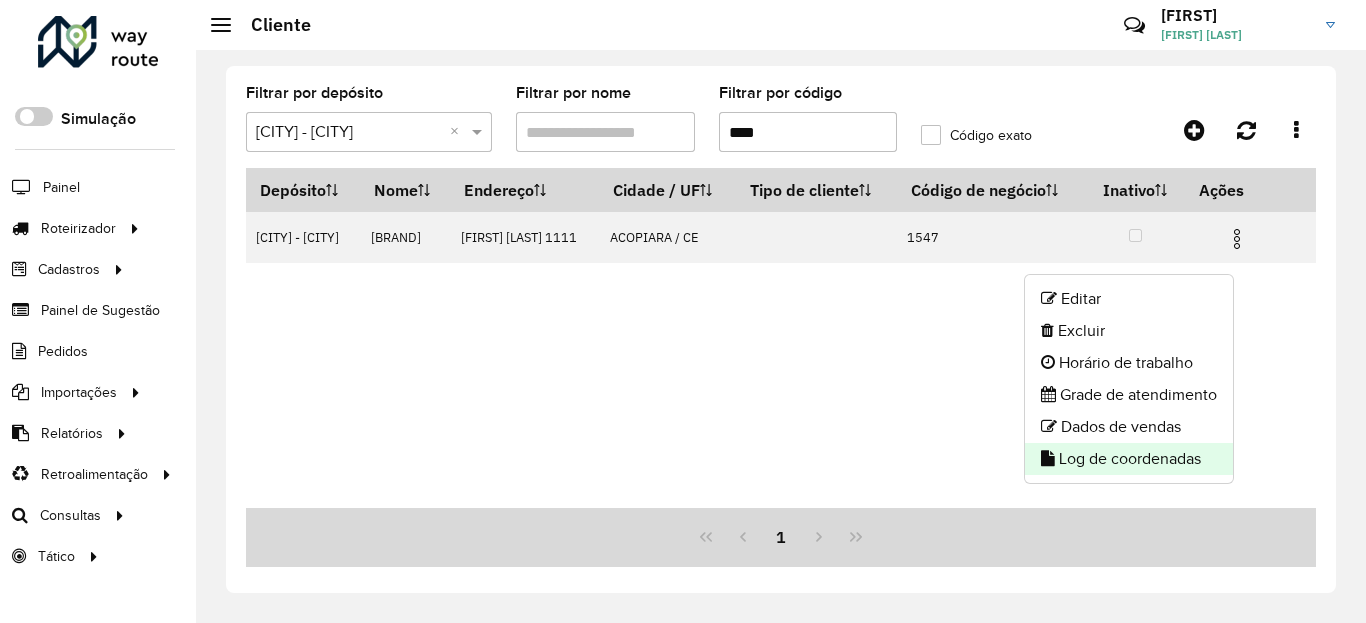 click on "Log de coordenadas" 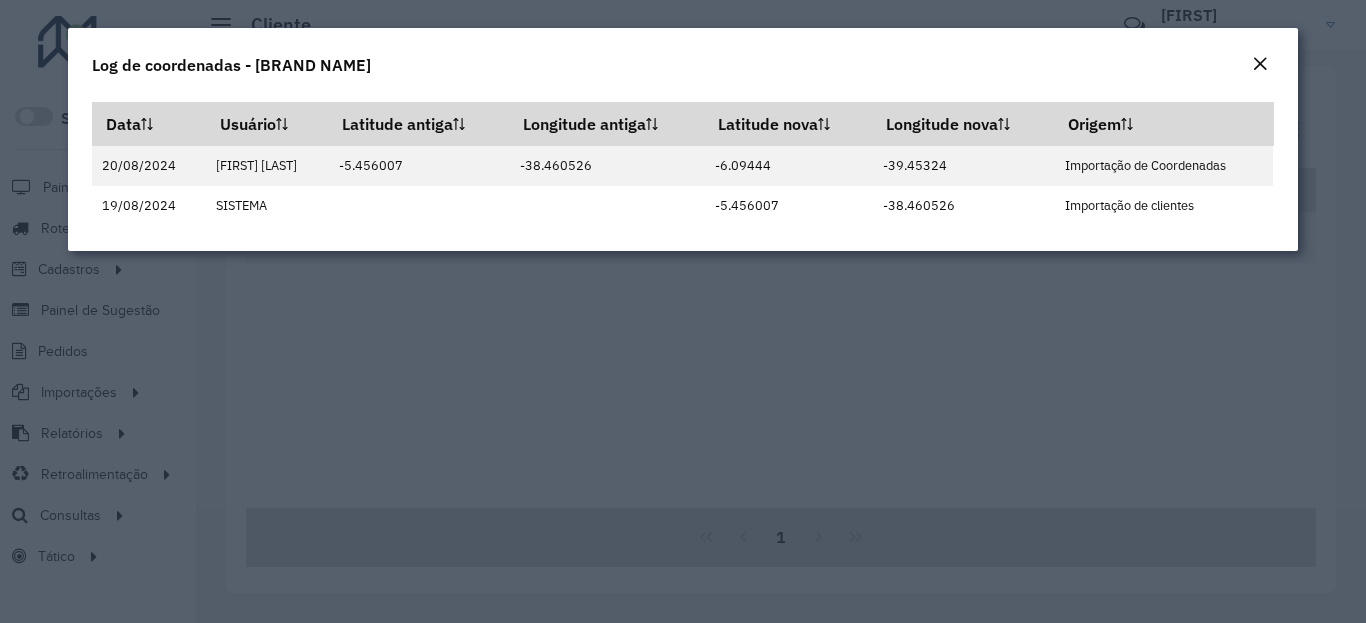 click 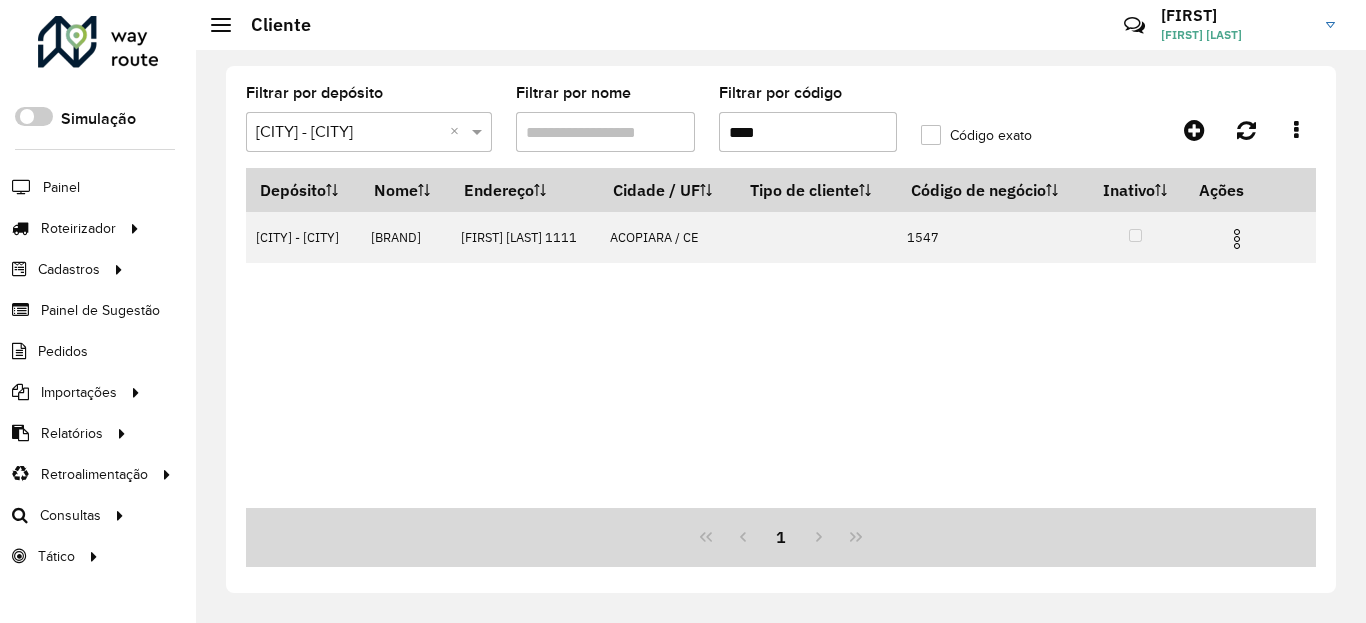 click on "****" at bounding box center (808, 132) 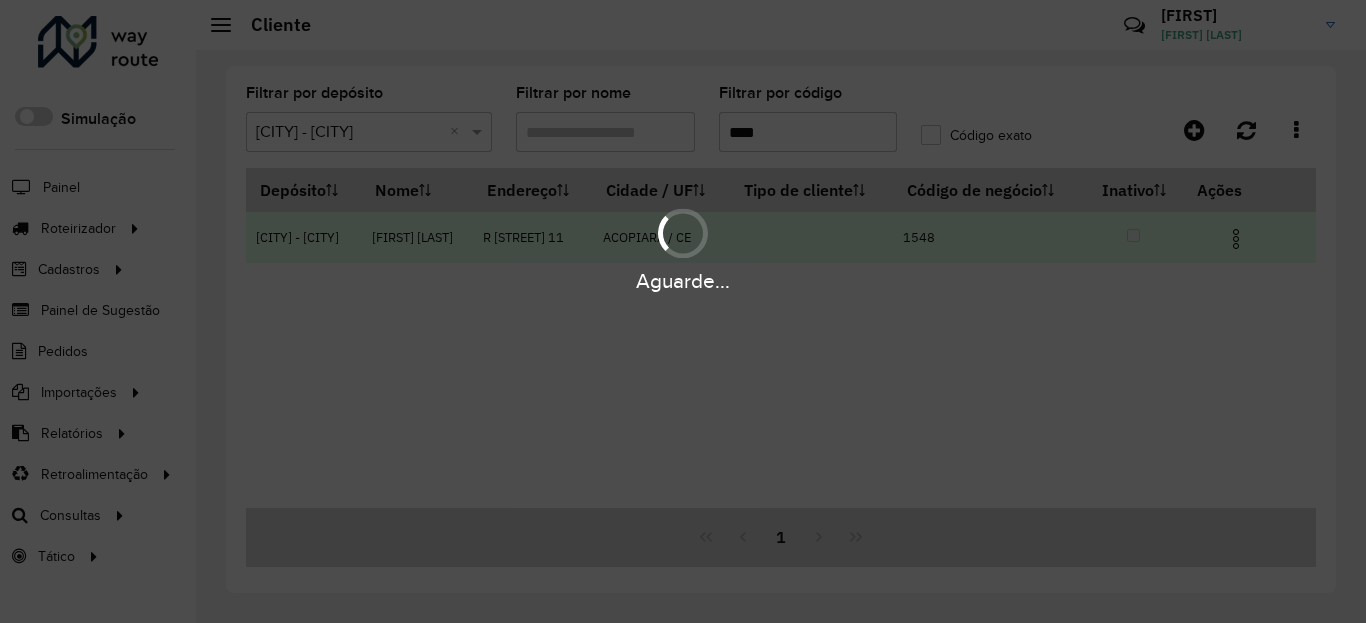 type on "****" 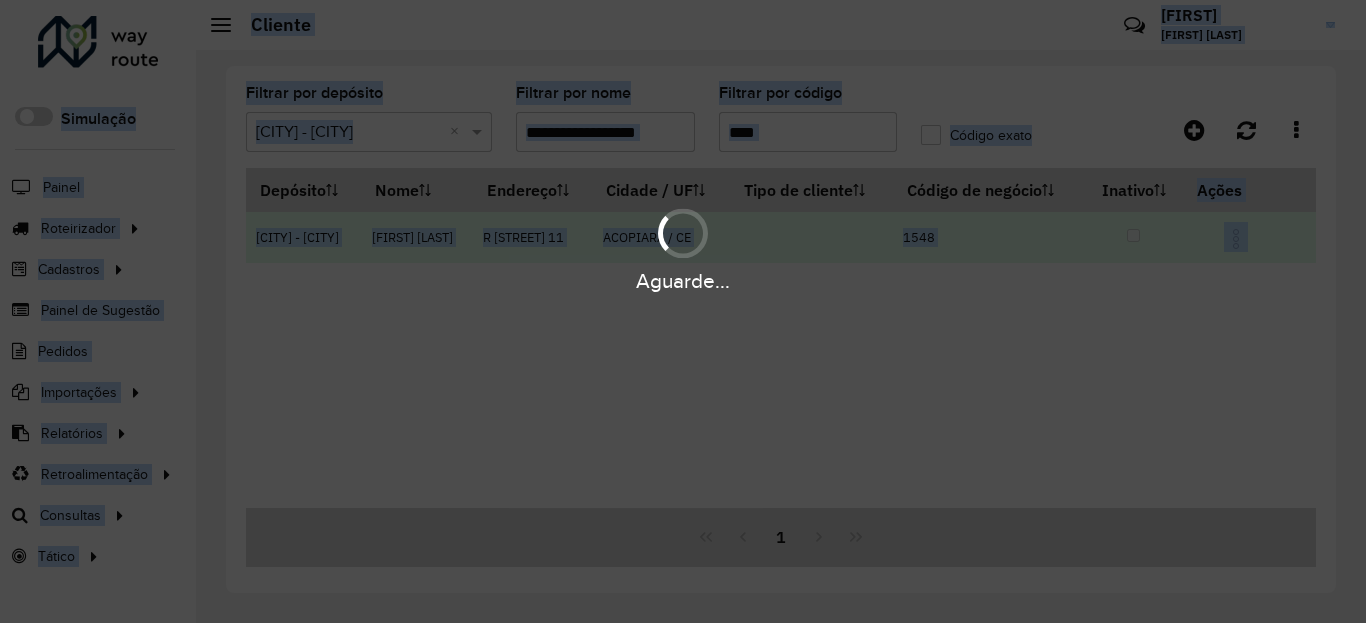 click on "Aguarde...  Pop-up bloqueado!  Seu navegador bloqueou automáticamente a abertura de uma nova janela.   Acesse as configurações e adicione o endereço do sistema a lista de permissão.   Fechar  Roteirizador AmbevTech Simulação Painel Roteirizador Entregas Vendas Cadastros Checkpoint Classificações de venda Cliente Condição de pagamento Consulta de setores Depósito Disponibilidade de veículos Fator tipo de produto Gabarito planner Grupo Rota Fator Tipo Produto Grupo de Depósito Grupo de rotas exclusiva Grupo de setores Jornada Jornada RN Layout integração Modelo Motorista Multi Depósito Painel de sugestão Parada Pedágio Perfil de Vendedor Ponto de apoio Ponto de apoio FAD Prioridade pedido Produto Restrição de Atendimento Planner Rodízio de placa Rota exclusiva FAD Rótulo Setor Setor Planner Tempo de parada de refeição Tipo de cliente Tipo de veículo Tipo de veículo RN Transportadora Usuário Vendedor Veículo Painel de Sugestão Pedidos Importações Classificação e volume de venda" at bounding box center (683, 311) 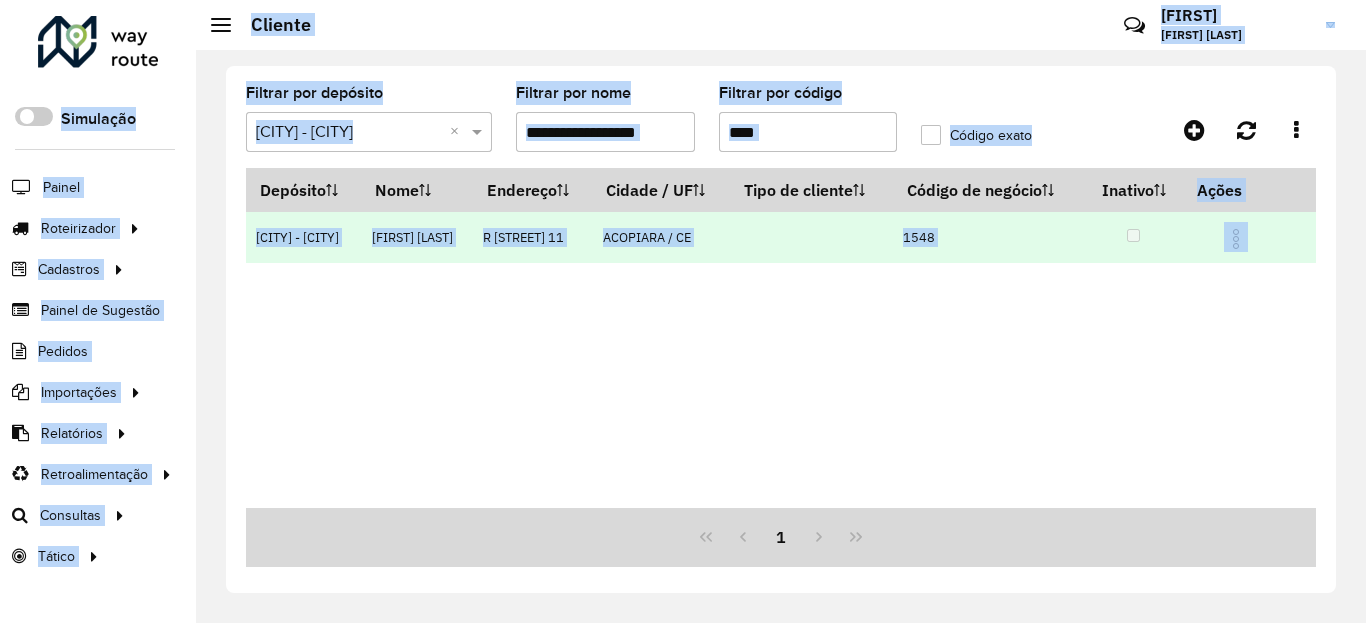click at bounding box center (1236, 239) 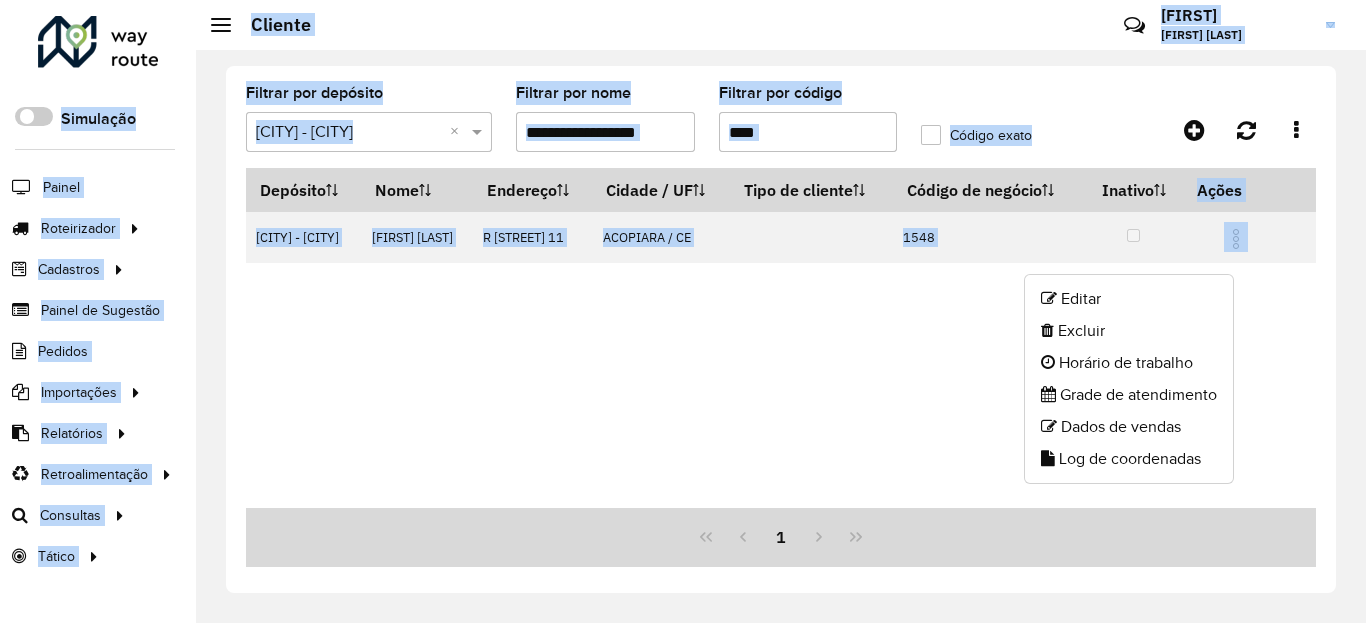 drag, startPoint x: 875, startPoint y: 445, endPoint x: 1136, endPoint y: 379, distance: 269.2155 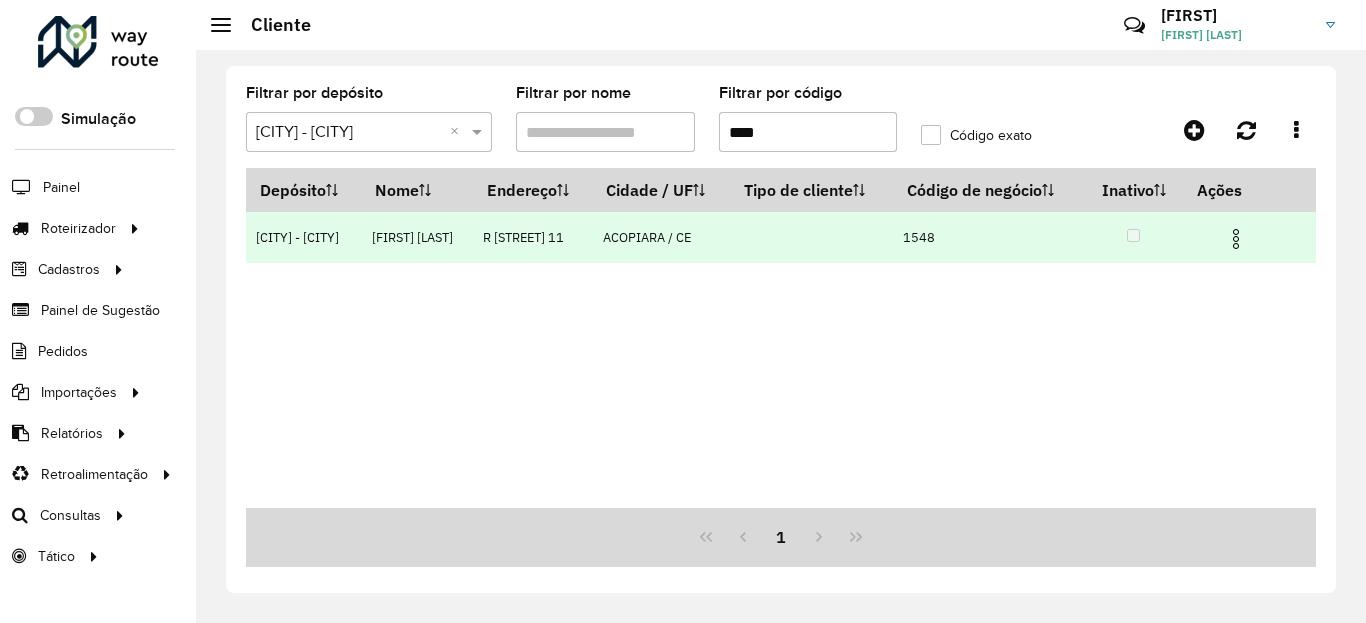click at bounding box center (1236, 239) 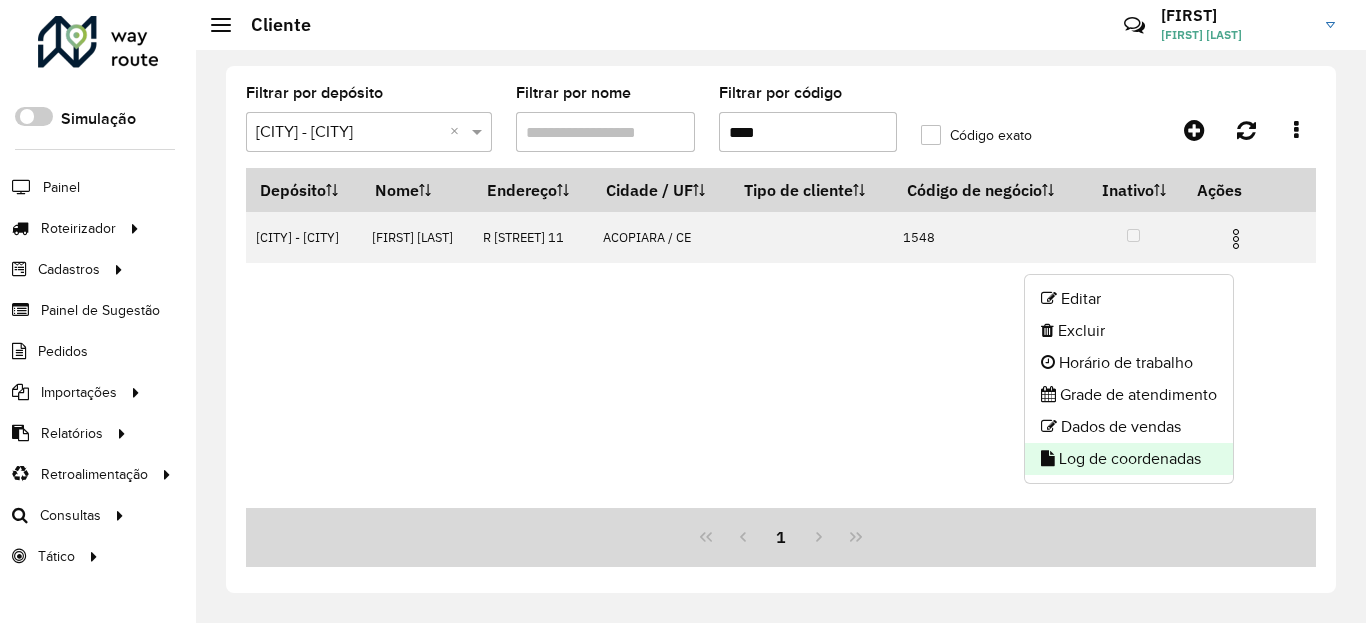 click on "Log de coordenadas" 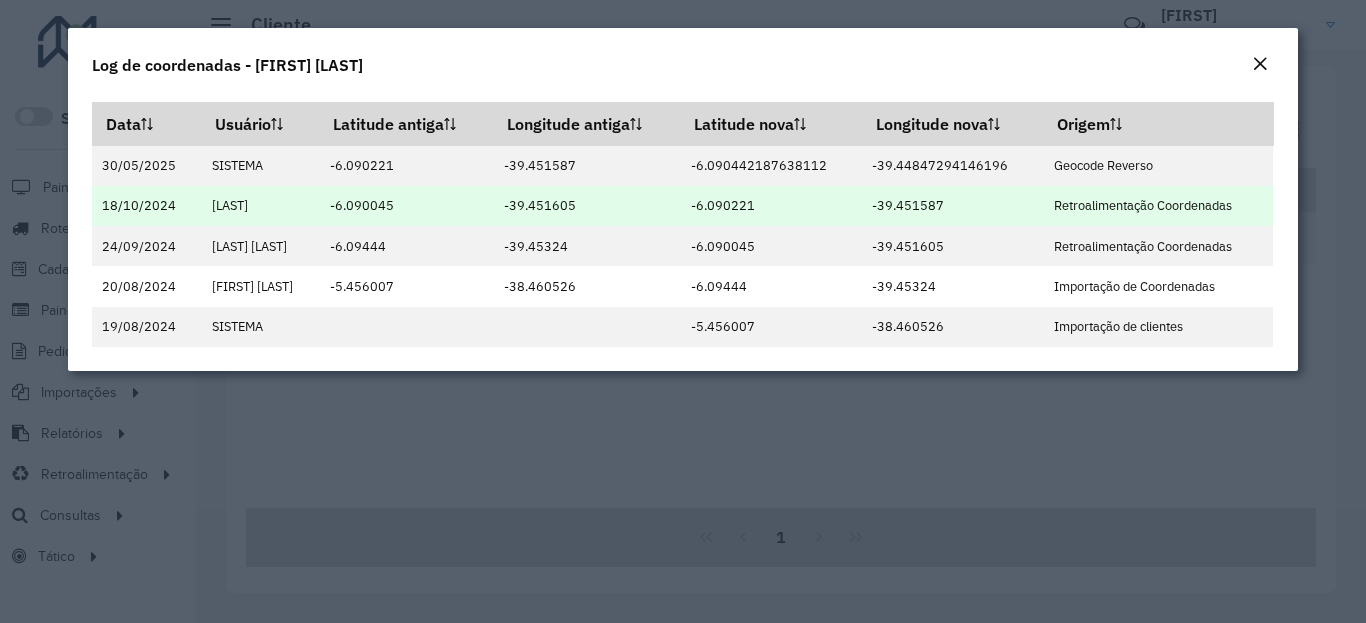 click on "[COORDINATE]" at bounding box center [771, 206] 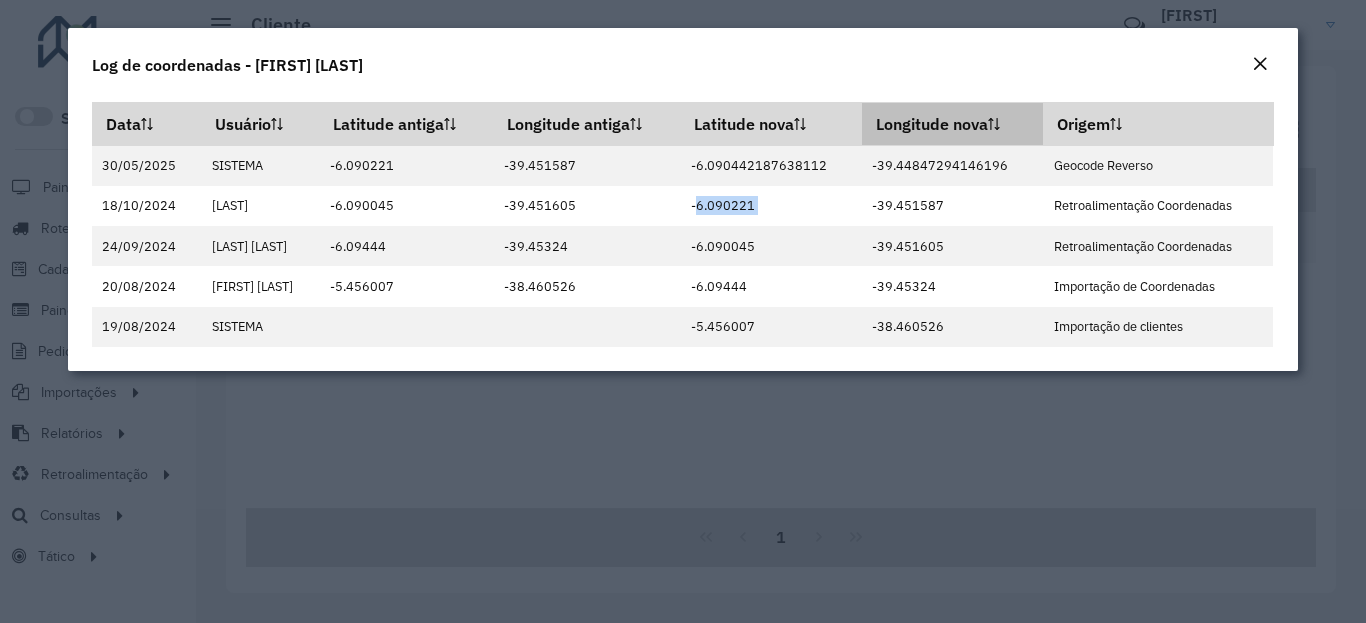 copy on "[COORDINATE]" 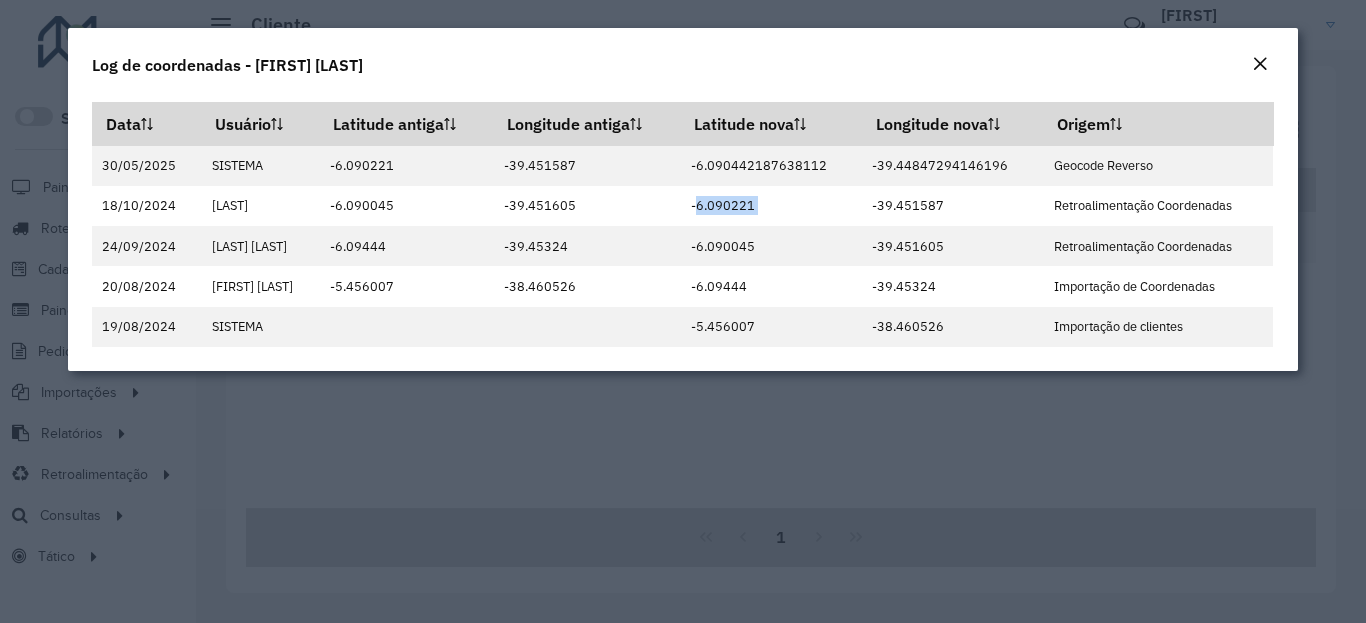 click 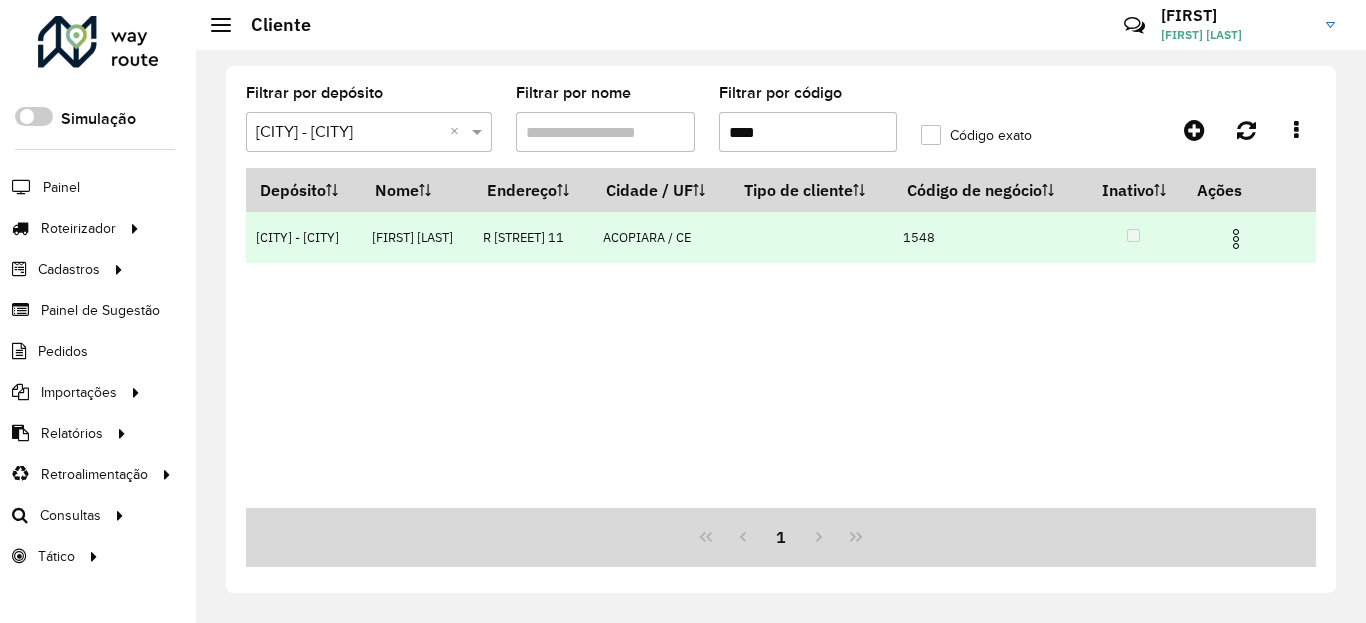 click at bounding box center [1236, 239] 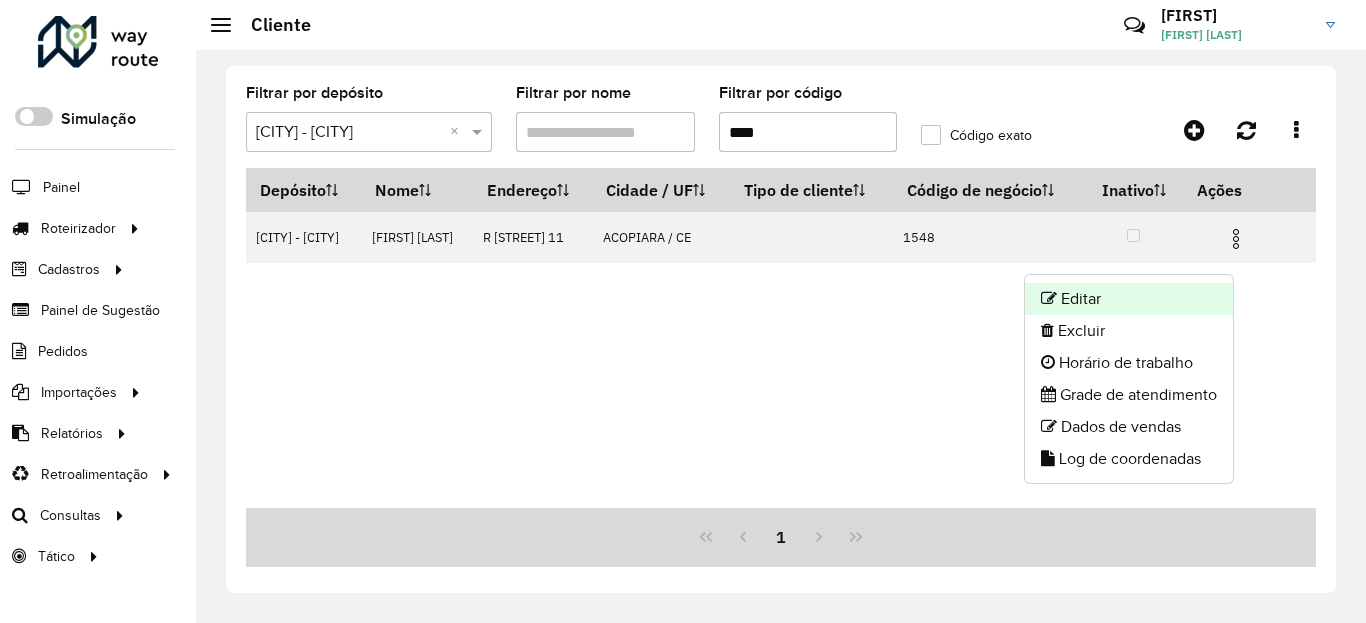 click on "Editar" 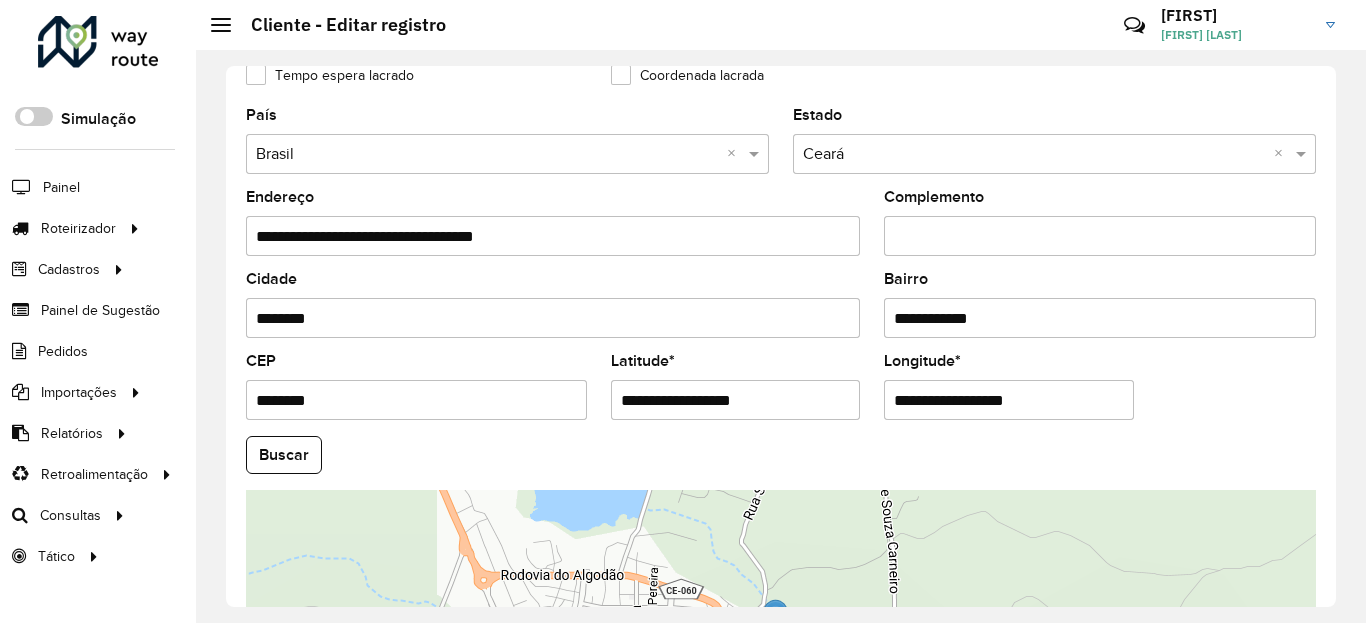 scroll, scrollTop: 600, scrollLeft: 0, axis: vertical 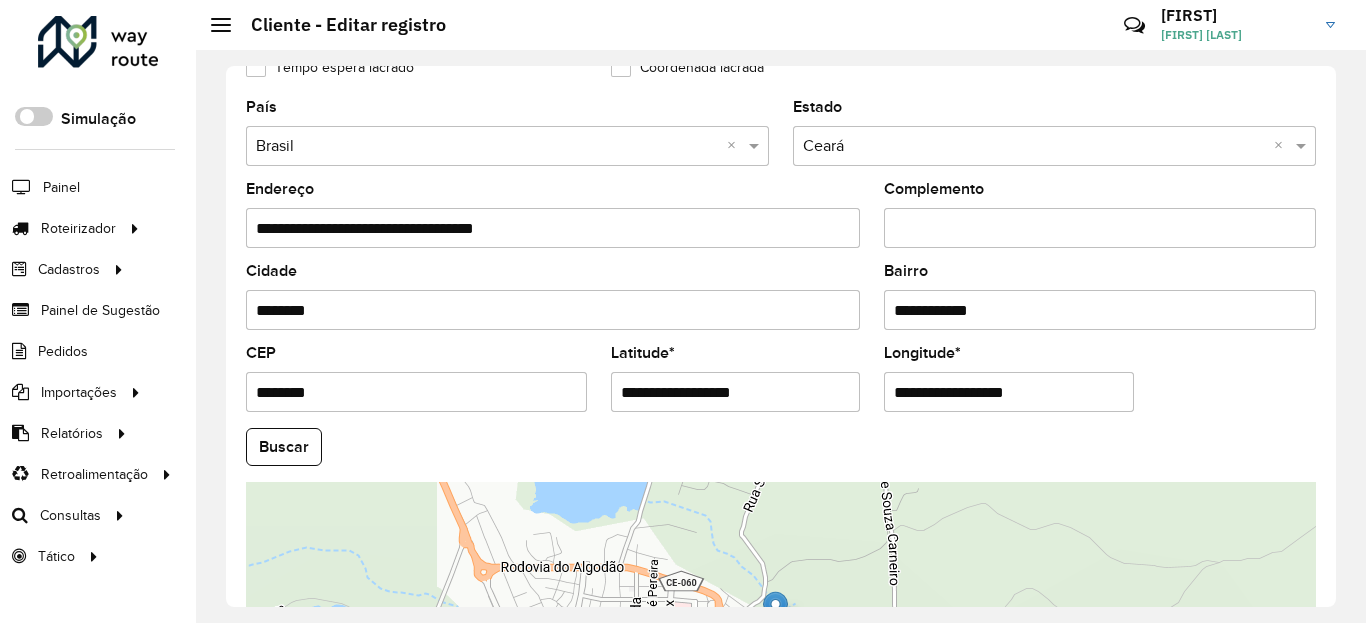 click on "**********" at bounding box center (736, 392) 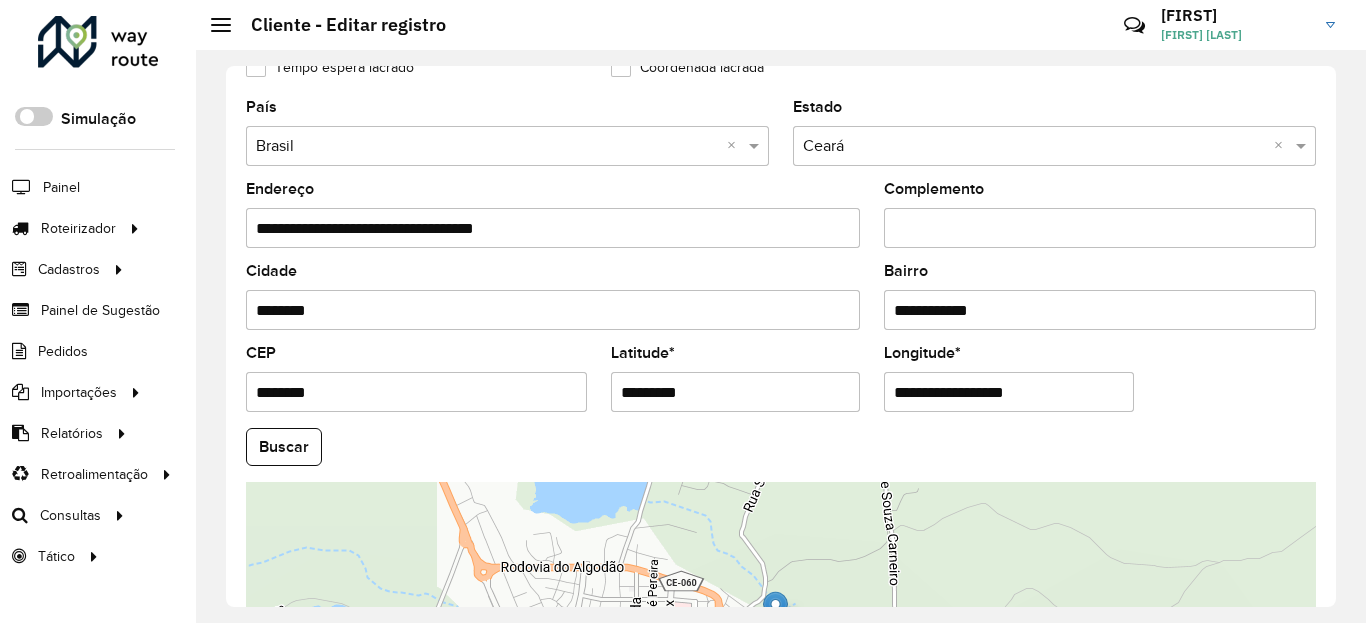 type on "*********" 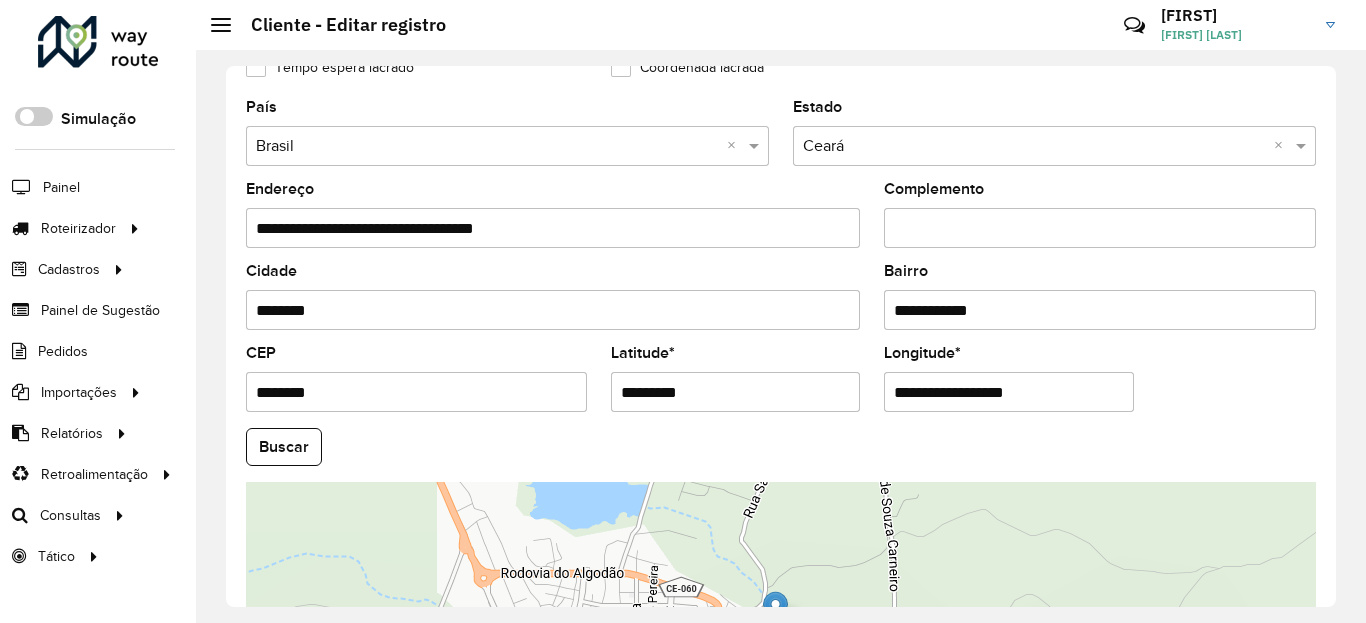 click on "**********" at bounding box center (1009, 392) 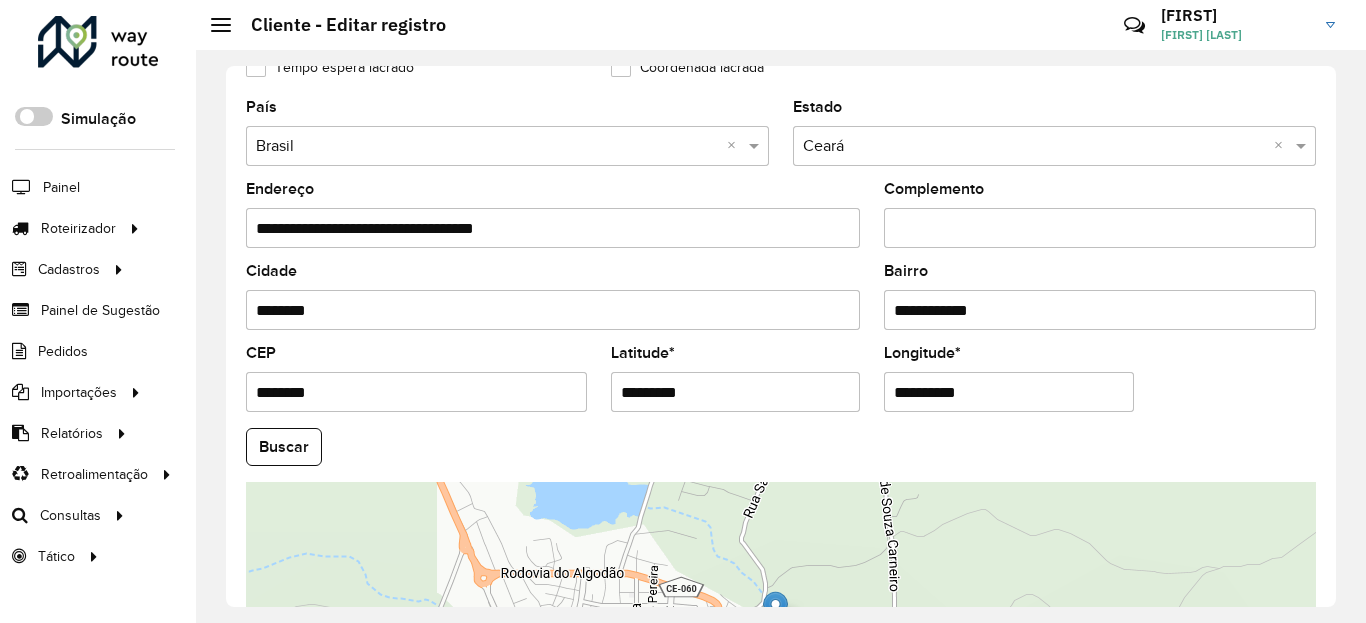 type on "**********" 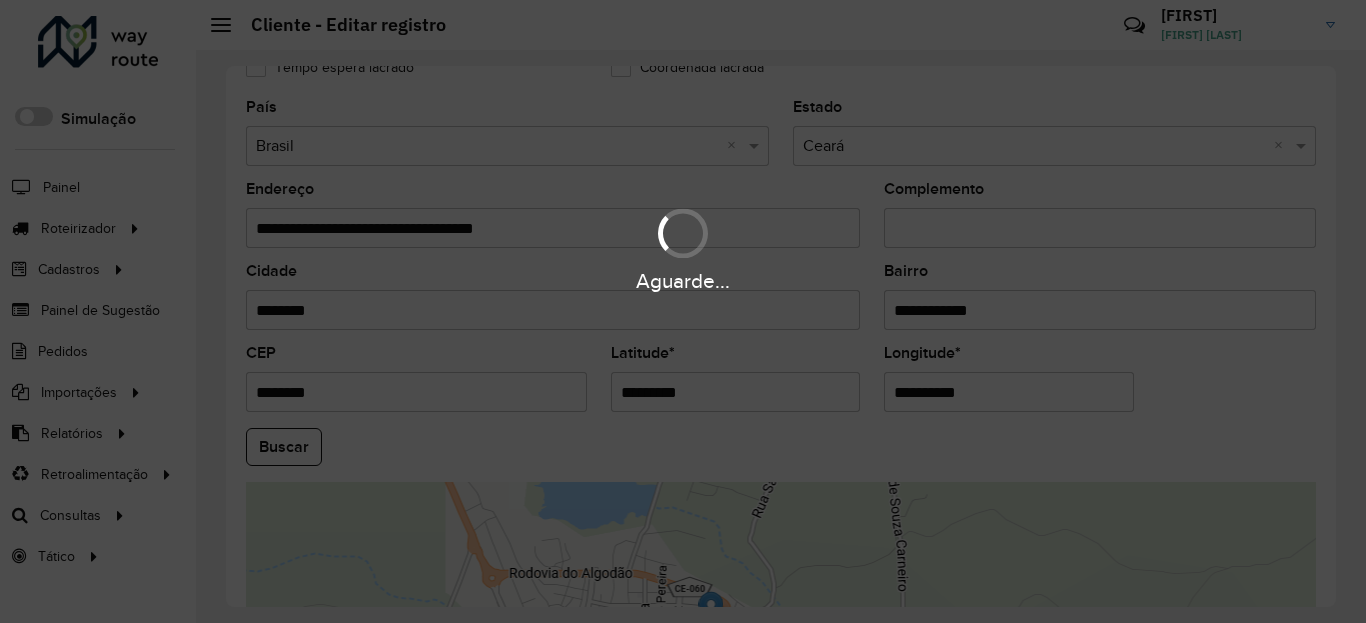 click on "Aguarde...  Pop-up bloqueado!  Seu navegador bloqueou automáticamente a abertura de uma nova janela.   Acesse as configurações e adicione o endereço do sistema a lista de permissão.   Fechar  Roteirizador AmbevTech Simulação Painel Roteirizador Entregas Vendas Cadastros Checkpoint Classificações de venda Cliente Condição de pagamento Consulta de setores Depósito Disponibilidade de veículos Fator tipo de produto Gabarito planner Grupo Rota Fator Tipo Produto Grupo de Depósito Grupo de rotas exclusiva Grupo de setores Jornada Jornada RN Layout integração Modelo Motorista Multi Depósito Painel de sugestão Parada Pedágio Perfil de Vendedor Ponto de apoio Ponto de apoio FAD Prioridade pedido Produto Restrição de Atendimento Planner Rodízio de placa Rota exclusiva FAD Rótulo Setor Setor Planner Tempo de parada de refeição Tipo de cliente Tipo de veículo Tipo de veículo RN Transportadora Usuário Vendedor Veículo Painel de Sugestão Pedidos Importações Classificação e volume de venda" at bounding box center (683, 311) 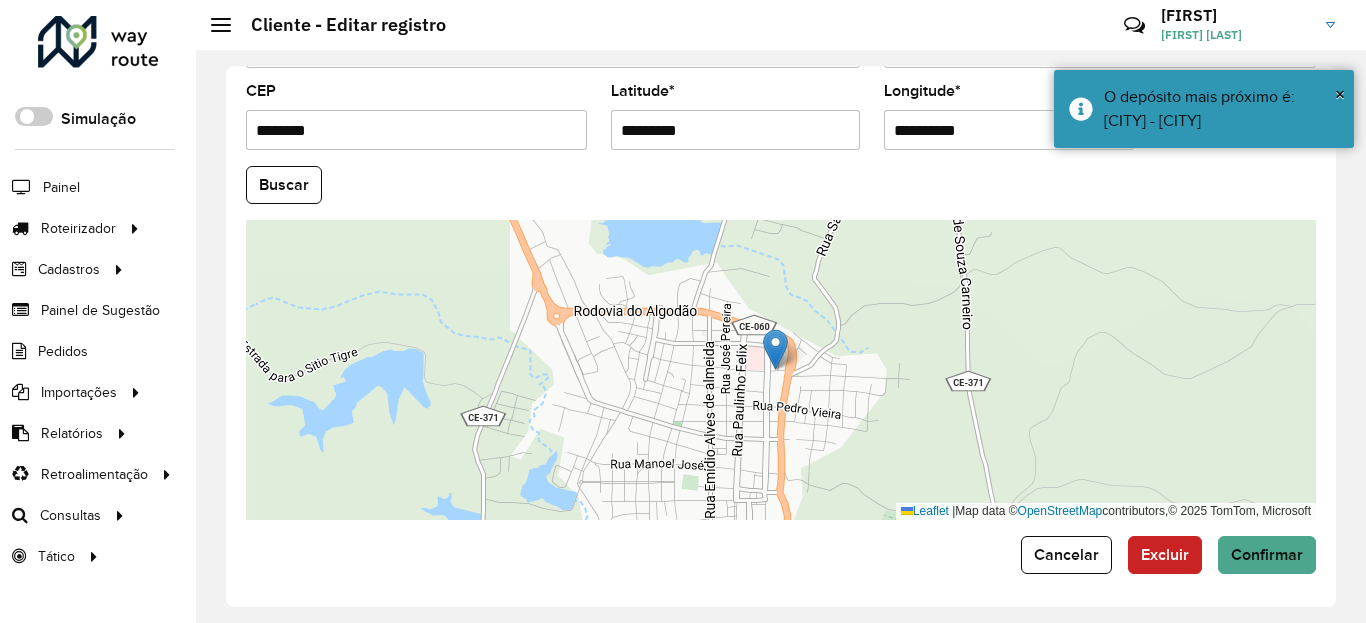 scroll, scrollTop: 865, scrollLeft: 0, axis: vertical 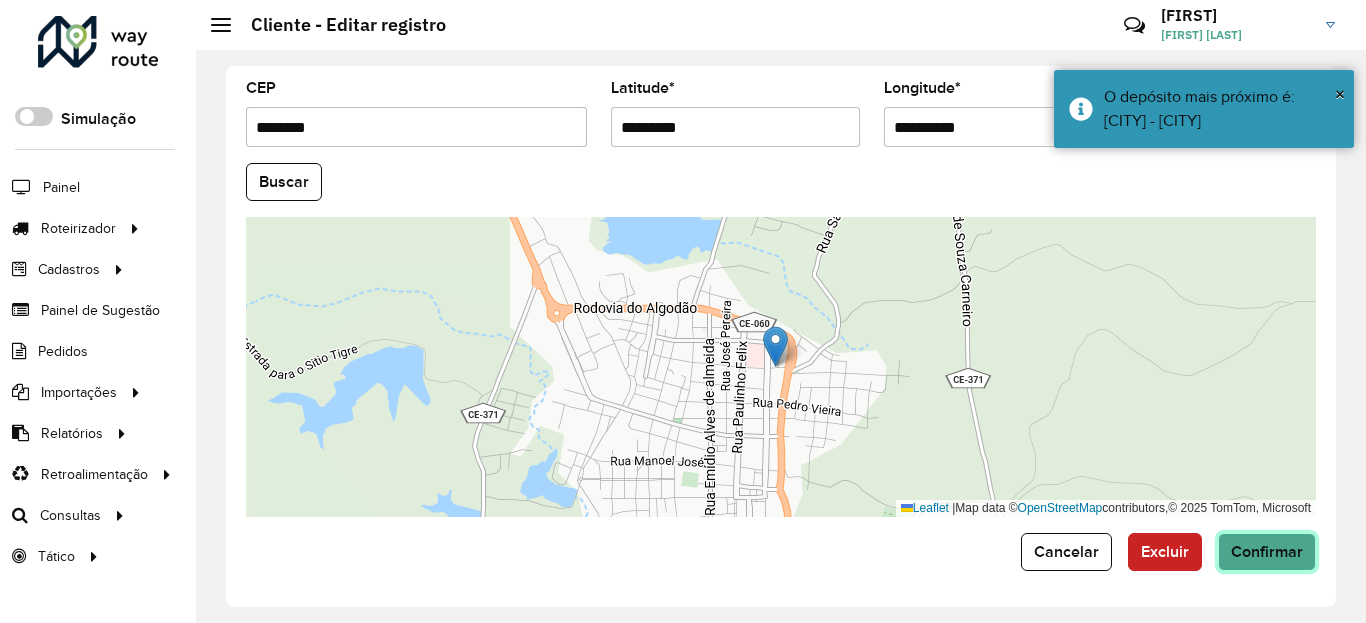 click on "Confirmar" 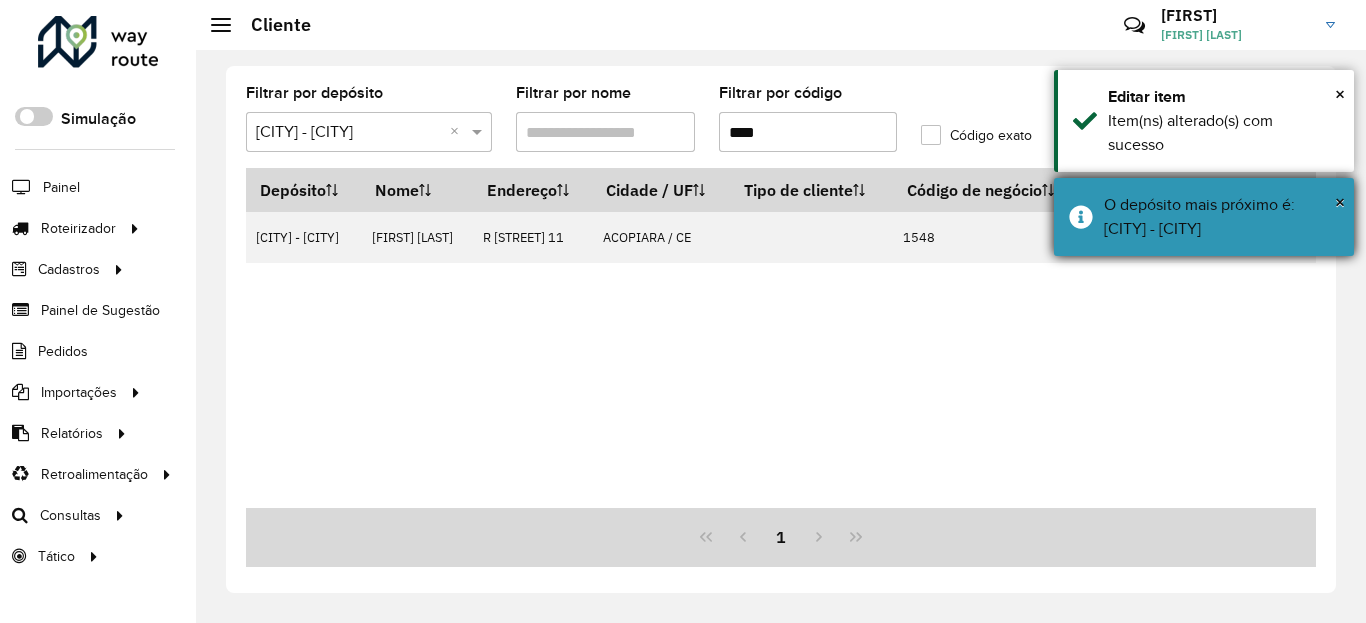 click on "O depósito mais próximo é: Dunas - Tauá" at bounding box center (1221, 217) 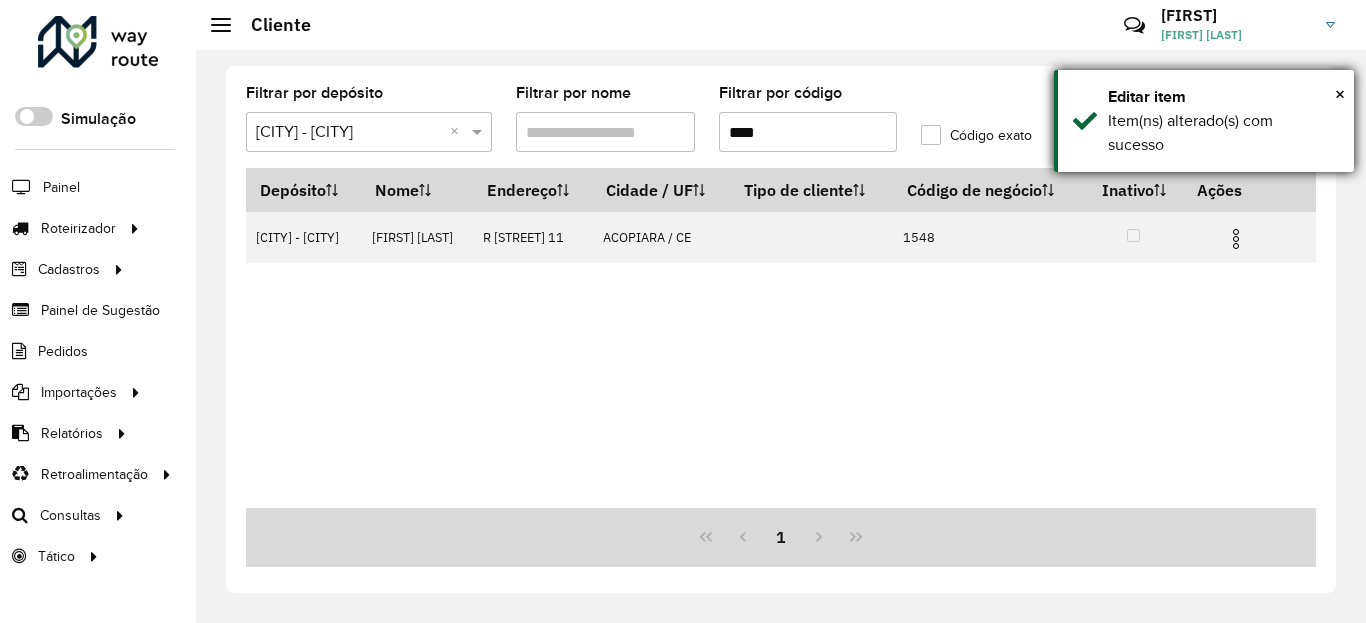 click on "Item(ns) alterado(s) com sucesso" at bounding box center [1223, 133] 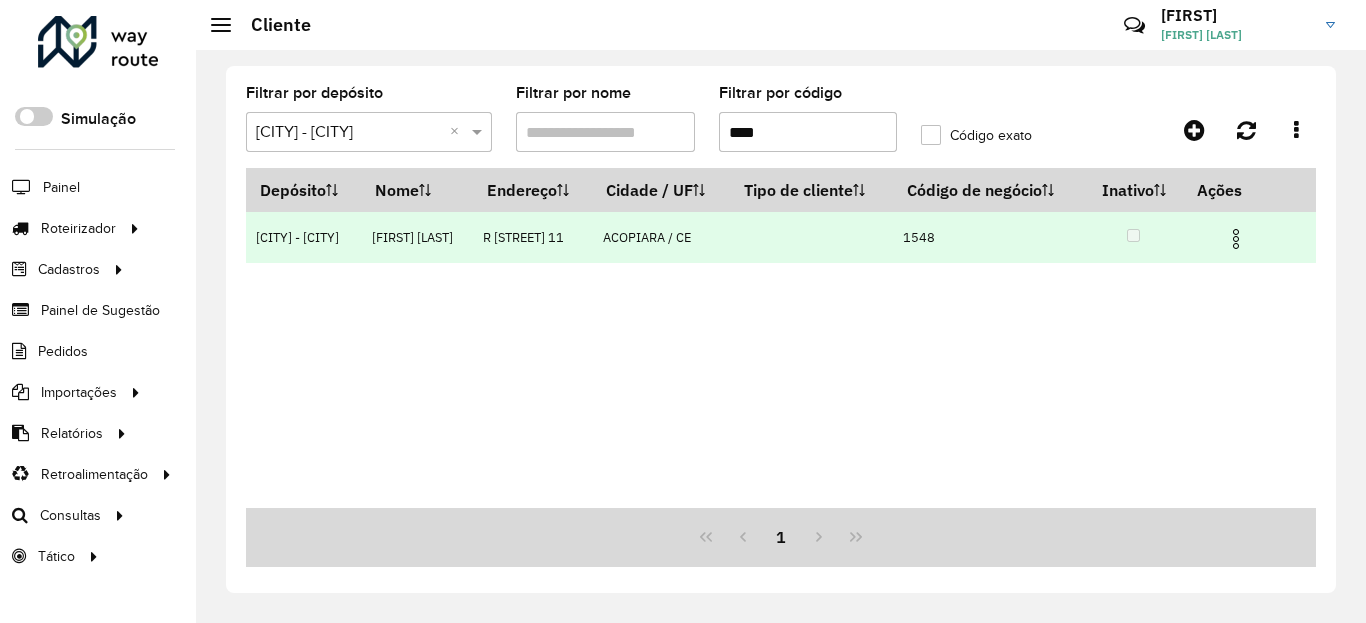click at bounding box center (1236, 239) 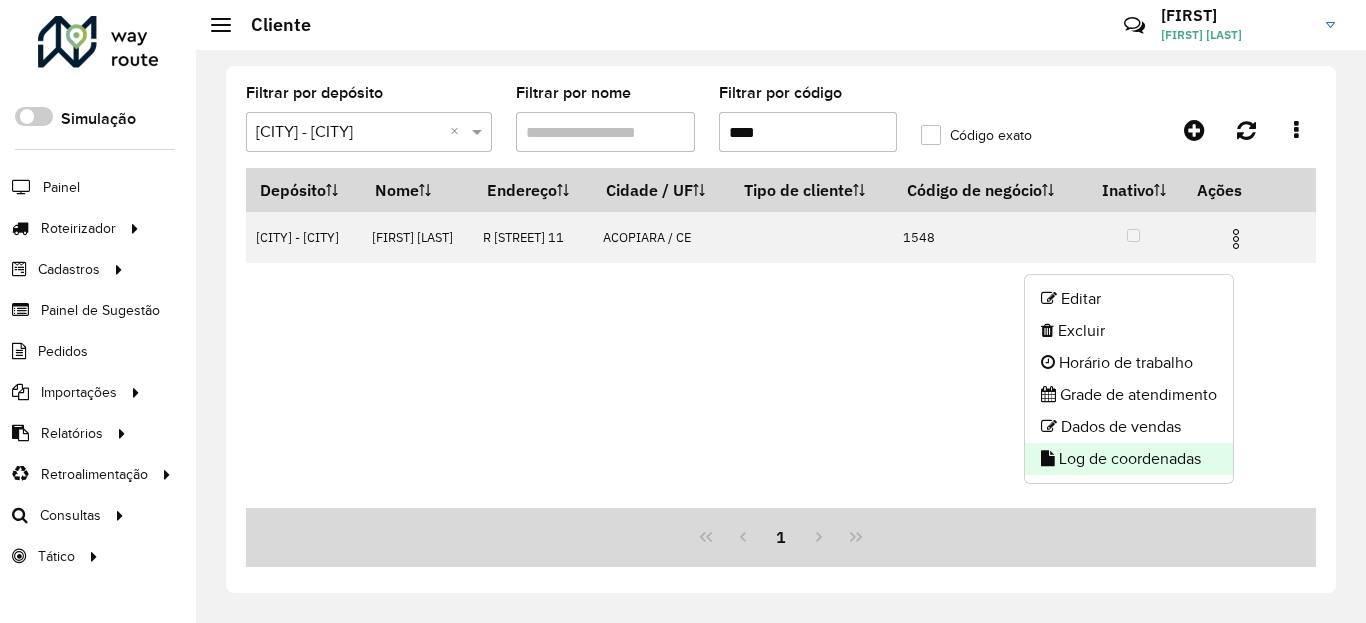 click on "Log de coordenadas" 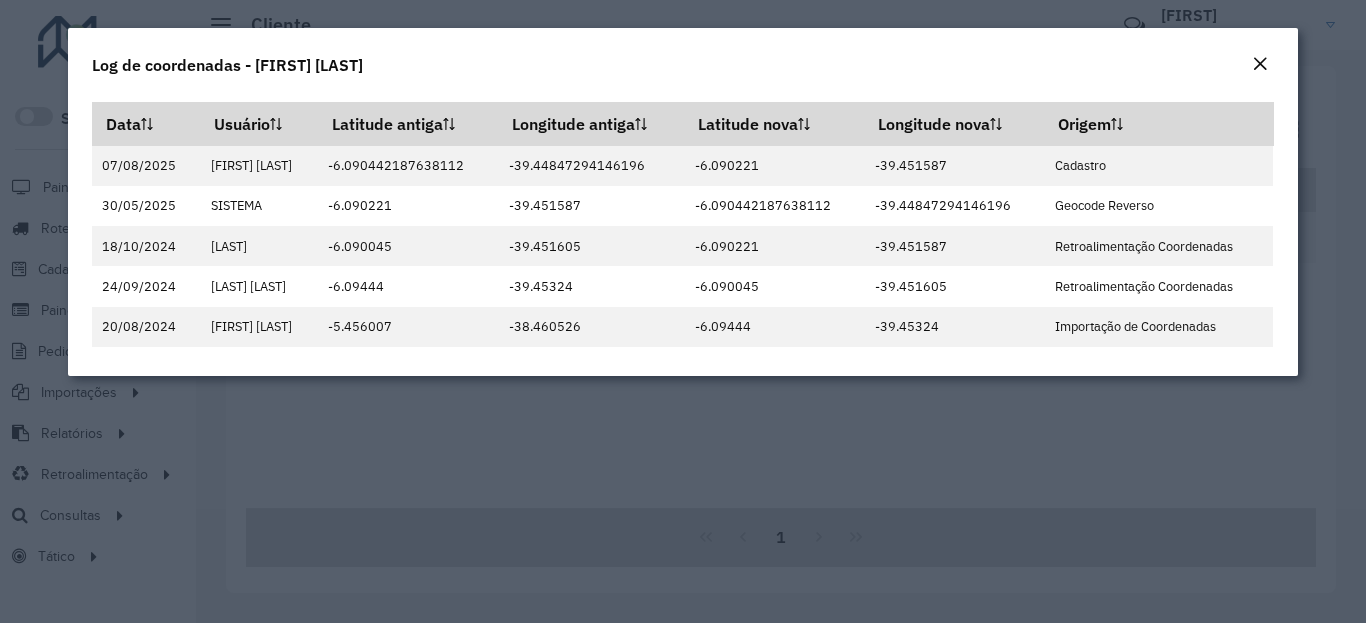 click 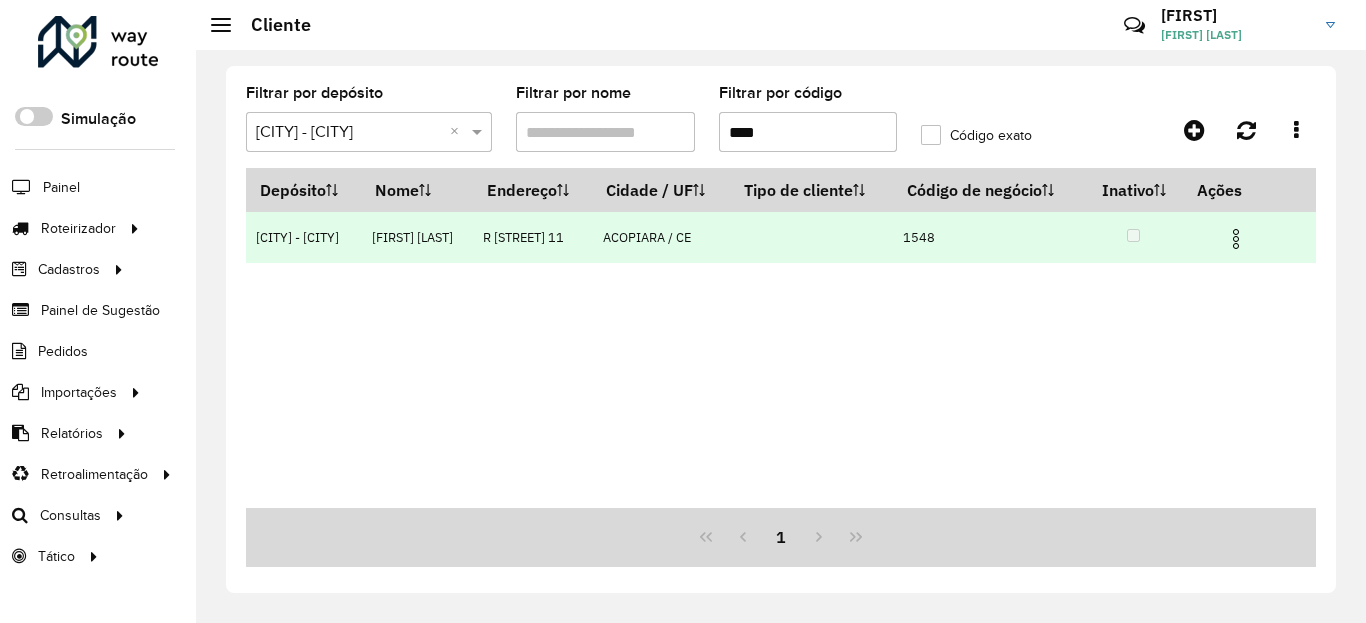 click at bounding box center (1244, 237) 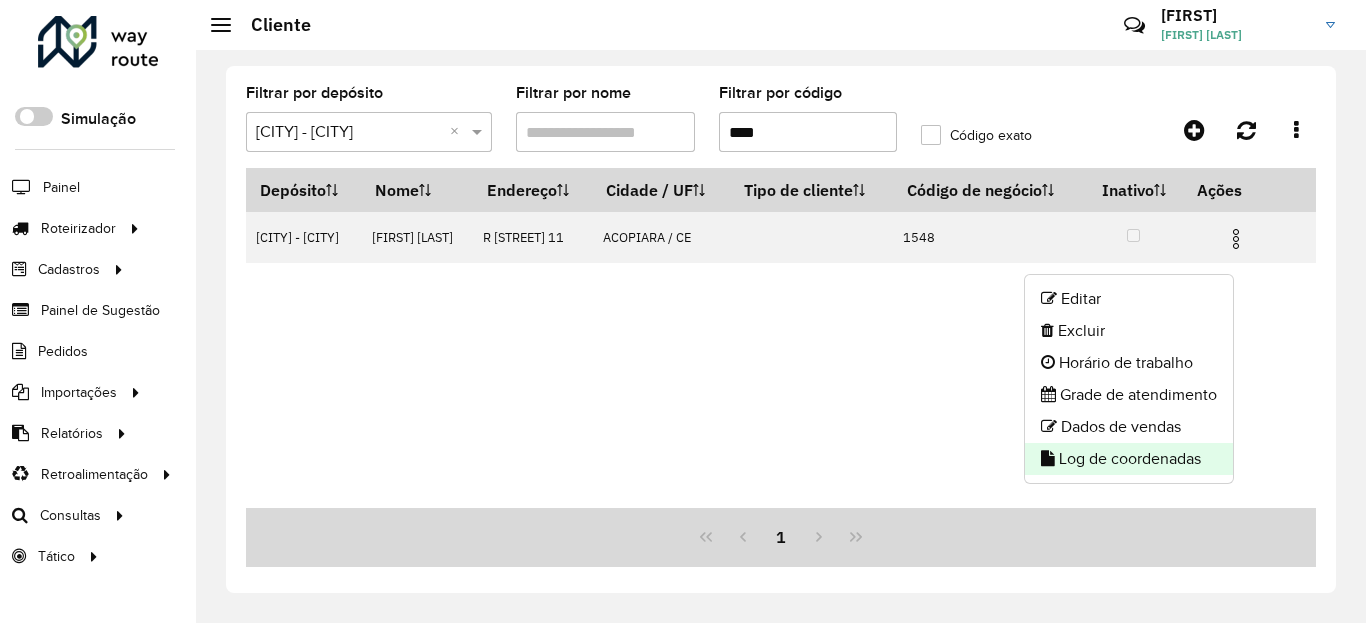 click on "Log de coordenadas" 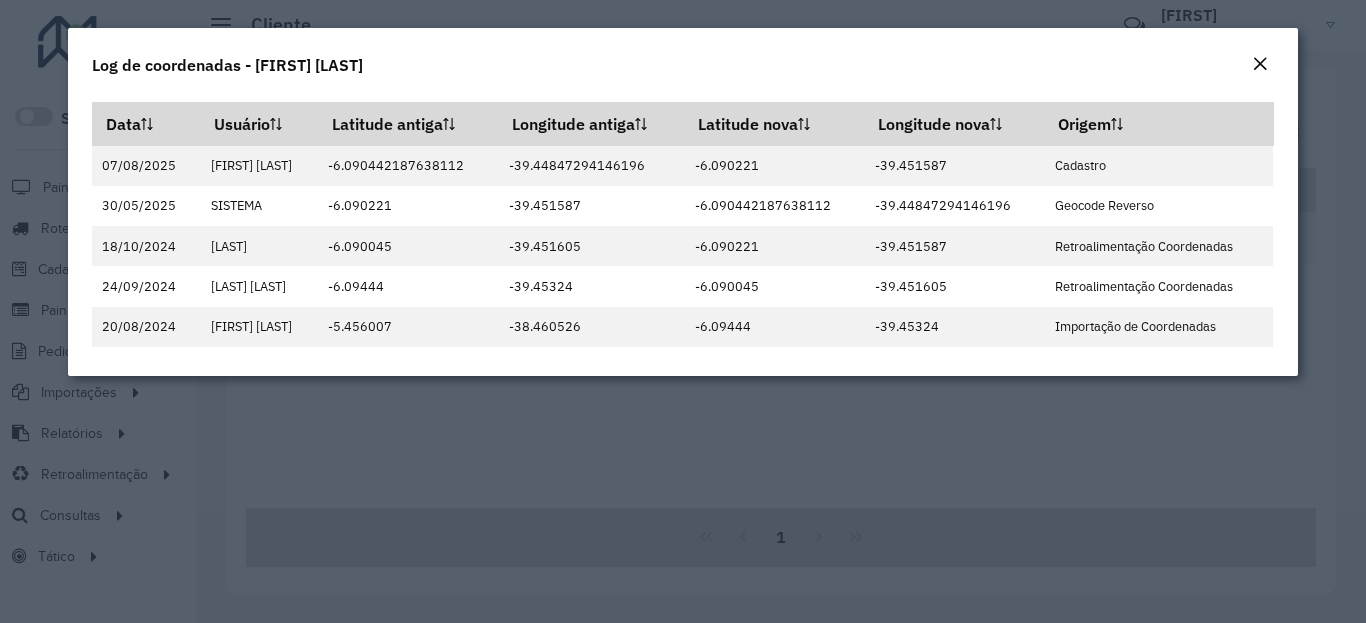 click 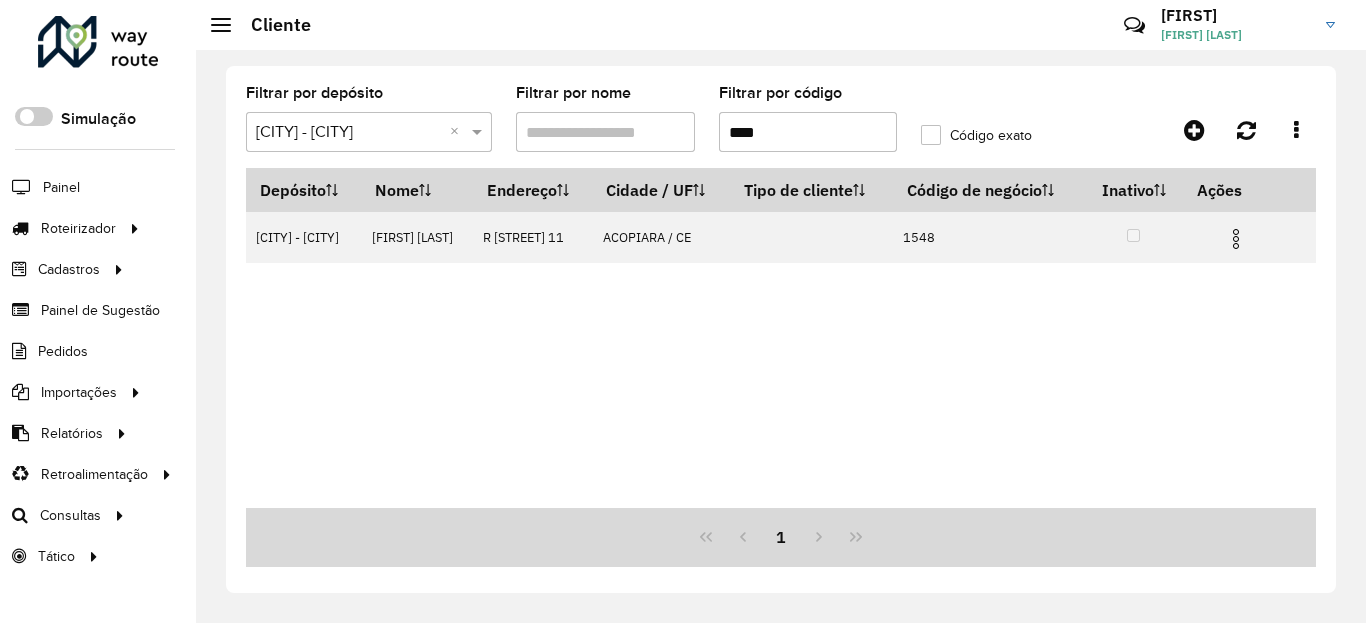 click on "****" at bounding box center (808, 132) 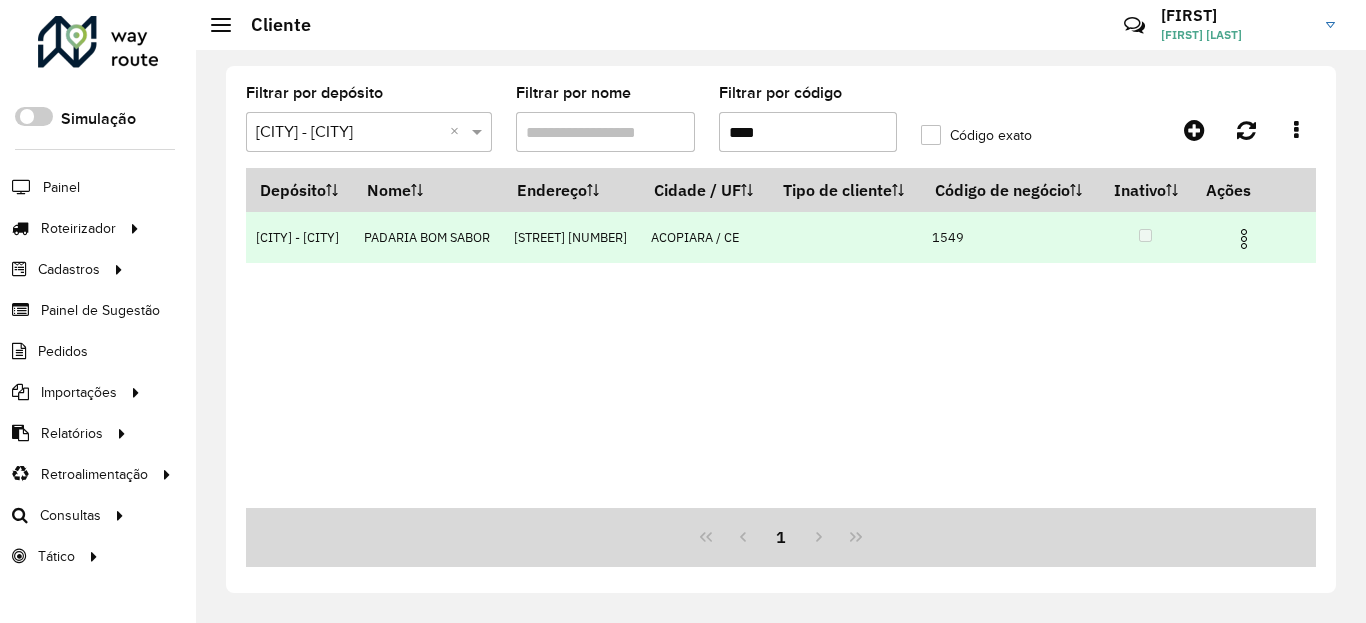 click at bounding box center [1244, 239] 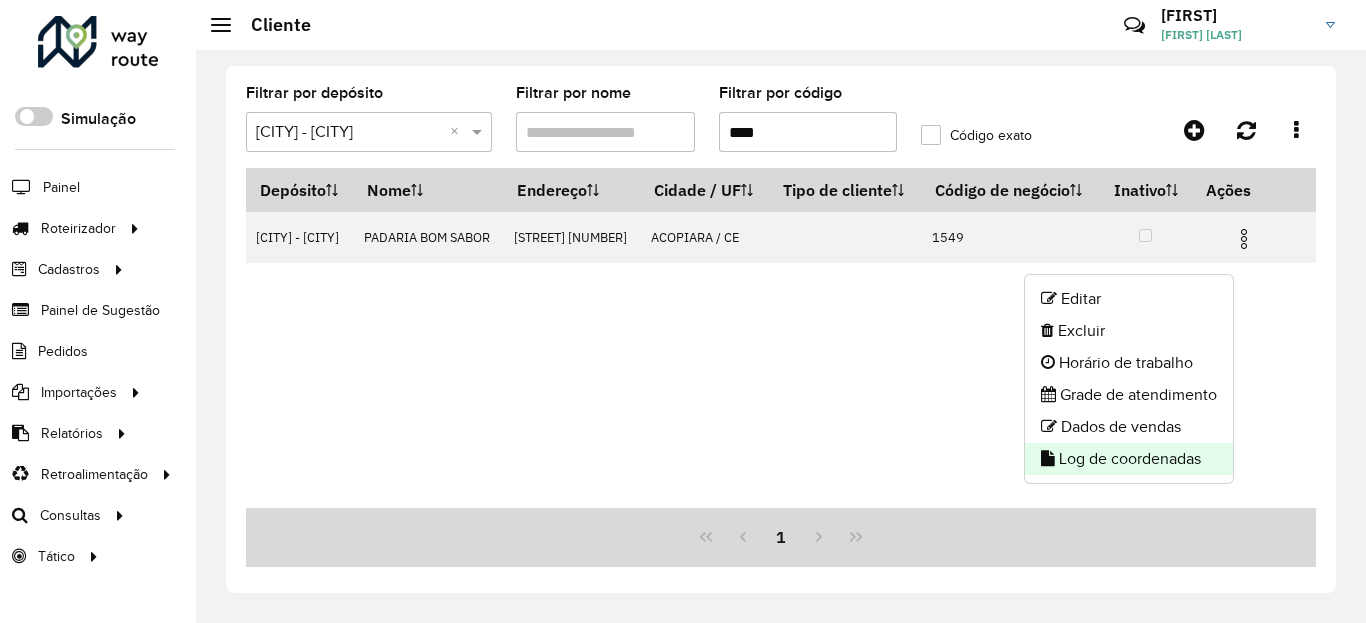 click on "Log de coordenadas" 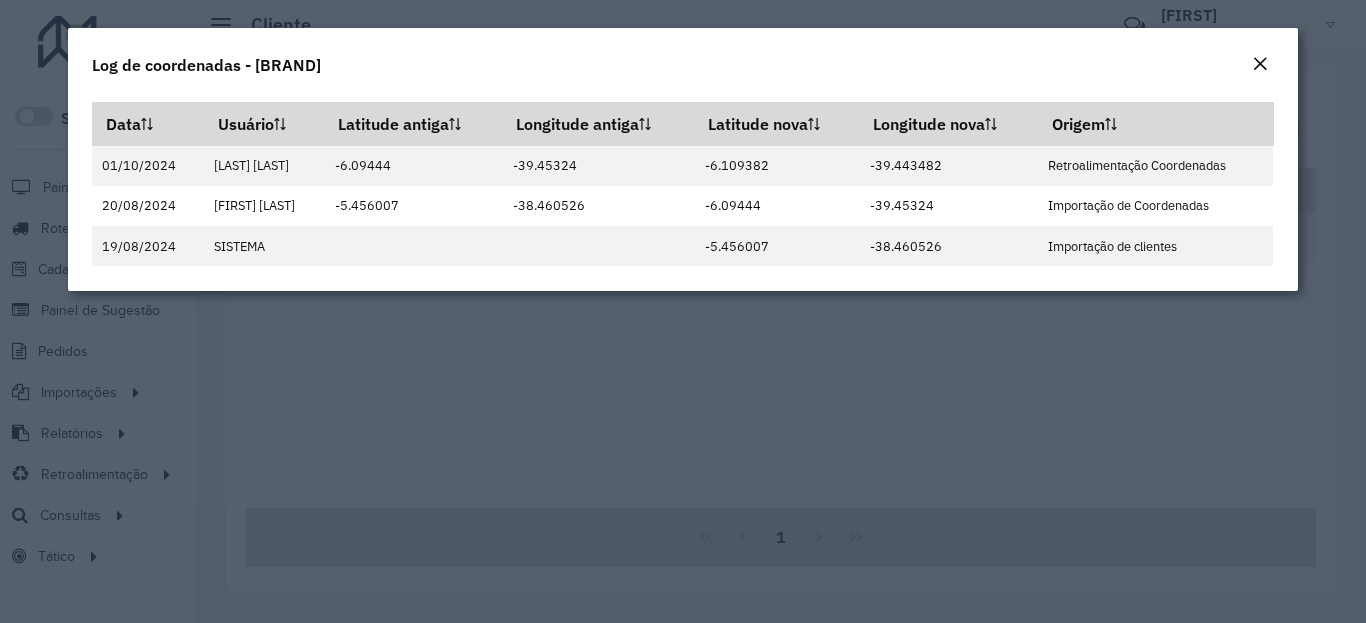 click 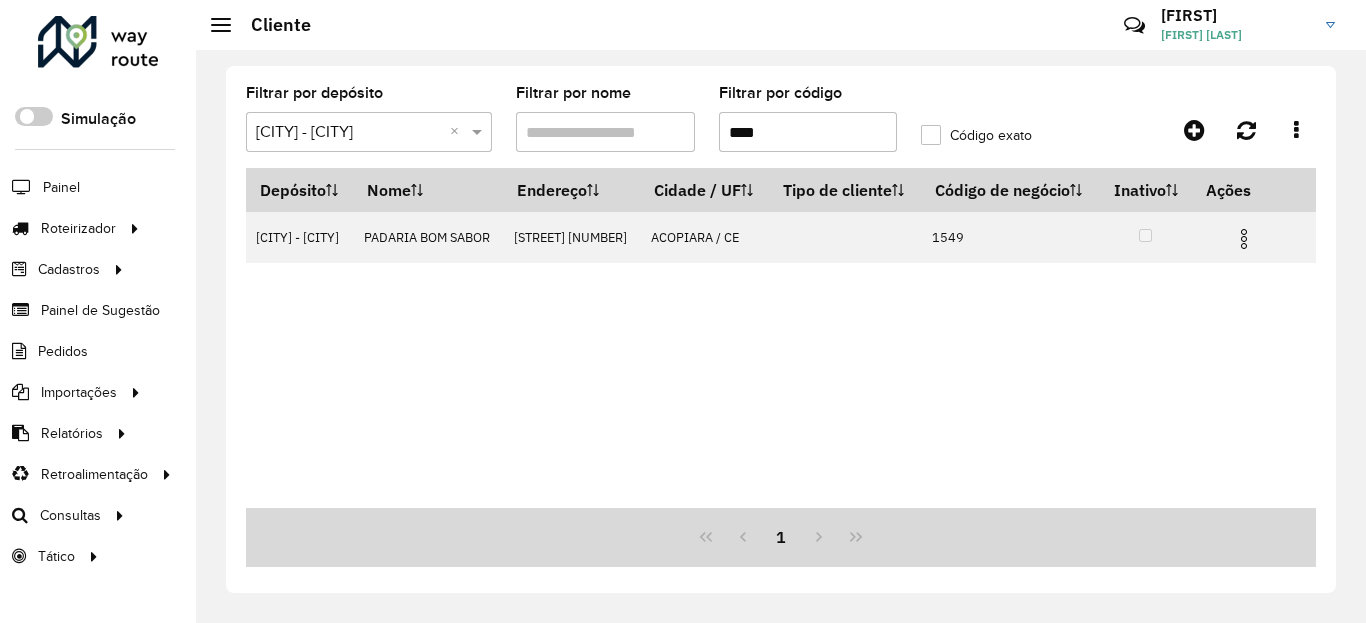click on "****" at bounding box center [808, 132] 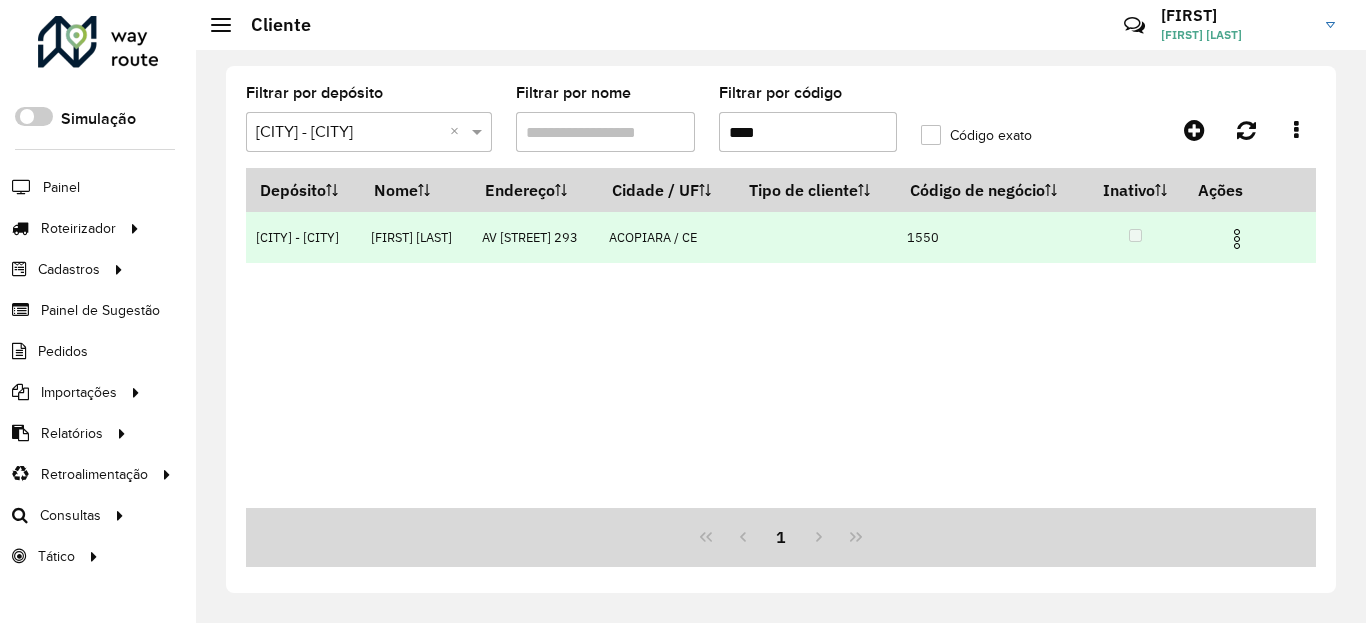 type on "****" 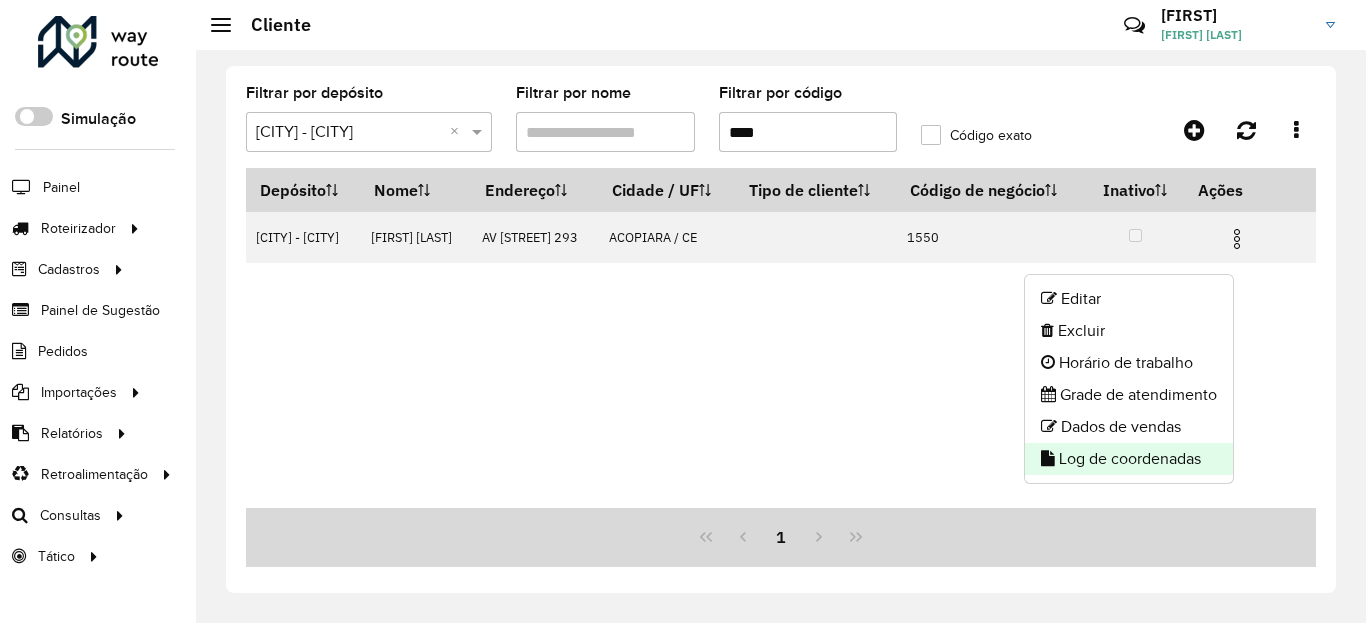 click on "Log de coordenadas" 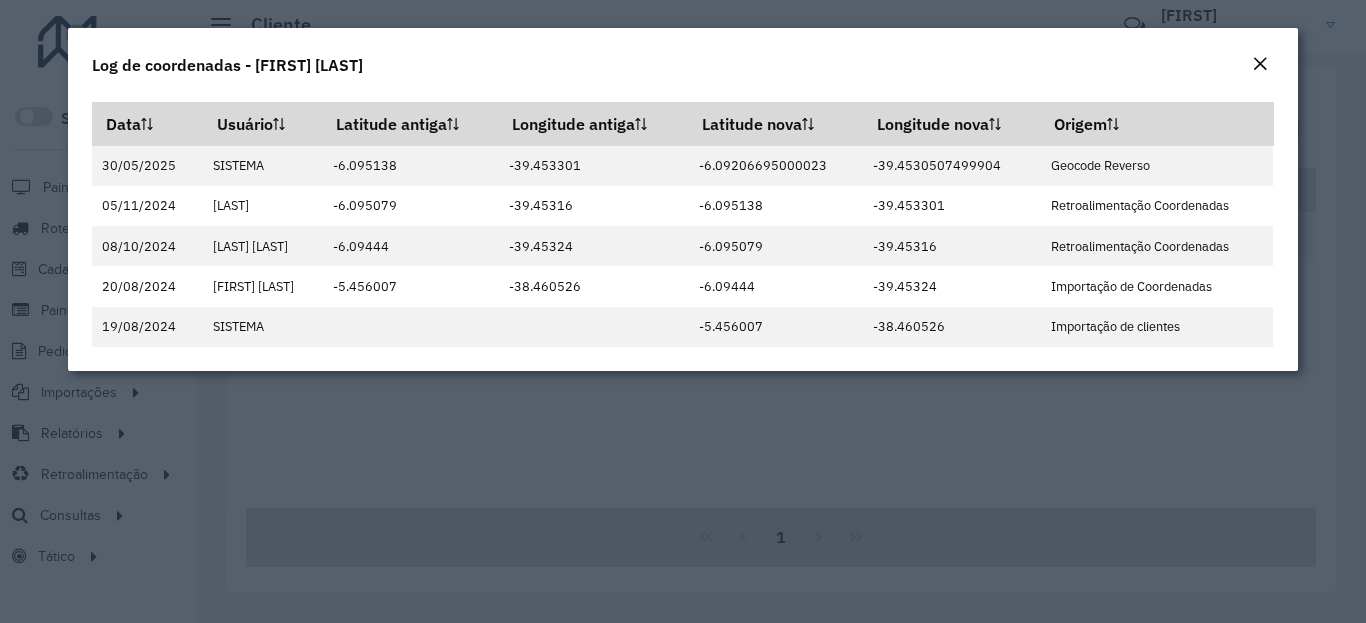 click on "Log de coordenadas - [FIRST] [LAST]" 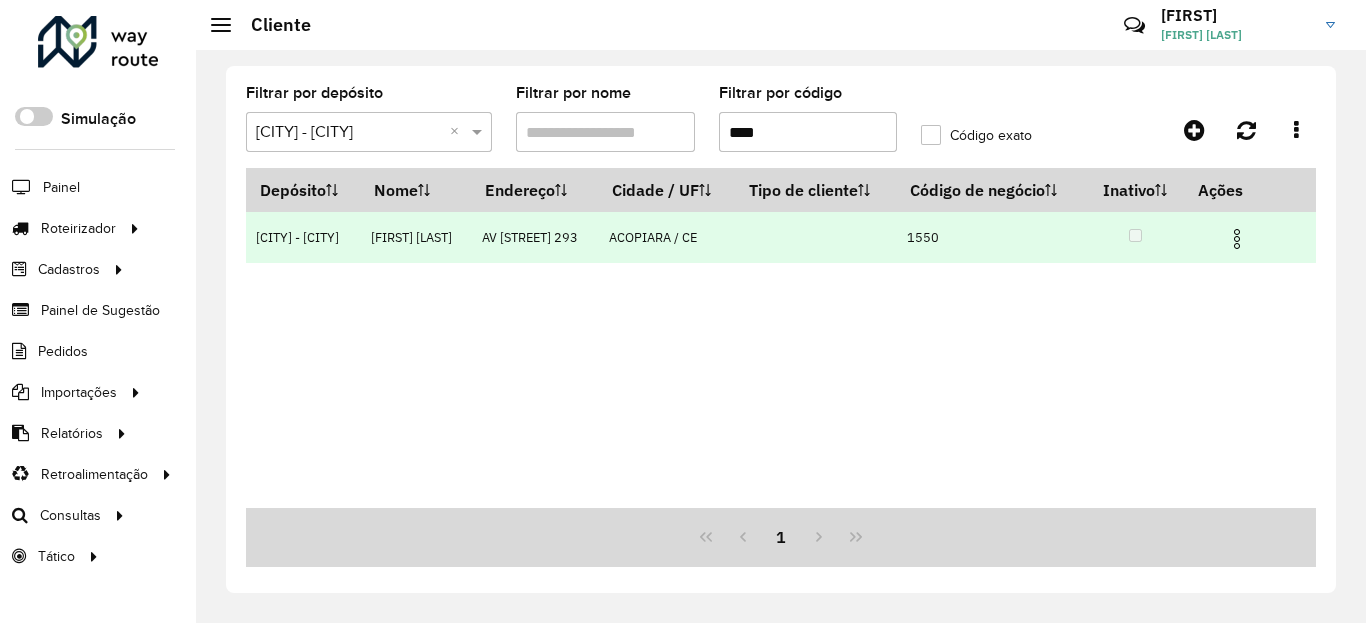 click at bounding box center [1237, 239] 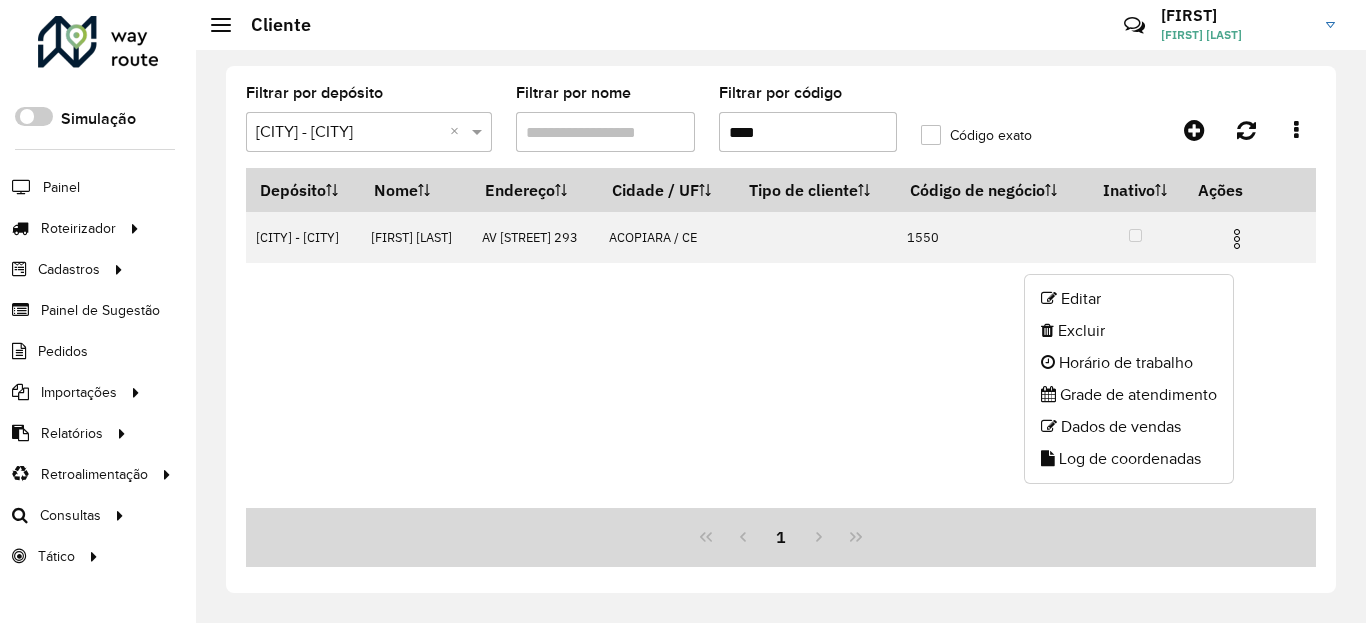 click on "Log de coordenadas" 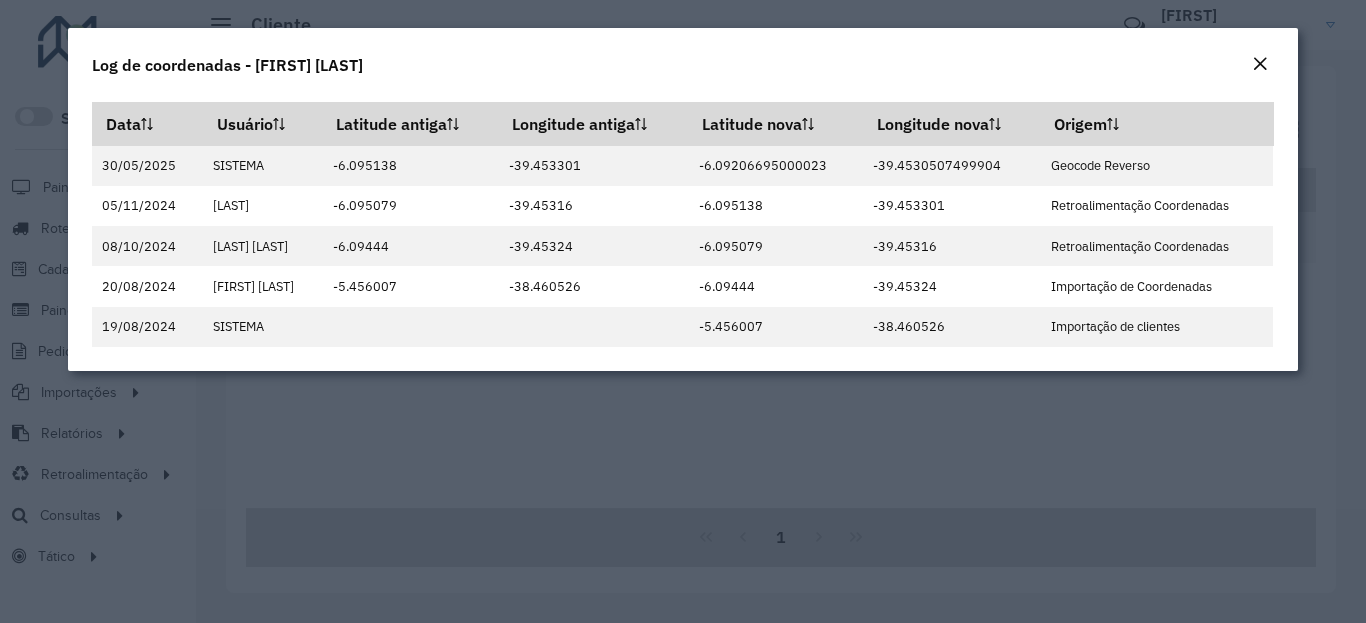 click on "Log de coordenadas - [FIRST] [LAST]" 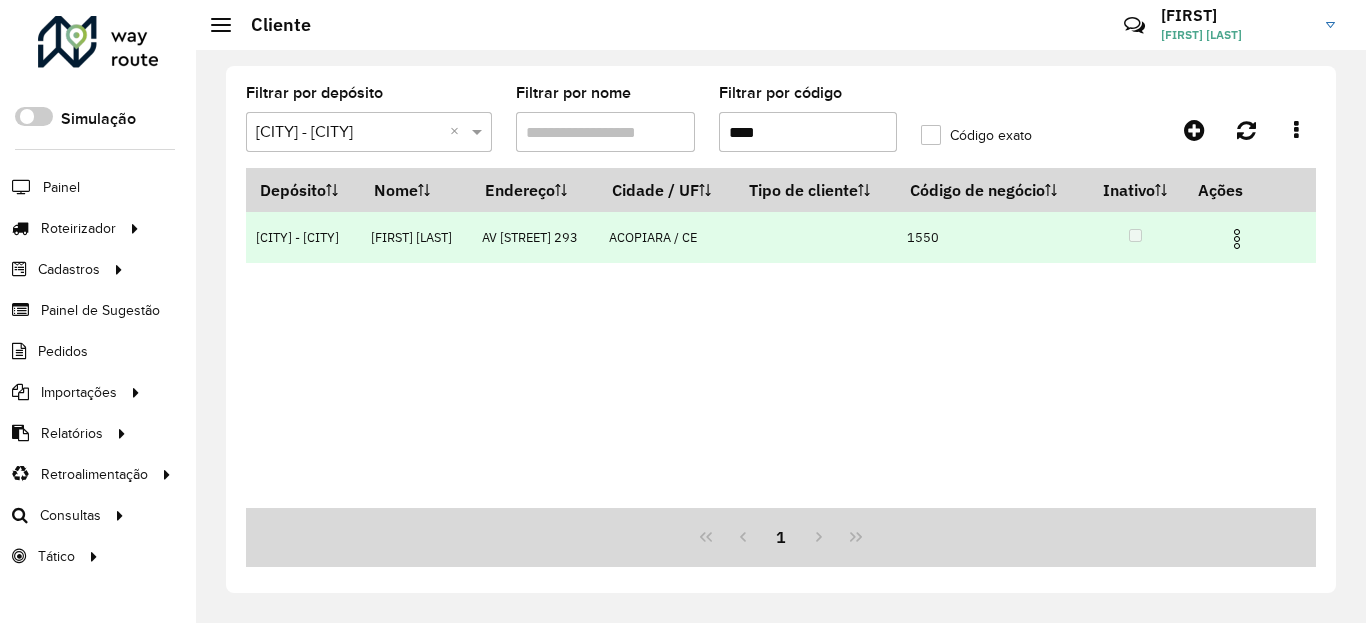click at bounding box center [1237, 239] 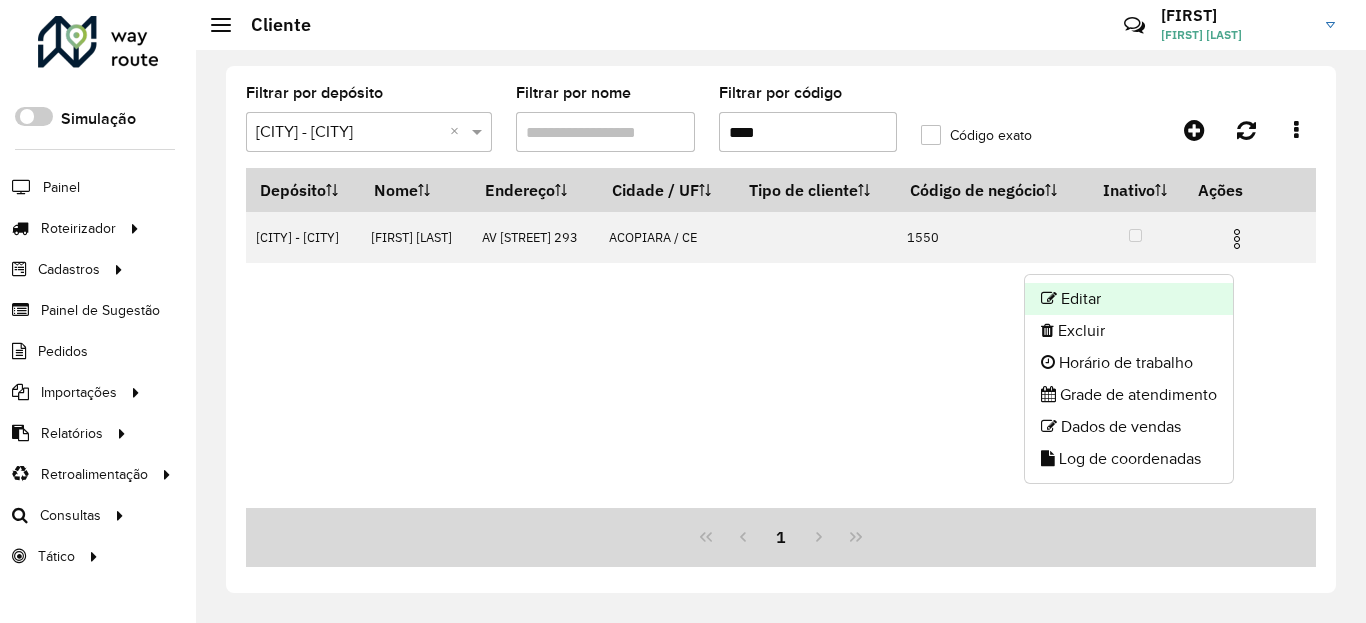 click on "Editar" 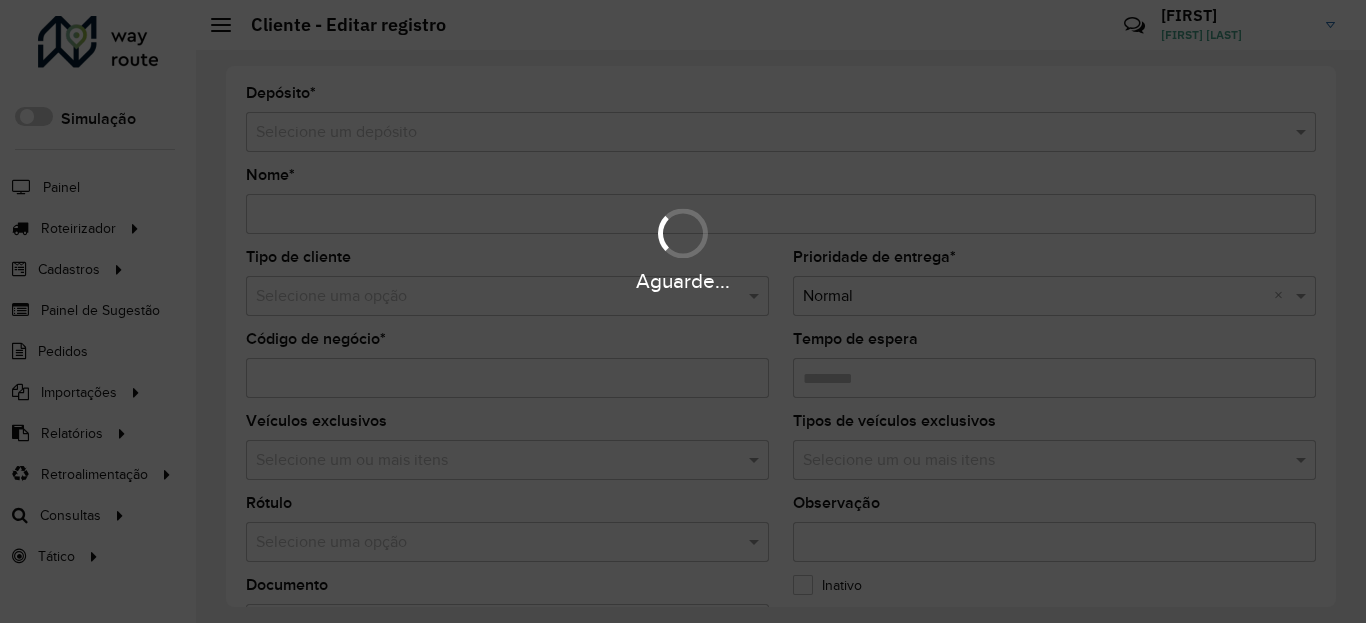 type on "**********" 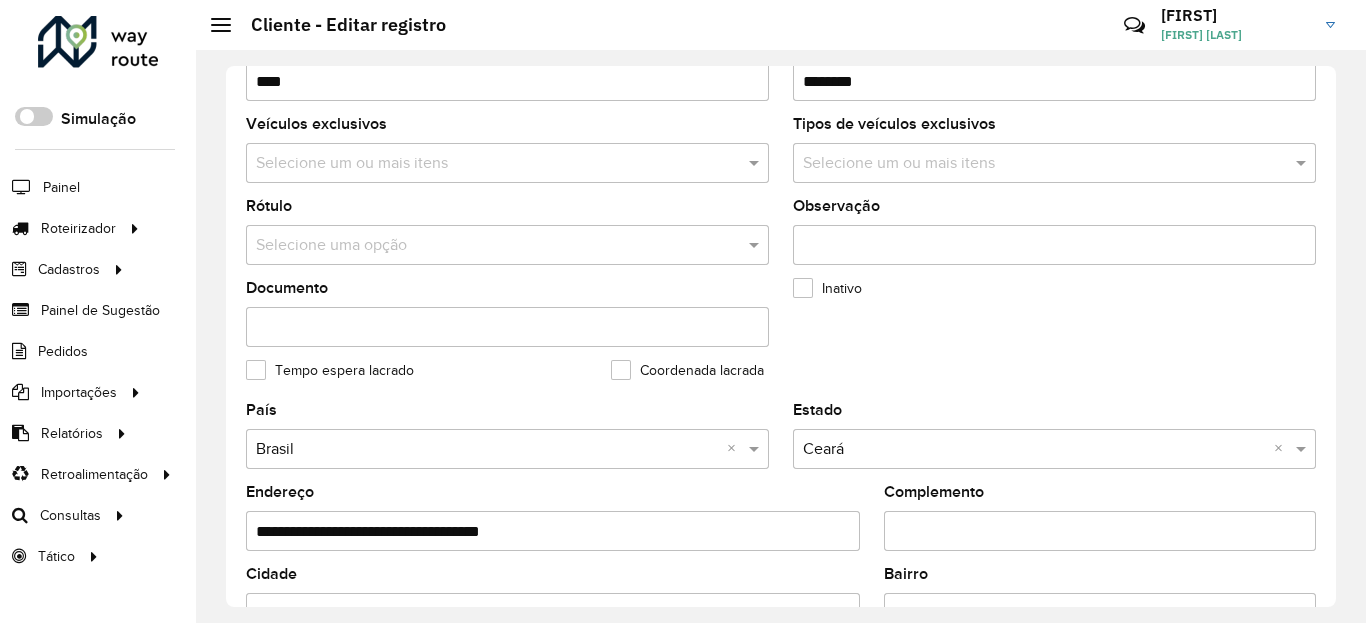 scroll, scrollTop: 600, scrollLeft: 0, axis: vertical 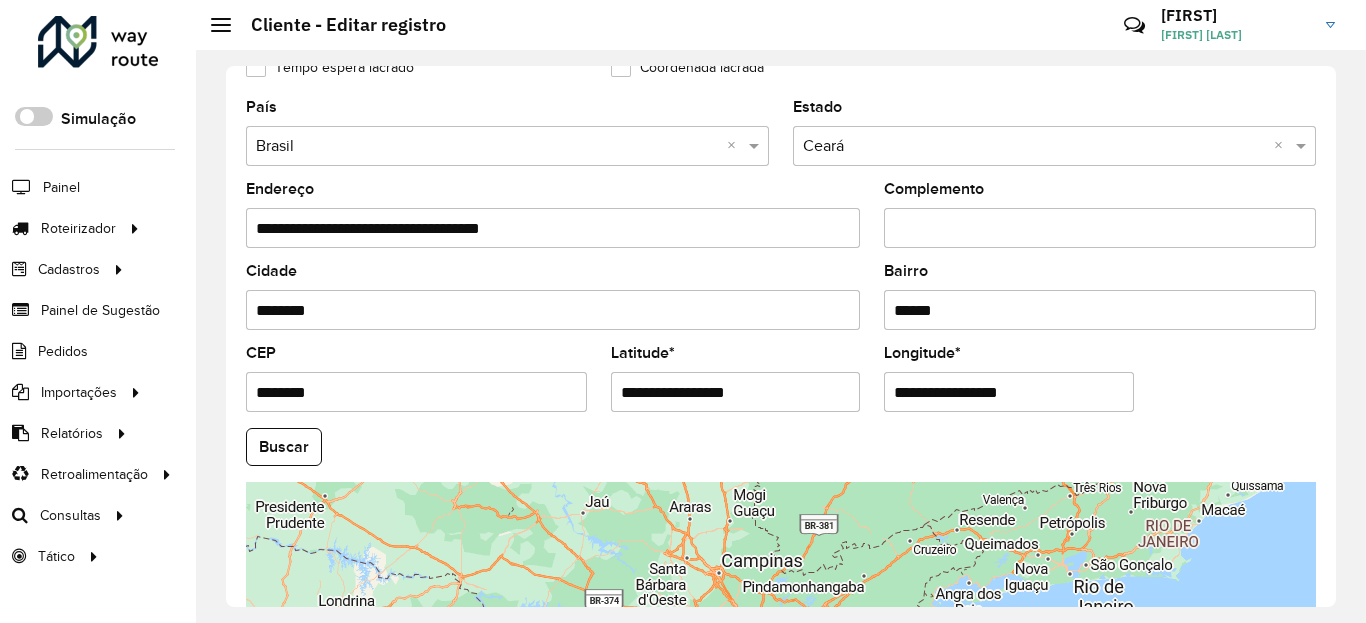 click on "**********" at bounding box center [736, 392] 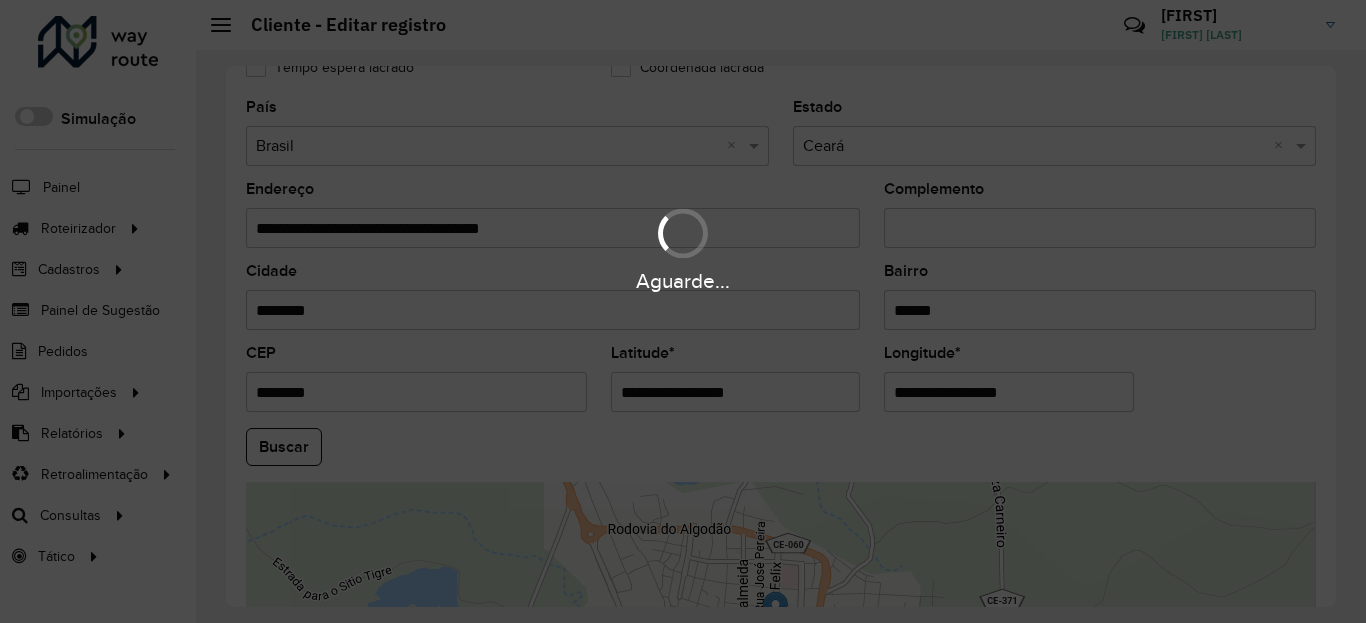 paste 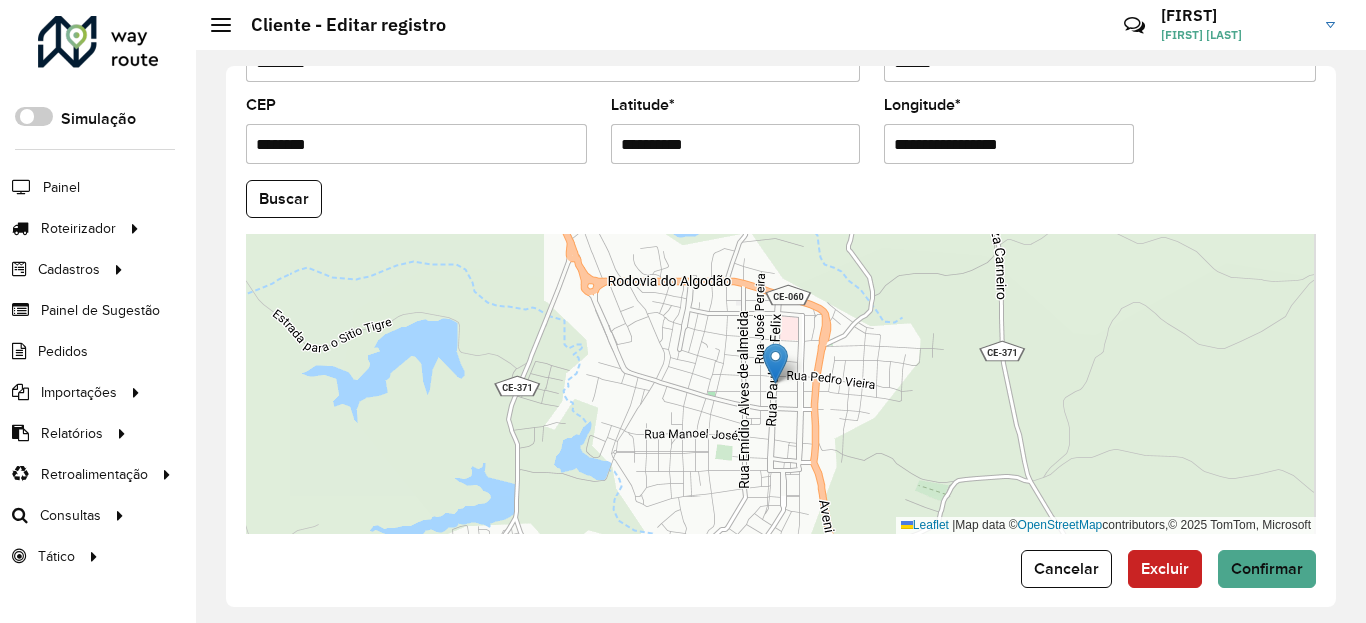 scroll, scrollTop: 865, scrollLeft: 0, axis: vertical 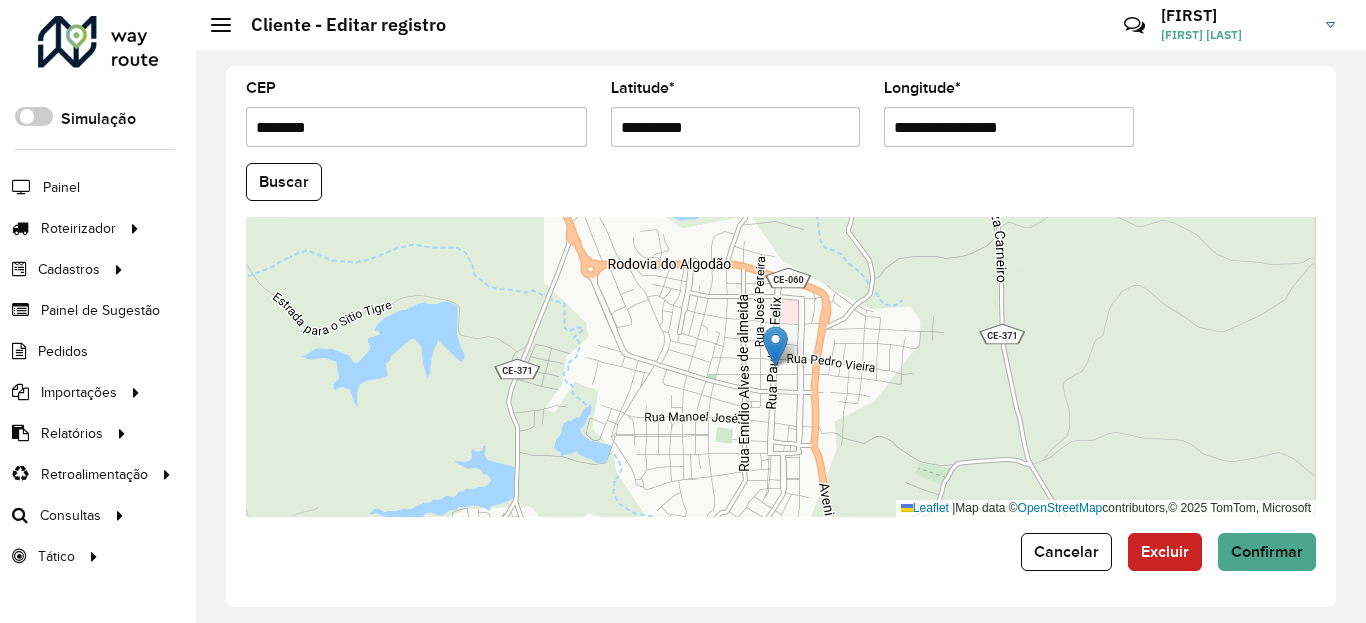 click on "Buscar" 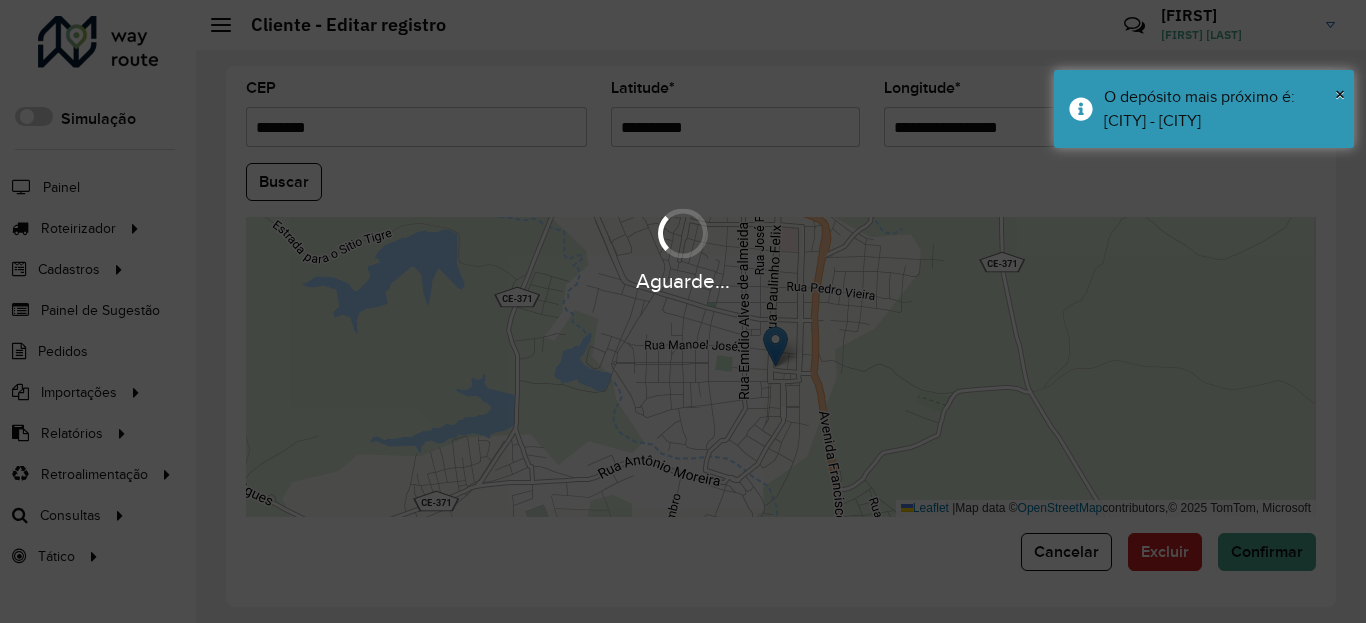 click on "*********" at bounding box center (736, 127) 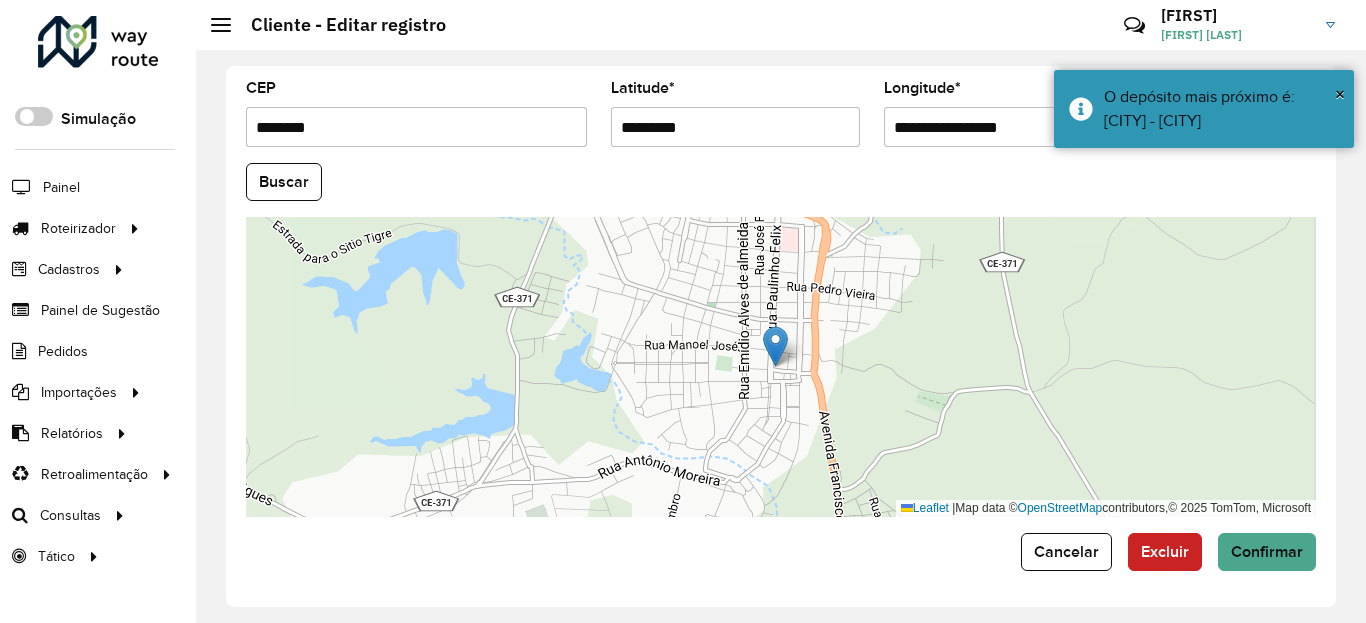 type on "*********" 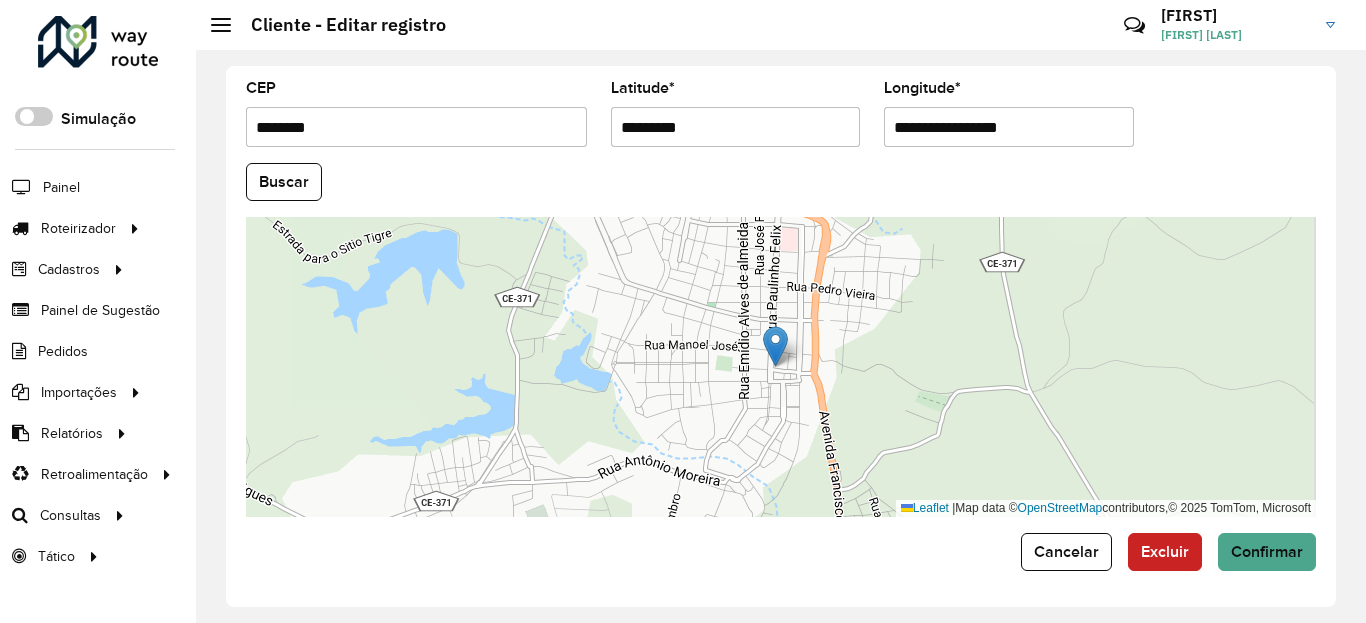 click on "**********" at bounding box center [1009, 127] 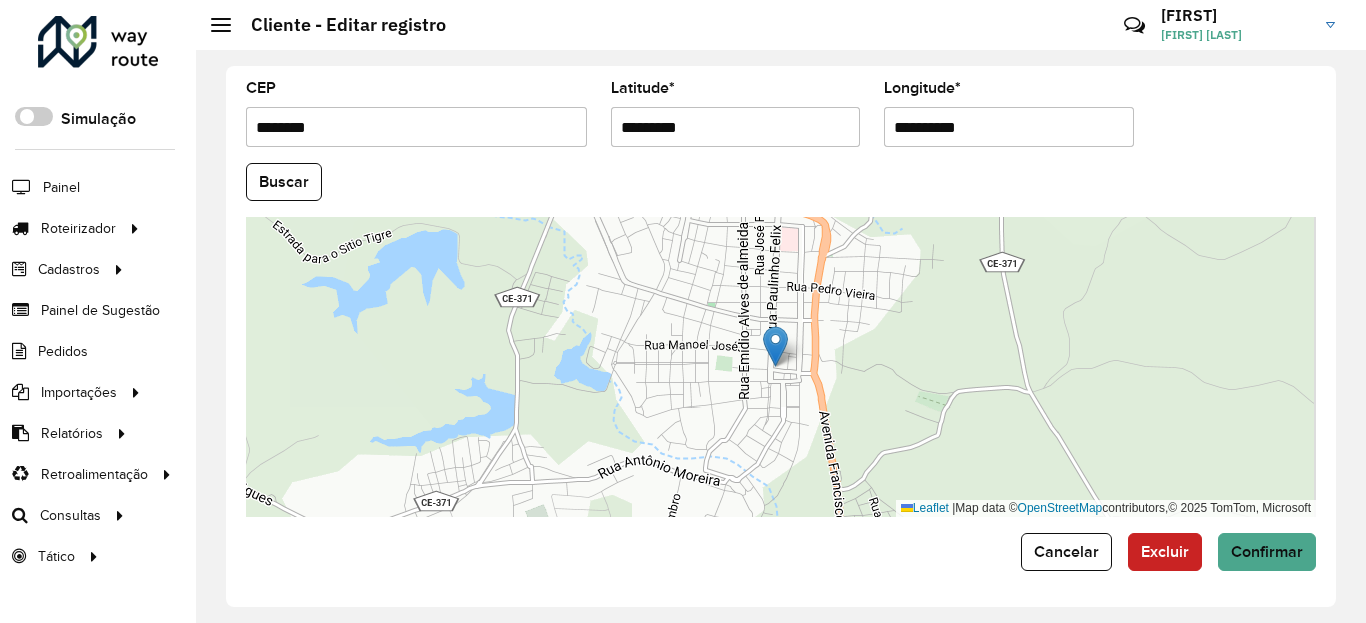 type on "**********" 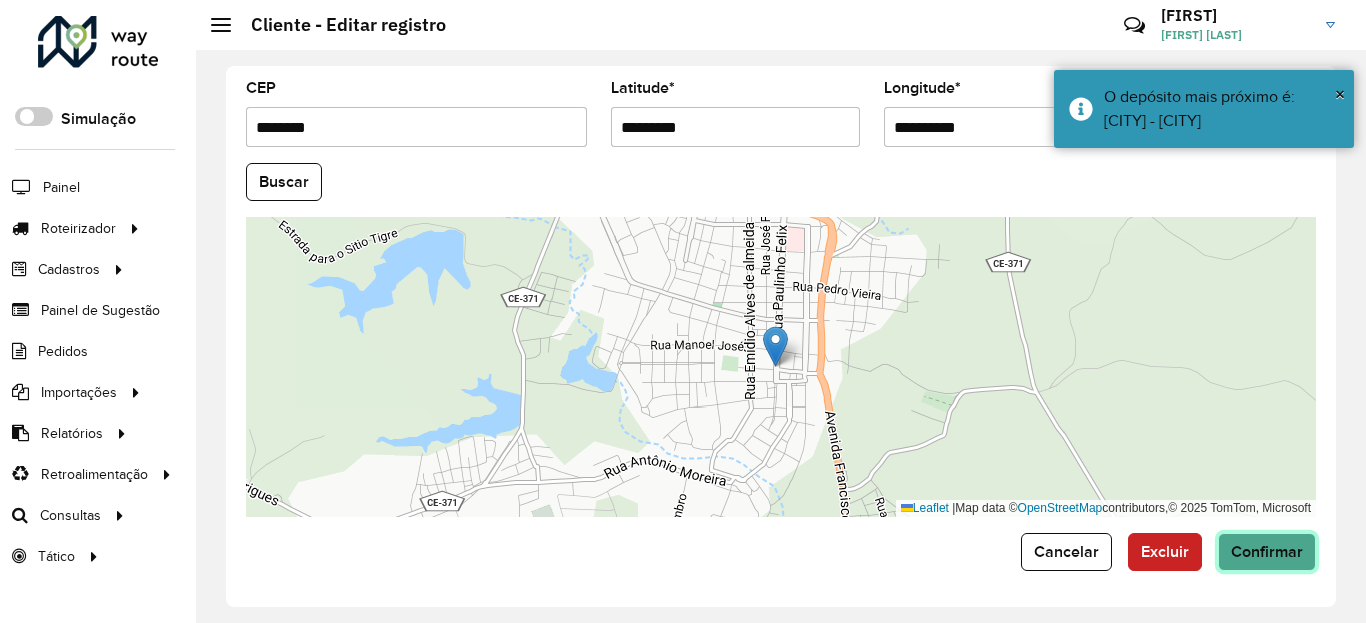 click on "Confirmar" 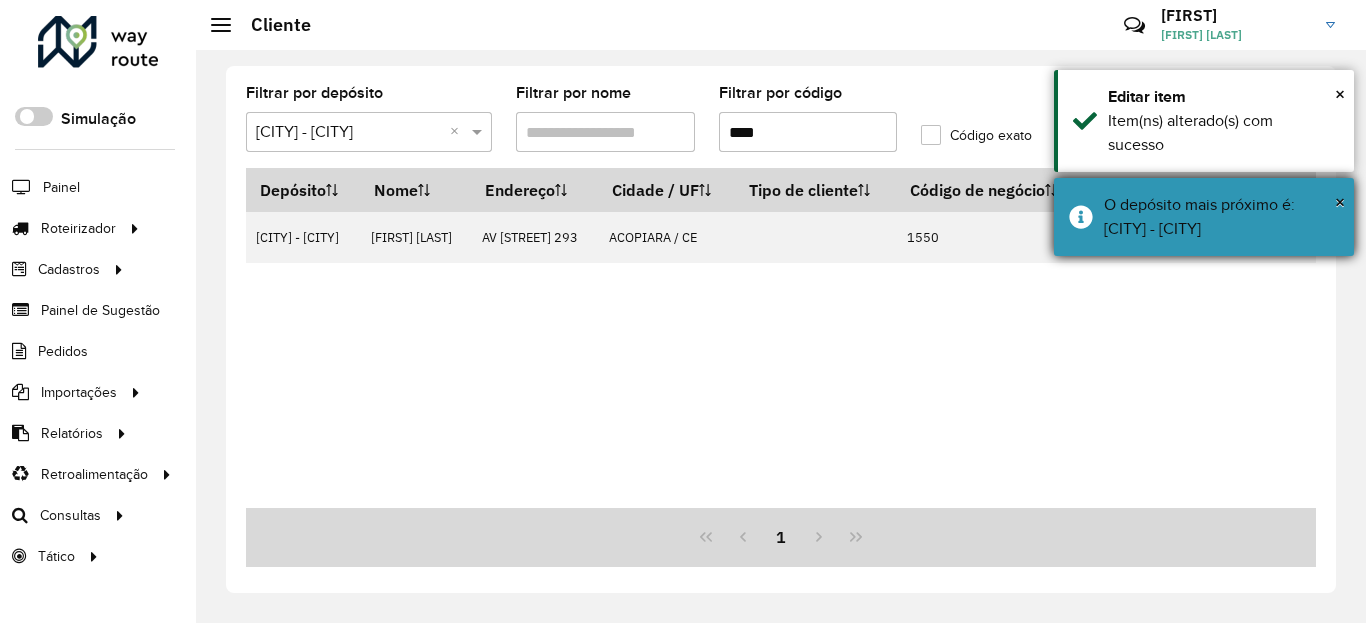 click on "O depósito mais próximo é: Dunas - Tauá" at bounding box center (1221, 217) 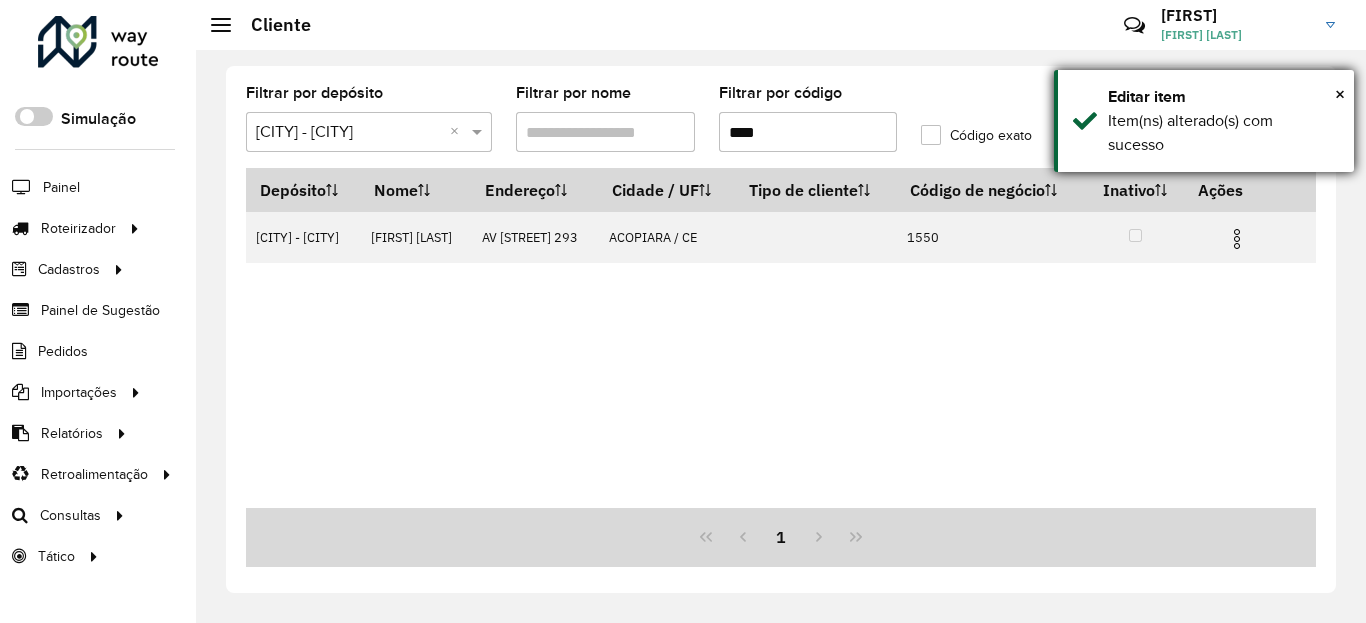 click on "Item(ns) alterado(s) com sucesso" at bounding box center (1223, 133) 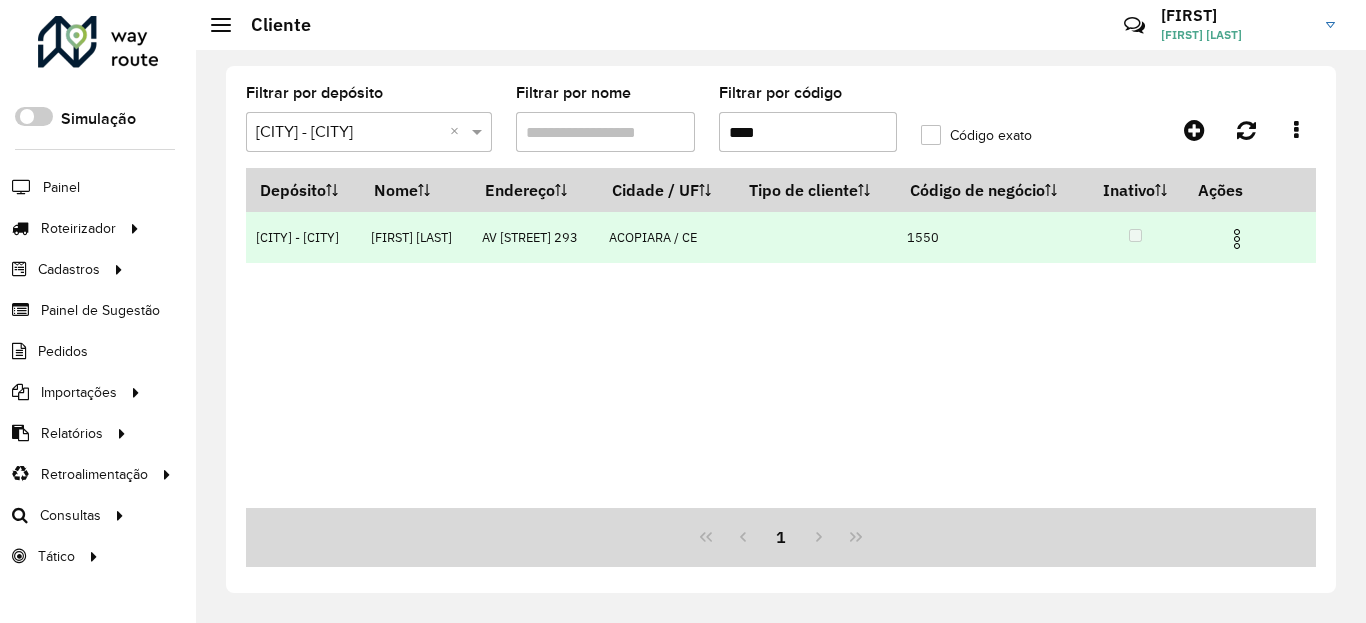 click at bounding box center [1237, 239] 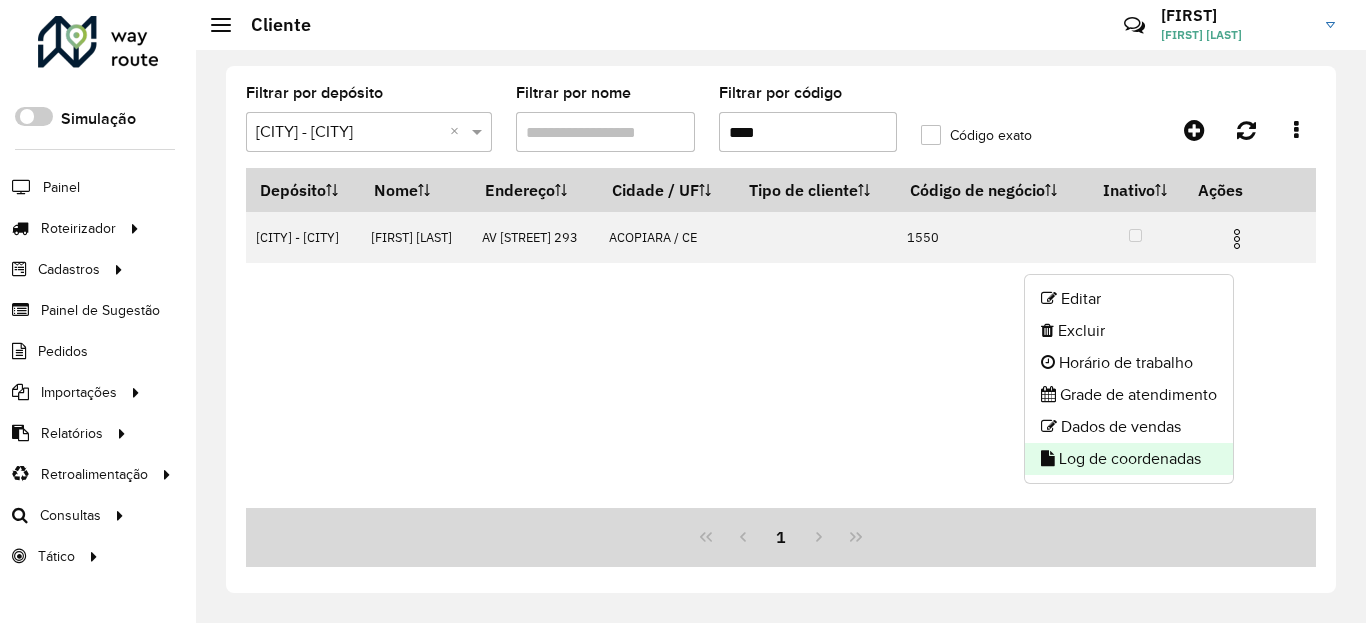 click on "Log de coordenadas" 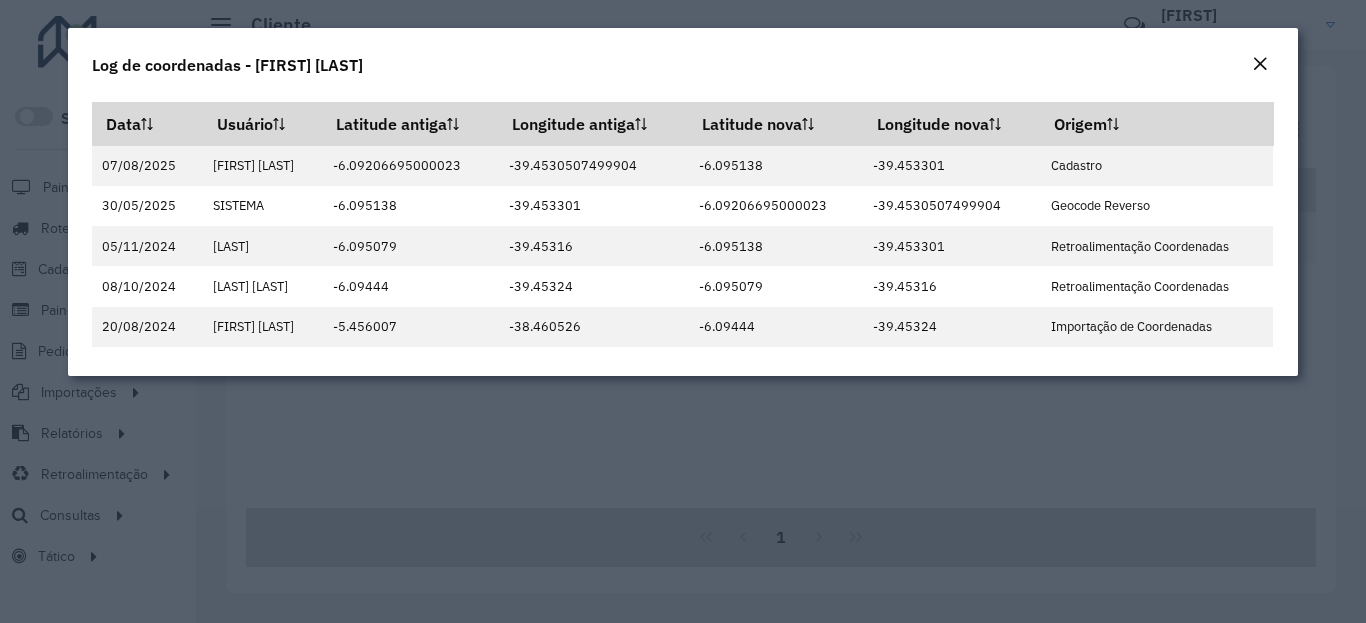 click 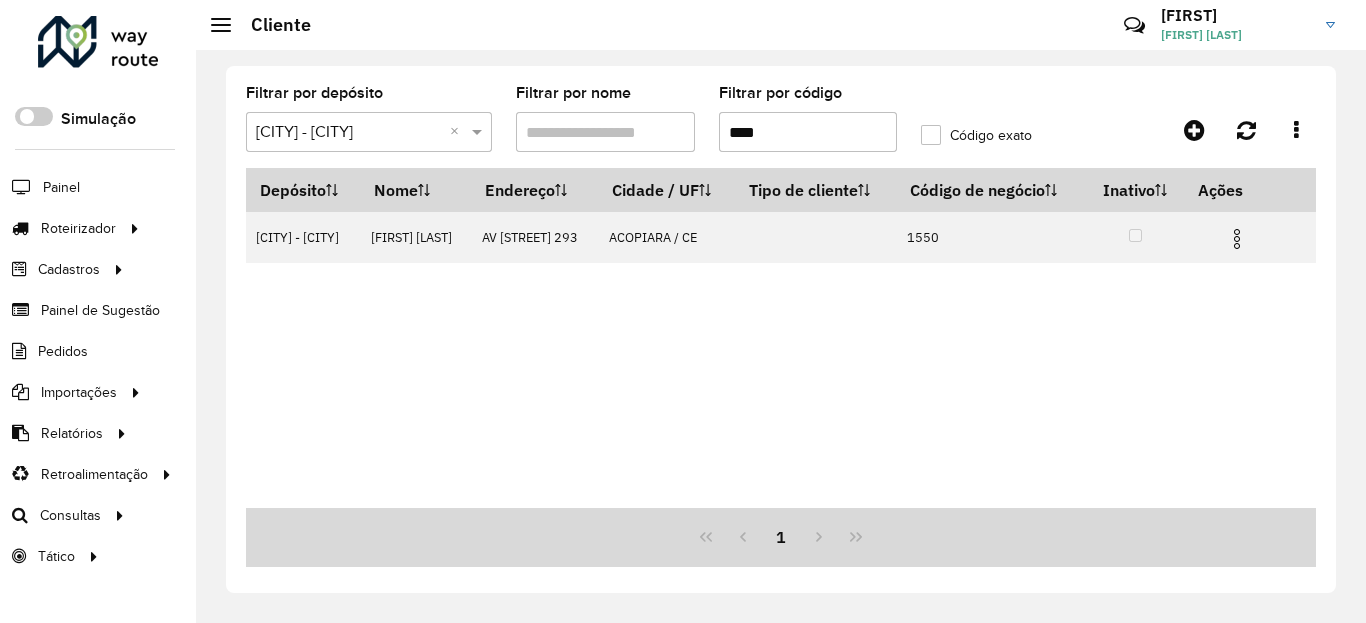 click on "****" at bounding box center (808, 132) 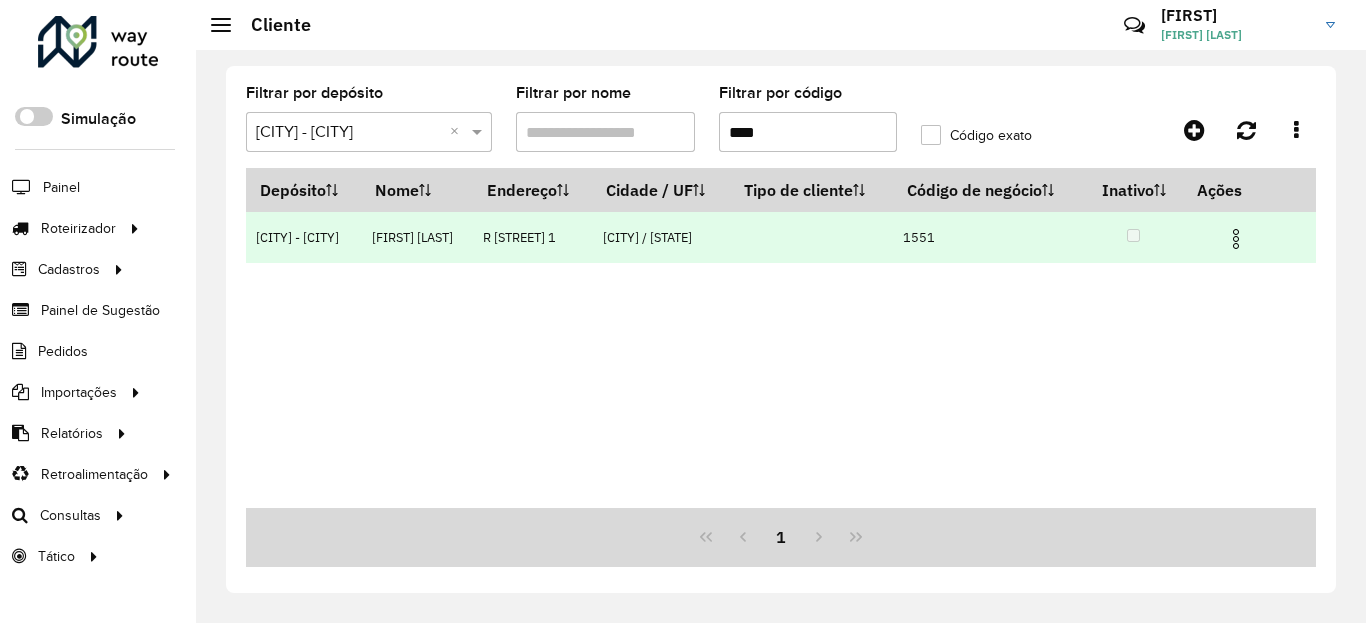 type on "****" 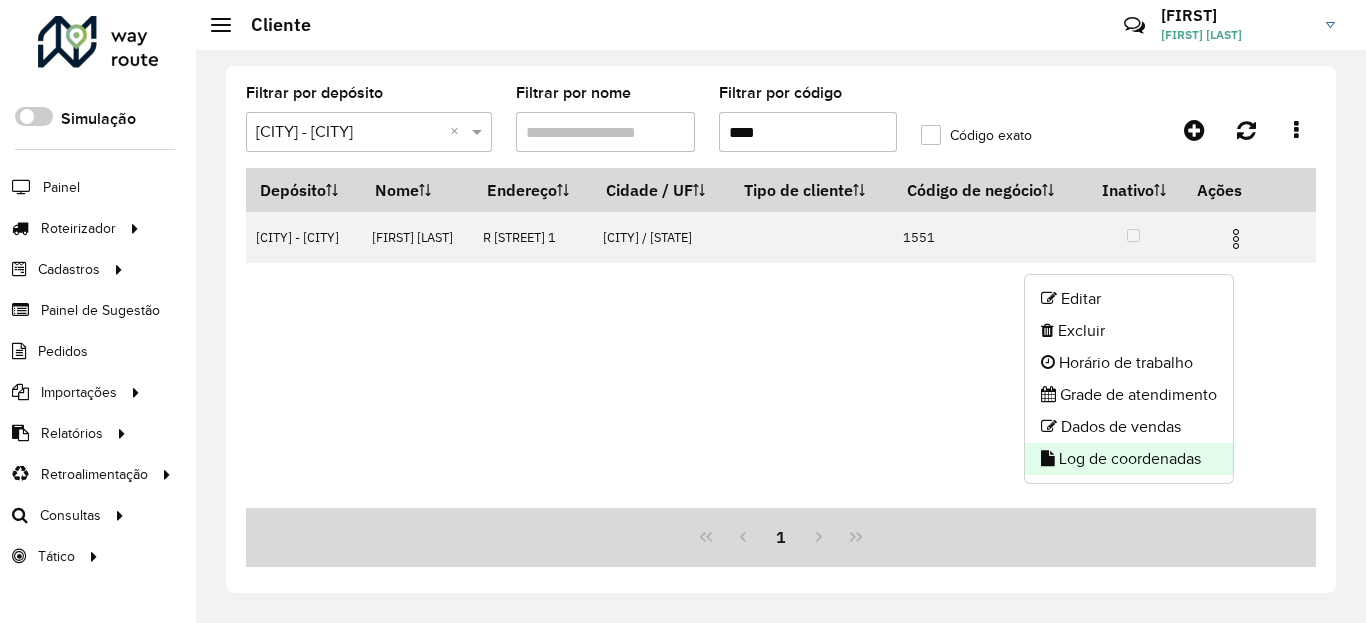 click on "Log de coordenadas" 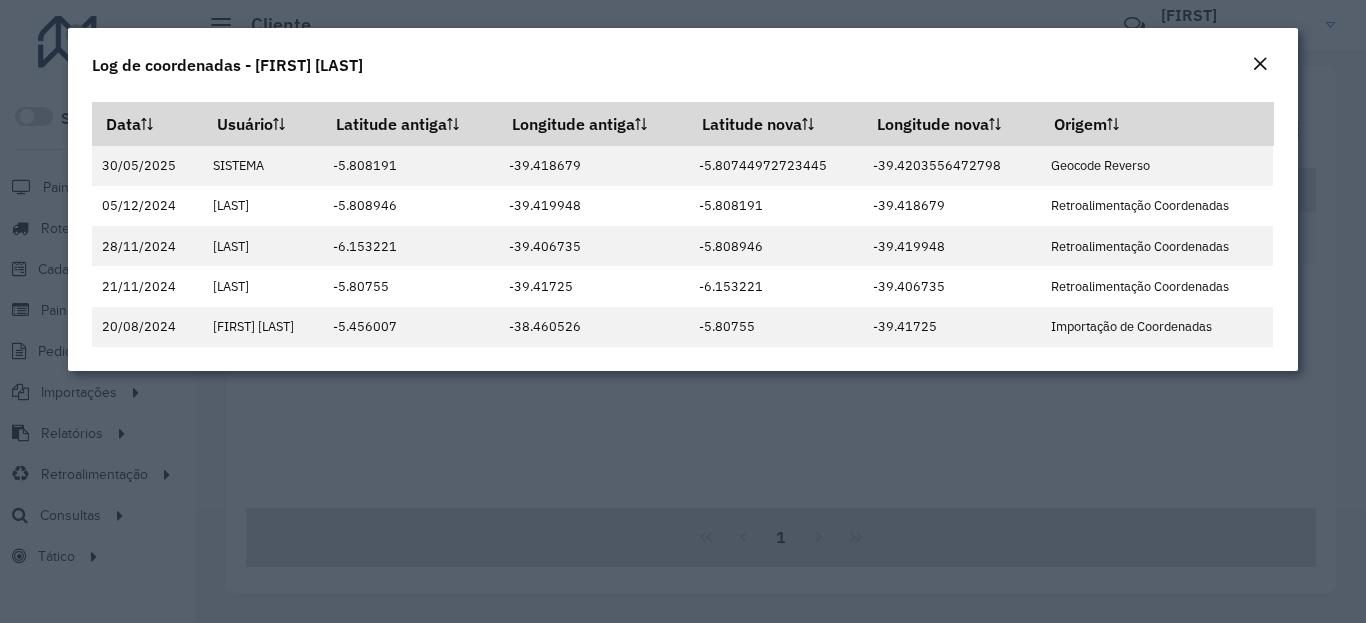 click on "Log de coordenadas - [FIRST] [LAST]" 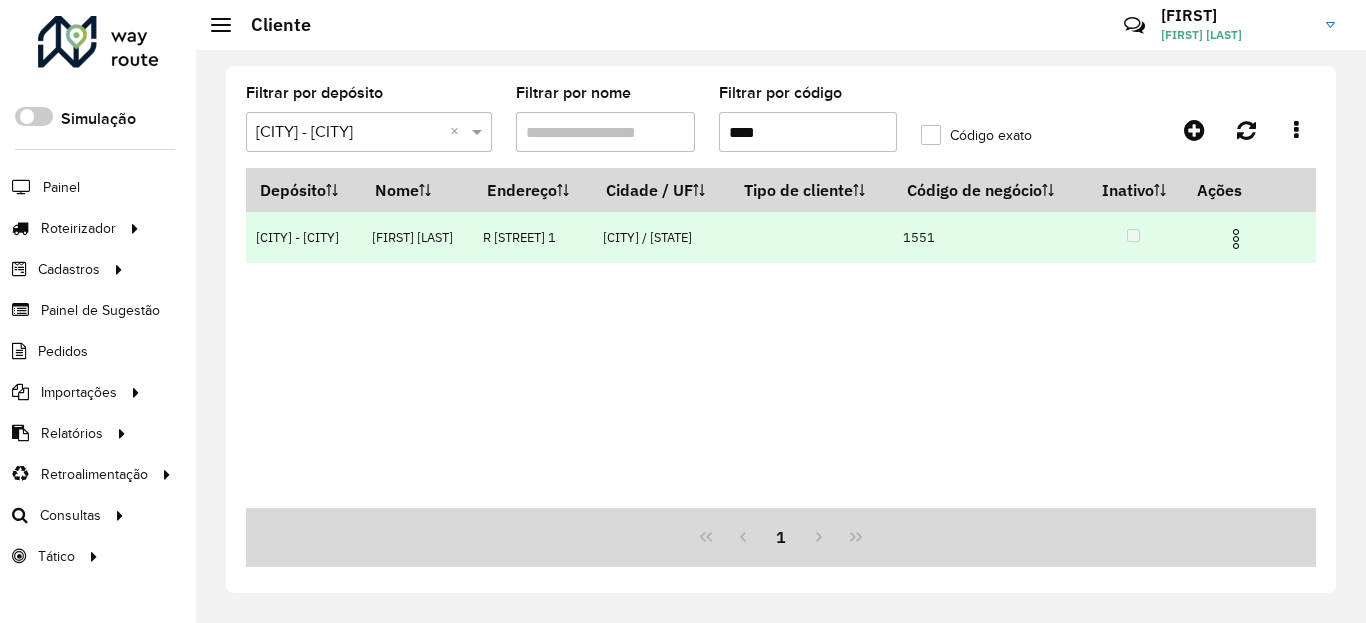 click at bounding box center [1236, 239] 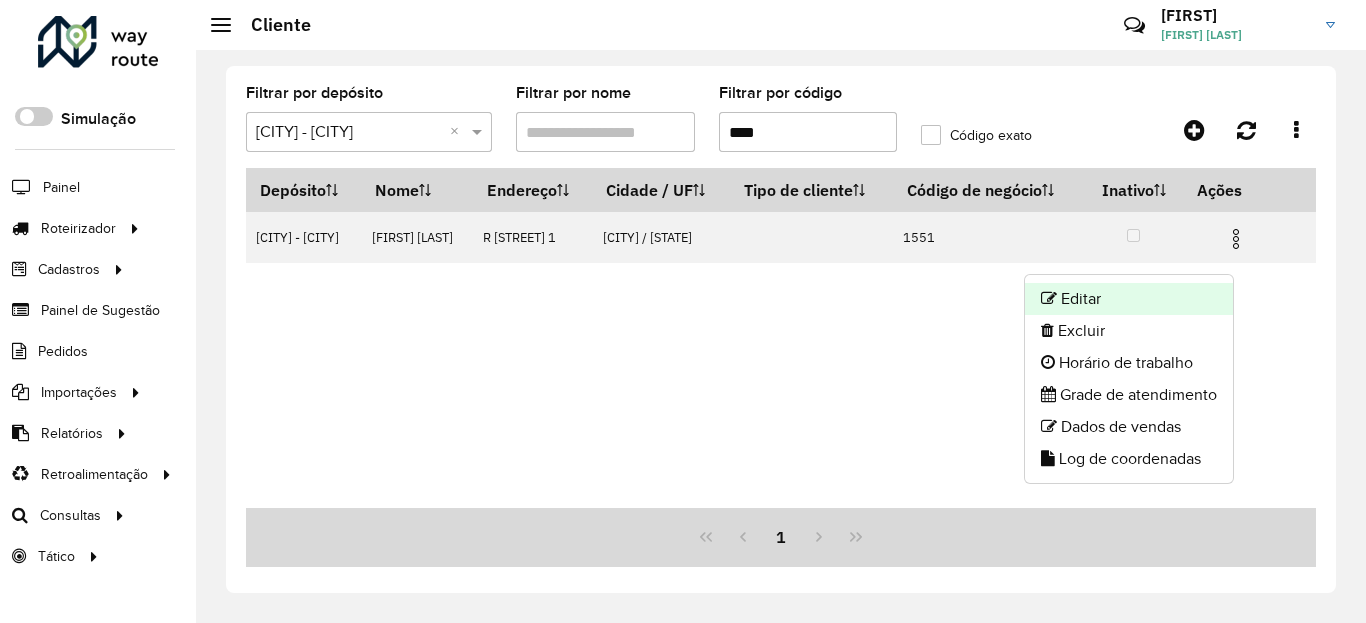 click on "Editar" 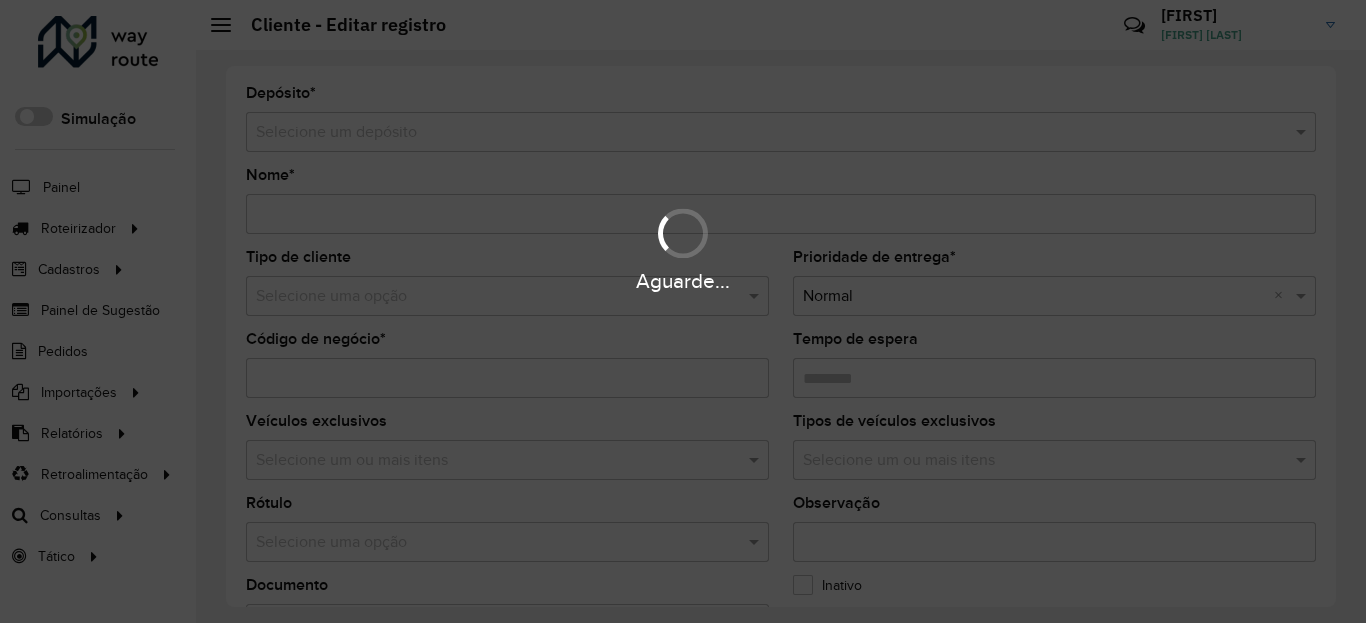 type on "**********" 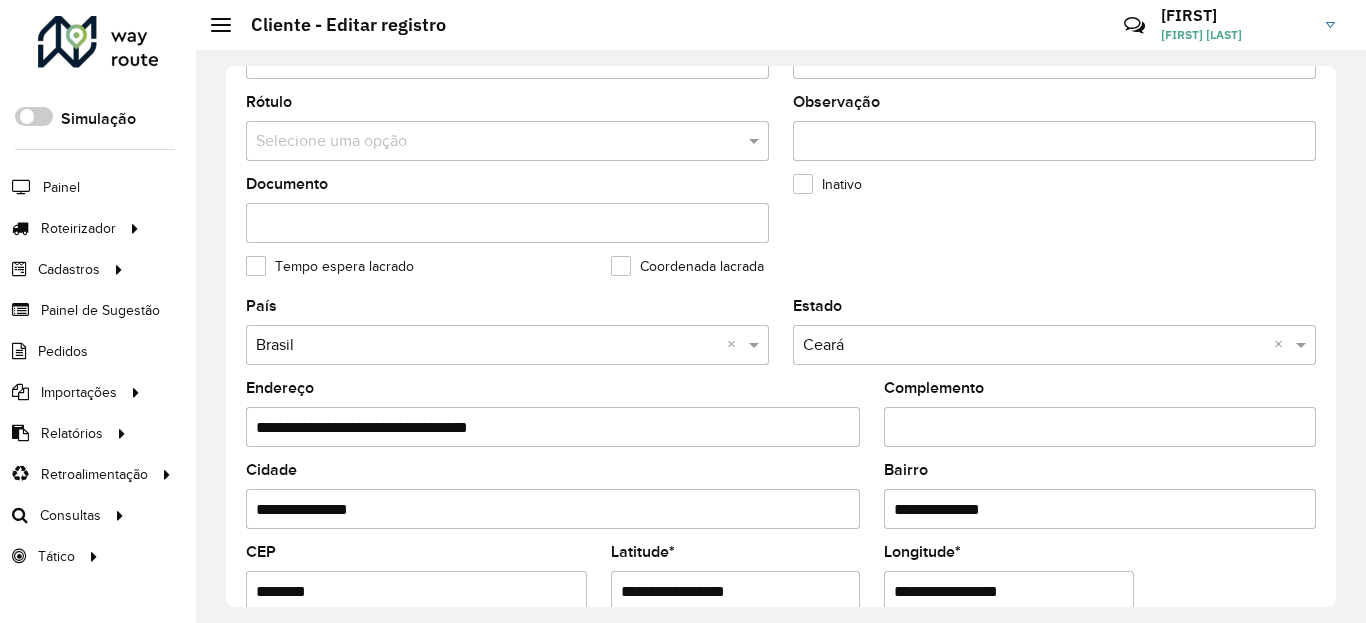 scroll, scrollTop: 720, scrollLeft: 0, axis: vertical 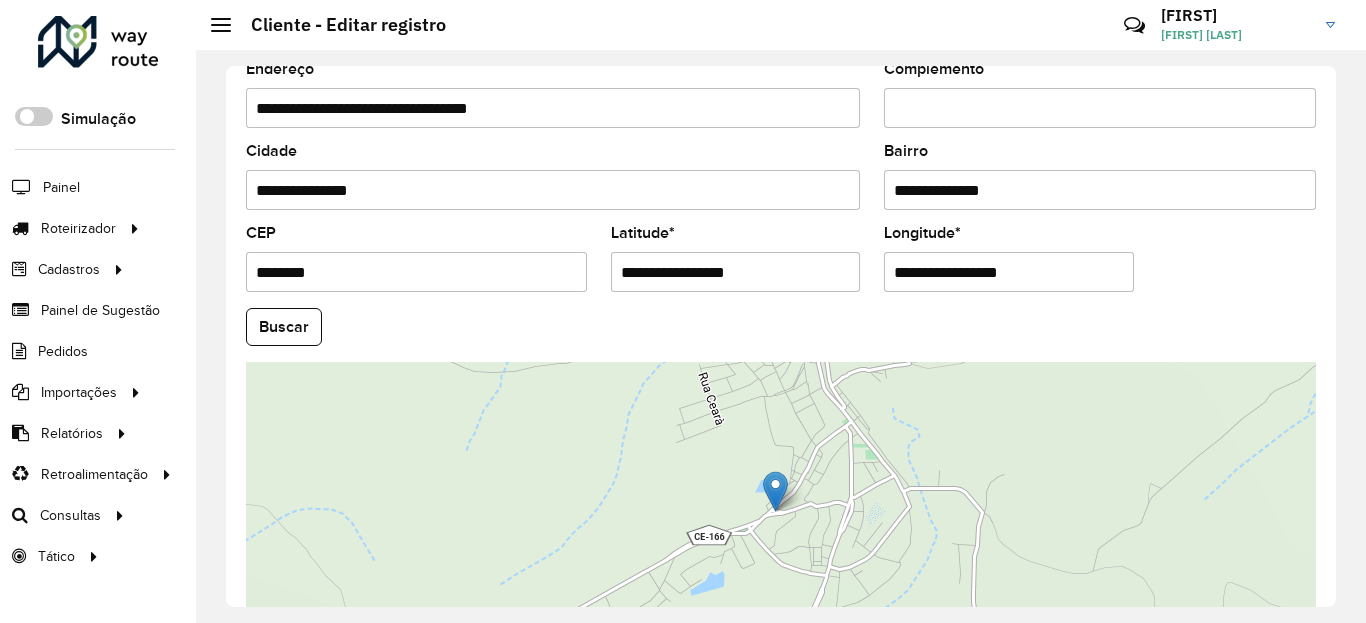 click on "**********" at bounding box center [736, 272] 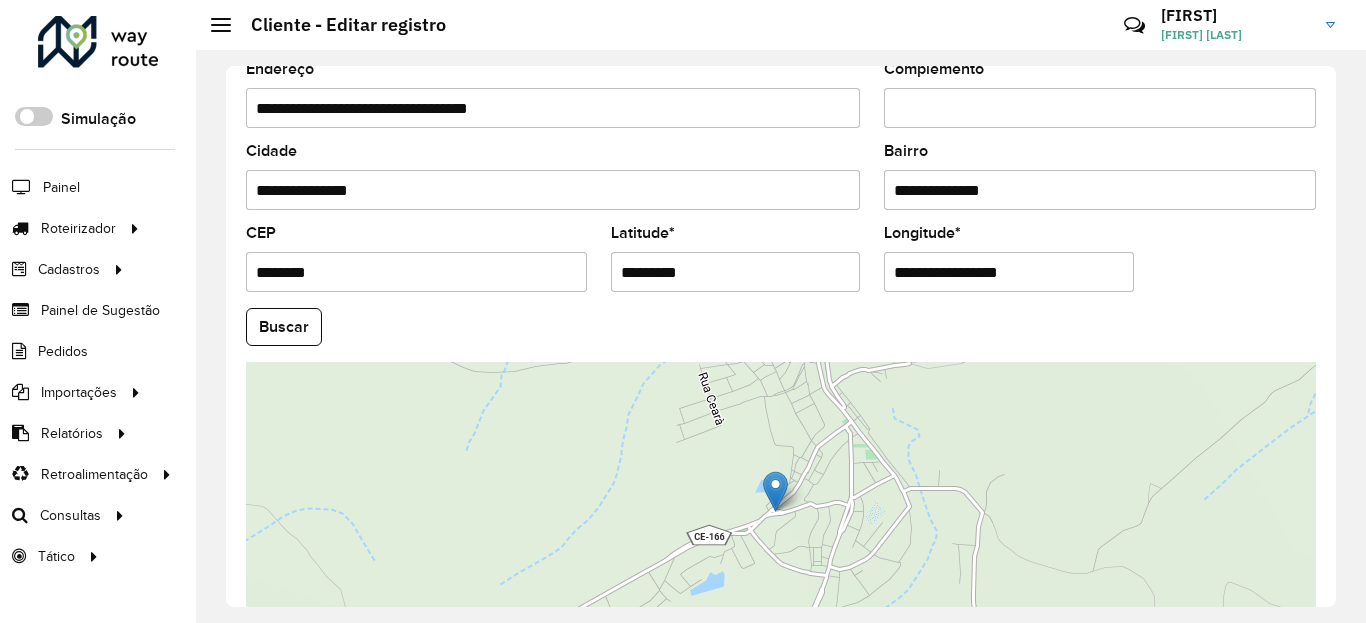 type on "*********" 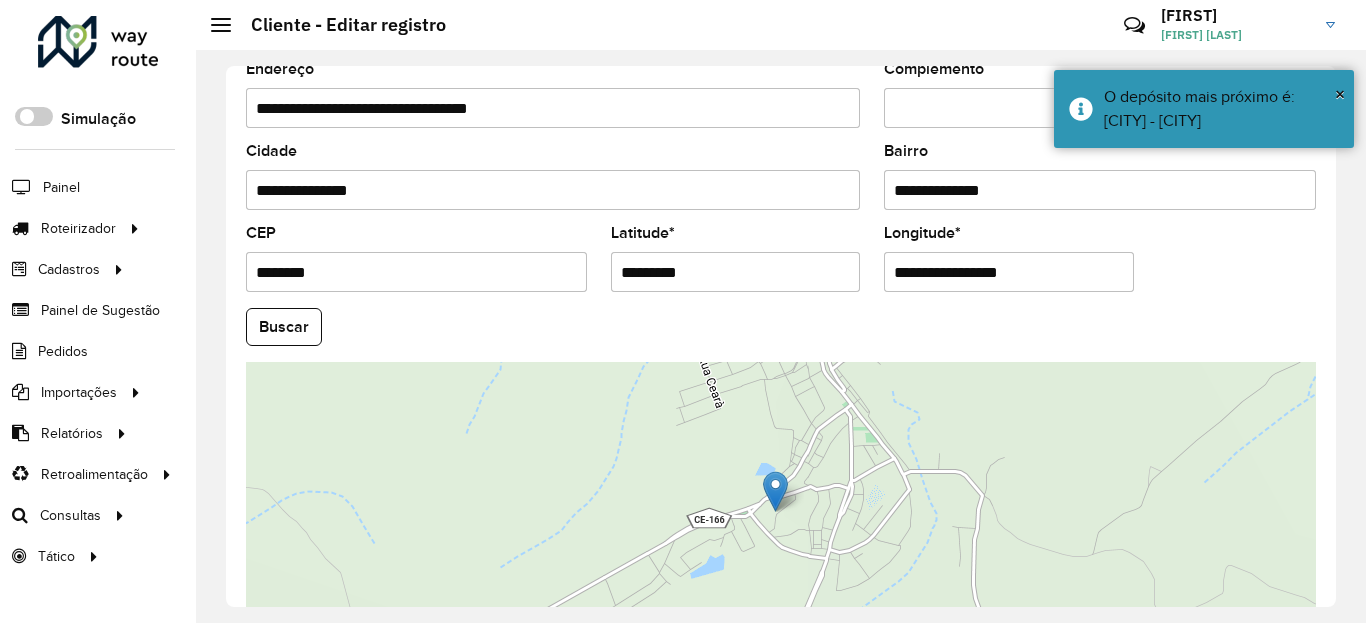 click on "**********" at bounding box center [1009, 272] 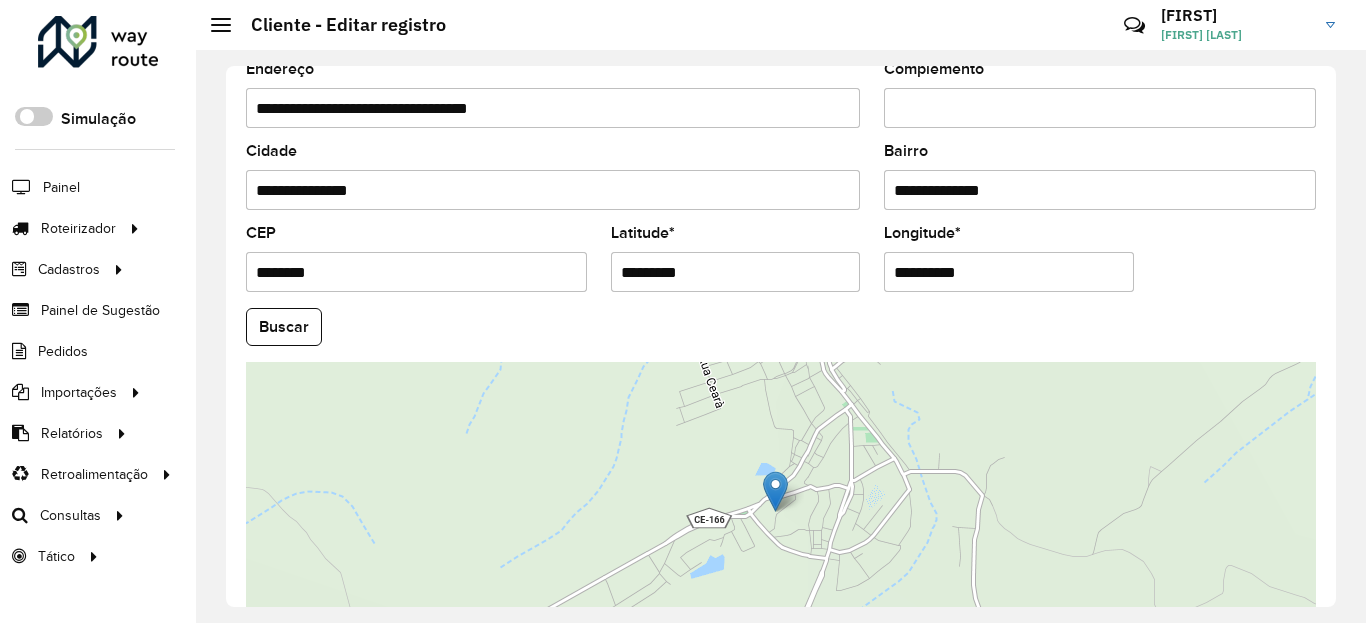 type on "**********" 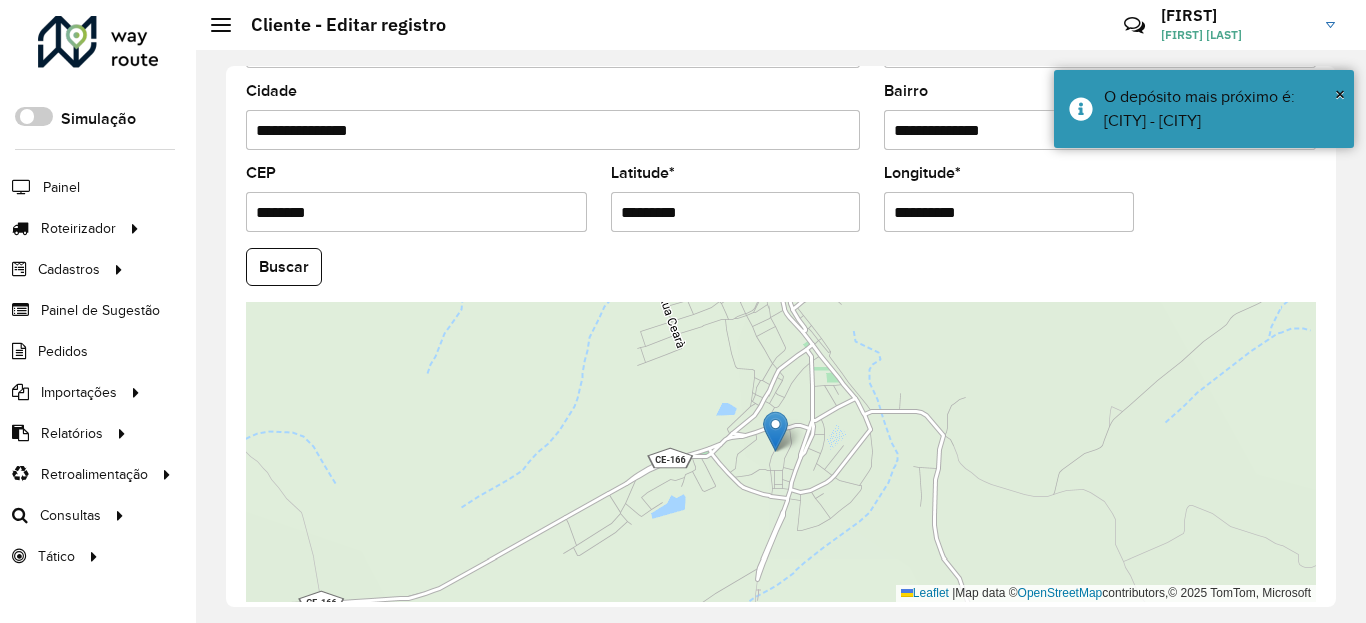 scroll, scrollTop: 865, scrollLeft: 0, axis: vertical 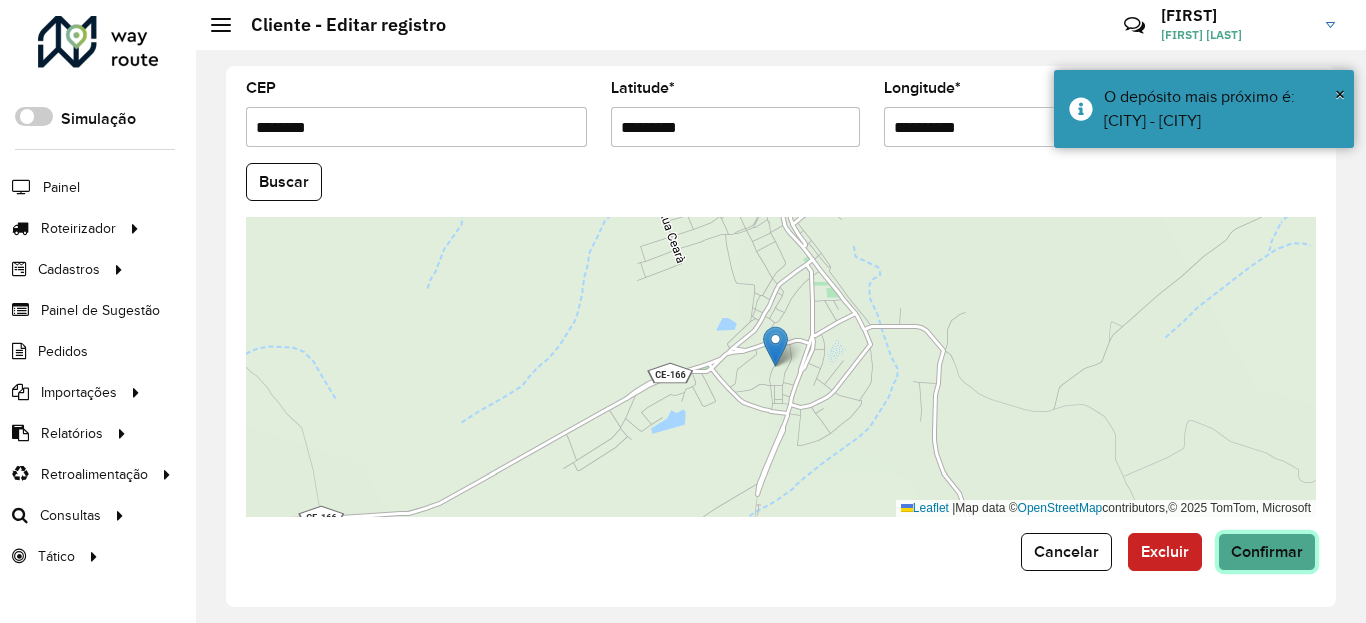 click on "Confirmar" 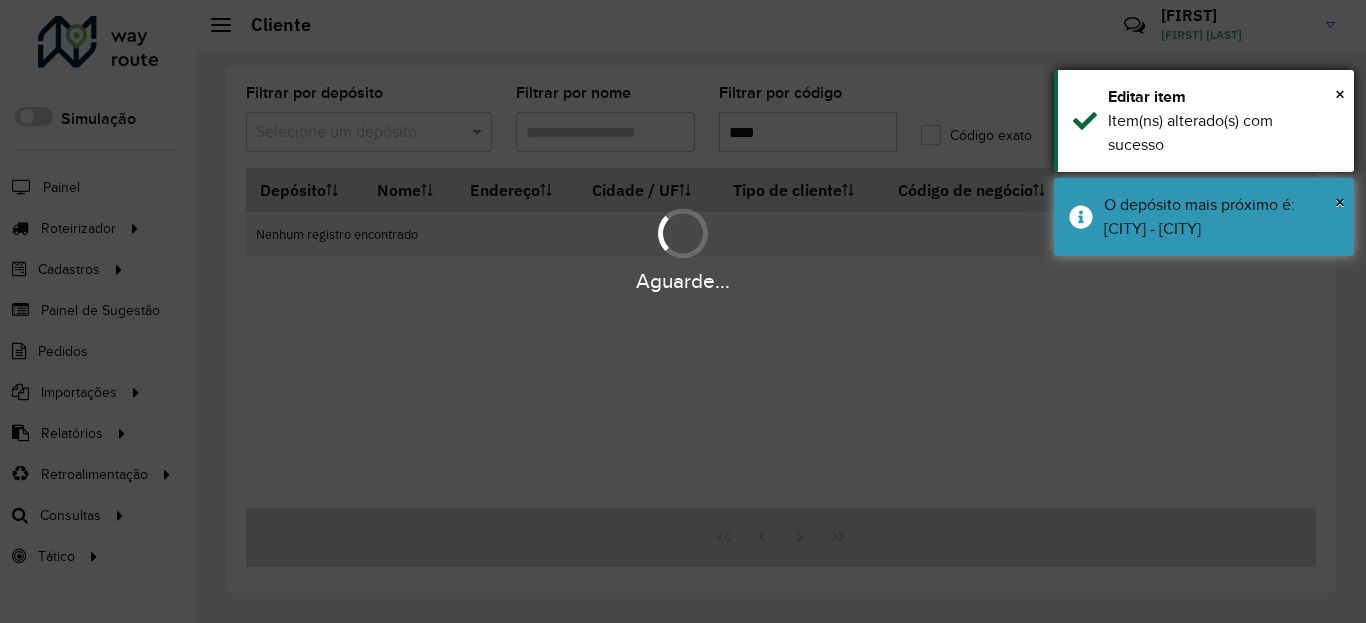 drag, startPoint x: 1185, startPoint y: 216, endPoint x: 1165, endPoint y: 119, distance: 99.0404 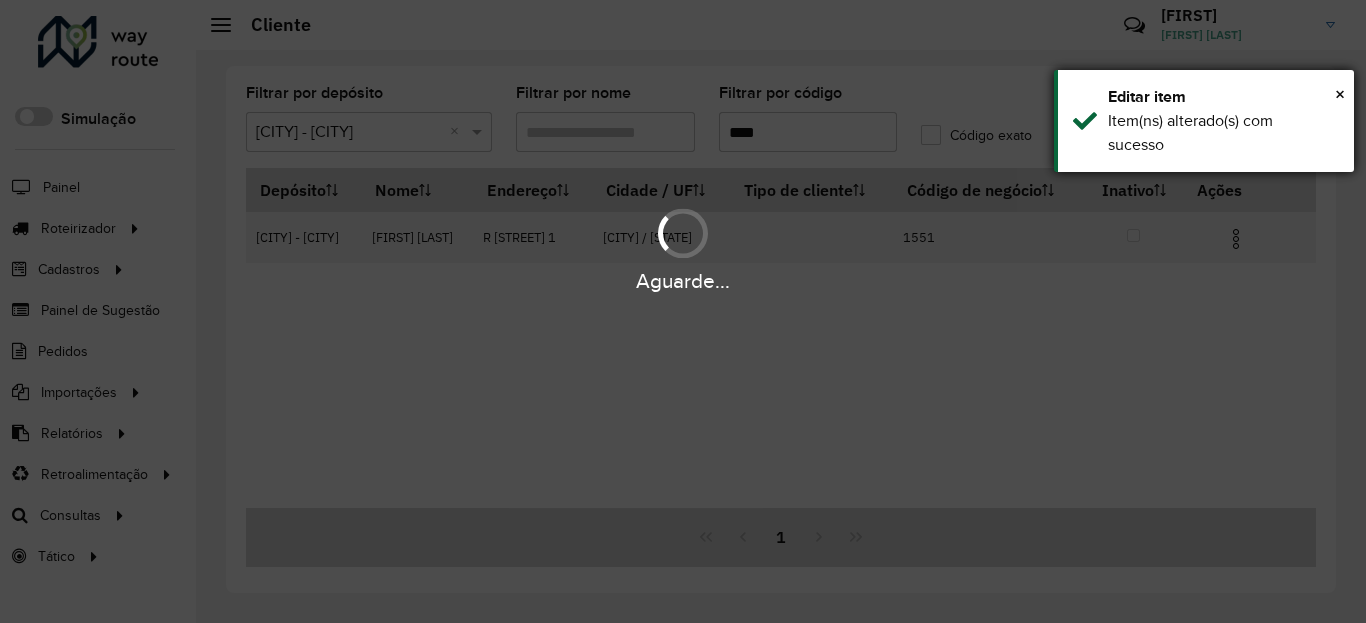 drag, startPoint x: 1164, startPoint y: 88, endPoint x: 1180, endPoint y: 124, distance: 39.39543 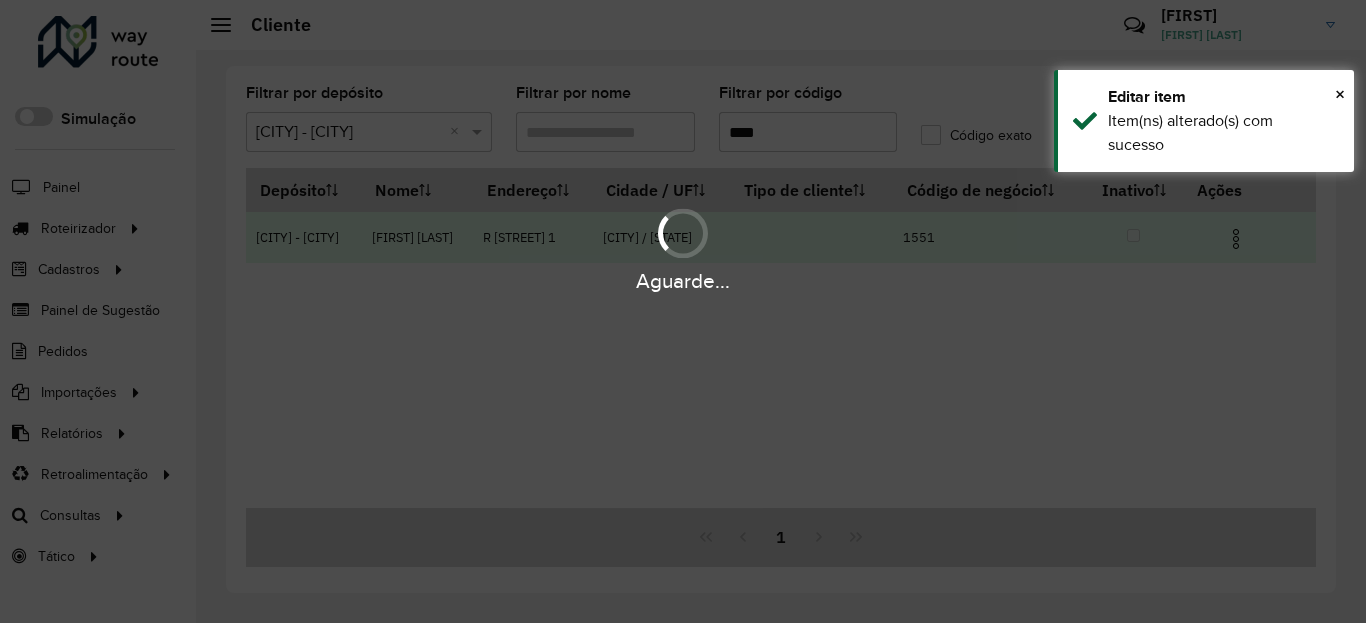 click at bounding box center [1236, 239] 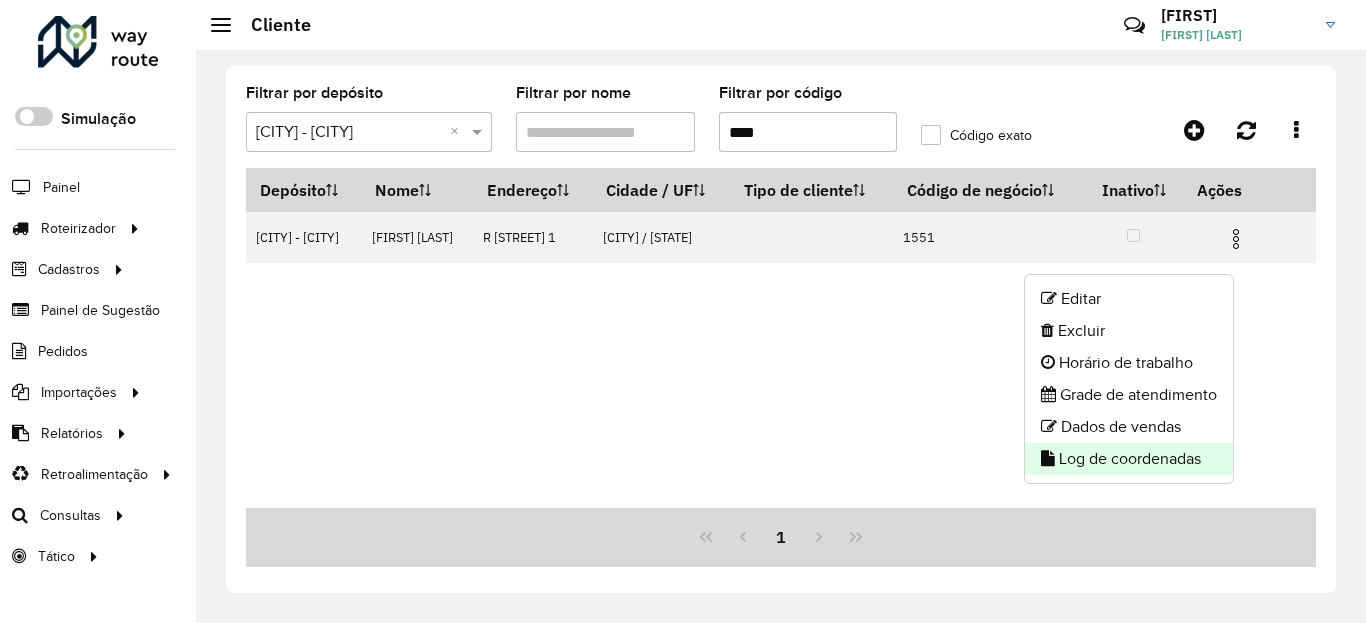 click on "Log de coordenadas" 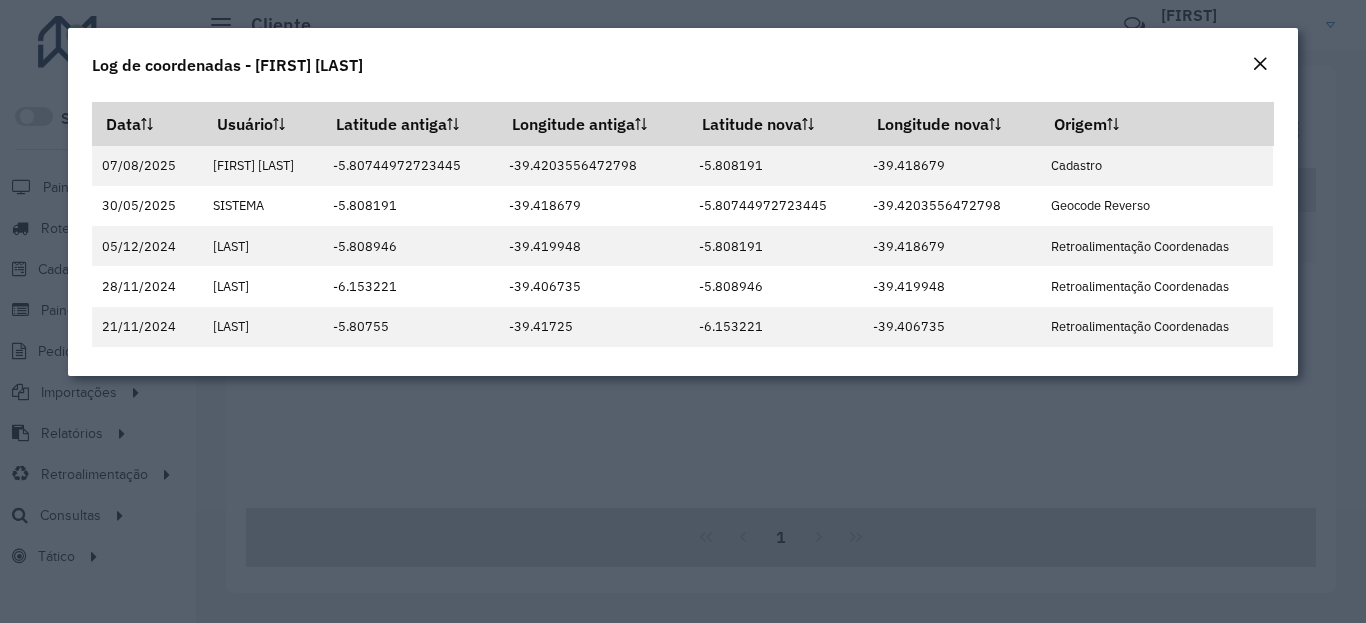 click 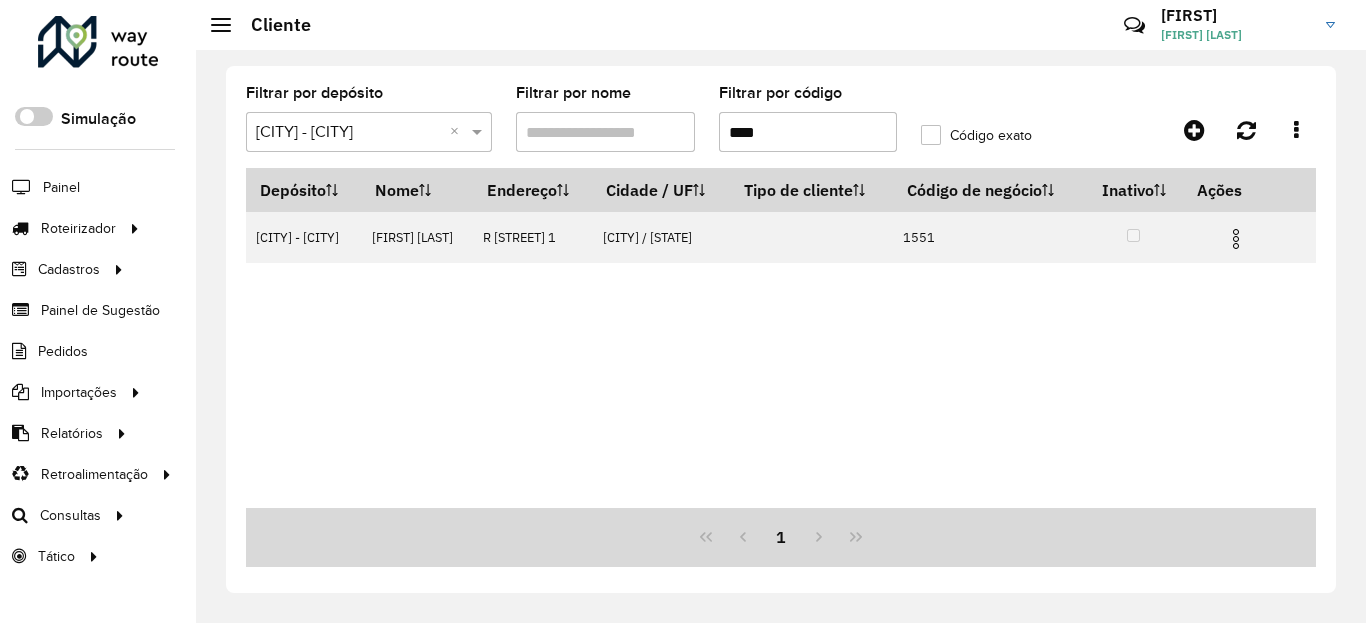 click on "****" at bounding box center (808, 132) 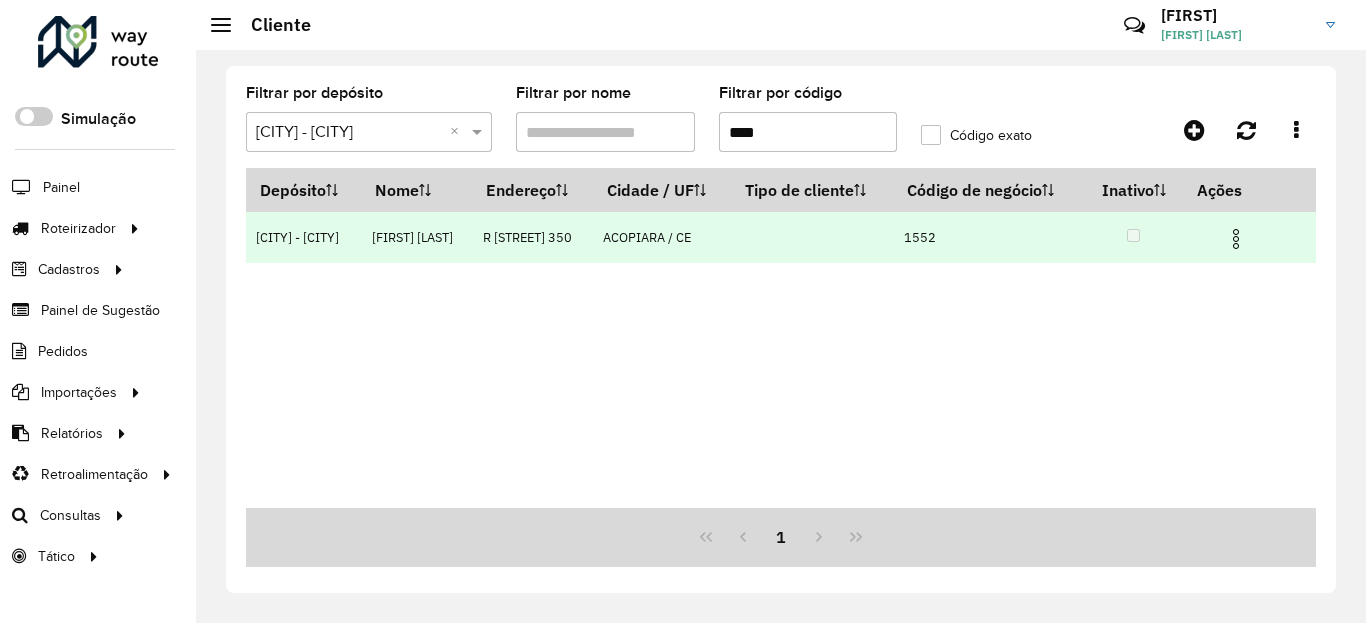 type on "****" 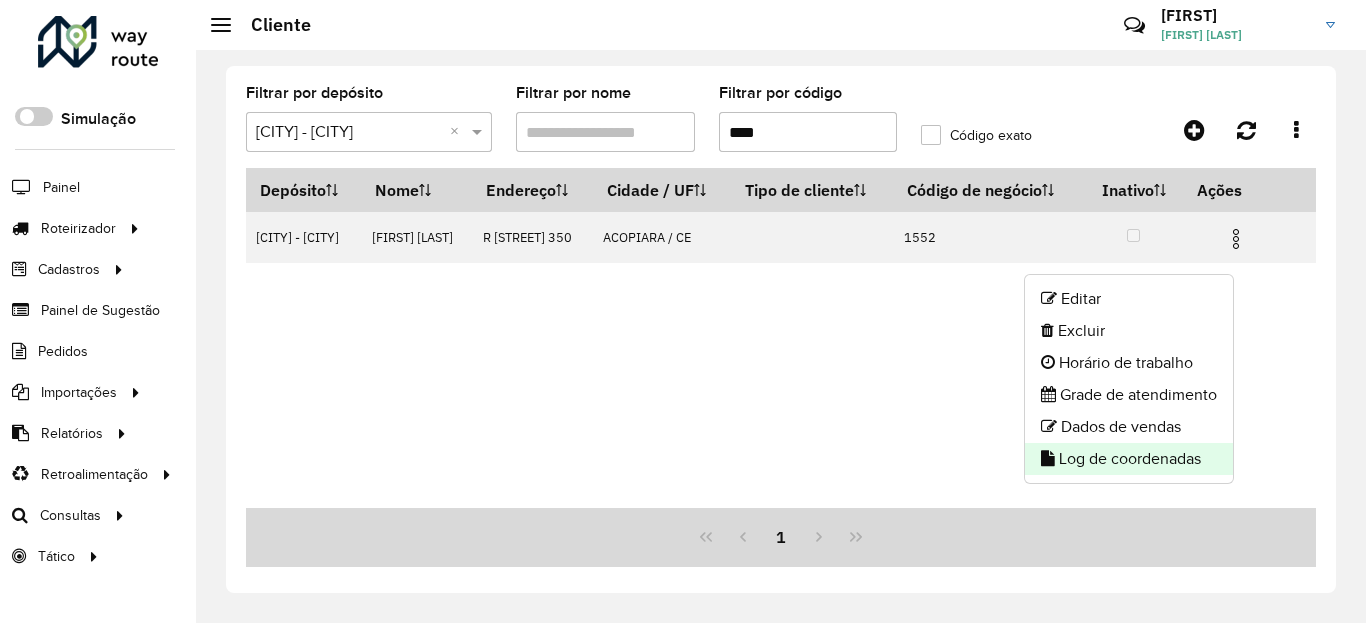 click on "Log de coordenadas" 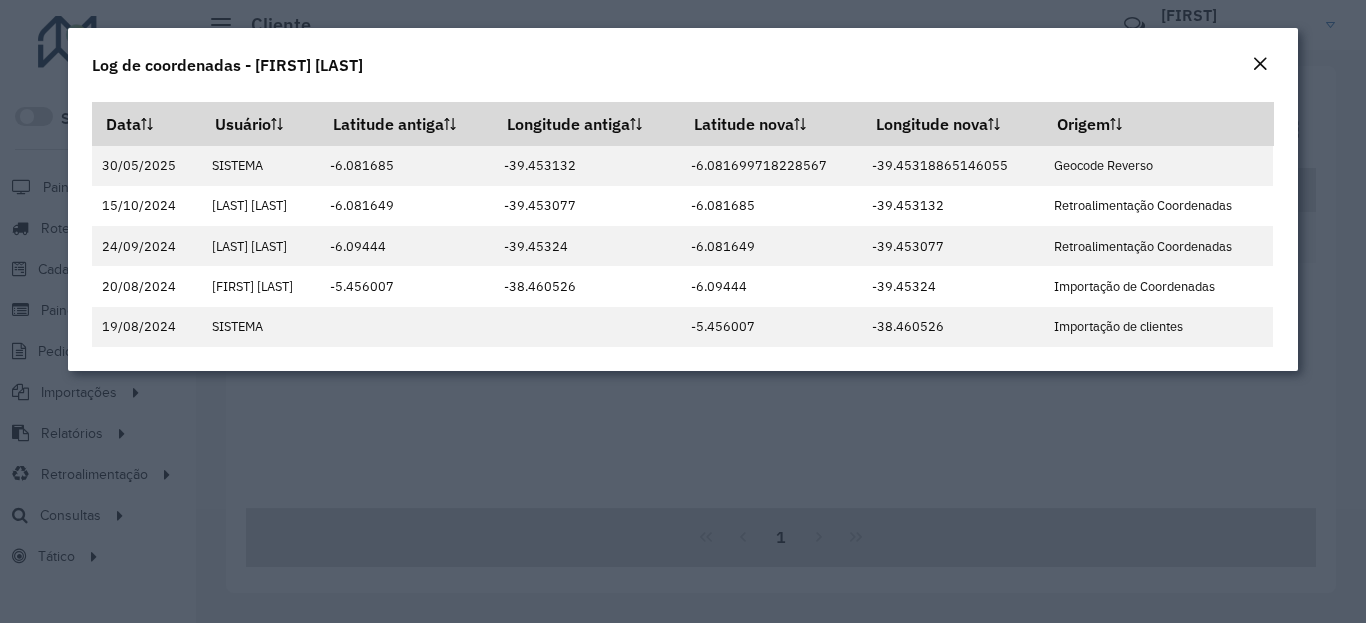 click 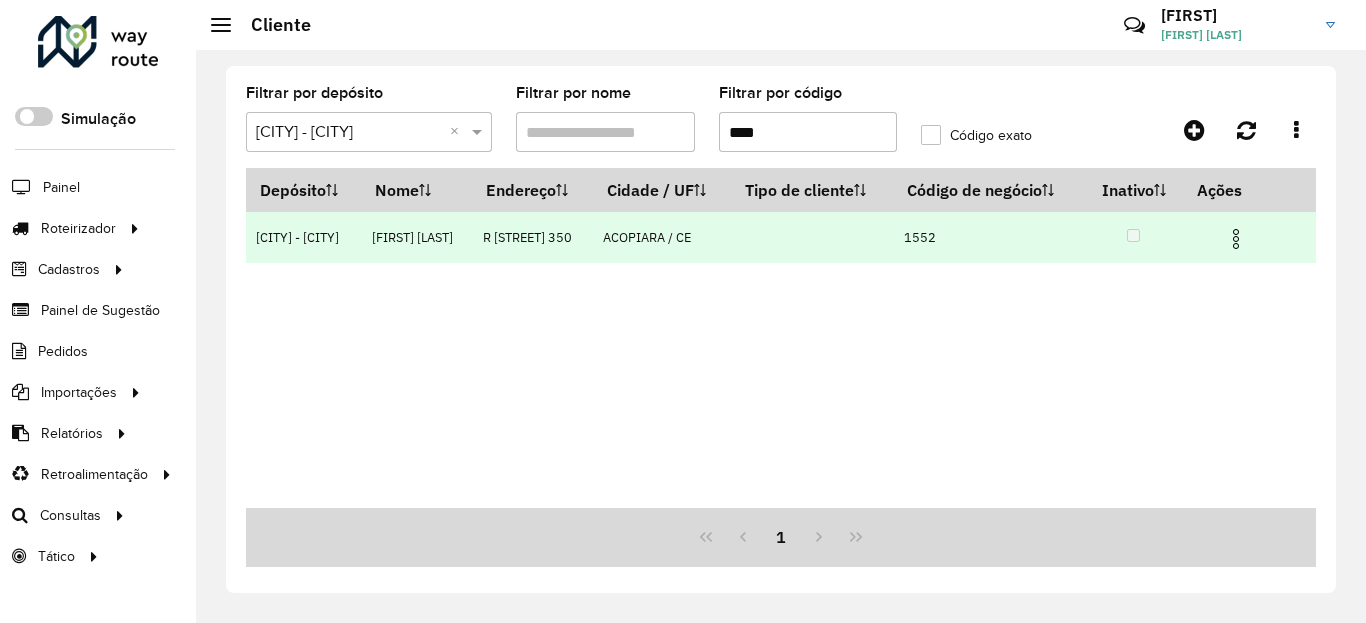 click at bounding box center [1236, 239] 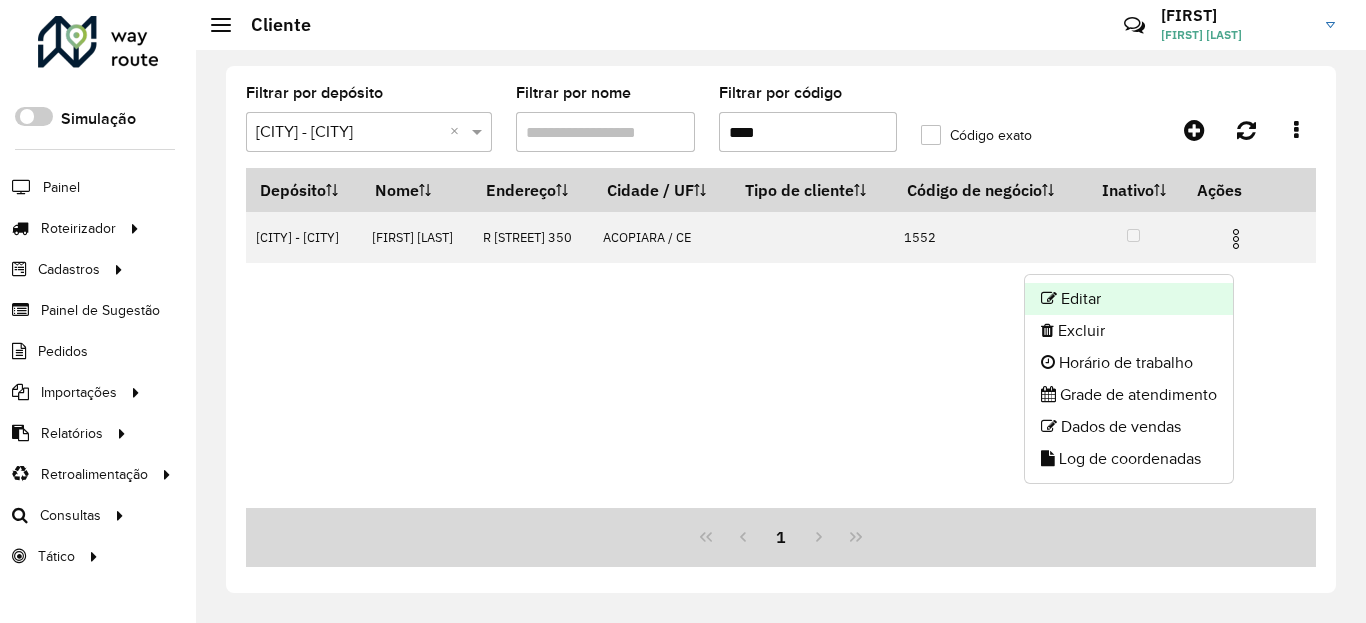 click on "Editar" 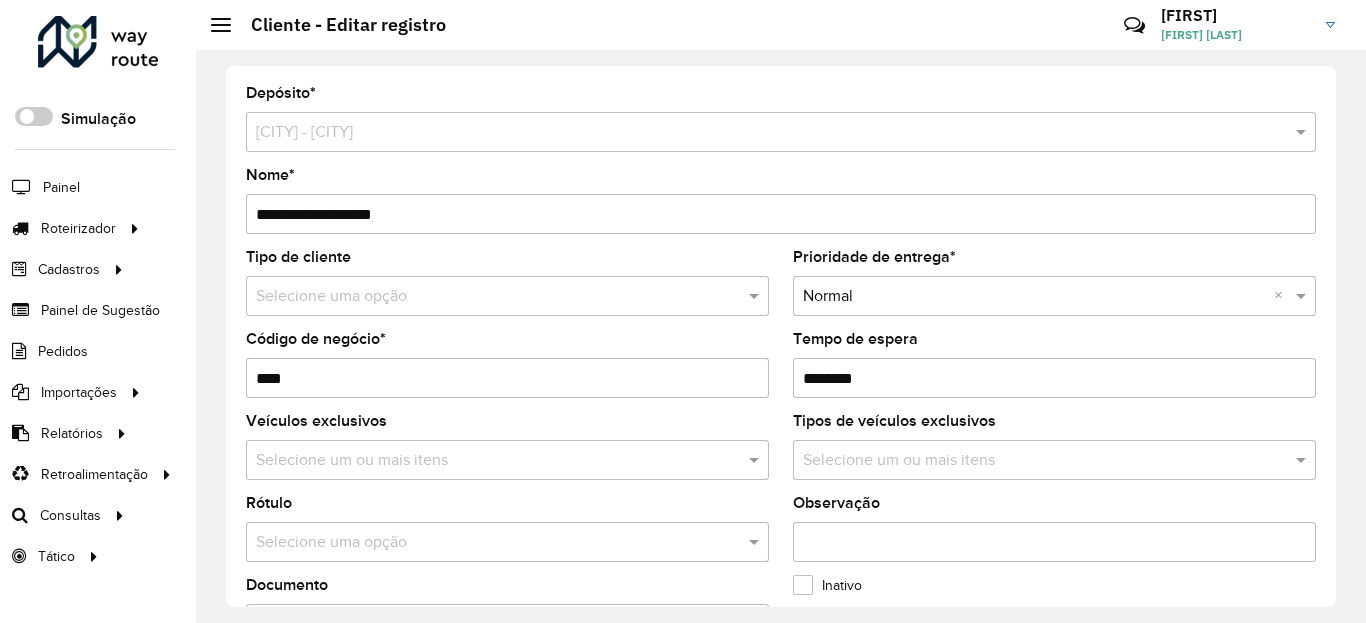 scroll, scrollTop: 840, scrollLeft: 0, axis: vertical 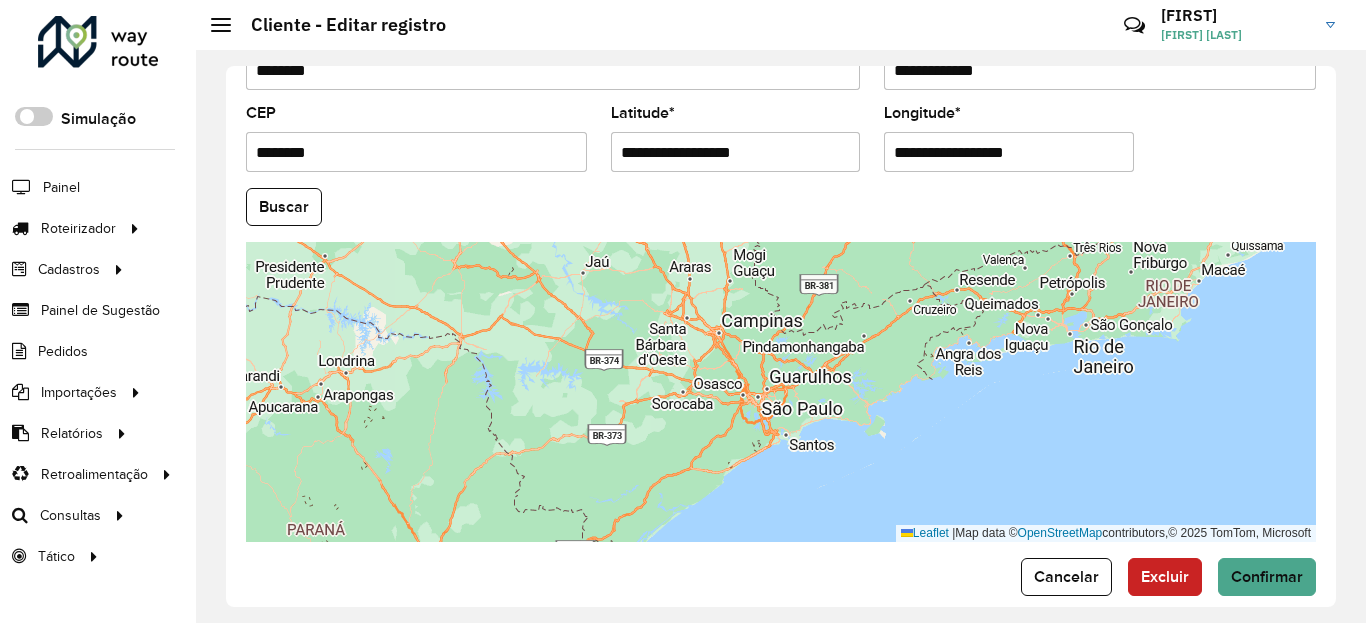 click on "**********" at bounding box center [736, 152] 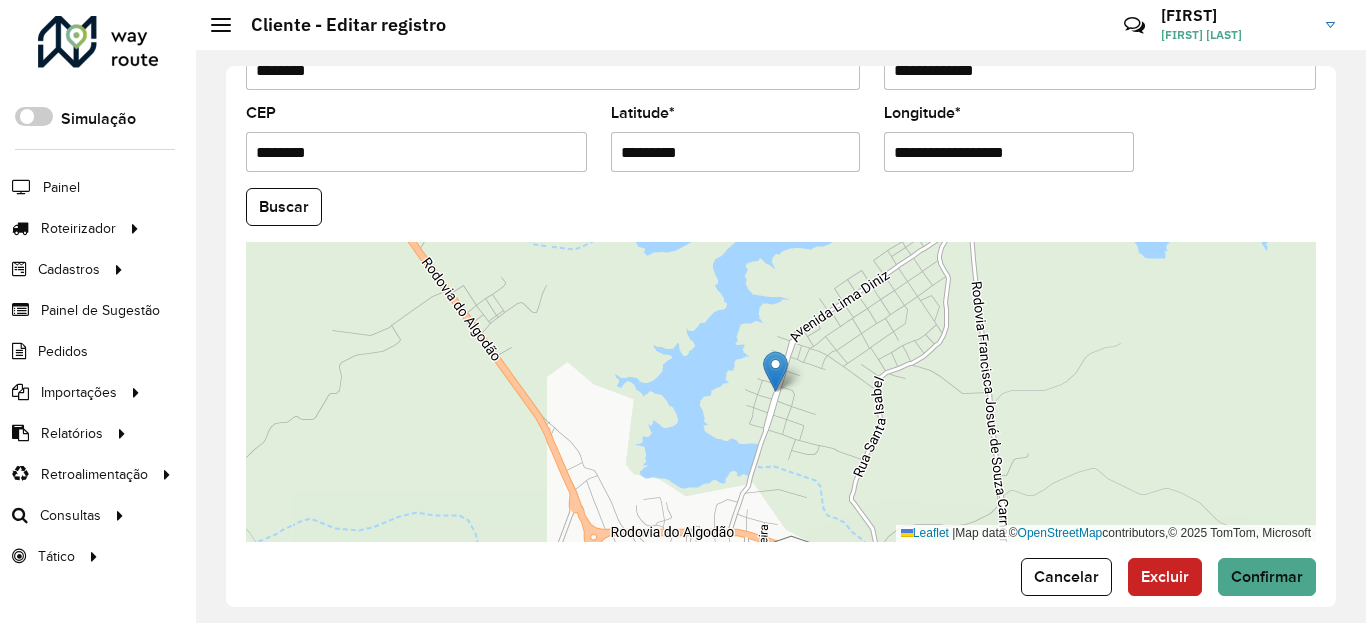 type on "*********" 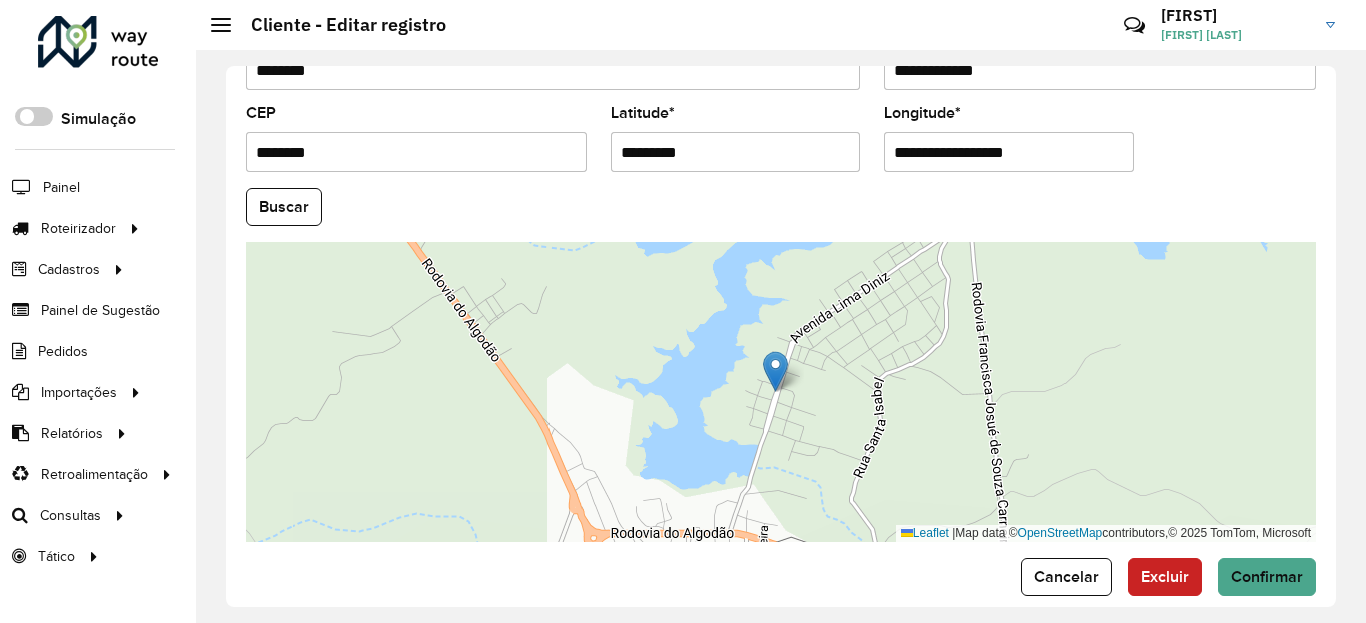 click on "**********" at bounding box center (1009, 152) 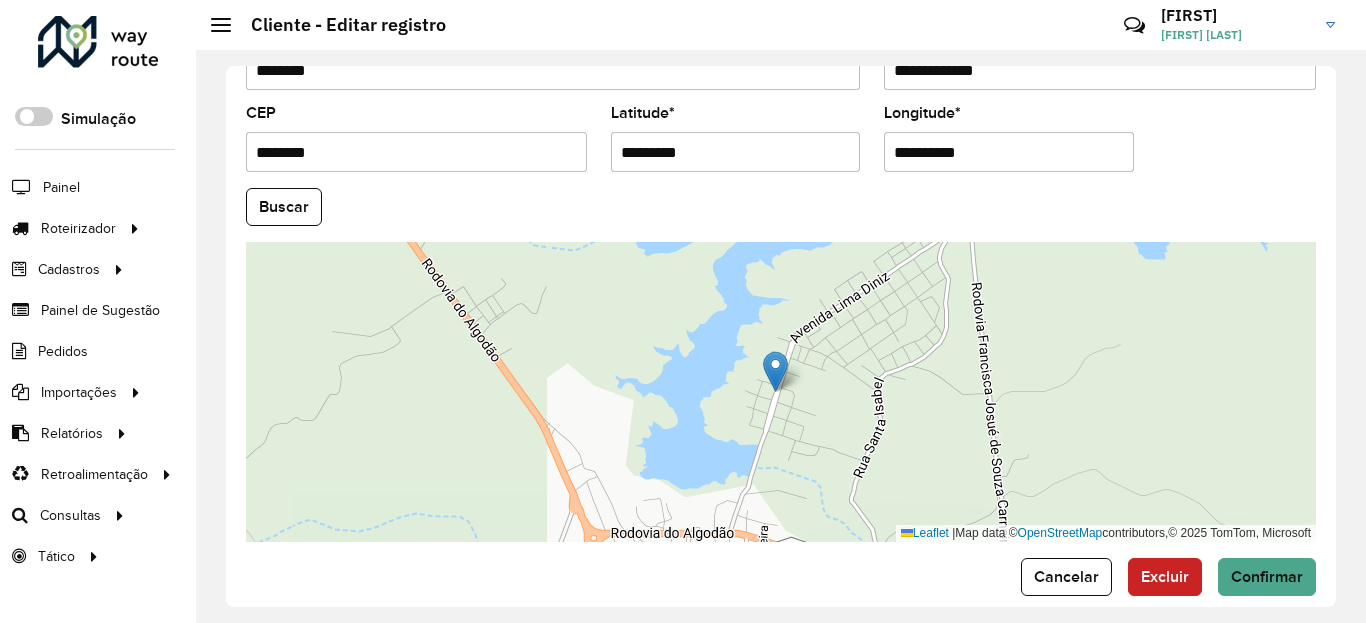type on "**********" 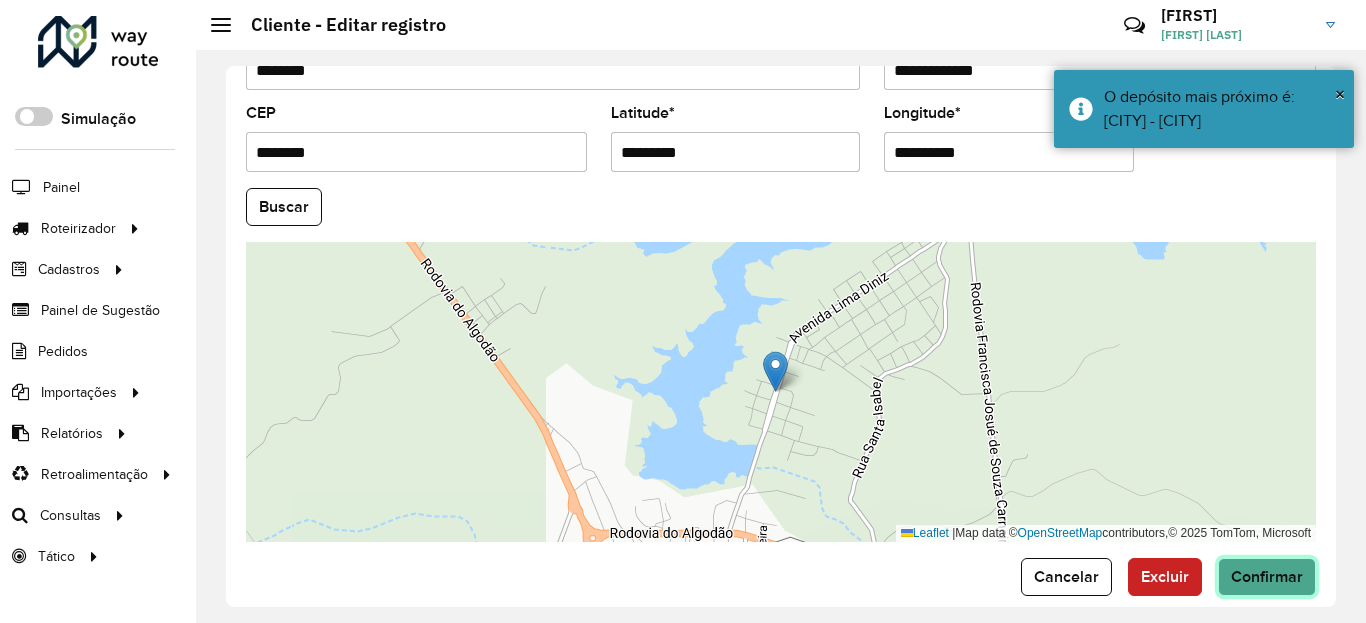 click on "Confirmar" 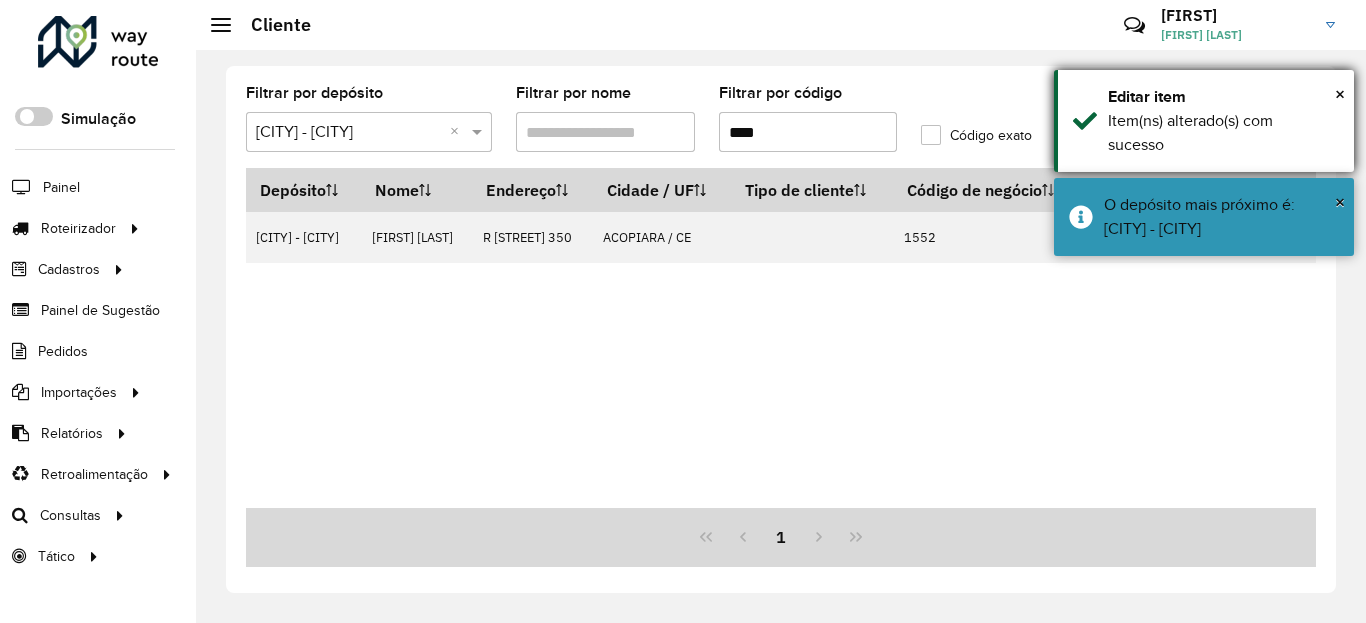 click on "O depósito mais próximo é: Dunas - Tauá" at bounding box center (1221, 217) 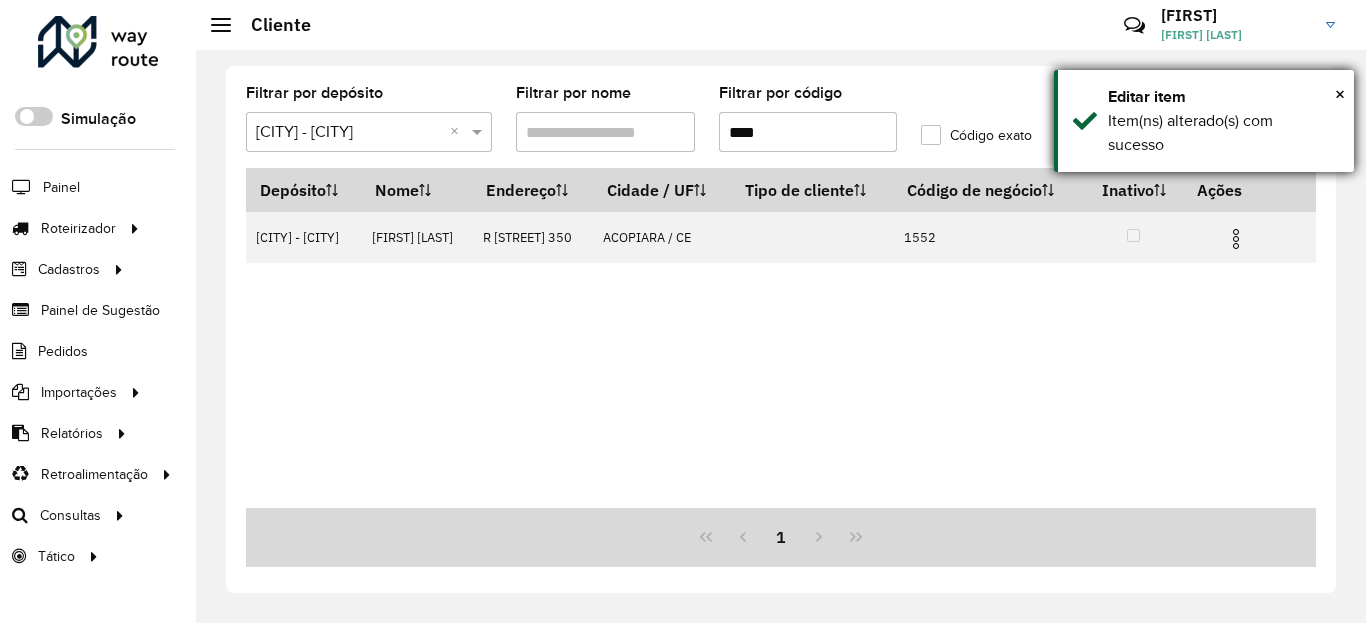 click on "Item(ns) alterado(s) com sucesso" at bounding box center [1223, 133] 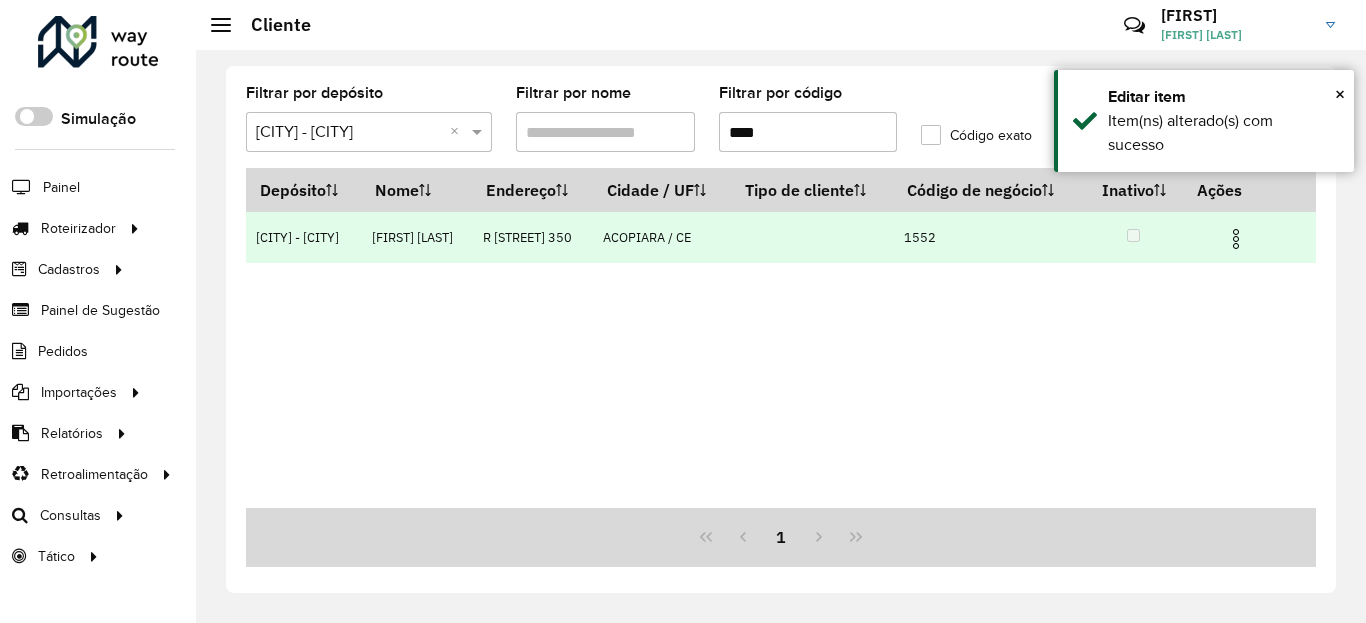 click at bounding box center [1236, 239] 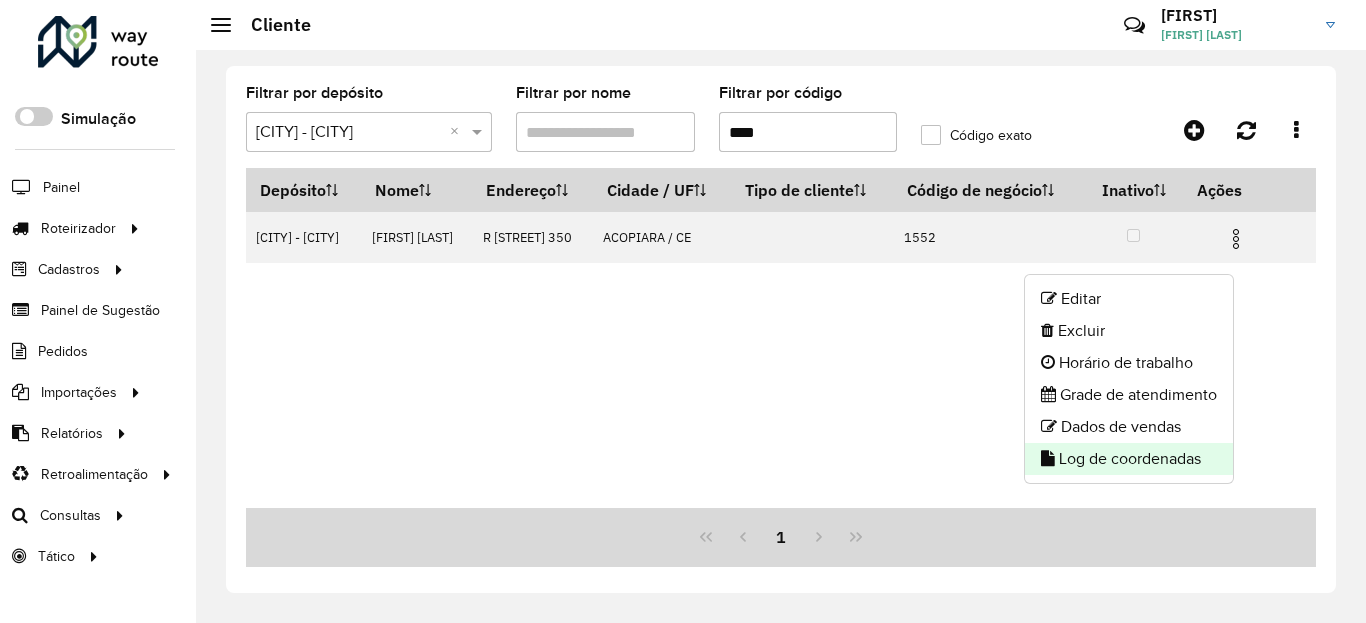 click on "Log de coordenadas" 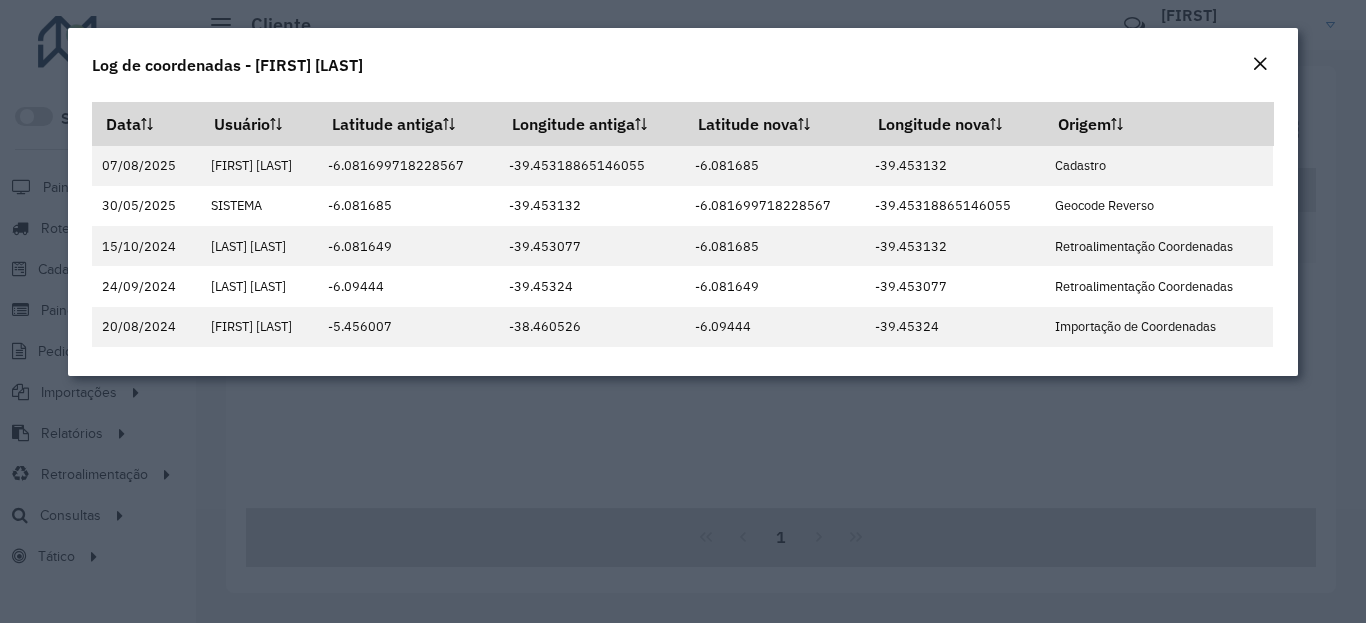 click 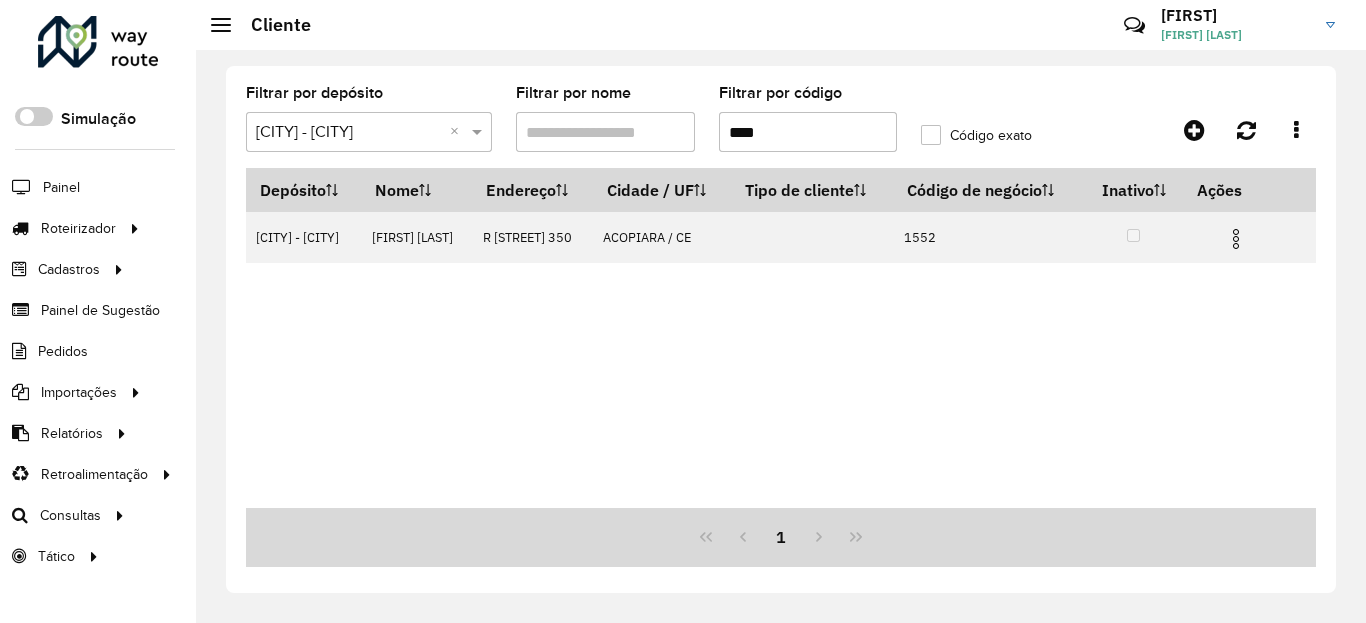 click on "****" at bounding box center (808, 132) 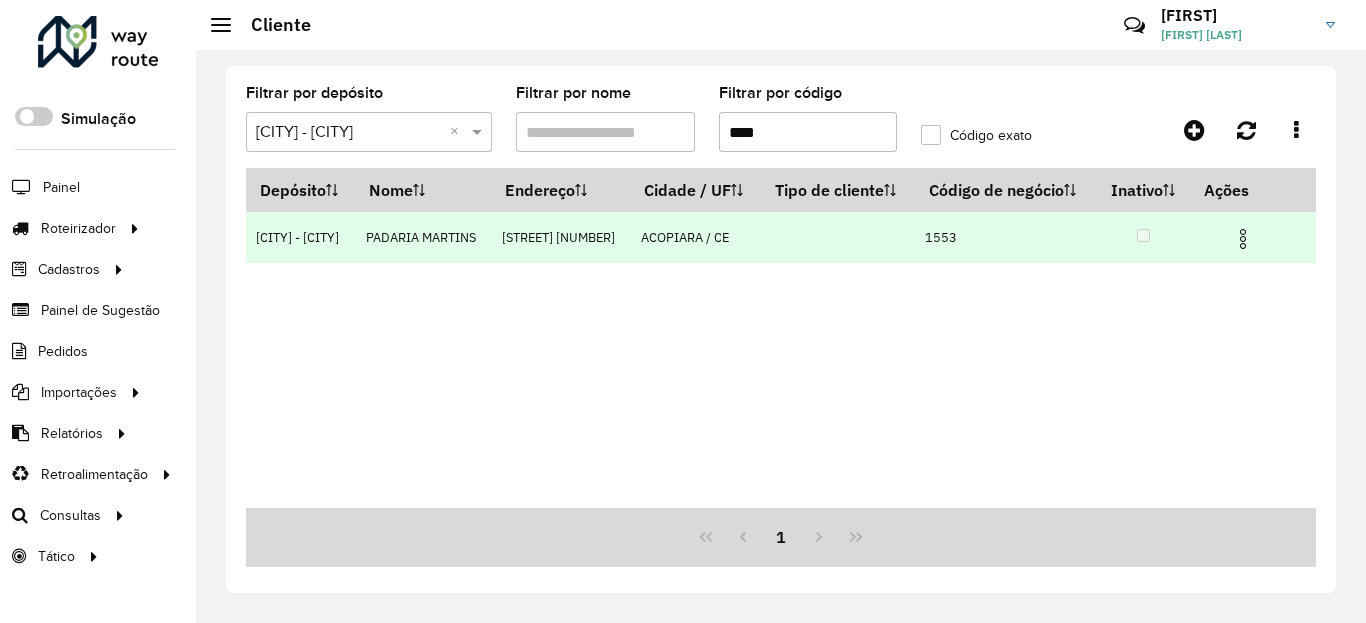 click at bounding box center [1243, 239] 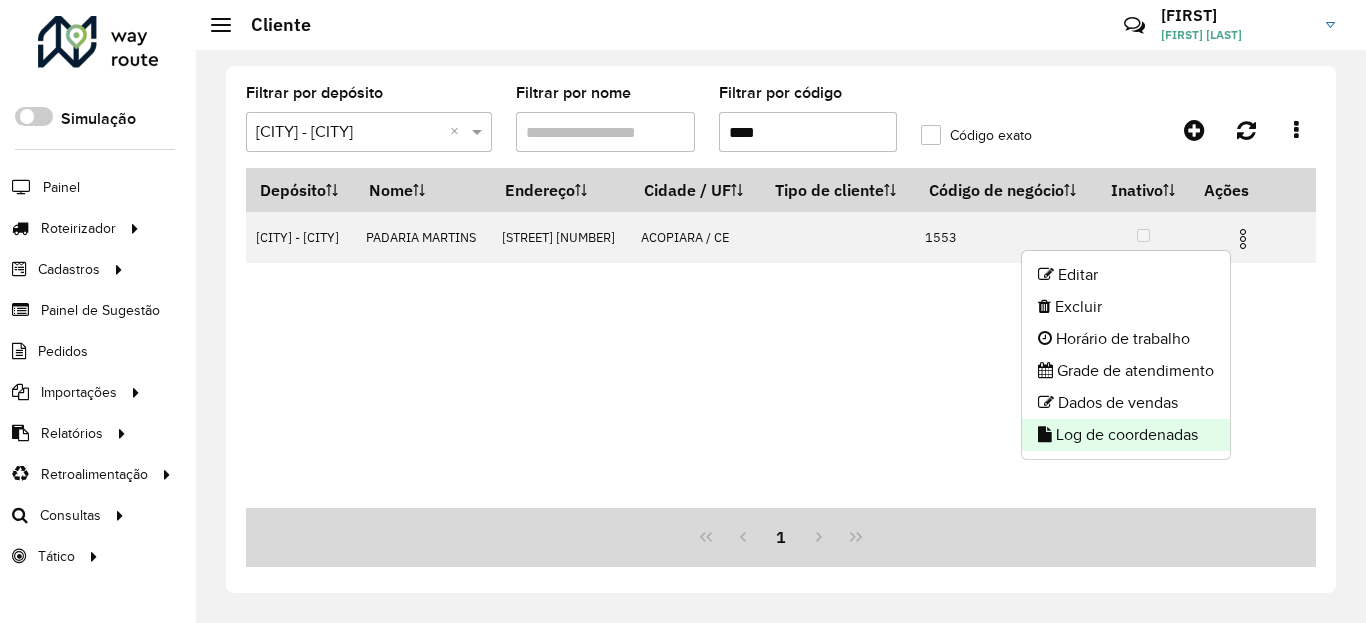 click on "Log de coordenadas" 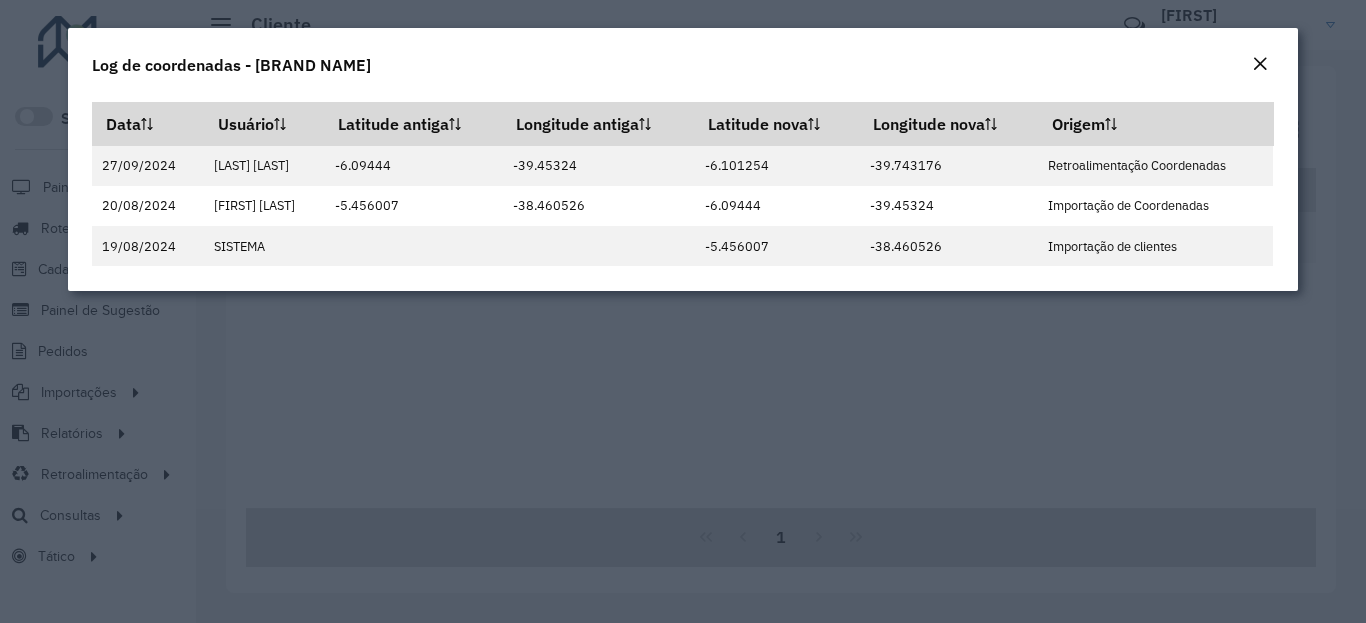 click 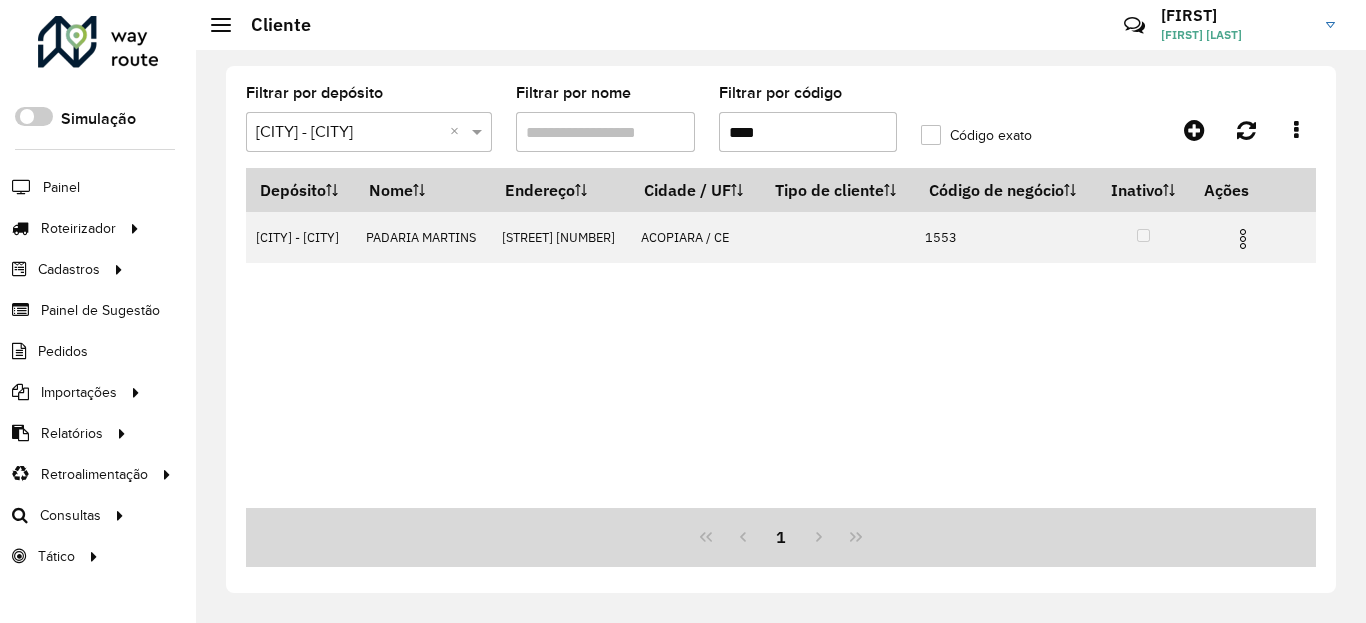 click on "Filtrar por código  ****" 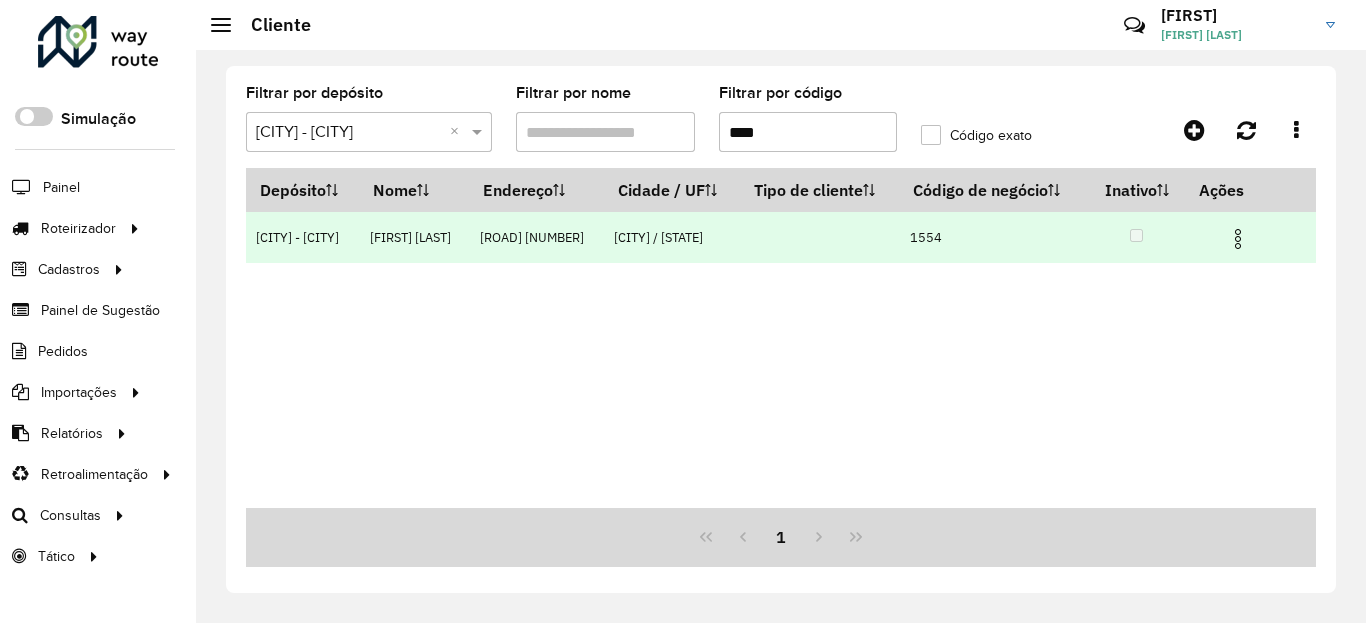 click at bounding box center [1238, 239] 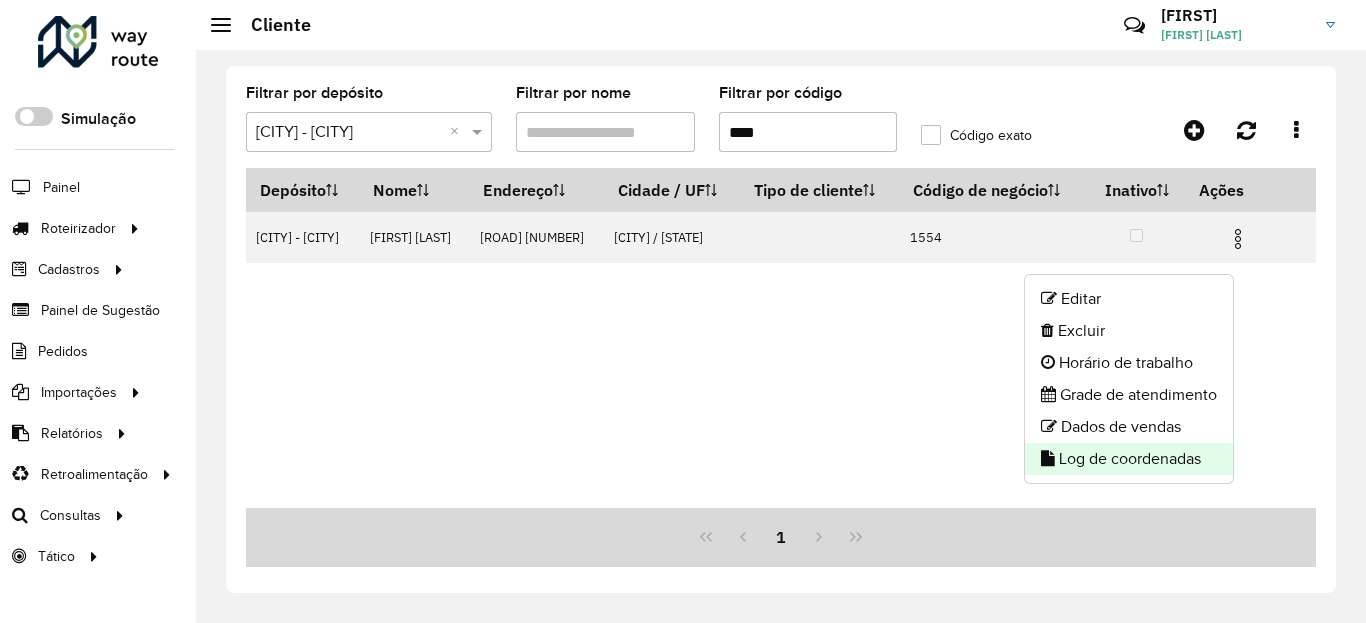 click on "Log de coordenadas" 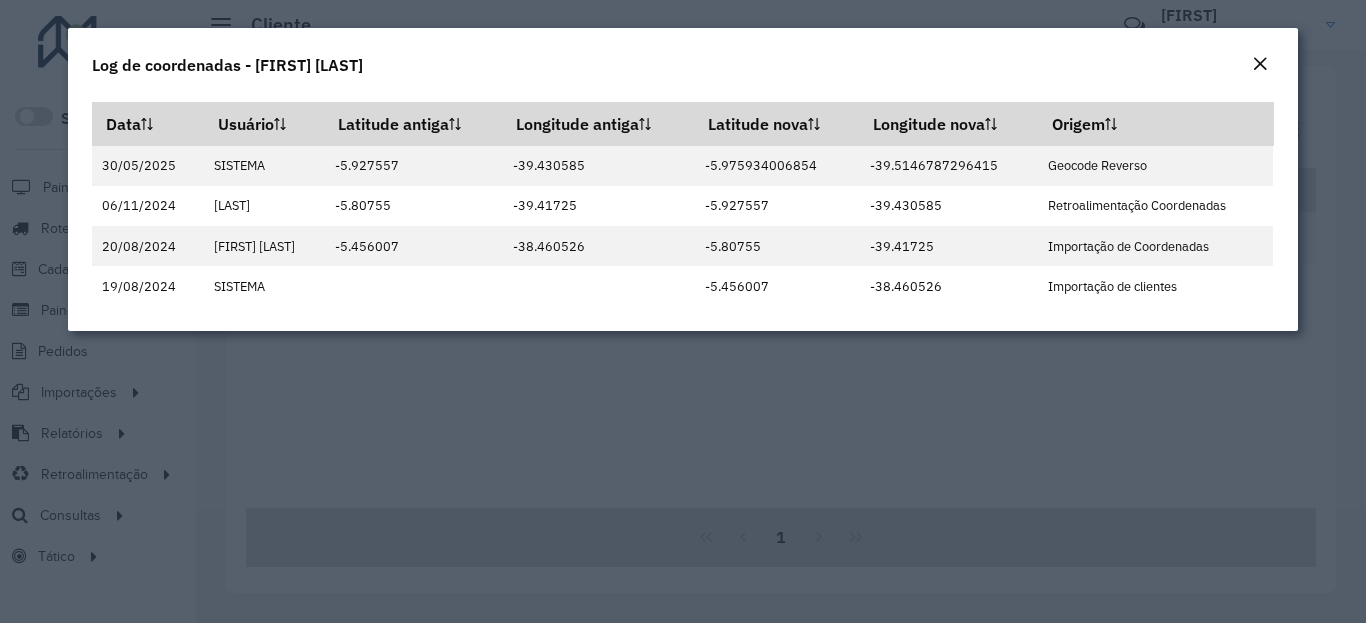 click 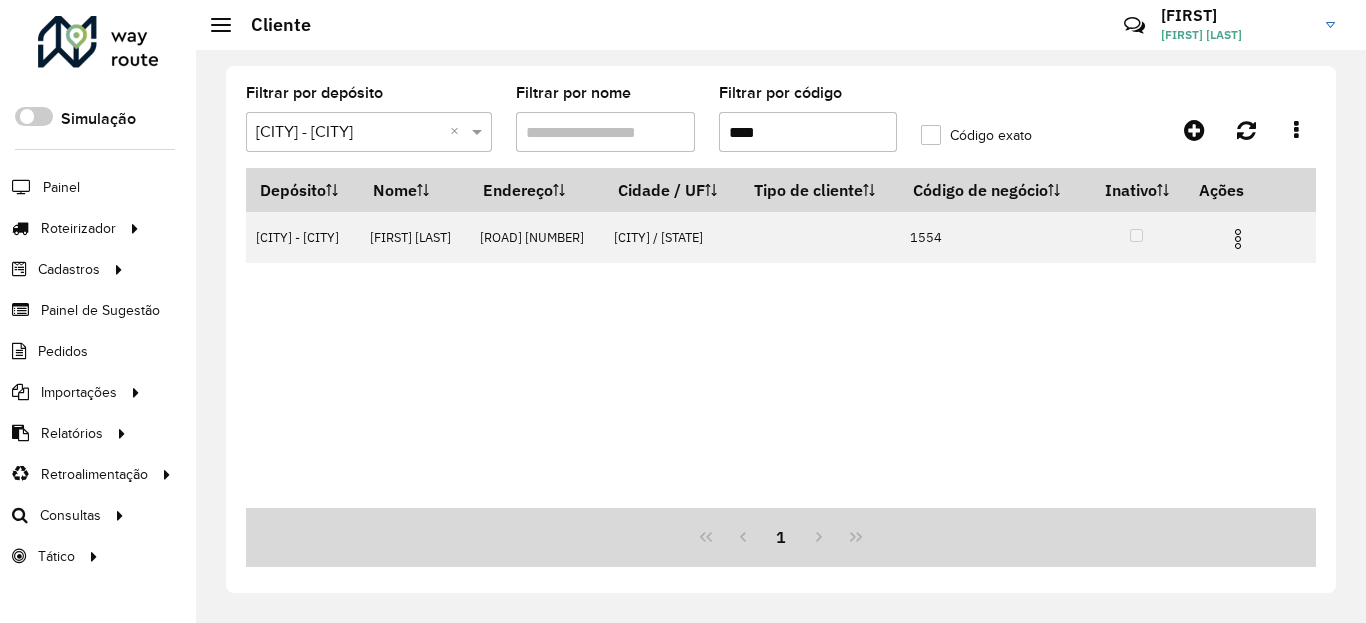 click on "****" at bounding box center [808, 132] 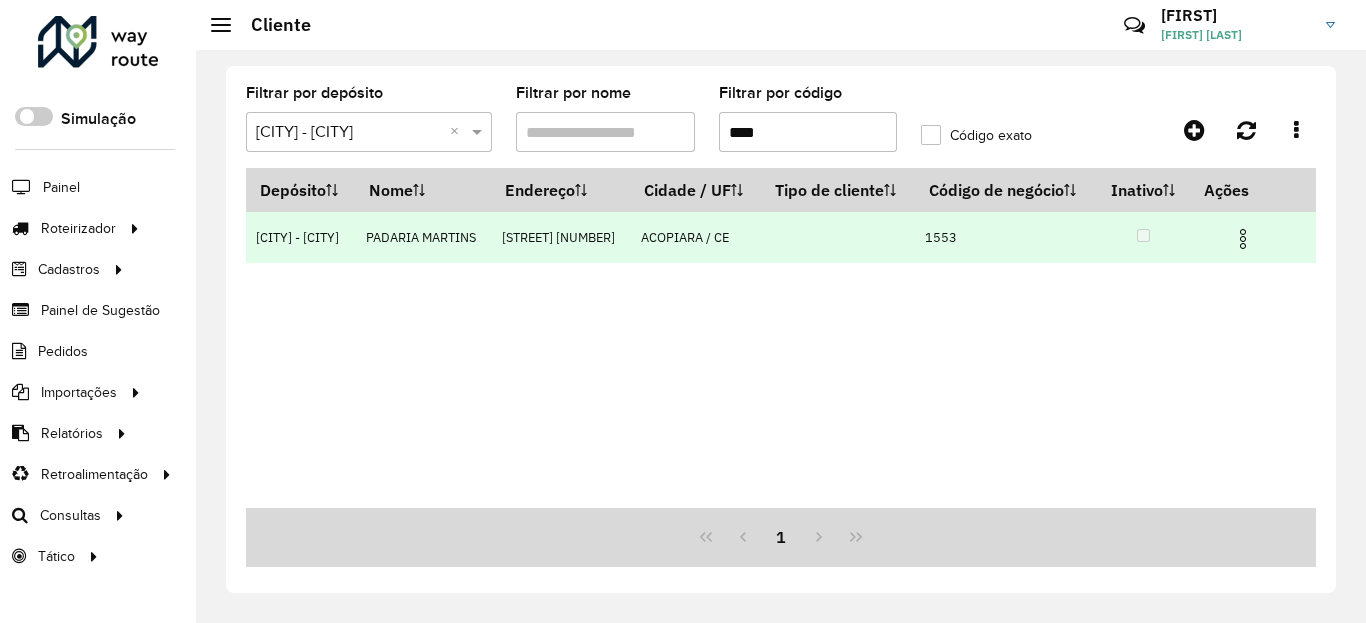 click at bounding box center [1251, 237] 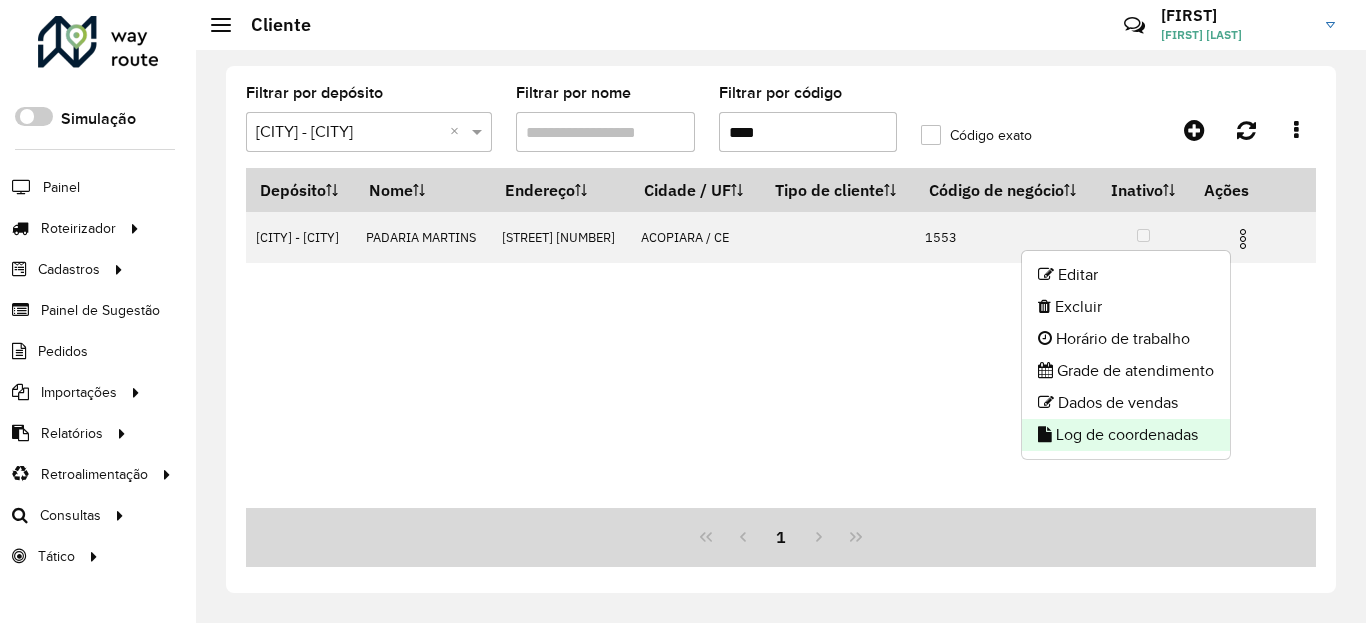 click on "Log de coordenadas" 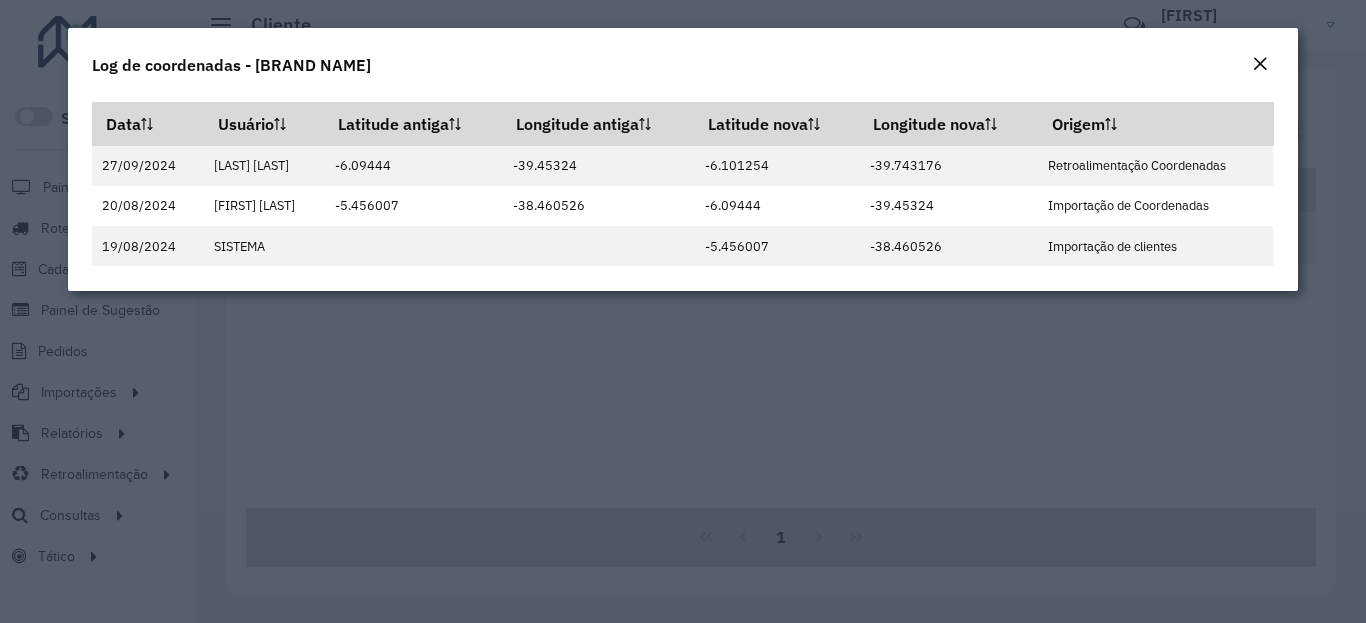 click 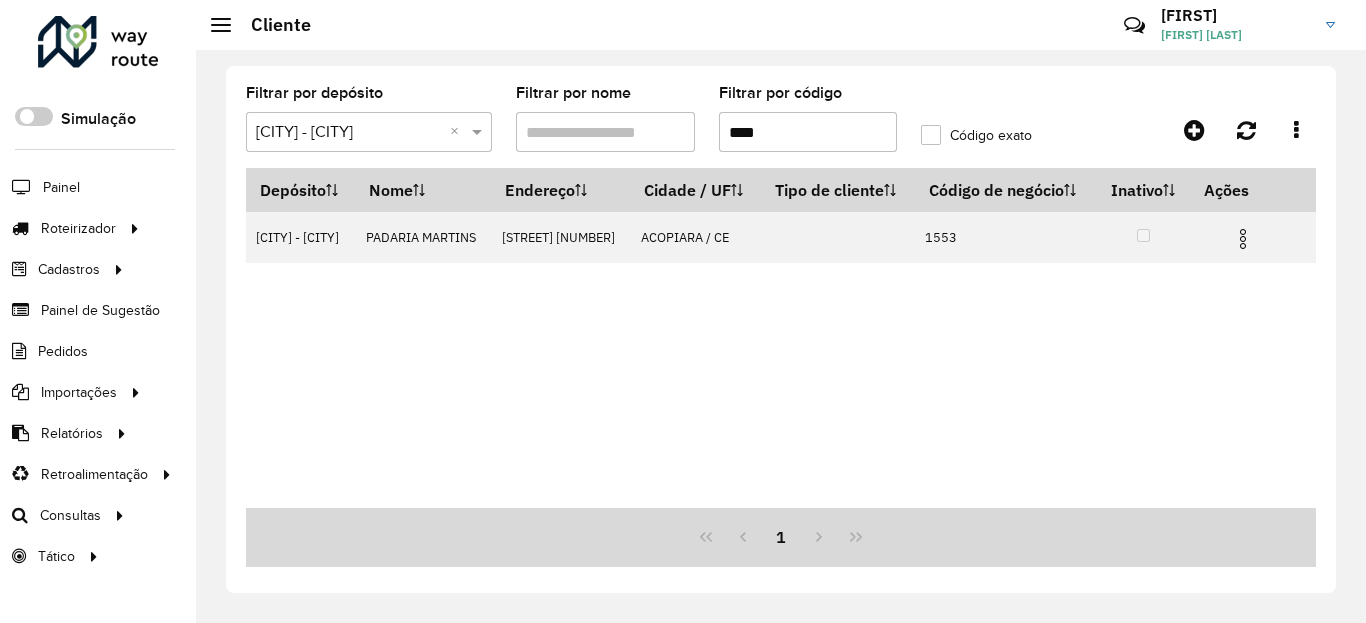 click on "****" at bounding box center (808, 132) 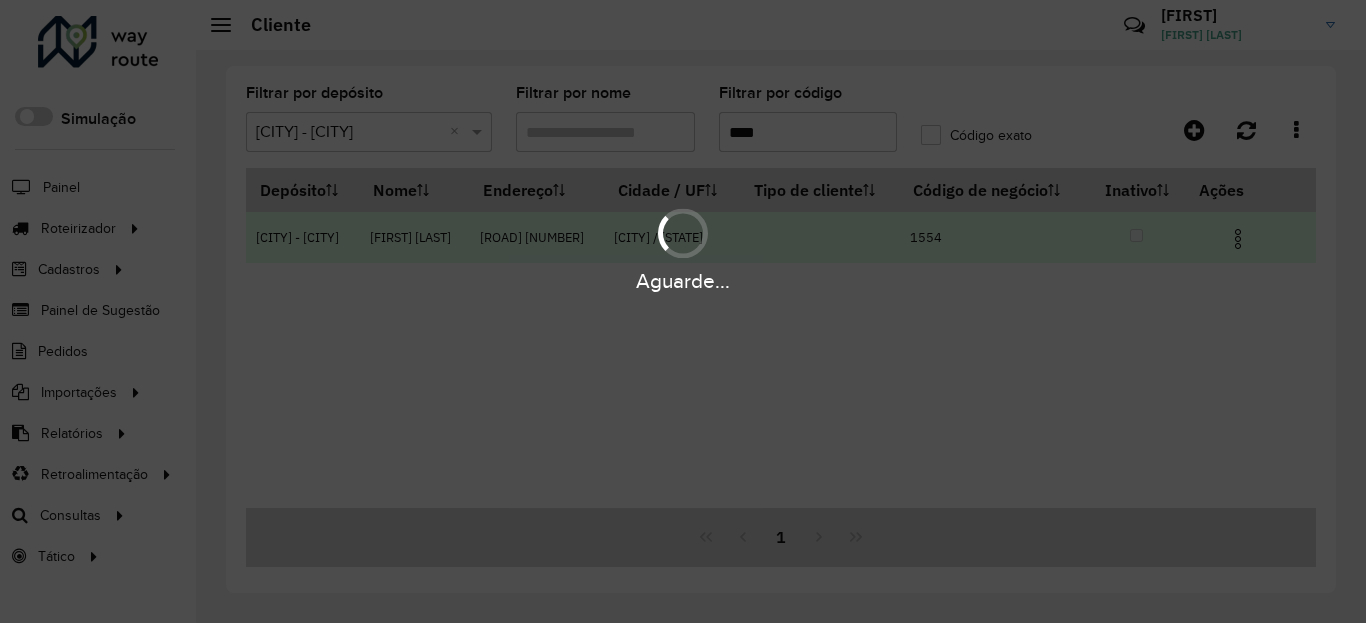 type on "****" 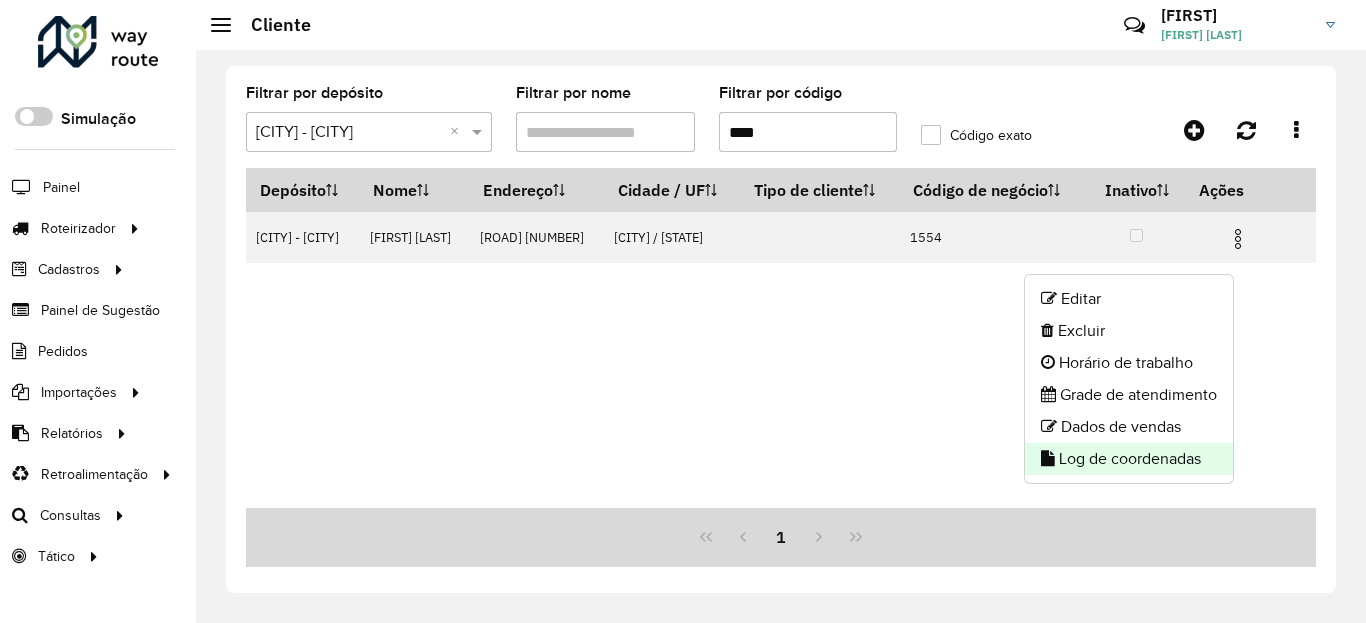 click on "Log de coordenadas" 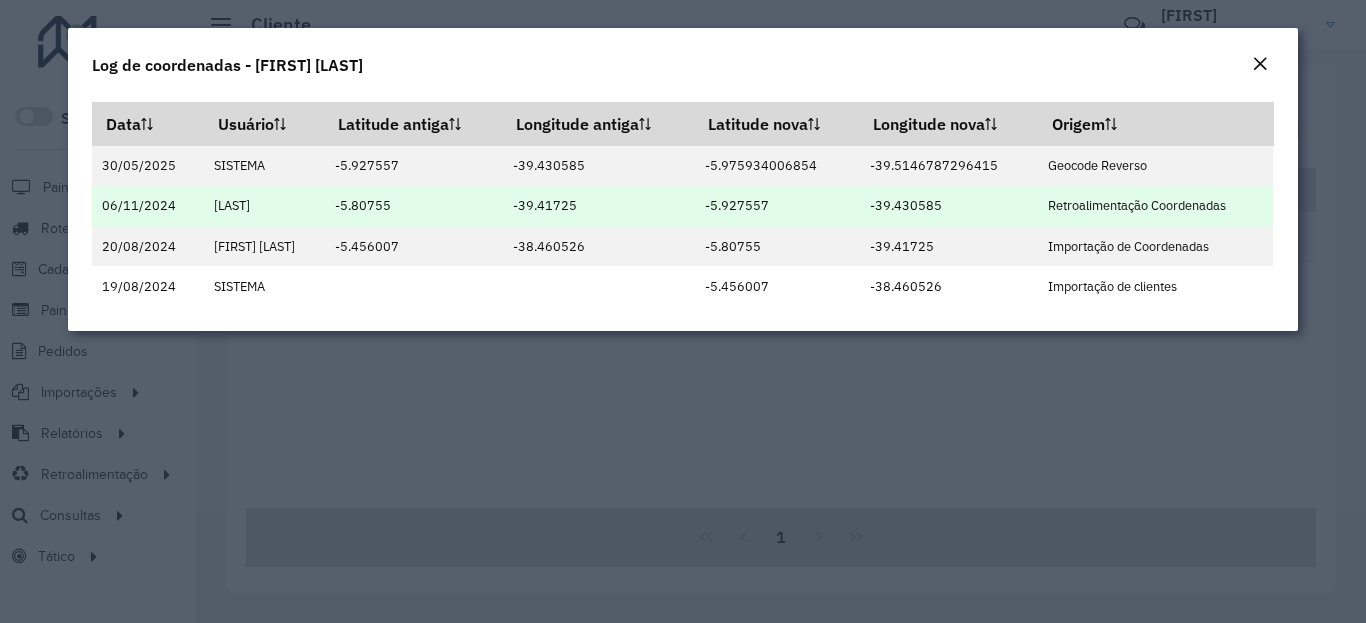 click on "[COORDINATE]" at bounding box center (776, 206) 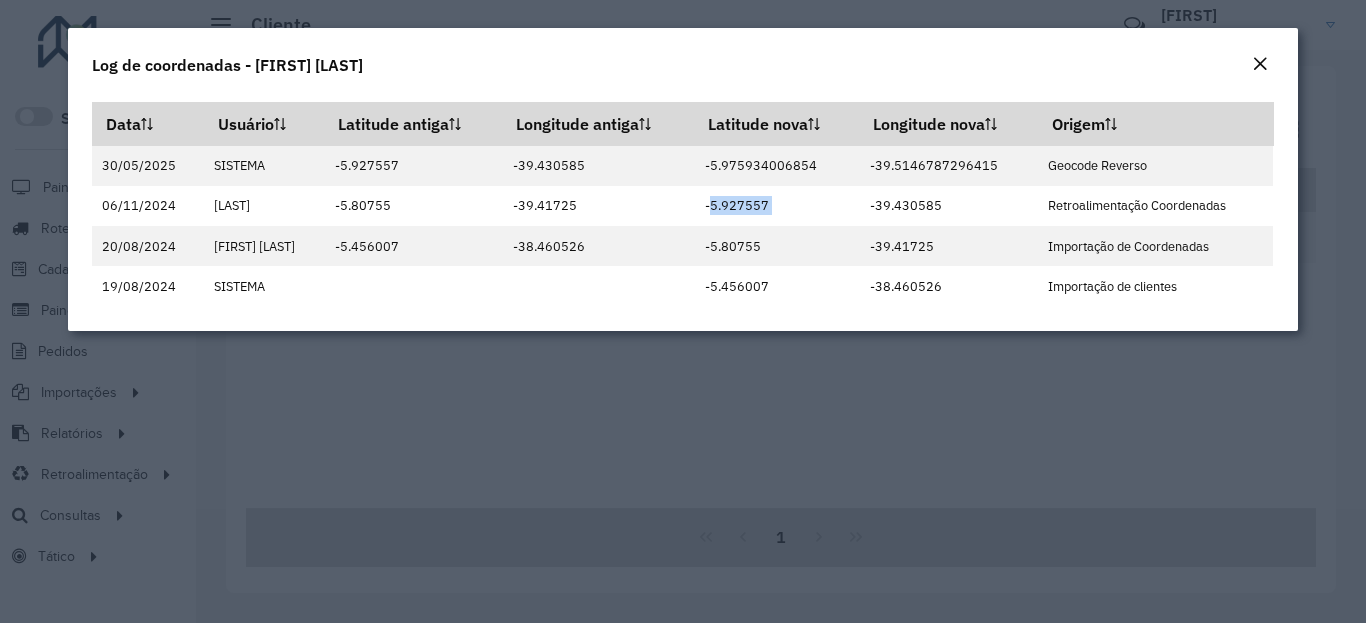 copy on "[COORDINATE]" 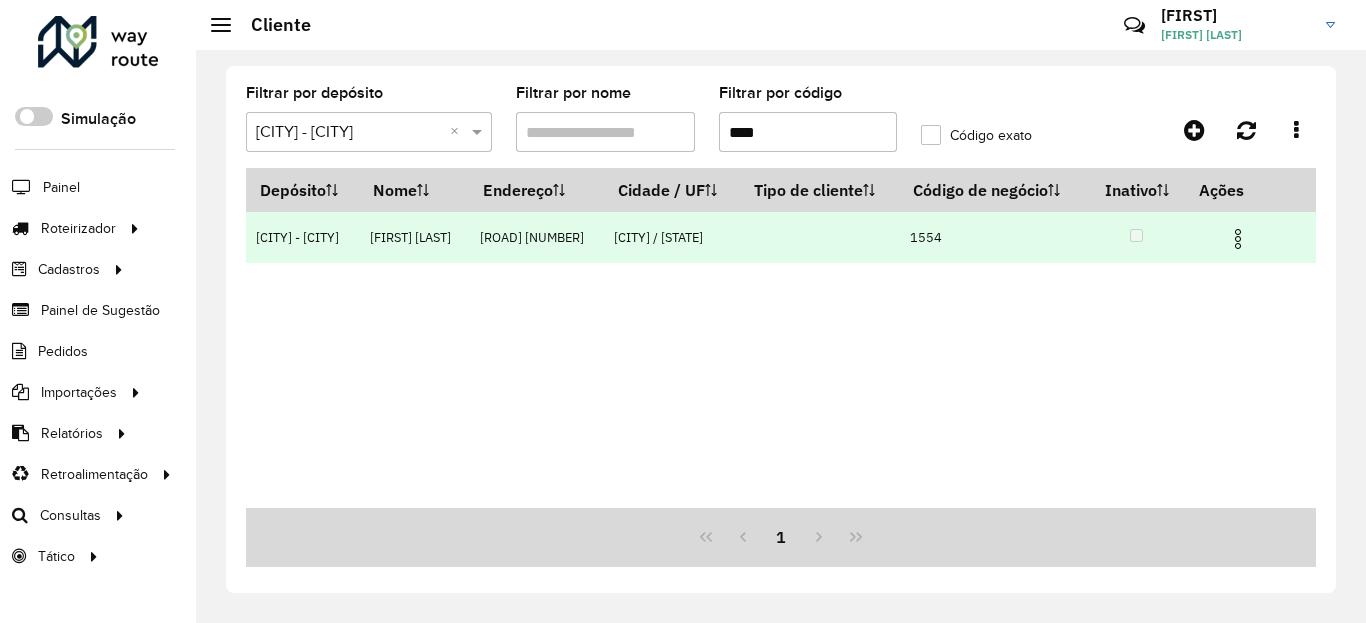 click at bounding box center (1238, 239) 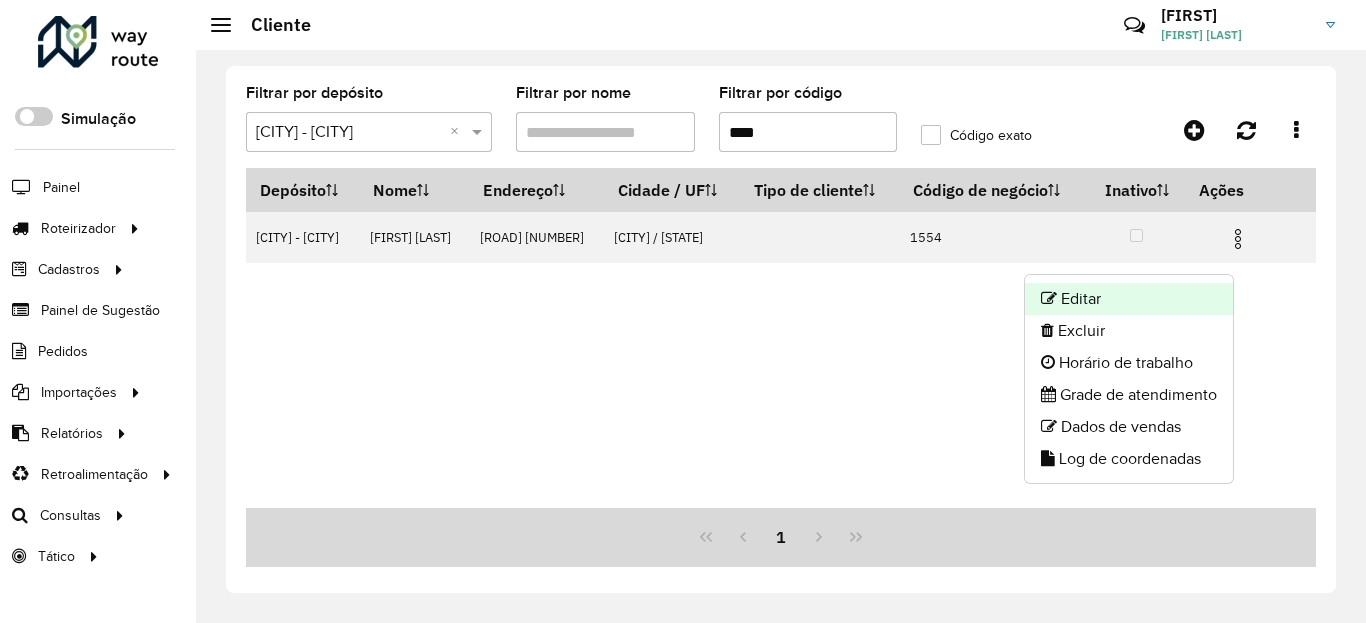 click on "Editar" 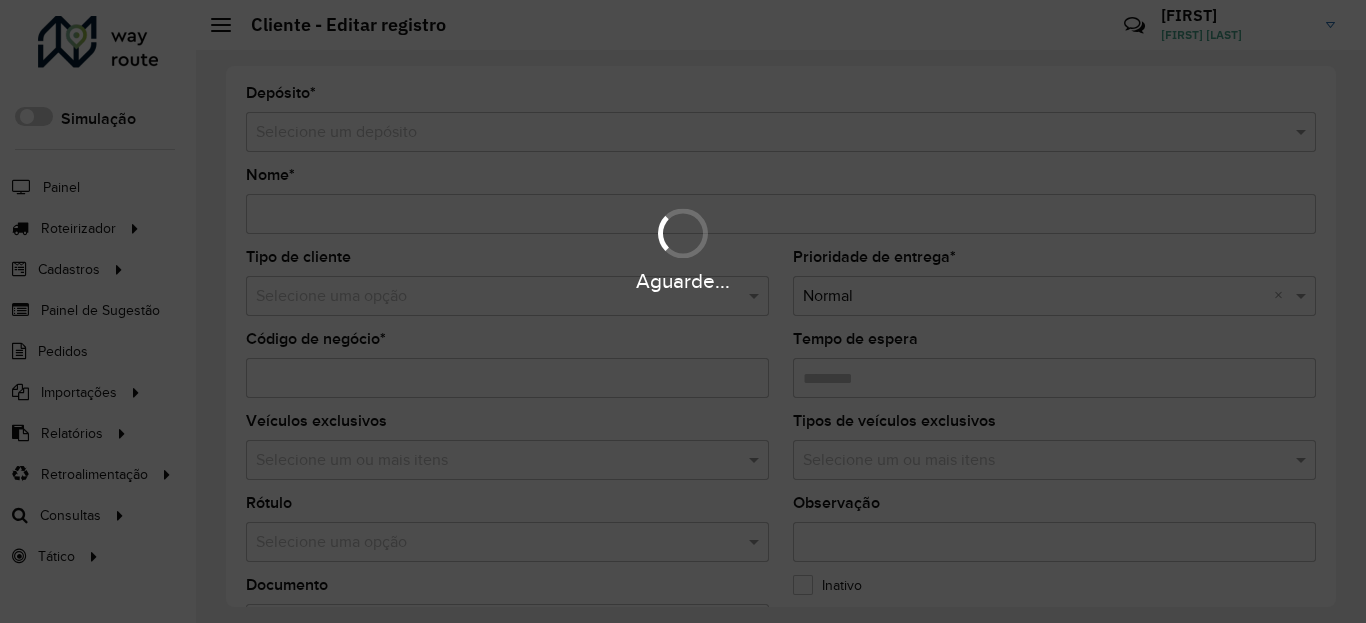 type on "**********" 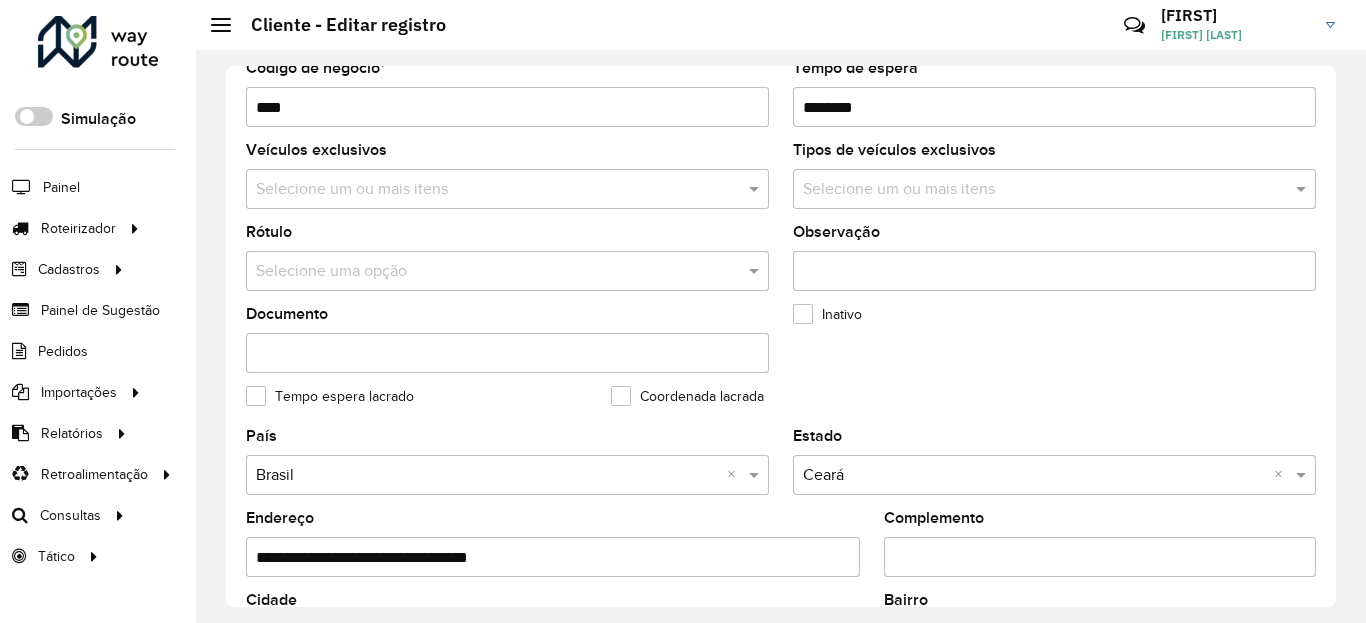 scroll, scrollTop: 840, scrollLeft: 0, axis: vertical 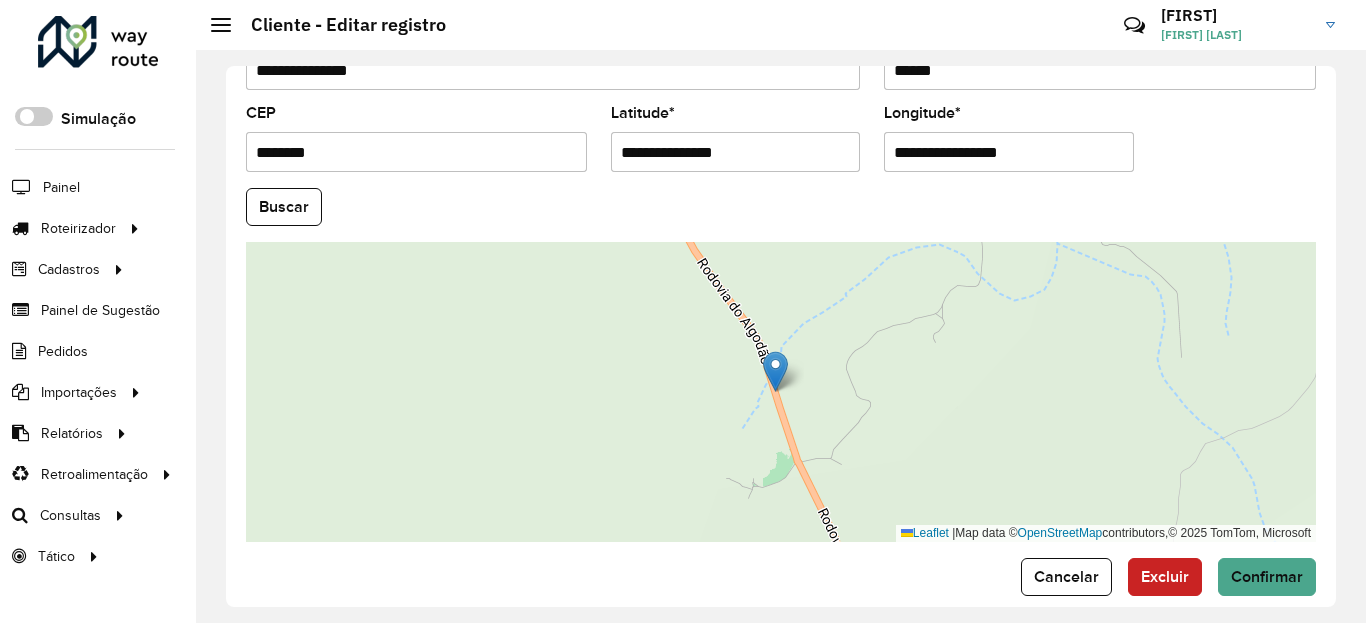 click on "**********" at bounding box center [736, 152] 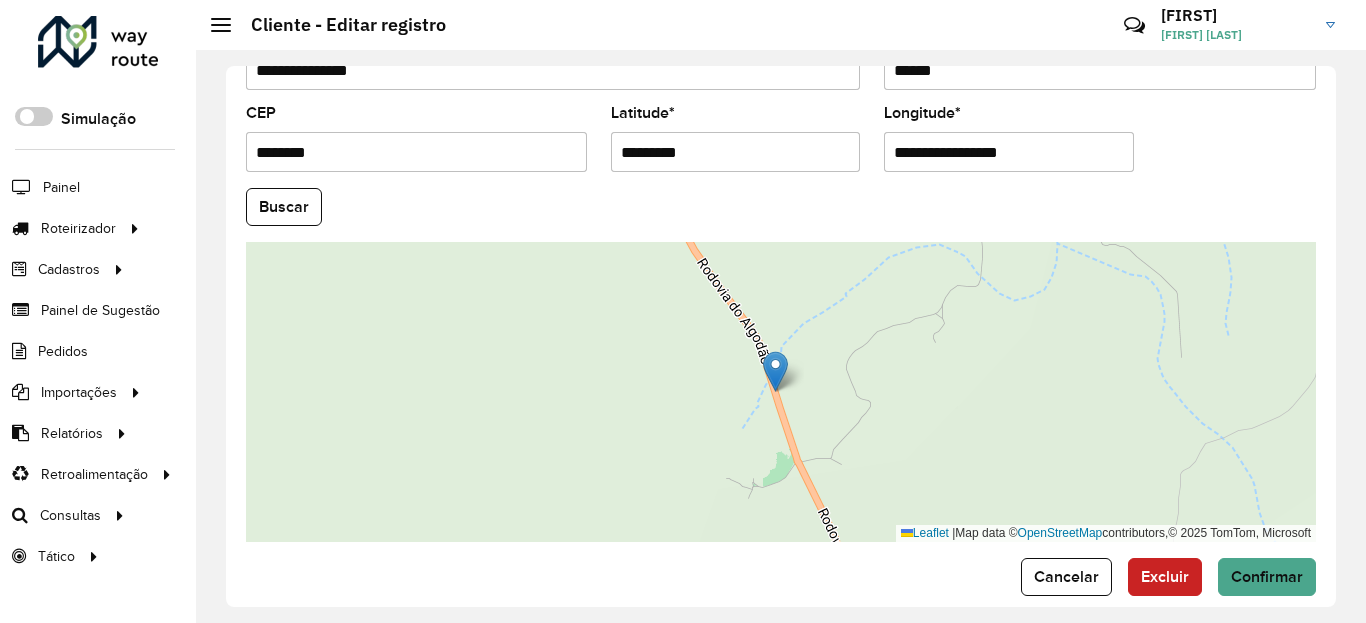 type on "*********" 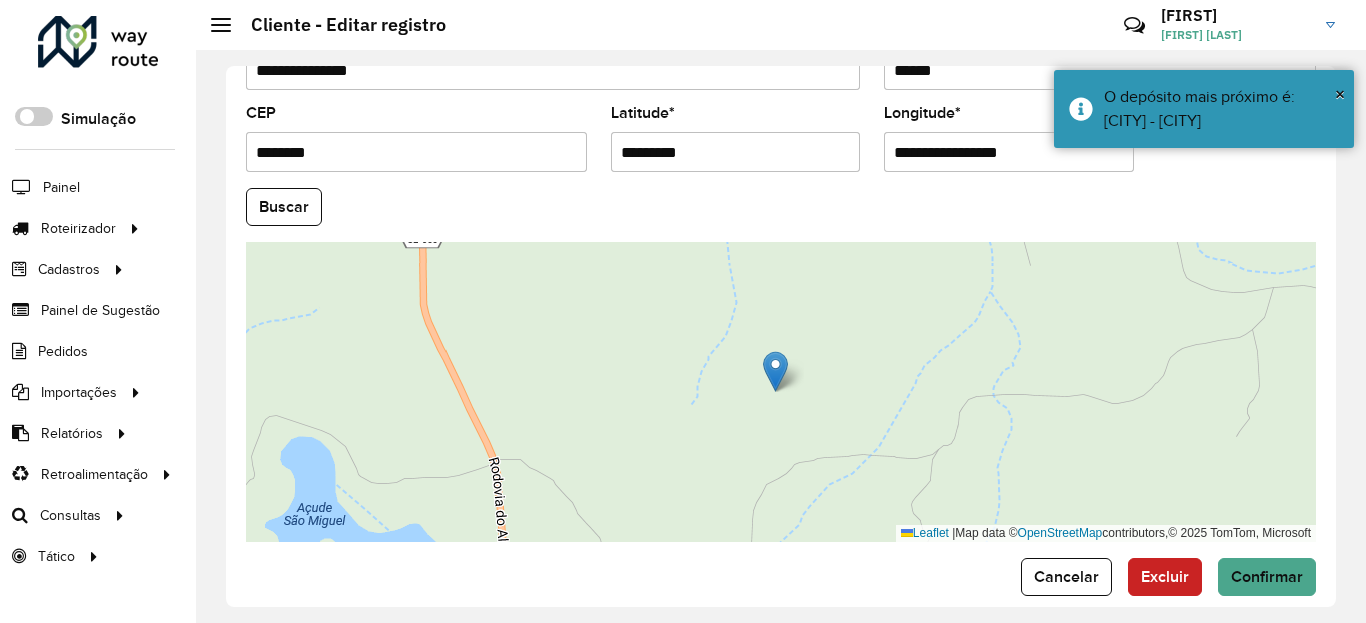 click on "**********" at bounding box center (1009, 152) 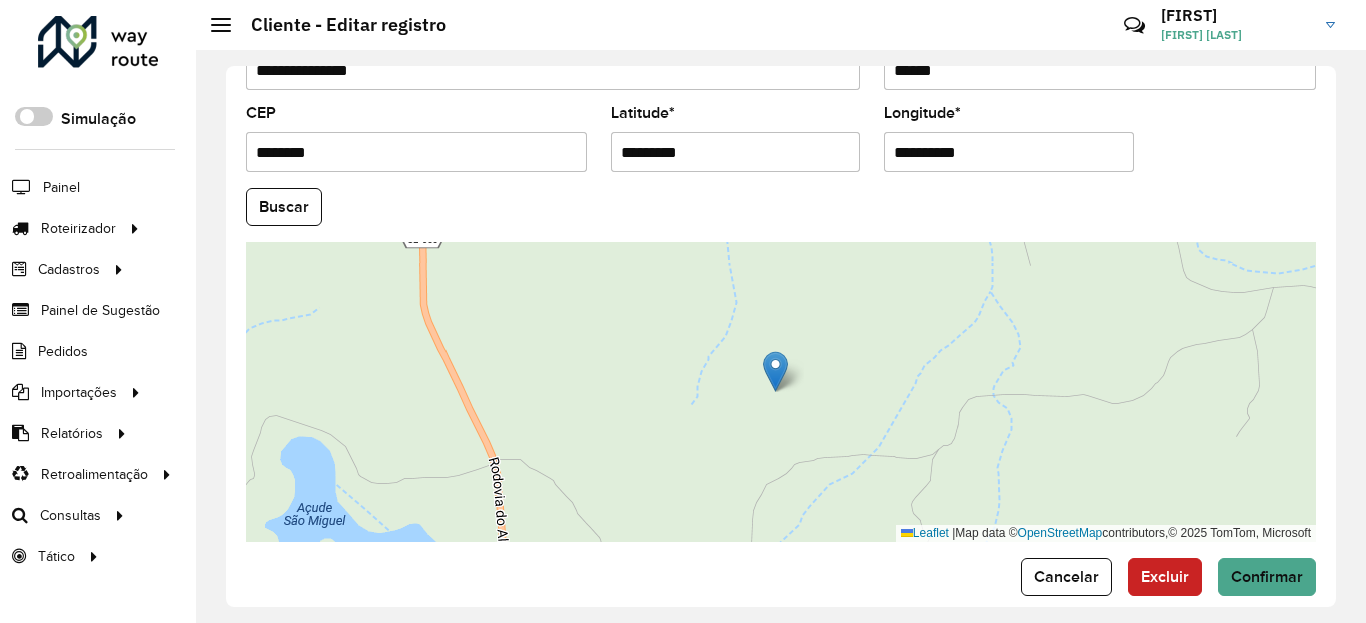 type on "**********" 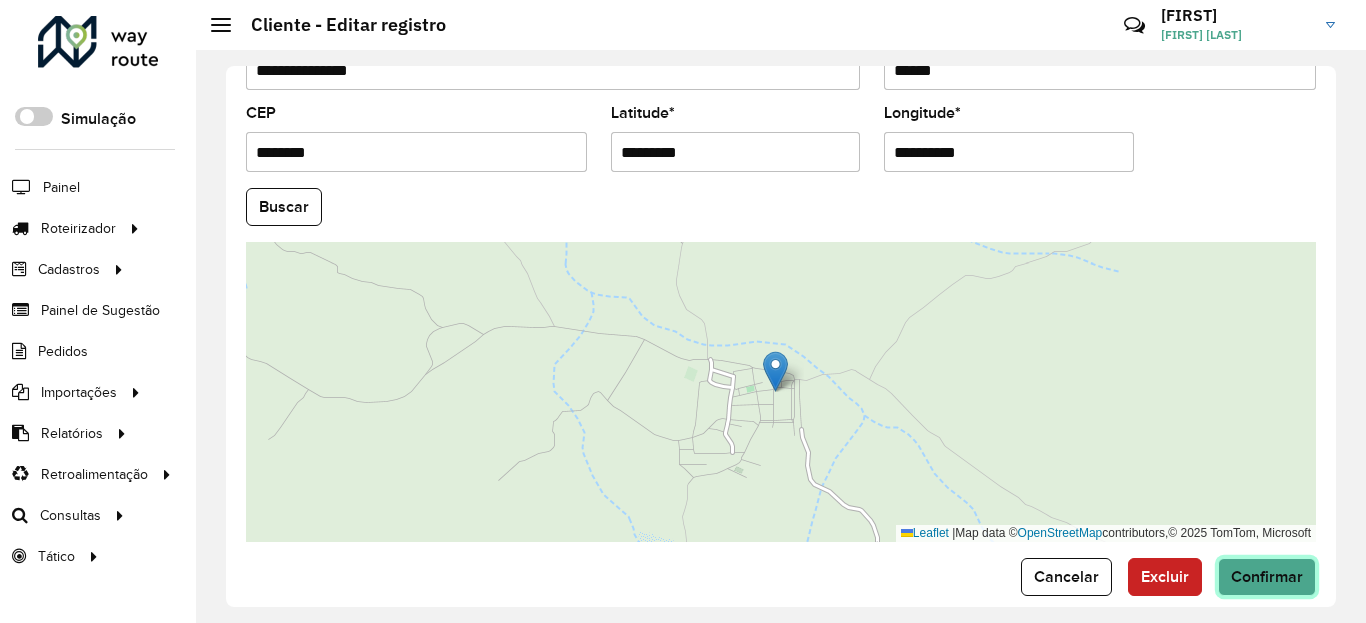 click on "Confirmar" 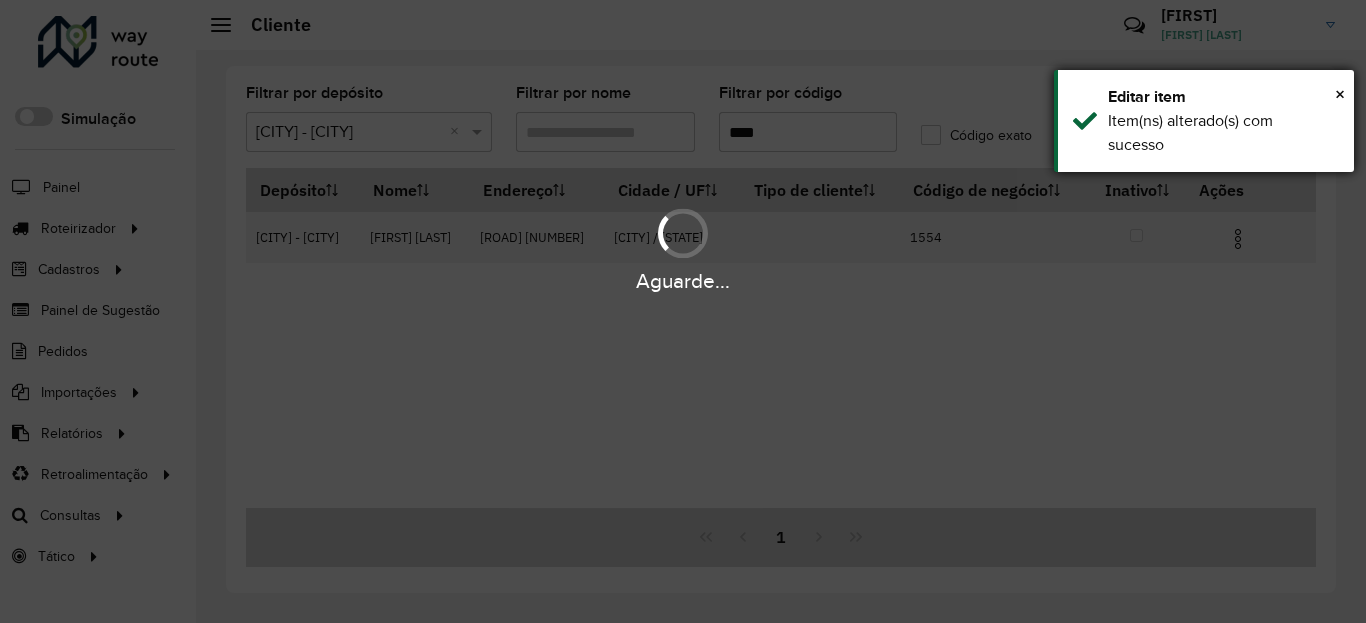 click on "Item(ns) alterado(s) com sucesso" at bounding box center [1223, 133] 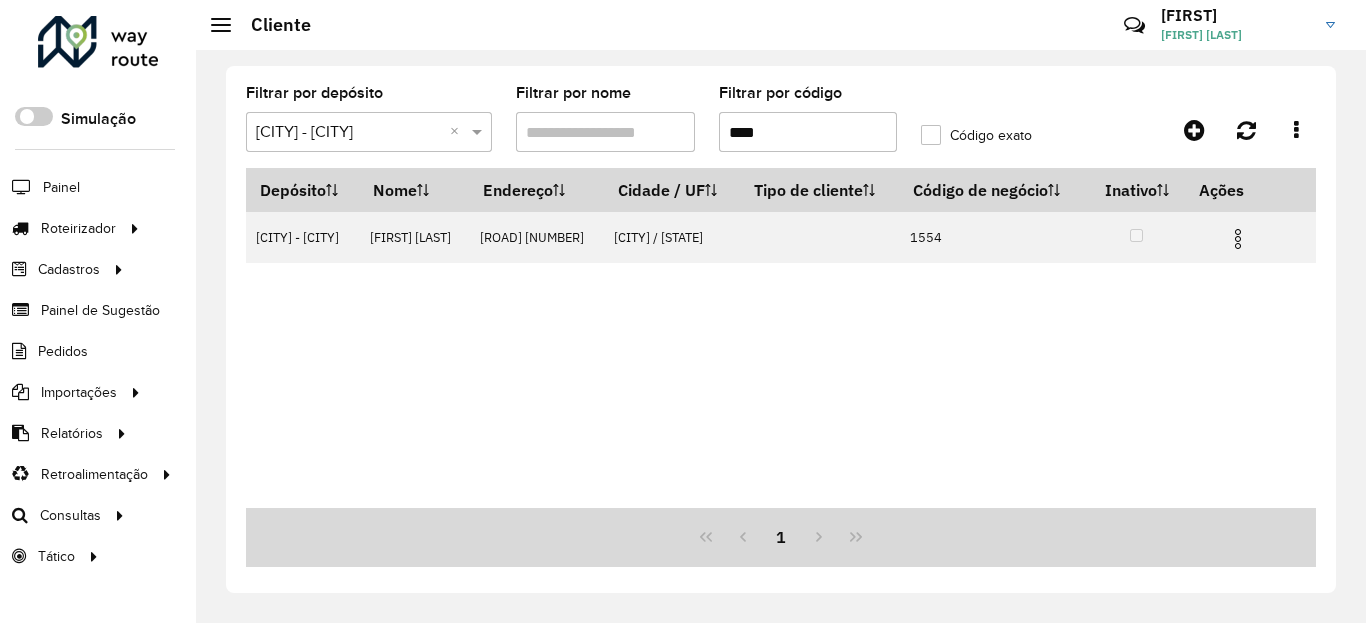 drag, startPoint x: 1253, startPoint y: 258, endPoint x: 1238, endPoint y: 319, distance: 62.817196 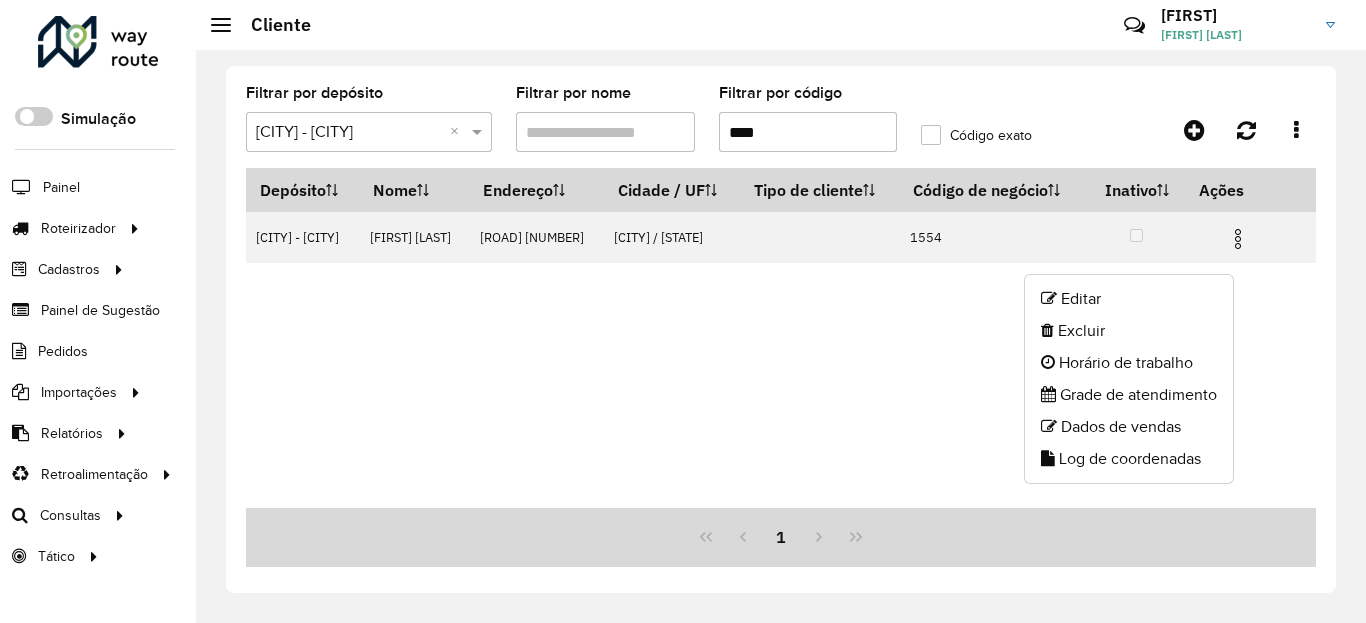 click on "Editar   Excluir   Horário de trabalho   Grade de atendimento   Dados de vendas   Log de coordenadas" 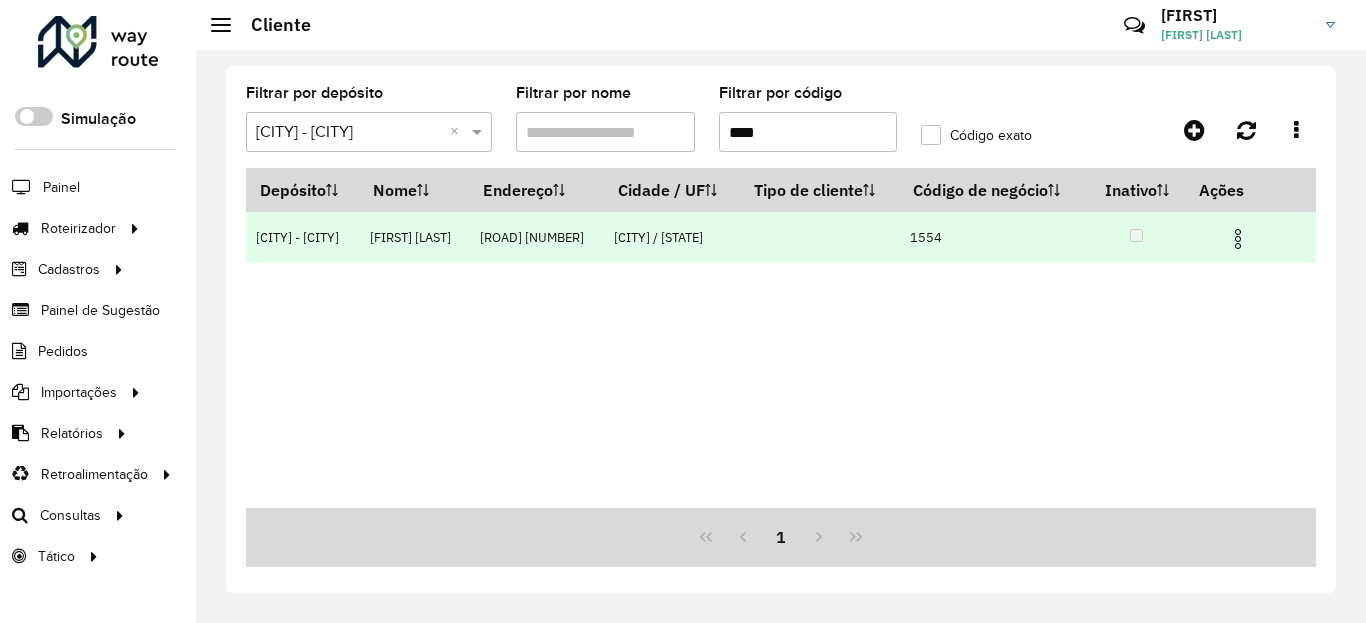 click at bounding box center (1246, 237) 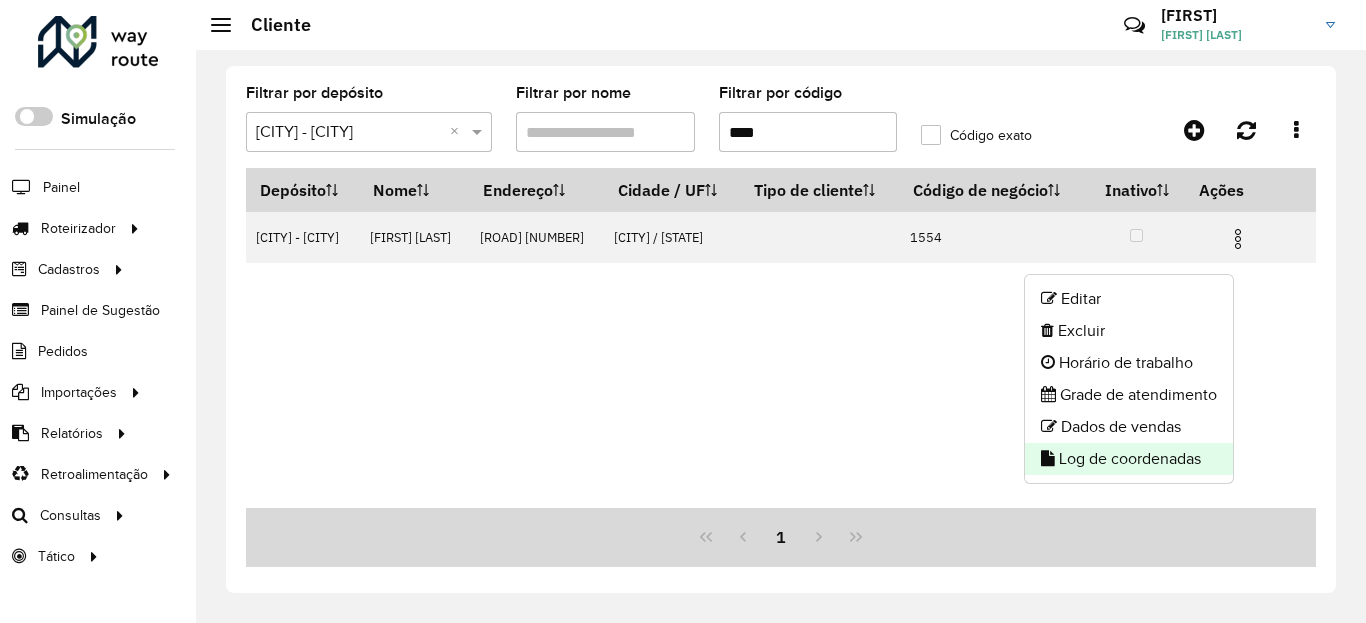 click on "Log de coordenadas" 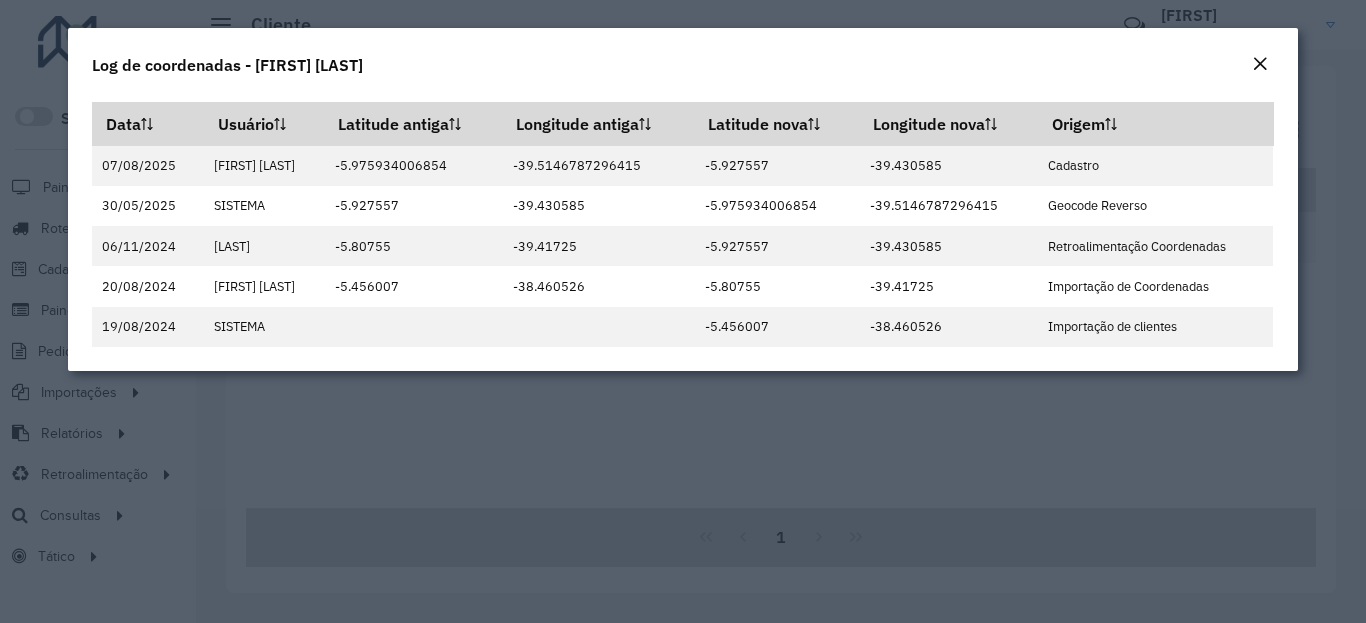 click 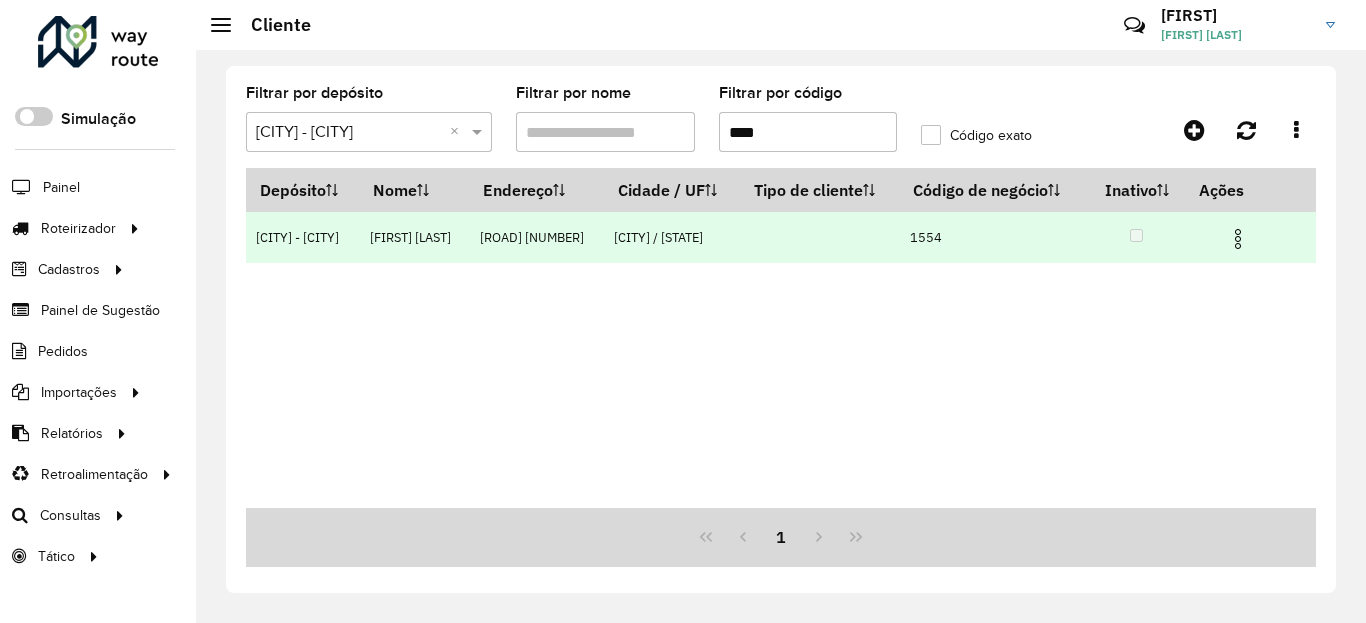 click at bounding box center [1238, 239] 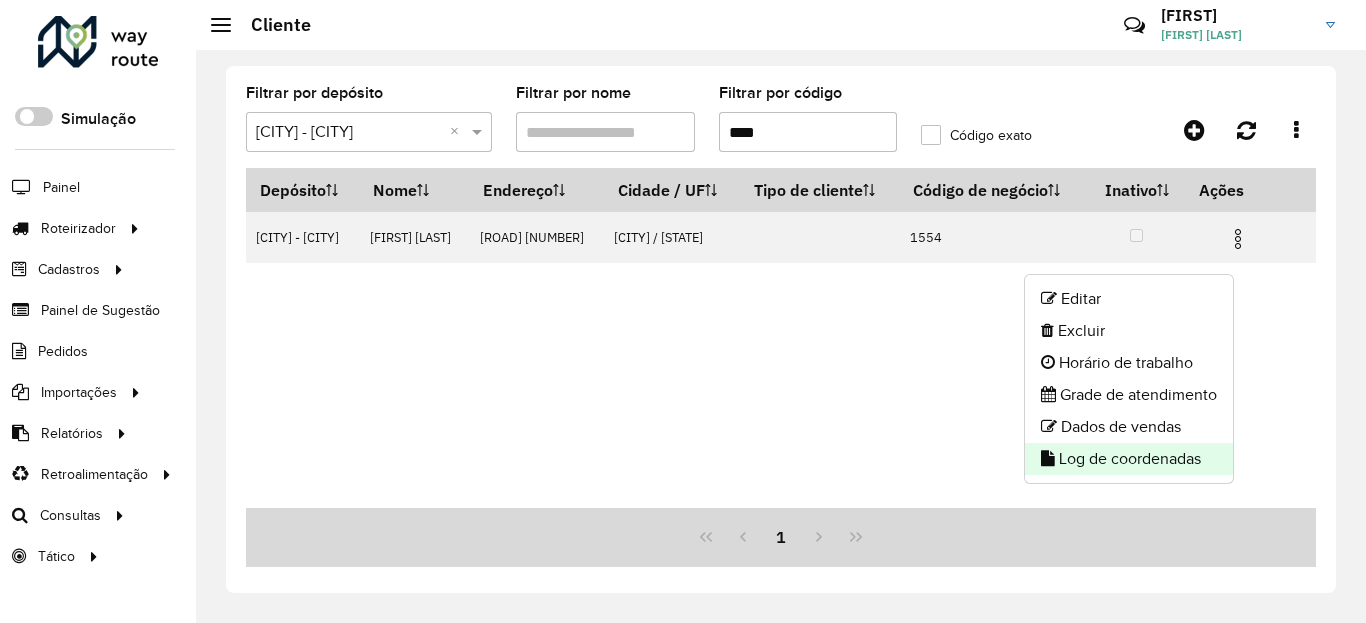 click on "Log de coordenadas" 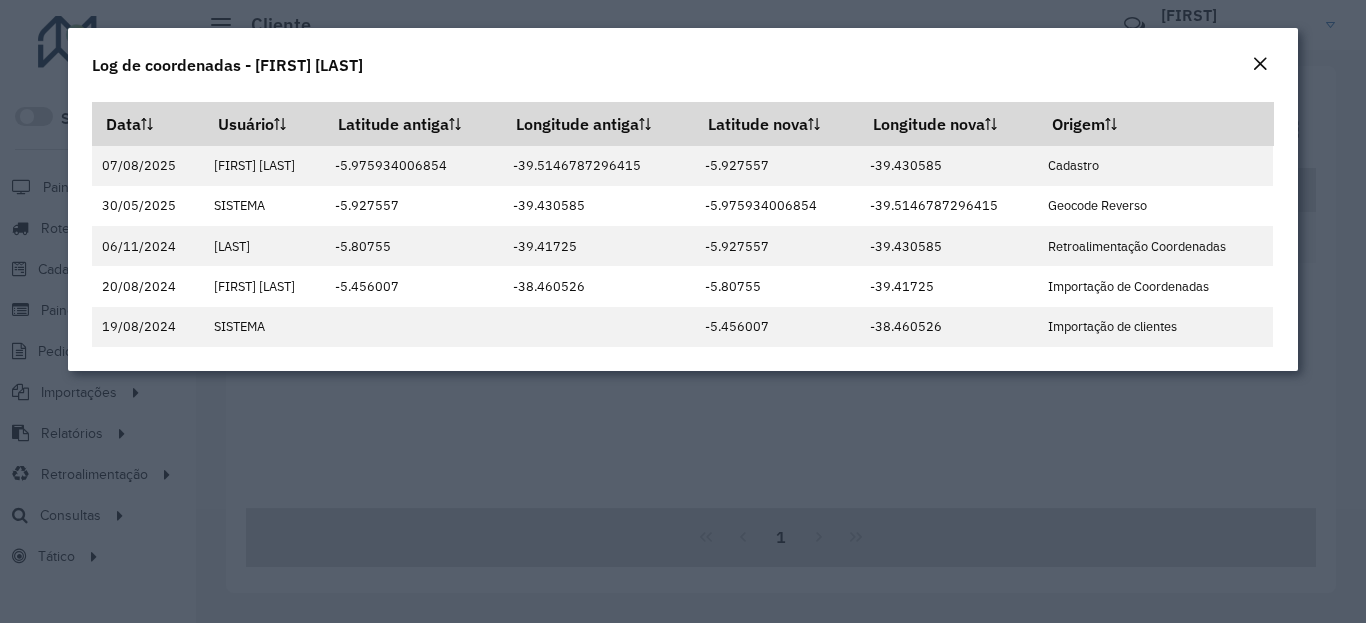 click 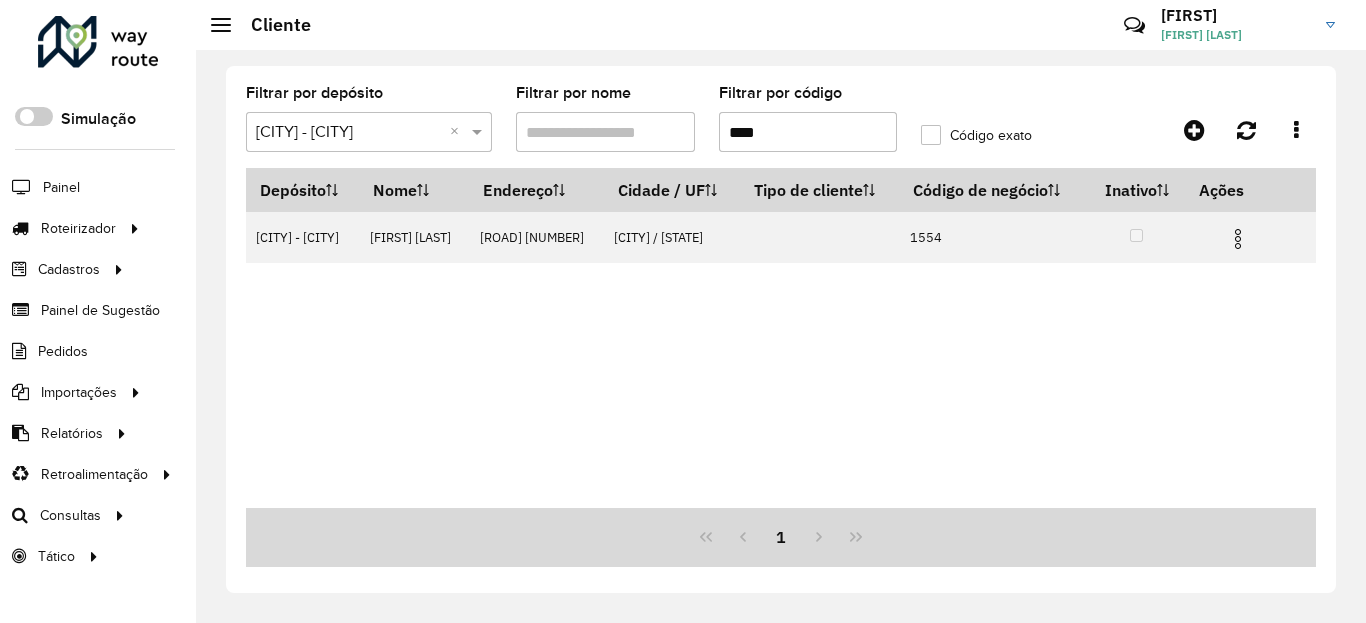 click on "****" at bounding box center [808, 132] 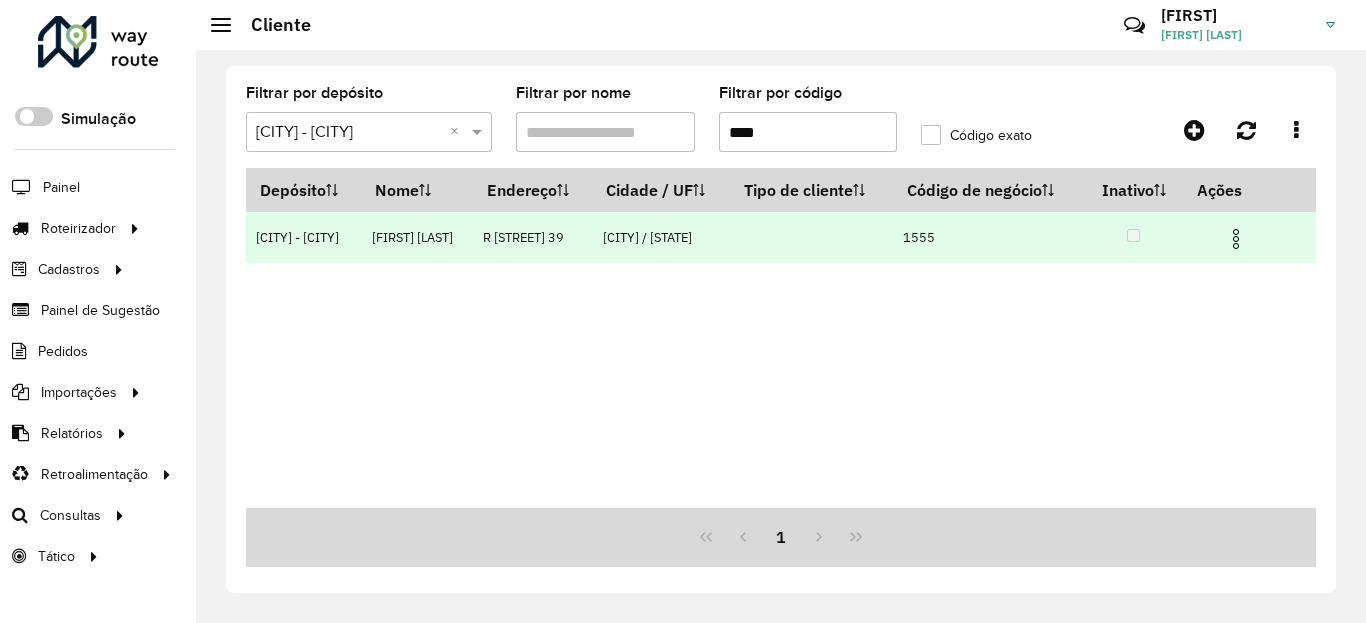 type on "****" 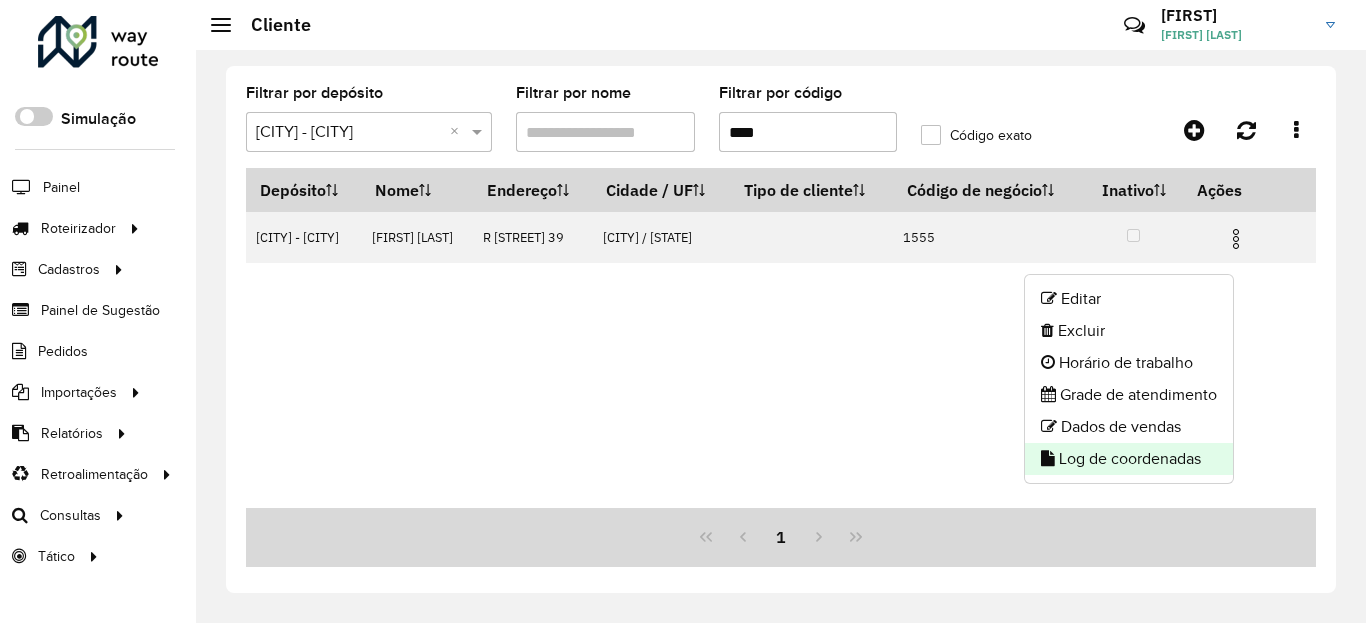 click on "Log de coordenadas" 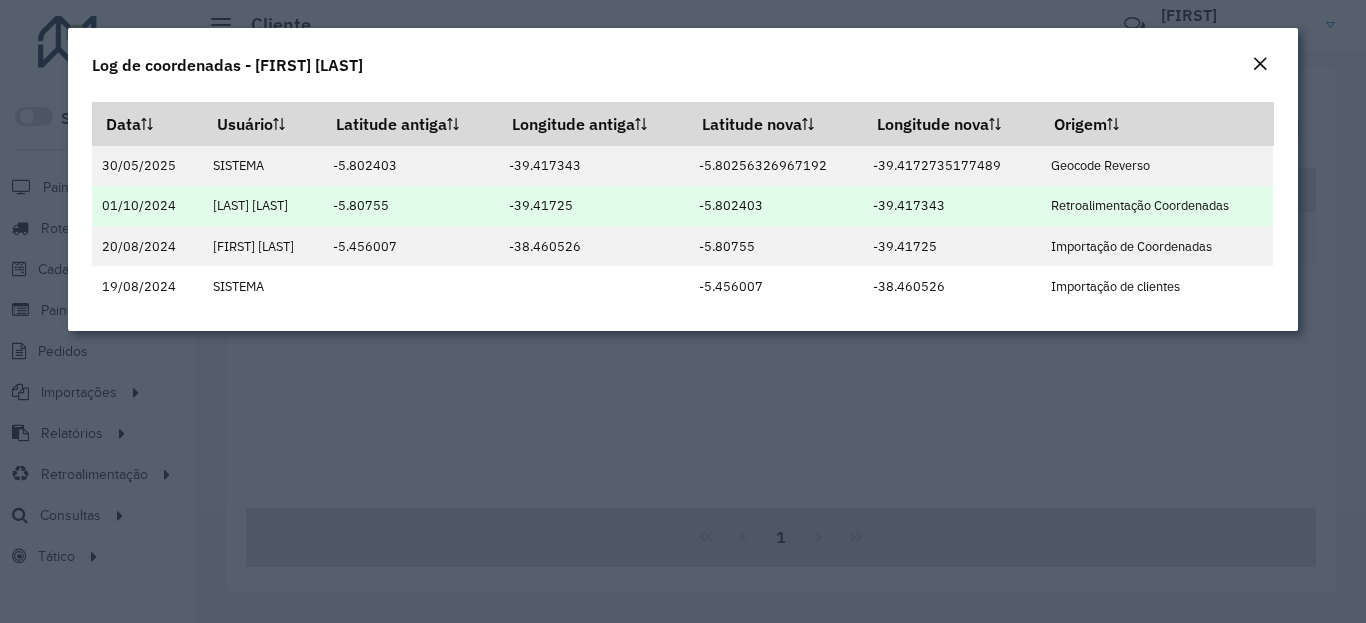 click on "[COORDINATE]" at bounding box center (776, 206) 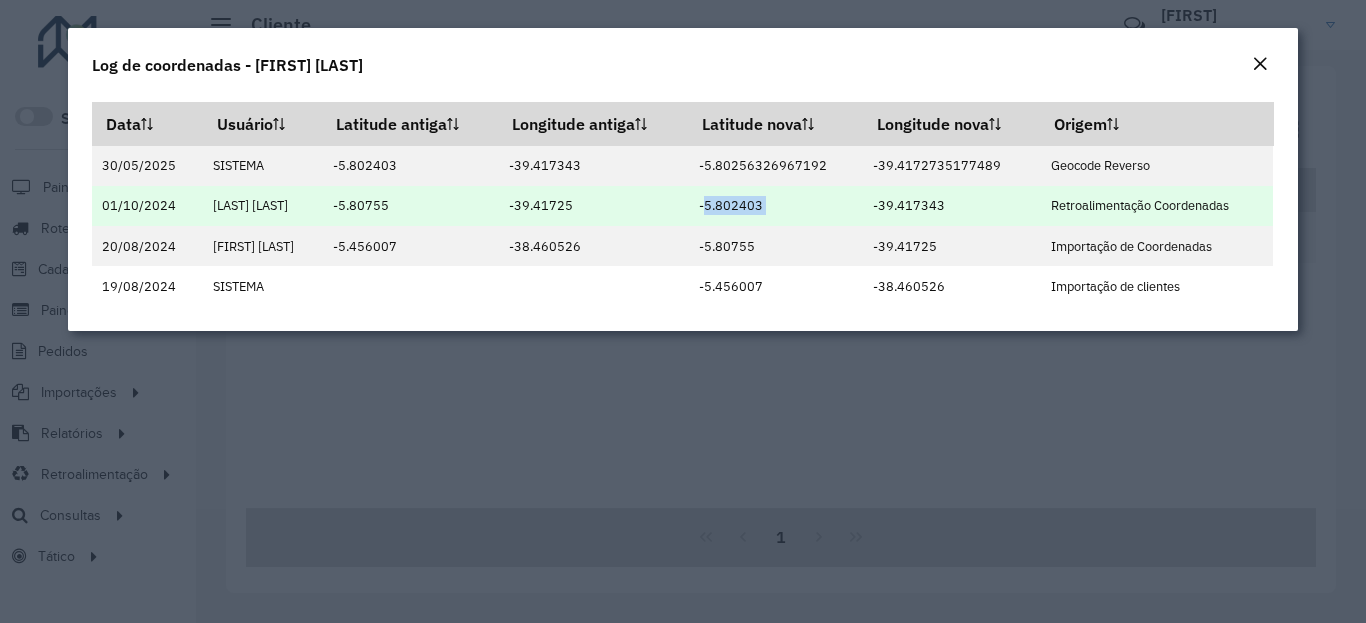 copy on "[COORDINATE]" 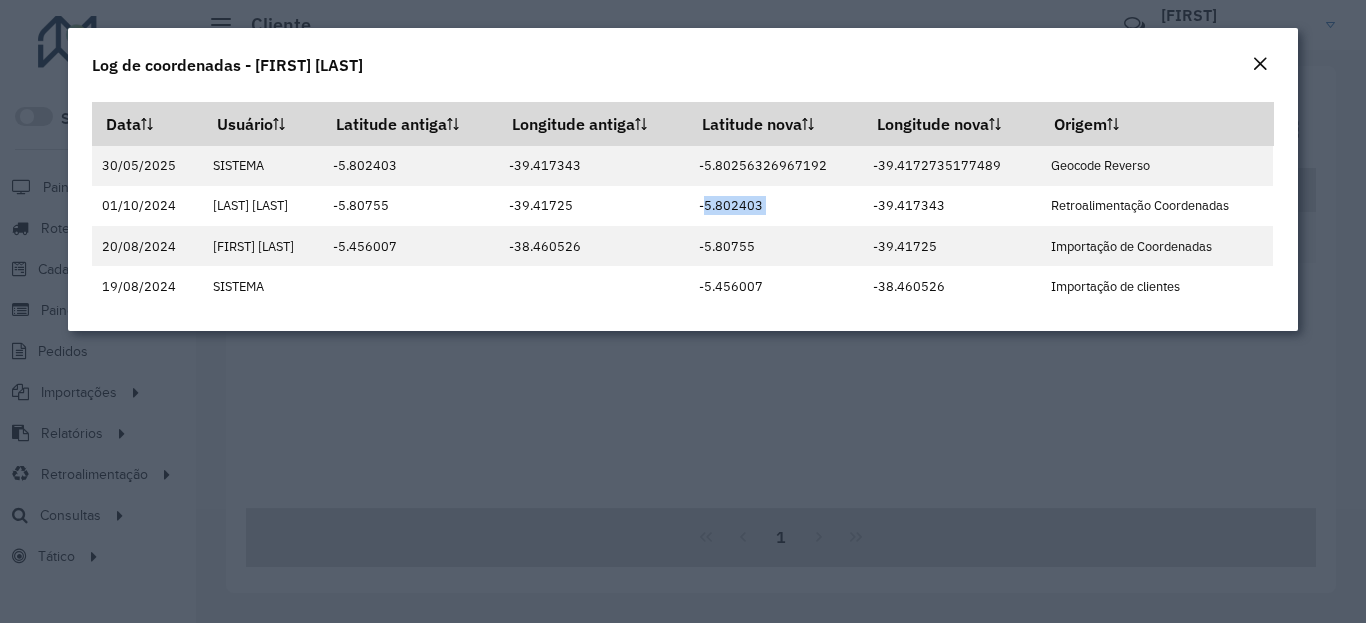 click 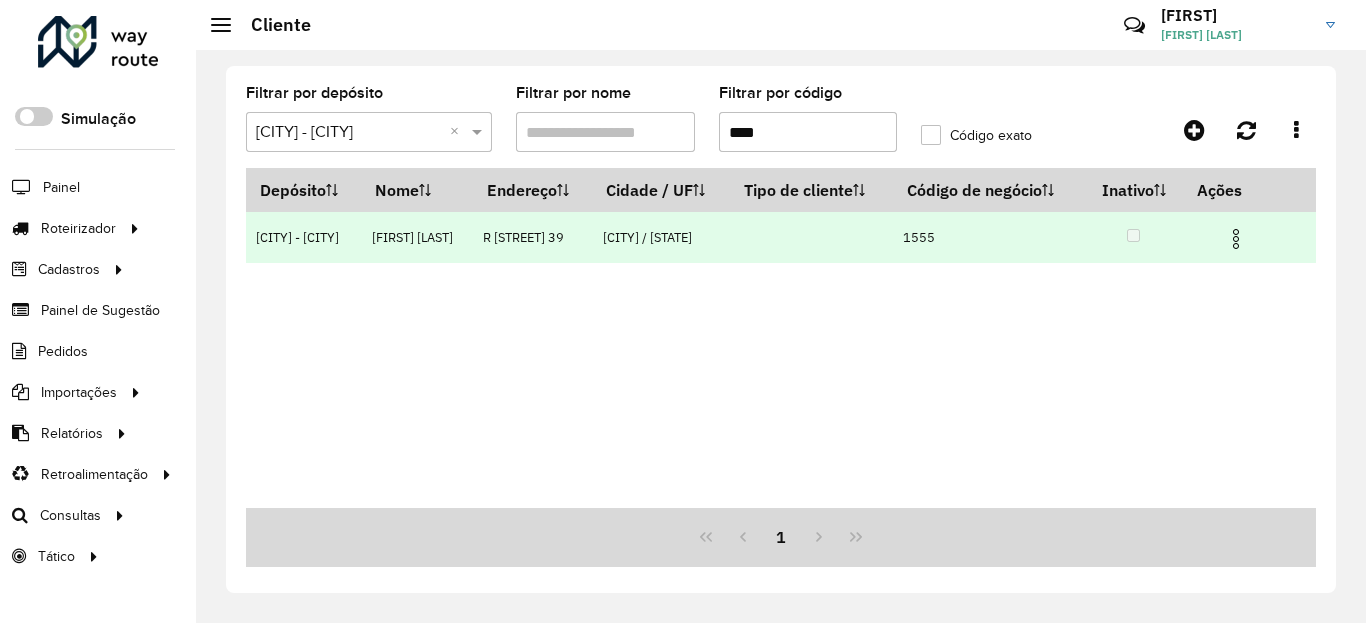 click at bounding box center (1244, 237) 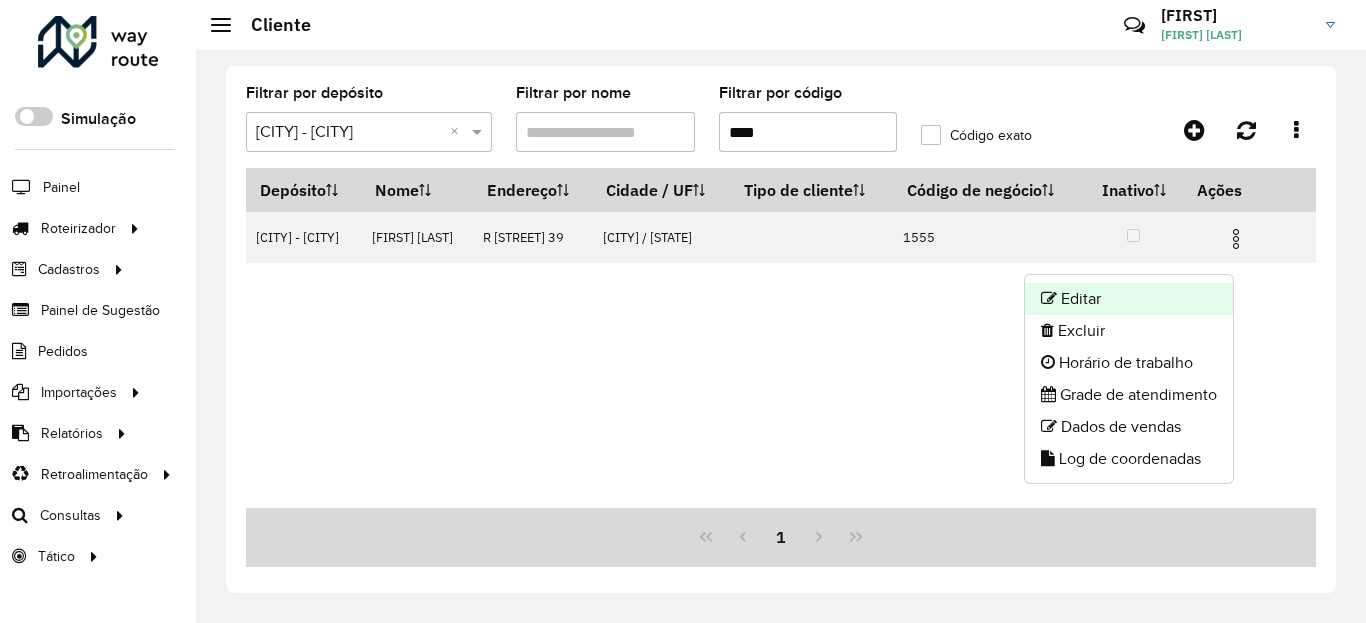 click on "Editar" 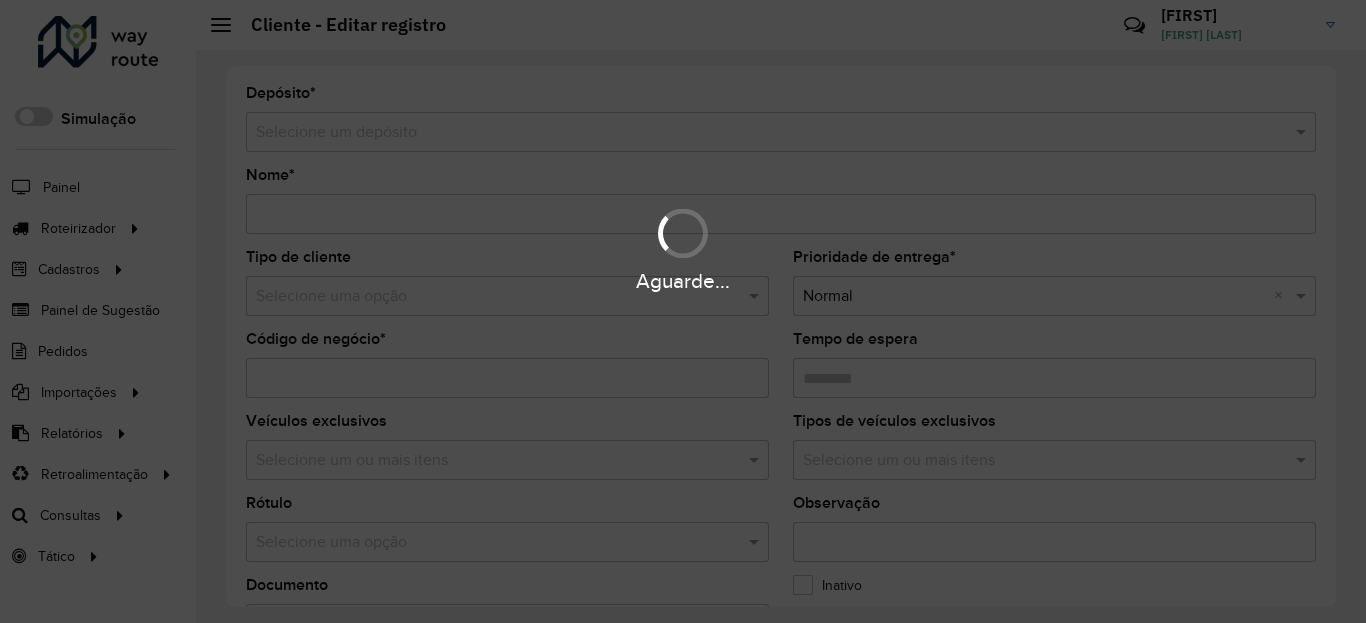 type on "**********" 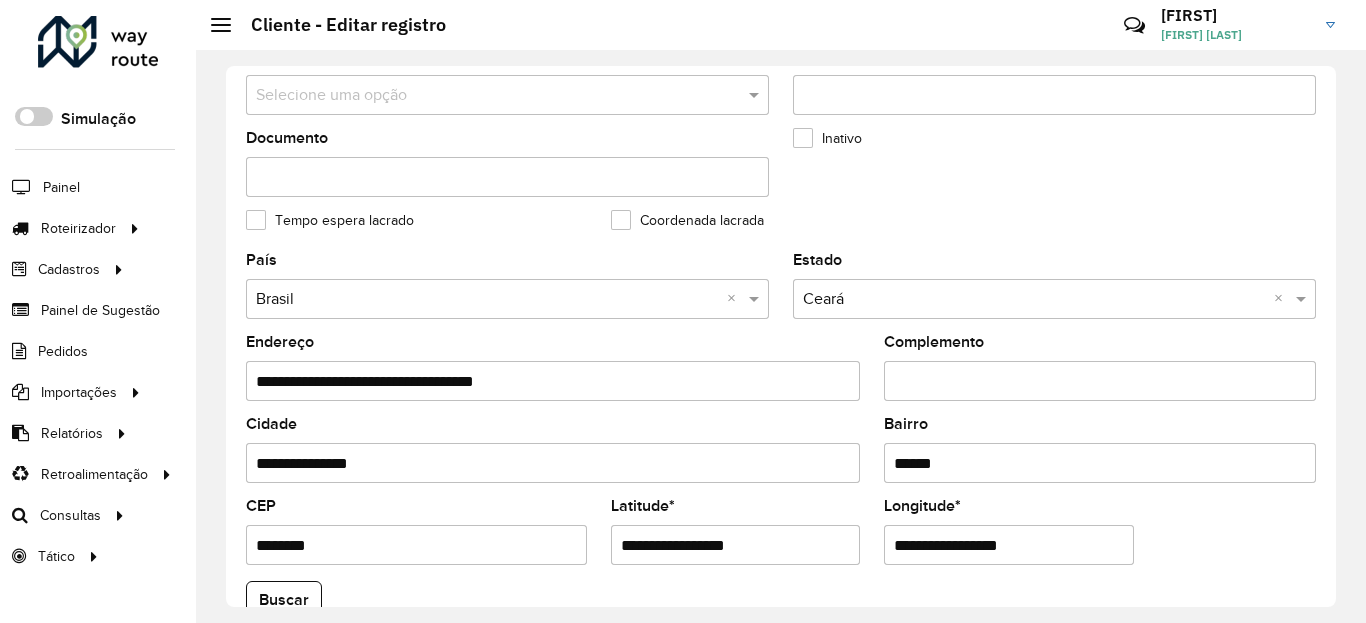 scroll, scrollTop: 600, scrollLeft: 0, axis: vertical 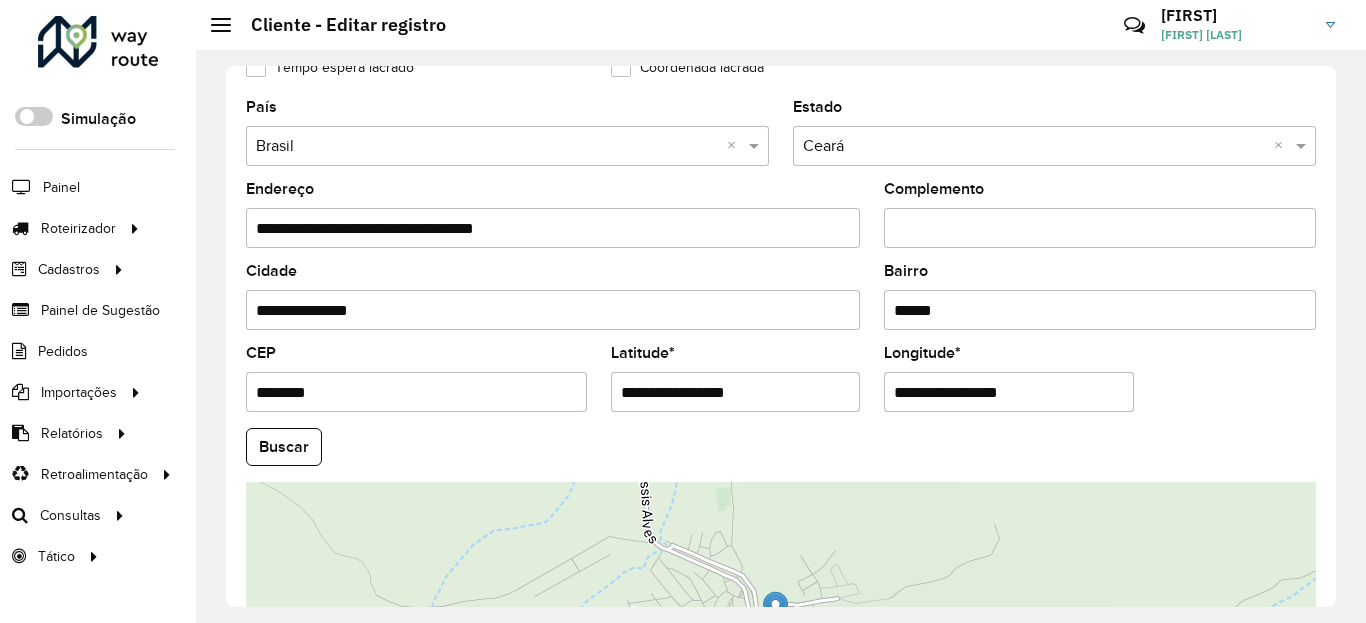 click on "**********" at bounding box center (736, 392) 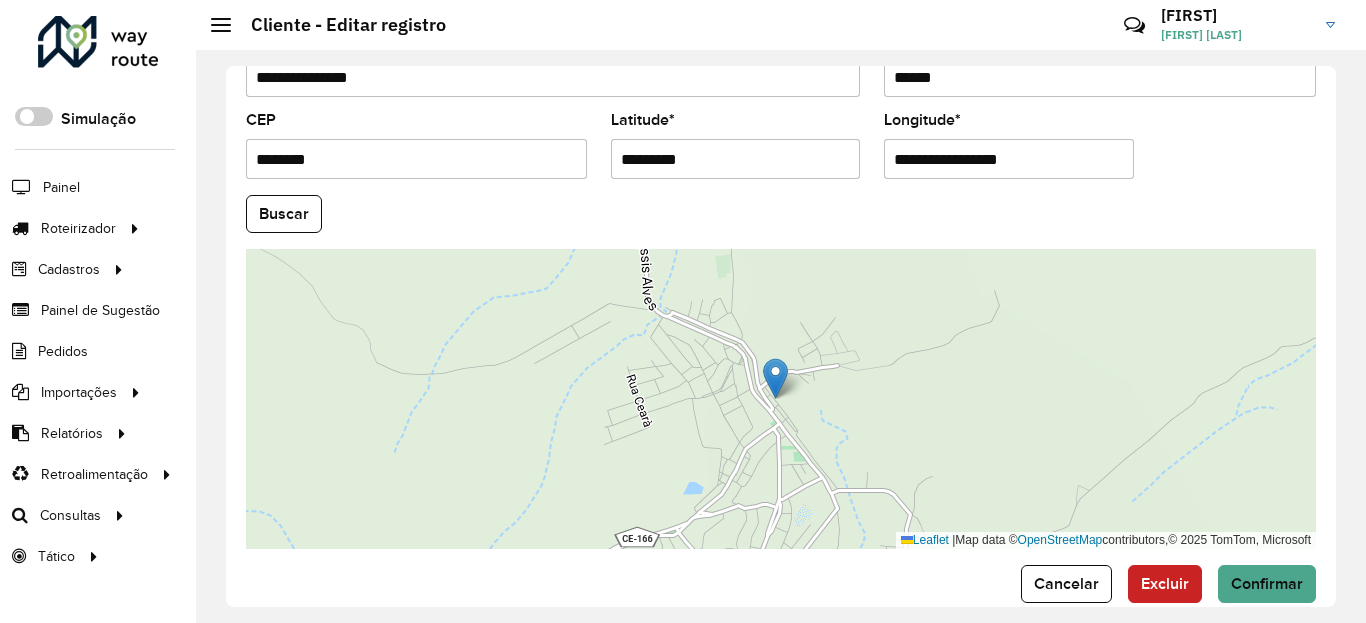 scroll, scrollTop: 840, scrollLeft: 0, axis: vertical 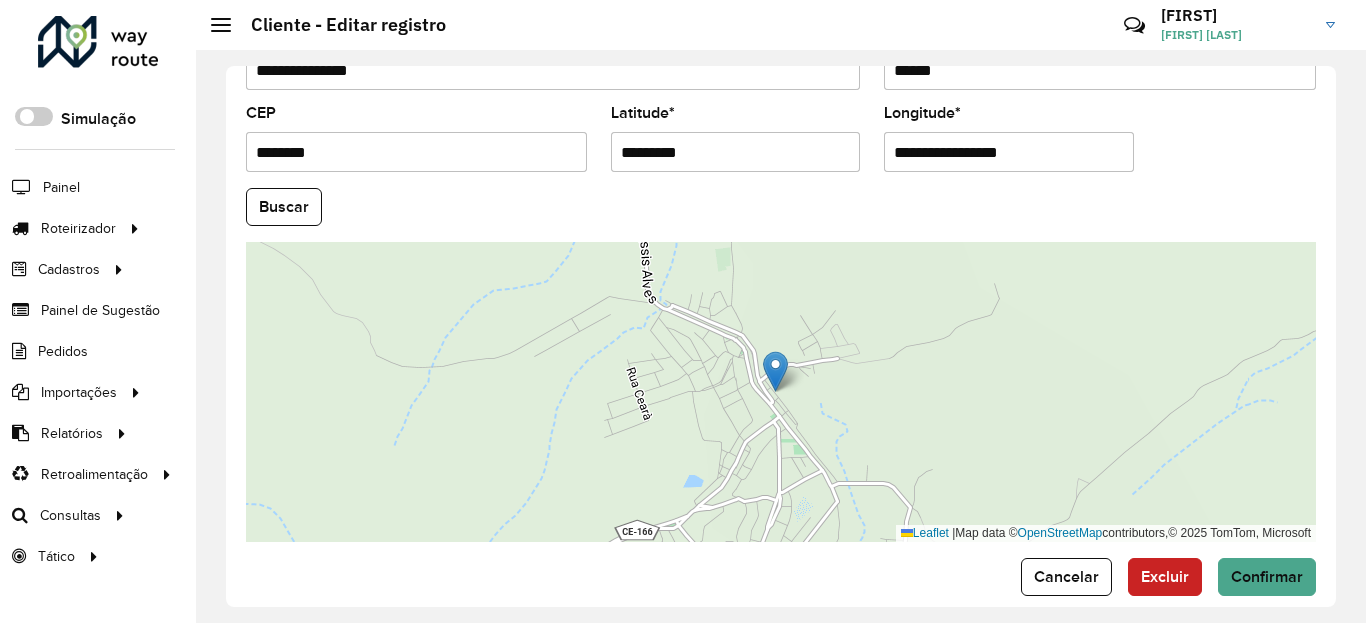 type on "*********" 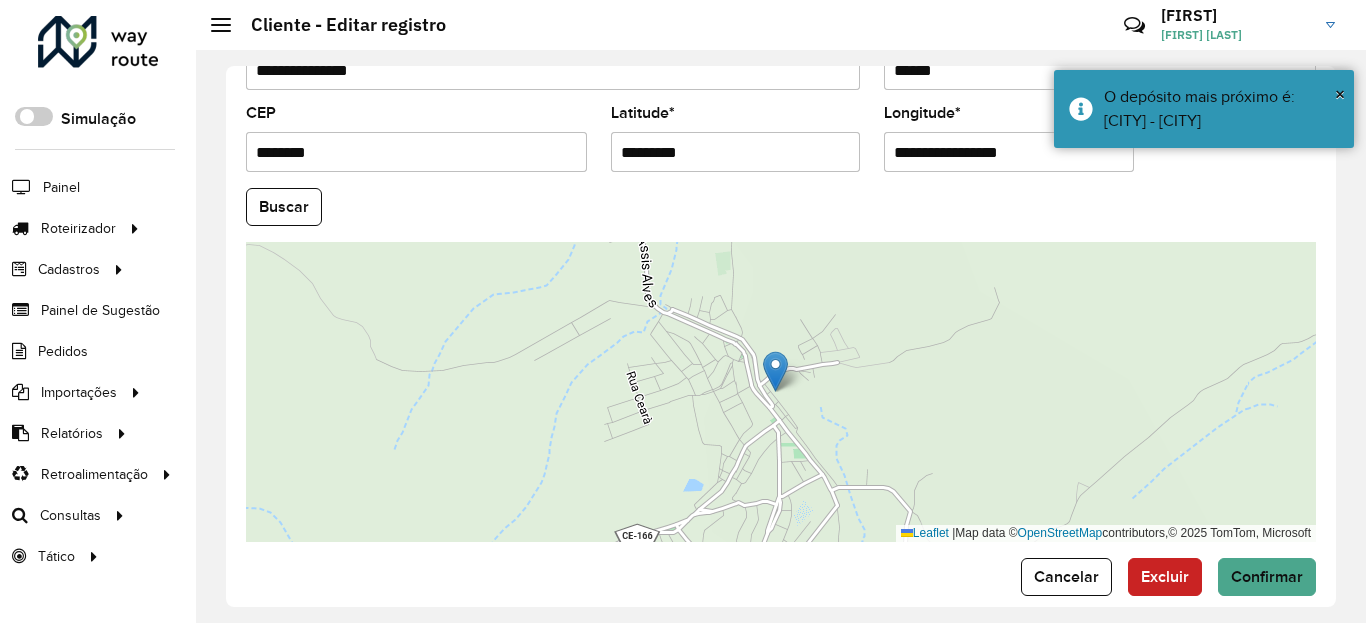 click on "**********" at bounding box center (1009, 152) 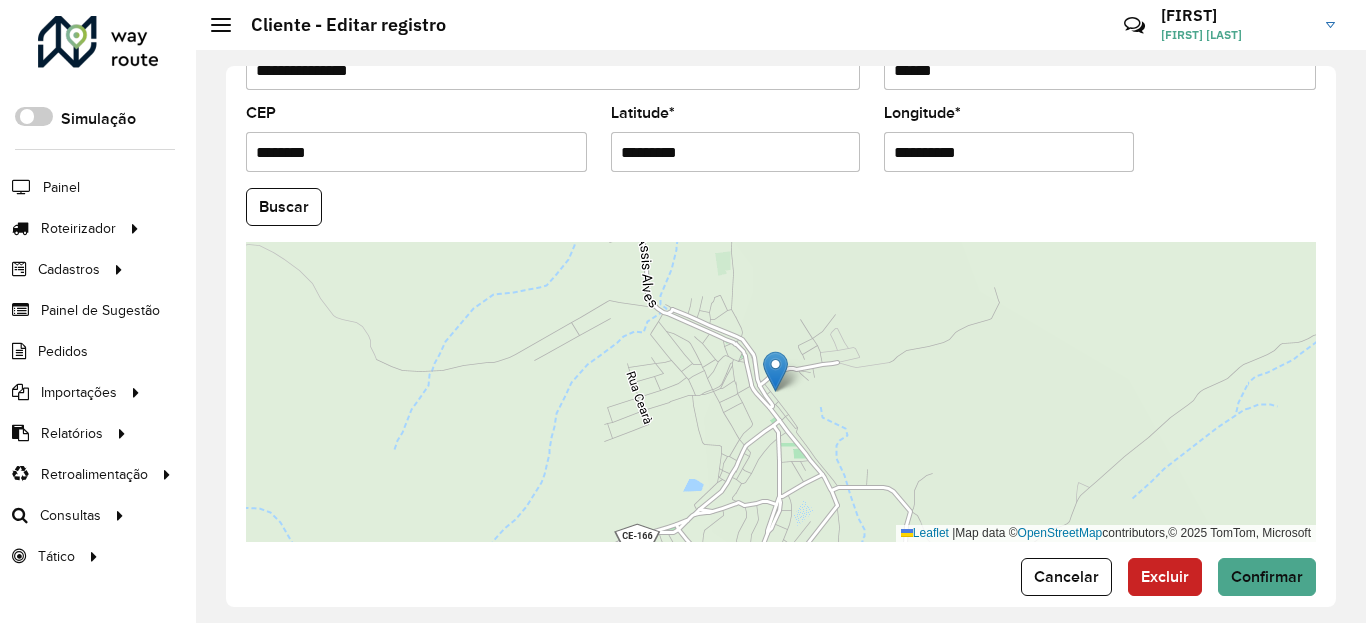 type 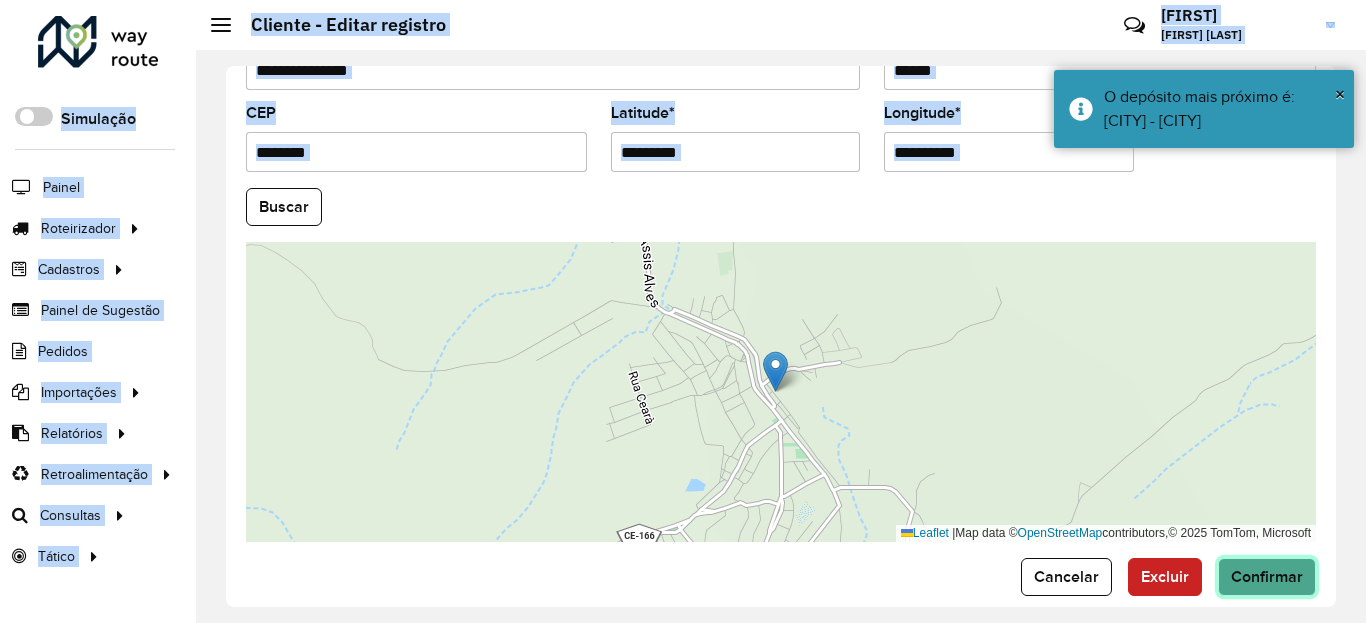 click on "Confirmar" 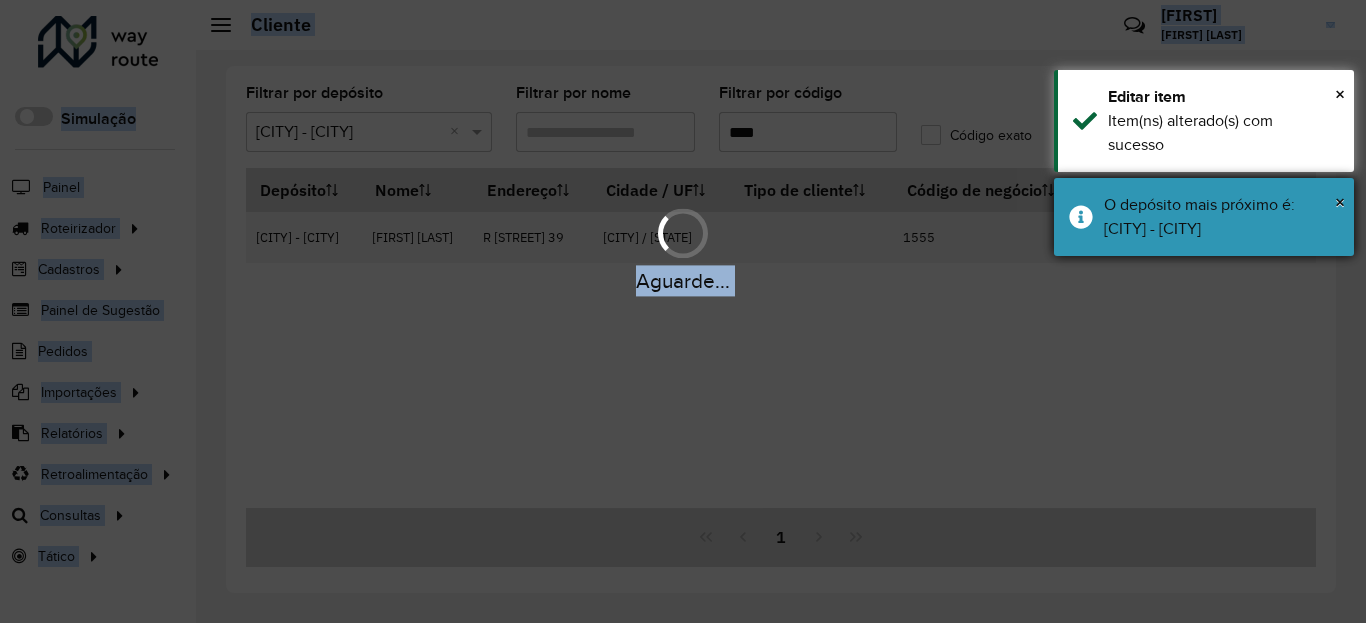click on "× O depósito mais próximo é: Dunas - Quixeramobim" at bounding box center [1204, 217] 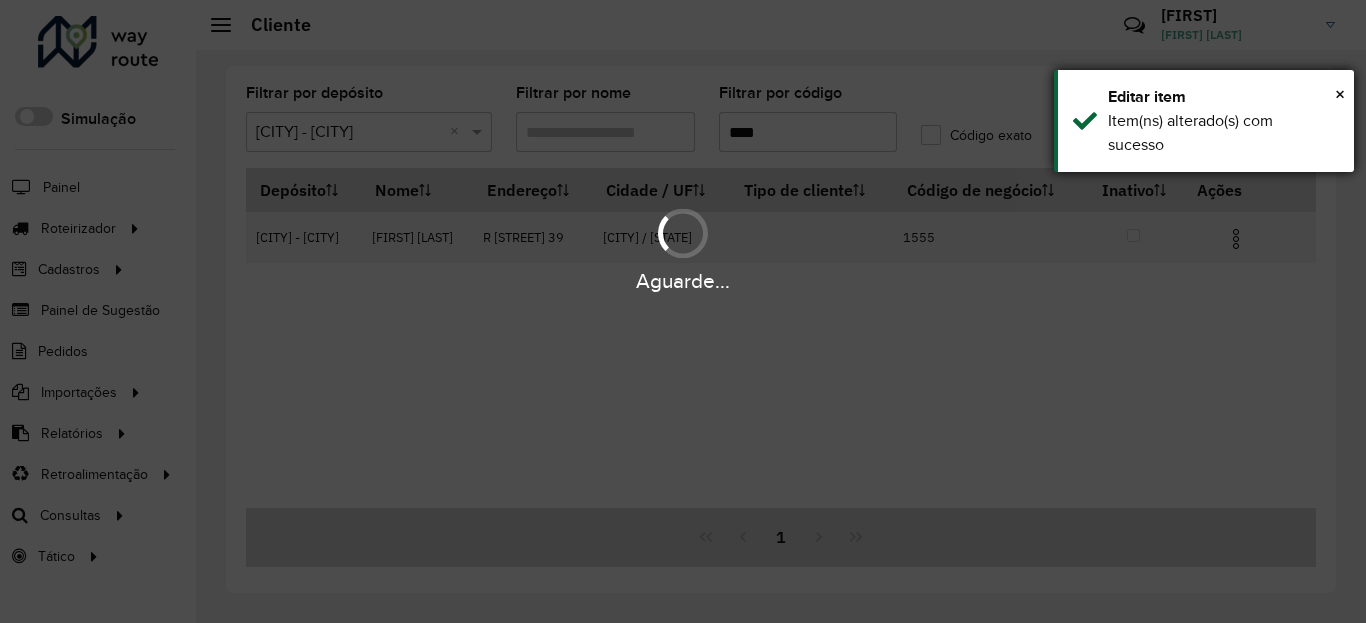 click on "×  Editar item  Item(ns) alterado(s) com sucesso" at bounding box center (1204, 121) 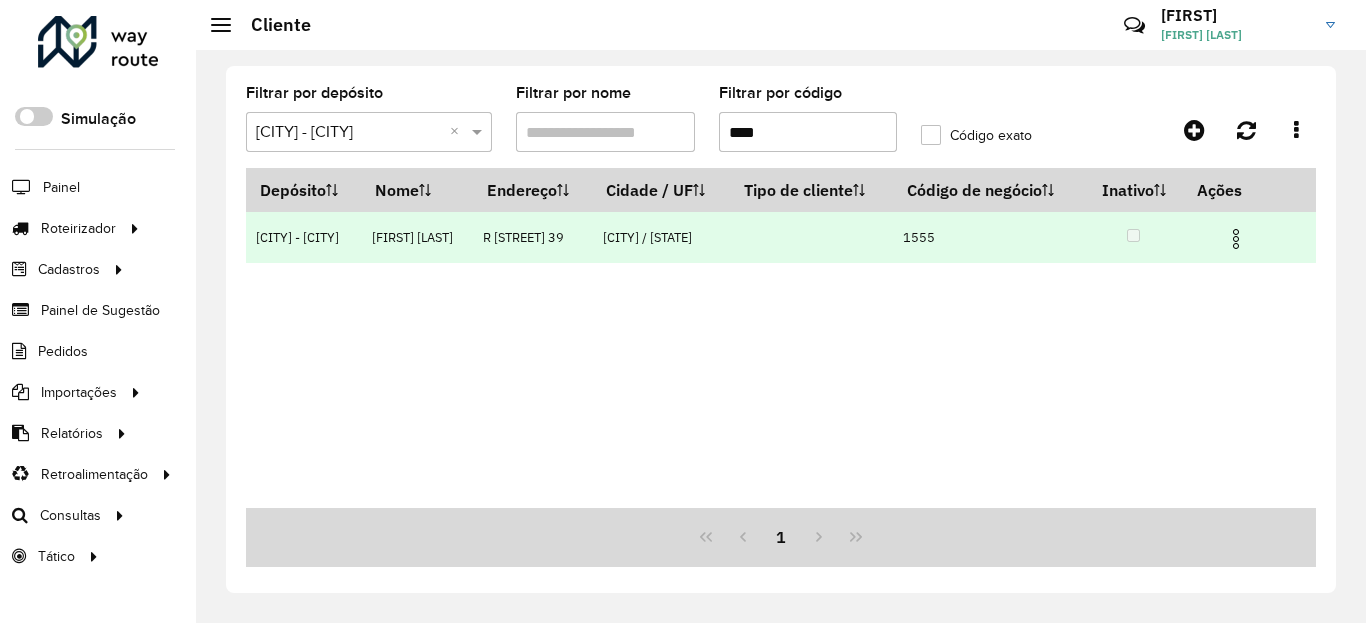 click at bounding box center [1236, 239] 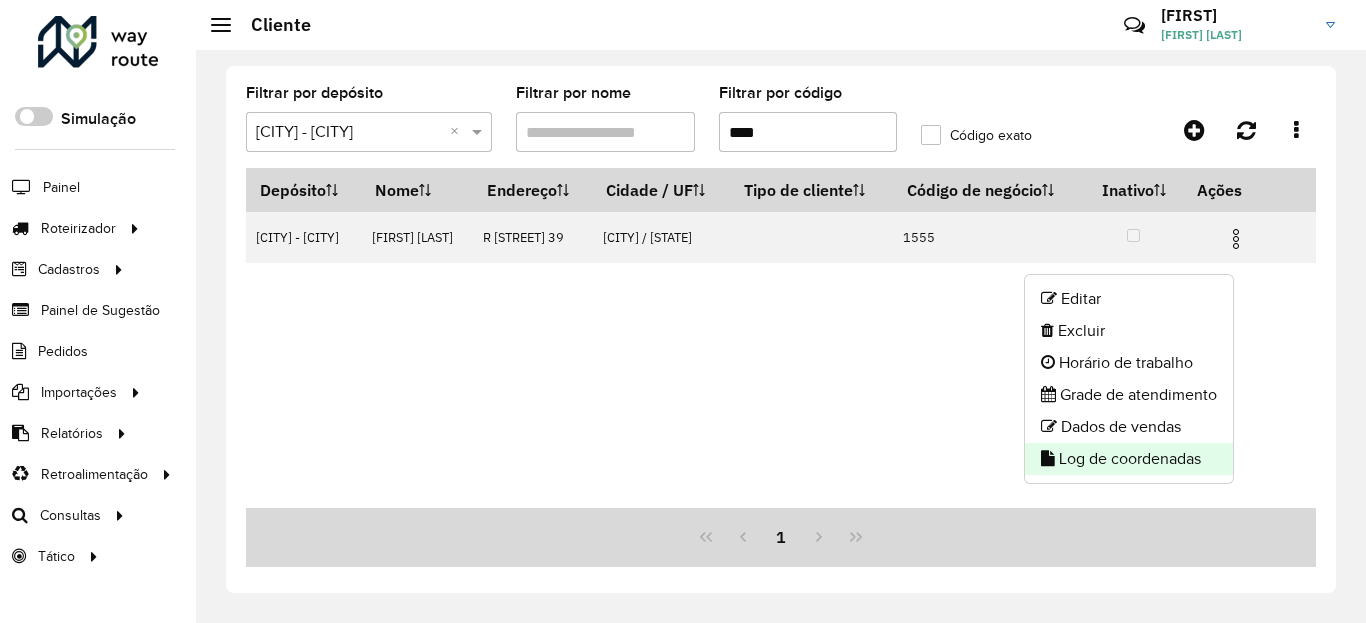 click on "Log de coordenadas" 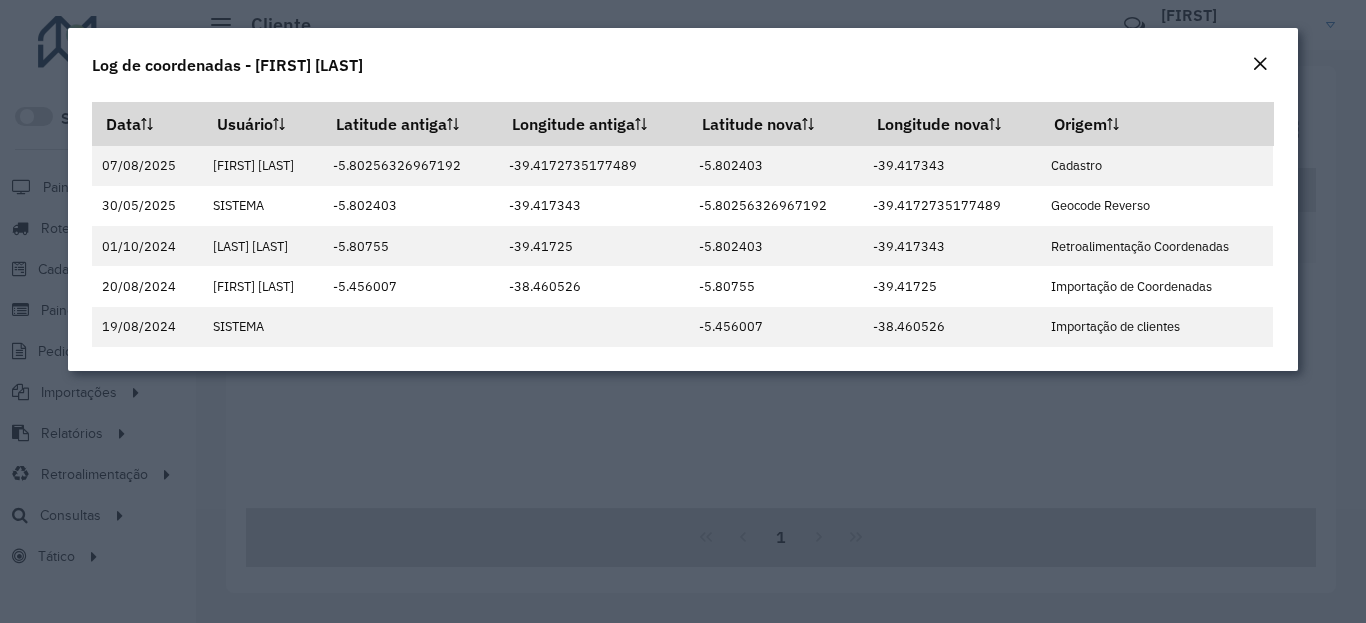 click on "Log de coordenadas - [FIRST] [LAST]" 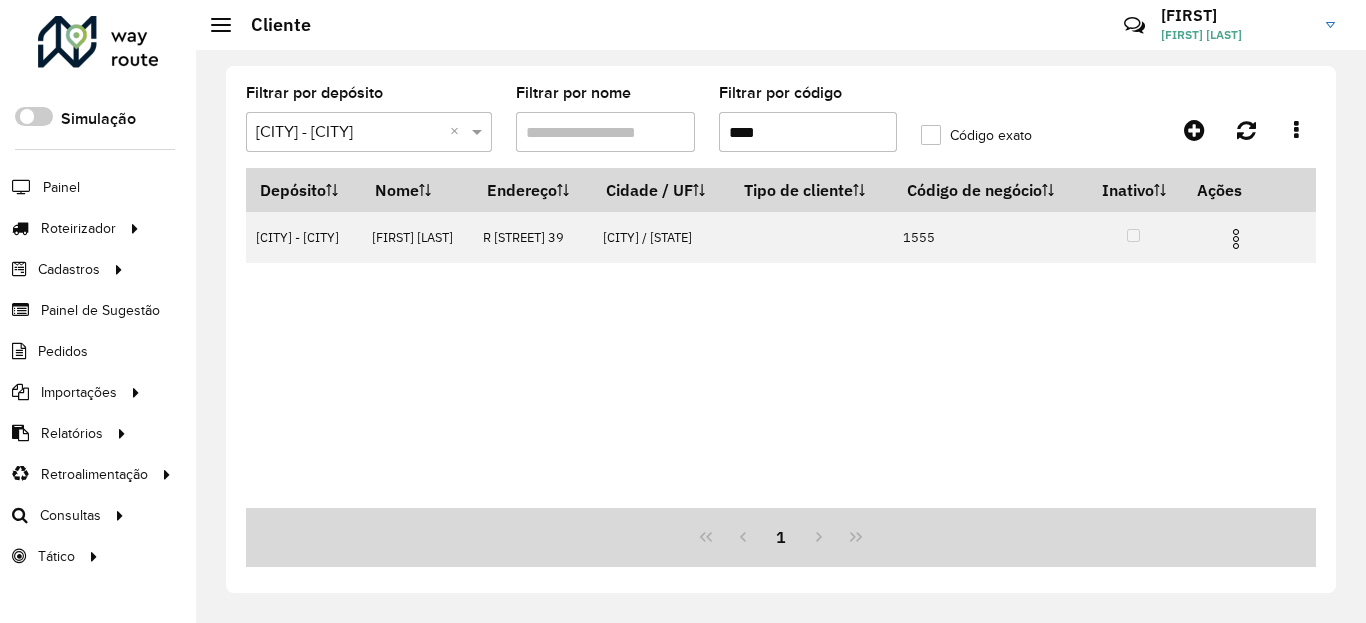 click on "****" at bounding box center (808, 132) 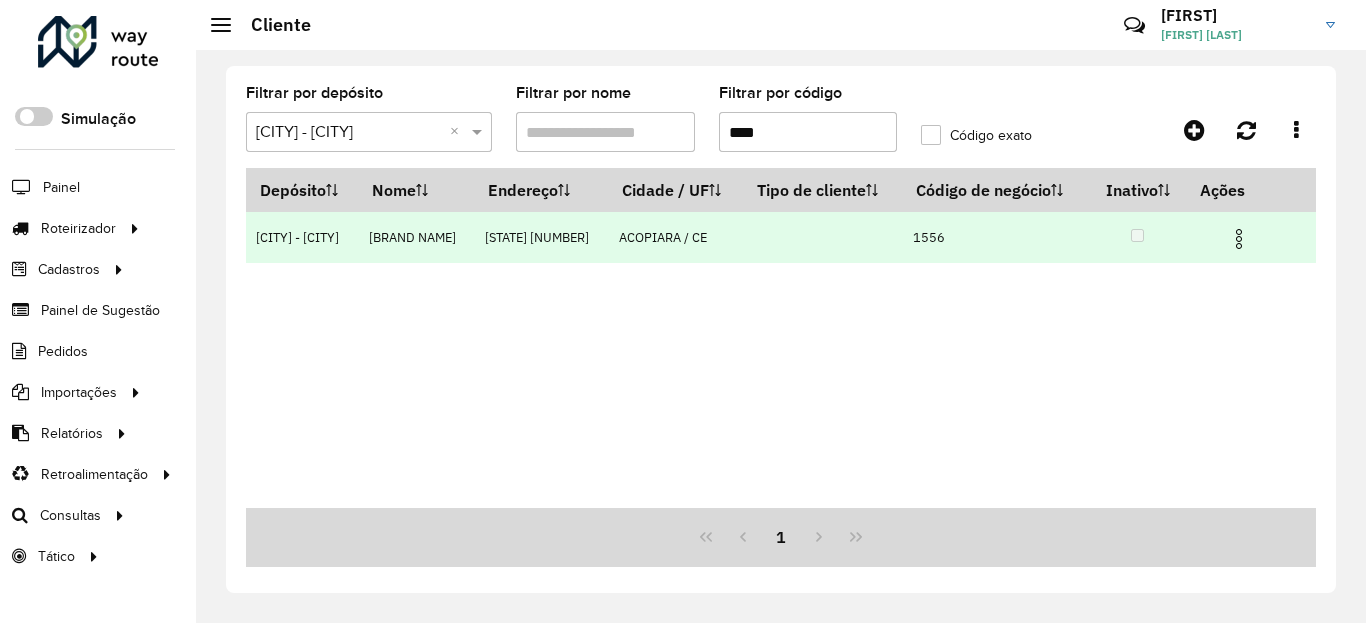 click at bounding box center [1247, 237] 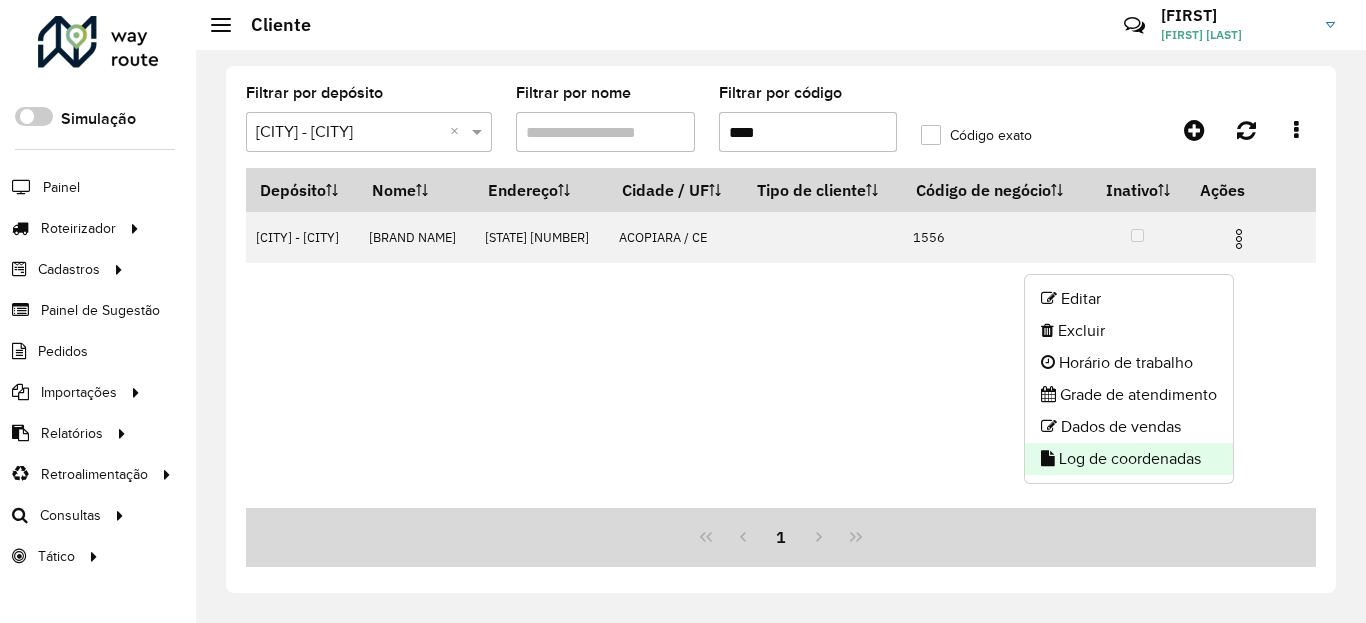 click on "Log de coordenadas" 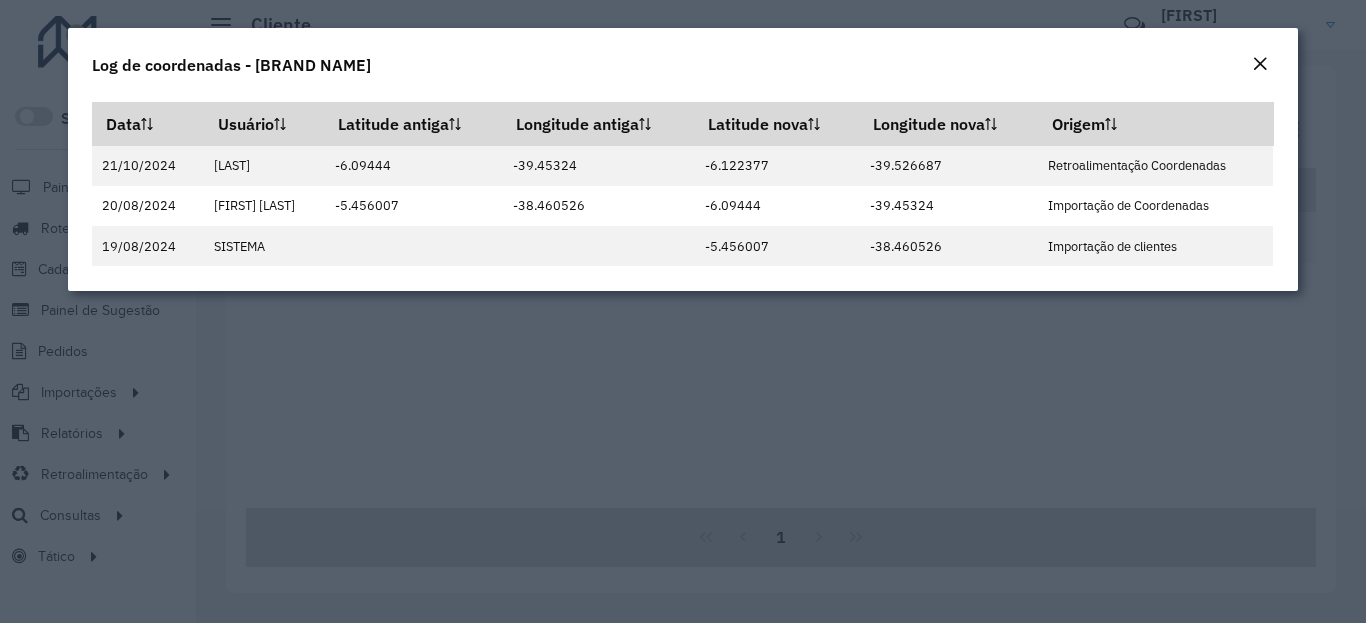 click 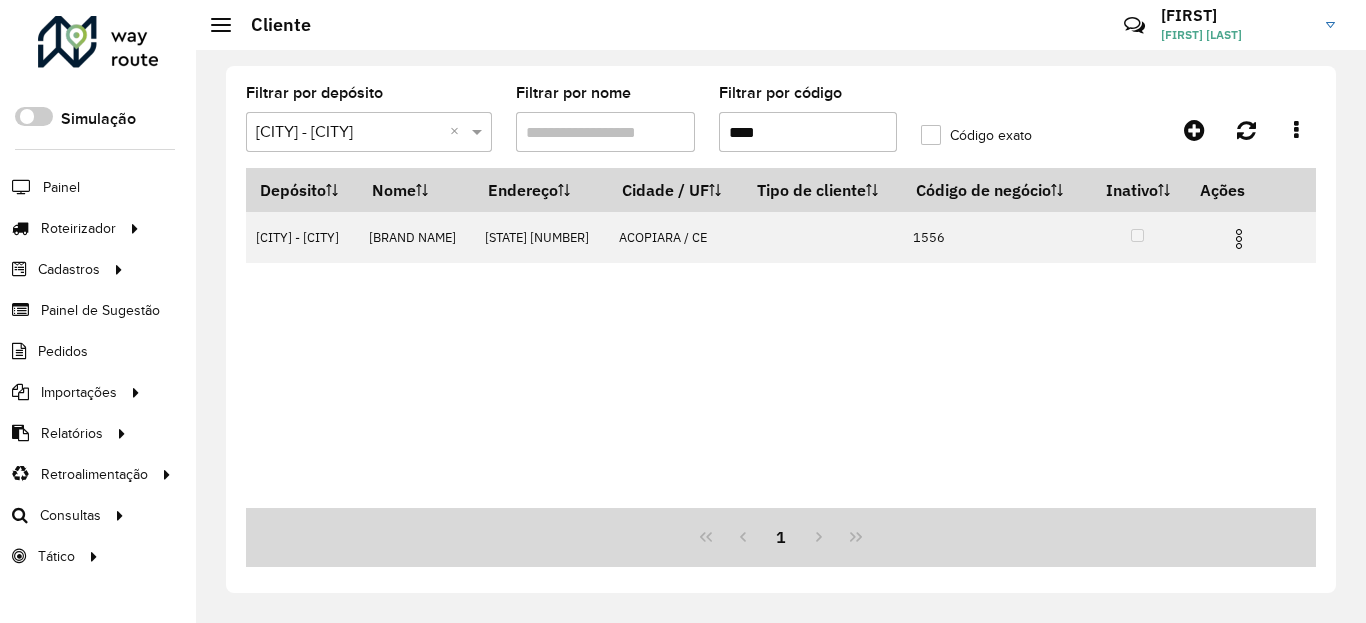 click on "****" at bounding box center [808, 132] 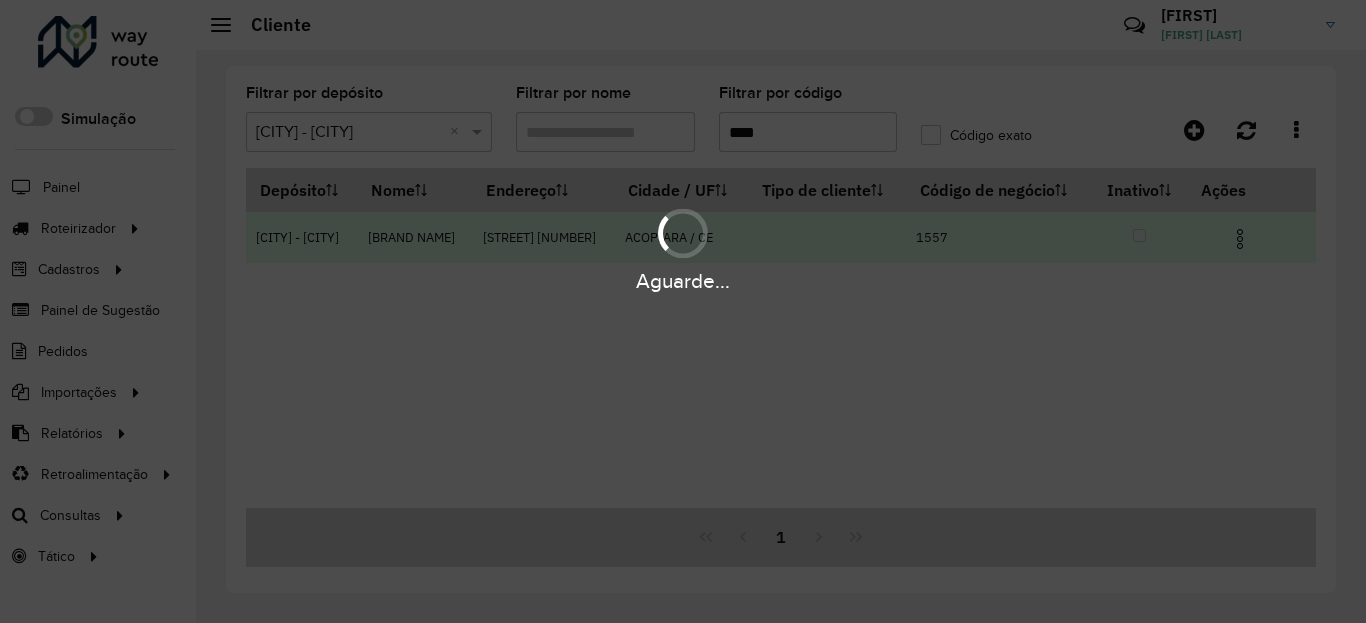 click on "Aguarde...  Pop-up bloqueado!  Seu navegador bloqueou automáticamente a abertura de uma nova janela.   Acesse as configurações e adicione o endereço do sistema a lista de permissão.   Fechar  Roteirizador AmbevTech Simulação Painel Roteirizador Entregas Vendas Cadastros Checkpoint Classificações de venda Cliente Condição de pagamento Consulta de setores Depósito Disponibilidade de veículos Fator tipo de produto Gabarito planner Grupo Rota Fator Tipo Produto Grupo de Depósito Grupo de rotas exclusiva Grupo de setores Jornada Jornada RN Layout integração Modelo Motorista Multi Depósito Painel de sugestão Parada Pedágio Perfil de Vendedor Ponto de apoio Ponto de apoio FAD Prioridade pedido Produto Restrição de Atendimento Planner Rodízio de placa Rota exclusiva FAD Rótulo Setor Setor Planner Tempo de parada de refeição Tipo de cliente Tipo de veículo Tipo de veículo RN Transportadora Usuário Vendedor Veículo Painel de Sugestão Pedidos Importações Classificação e volume de venda" at bounding box center [683, 311] 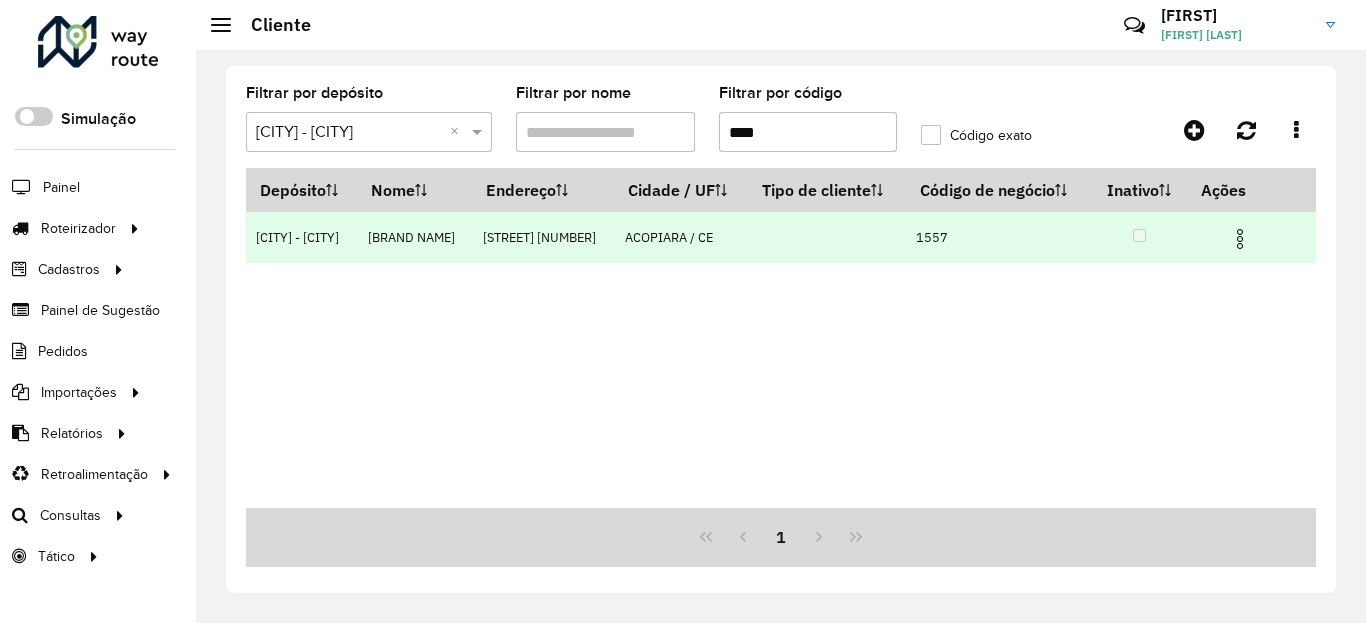 click at bounding box center (1240, 239) 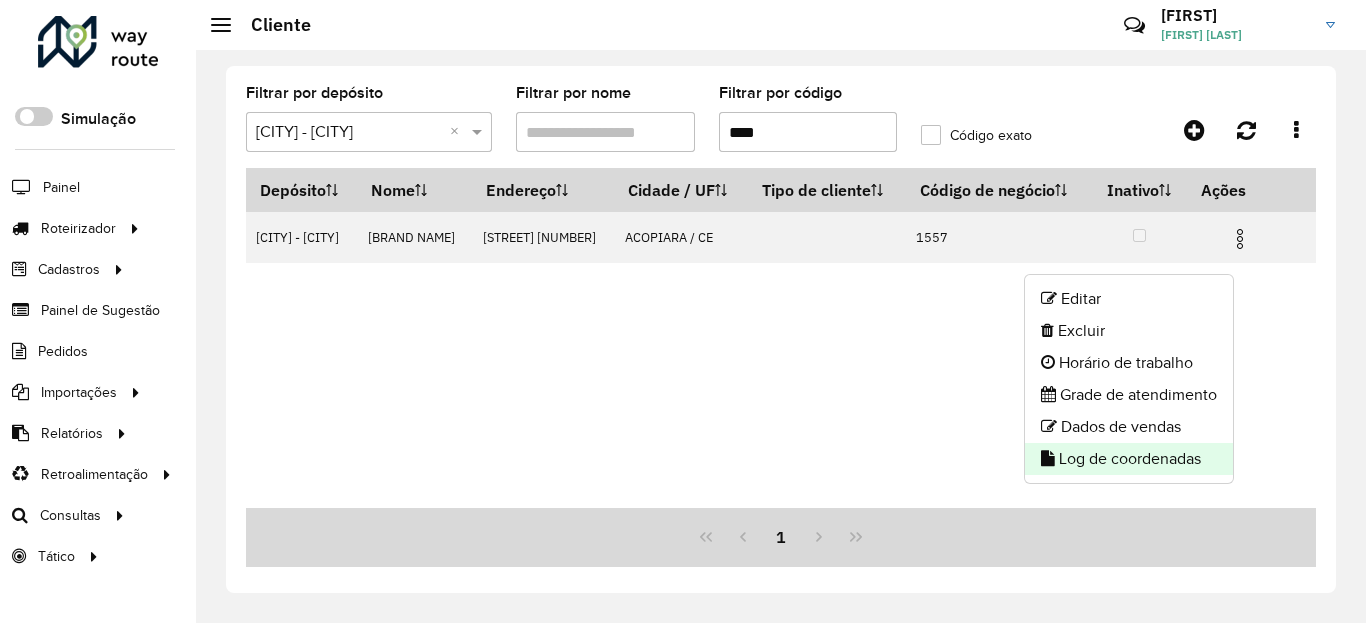 click on "Log de coordenadas" 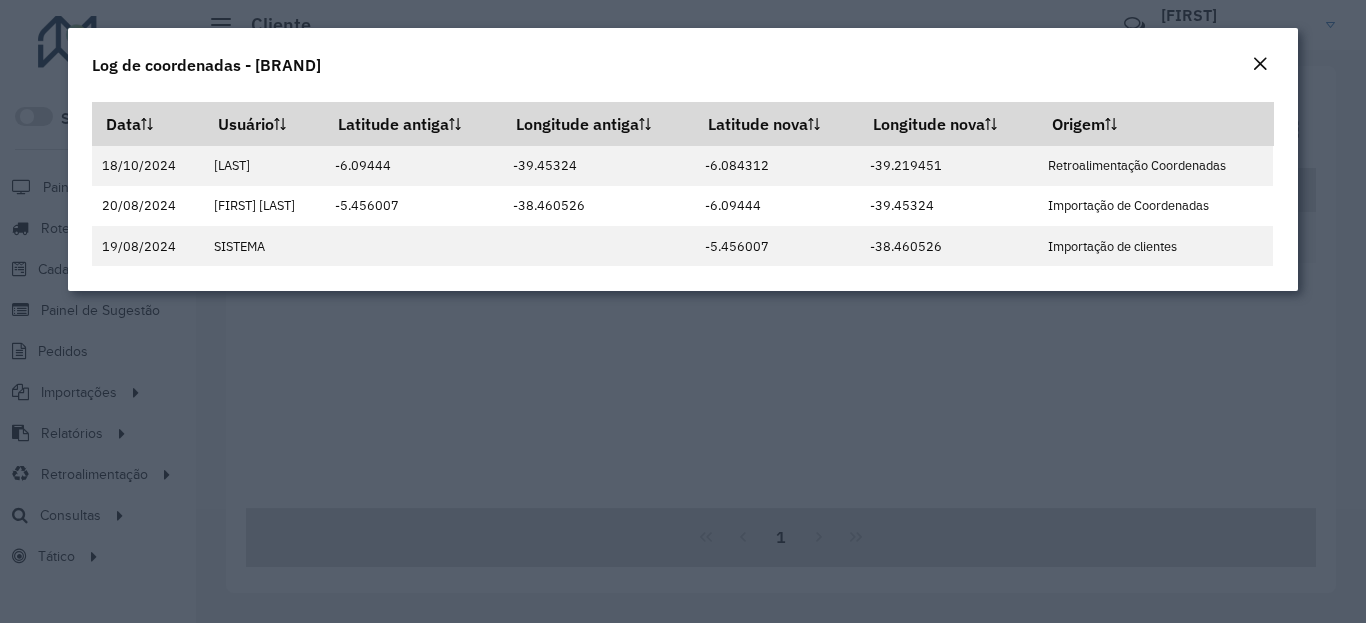 click 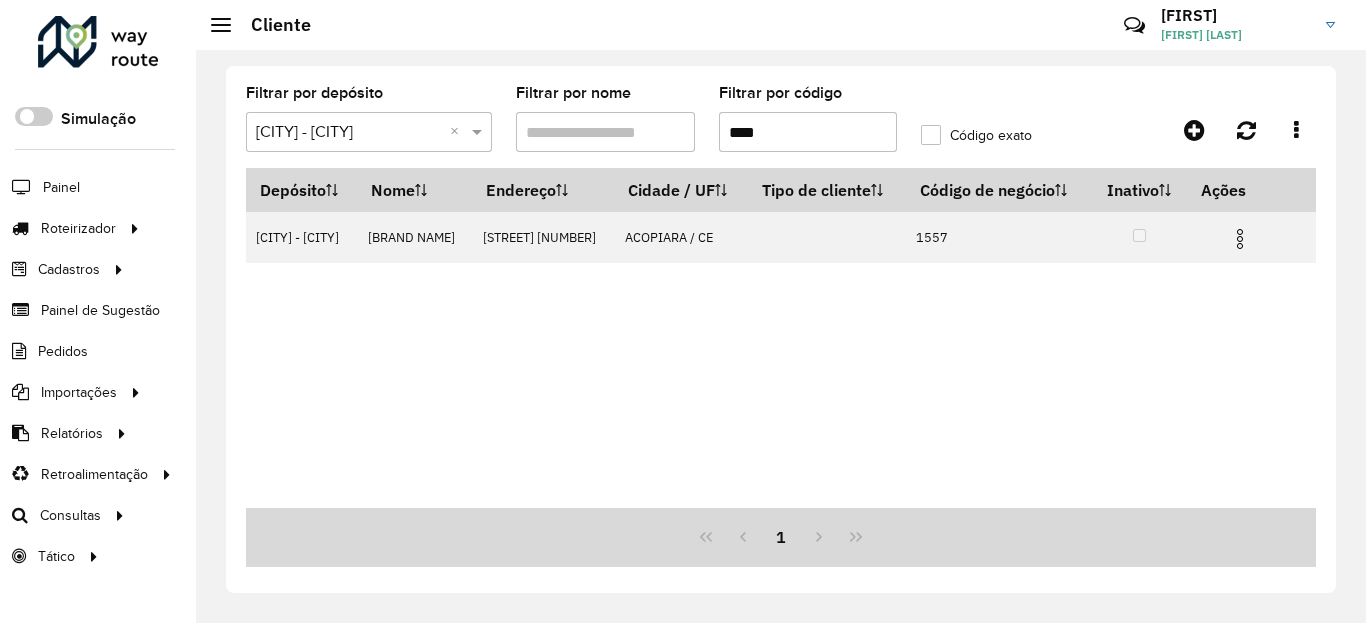drag, startPoint x: 854, startPoint y: 146, endPoint x: 863, endPoint y: 151, distance: 10.29563 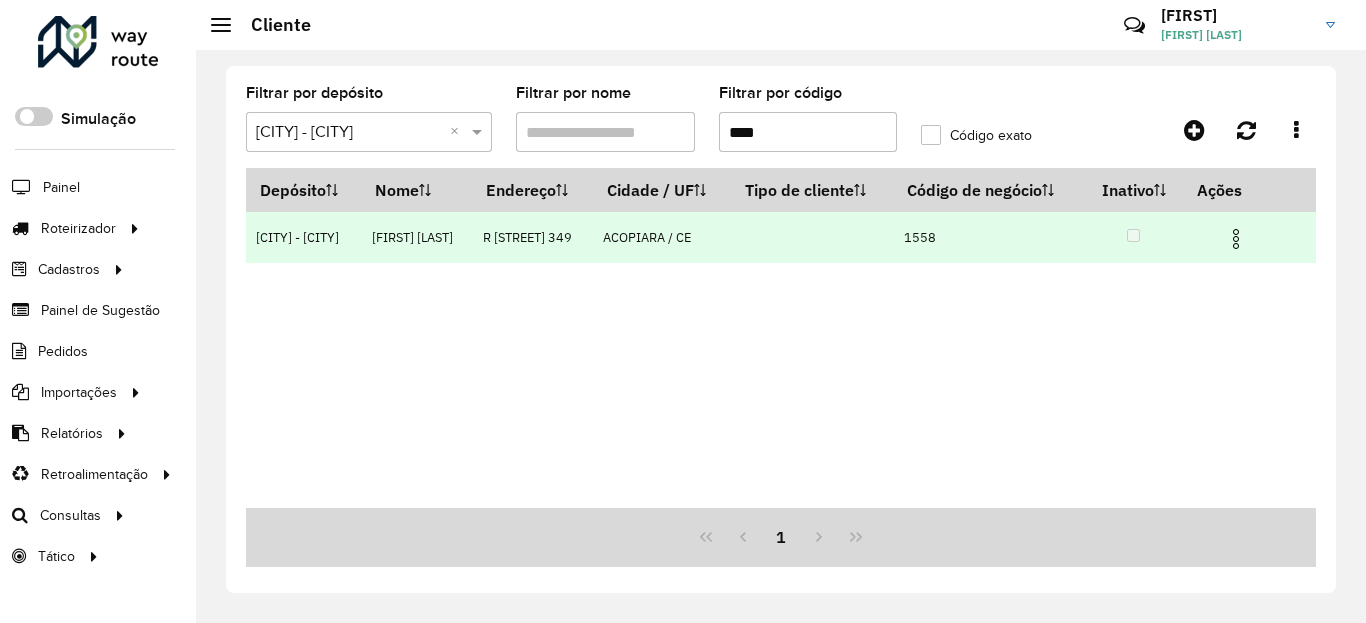 click at bounding box center [1236, 239] 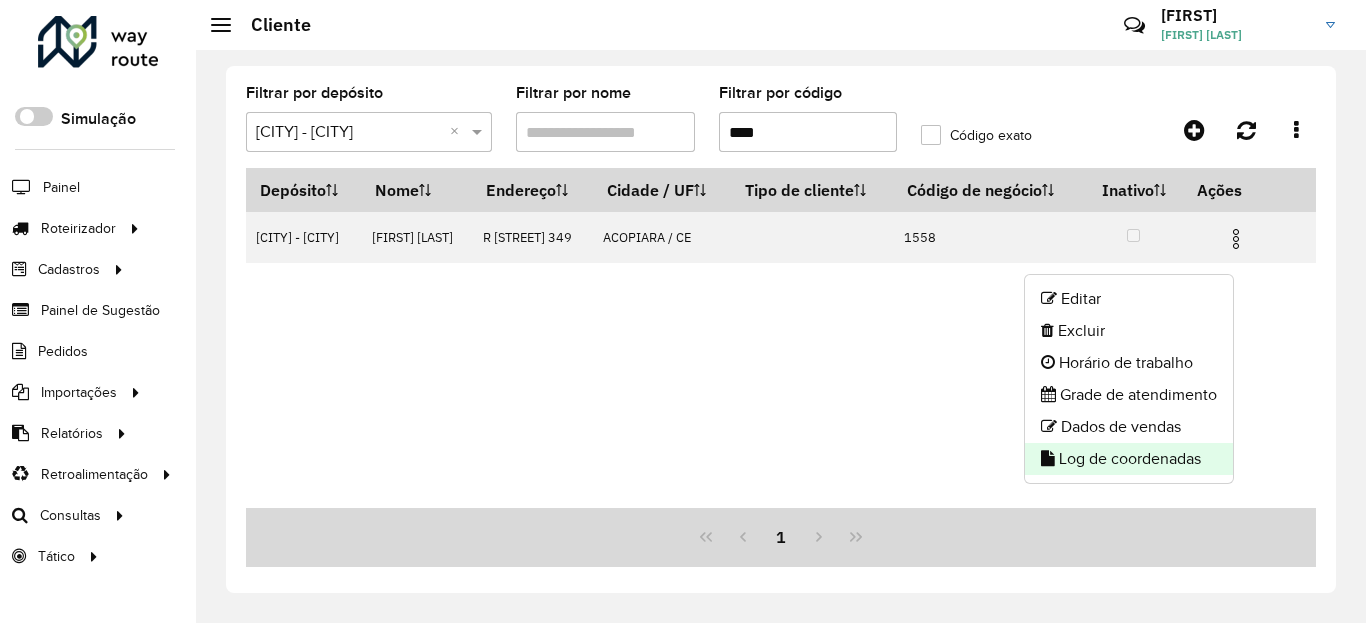 click on "Log de coordenadas" 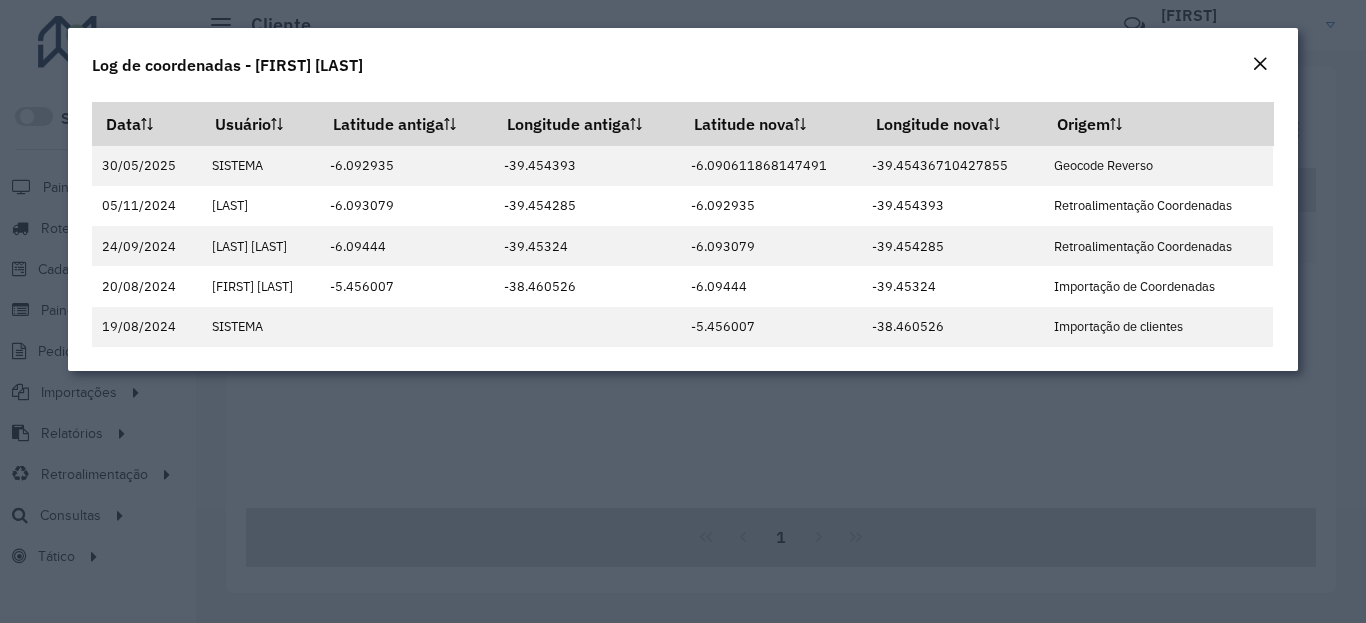 click 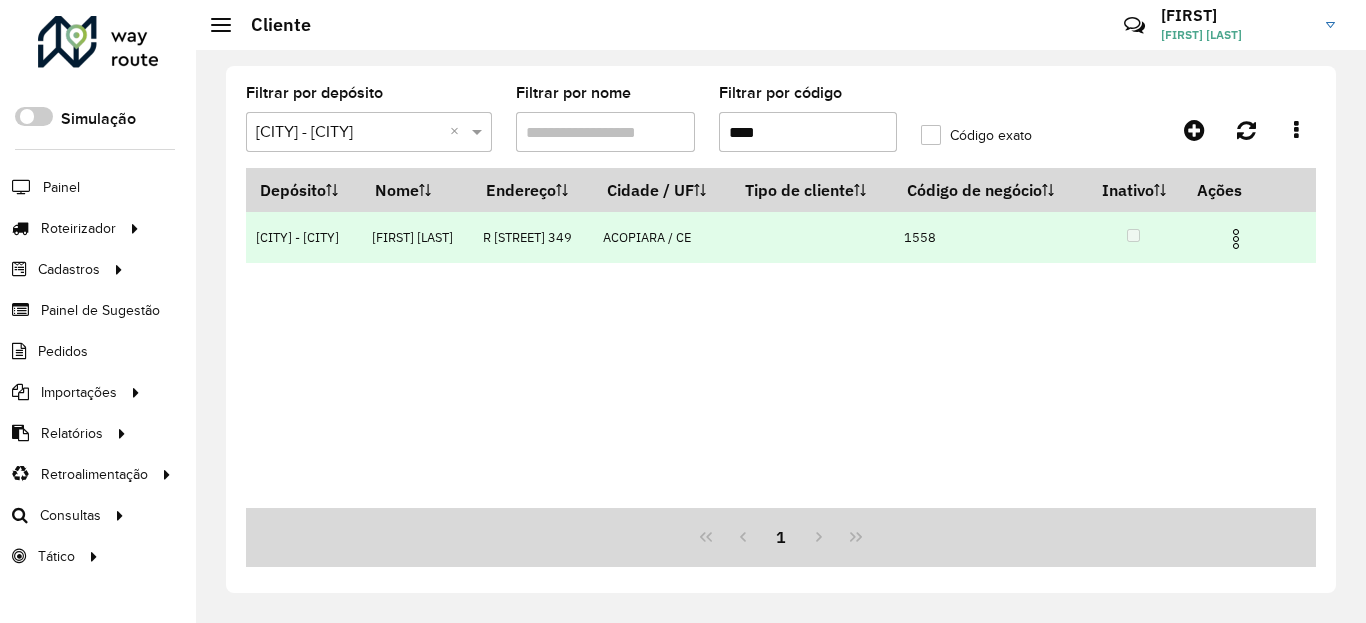 click at bounding box center (1236, 239) 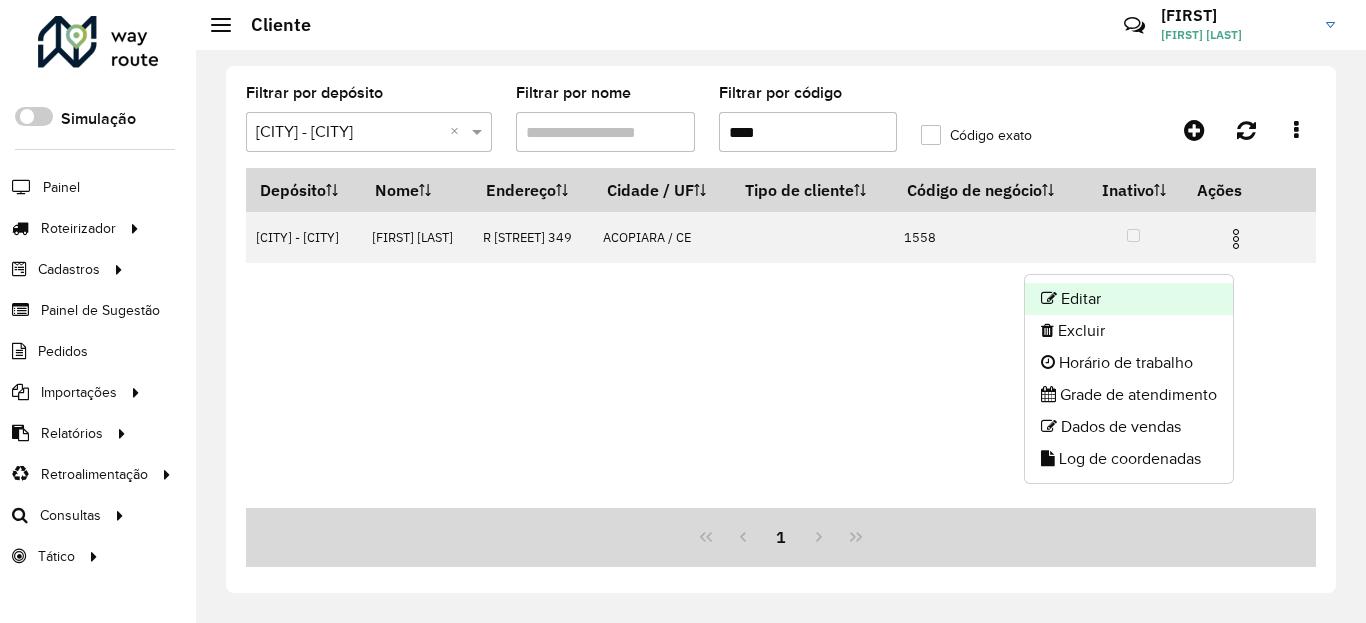 click on "Editar" 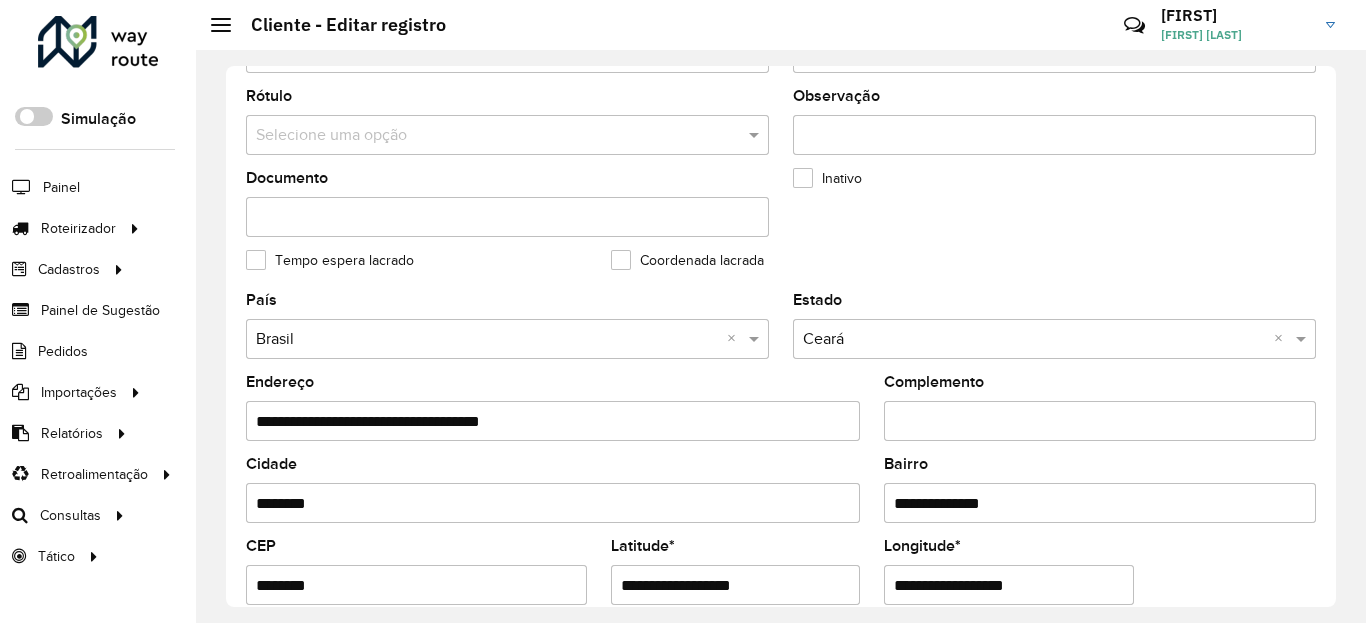 scroll, scrollTop: 865, scrollLeft: 0, axis: vertical 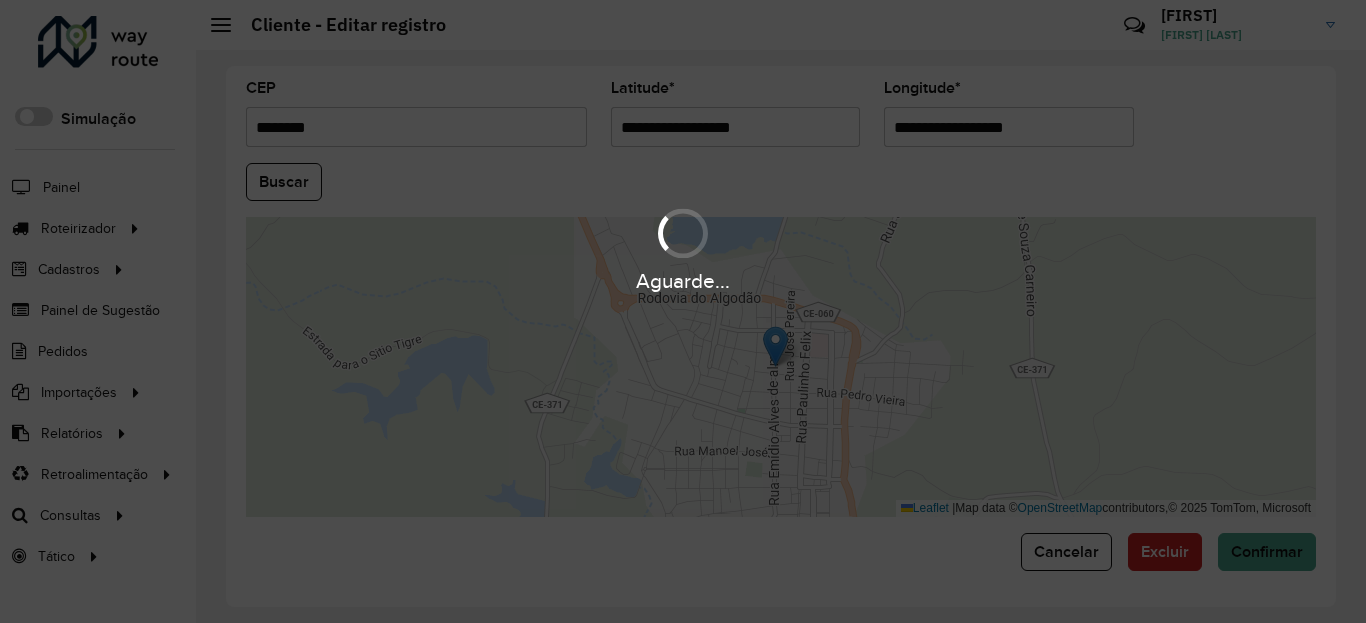 click on "Aguarde..." at bounding box center [683, 311] 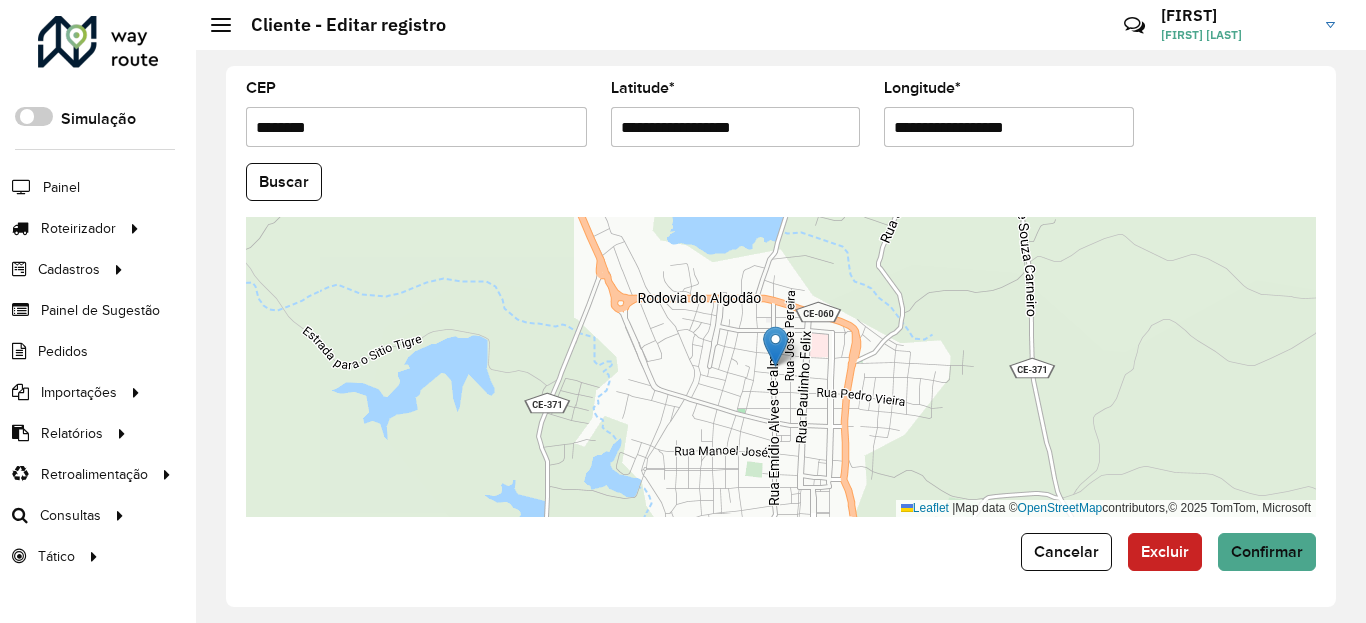 click on "**********" at bounding box center (736, 127) 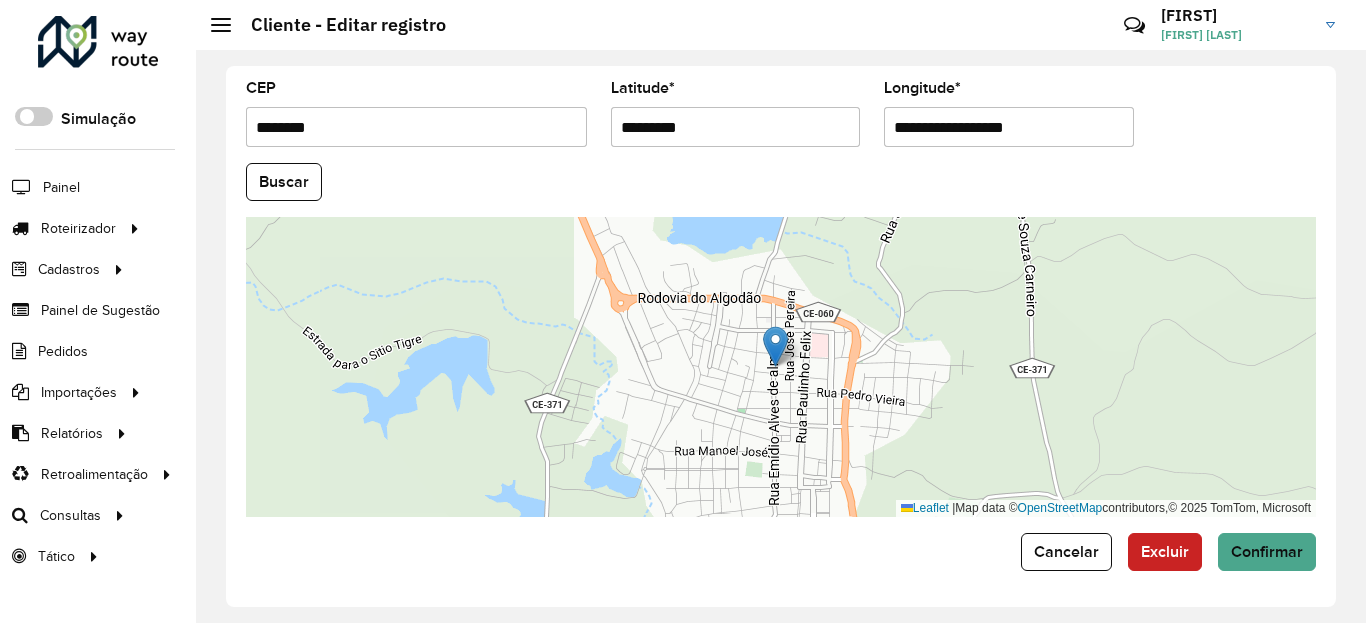 click on "Aguarde...  Pop-up bloqueado!  Seu navegador bloqueou automáticamente a abertura de uma nova janela.   Acesse as configurações e adicione o endereço do sistema a lista de permissão.   Fechar  Roteirizador AmbevTech Simulação Painel Roteirizador Entregas Vendas Cadastros Checkpoint Classificações de venda Cliente Condição de pagamento Consulta de setores Depósito Disponibilidade de veículos Fator tipo de produto Gabarito planner Grupo Rota Fator Tipo Produto Grupo de Depósito Grupo de rotas exclusiva Grupo de setores Jornada Jornada RN Layout integração Modelo Motorista Multi Depósito Painel de sugestão Parada Pedágio Perfil de Vendedor Ponto de apoio Ponto de apoio FAD Prioridade pedido Produto Restrição de Atendimento Planner Rodízio de placa Rota exclusiva FAD Rótulo Setor Setor Planner Tempo de parada de refeição Tipo de cliente Tipo de veículo Tipo de veículo RN Transportadora Usuário Vendedor Veículo Painel de Sugestão Pedidos Importações Classificação e volume de venda" at bounding box center [683, 311] 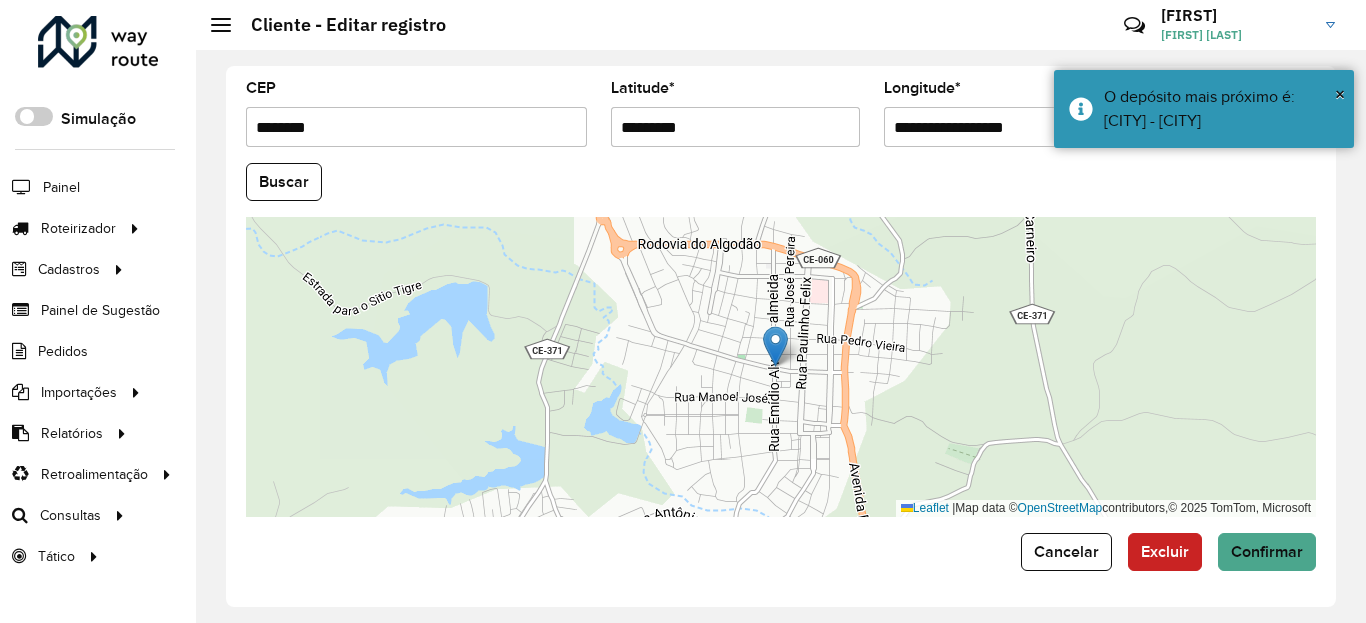 click on "**********" at bounding box center [1009, 127] 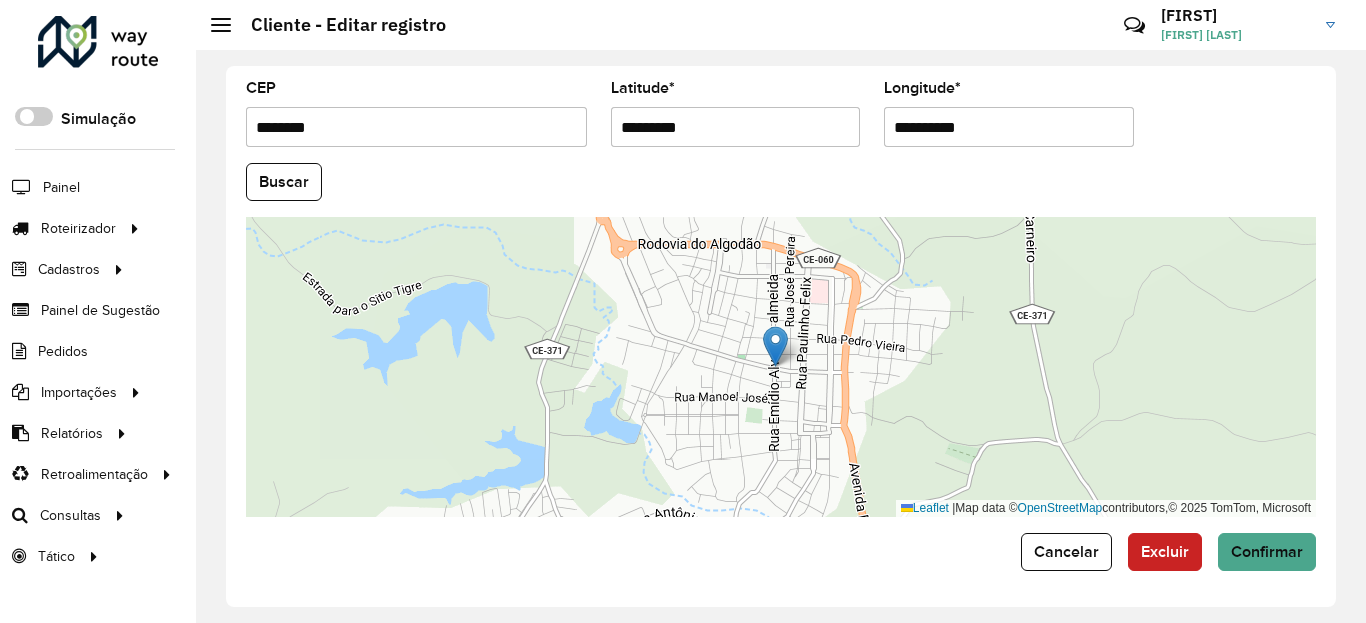 click on "Buscar" 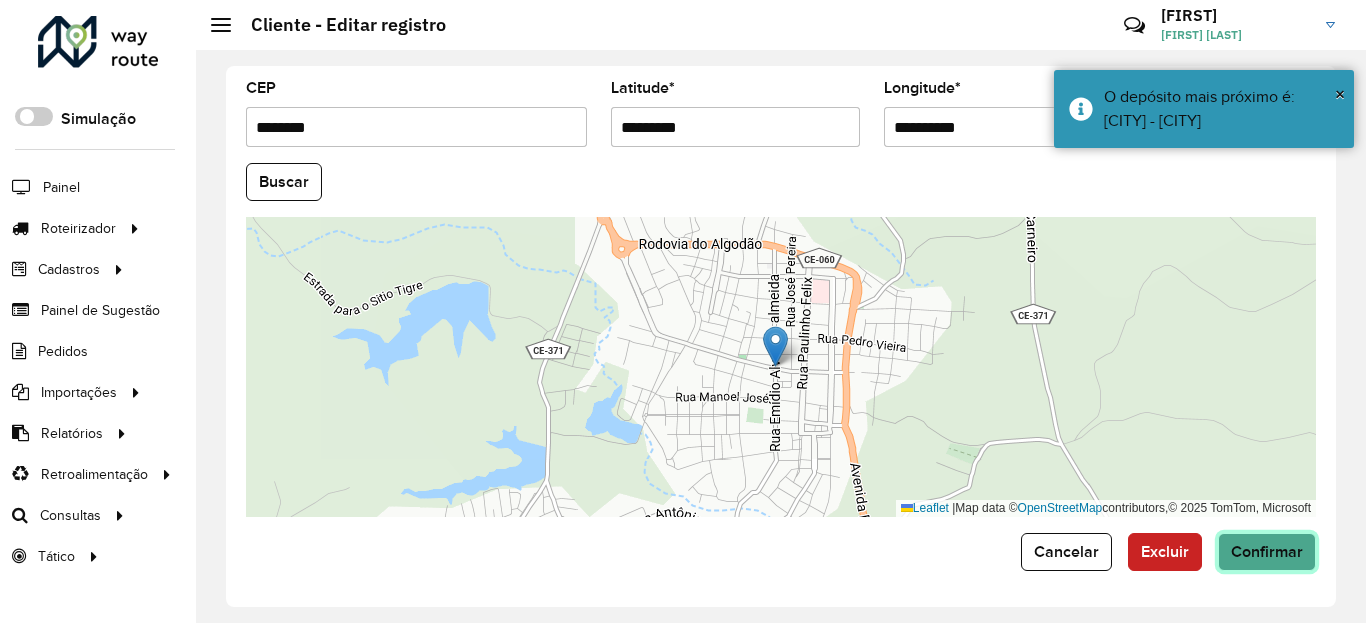 click on "Confirmar" 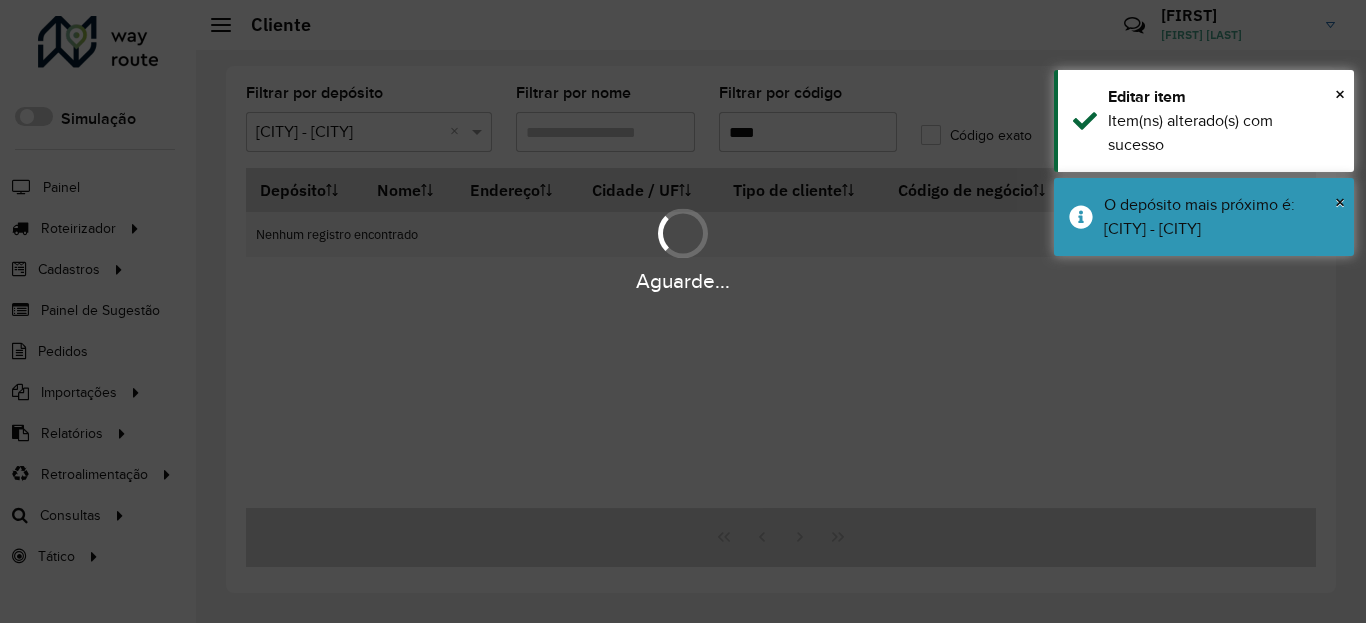 click on "O depósito mais próximo é: Dunas - Tauá" at bounding box center [1221, 217] 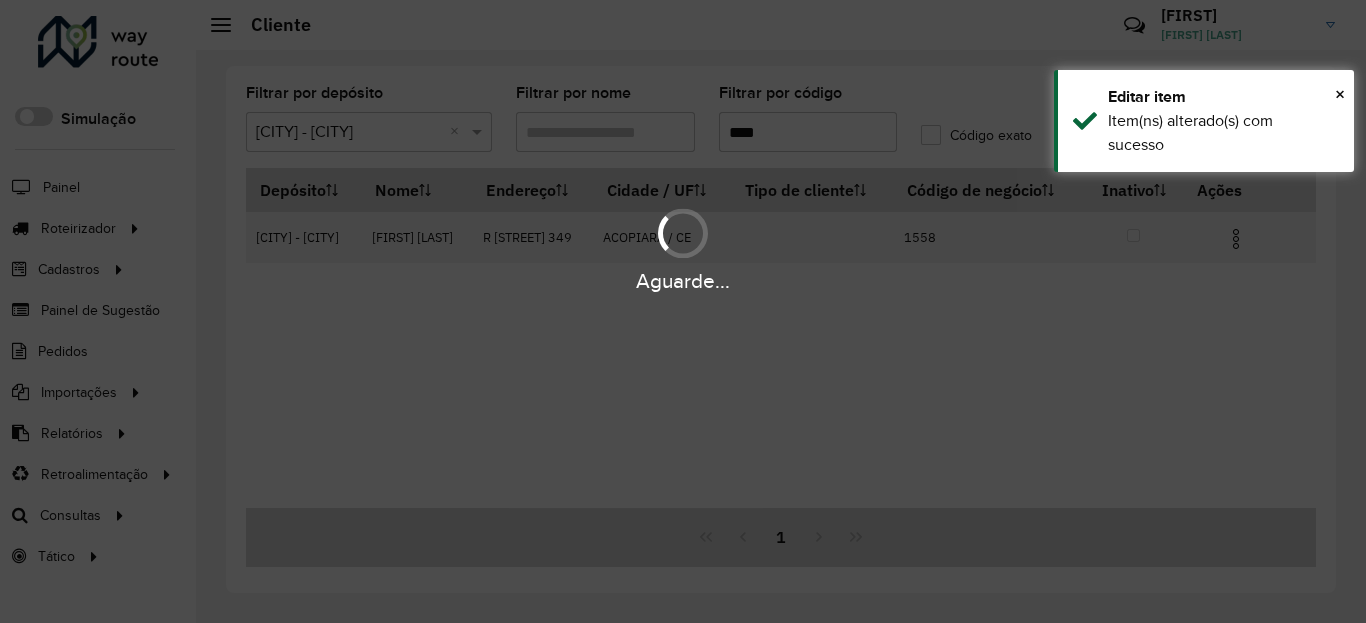 drag, startPoint x: 1175, startPoint y: 109, endPoint x: 1215, endPoint y: 256, distance: 152.345 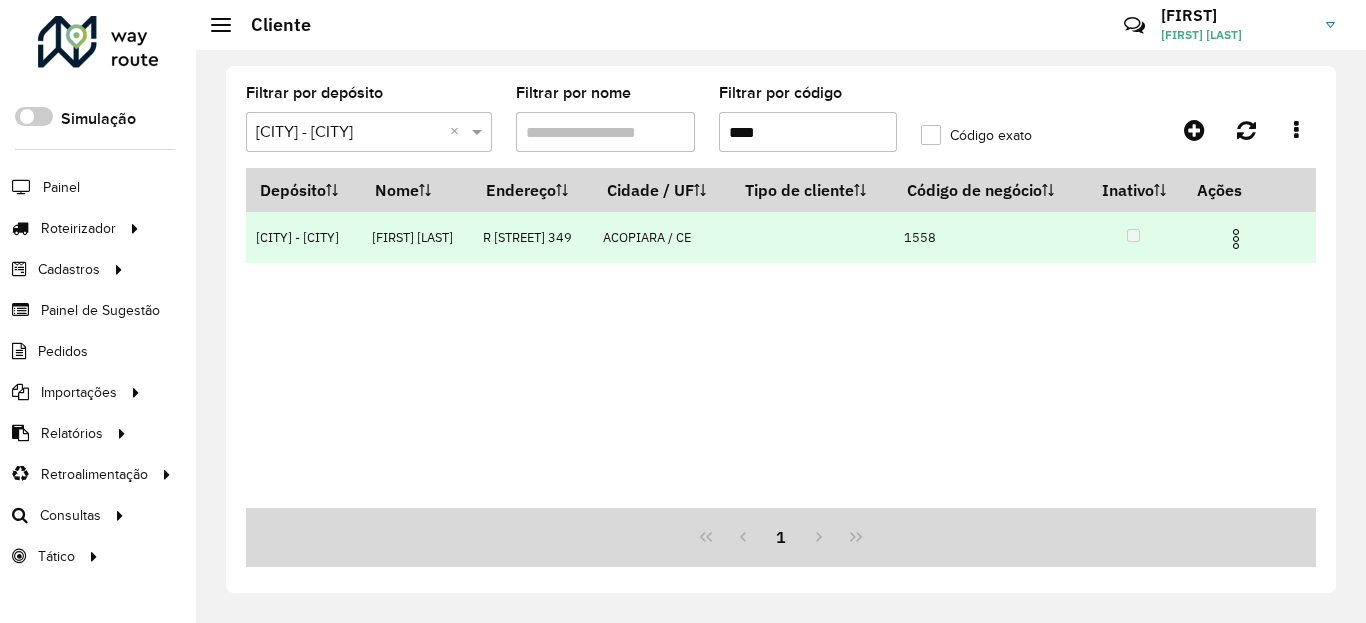 click at bounding box center (1236, 239) 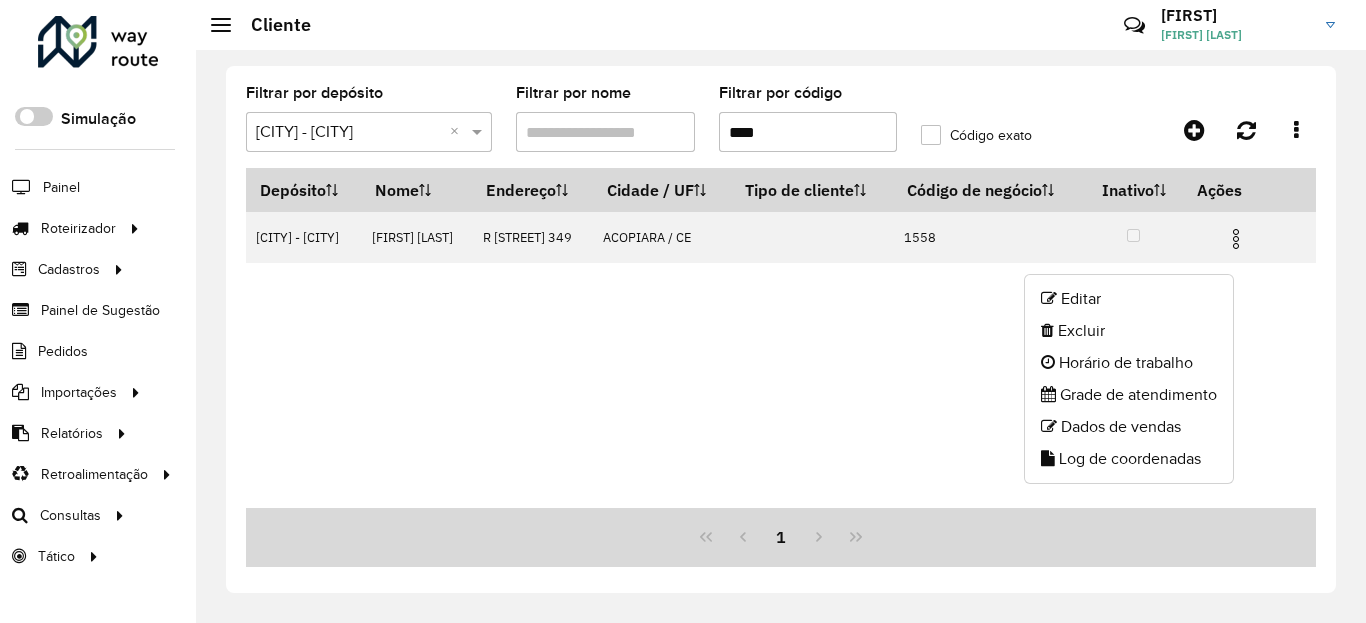 click on "Log de coordenadas" 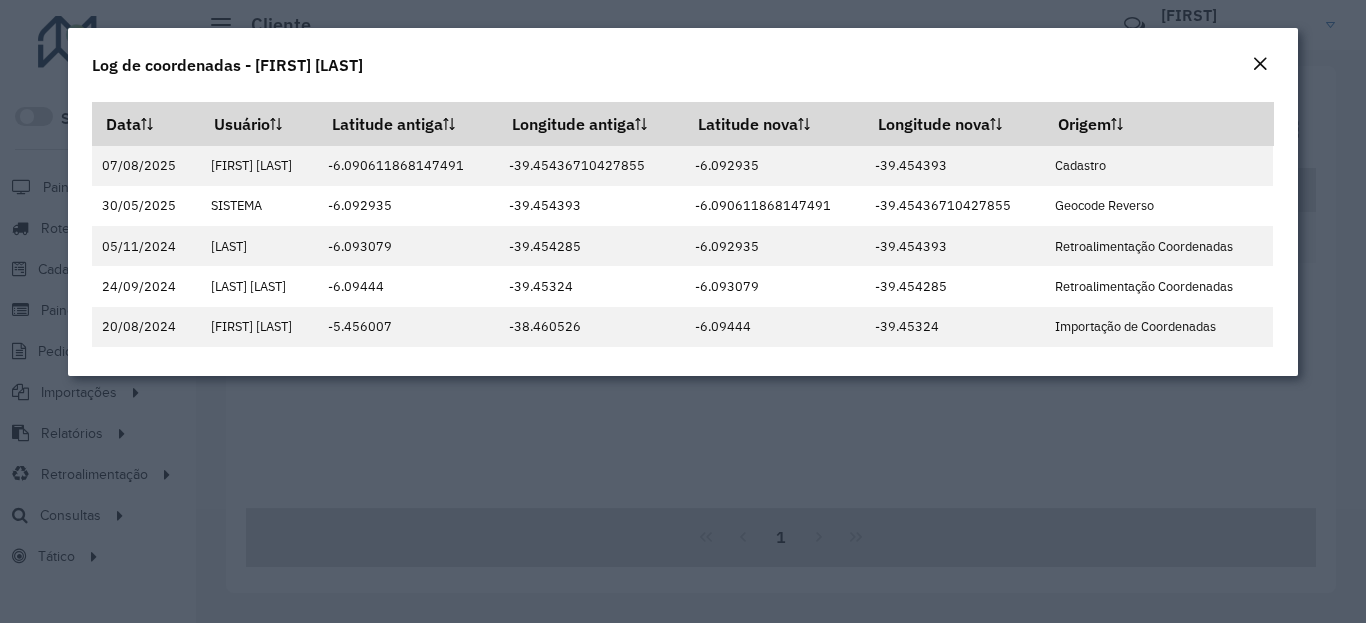 click 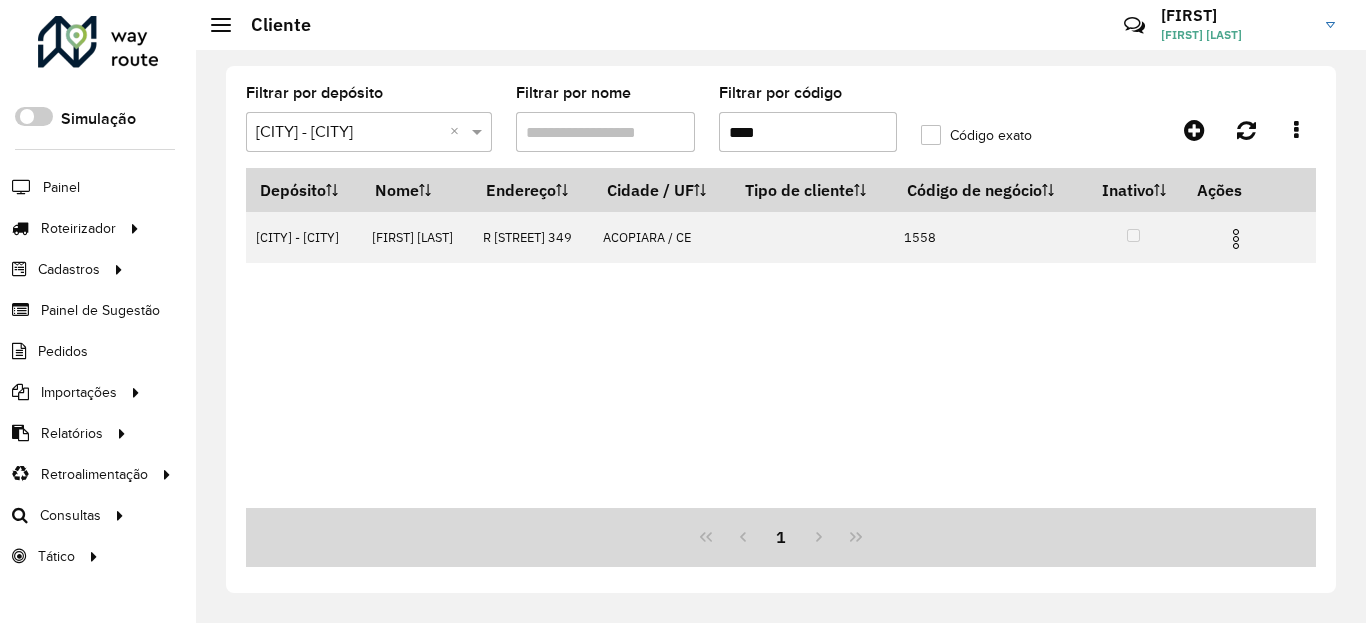 click on "****" at bounding box center (808, 132) 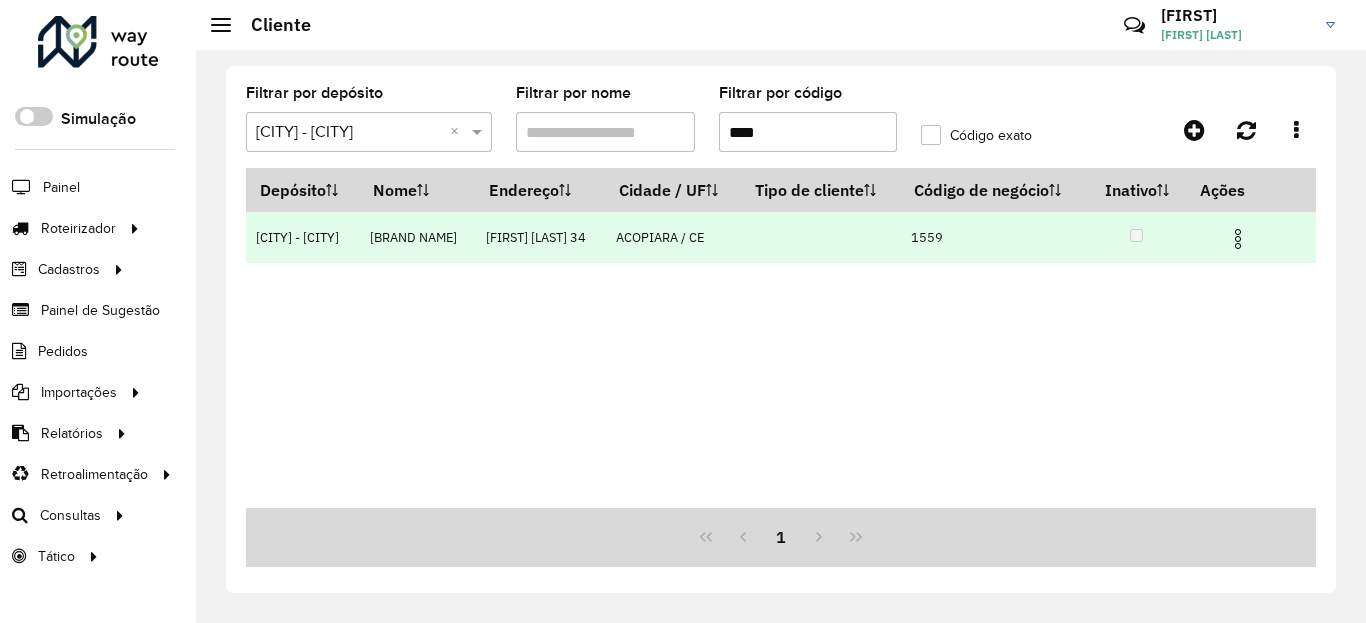 click at bounding box center [1238, 239] 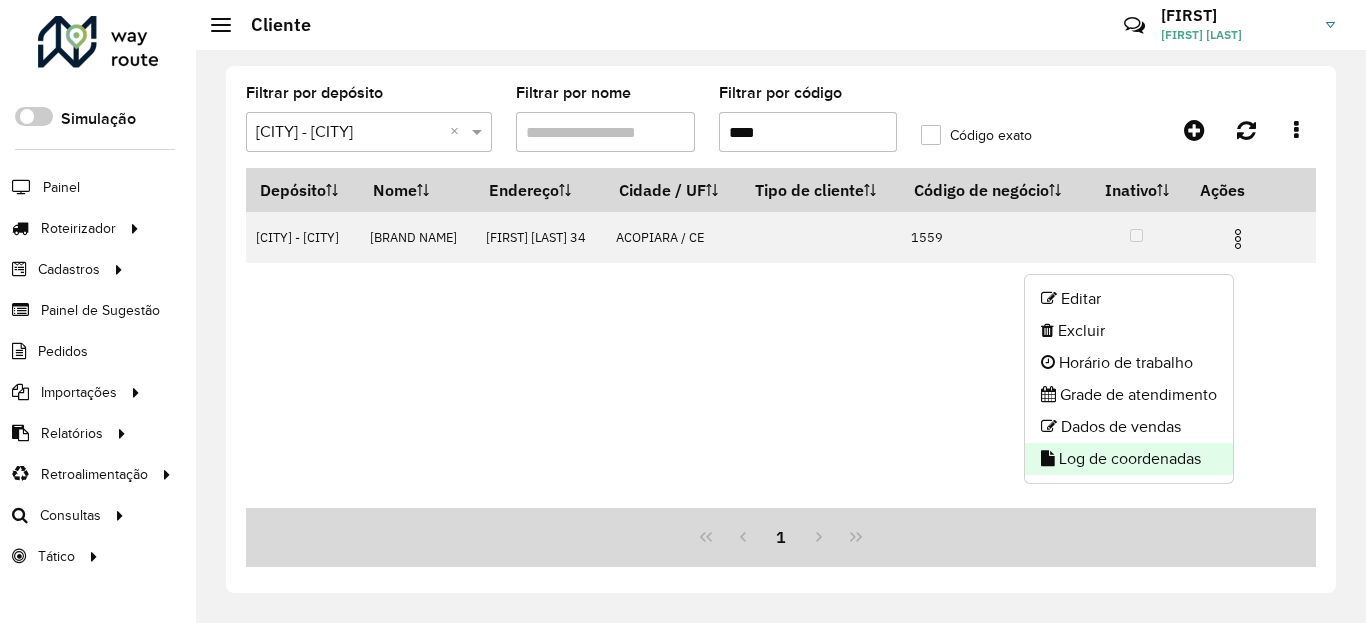 click on "Log de coordenadas" 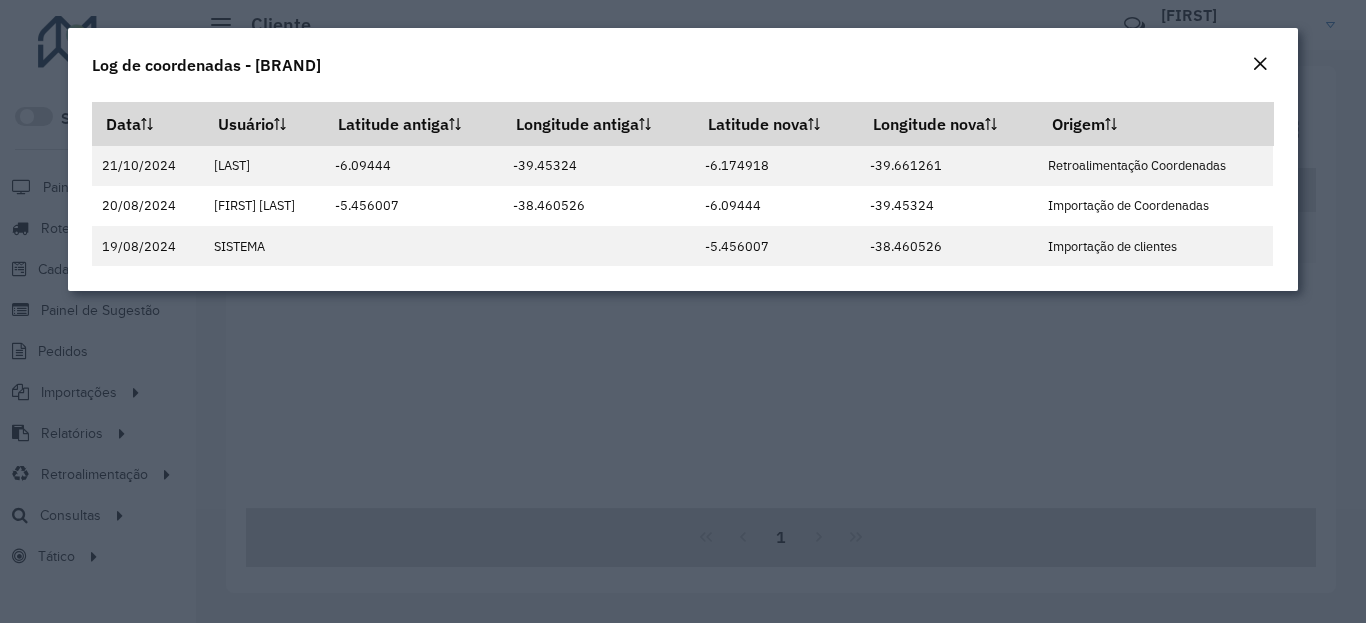 click 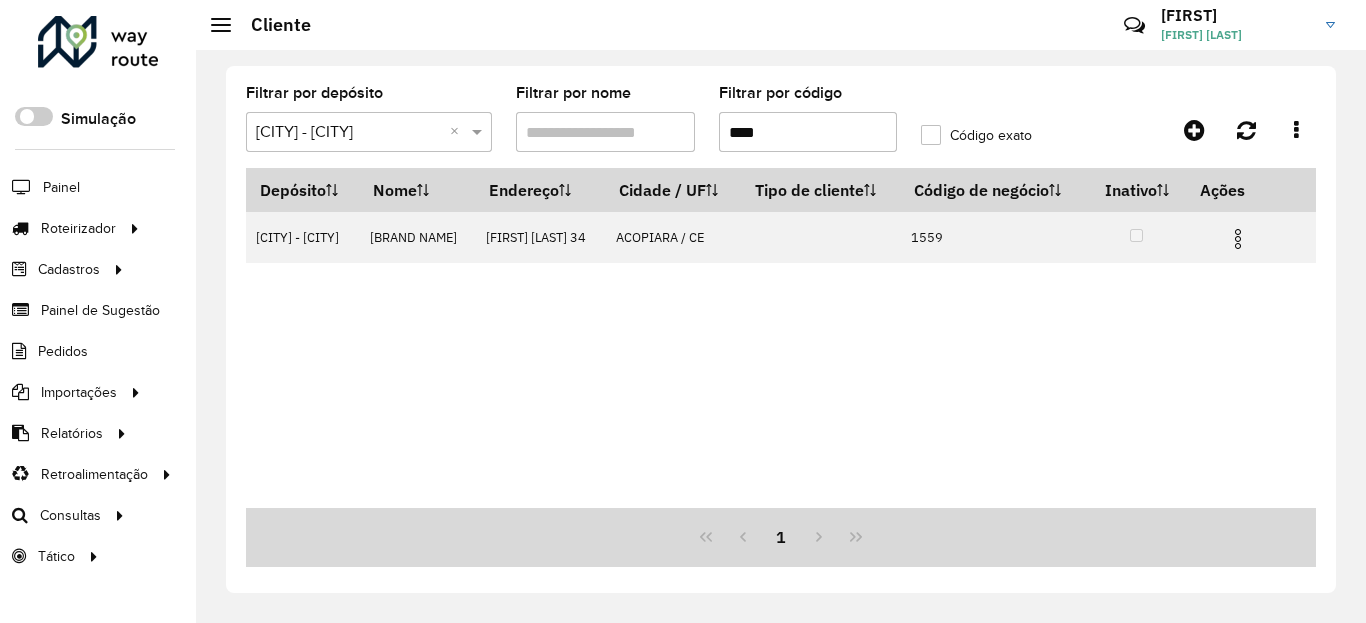 click on "****" at bounding box center (808, 132) 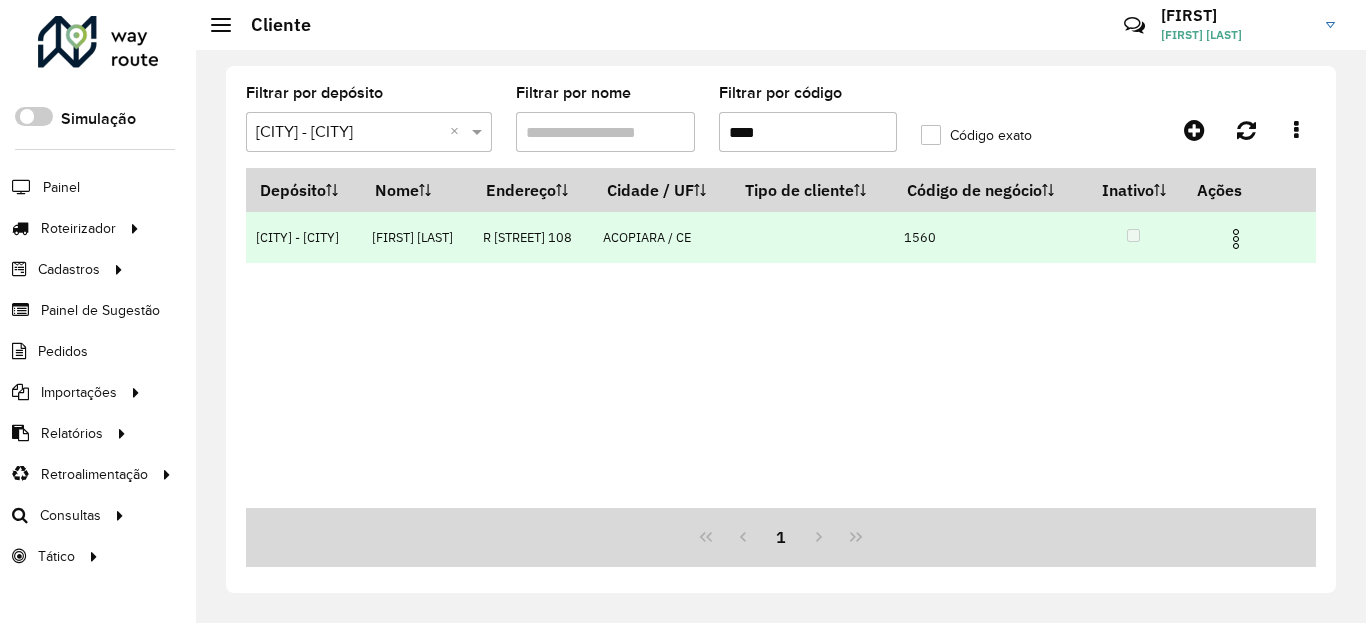 click at bounding box center (1244, 237) 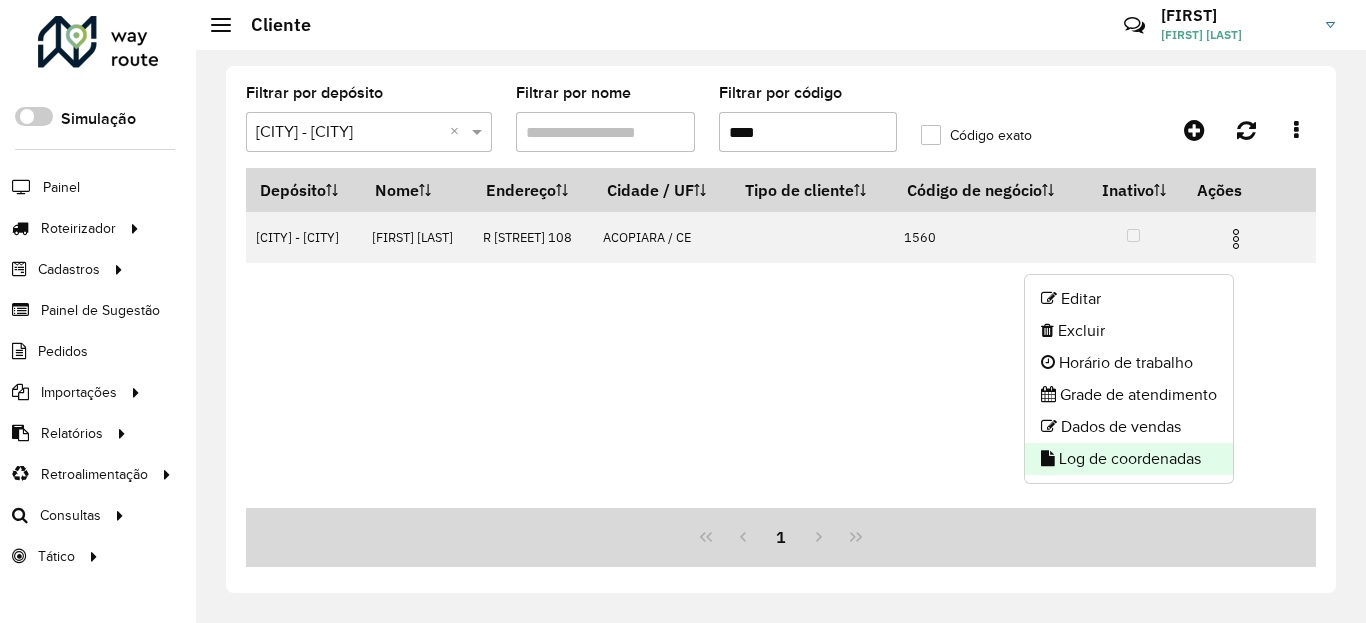 click on "Log de coordenadas" 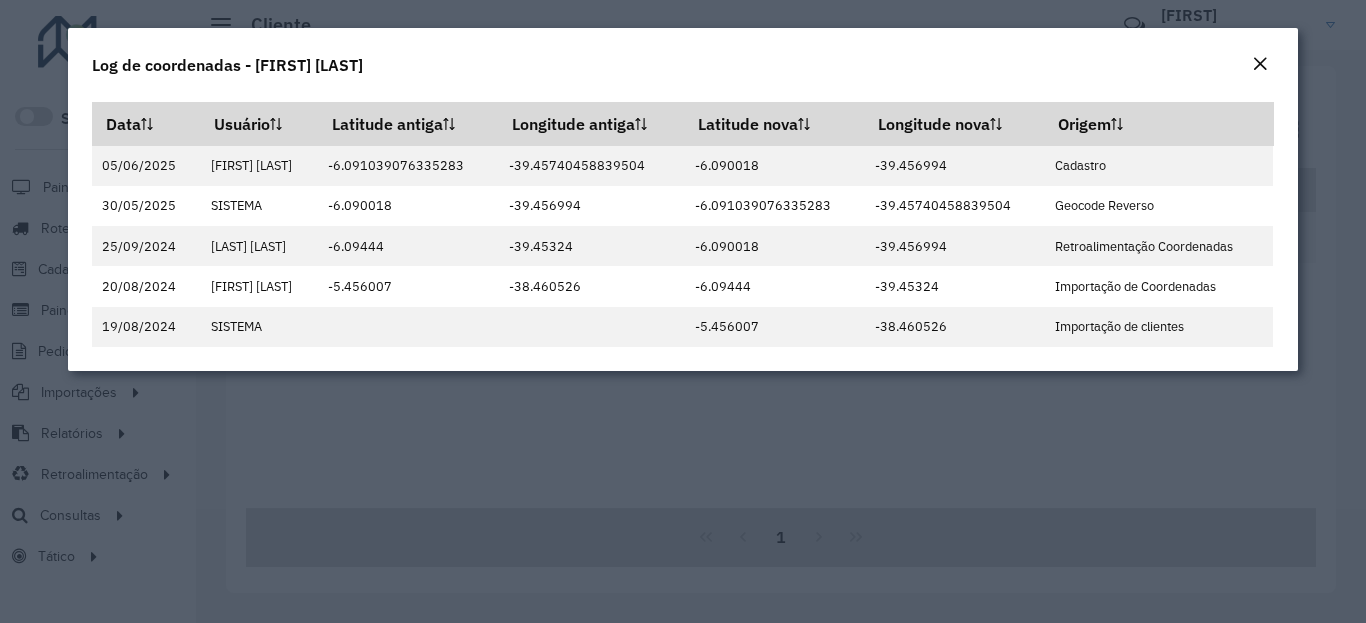 click 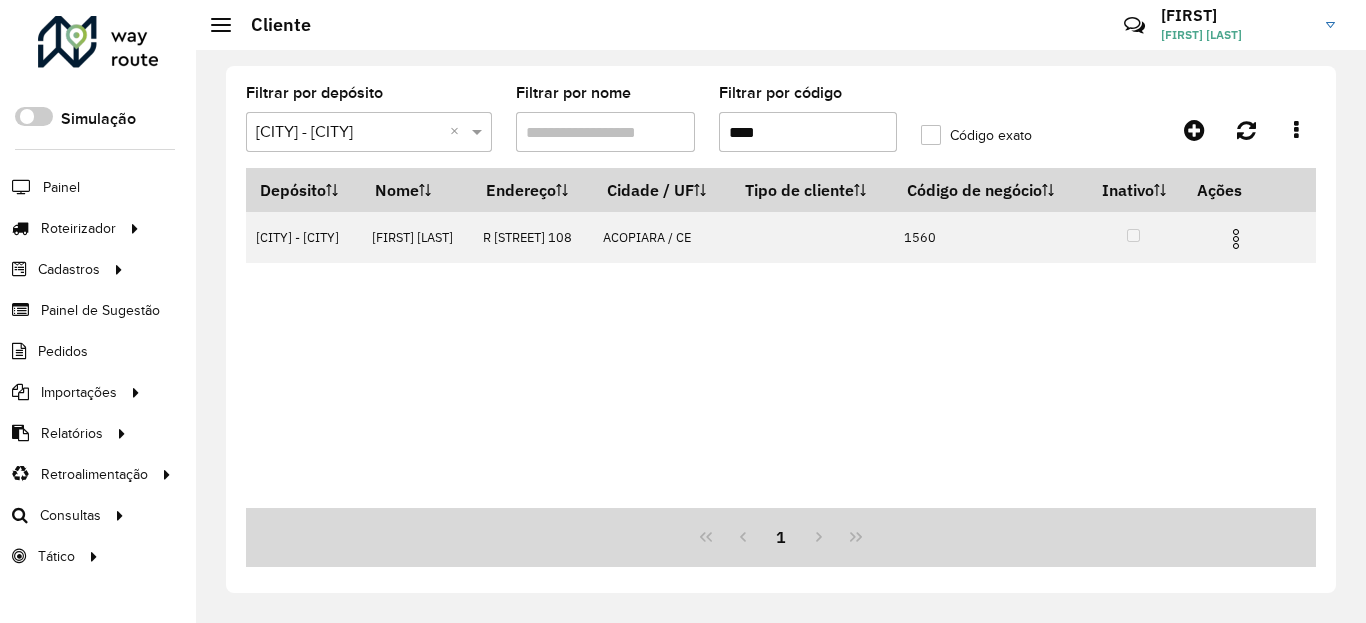 click on "****" at bounding box center [808, 132] 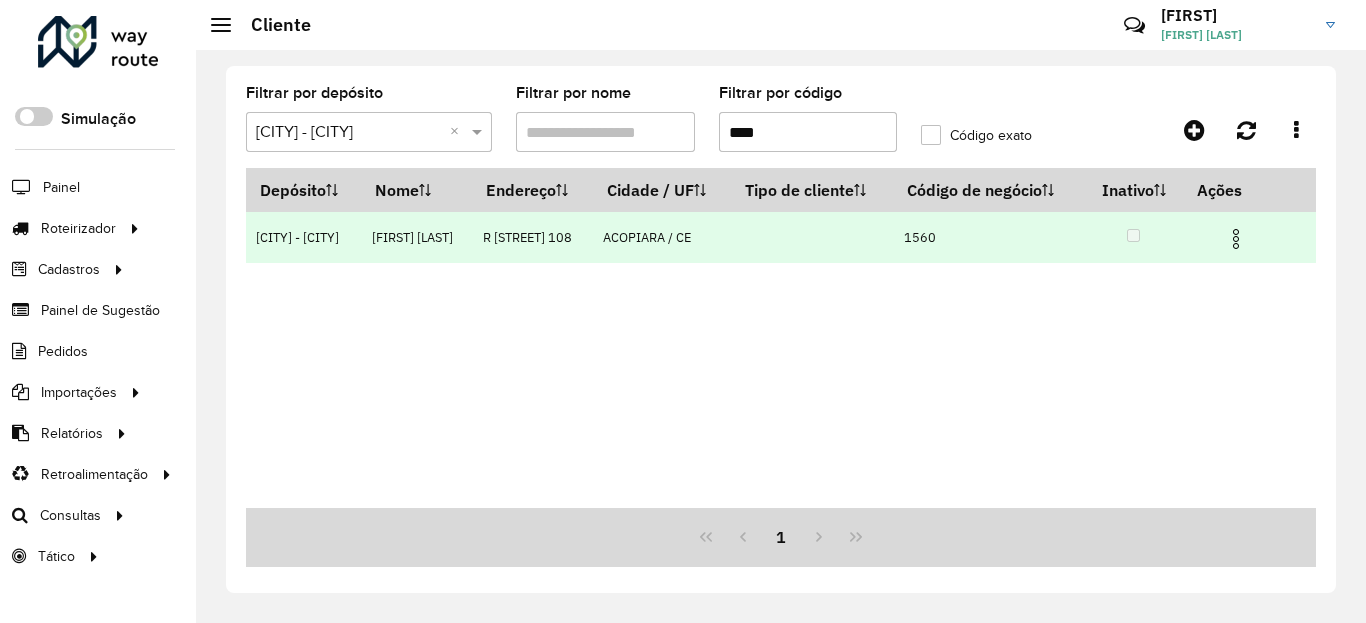 click at bounding box center (1244, 237) 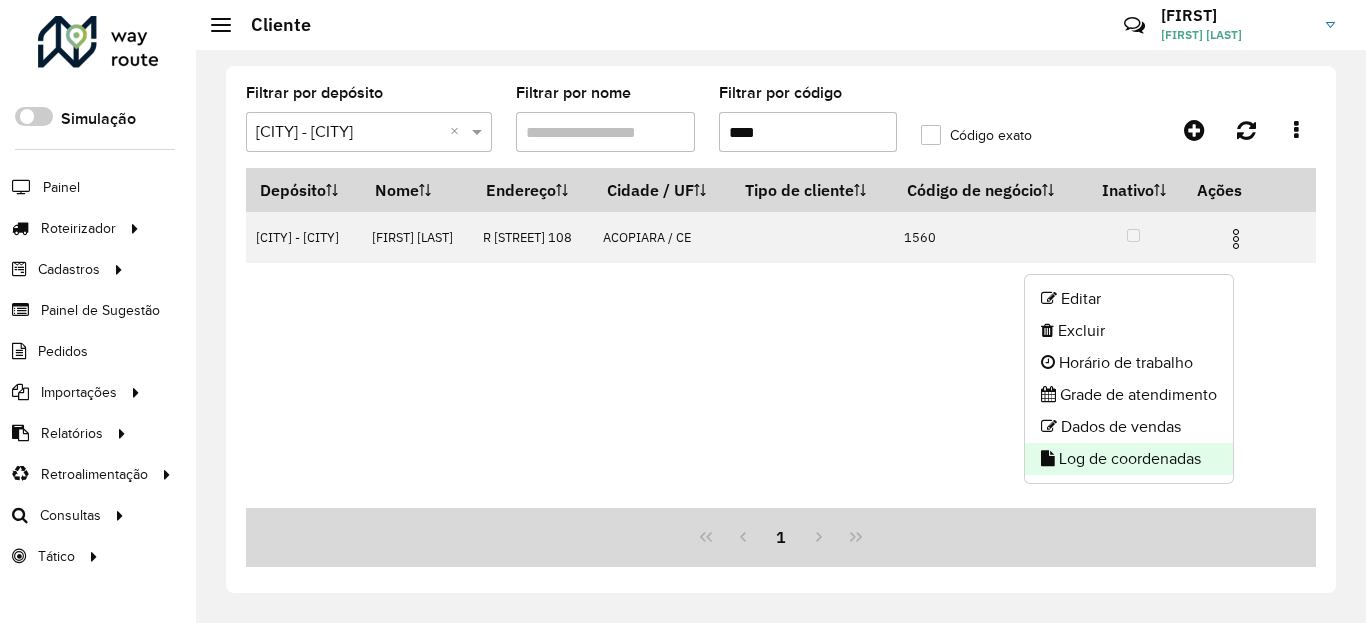 click on "Log de coordenadas" 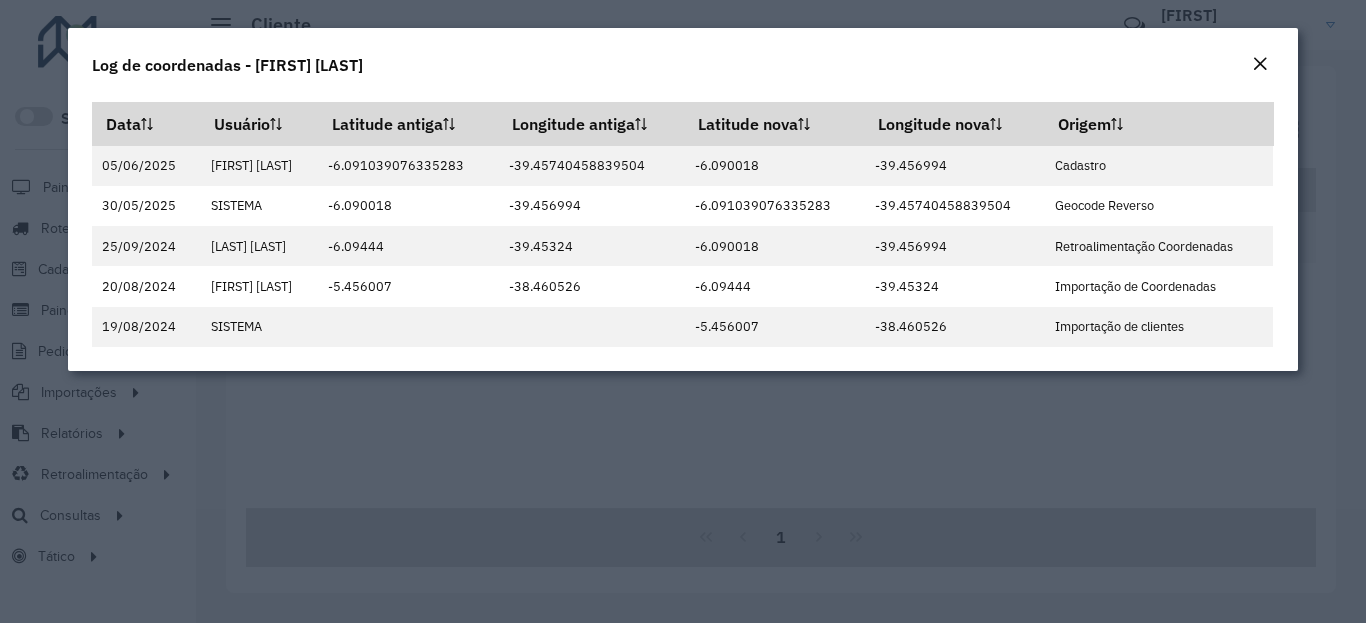 click on "Log de coordenadas - Taiza Alves bezerra" 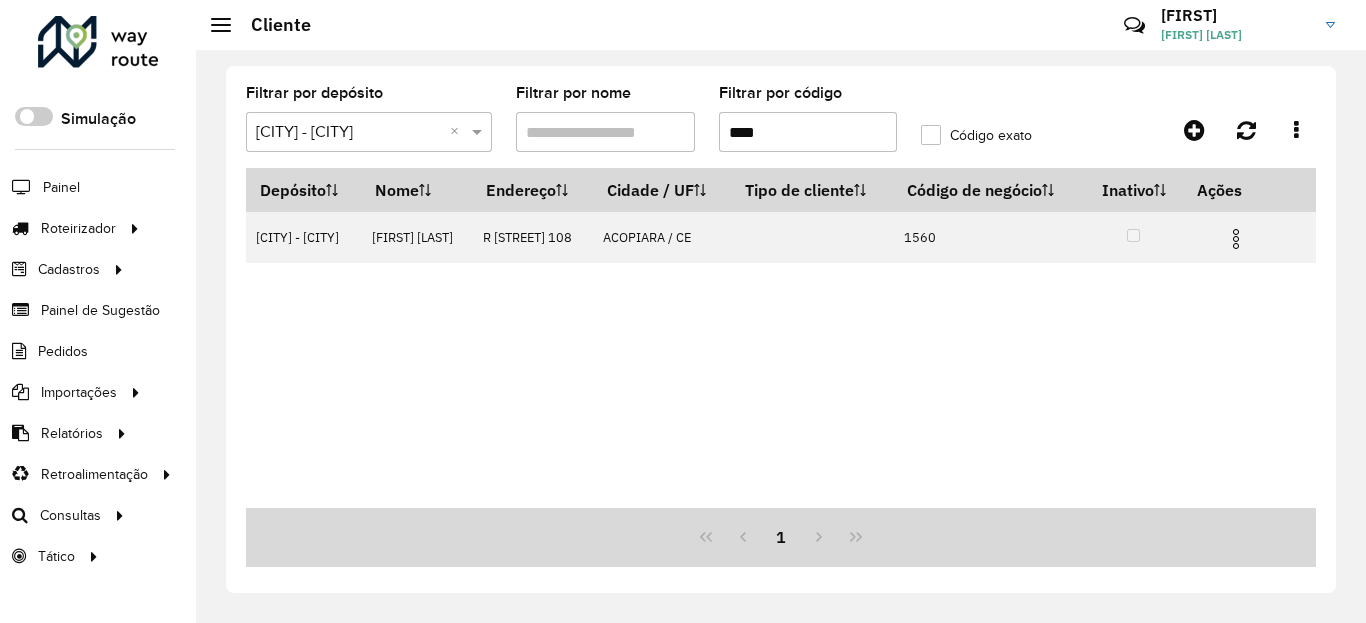 click on "****" at bounding box center [808, 132] 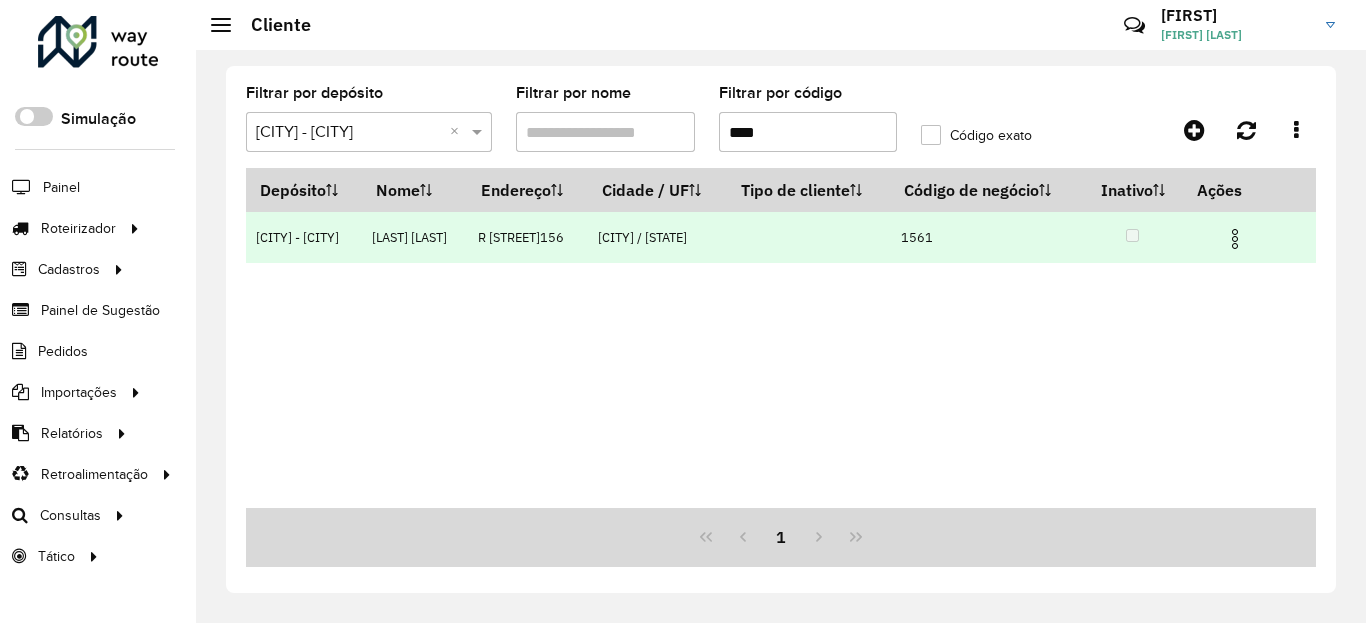 click at bounding box center [1243, 237] 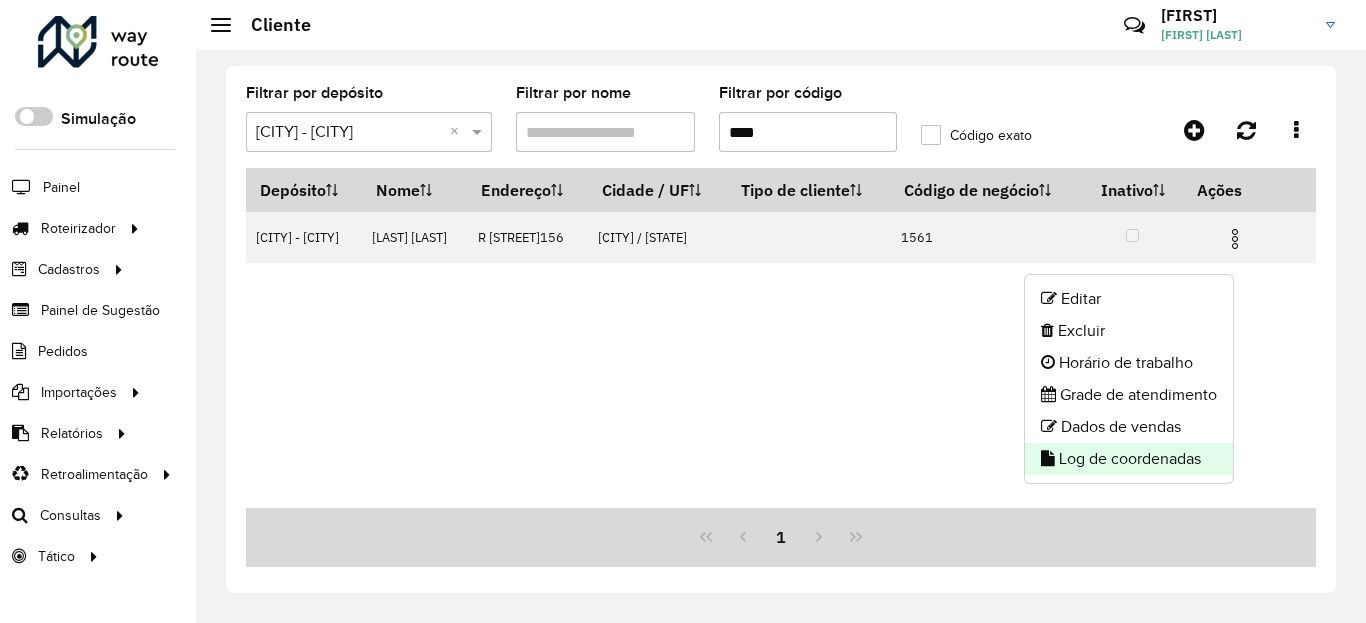 click on "Log de coordenadas" 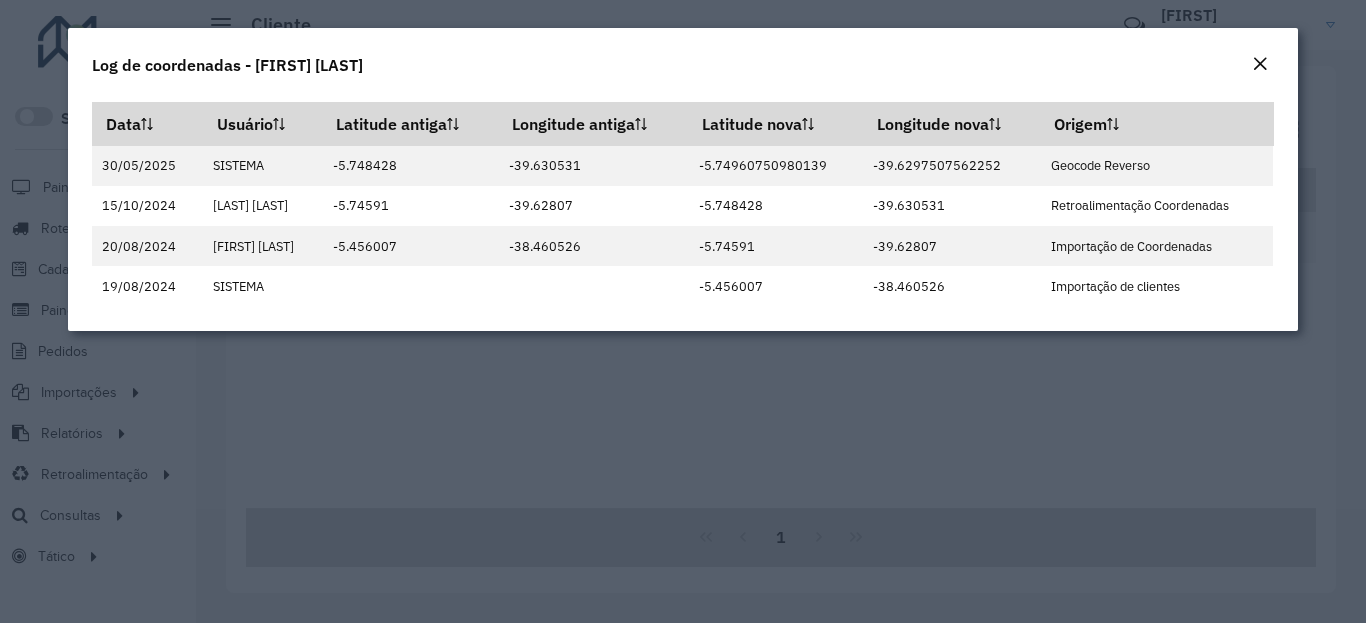 click on "Log de coordenadas - [FIRST] [LAST]" 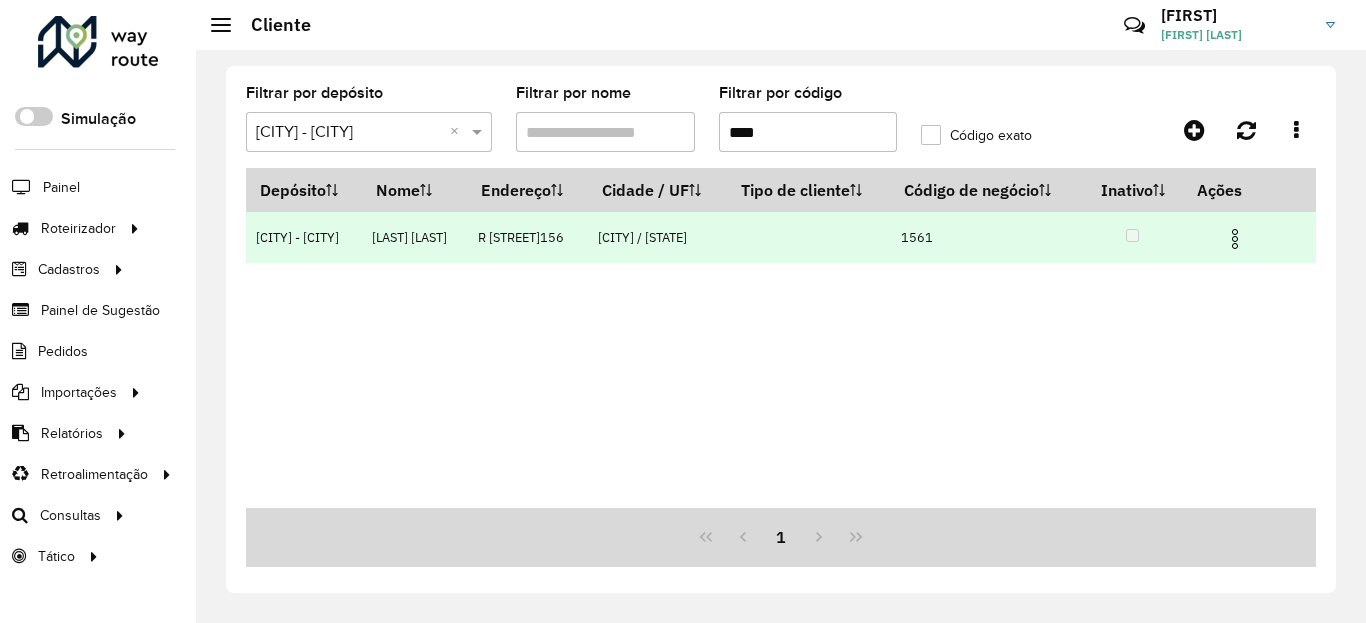 click at bounding box center (1243, 237) 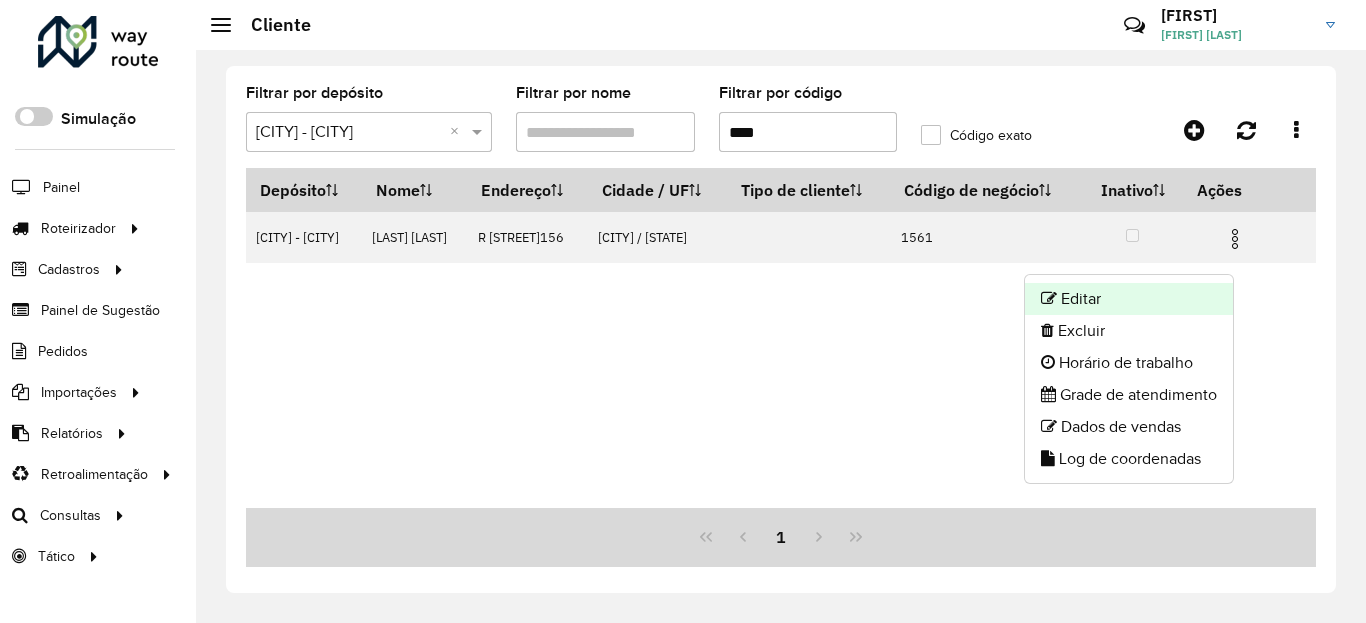 click on "Editar" 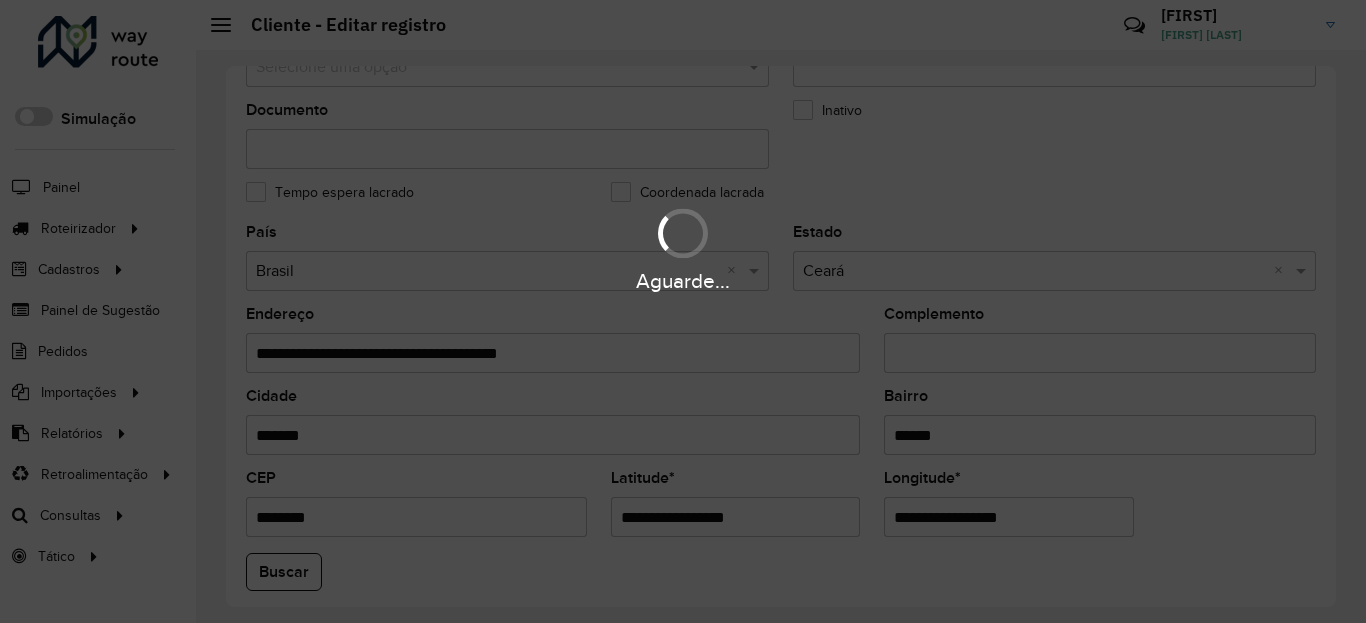 scroll, scrollTop: 600, scrollLeft: 0, axis: vertical 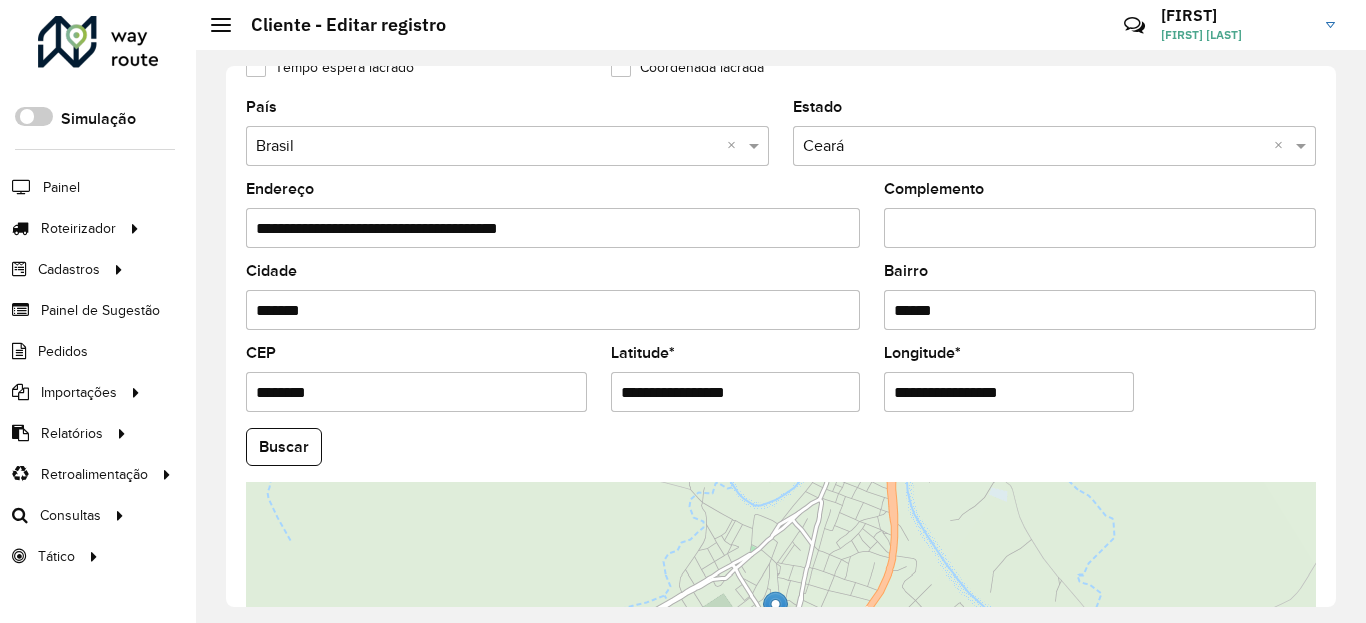 click on "**********" at bounding box center (736, 392) 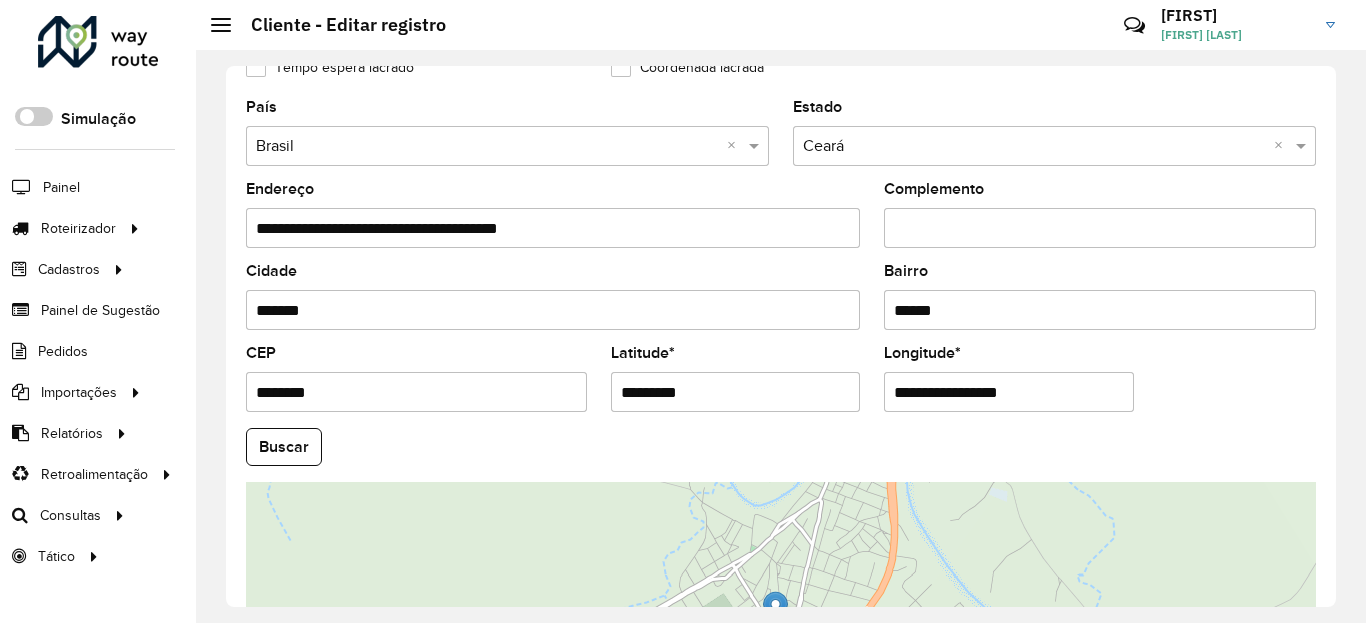 click on "Aguarde...  Pop-up bloqueado!  Seu navegador bloqueou automáticamente a abertura de uma nova janela.   Acesse as configurações e adicione o endereço do sistema a lista de permissão.   Fechar  Roteirizador AmbevTech Simulação Painel Roteirizador Entregas Vendas Cadastros Checkpoint Classificações de venda Cliente Condição de pagamento Consulta de setores Depósito Disponibilidade de veículos Fator tipo de produto Gabarito planner Grupo Rota Fator Tipo Produto Grupo de Depósito Grupo de rotas exclusiva Grupo de setores Jornada Jornada RN Layout integração Modelo Motorista Multi Depósito Painel de sugestão Parada Pedágio Perfil de Vendedor Ponto de apoio Ponto de apoio FAD Prioridade pedido Produto Restrição de Atendimento Planner Rodízio de placa Rota exclusiva FAD Rótulo Setor Setor Planner Tempo de parada de refeição Tipo de cliente Tipo de veículo Tipo de veículo RN Transportadora Usuário Vendedor Veículo Painel de Sugestão Pedidos Importações Classificação e volume de venda" at bounding box center [683, 311] 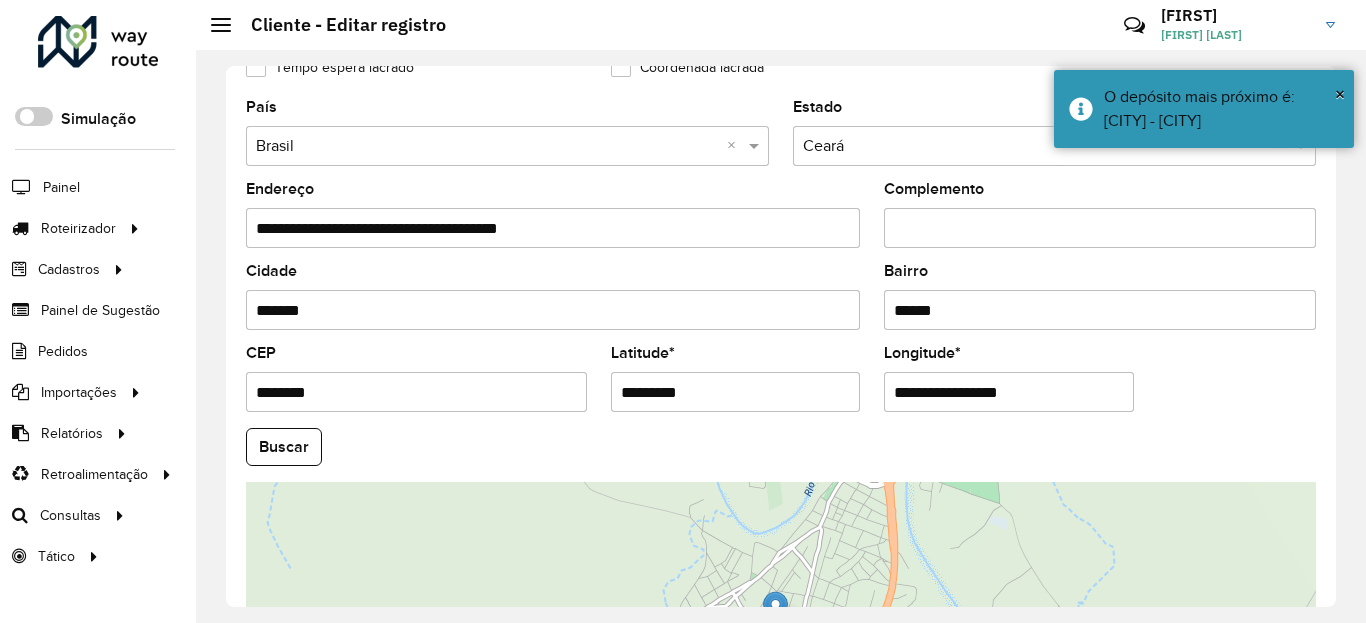 click on "**********" at bounding box center [1009, 392] 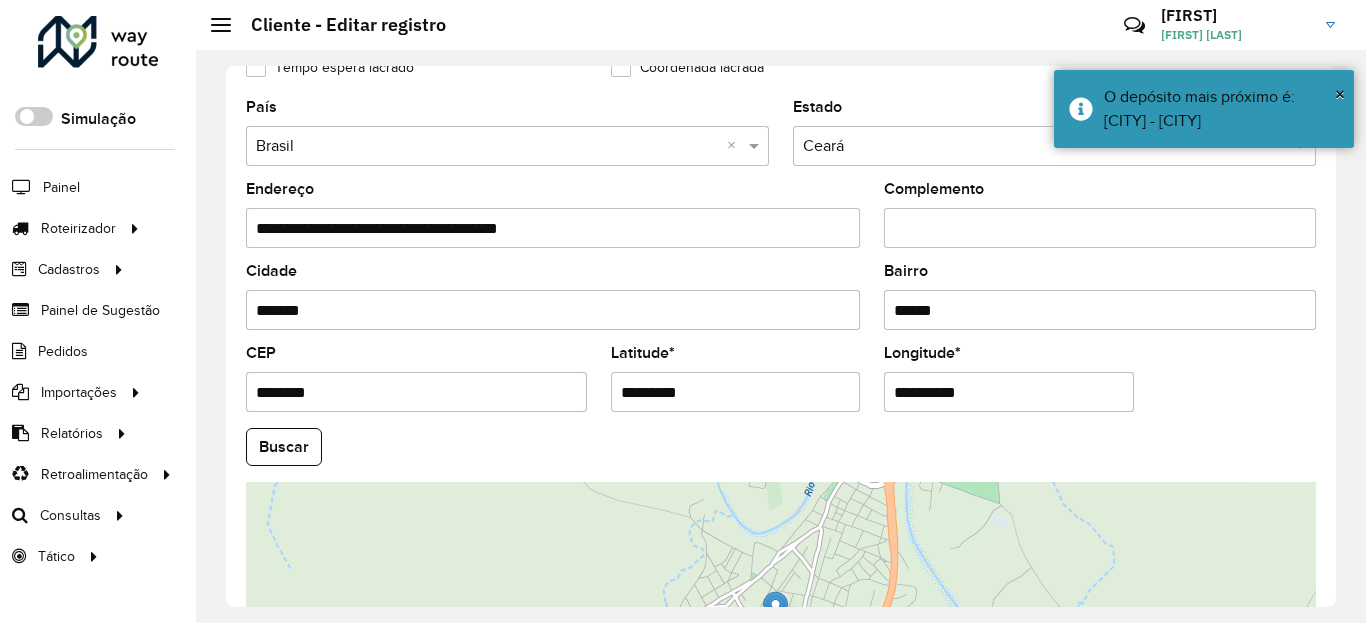 click on "Aguarde...  Pop-up bloqueado!  Seu navegador bloqueou automáticamente a abertura de uma nova janela.   Acesse as configurações e adicione o endereço do sistema a lista de permissão.   Fechar  Roteirizador AmbevTech Simulação Painel Roteirizador Entregas Vendas Cadastros Checkpoint Classificações de venda Cliente Condição de pagamento Consulta de setores Depósito Disponibilidade de veículos Fator tipo de produto Gabarito planner Grupo Rota Fator Tipo Produto Grupo de Depósito Grupo de rotas exclusiva Grupo de setores Jornada Jornada RN Layout integração Modelo Motorista Multi Depósito Painel de sugestão Parada Pedágio Perfil de Vendedor Ponto de apoio Ponto de apoio FAD Prioridade pedido Produto Restrição de Atendimento Planner Rodízio de placa Rota exclusiva FAD Rótulo Setor Setor Planner Tempo de parada de refeição Tipo de cliente Tipo de veículo Tipo de veículo RN Transportadora Usuário Vendedor Veículo Painel de Sugestão Pedidos Importações Classificação e volume de venda" at bounding box center [683, 311] 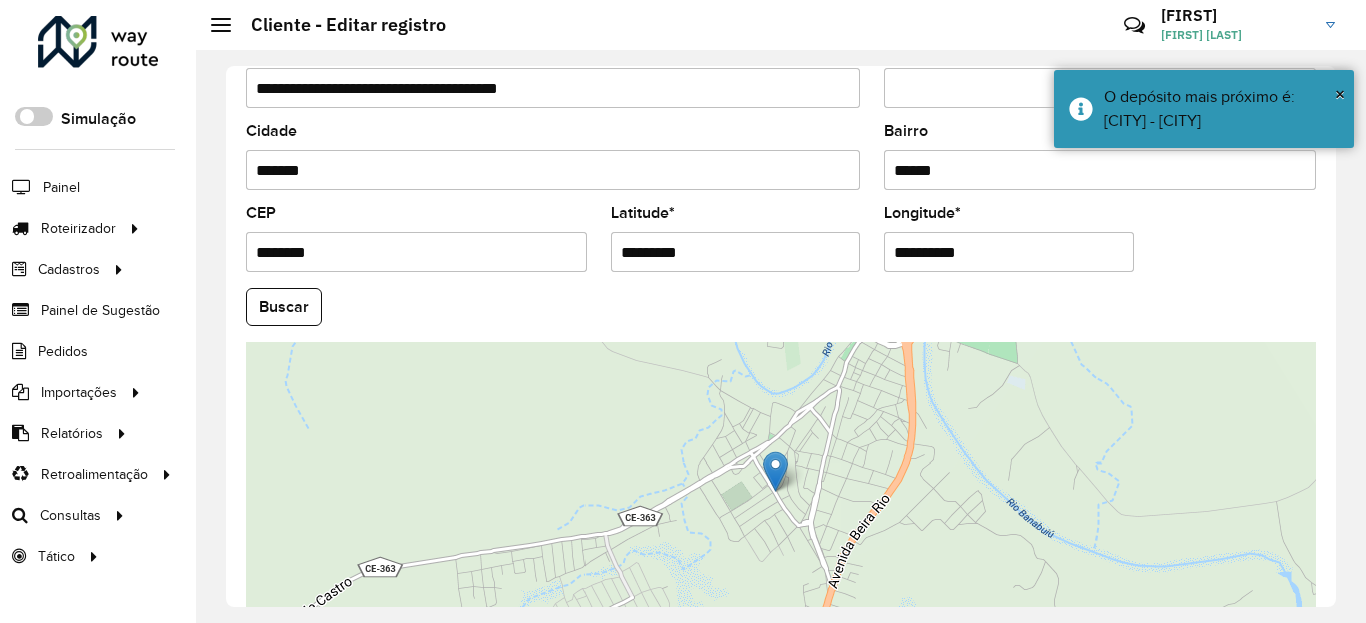 scroll, scrollTop: 865, scrollLeft: 0, axis: vertical 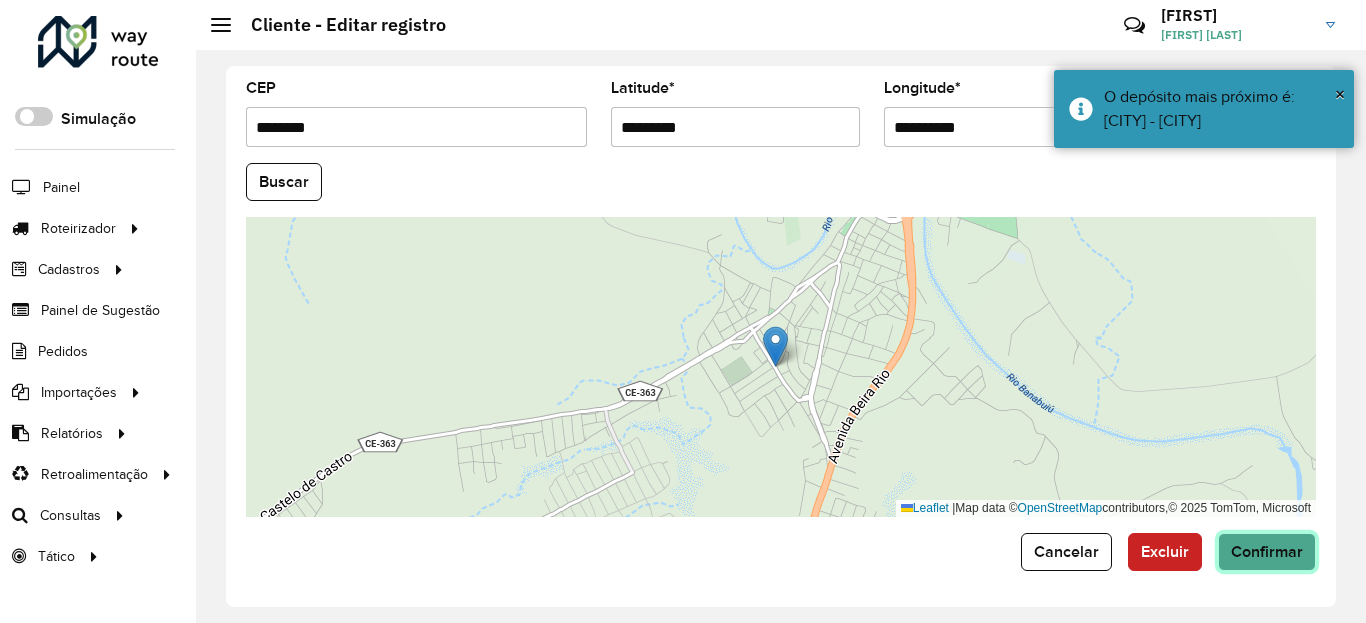 click on "Confirmar" 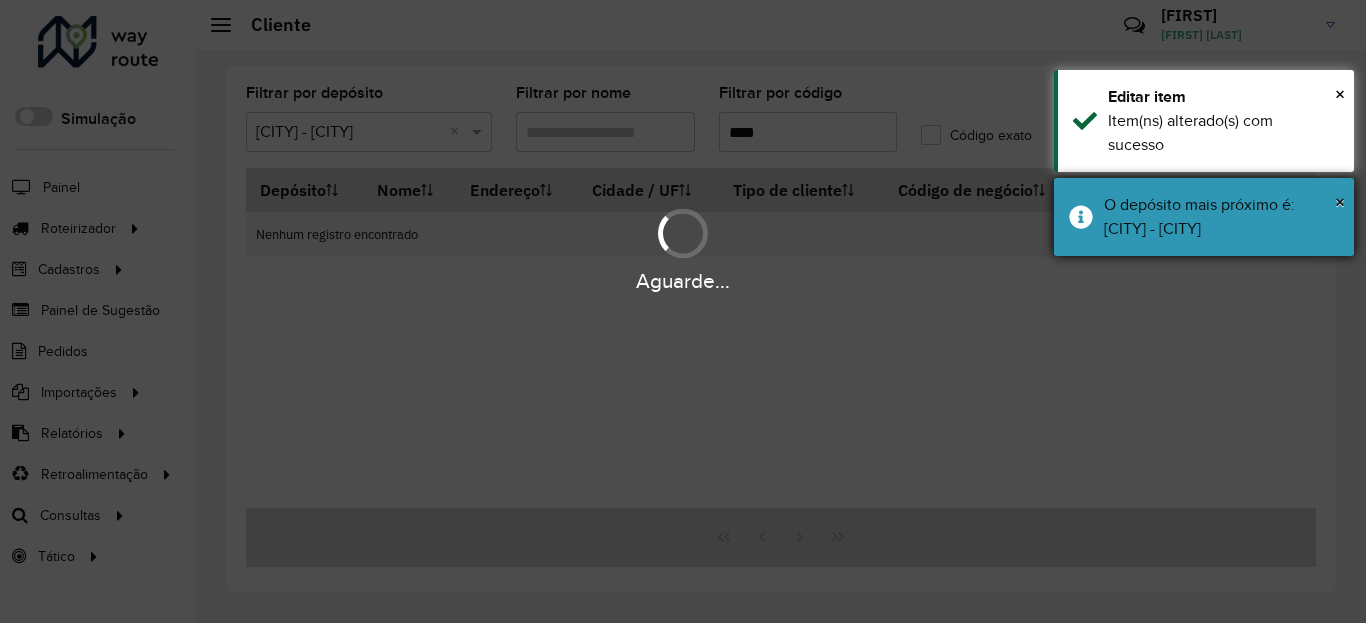 click on "× O depósito mais próximo é: Dunas - Quixeramobim" at bounding box center [1204, 217] 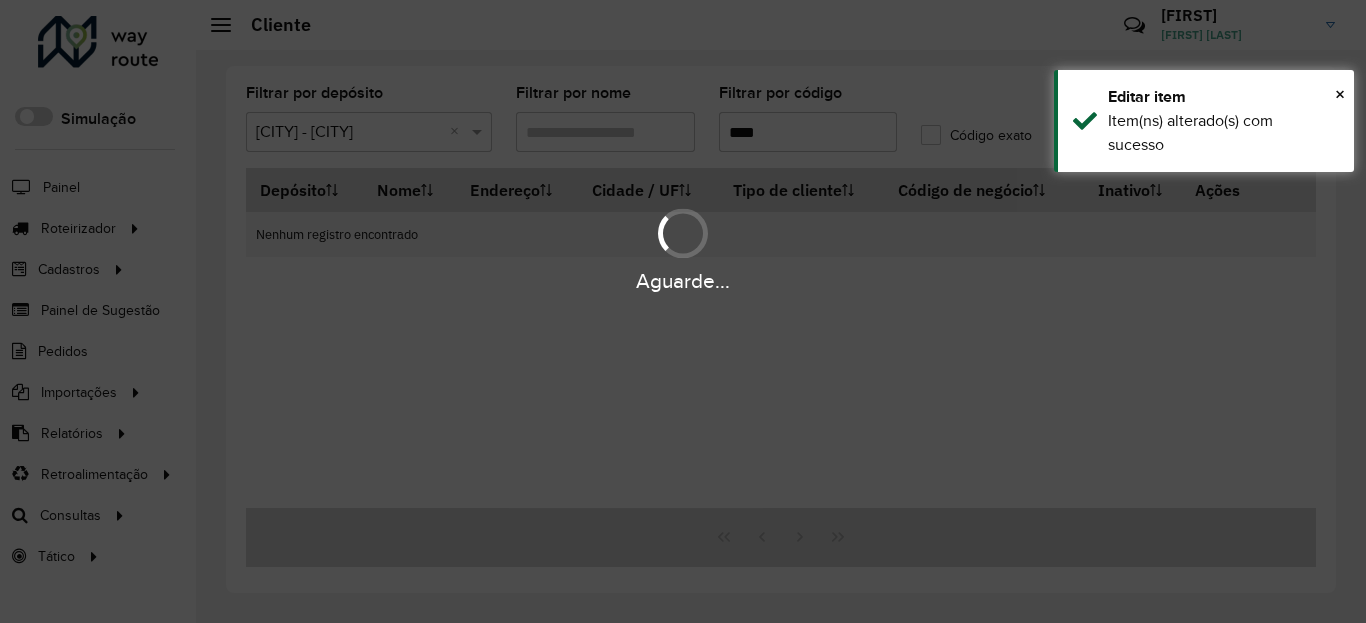 click on "Aguarde...  Pop-up bloqueado!  Seu navegador bloqueou automáticamente a abertura de uma nova janela.   Acesse as configurações e adicione o endereço do sistema a lista de permissão.   Fechar  Roteirizador AmbevTech Simulação Painel Roteirizador Entregas Vendas Cadastros Checkpoint Classificações de venda Cliente Condição de pagamento Consulta de setores Depósito Disponibilidade de veículos Fator tipo de produto Gabarito planner Grupo Rota Fator Tipo Produto Grupo de Depósito Grupo de rotas exclusiva Grupo de setores Jornada Jornada RN Layout integração Modelo Motorista Multi Depósito Painel de sugestão Parada Pedágio Perfil de Vendedor Ponto de apoio Ponto de apoio FAD Prioridade pedido Produto Restrição de Atendimento Planner Rodízio de placa Rota exclusiva FAD Rótulo Setor Setor Planner Tempo de parada de refeição Tipo de cliente Tipo de veículo Tipo de veículo RN Transportadora Usuário Vendedor Veículo Painel de Sugestão Pedidos Importações Clientes Fator tipo produto" at bounding box center [683, 311] 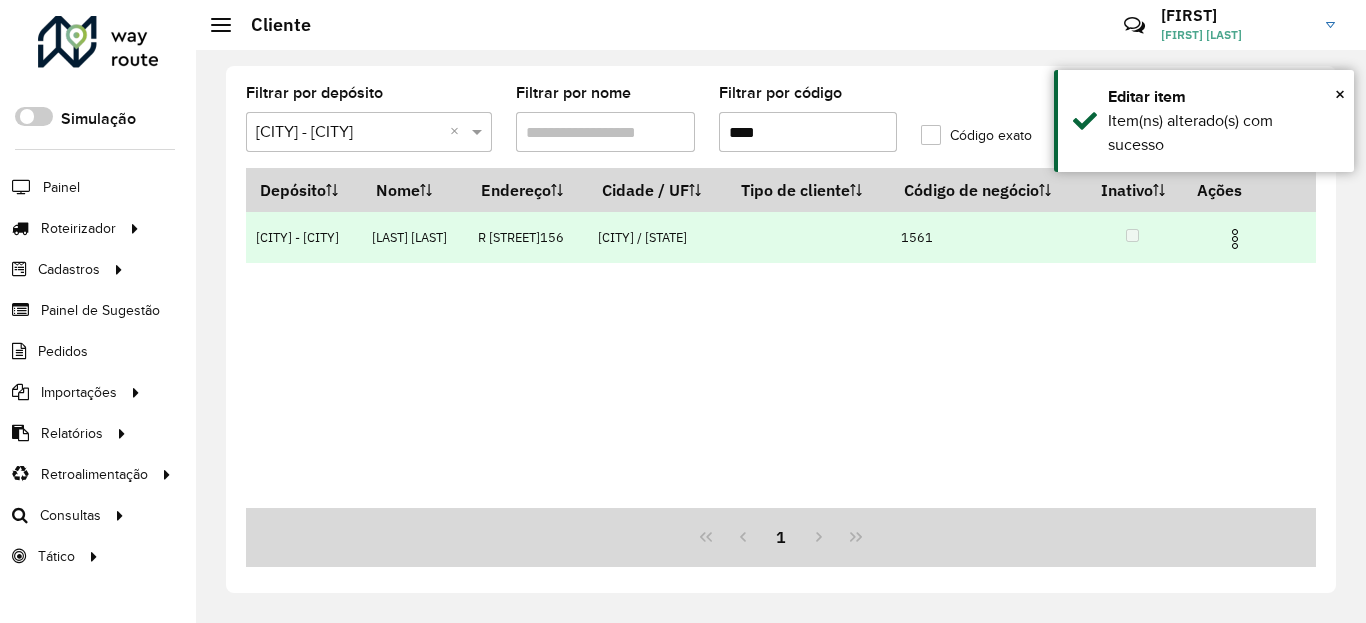 click at bounding box center (1235, 239) 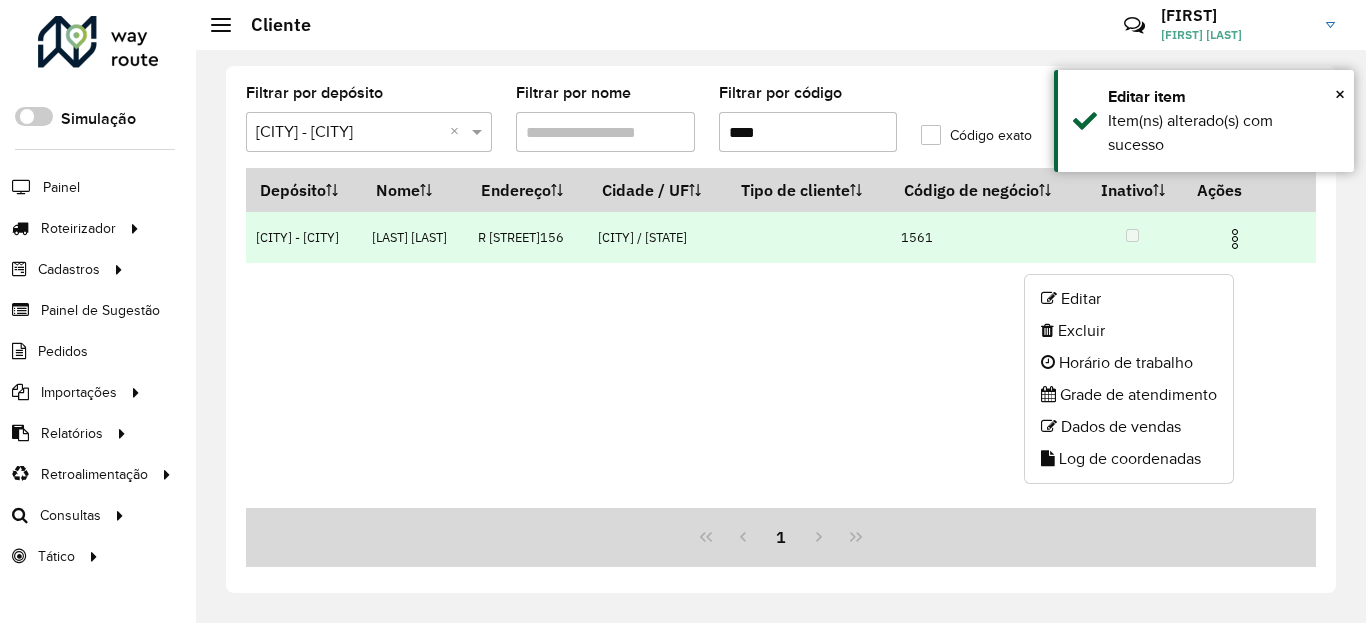 click at bounding box center [1235, 239] 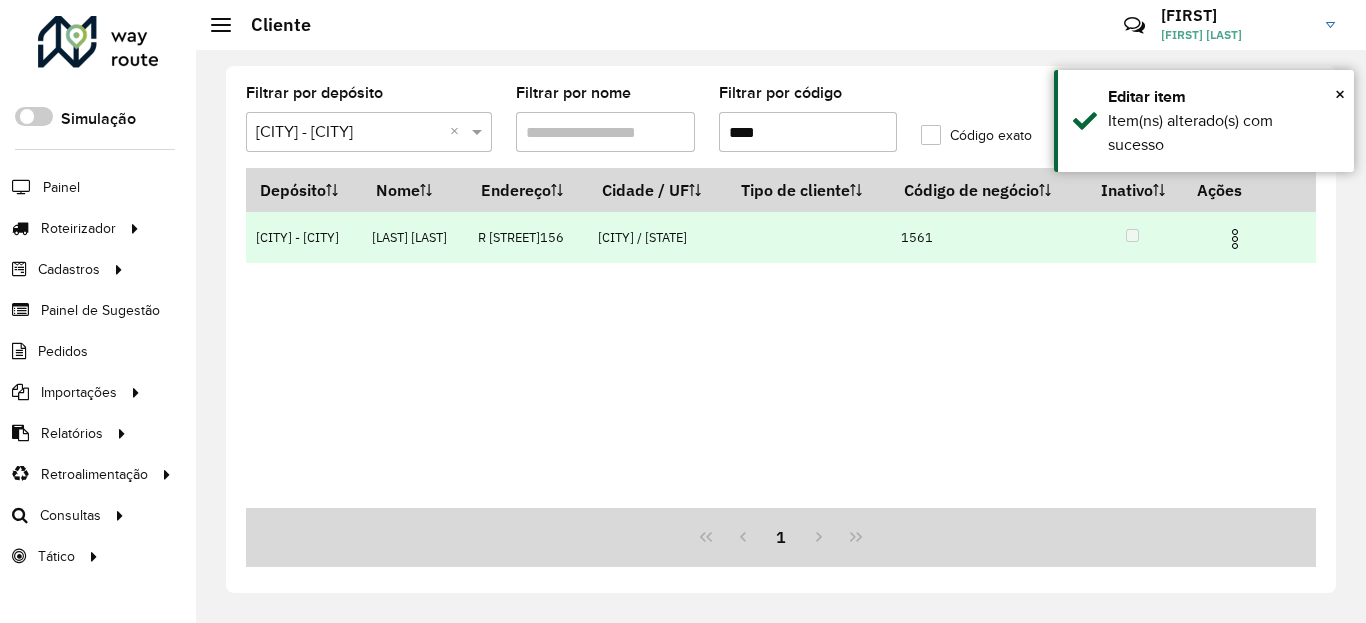 click at bounding box center (1243, 237) 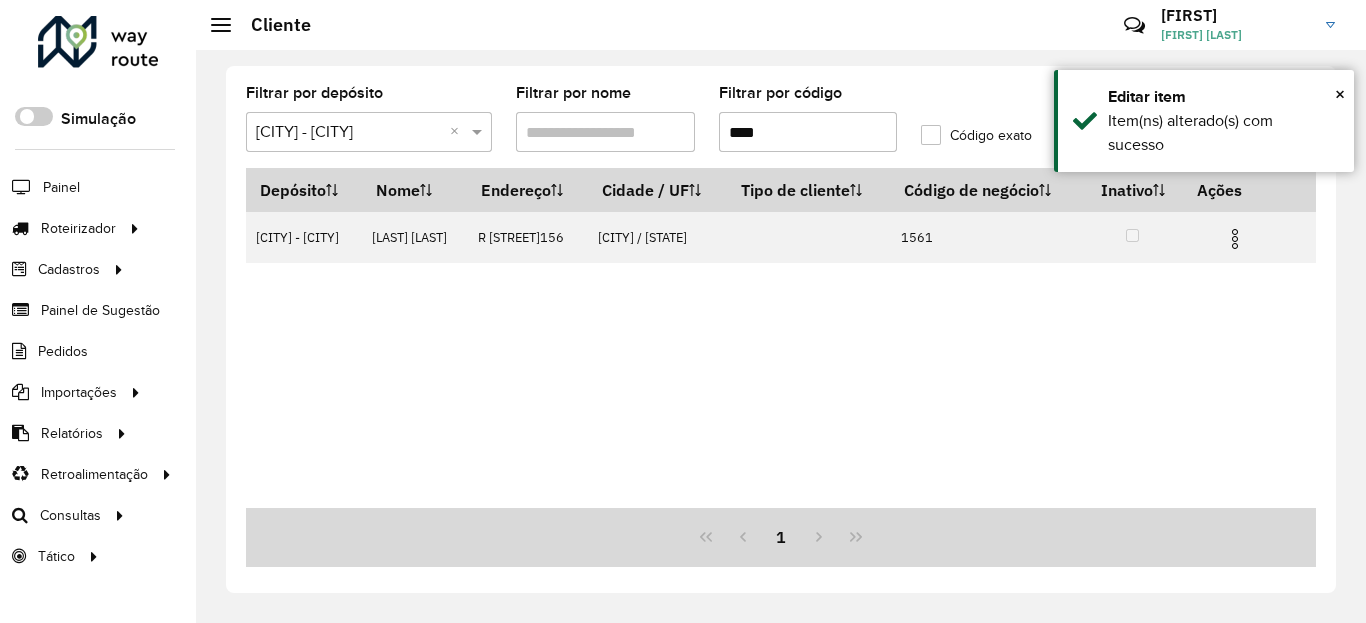 click on "Depósito   Nome   Endereço   Cidade / UF   Tipo de cliente   Código de negócio   Inativo   Ações   Dunas - Tauá   Karla Denise Rodrigu  R   NOSSA SENHORA DO PERPETUO SOCORRO156  MOMBACA / CE      1561" at bounding box center [781, 338] 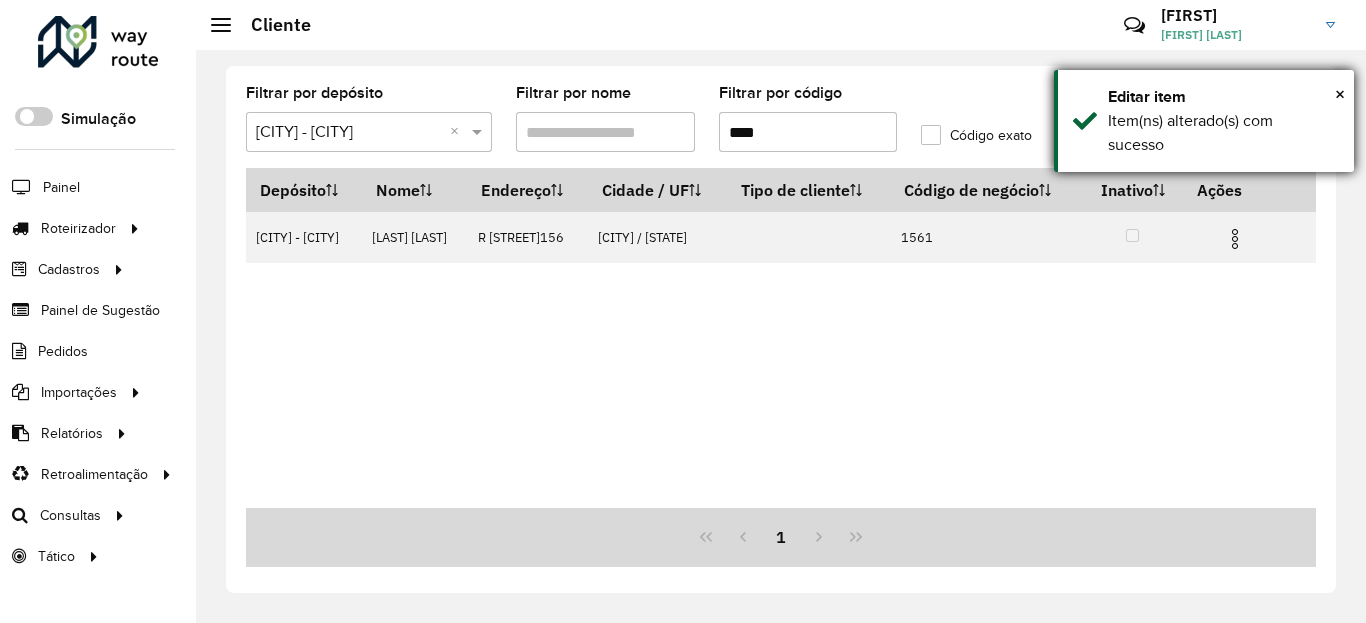 click on "Item(ns) alterado(s) com sucesso" at bounding box center (1223, 133) 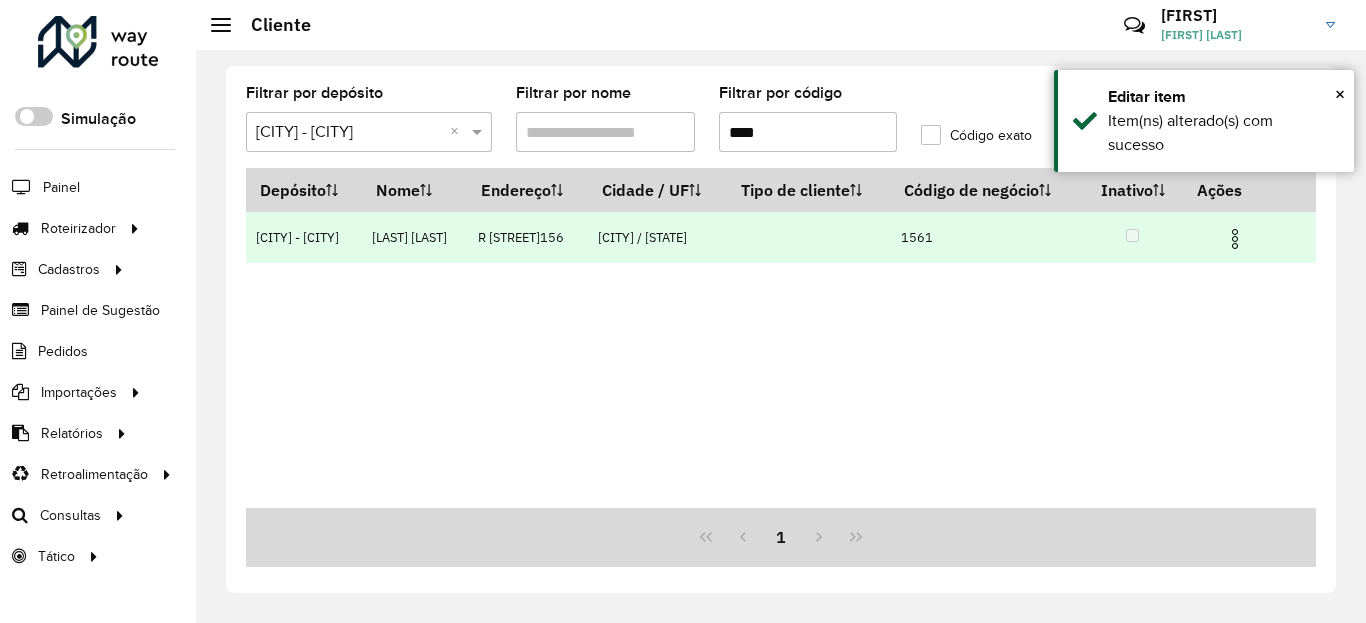 click at bounding box center [1235, 239] 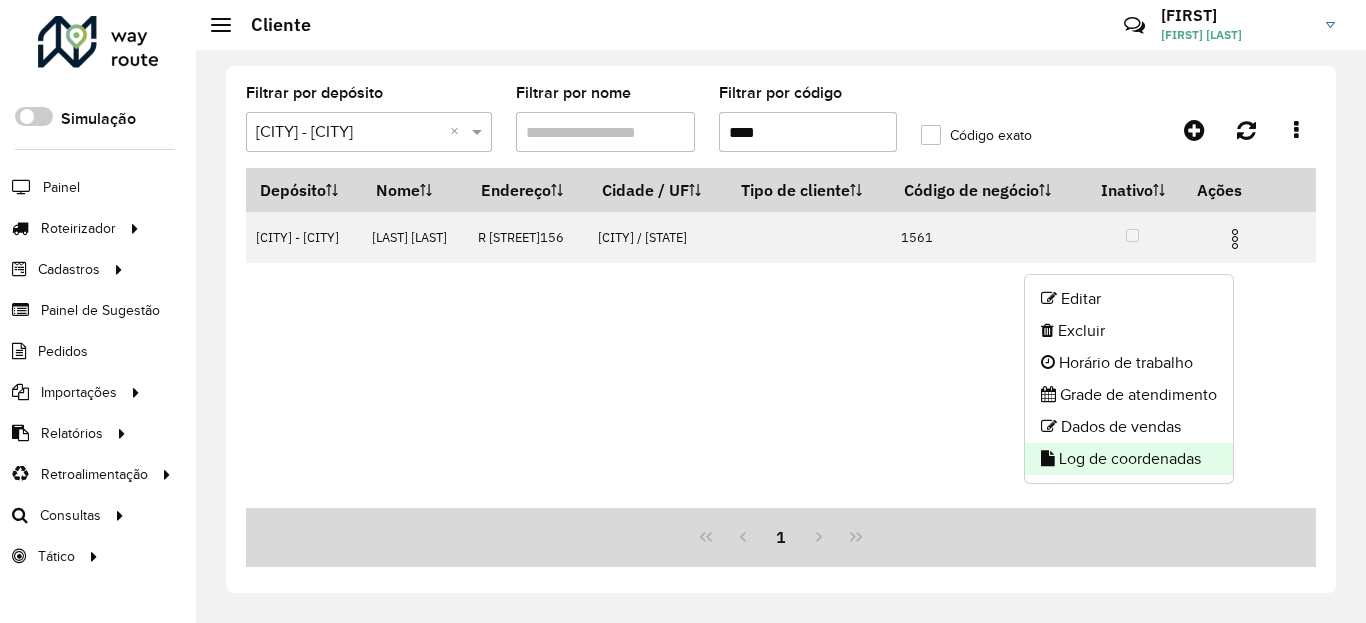 click on "Log de coordenadas" 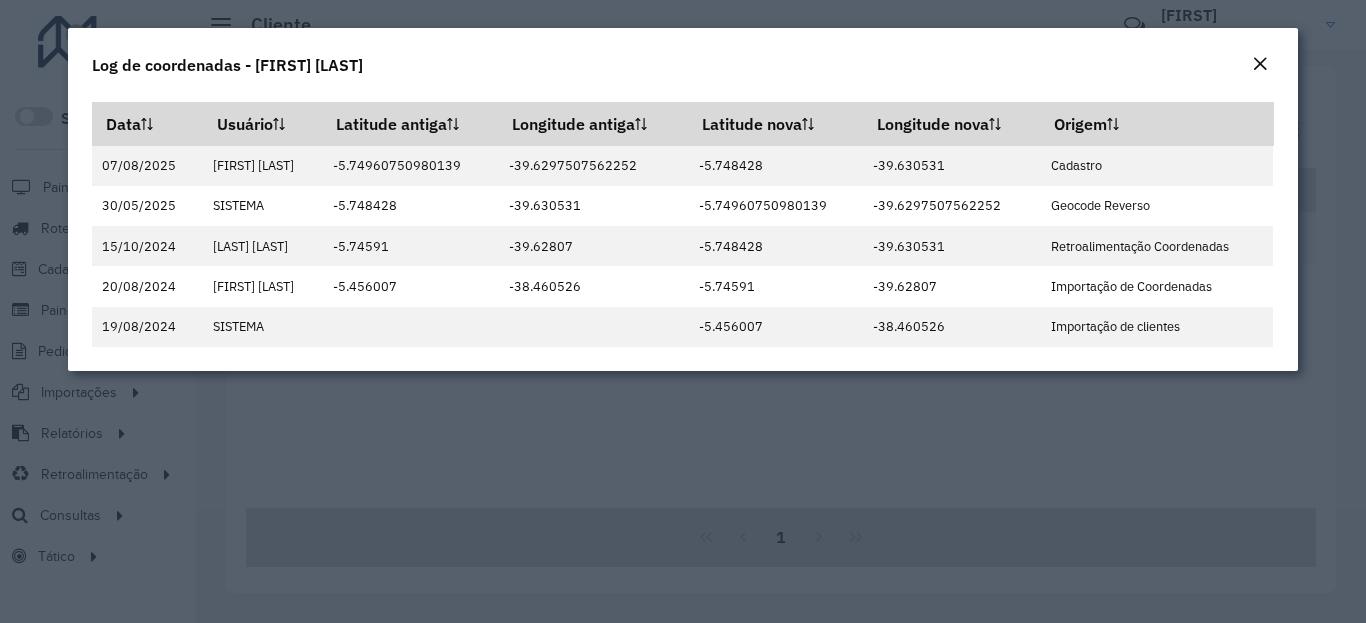 click 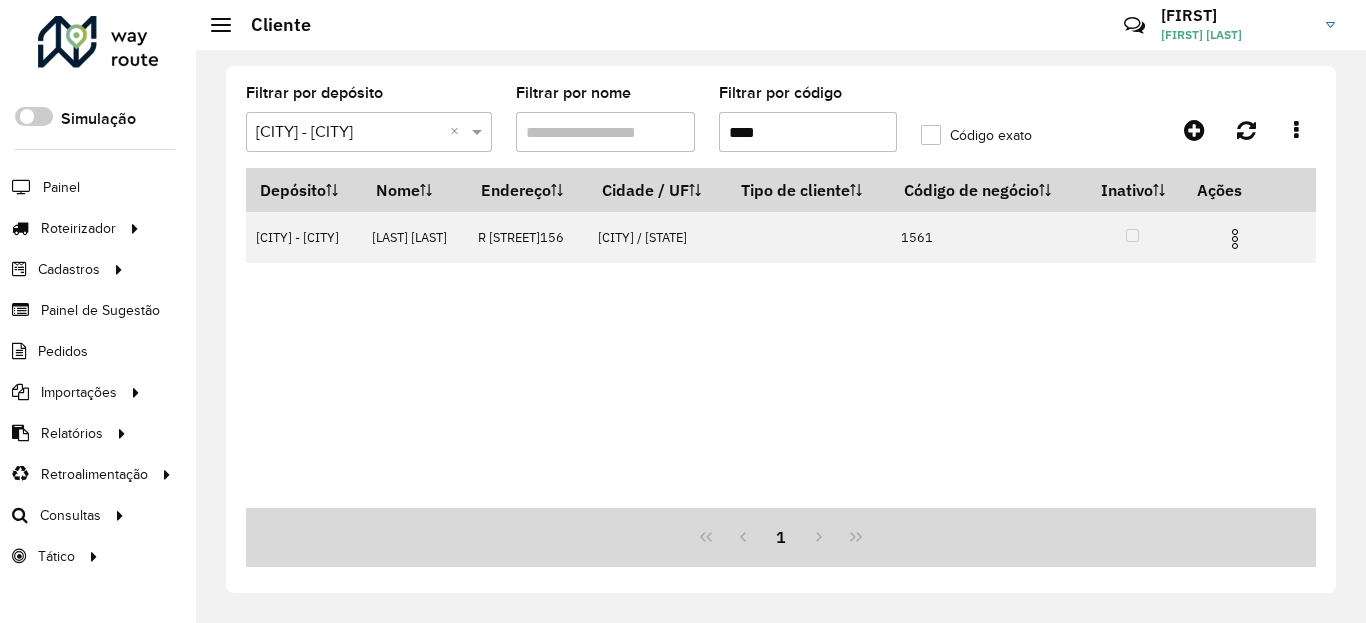 click on "****" at bounding box center [808, 132] 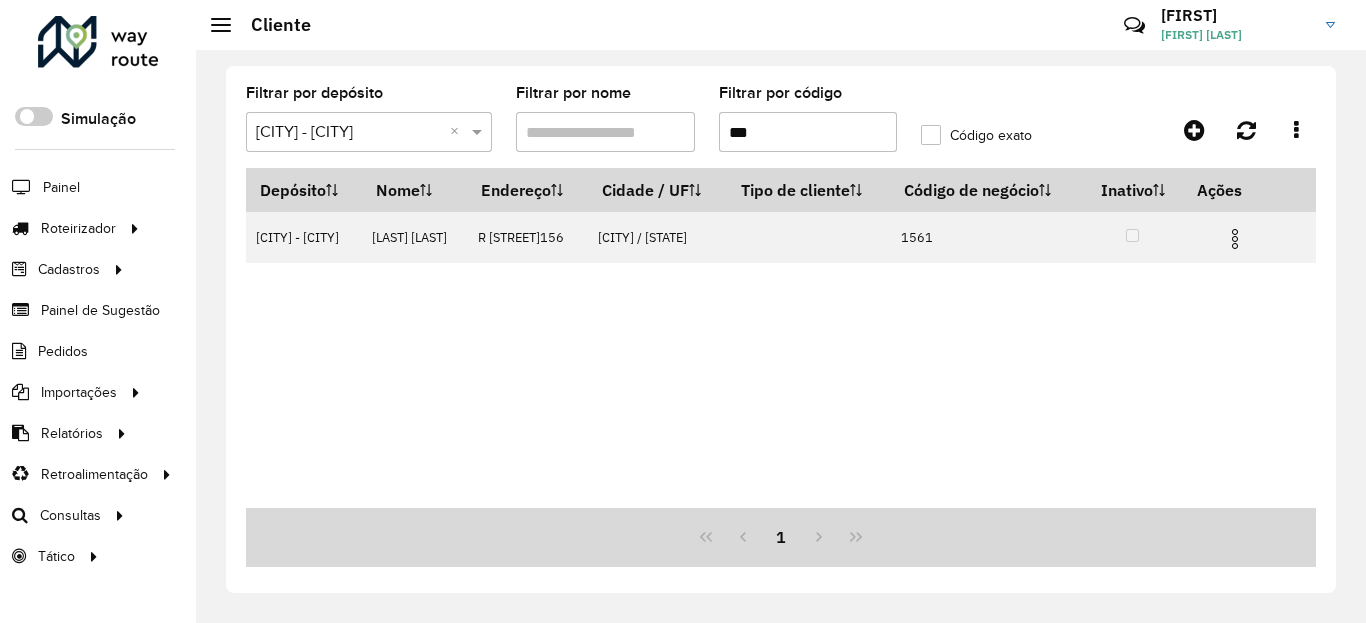 click on "***" at bounding box center (808, 132) 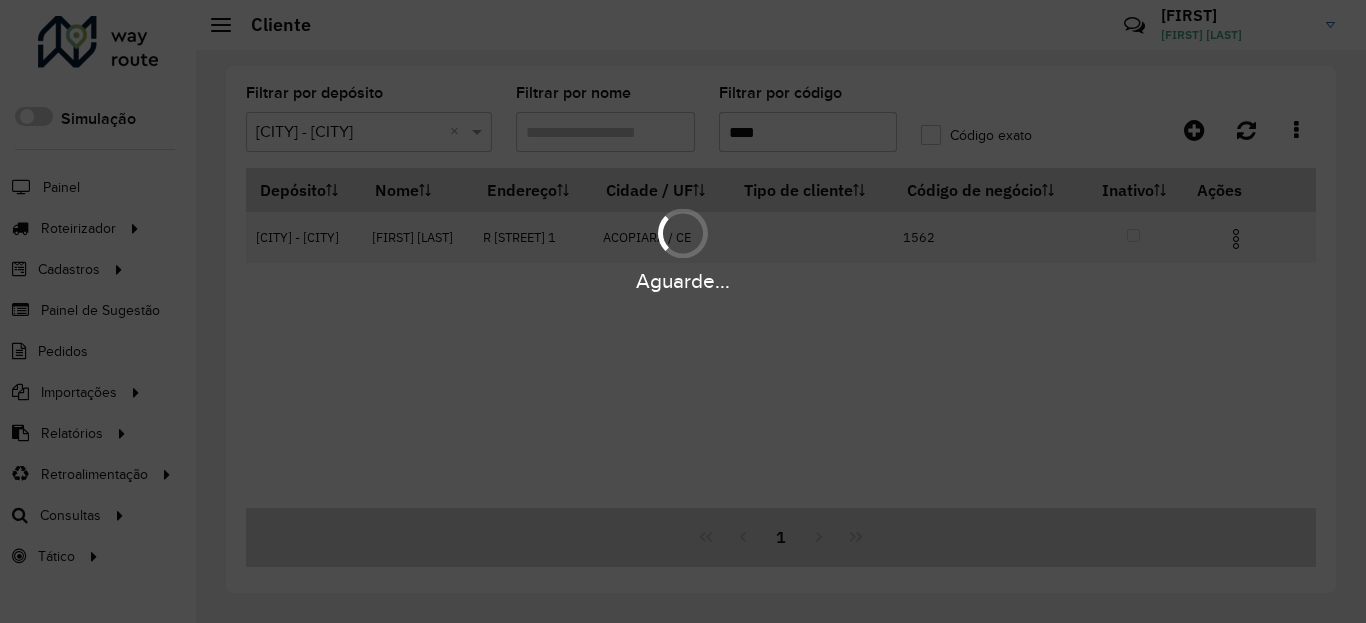click on "Aguarde..." at bounding box center [683, 249] 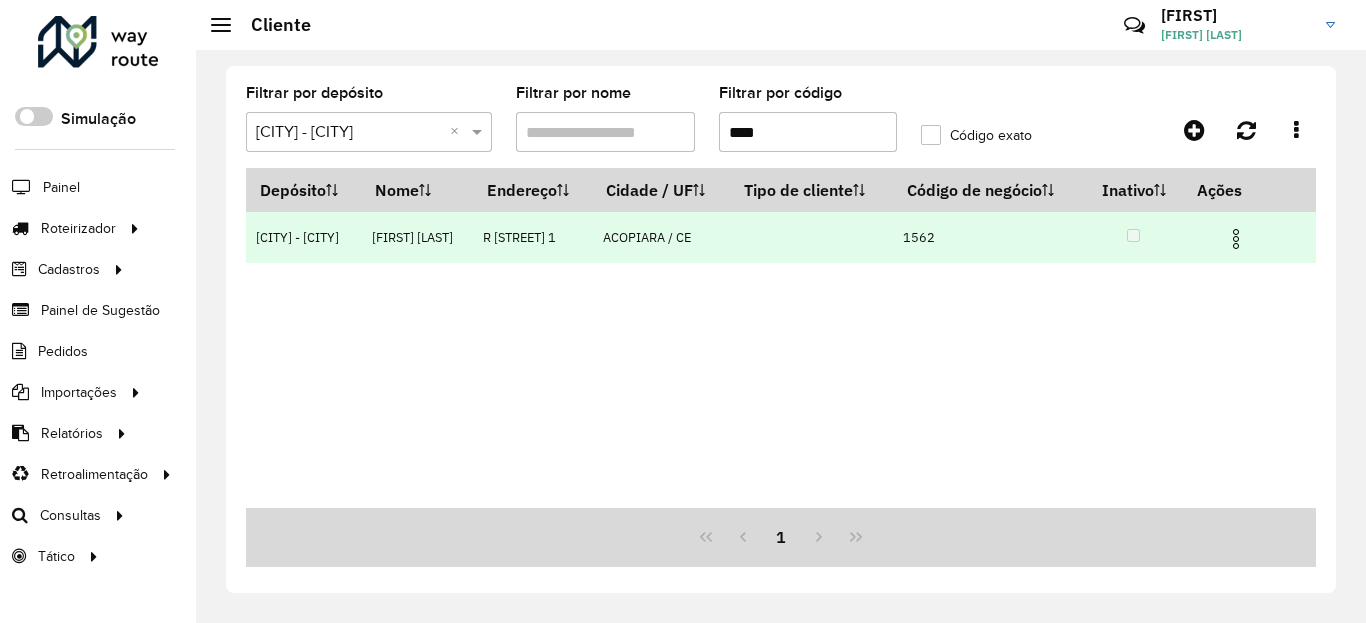click at bounding box center (1236, 239) 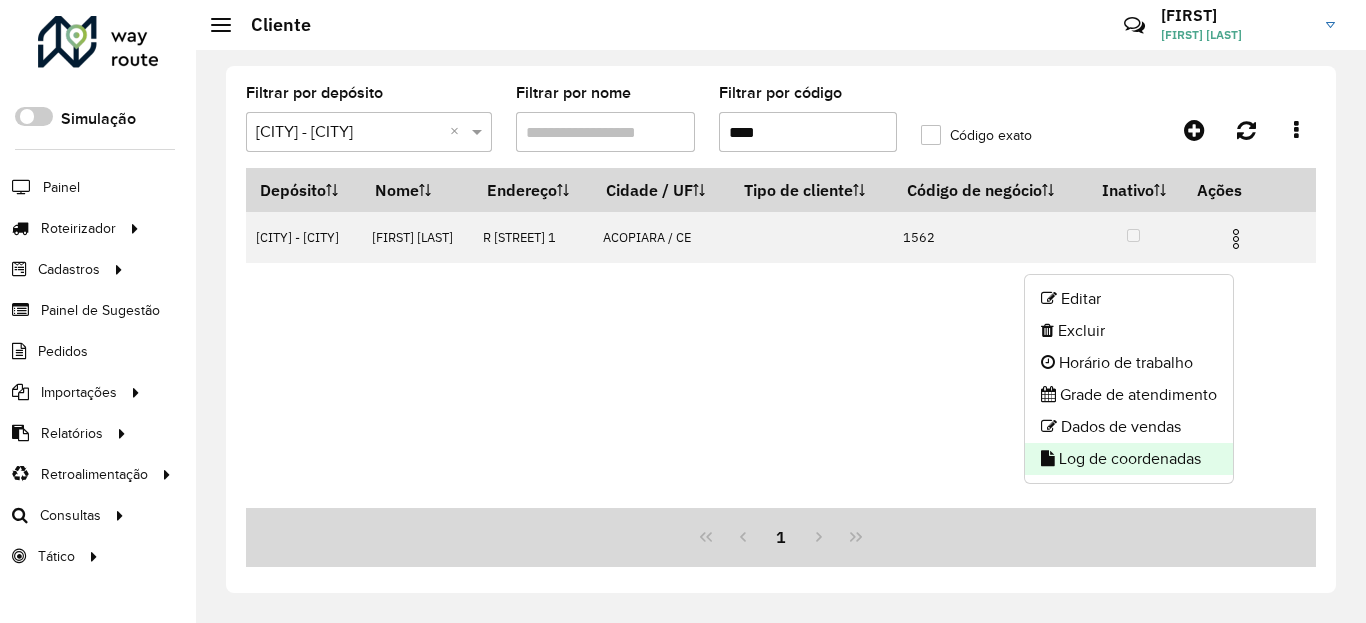 click on "Log de coordenadas" 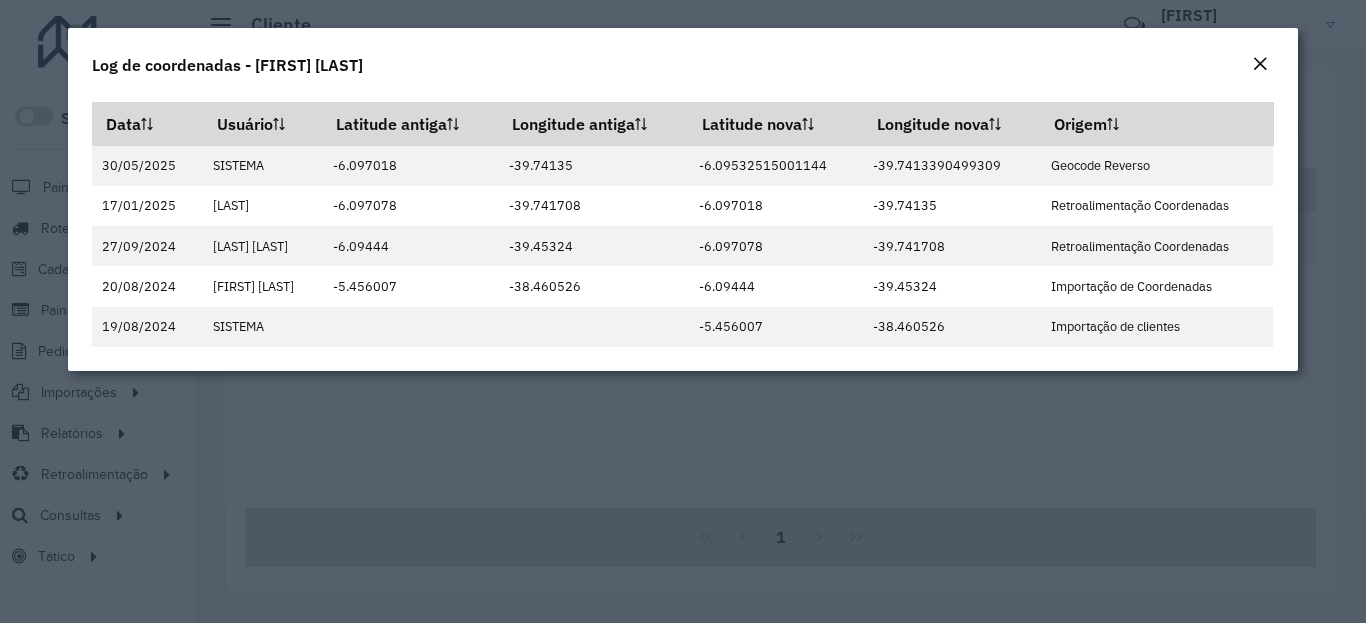 click 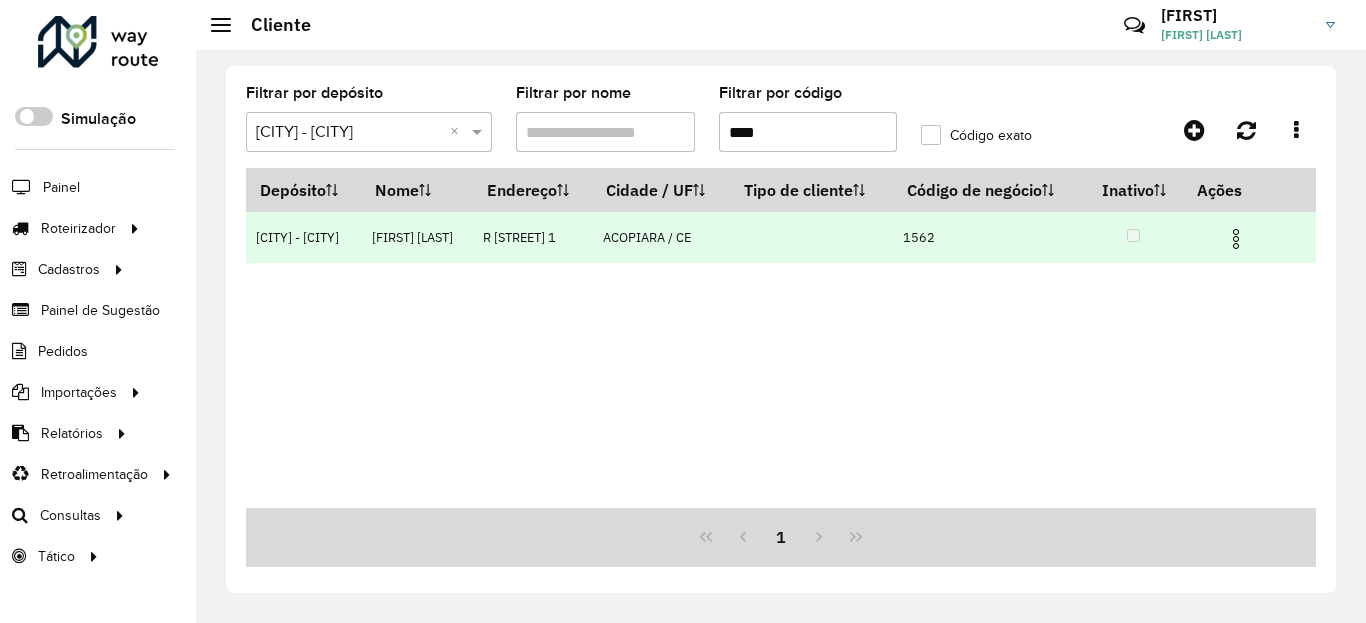 click at bounding box center (1236, 239) 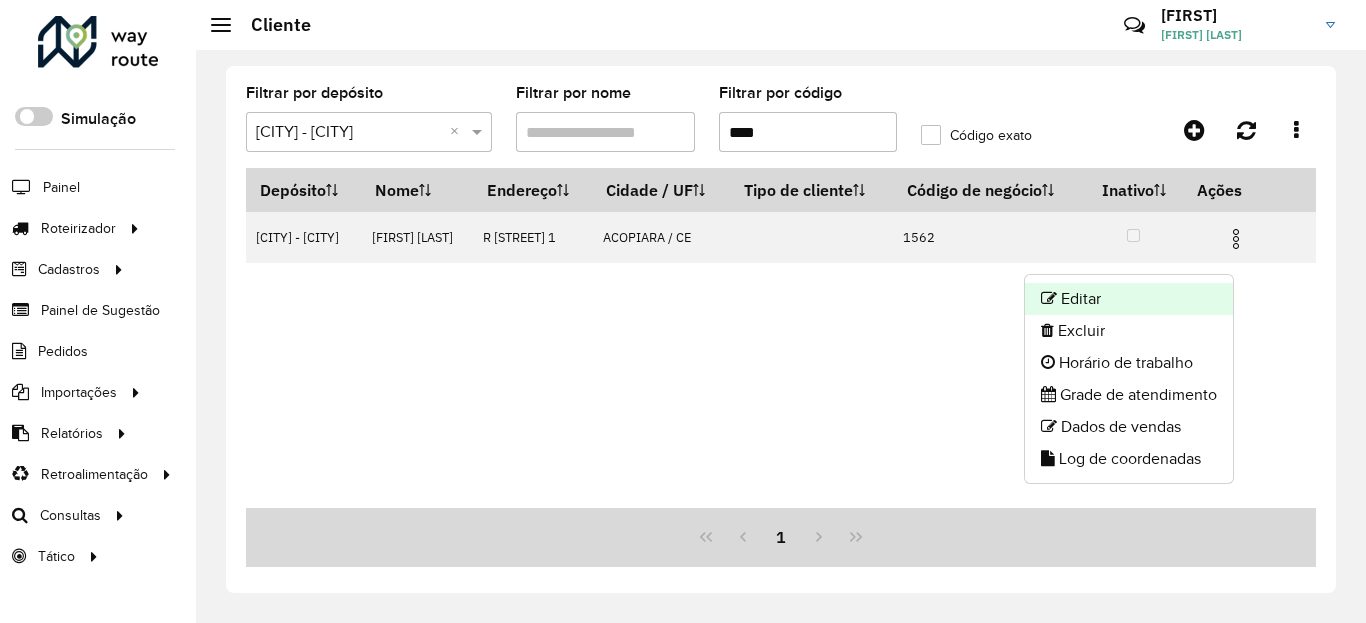 click on "Editar" 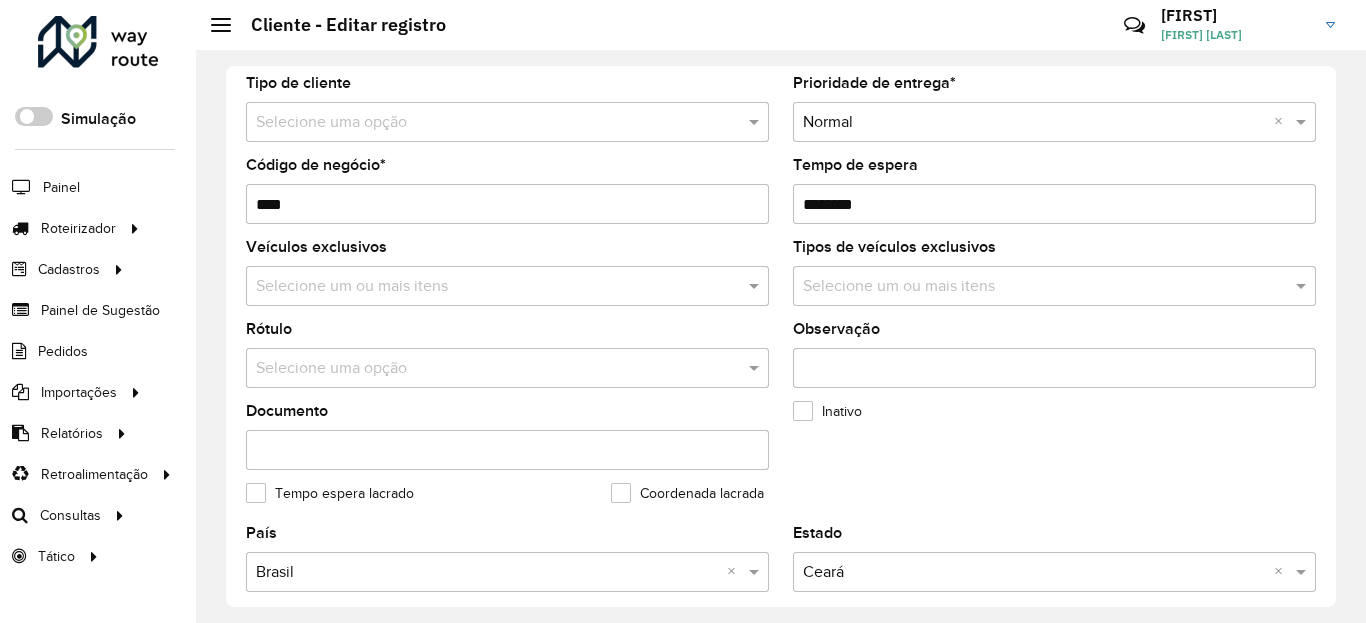 scroll, scrollTop: 600, scrollLeft: 0, axis: vertical 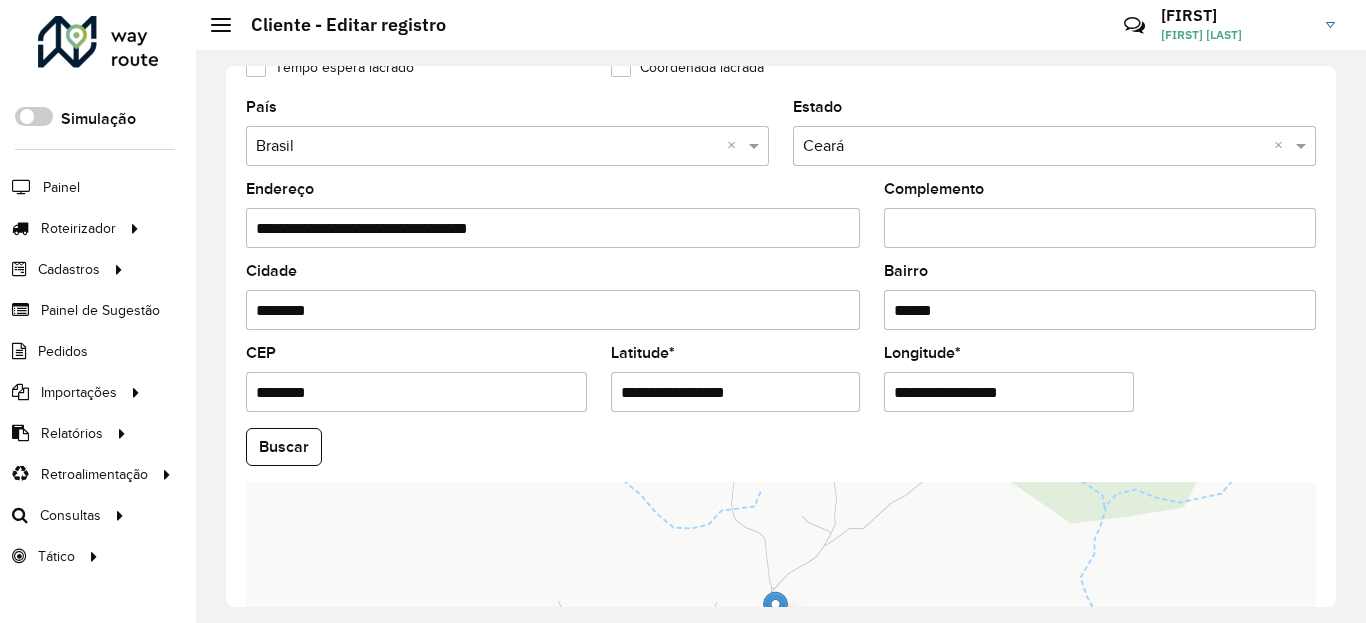 click on "**********" at bounding box center (736, 392) 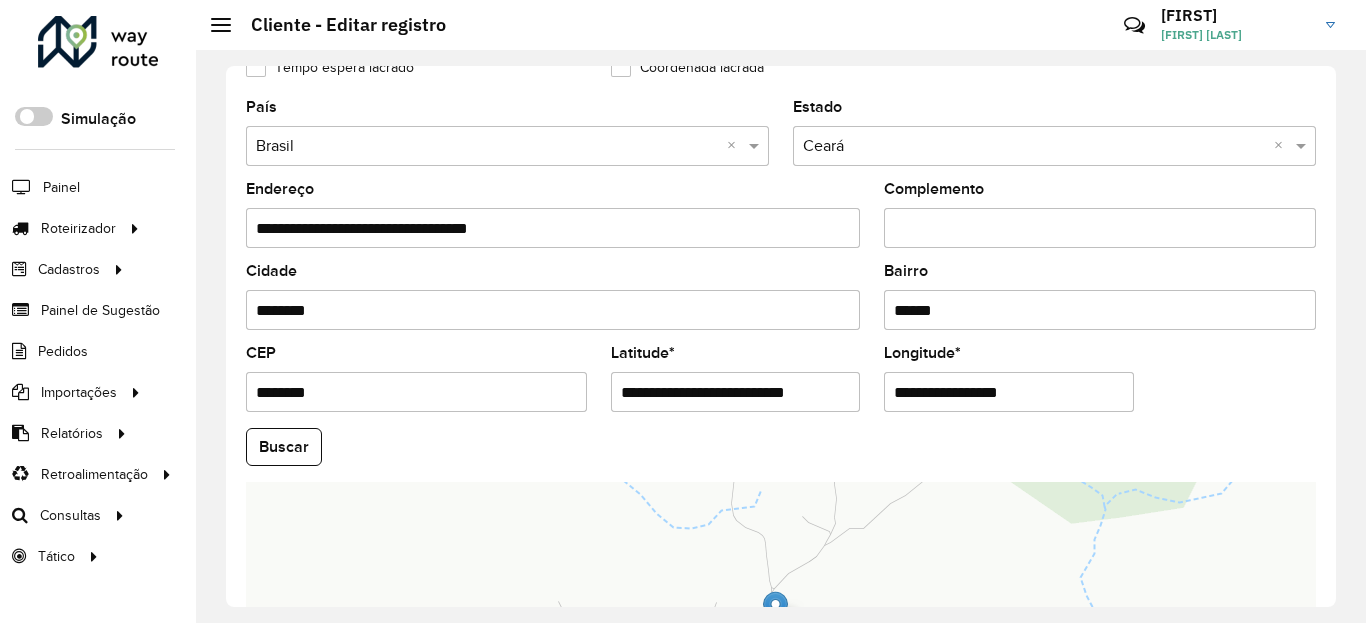 scroll, scrollTop: 0, scrollLeft: 3, axis: horizontal 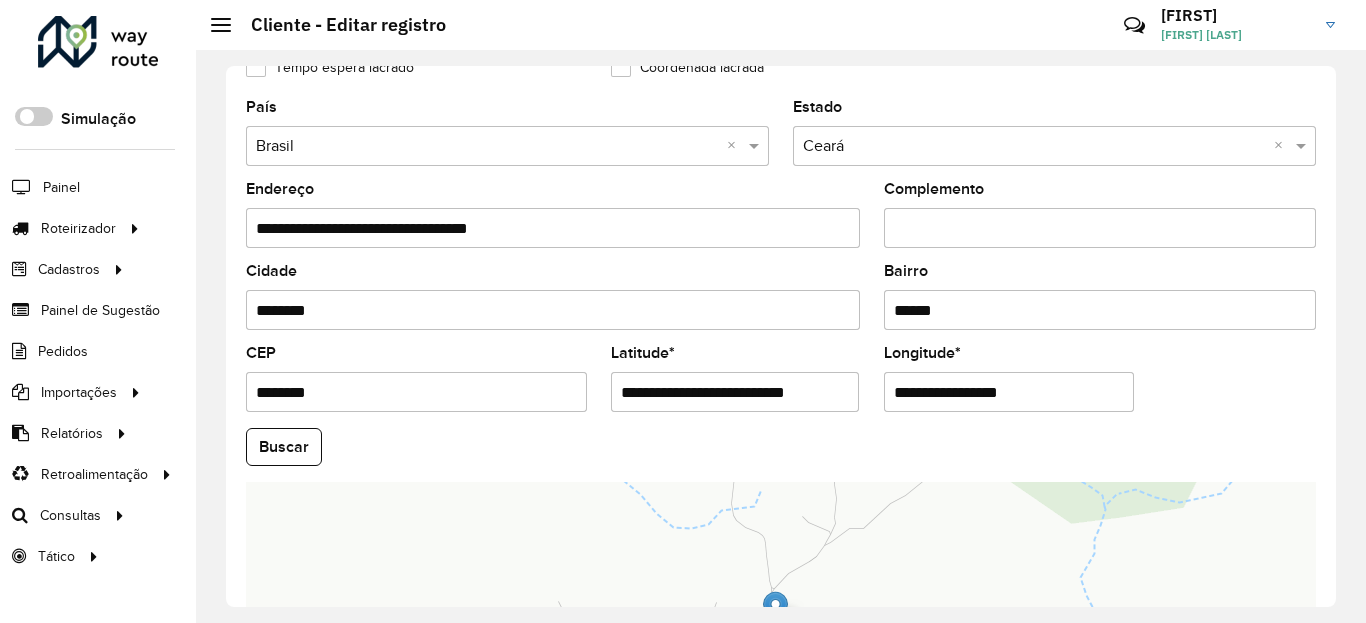 paste 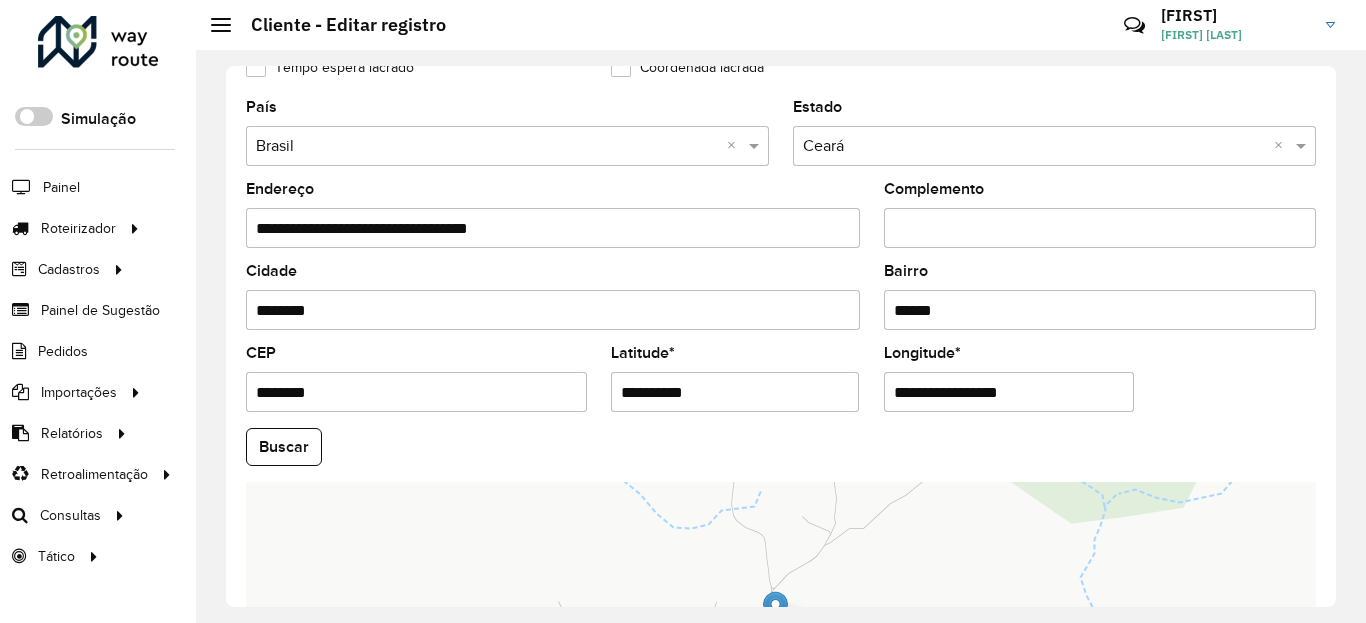 scroll, scrollTop: 0, scrollLeft: 0, axis: both 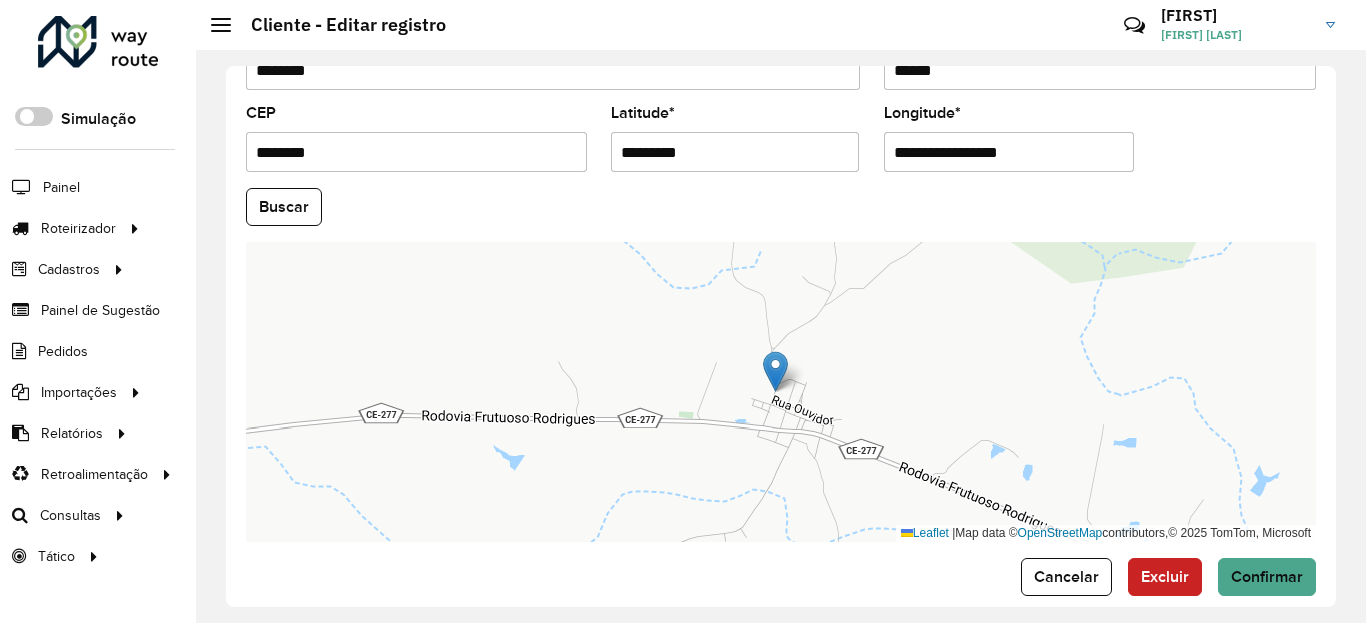 click on "Buscar" 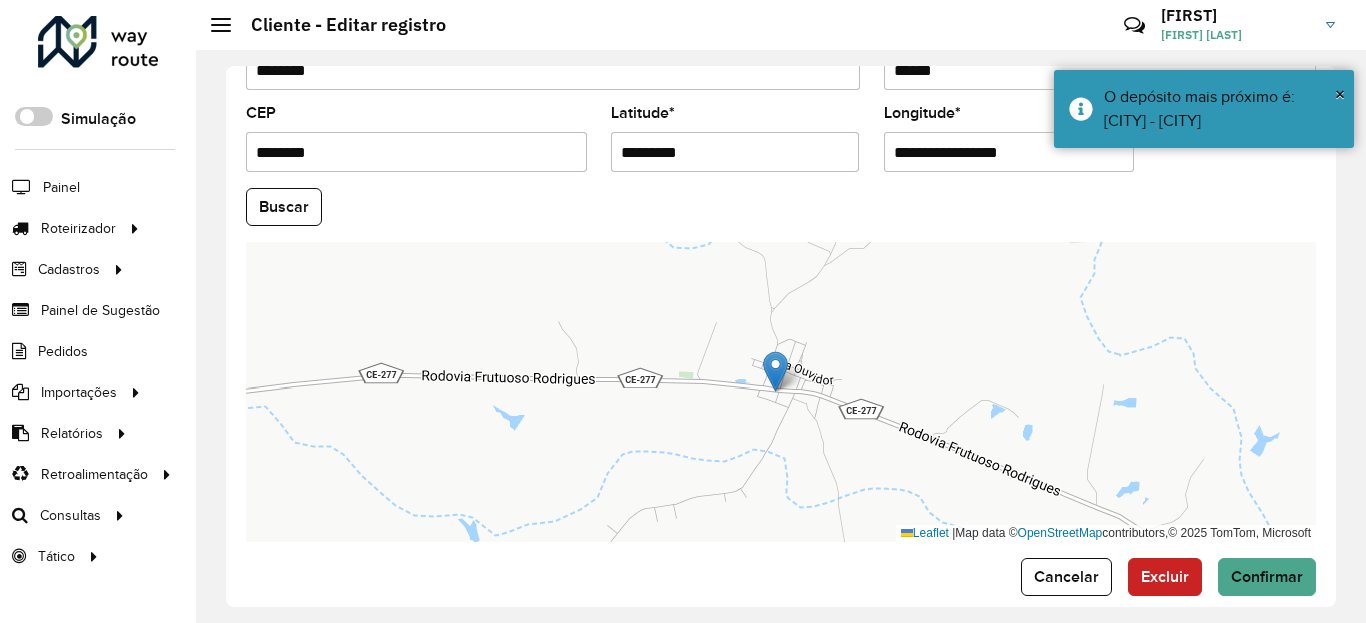 click on "**********" at bounding box center [1009, 152] 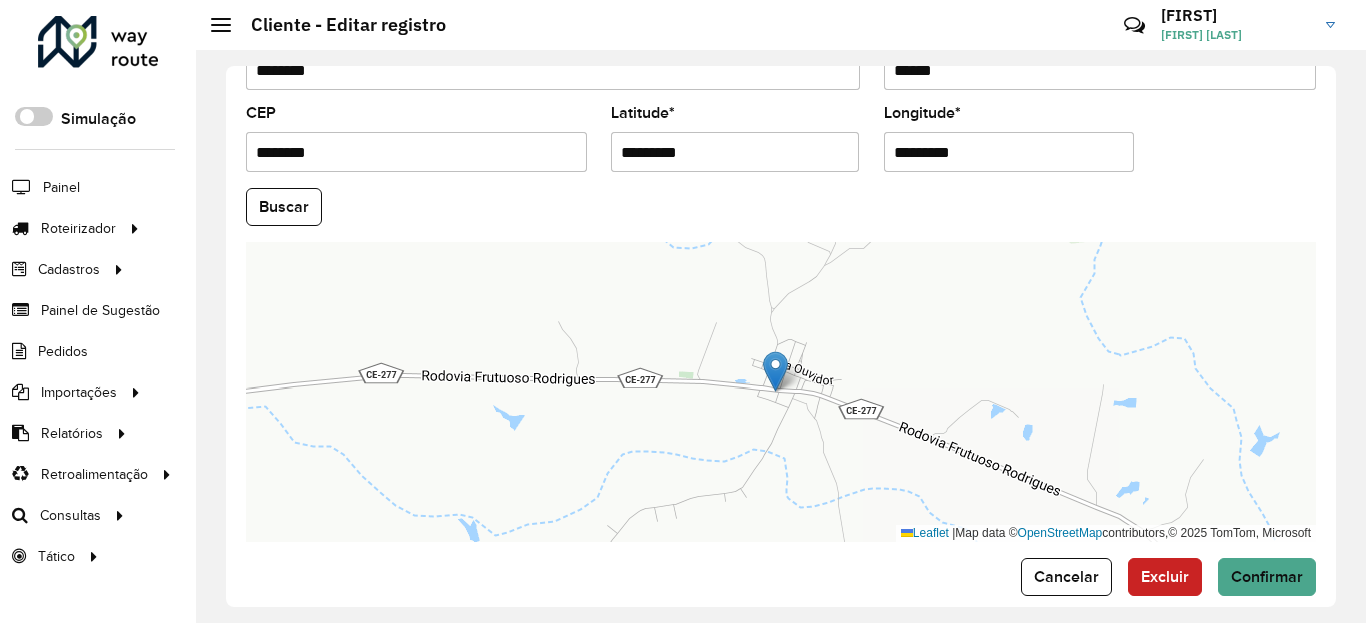 click on "Aguarde...  Pop-up bloqueado!  Seu navegador bloqueou automáticamente a abertura de uma nova janela.   Acesse as configurações e adicione o endereço do sistema a lista de permissão.   Fechar  Roteirizador AmbevTech Simulação Painel Roteirizador Entregas Vendas Cadastros Checkpoint Classificações de venda Cliente Condição de pagamento Consulta de setores Depósito Disponibilidade de veículos Fator tipo de produto Gabarito planner Grupo Rota Fator Tipo Produto Grupo de Depósito Grupo de rotas exclusiva Grupo de setores Jornada Jornada RN Layout integração Modelo Motorista Multi Depósito Painel de sugestão Parada Pedágio Perfil de Vendedor Ponto de apoio Ponto de apoio FAD Prioridade pedido Produto Restrição de Atendimento Planner Rodízio de placa Rota exclusiva FAD Rótulo Setor Setor Planner Tempo de parada de refeição Tipo de cliente Tipo de veículo Tipo de veículo RN Transportadora Usuário Vendedor Veículo Painel de Sugestão Pedidos Importações Classificação e volume de venda" at bounding box center [683, 311] 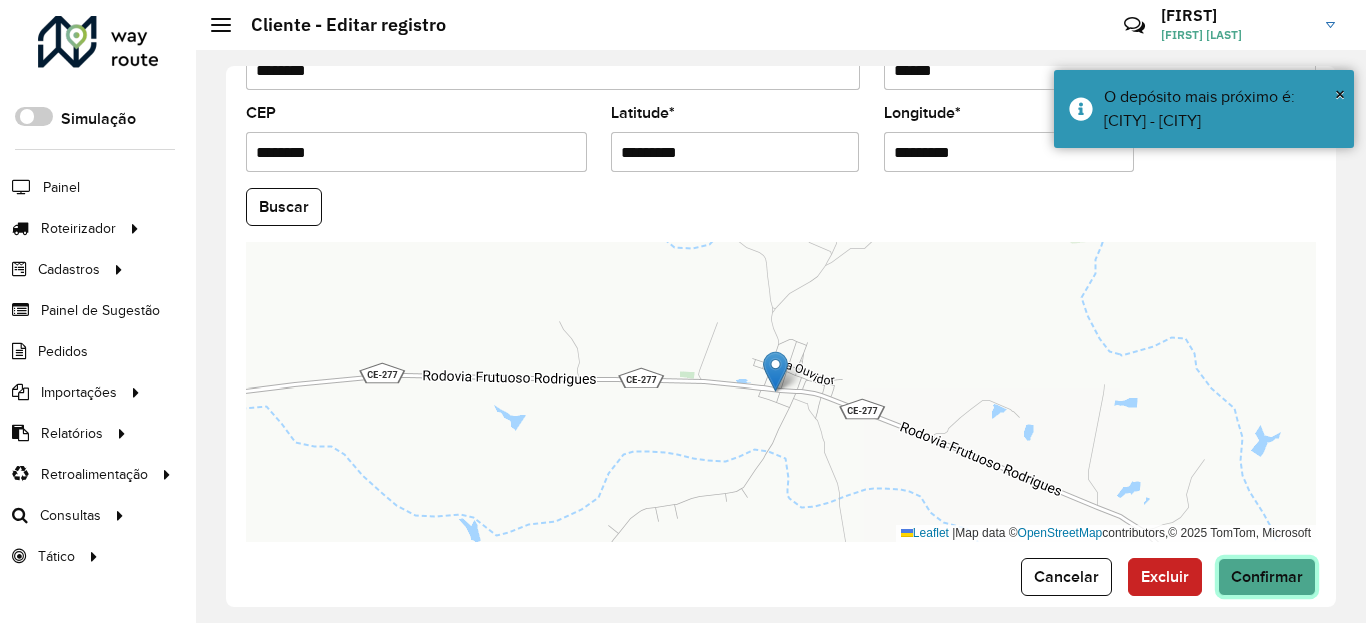 click on "Confirmar" 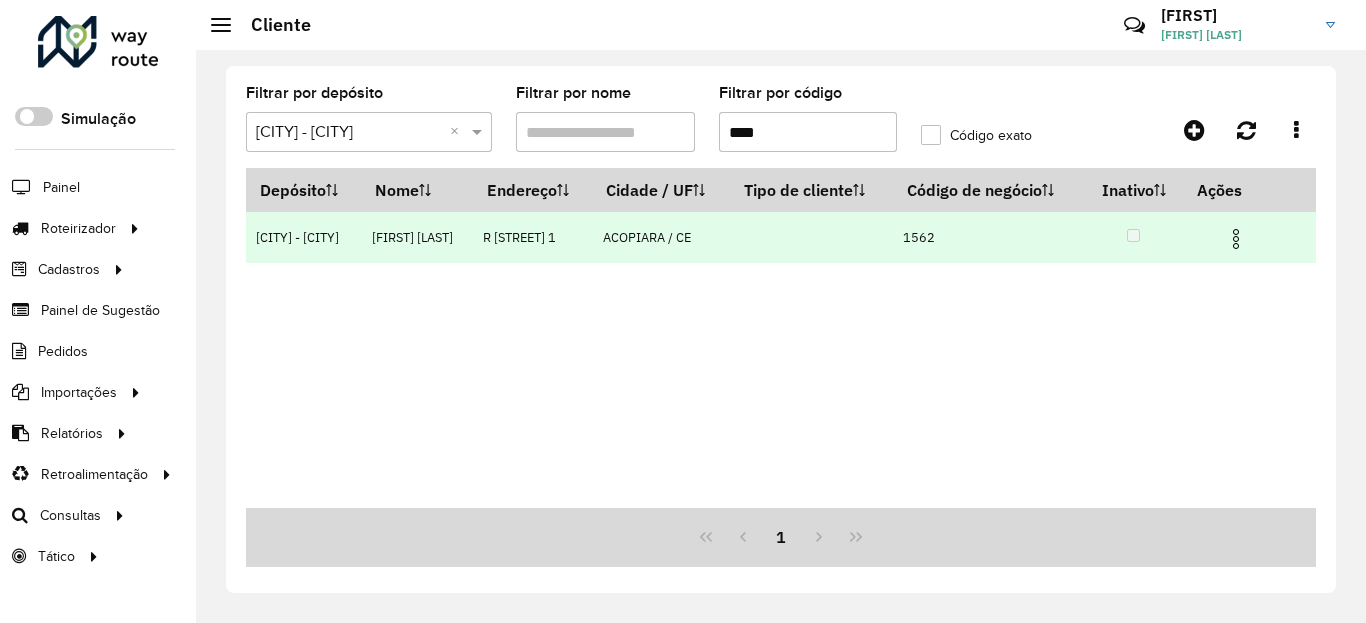 click at bounding box center (1244, 237) 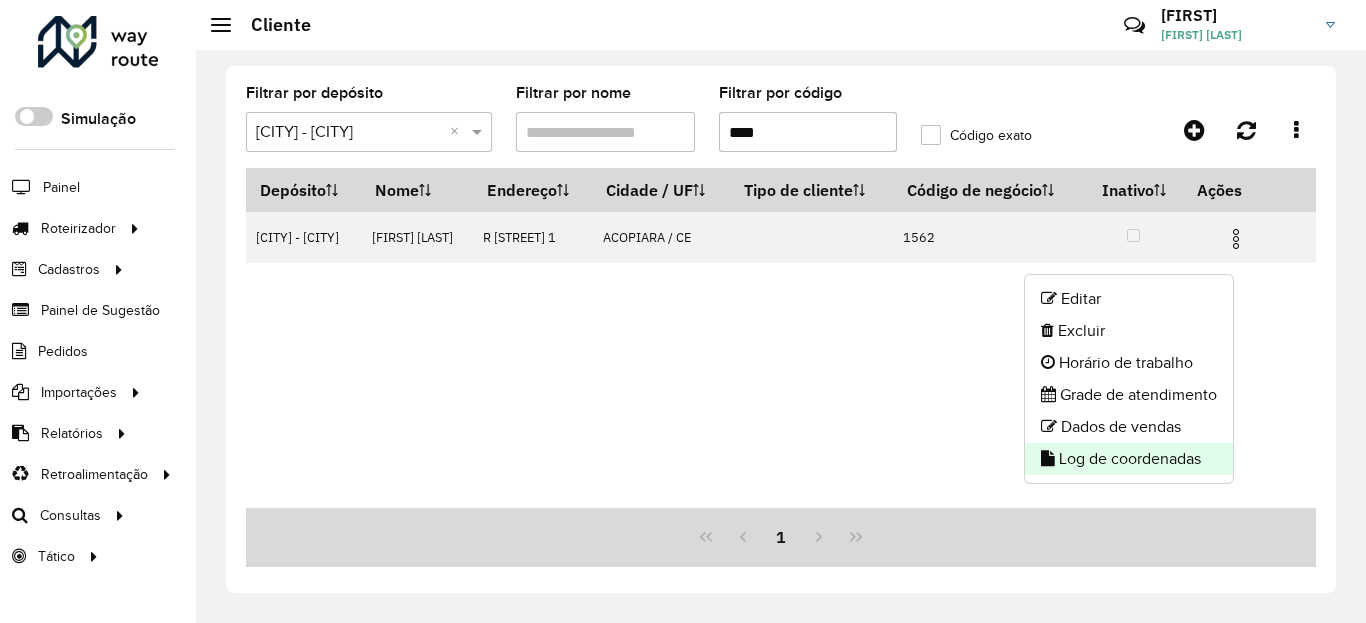 click on "Log de coordenadas" 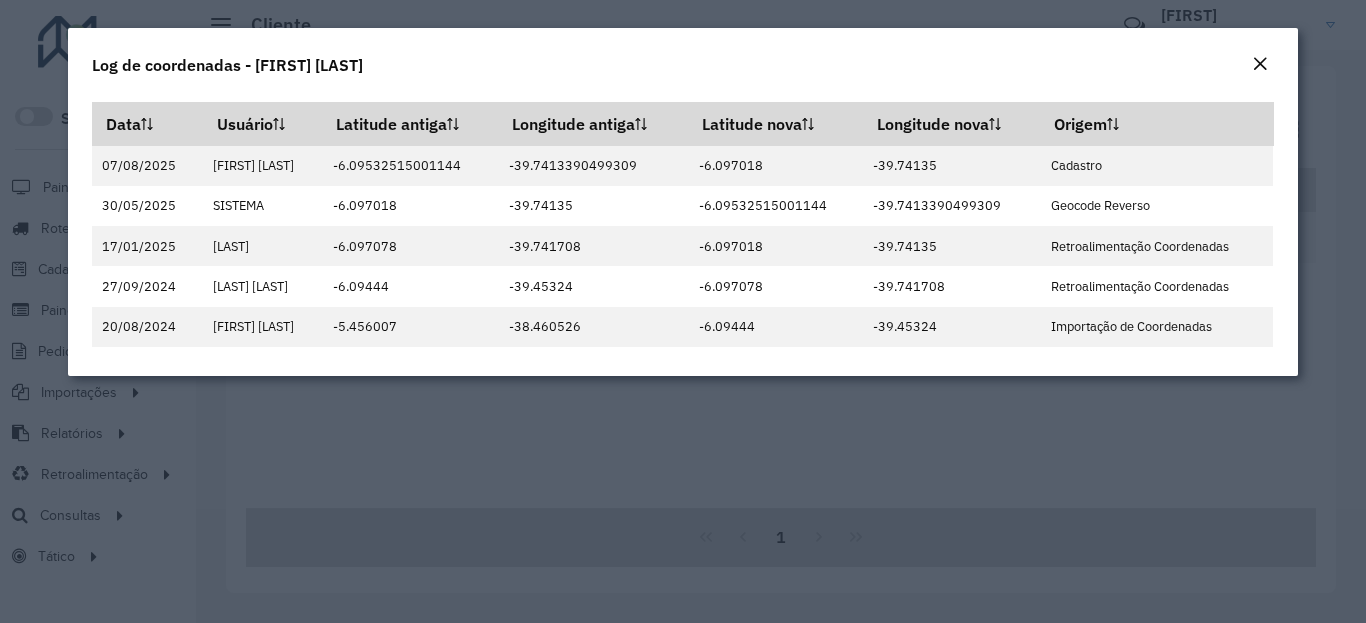 click 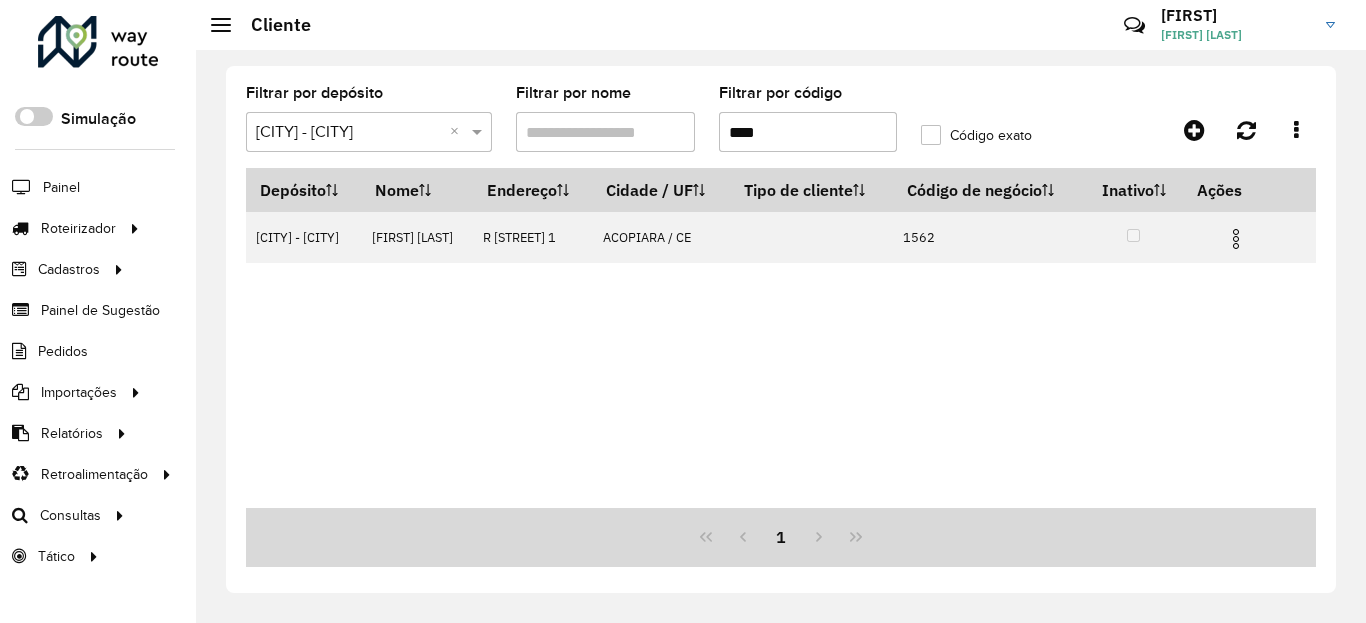 click on "Filtrar por código  ****" 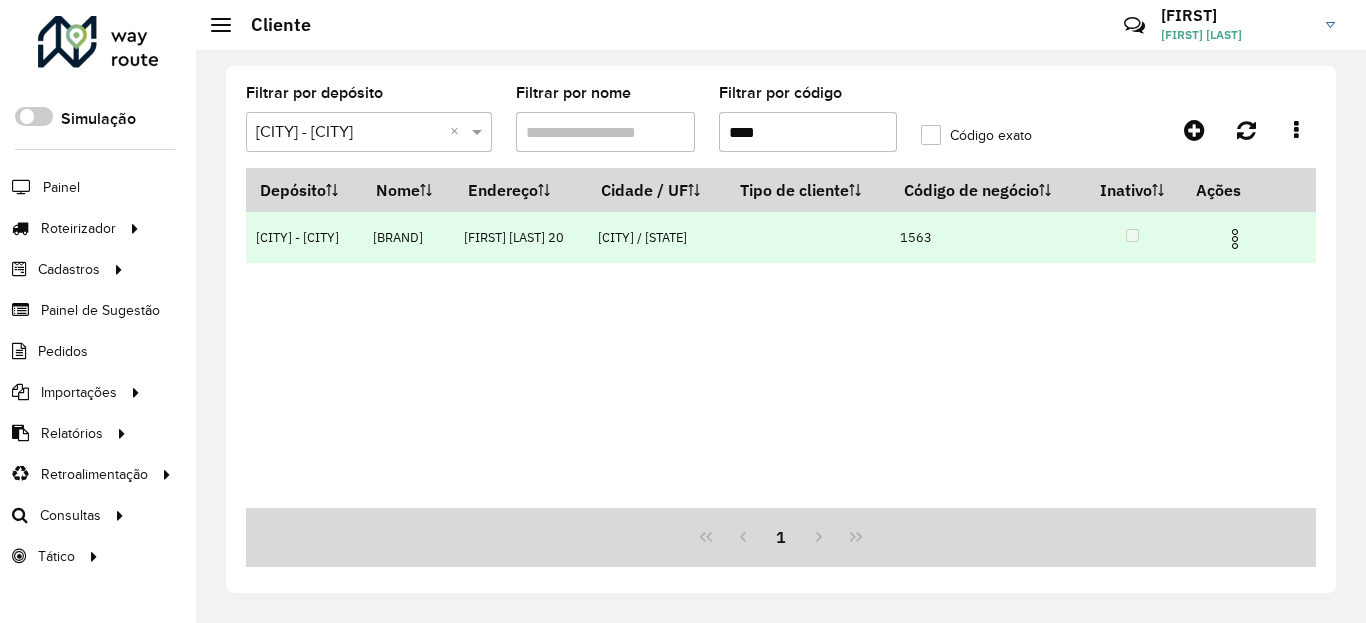 click at bounding box center [1235, 239] 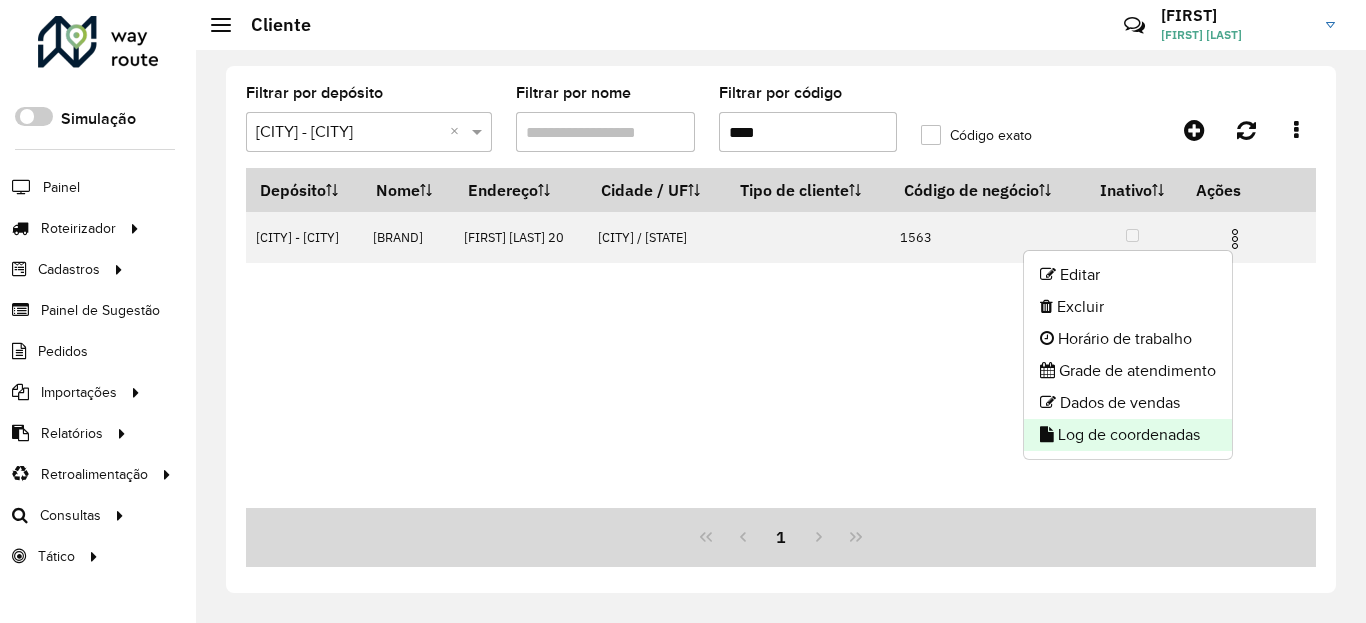 click on "Log de coordenadas" 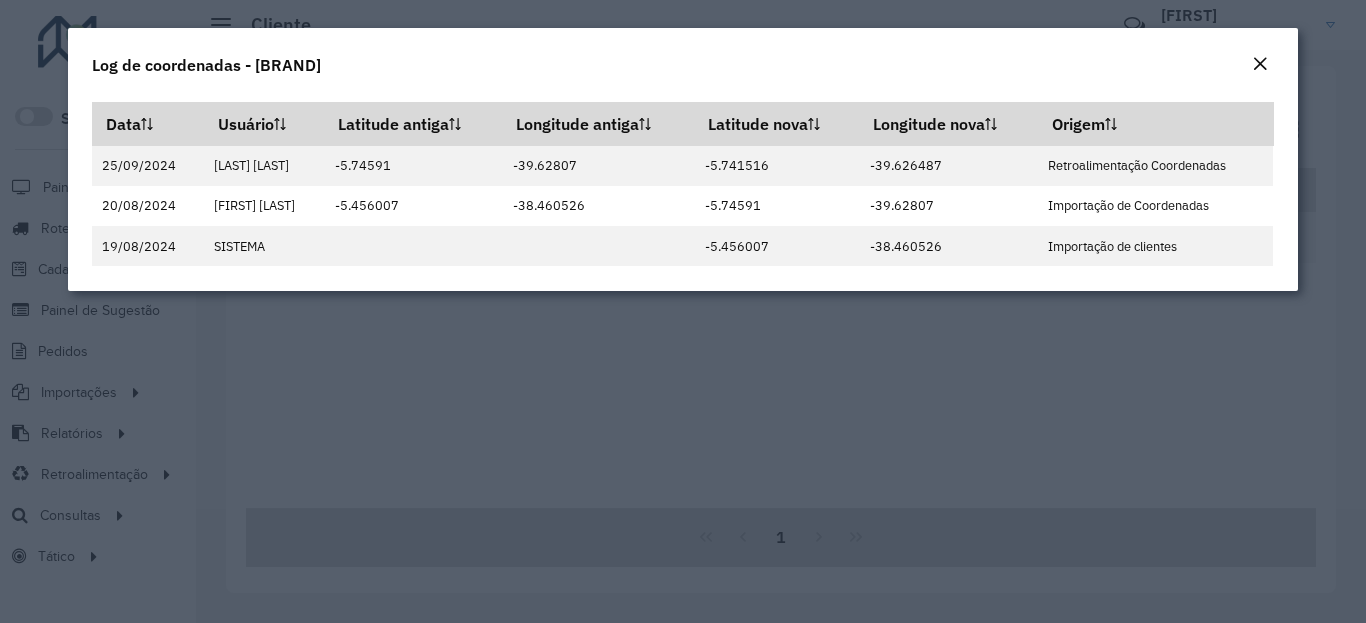click 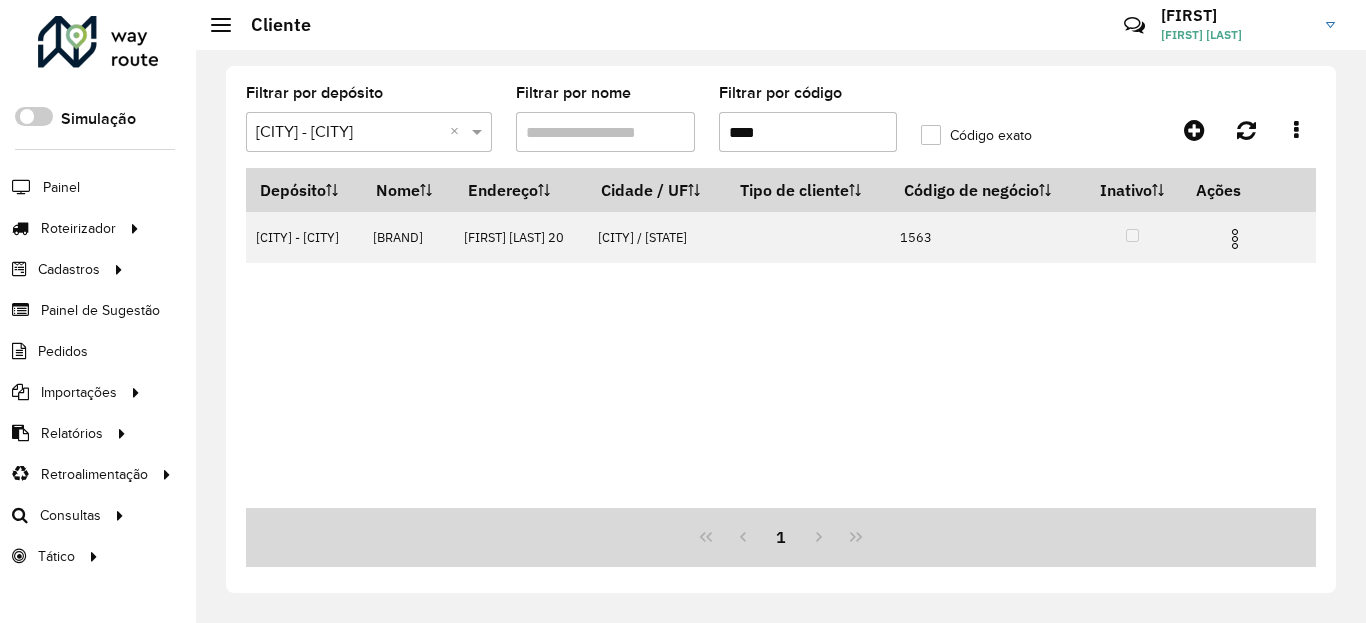 click on "****" at bounding box center (808, 132) 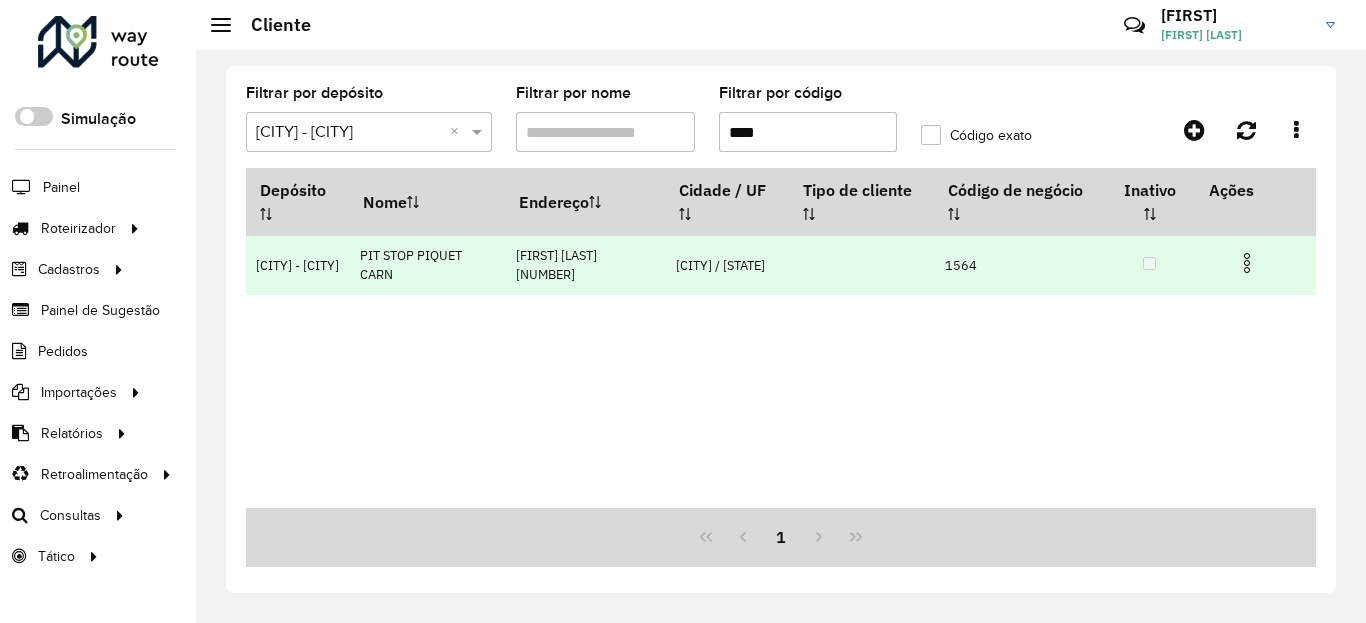 click at bounding box center [1255, 261] 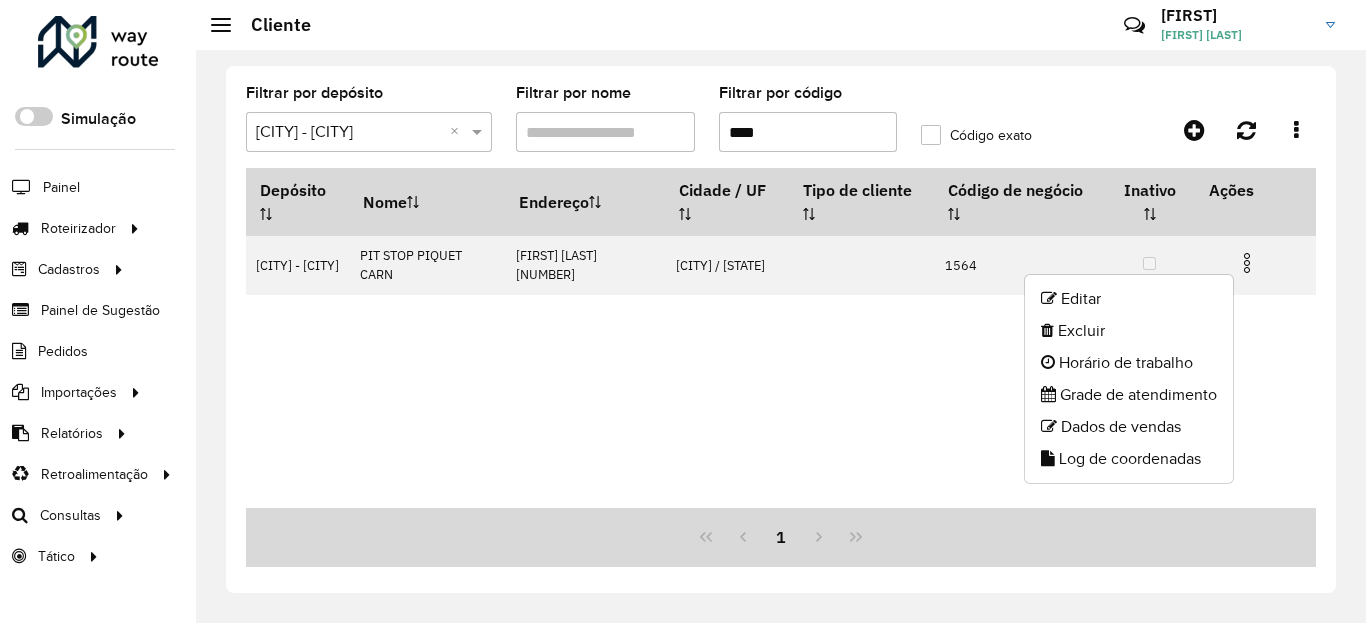 click on "Log de coordenadas" 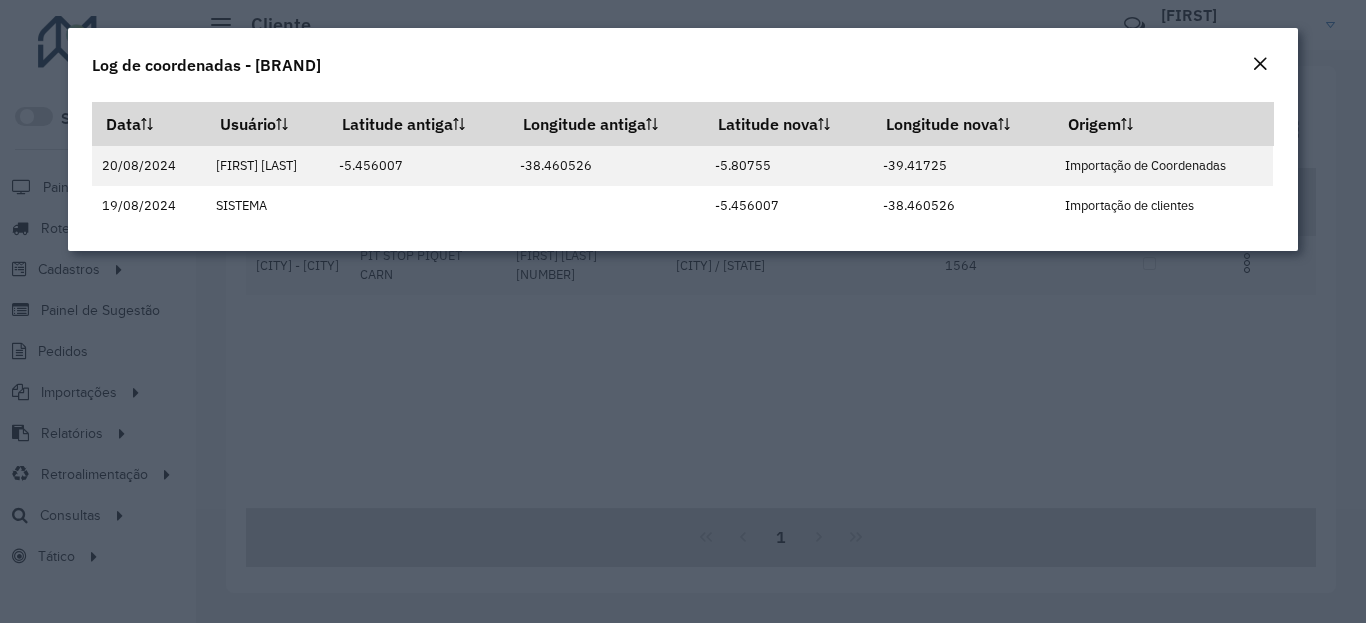 click 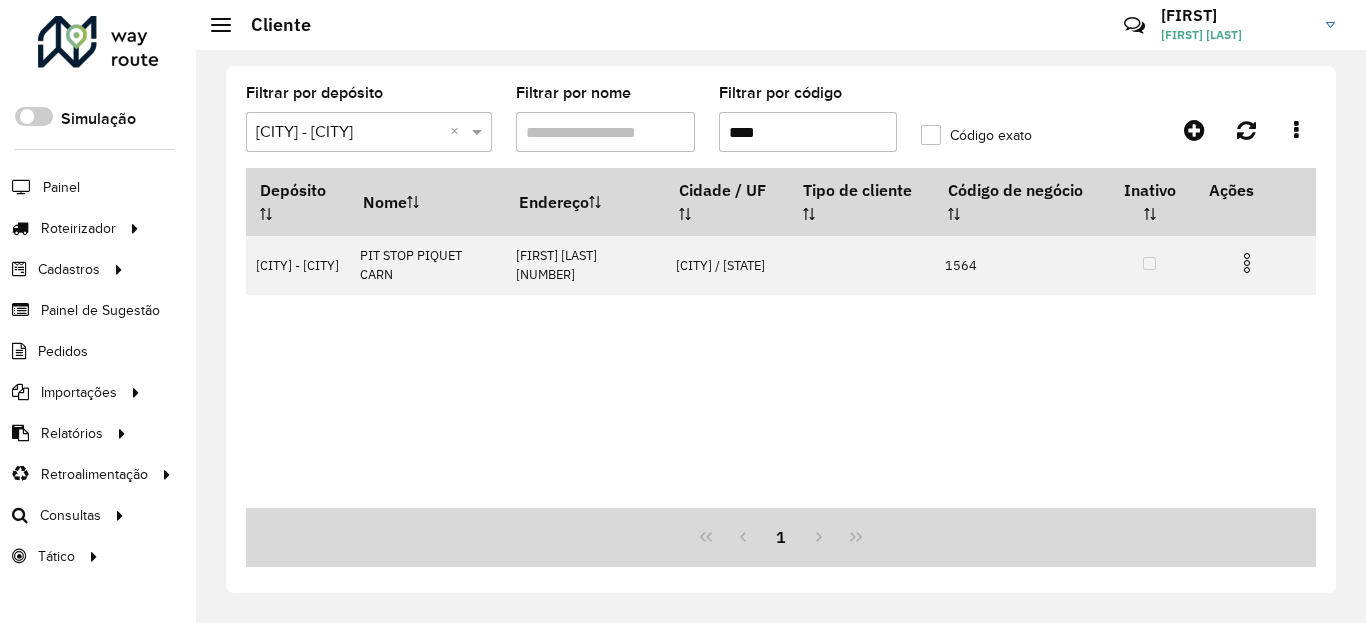 click on "****" at bounding box center [808, 132] 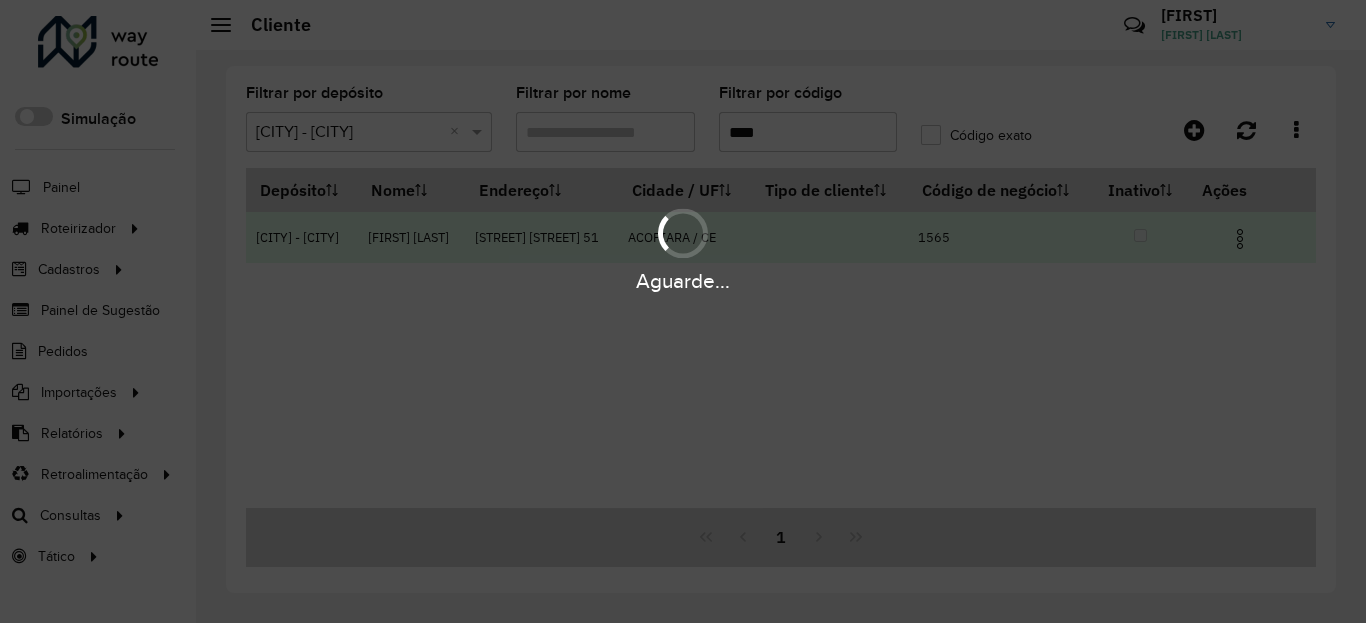 click at bounding box center (1249, 237) 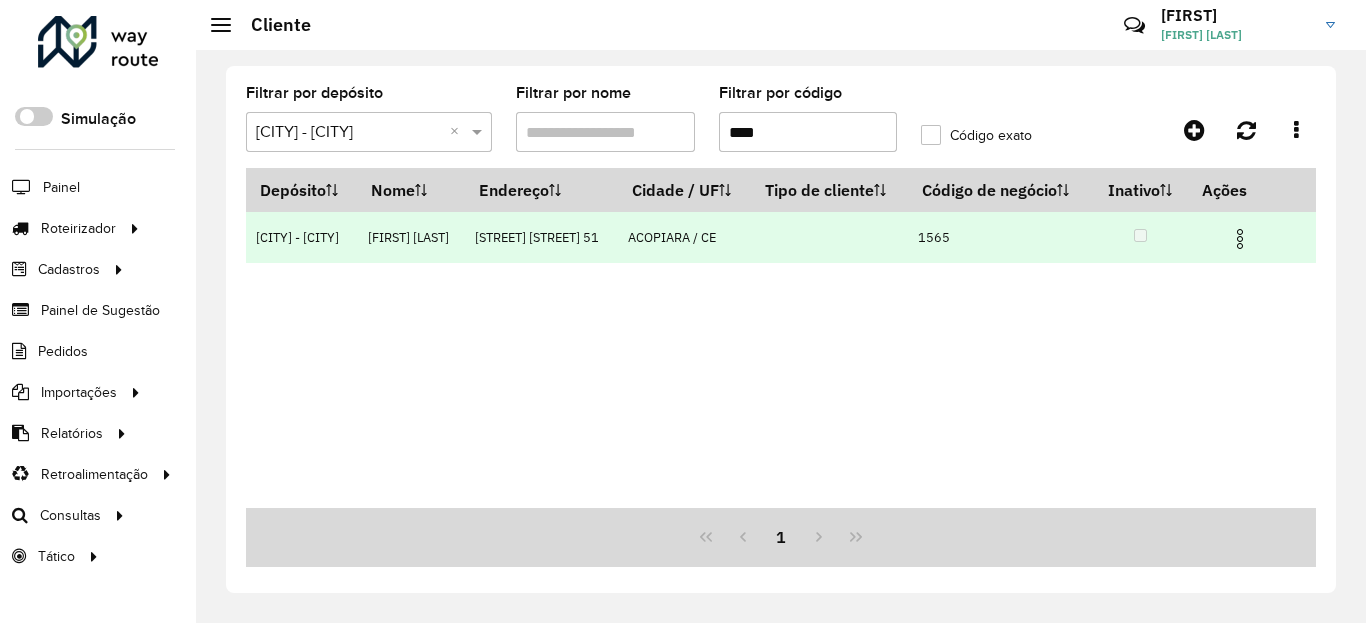 drag, startPoint x: 1251, startPoint y: 260, endPoint x: 1235, endPoint y: 291, distance: 34.88553 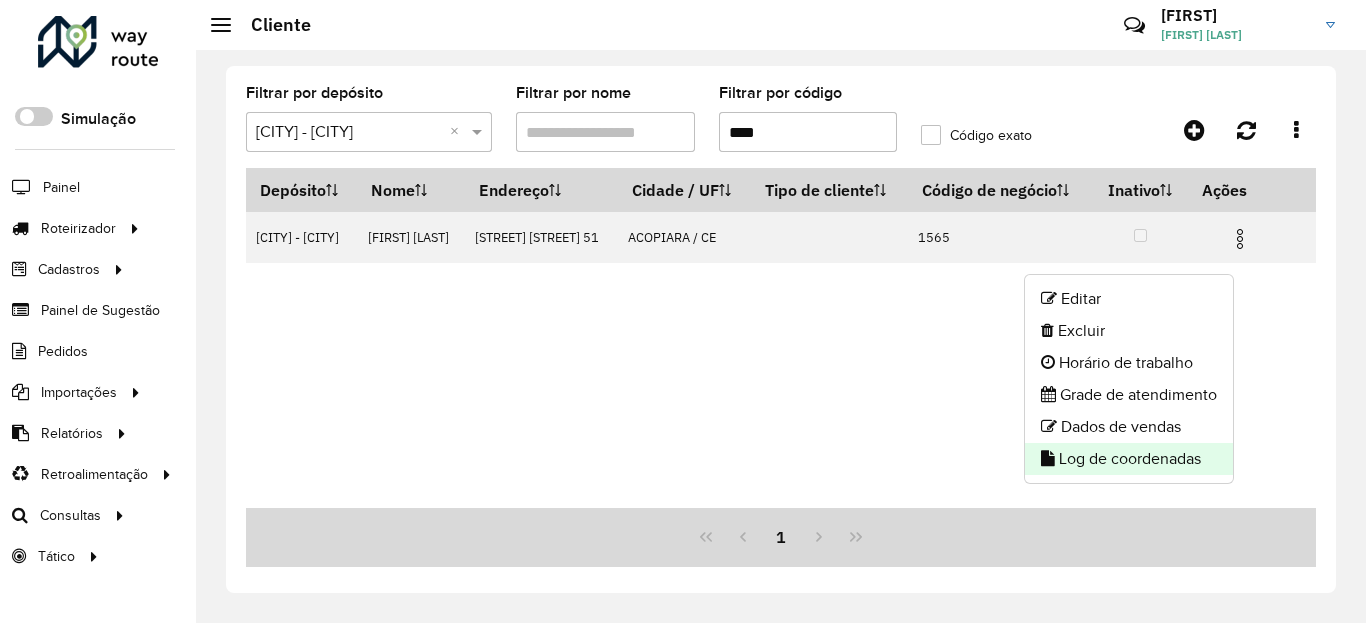 click on "Log de coordenadas" 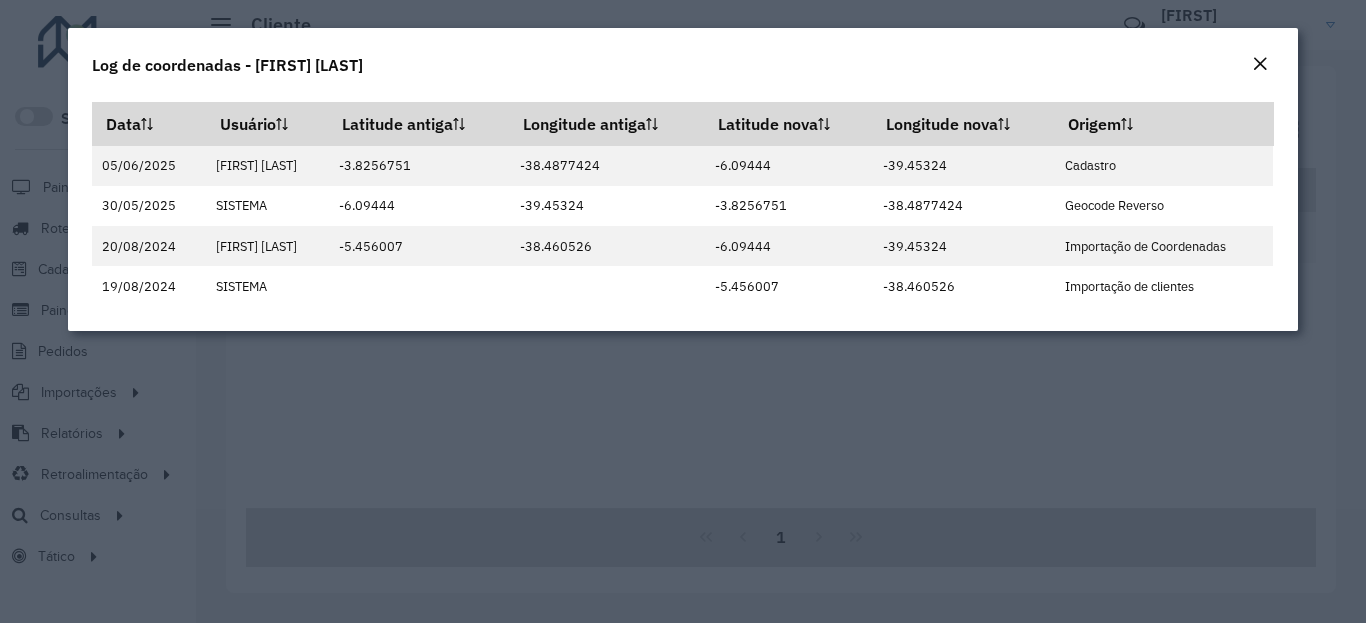 click 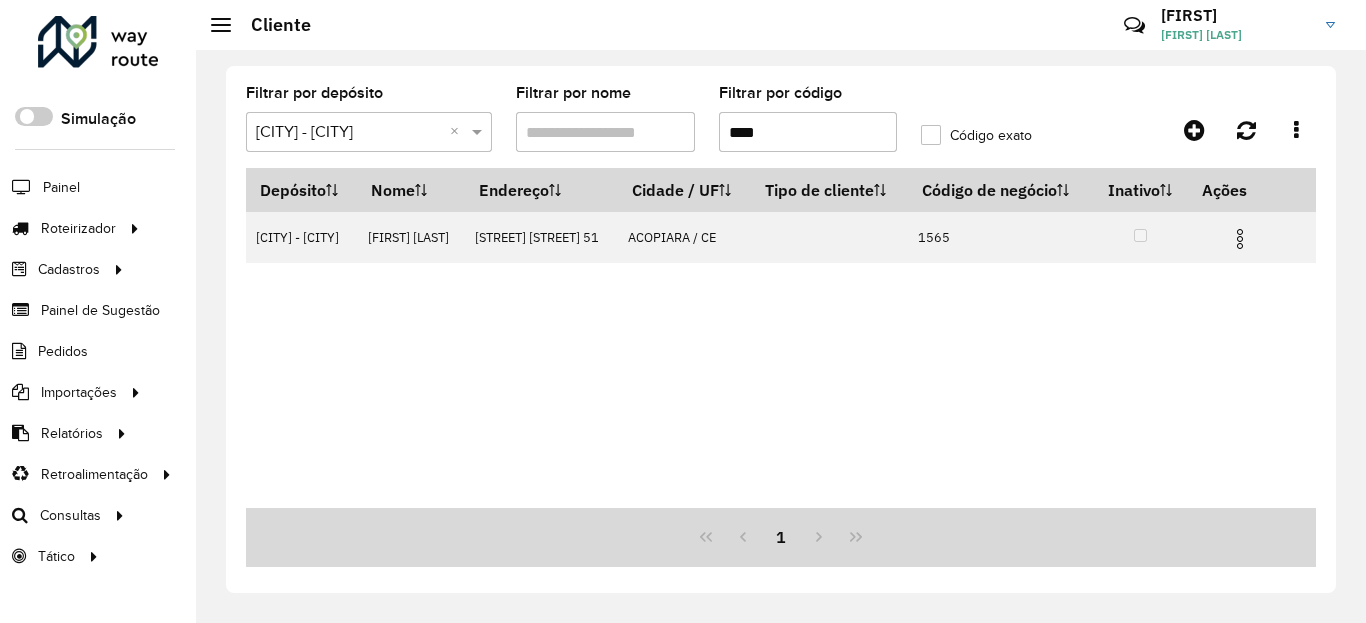 click on "****" at bounding box center [808, 132] 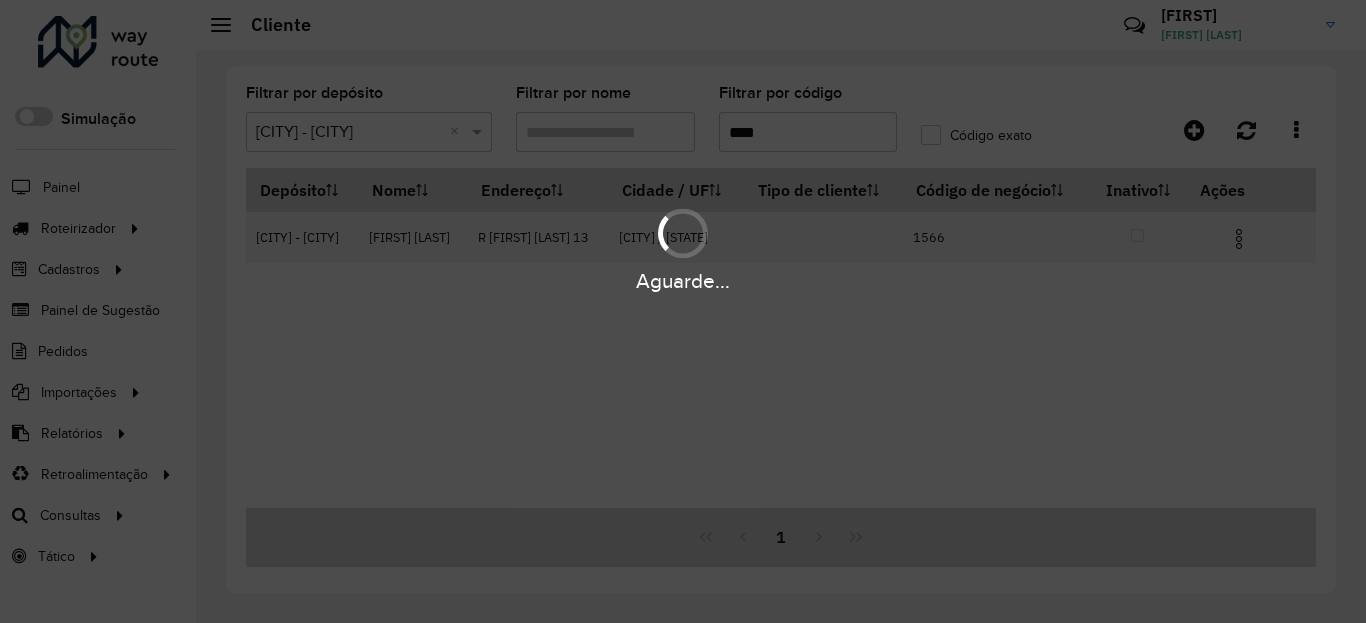 click on "Aguarde..." at bounding box center [683, 281] 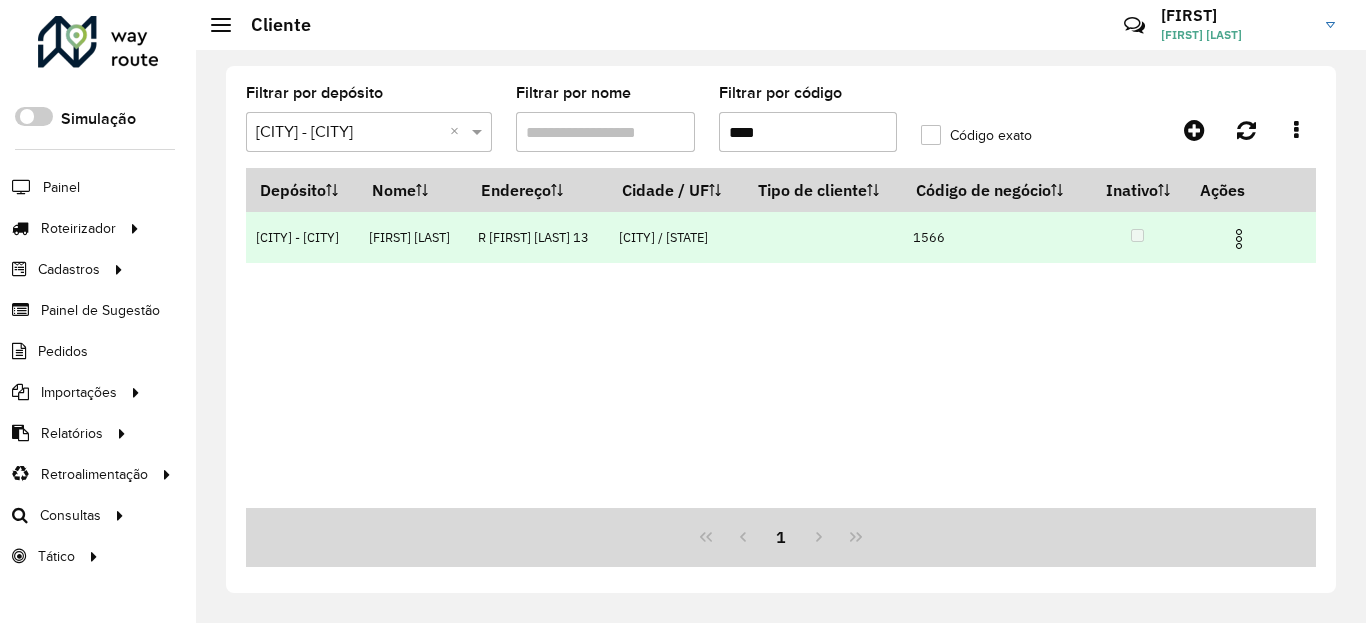 click on "Dunas - Tauá   ANTONIO JEAN VIEIRA  R   ANTONIO JAIME BENEVIDES       13  MOMBACA / CE      1566" at bounding box center (781, 237) 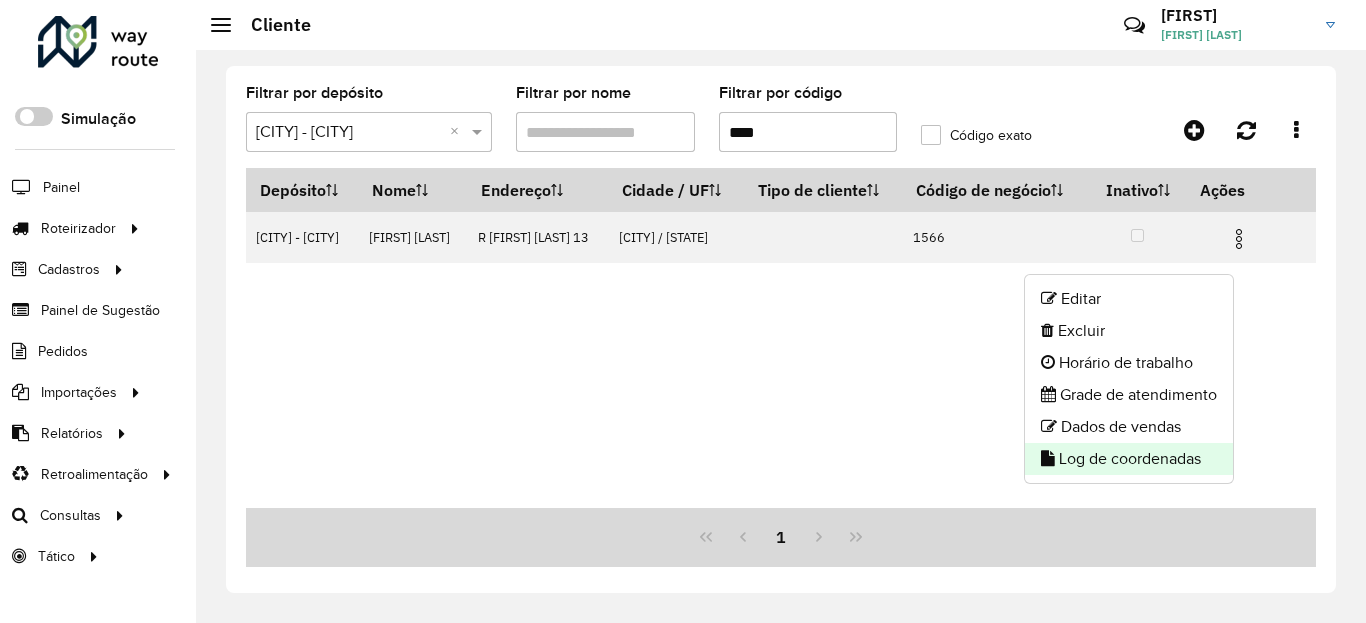 click on "Log de coordenadas" 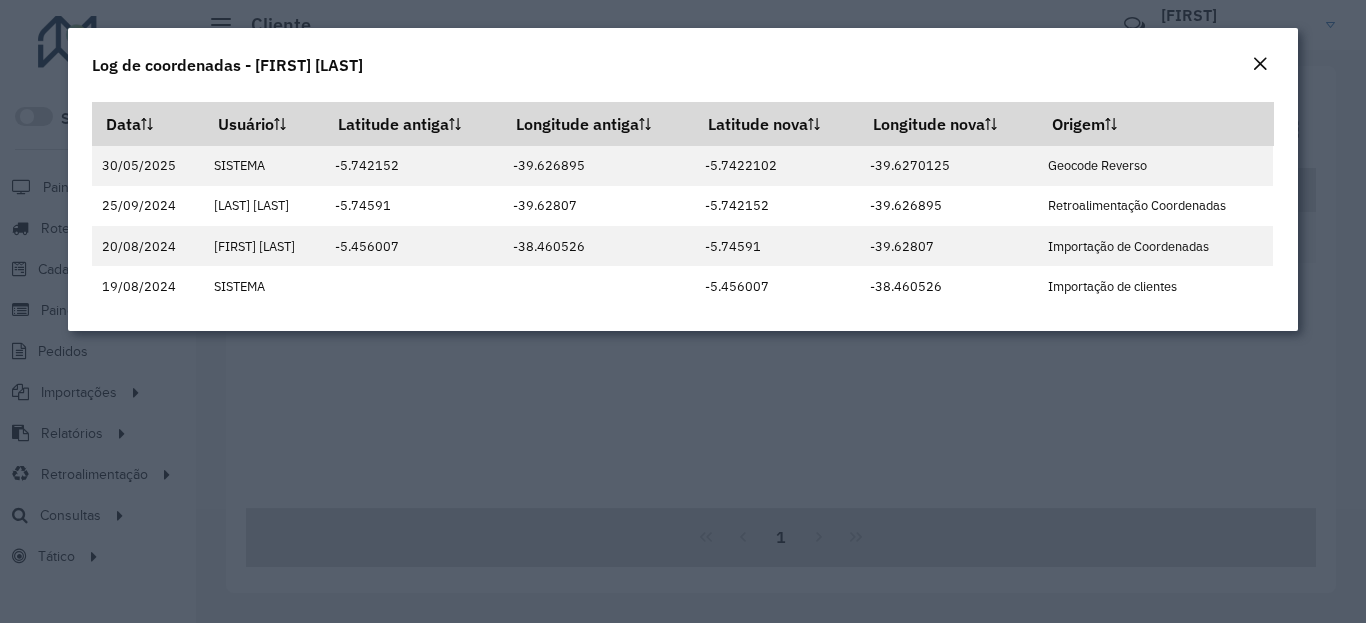 click 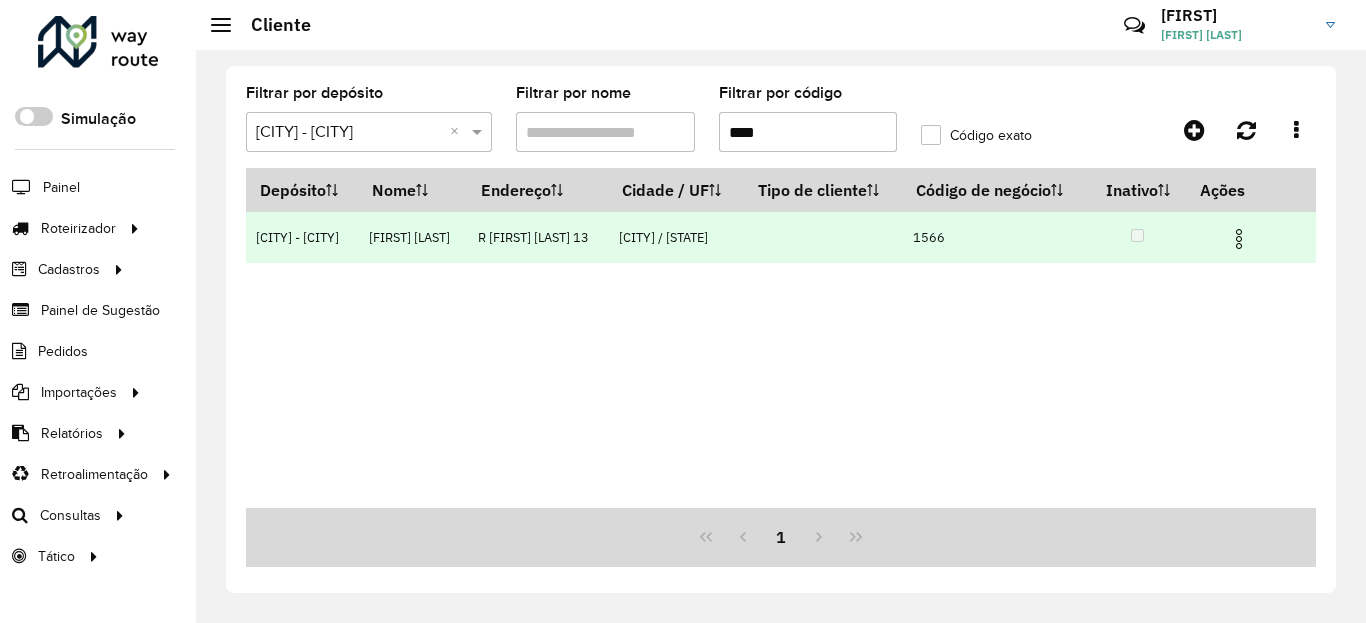 click at bounding box center [1239, 239] 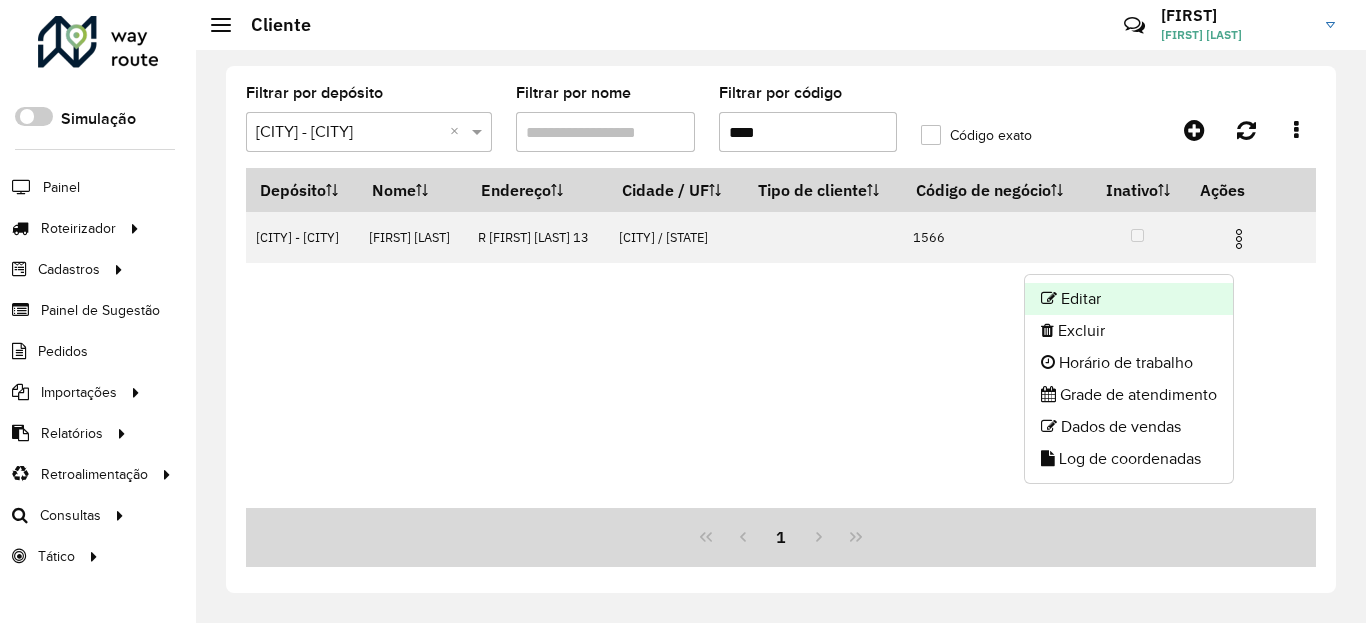 click on "Editar" 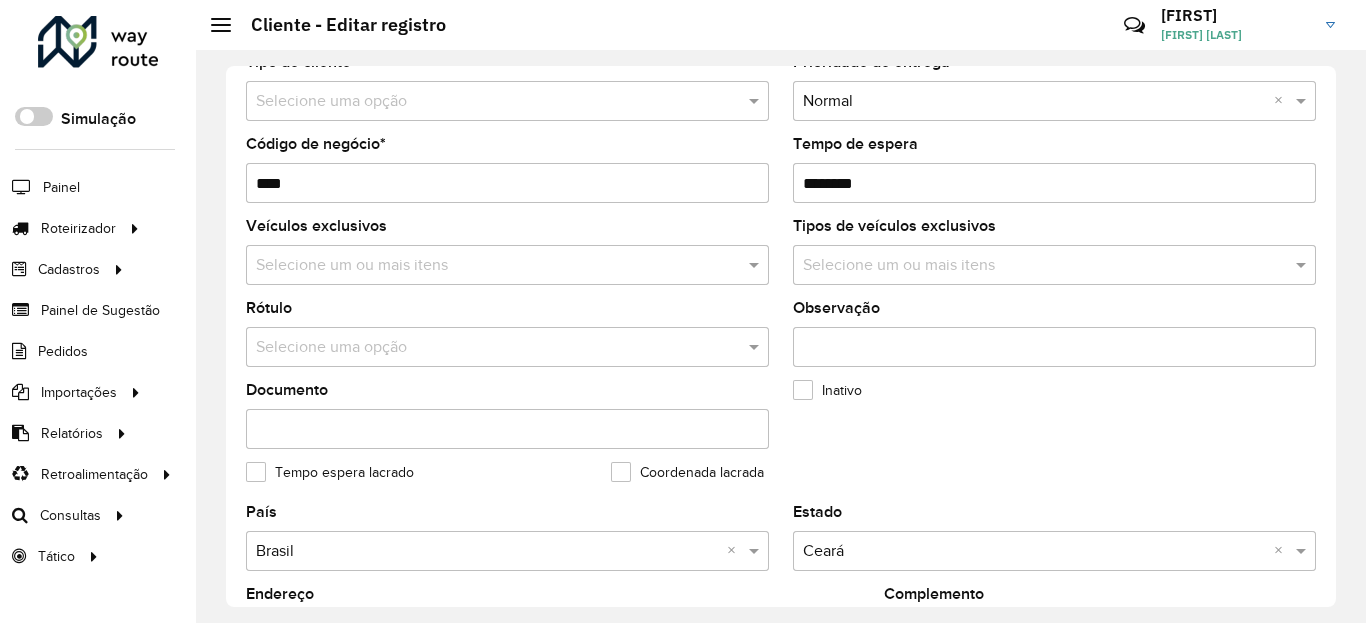 scroll, scrollTop: 720, scrollLeft: 0, axis: vertical 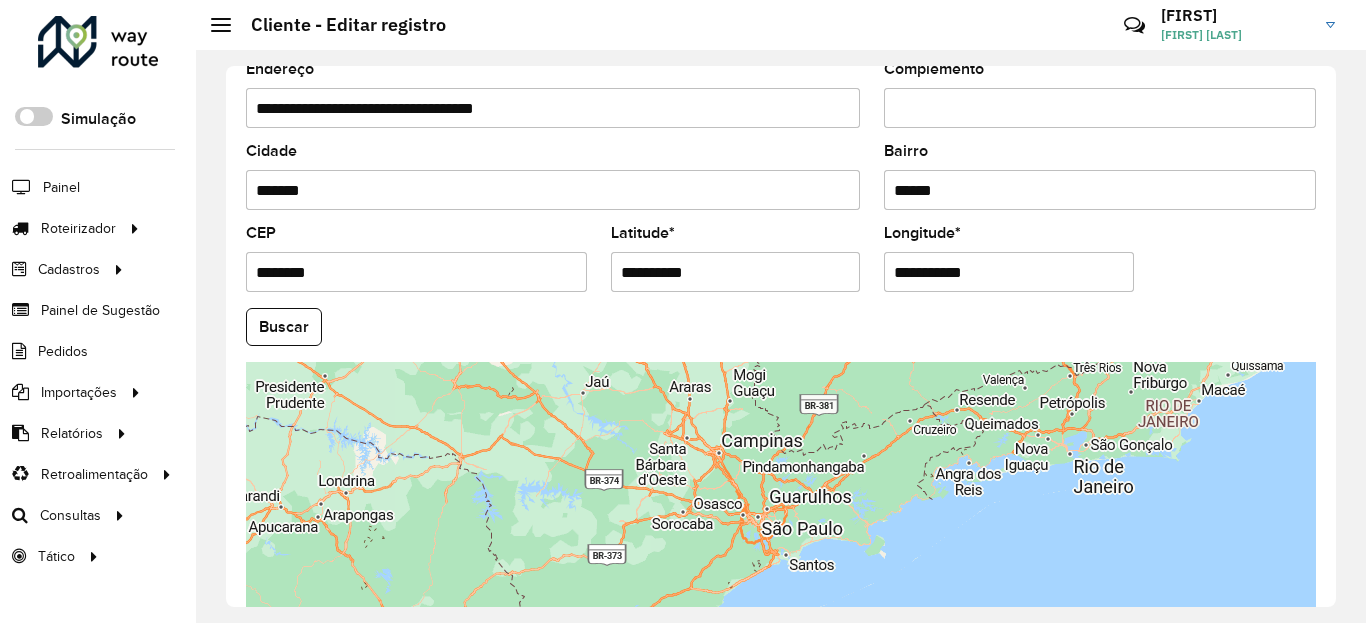 click on "Aguarde..." at bounding box center (0, 0) 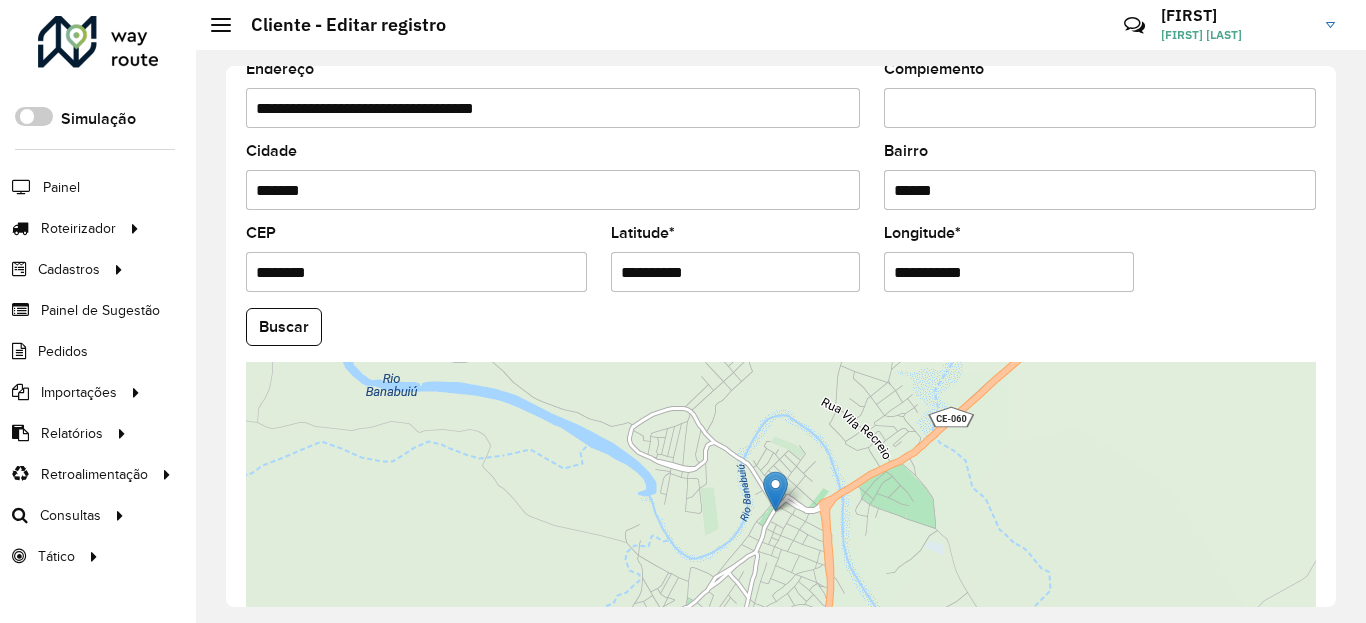 click on "**********" at bounding box center [736, 272] 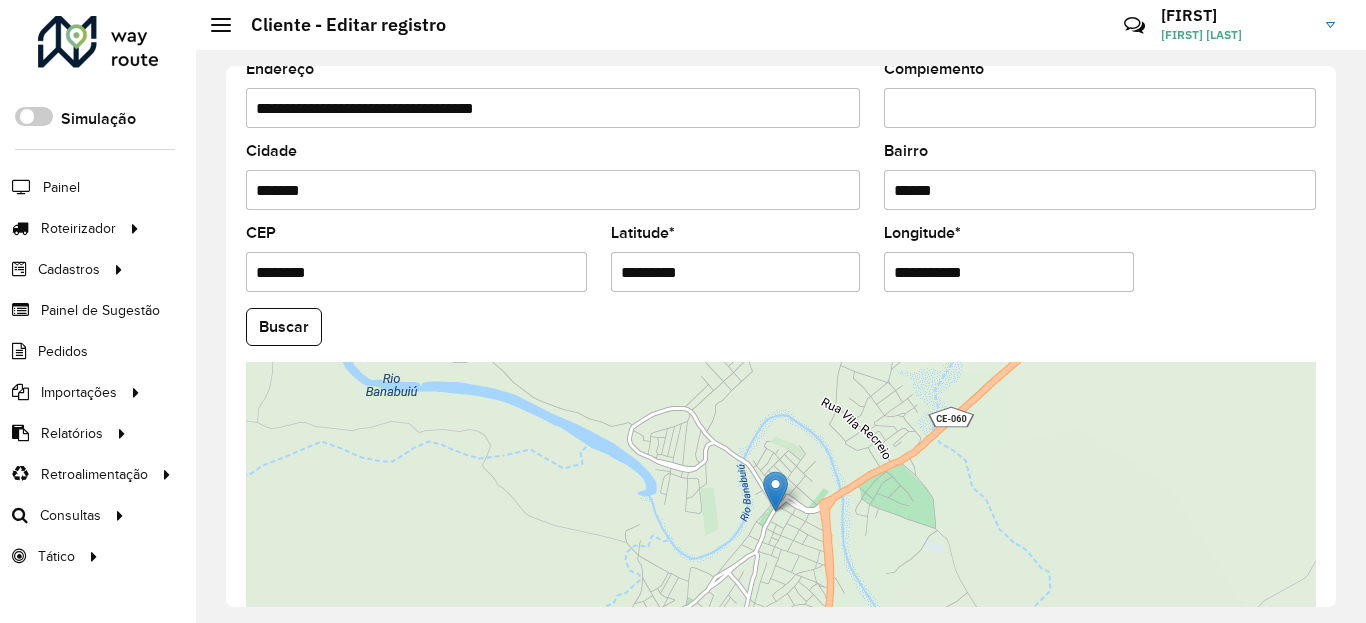 click on "Aguarde...  Pop-up bloqueado!  Seu navegador bloqueou automáticamente a abertura de uma nova janela.   Acesse as configurações e adicione o endereço do sistema a lista de permissão.   Fechar  Roteirizador AmbevTech Simulação Painel Roteirizador Entregas Vendas Cadastros Checkpoint Classificações de venda Cliente Condição de pagamento Consulta de setores Depósito Disponibilidade de veículos Fator tipo de produto Gabarito planner Grupo Rota Fator Tipo Produto Grupo de Depósito Grupo de rotas exclusiva Grupo de setores Jornada Jornada RN Layout integração Modelo Motorista Multi Depósito Painel de sugestão Parada Pedágio Perfil de Vendedor Ponto de apoio Ponto de apoio FAD Prioridade pedido Produto Restrição de Atendimento Planner Rodízio de placa Rota exclusiva FAD Rótulo Setor Setor Planner Tempo de parada de refeição Tipo de cliente Tipo de veículo Tipo de veículo RN Transportadora Usuário Vendedor Veículo Painel de Sugestão Pedidos Importações Classificação e volume de venda" at bounding box center (683, 311) 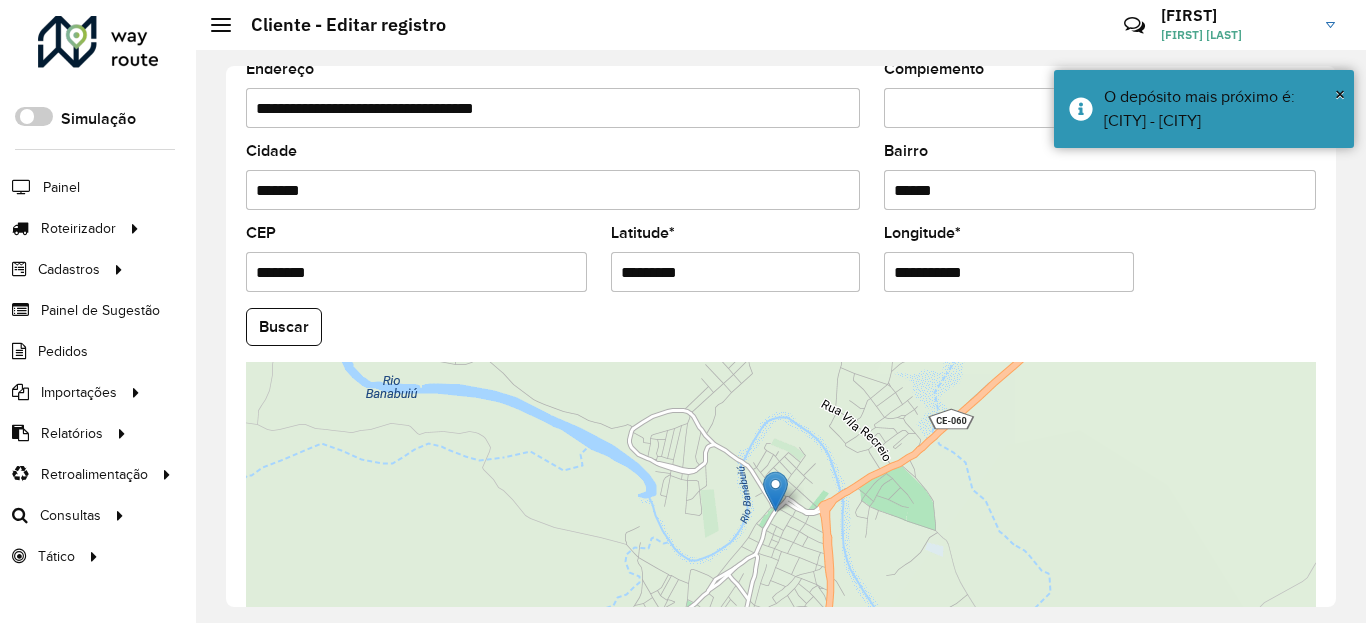 click on "**********" at bounding box center (1009, 272) 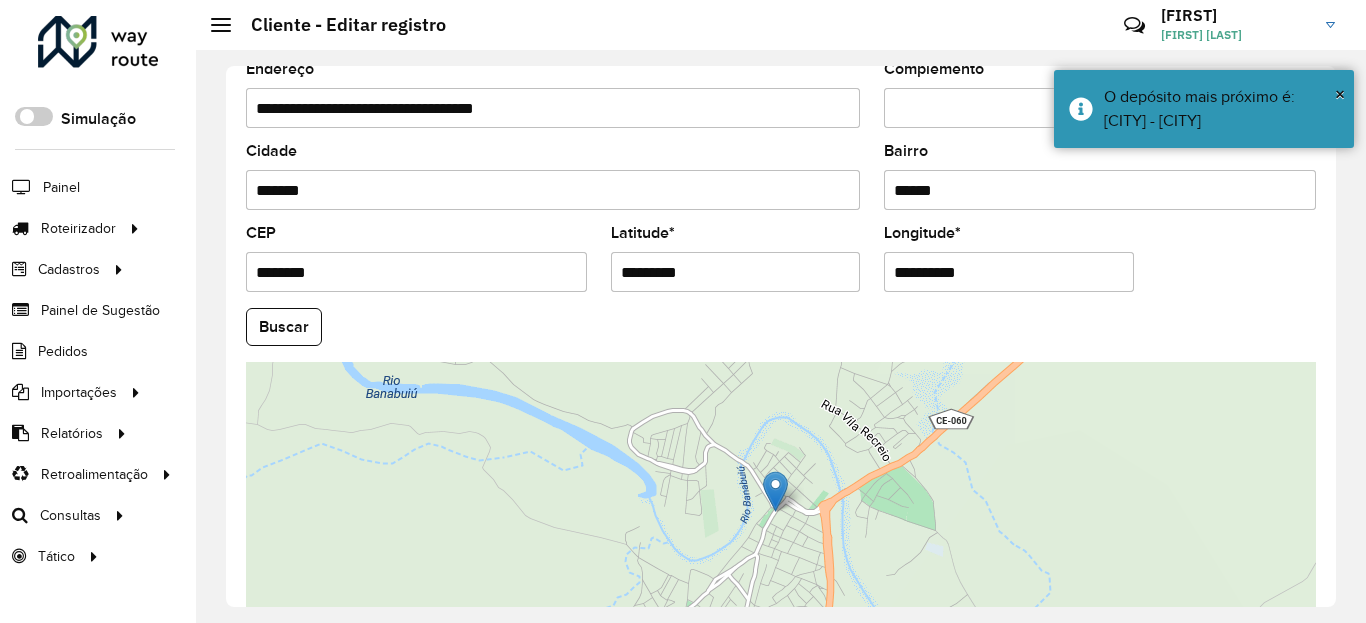 click on "Aguarde...  Pop-up bloqueado!  Seu navegador bloqueou automáticamente a abertura de uma nova janela.   Acesse as configurações e adicione o endereço do sistema a lista de permissão.   Fechar  Roteirizador AmbevTech Simulação Painel Roteirizador Entregas Vendas Cadastros Checkpoint Classificações de venda Cliente Condição de pagamento Consulta de setores Depósito Disponibilidade de veículos Fator tipo de produto Gabarito planner Grupo Rota Fator Tipo Produto Grupo de Depósito Grupo de rotas exclusiva Grupo de setores Jornada Jornada RN Layout integração Modelo Motorista Multi Depósito Painel de sugestão Parada Pedágio Perfil de Vendedor Ponto de apoio Ponto de apoio FAD Prioridade pedido Produto Restrição de Atendimento Planner Rodízio de placa Rota exclusiva FAD Rótulo Setor Setor Planner Tempo de parada de refeição Tipo de cliente Tipo de veículo Tipo de veículo RN Transportadora Usuário Vendedor Veículo Painel de Sugestão Pedidos Importações Classificação e volume de venda" at bounding box center (683, 311) 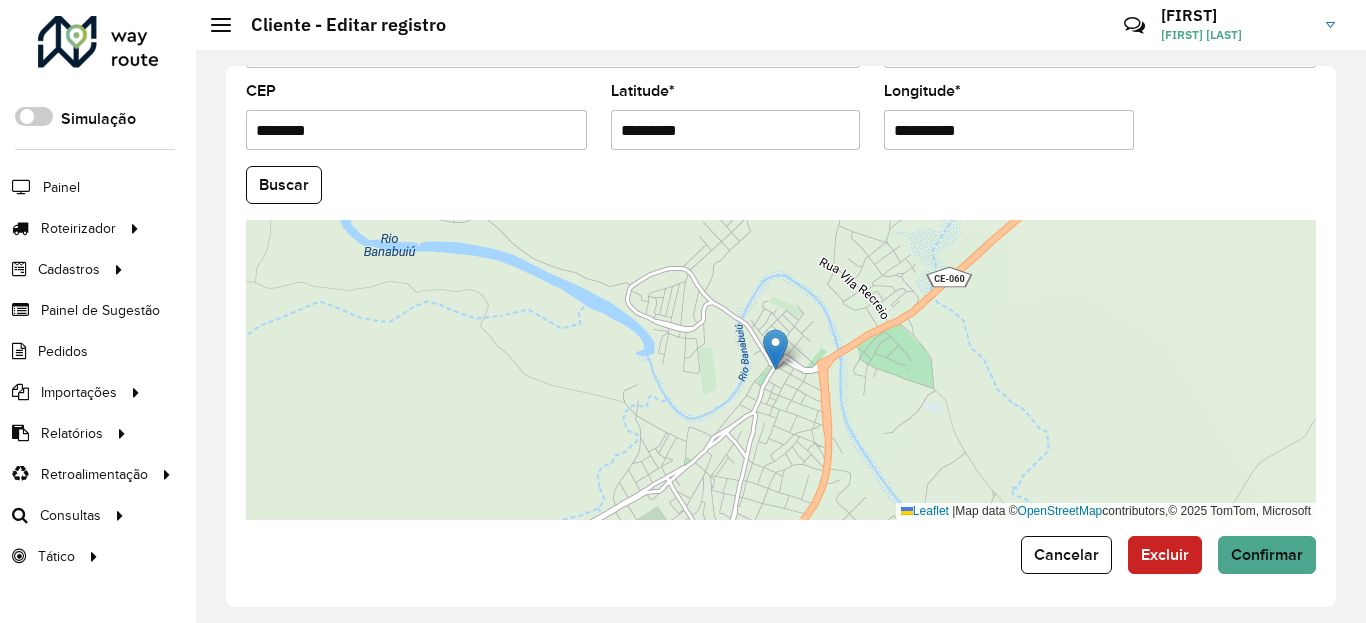 scroll, scrollTop: 865, scrollLeft: 0, axis: vertical 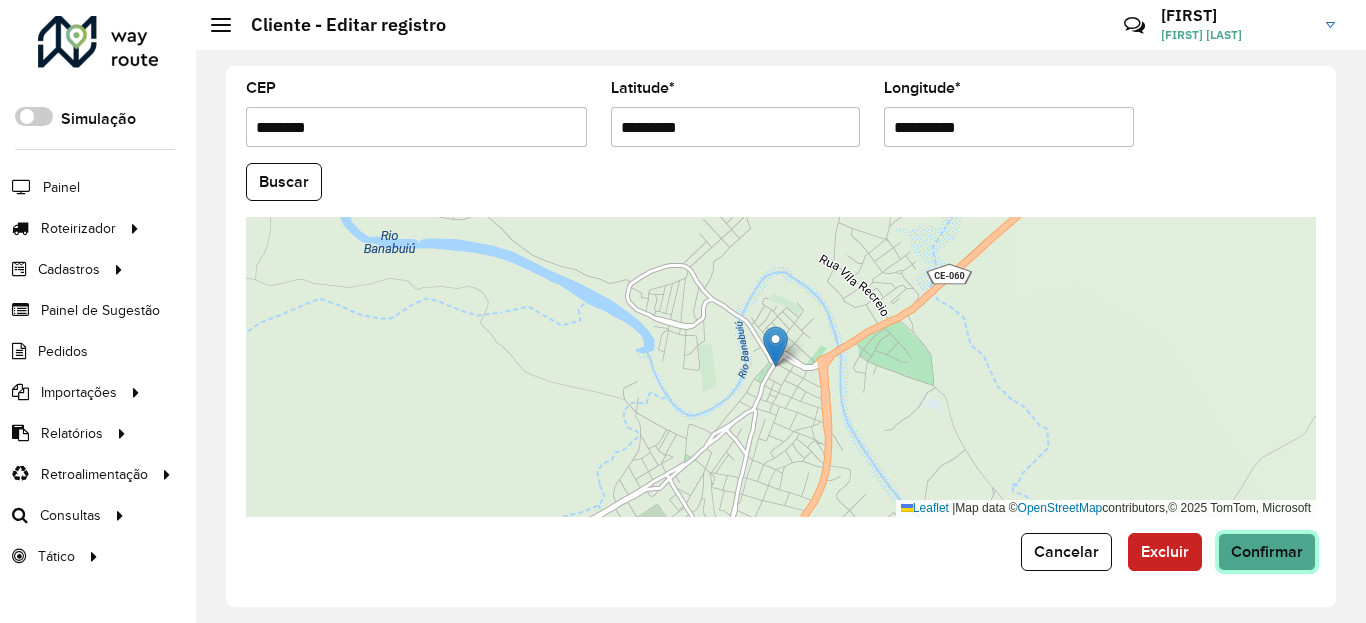 click on "Confirmar" 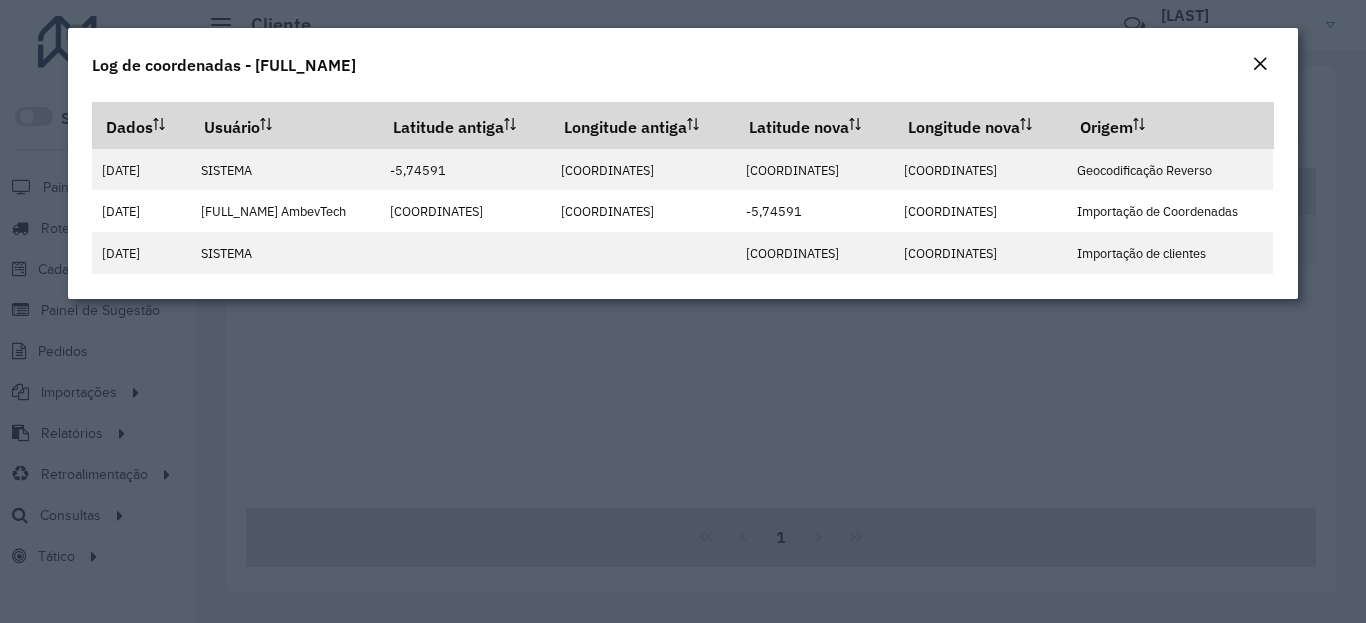 scroll, scrollTop: 0, scrollLeft: 0, axis: both 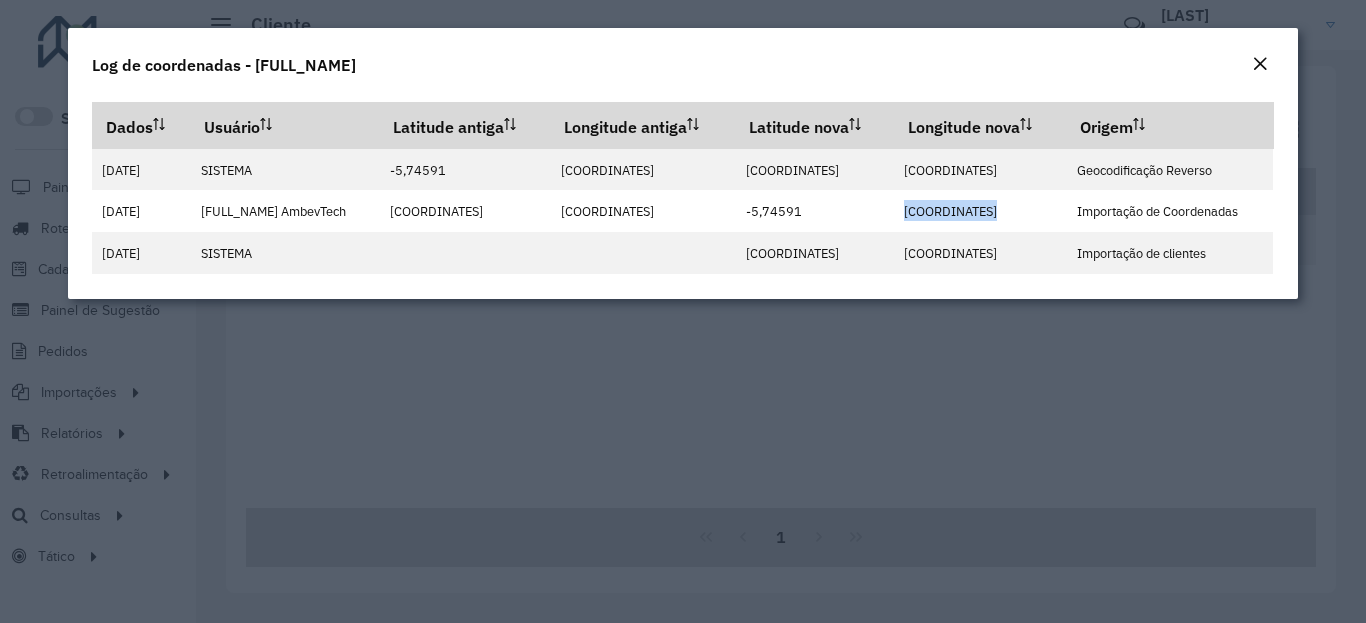click 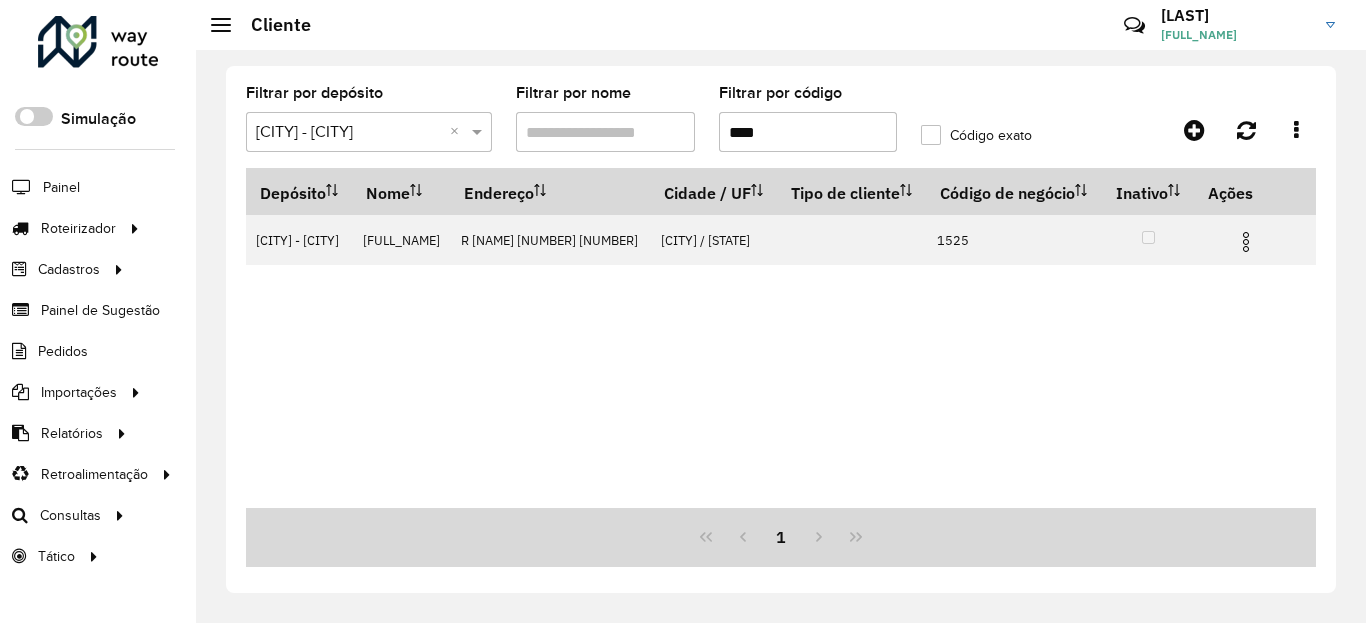 click on "****" at bounding box center [808, 132] 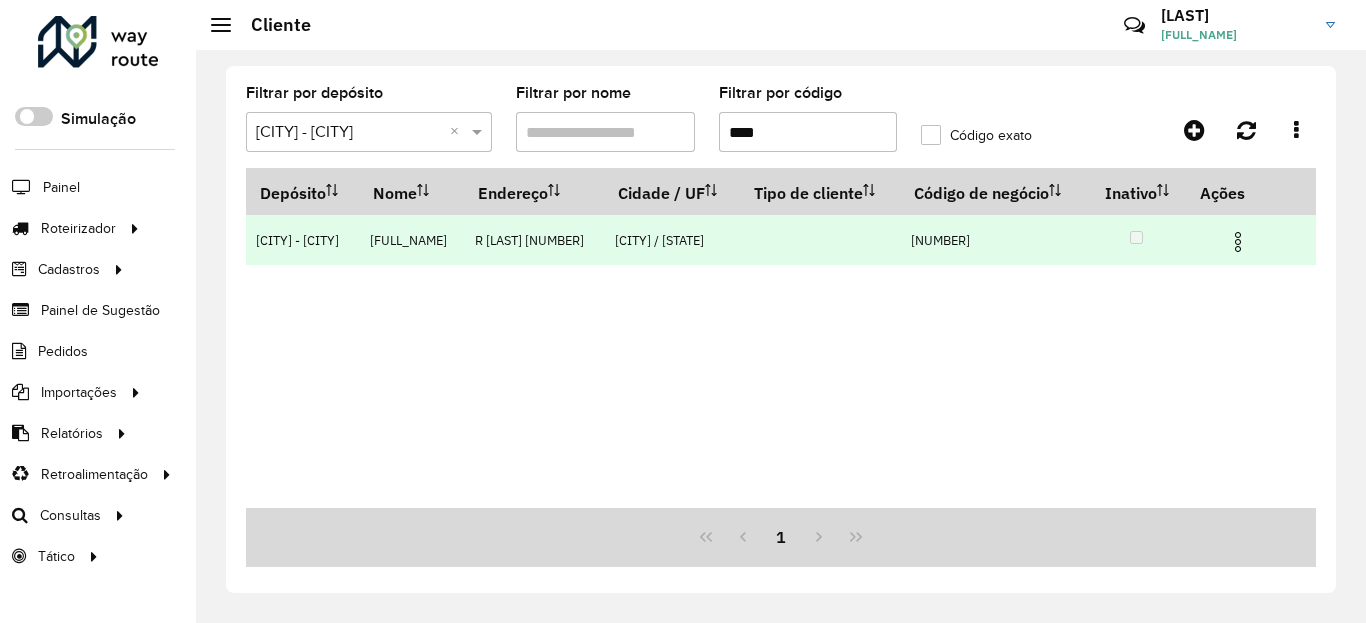 type on "****" 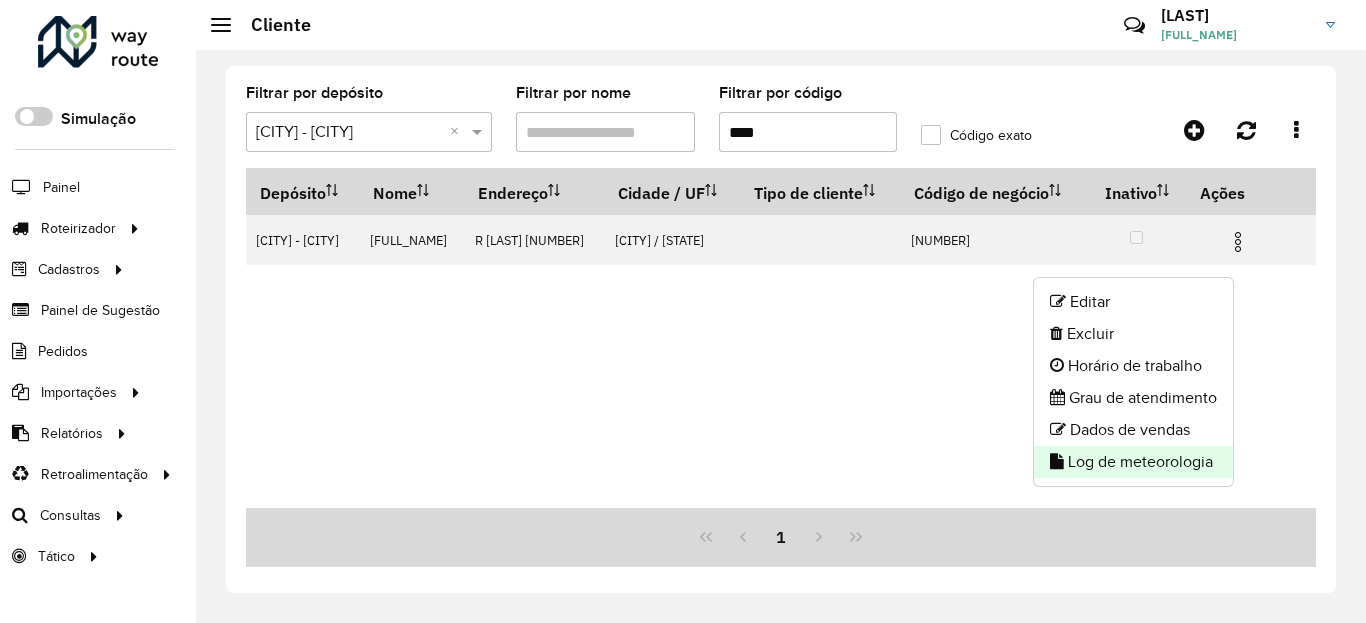 click on "Log de meteorologia" 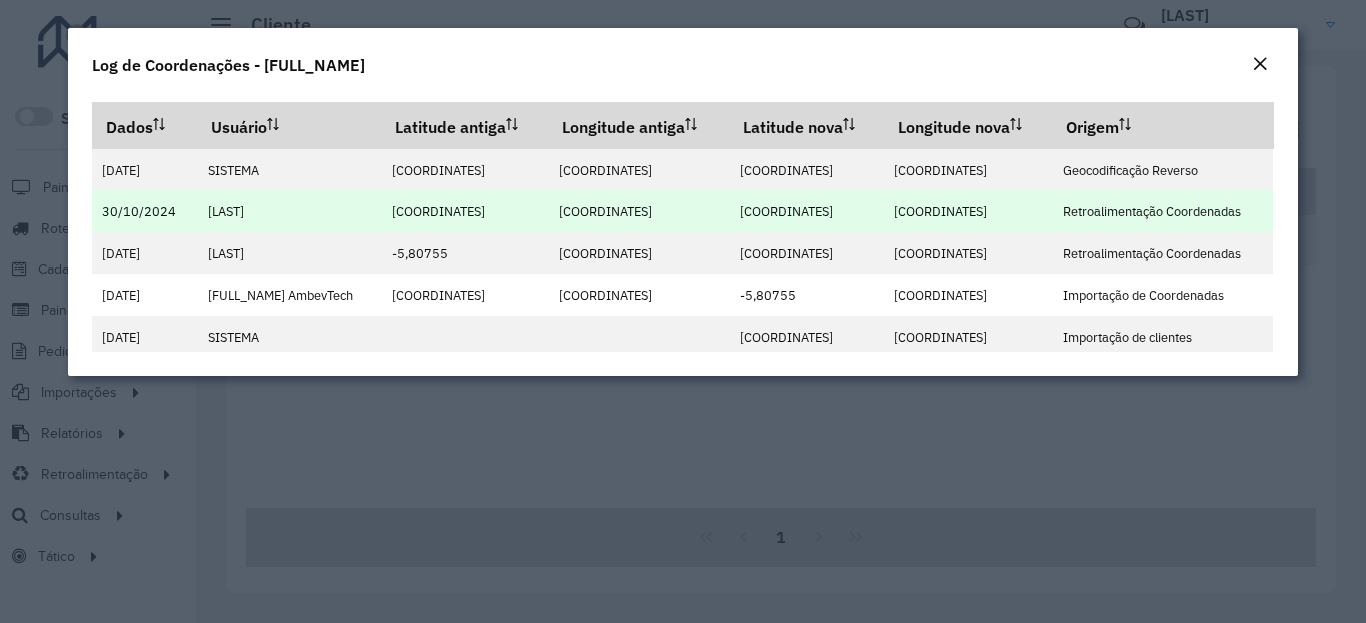 click on "[COORDINATES]" at bounding box center [786, 211] 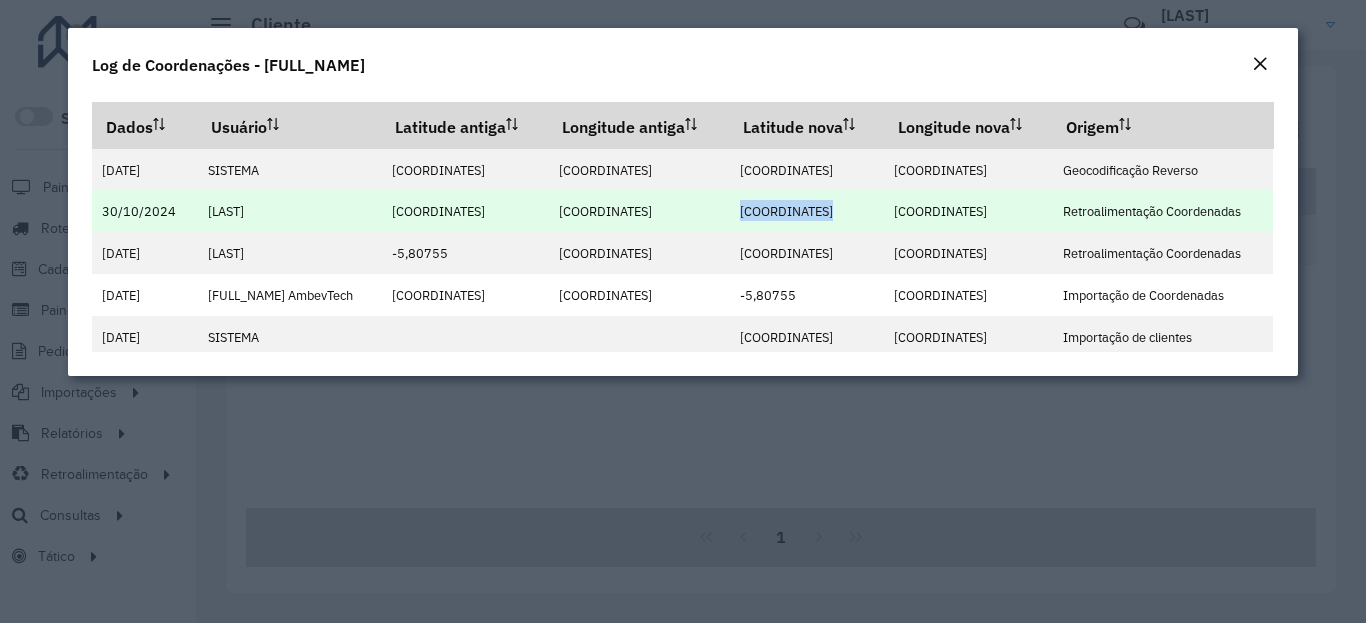 click on "[COORDINATES]" at bounding box center [786, 211] 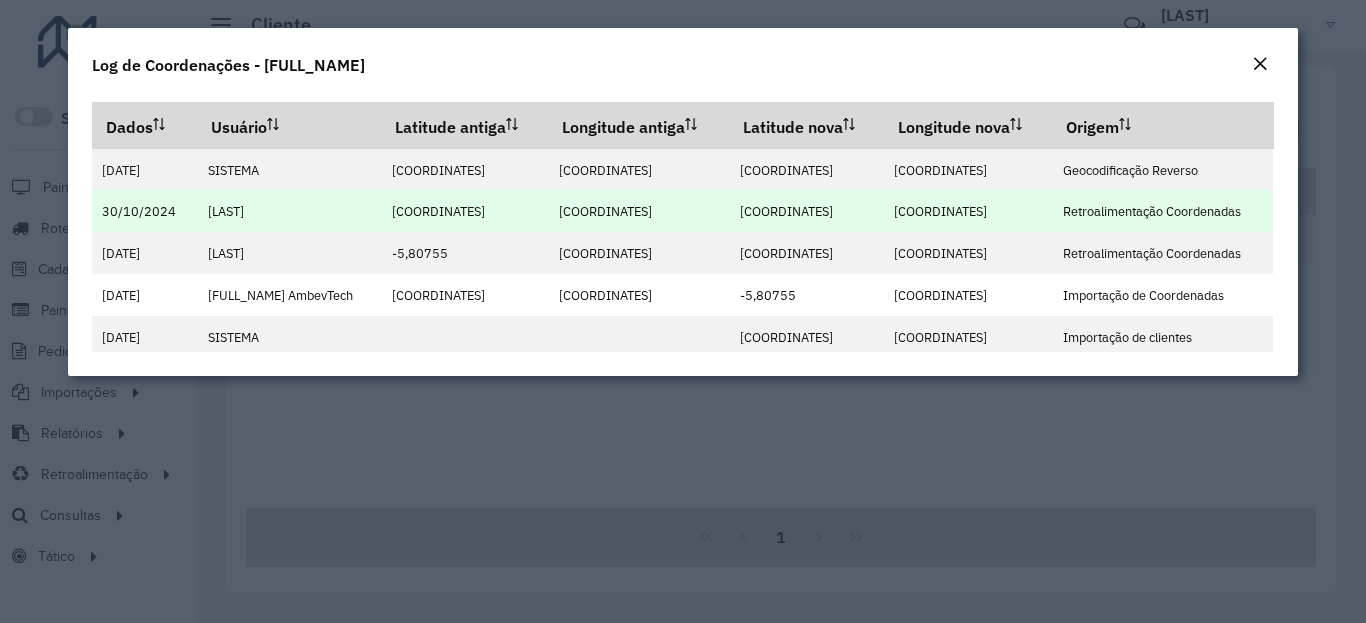 click on "[COORDINATES]" at bounding box center [940, 211] 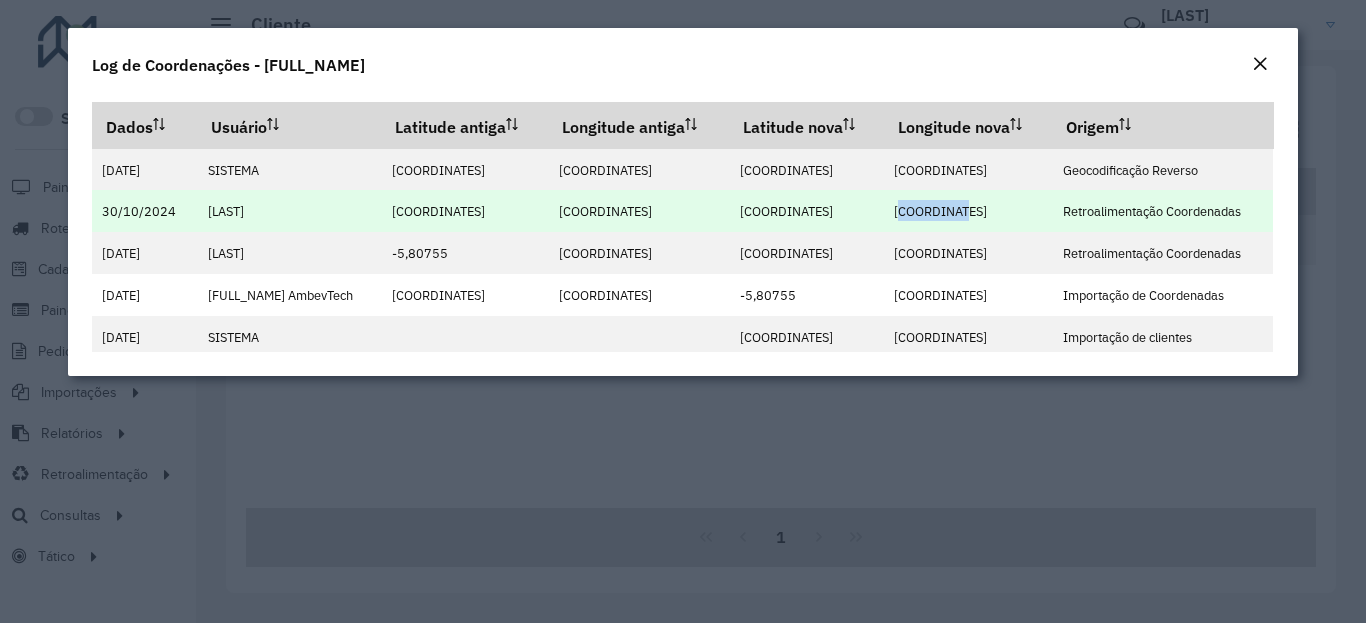 click on "[COORDINATES]" at bounding box center (940, 211) 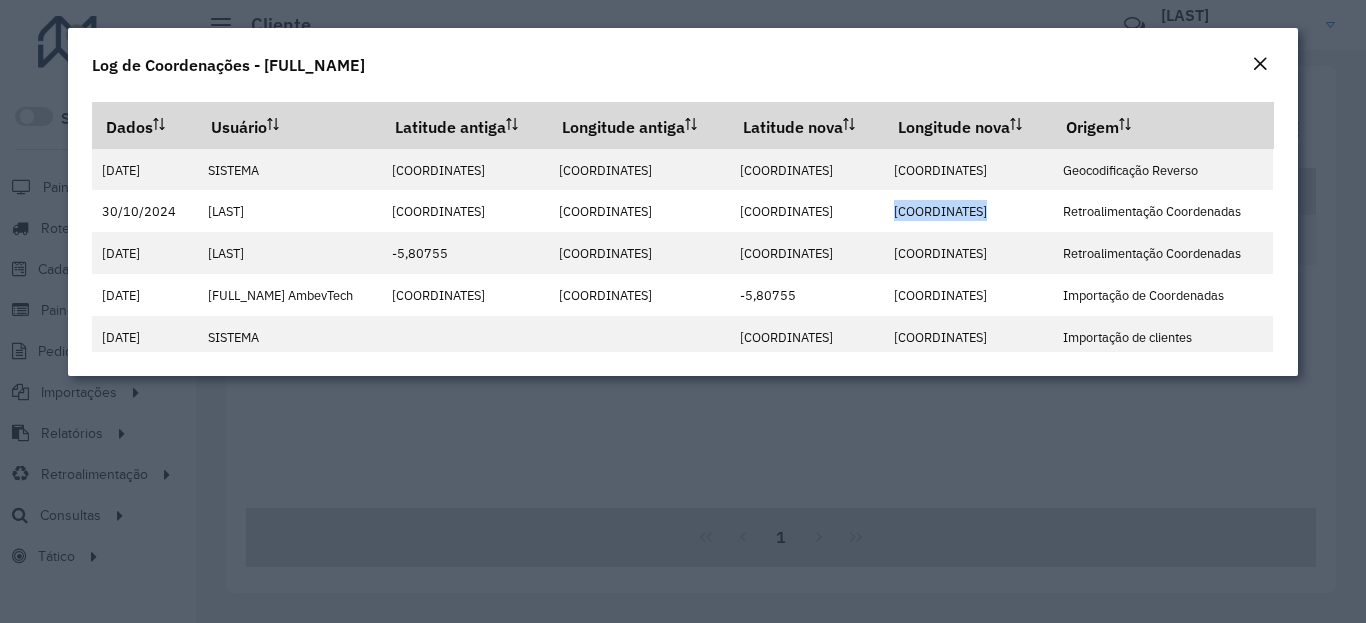 copy on "-39.430154" 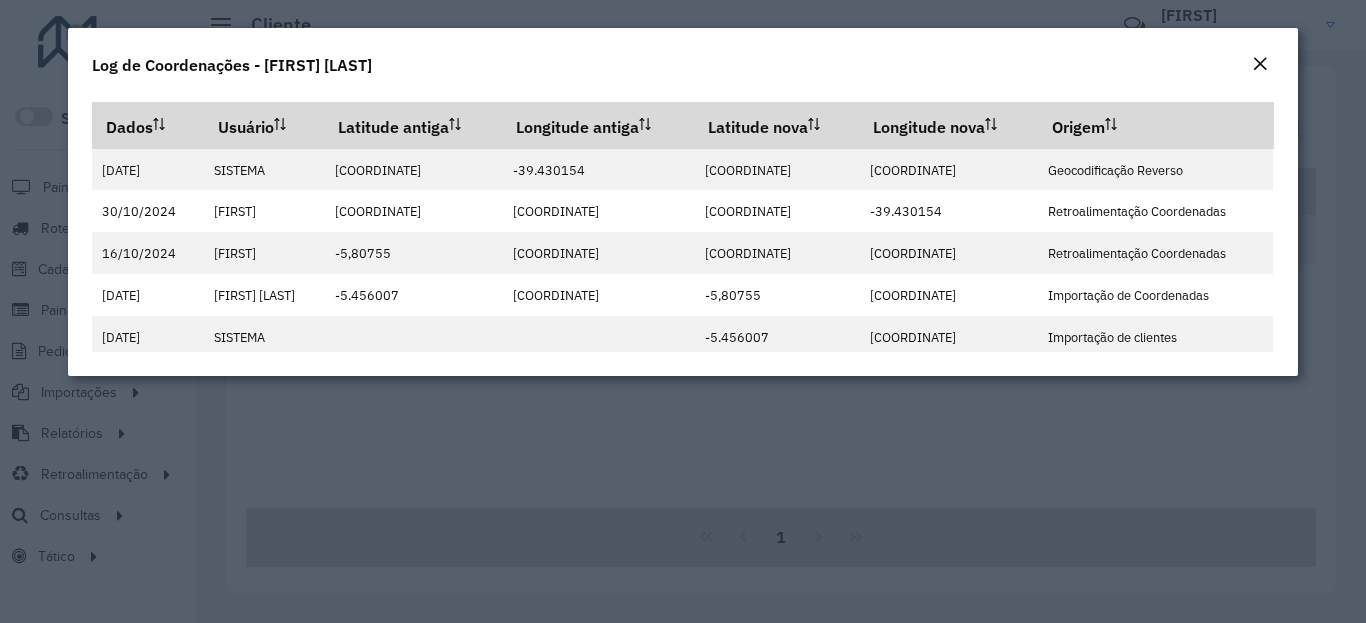click 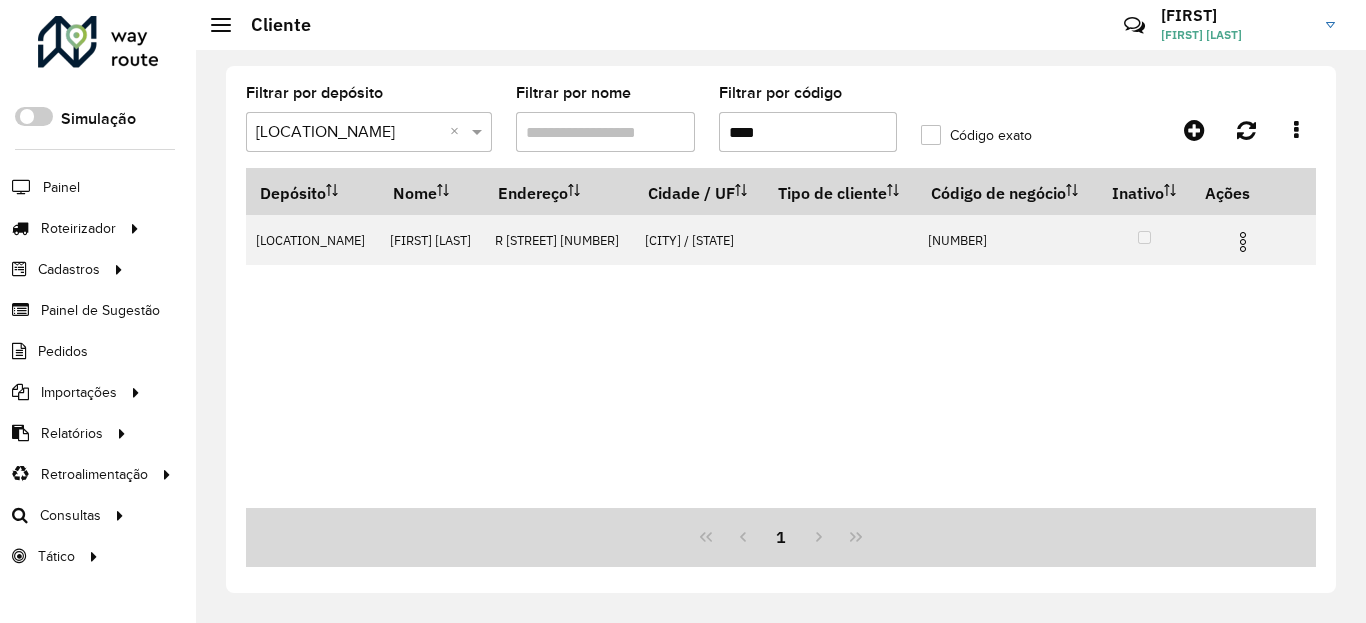 click on "Filtrar por código ****" 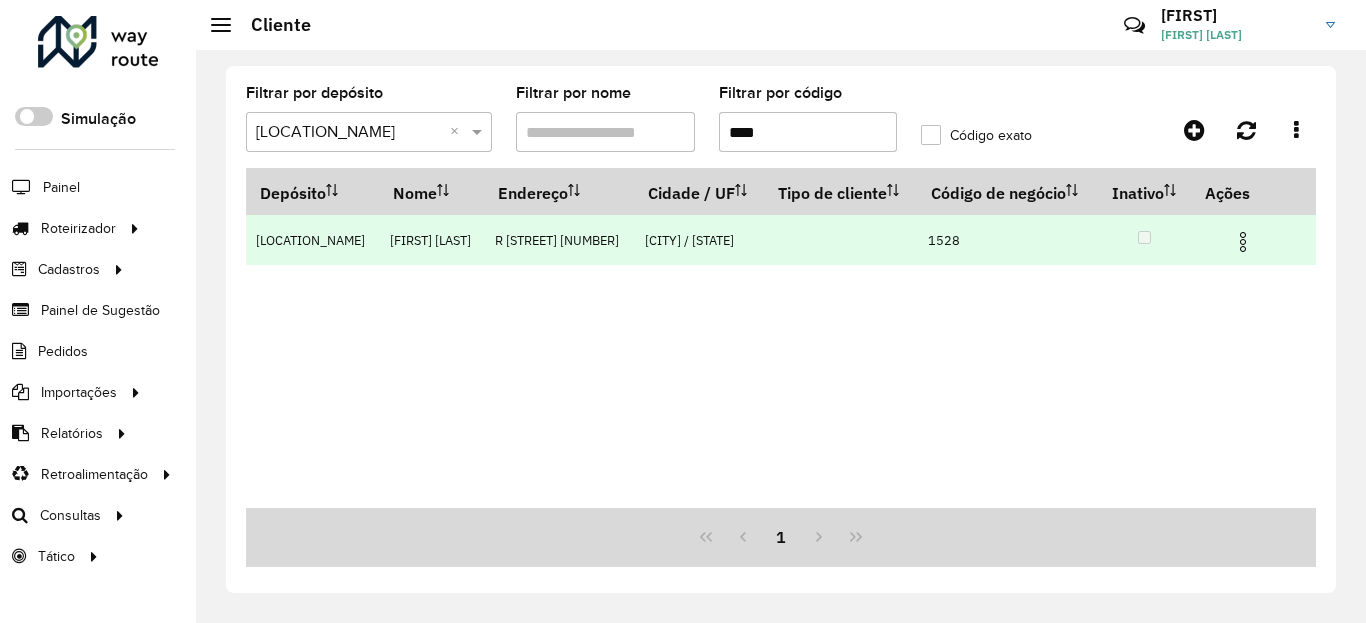 click at bounding box center [1243, 242] 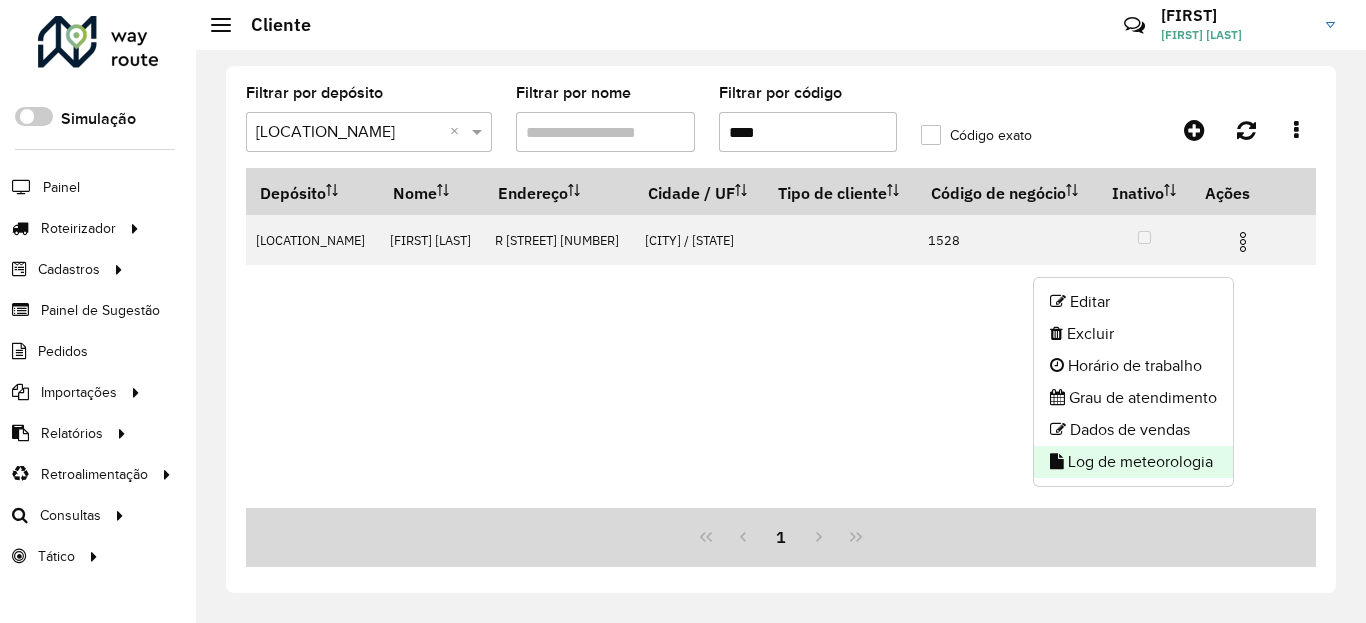click on "Log de meteorologia" 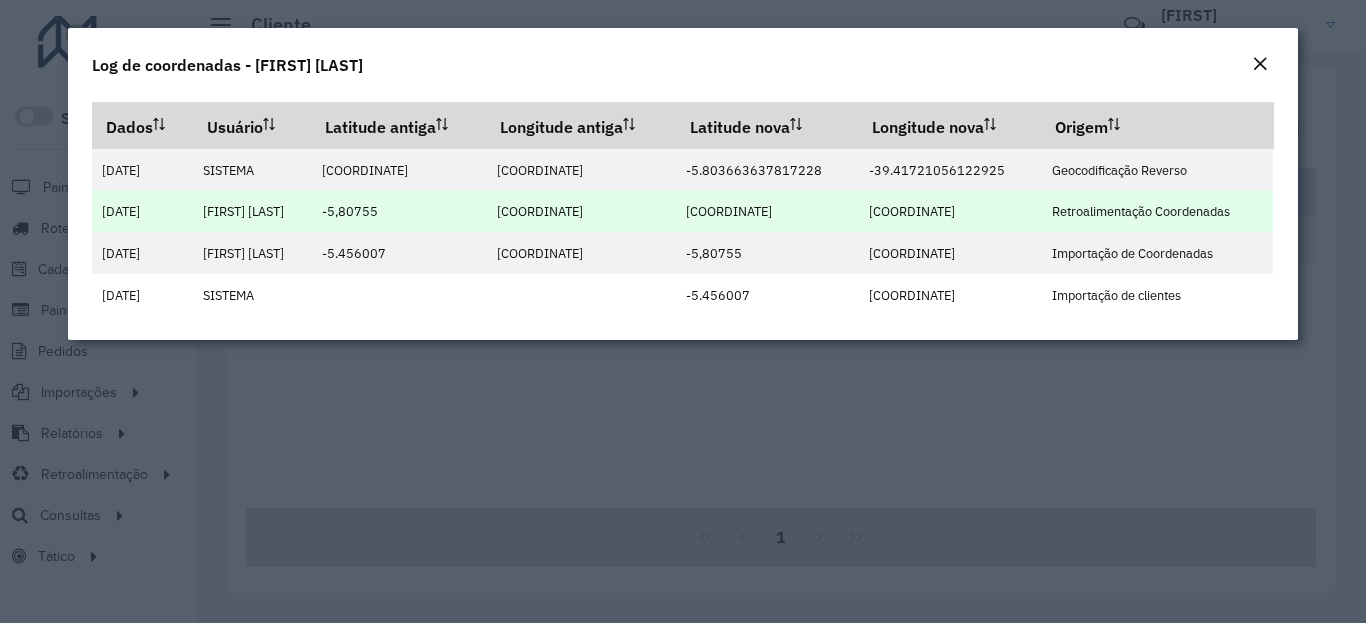 click on "[COORDINATE]" at bounding box center [729, 211] 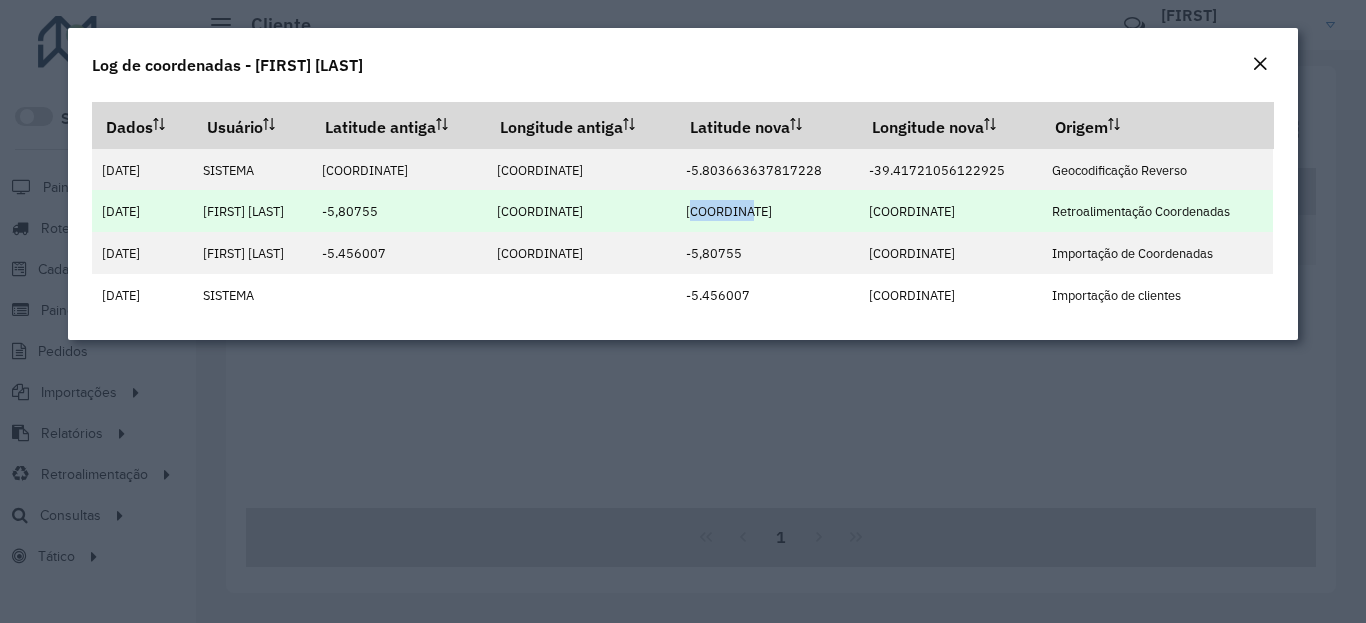 click on "[COORDINATE]" at bounding box center [729, 211] 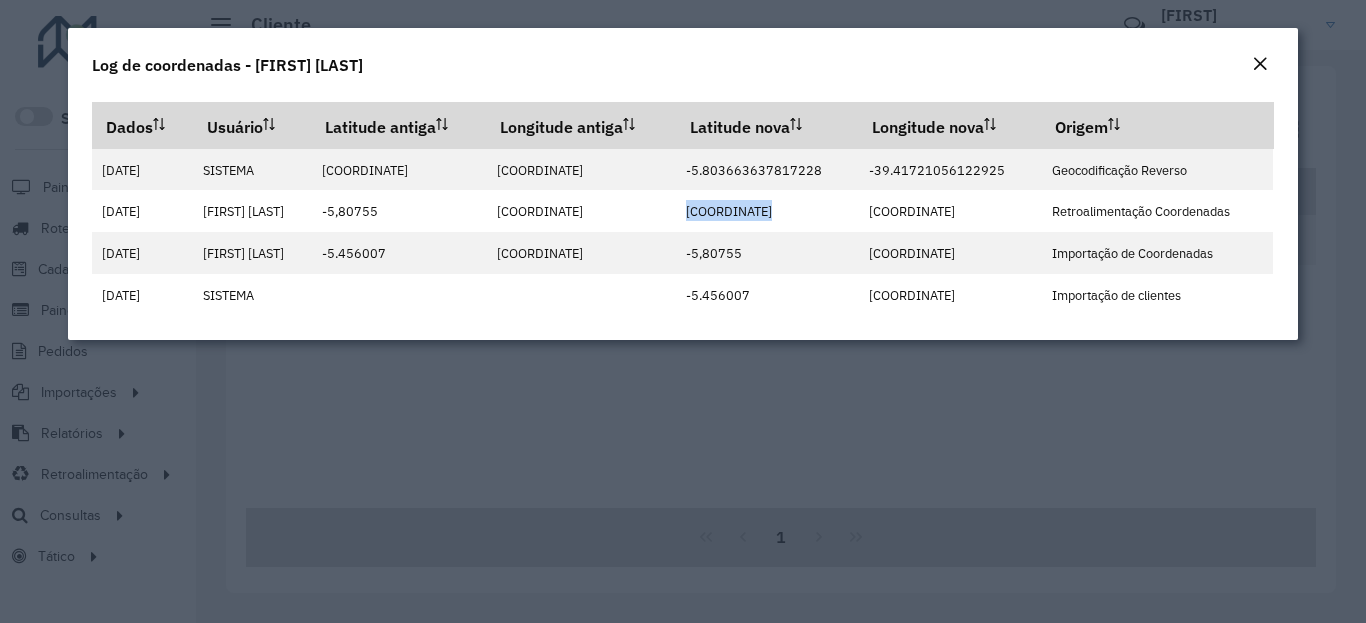 copy on "[COORDINATE]" 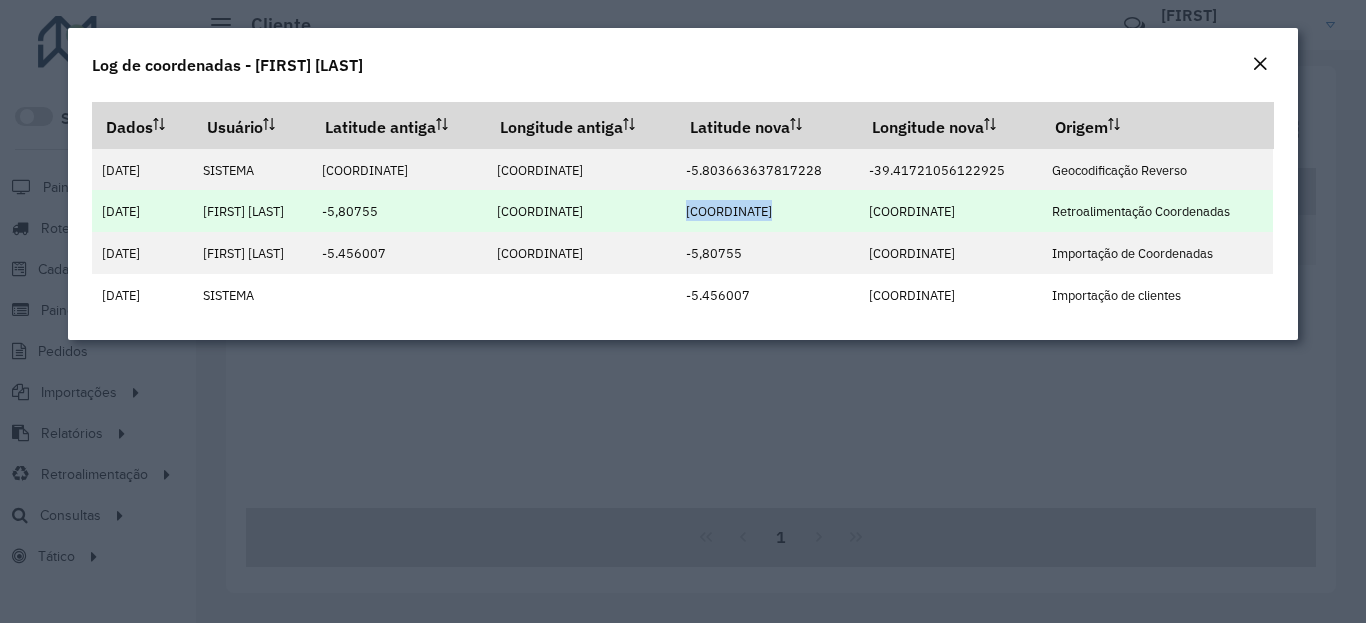click on "[COORDINATE]" at bounding box center [912, 211] 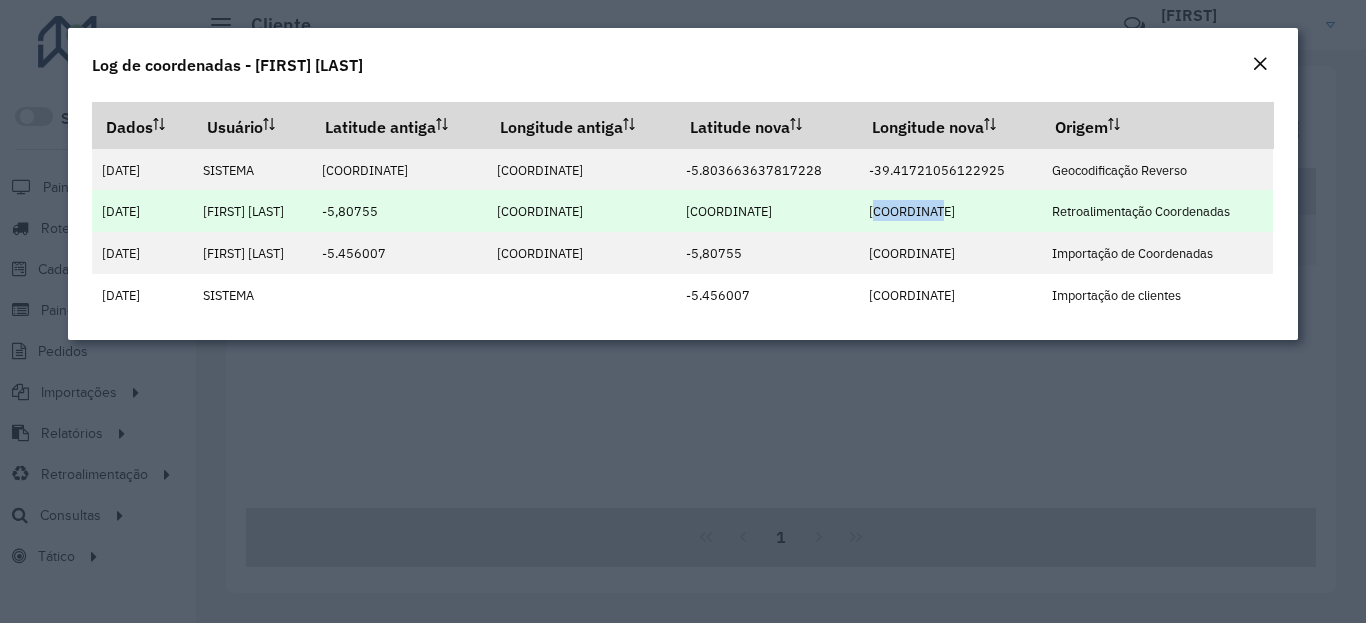 click on "[COORDINATE]" at bounding box center [912, 211] 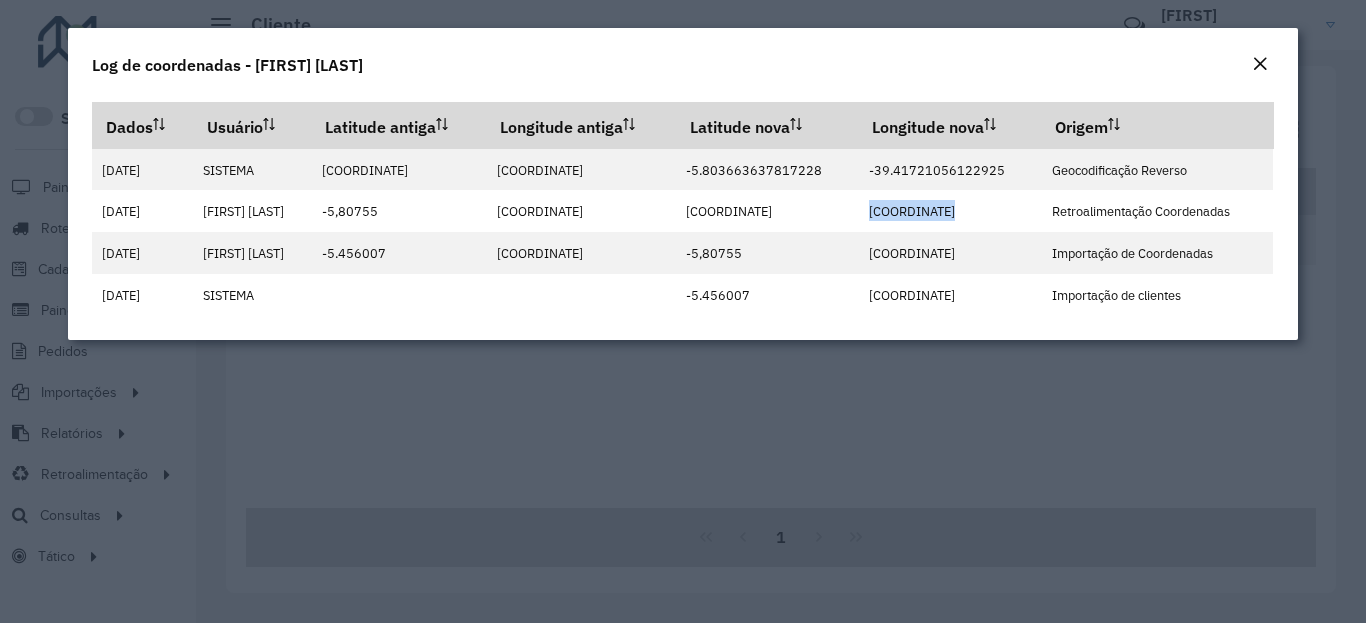 copy on "[COORDINATE]" 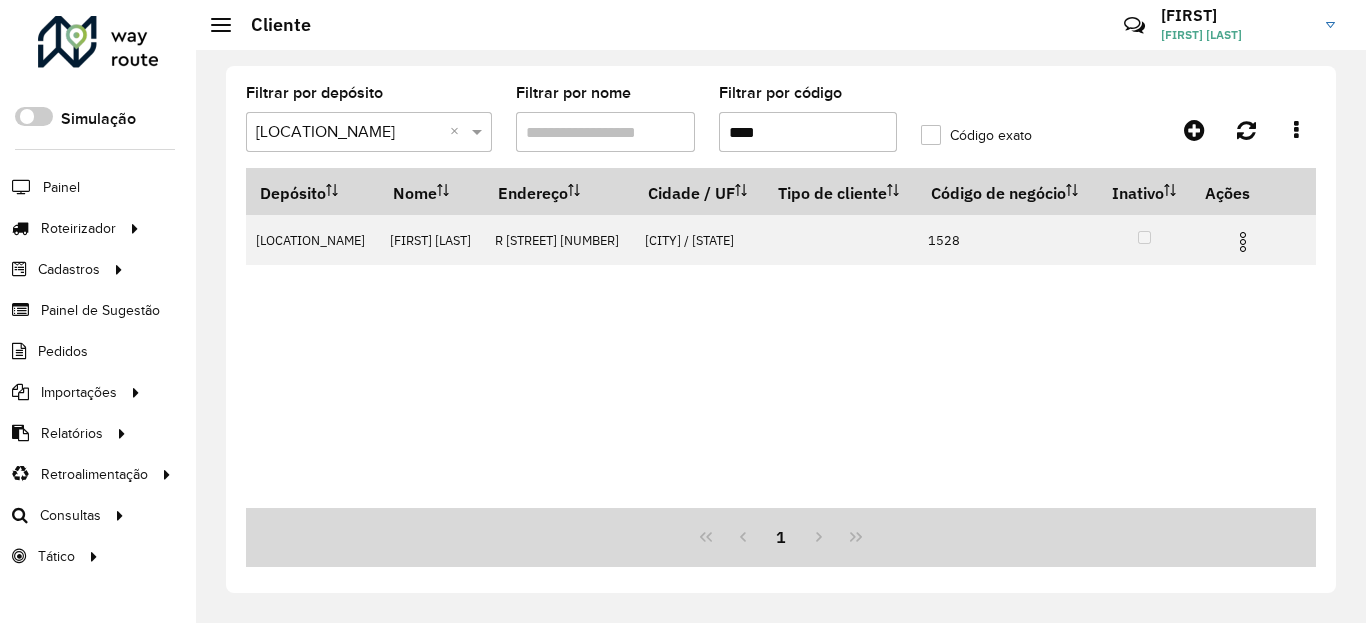 click on "****" at bounding box center (808, 132) 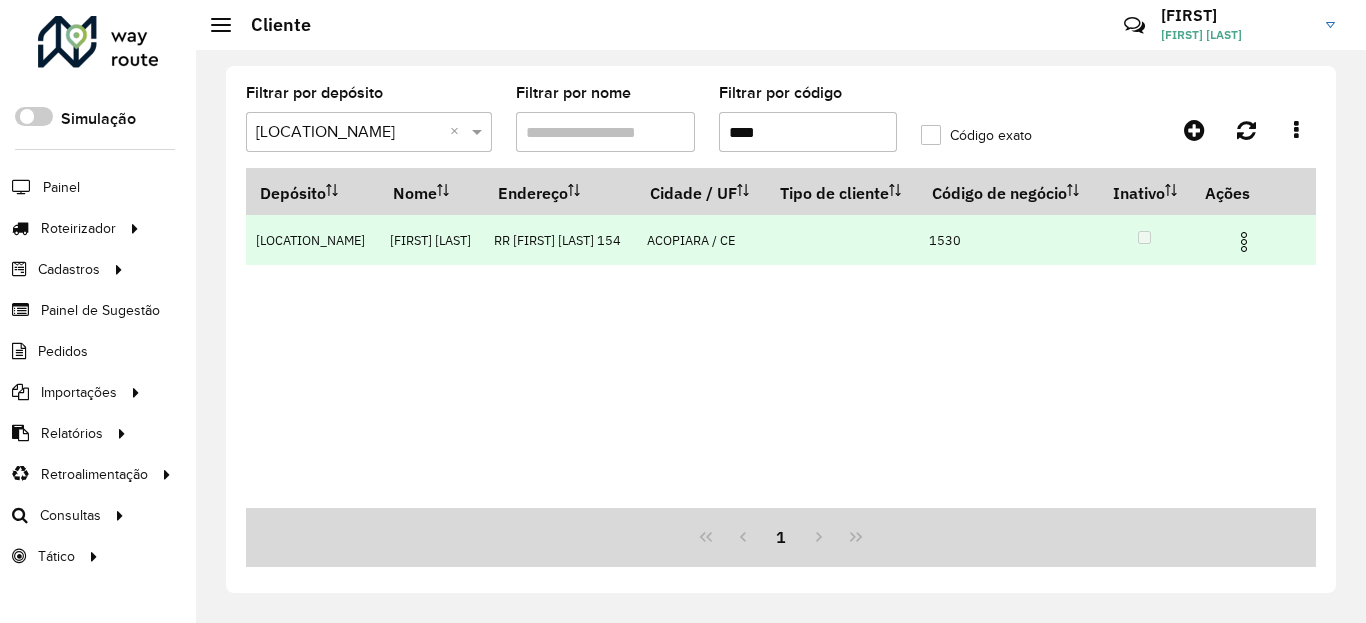click at bounding box center [1244, 242] 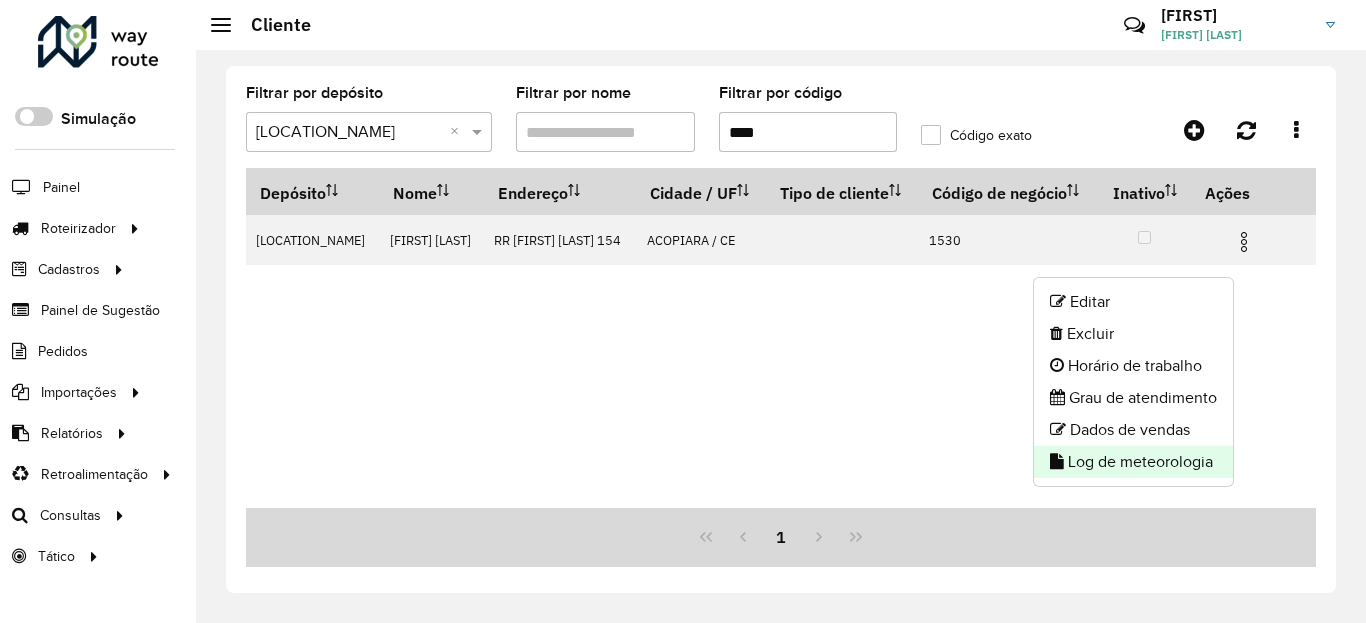 click on "Log de meteorologia" 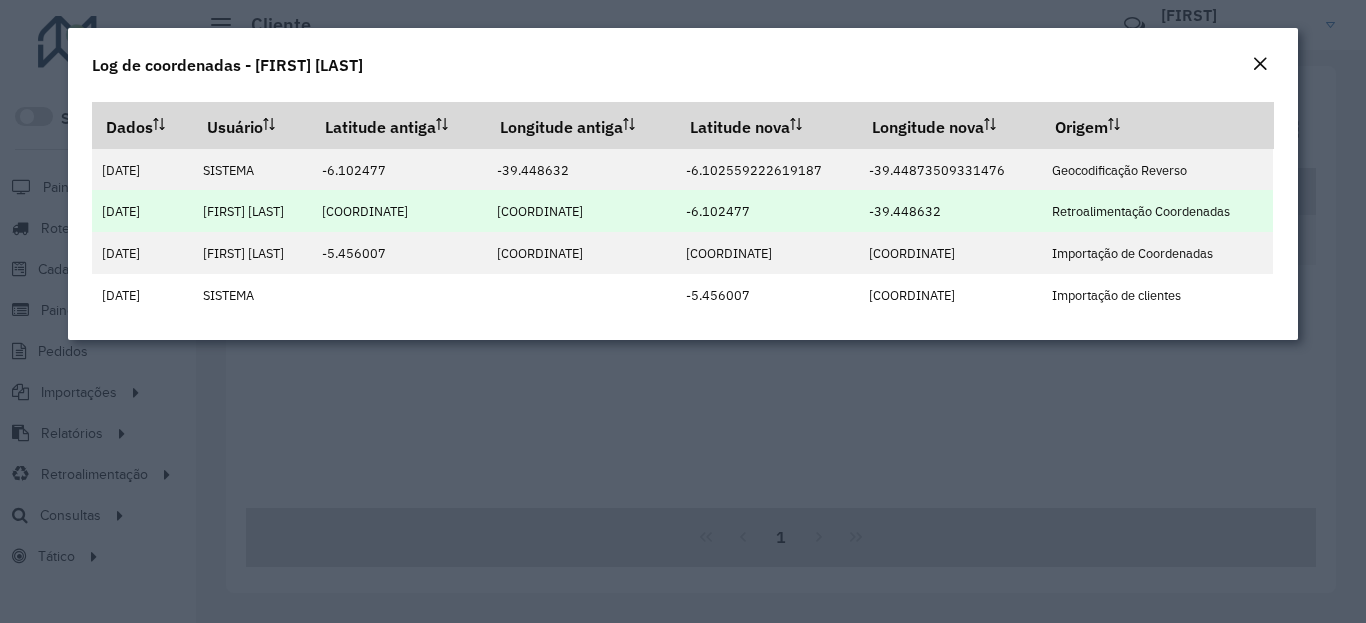click on "-6.102477" at bounding box center [718, 211] 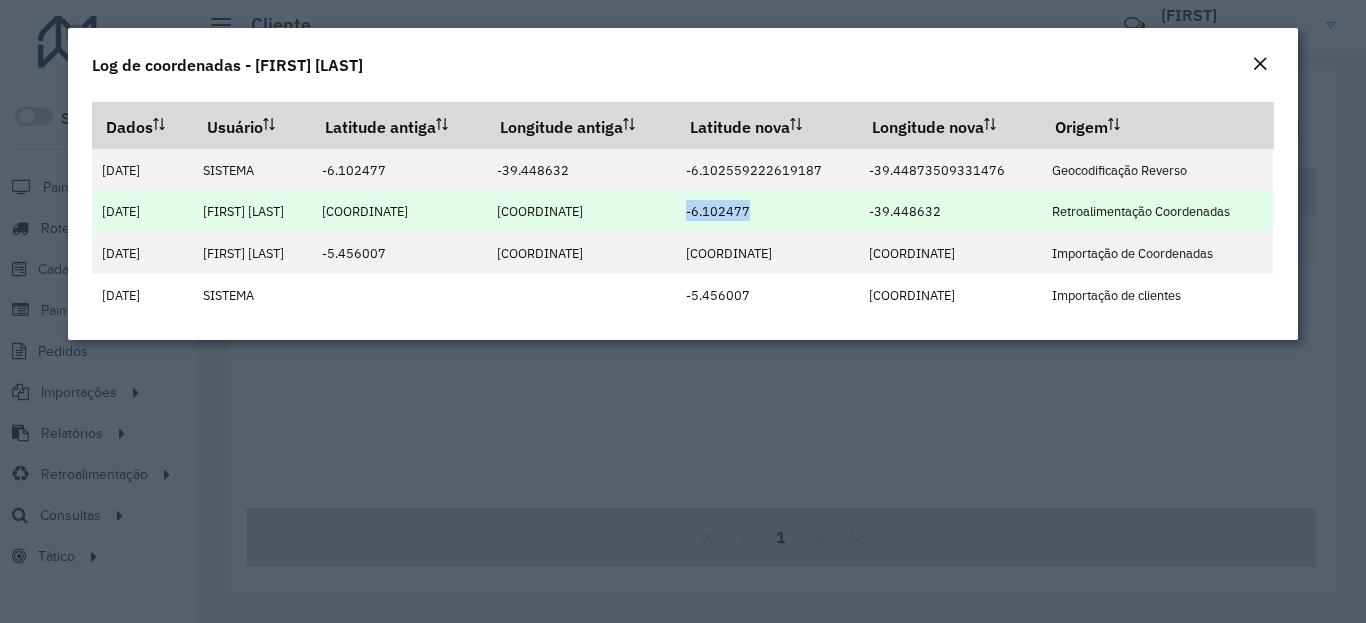click on "-6.102477" at bounding box center [718, 211] 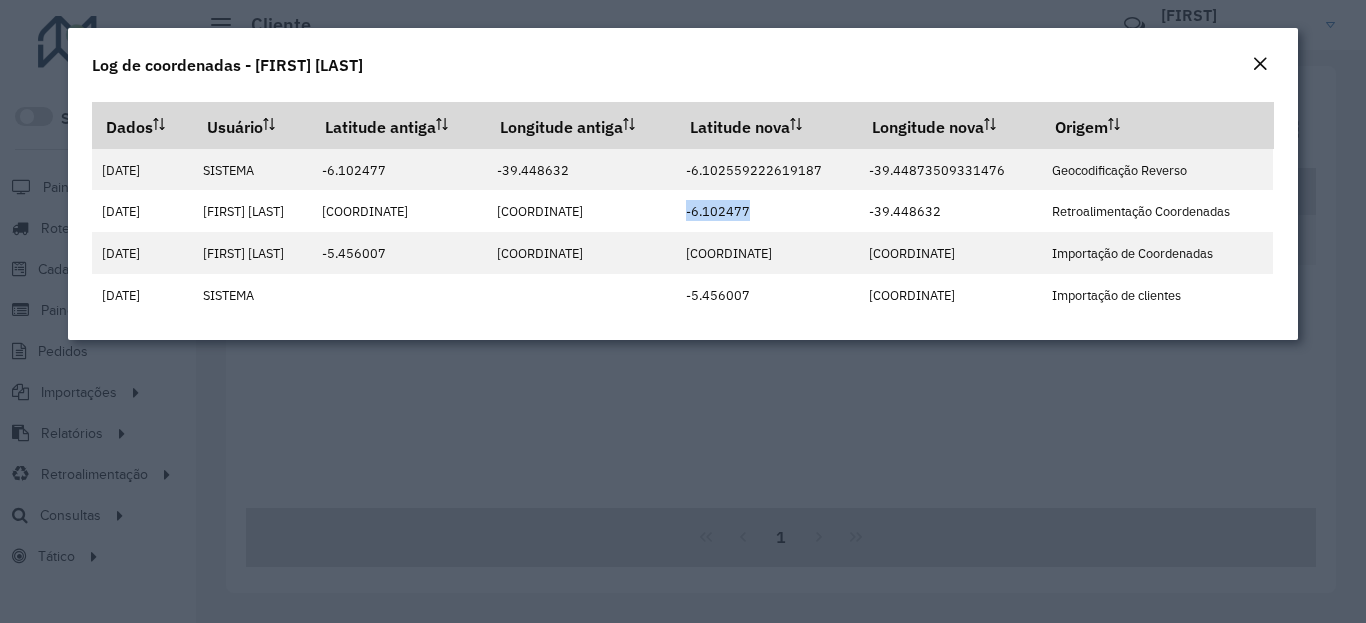 copy on "-6.102477" 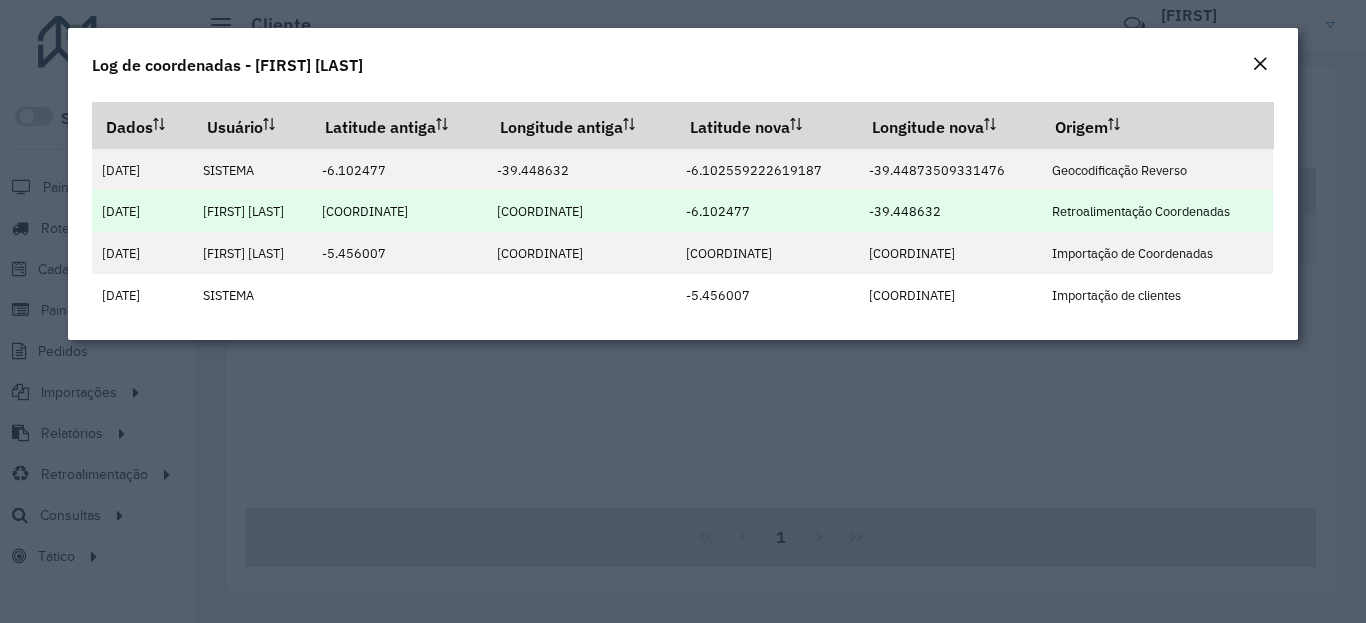 click on "-39.448632" at bounding box center (905, 211) 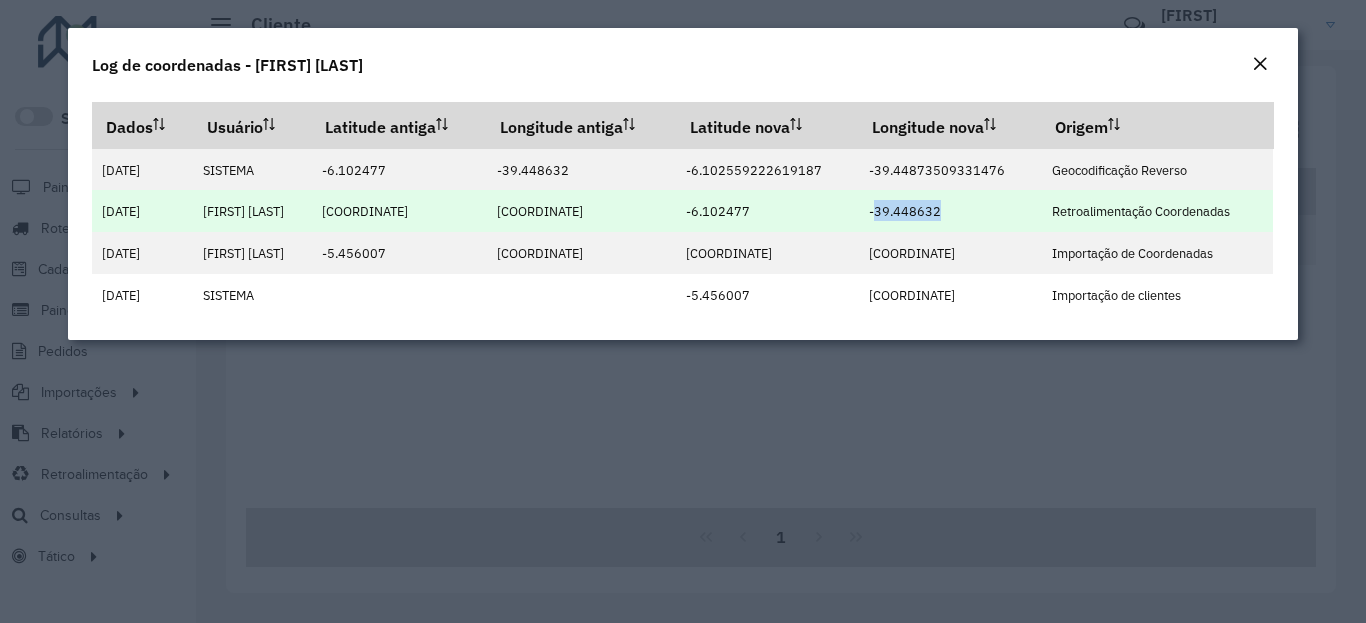 click on "-39.448632" at bounding box center [905, 211] 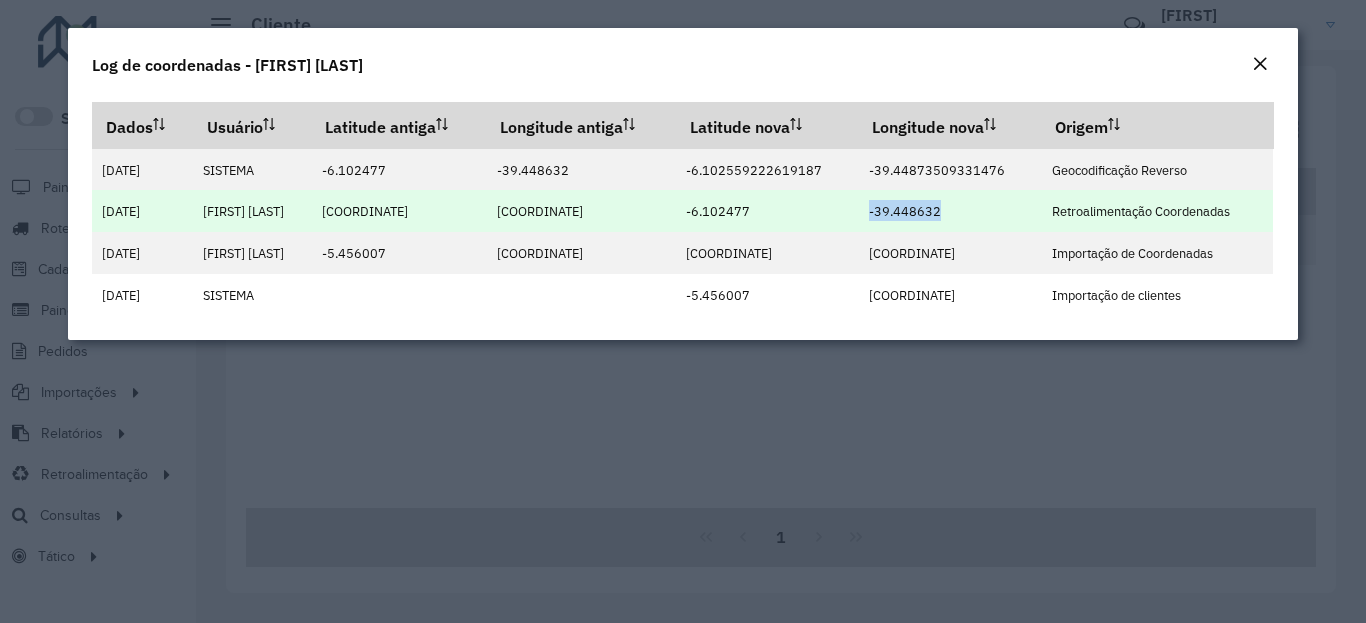 click on "-39.448632" at bounding box center [905, 211] 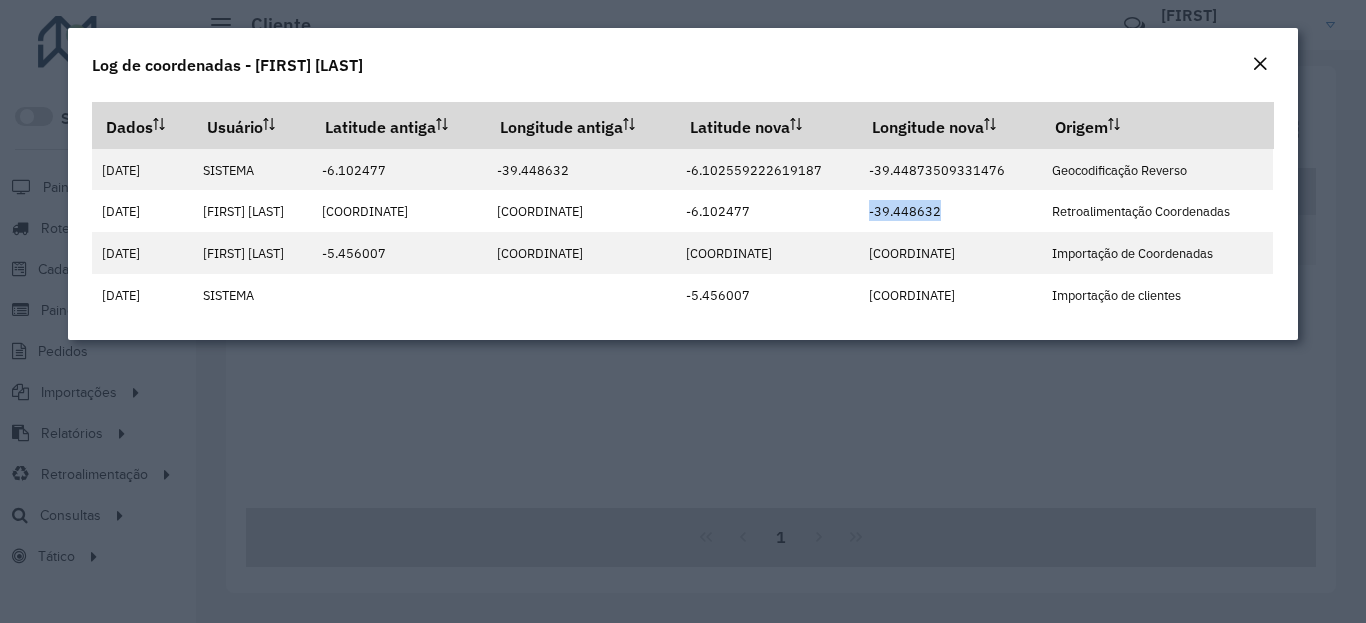 copy on "-39.448632" 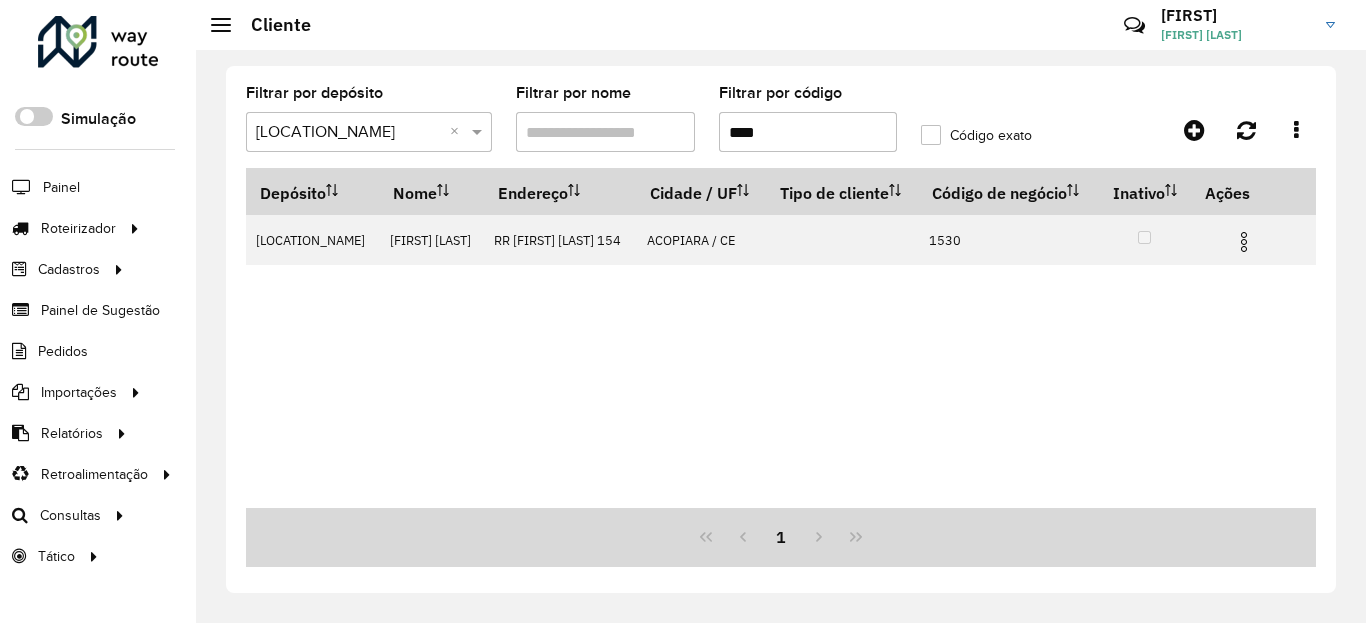 click on "Filtrar por código ****" 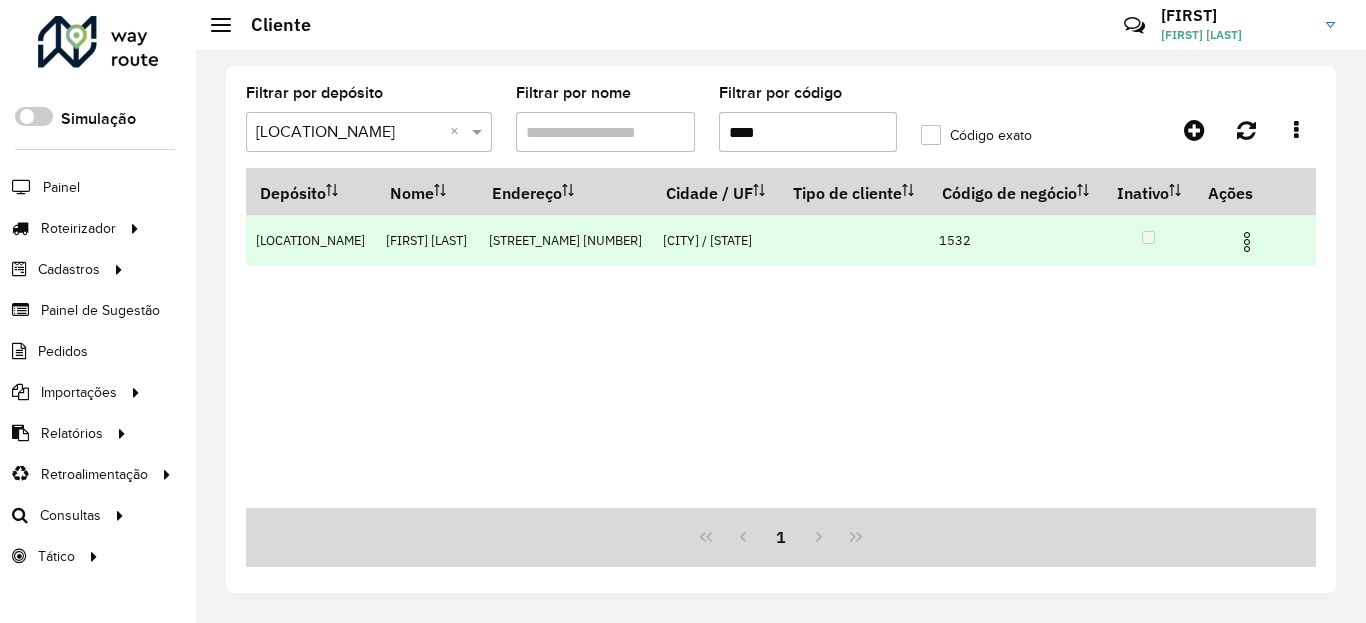 click at bounding box center (1247, 242) 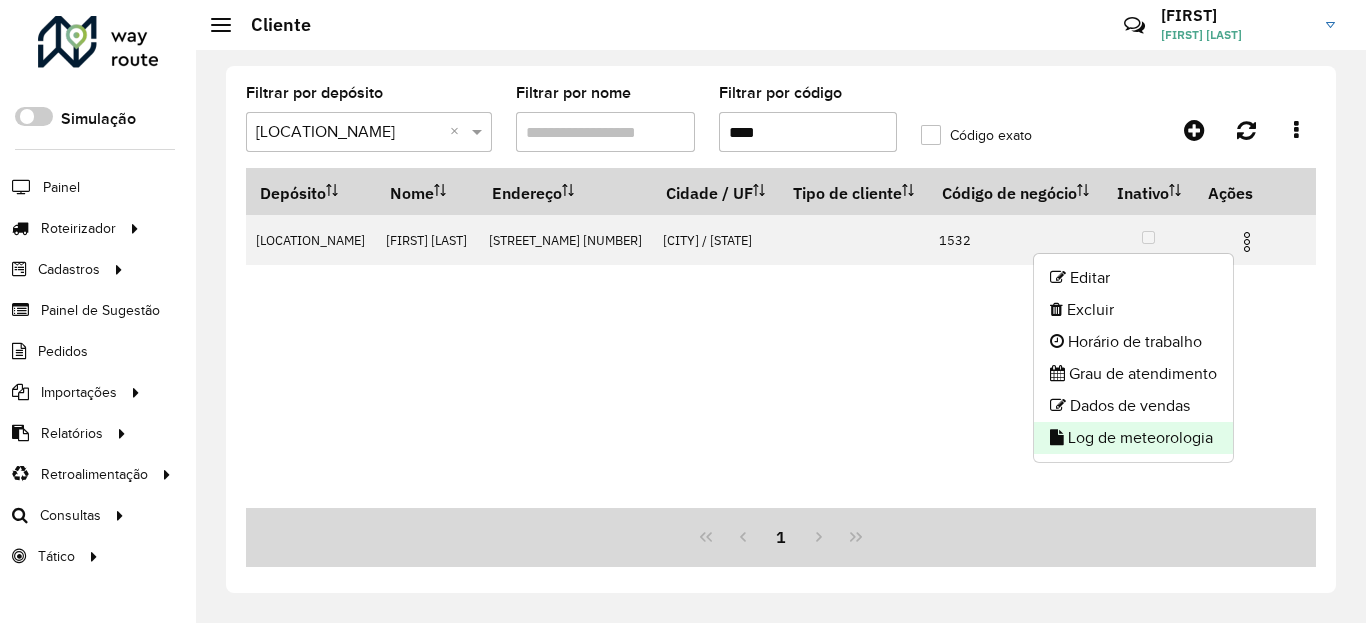 click on "Log de meteorologia" 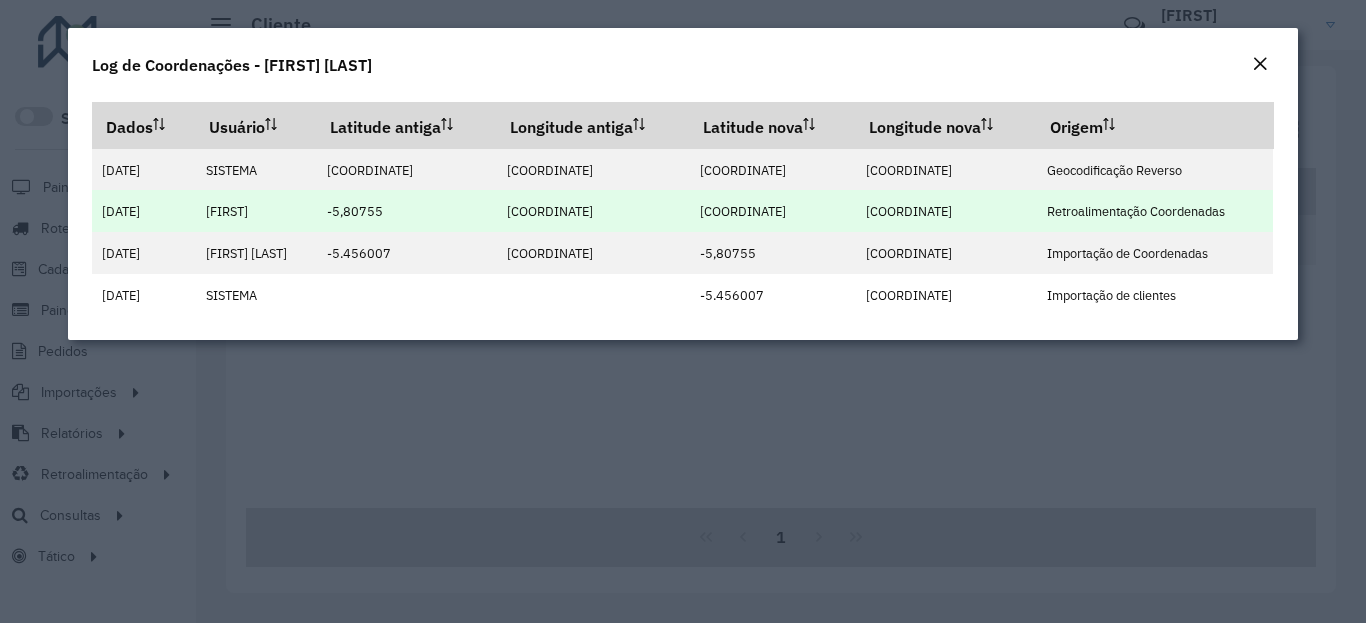 click on "[COORDINATE]" at bounding box center [743, 211] 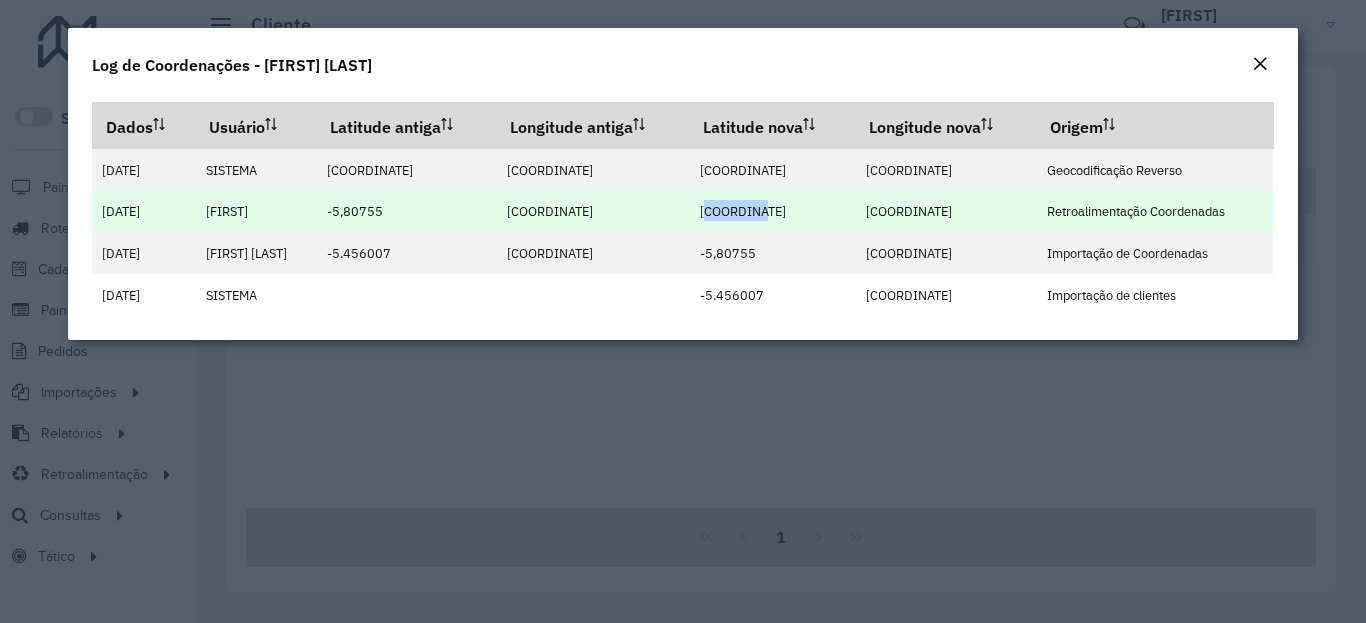 click on "[COORDINATE]" at bounding box center [743, 211] 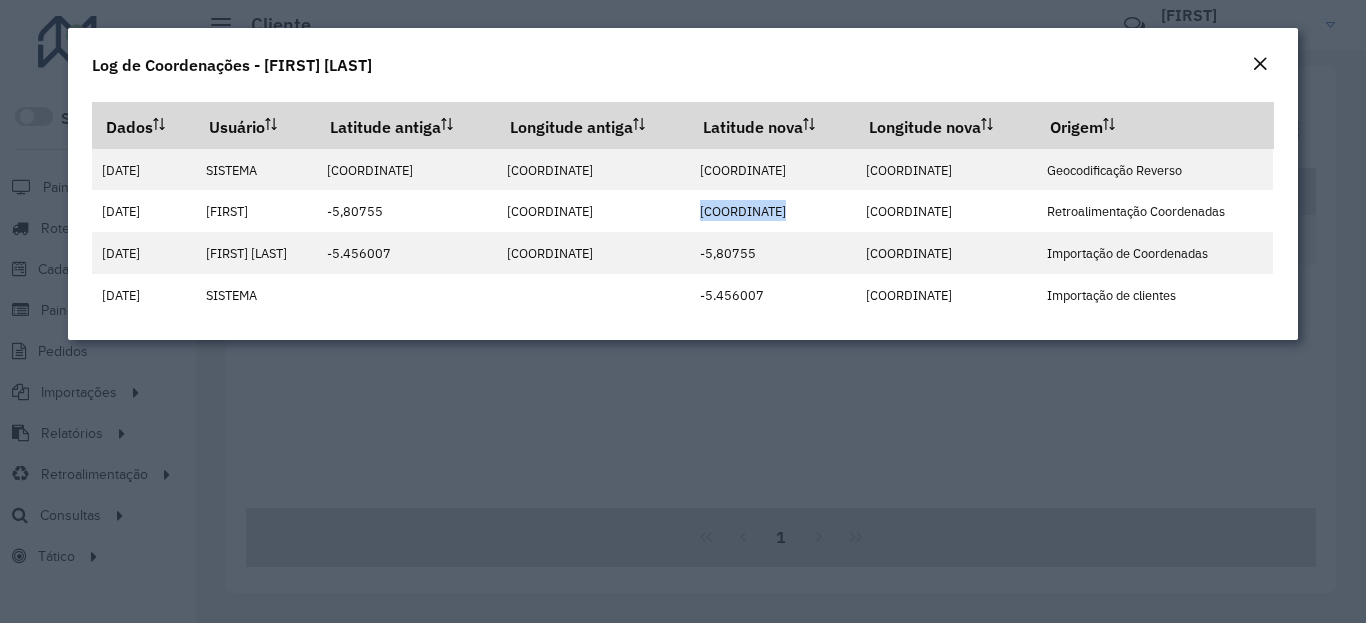 copy on "[COORDINATE]" 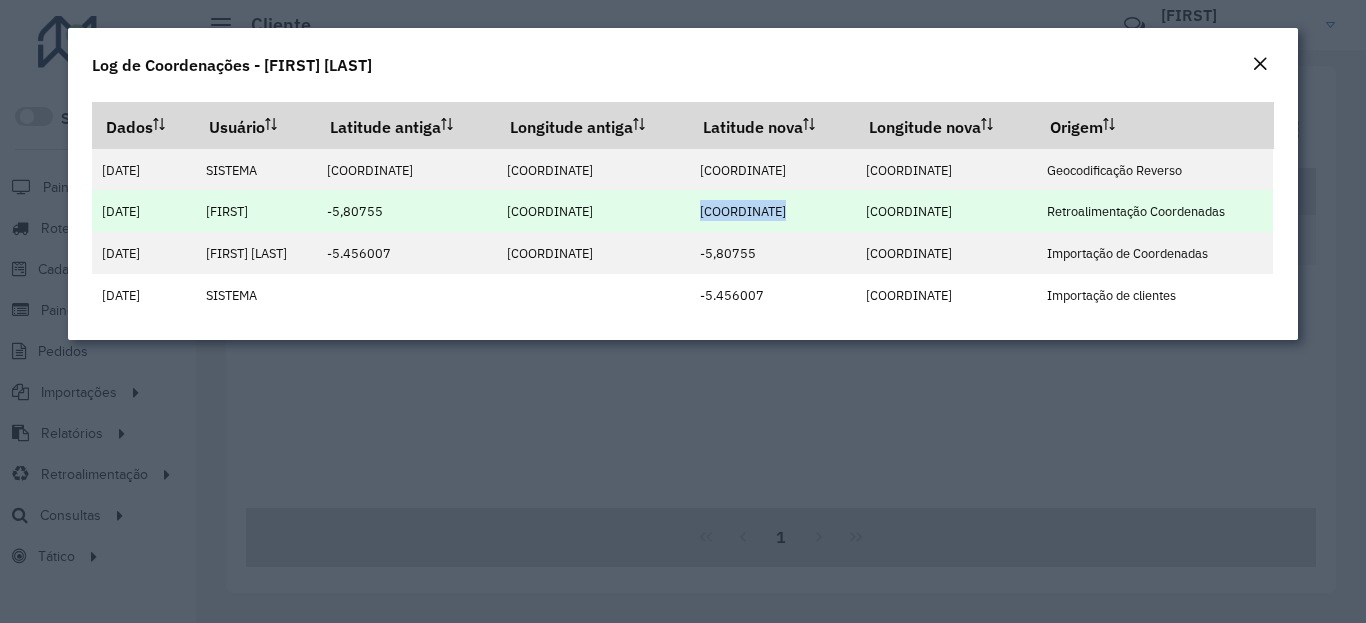 click on "[COORDINATE]" at bounding box center [909, 211] 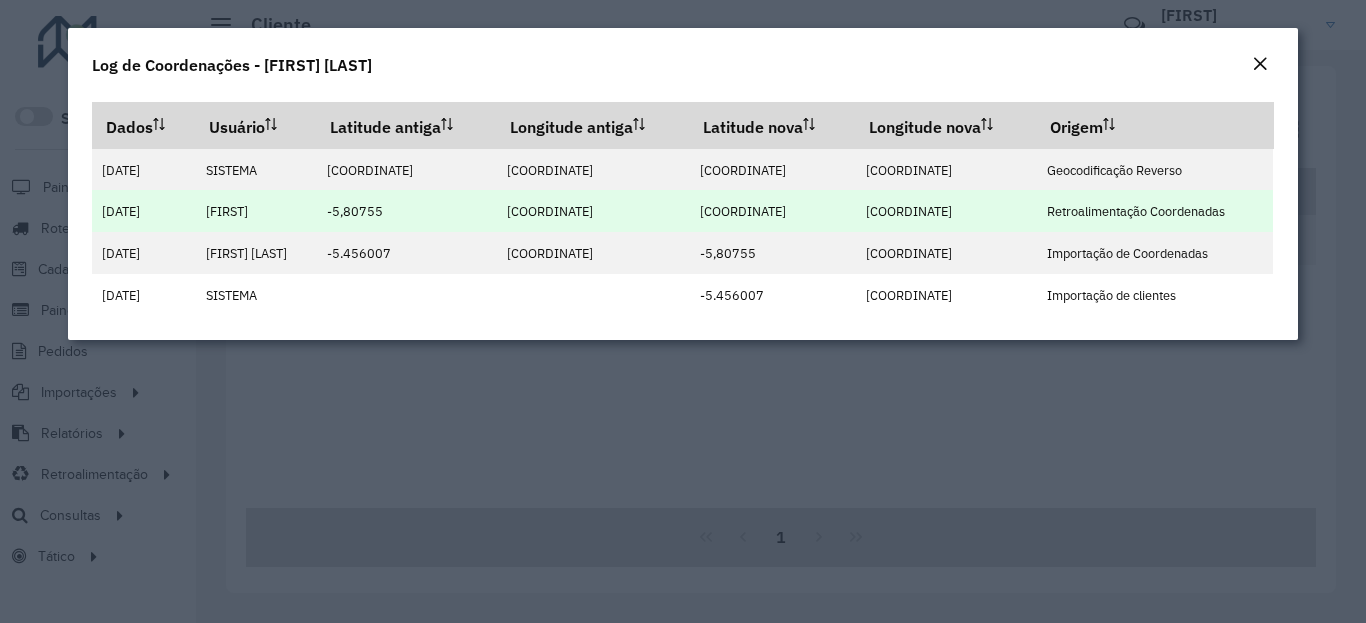 click on "[COORDINATE]" at bounding box center [909, 211] 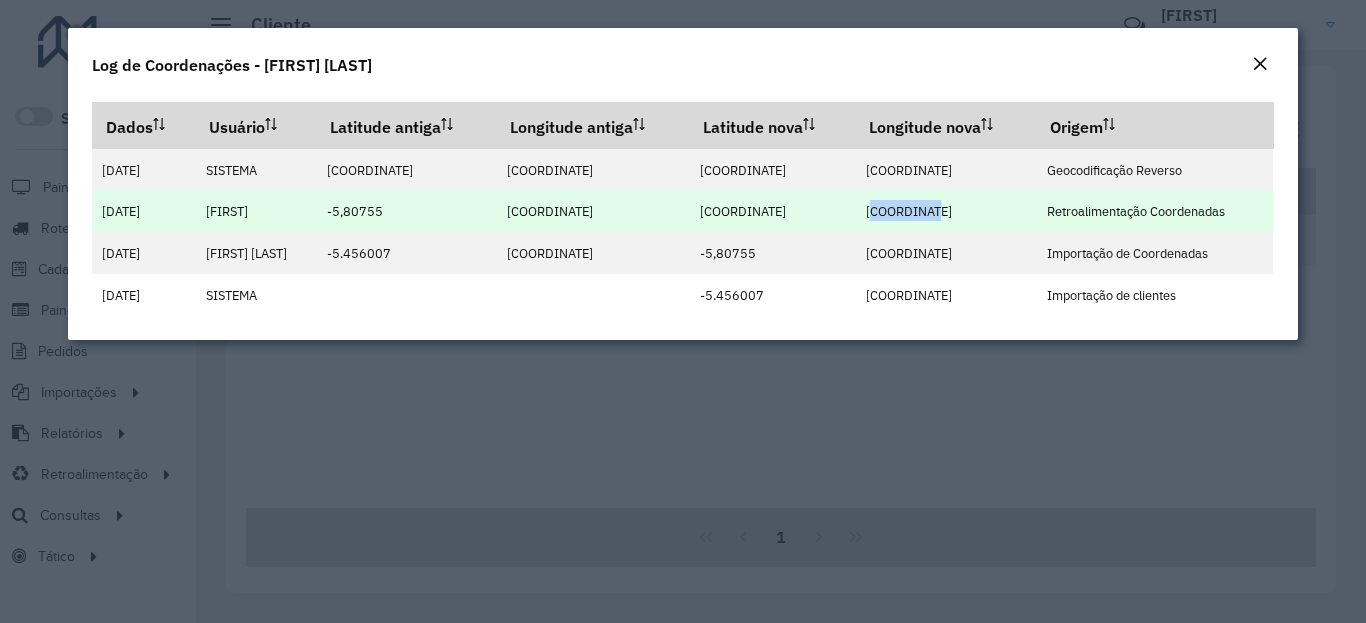 click on "[COORDINATE]" at bounding box center (909, 211) 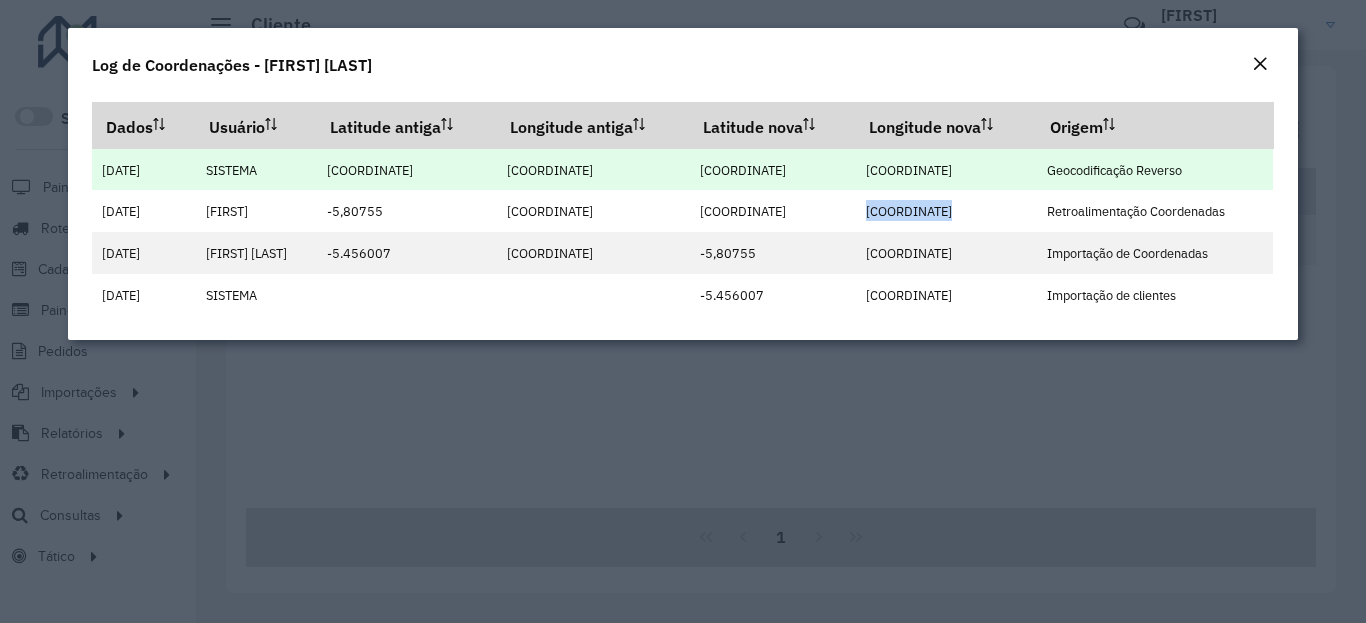 copy on "[COORDINATE]" 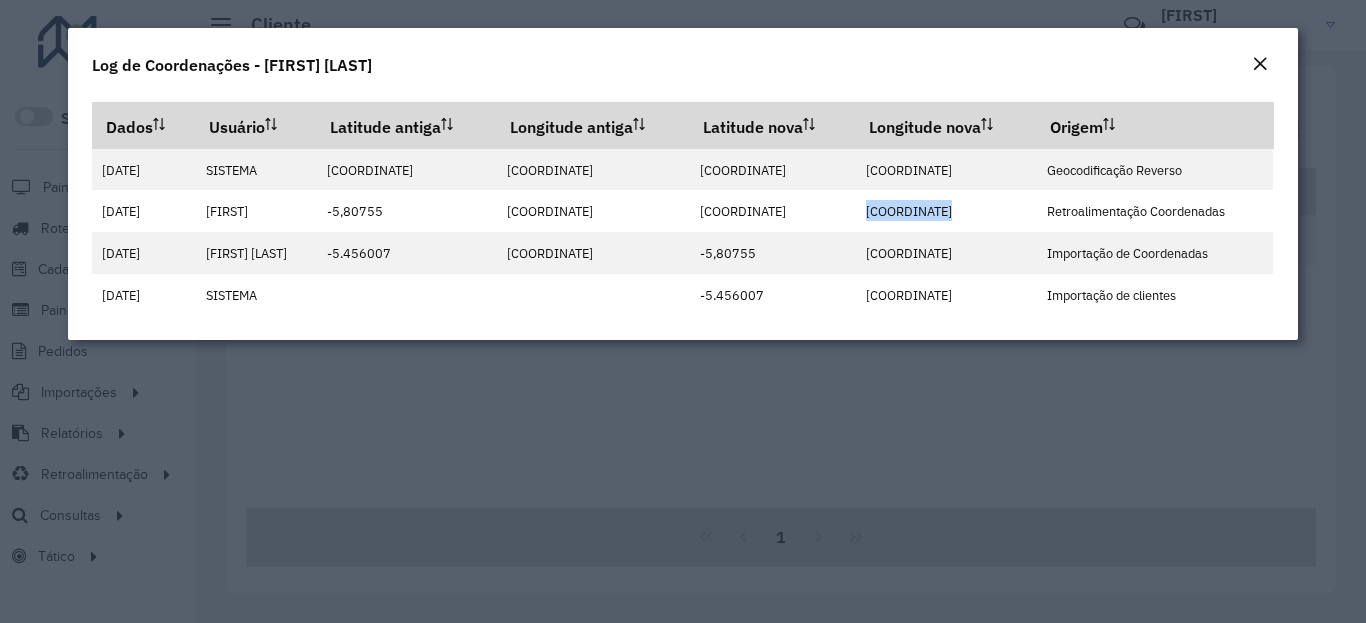 click 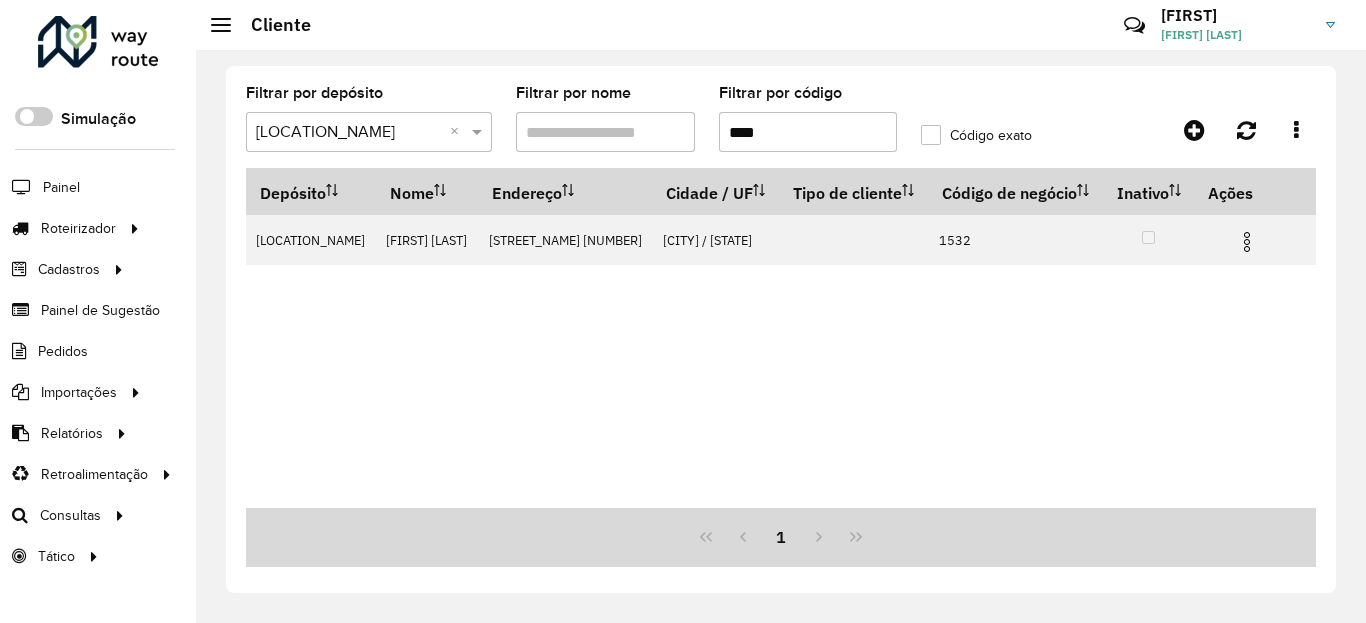 click on "****" at bounding box center (808, 132) 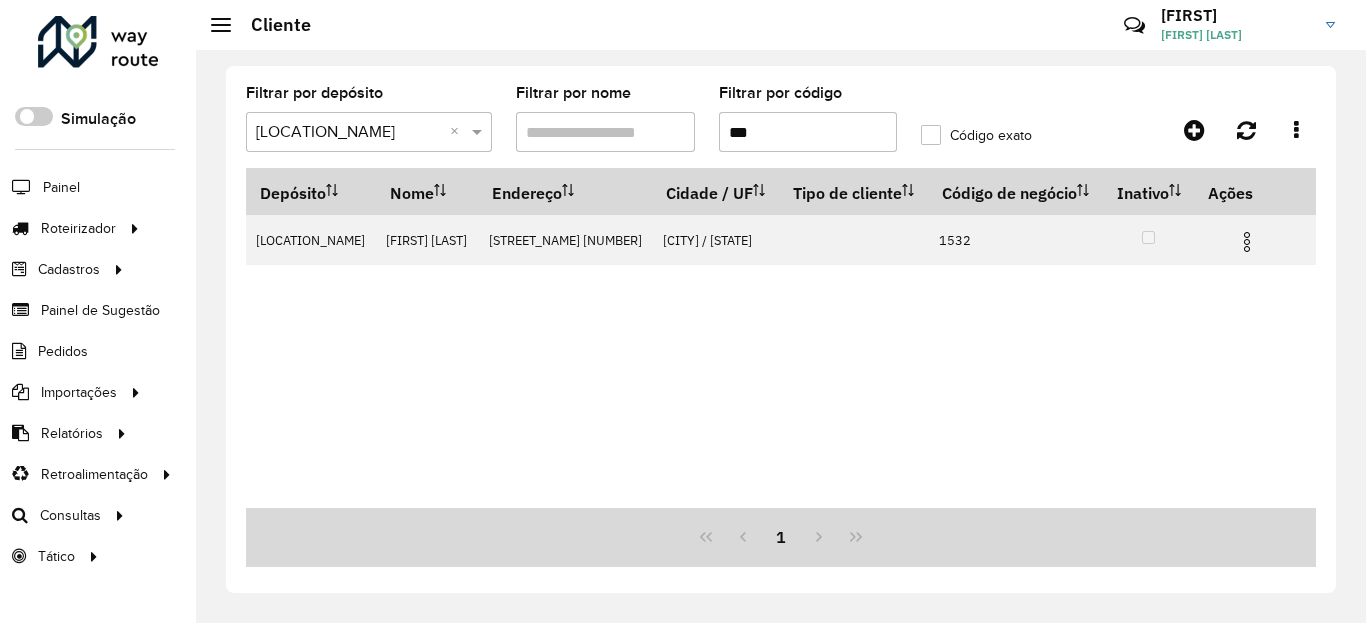 click on "***" at bounding box center (808, 132) 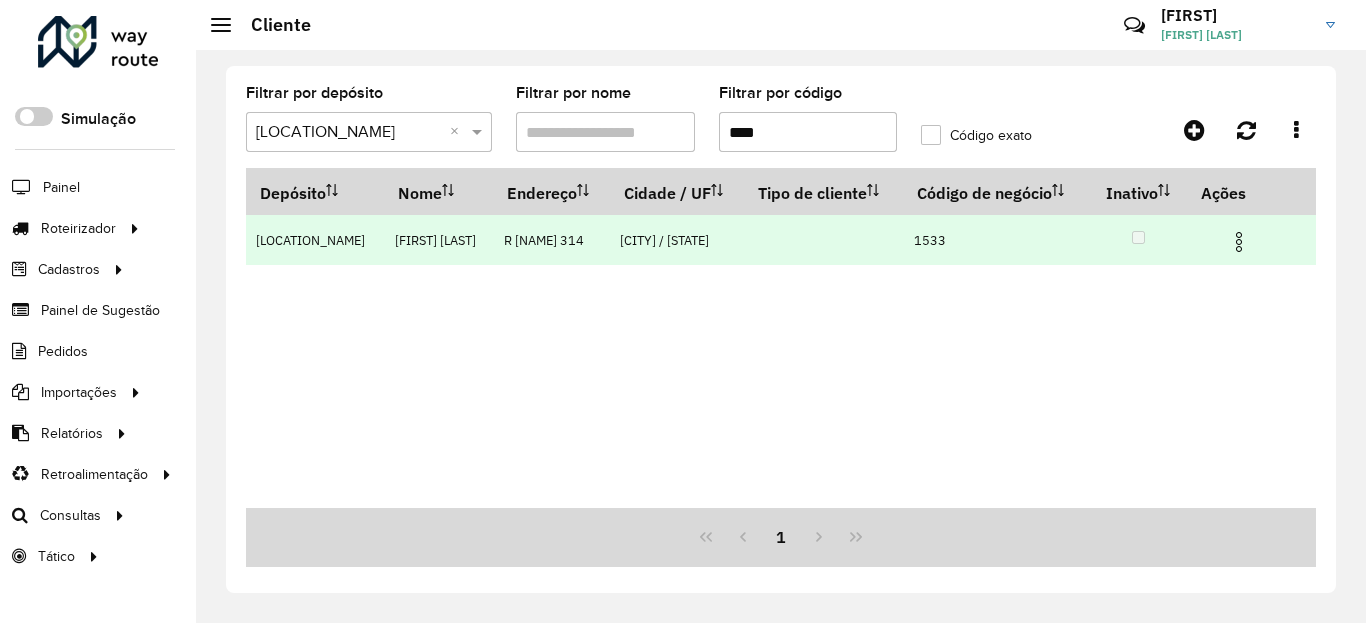 click at bounding box center (1239, 242) 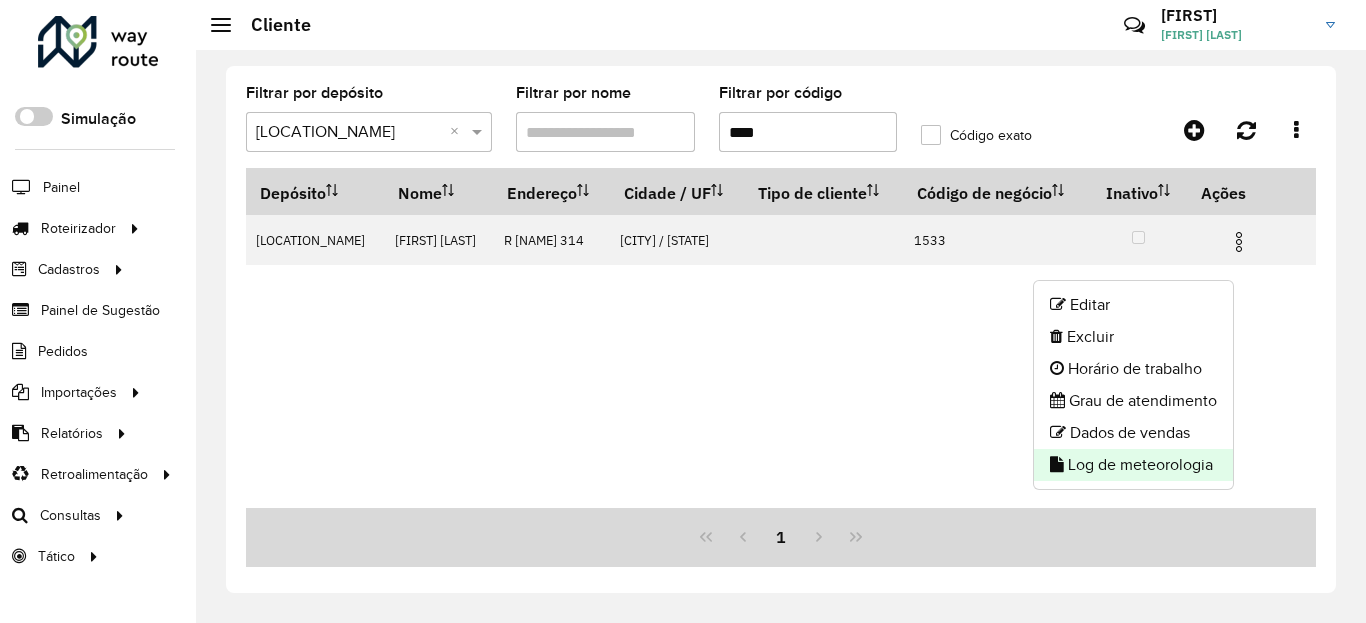 click on "Log de meteorologia" 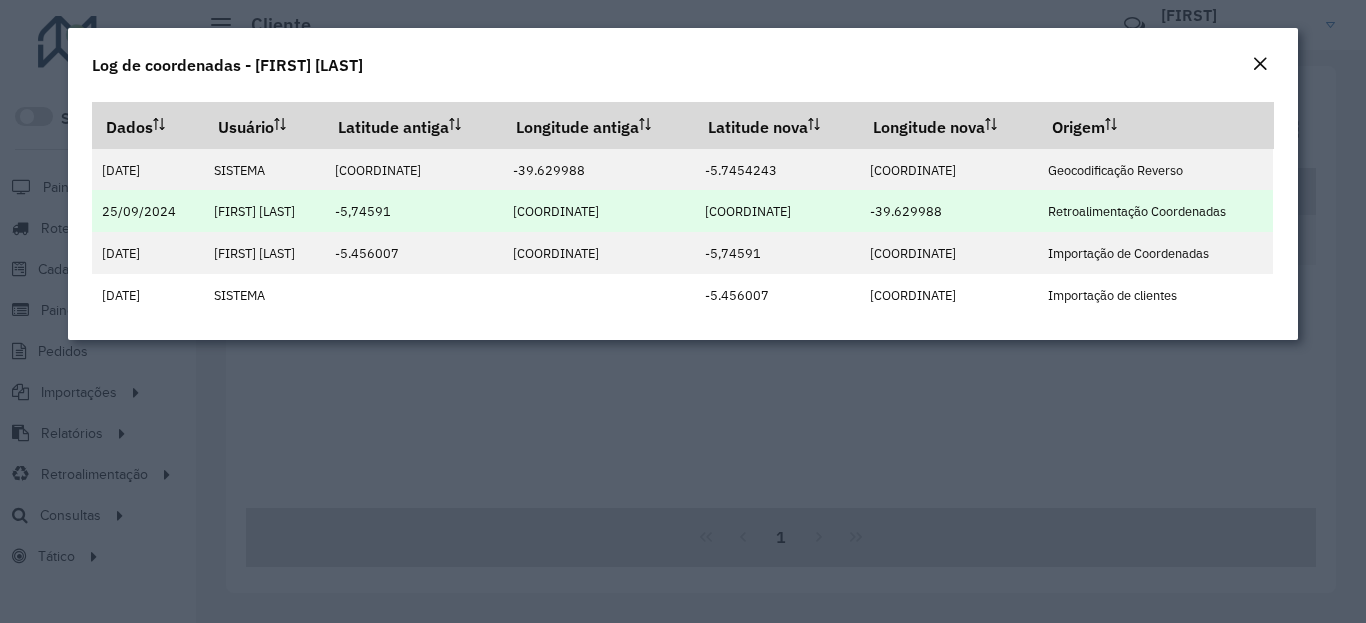 click on "[COORDINATE]" at bounding box center [748, 211] 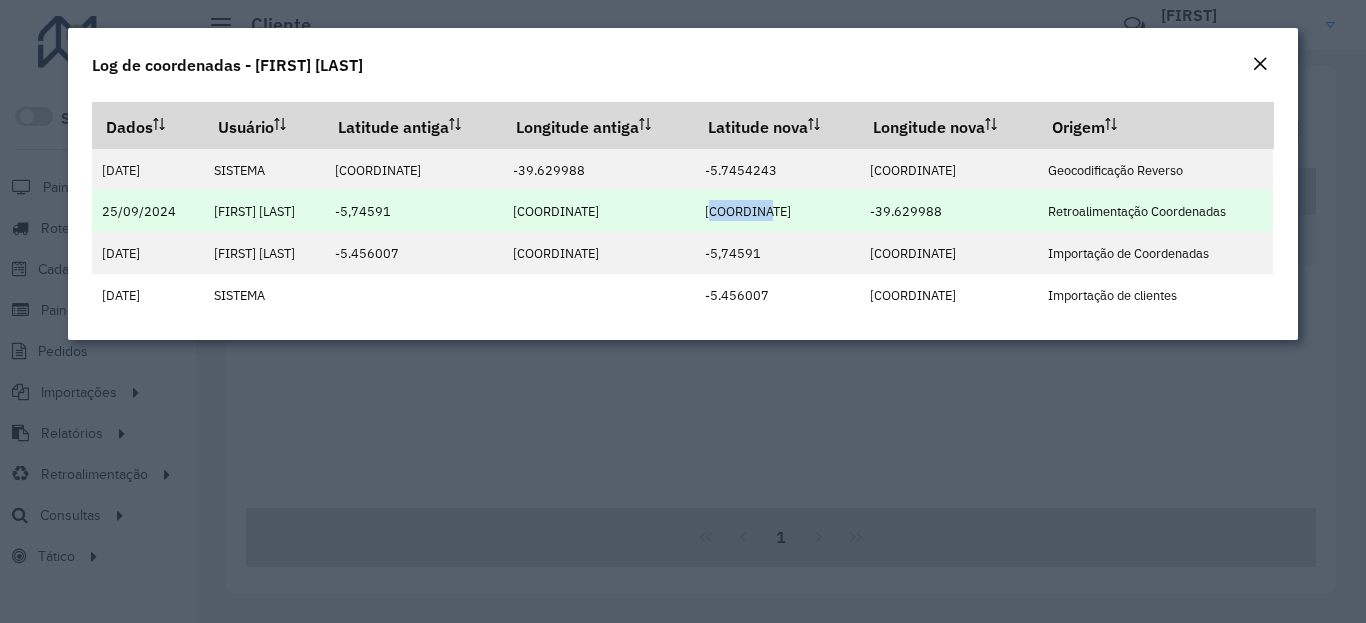 click on "[COORDINATE]" at bounding box center [748, 211] 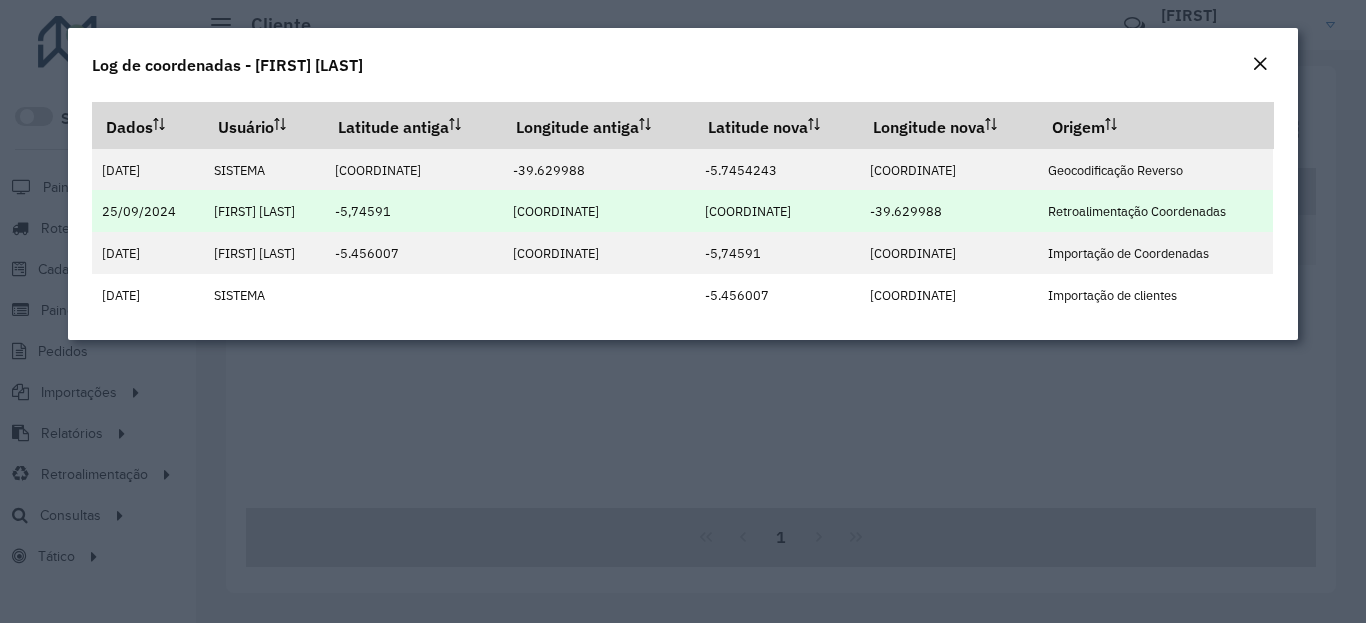 click on "[COORDINATE]" at bounding box center [748, 211] 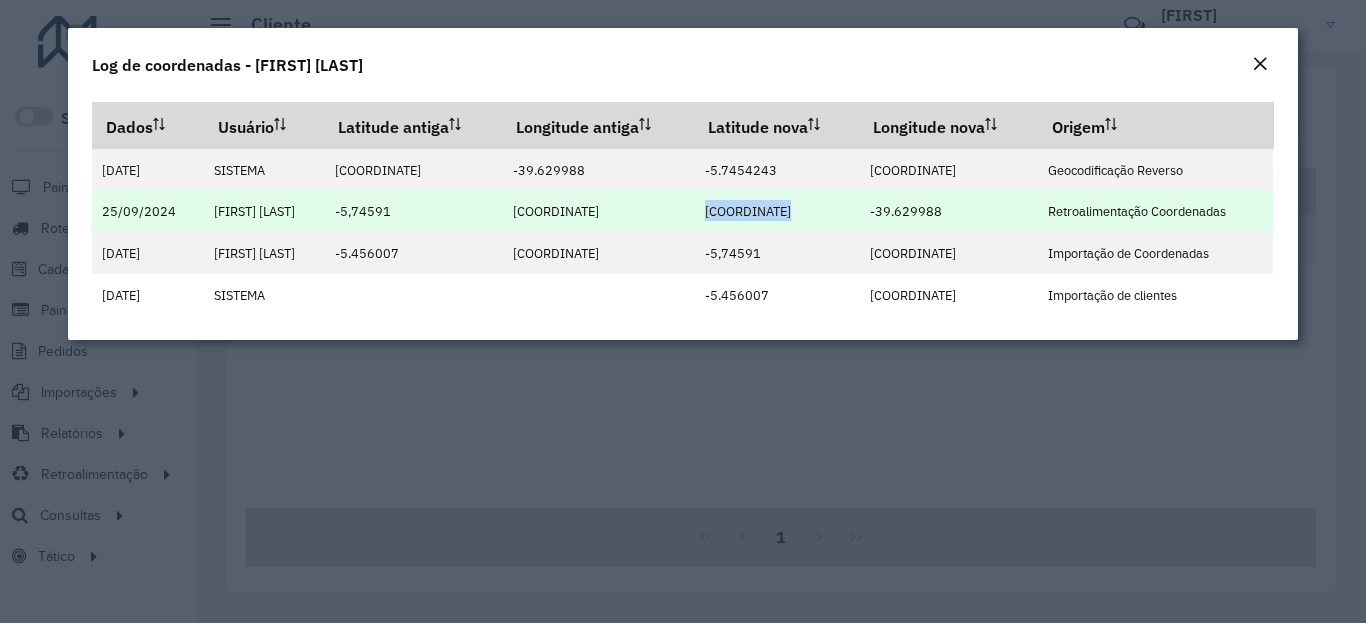 click on "[COORDINATE]" at bounding box center (748, 211) 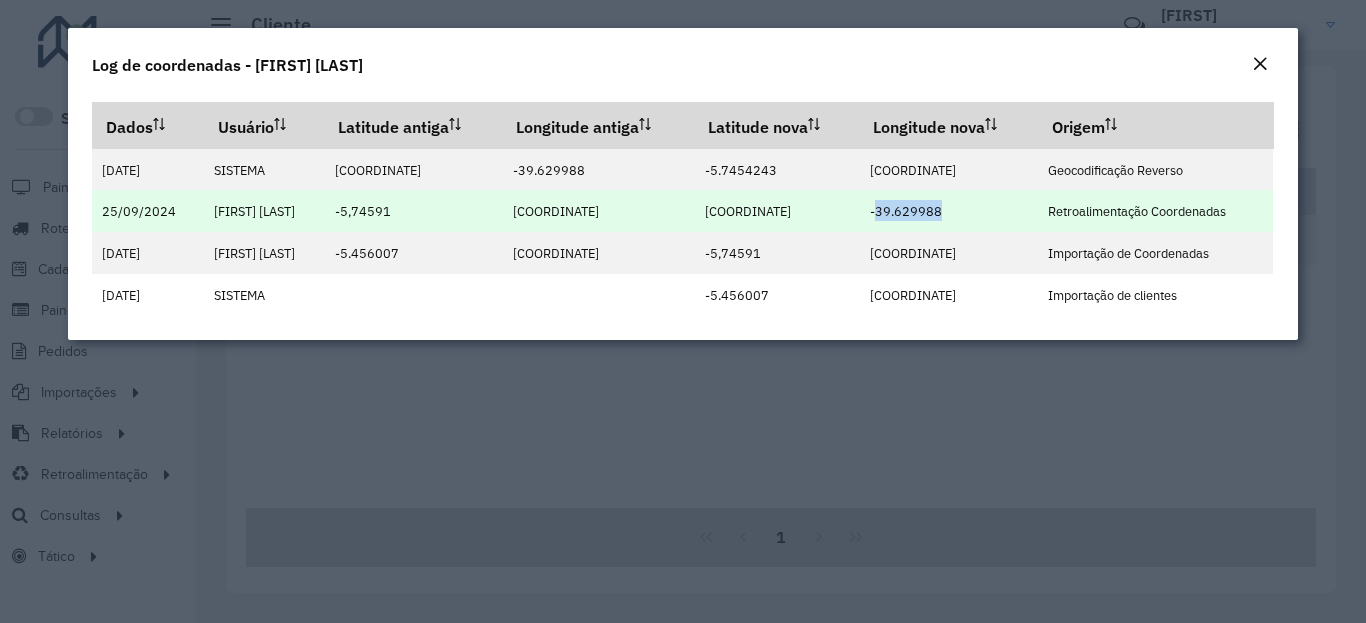 click on "-39.629988" at bounding box center [906, 211] 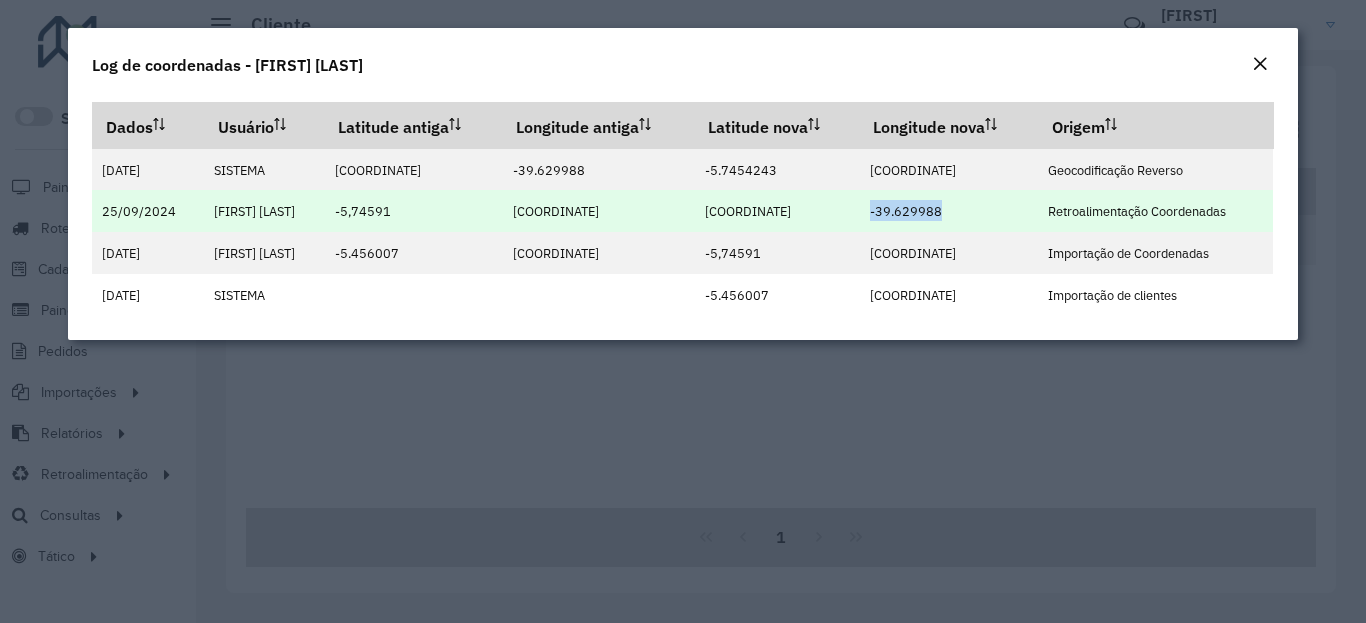 click on "-39.629988" at bounding box center [906, 211] 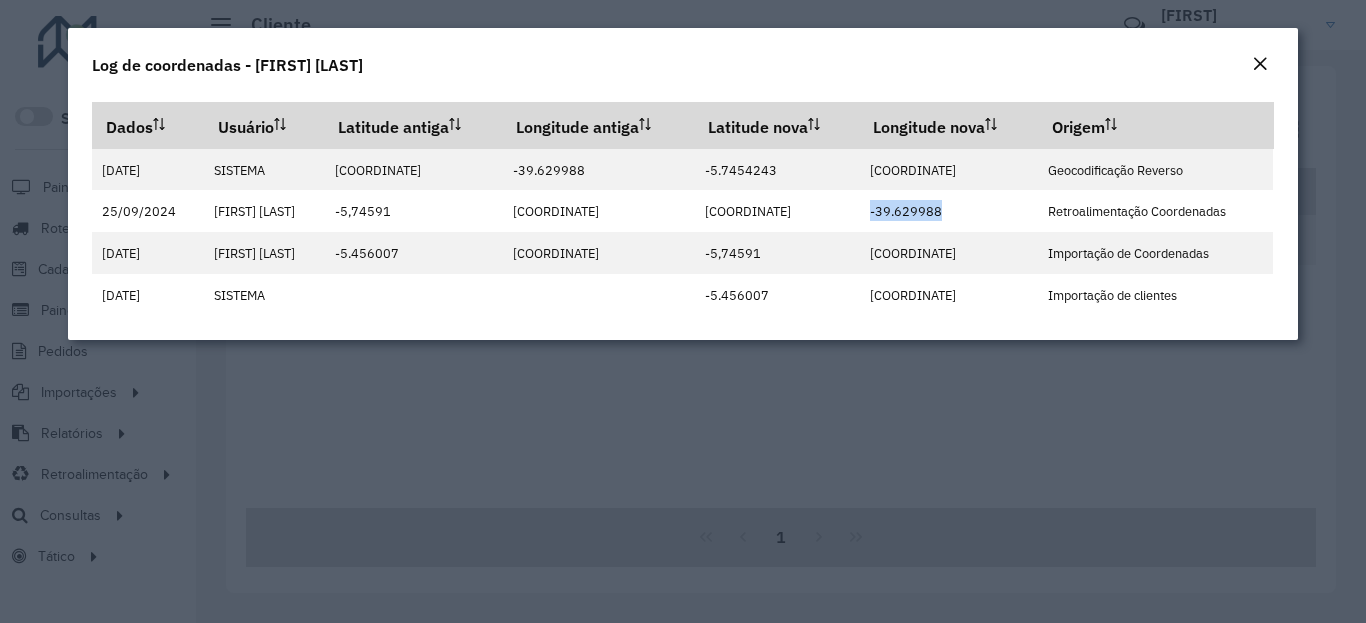 copy on "-39.629988" 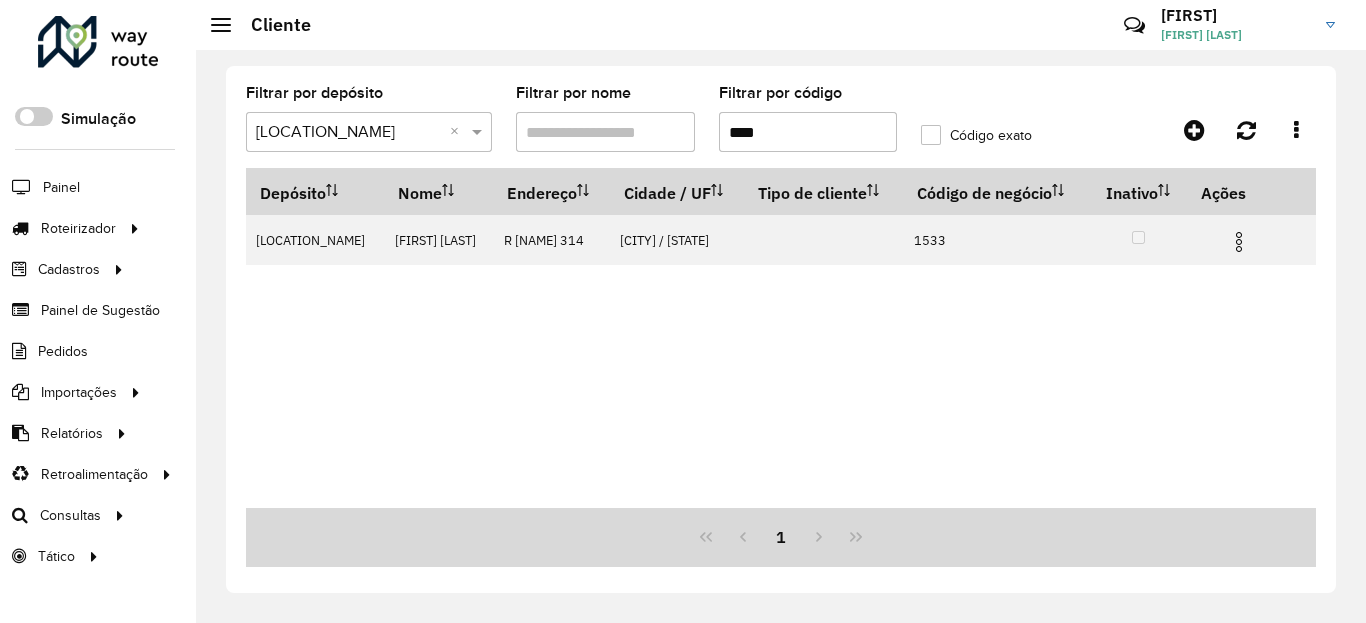 click on "****" at bounding box center (808, 132) 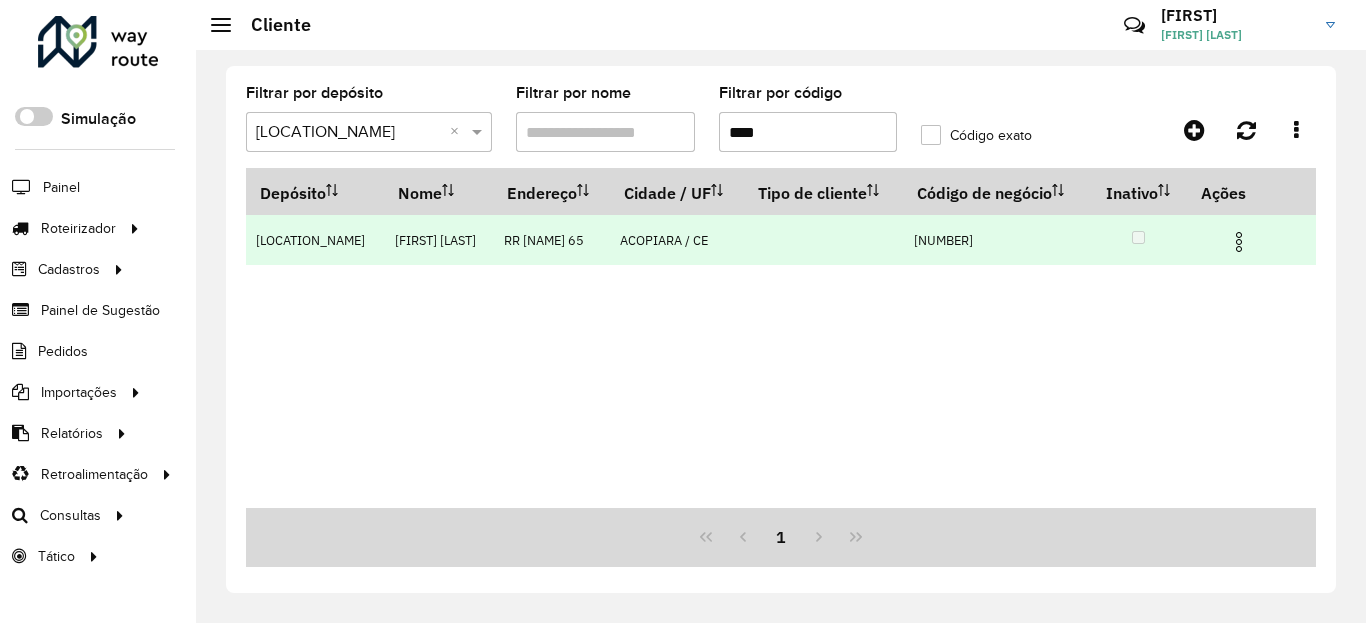 click at bounding box center (1239, 242) 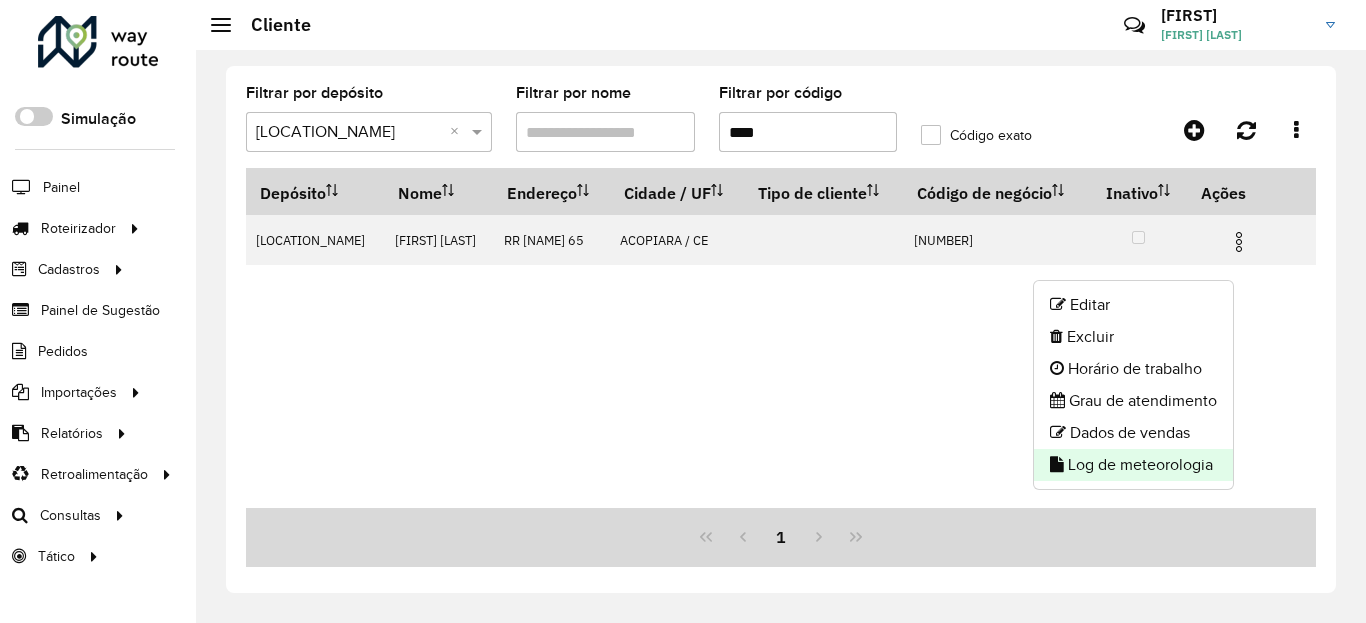click on "Log de meteorologia" 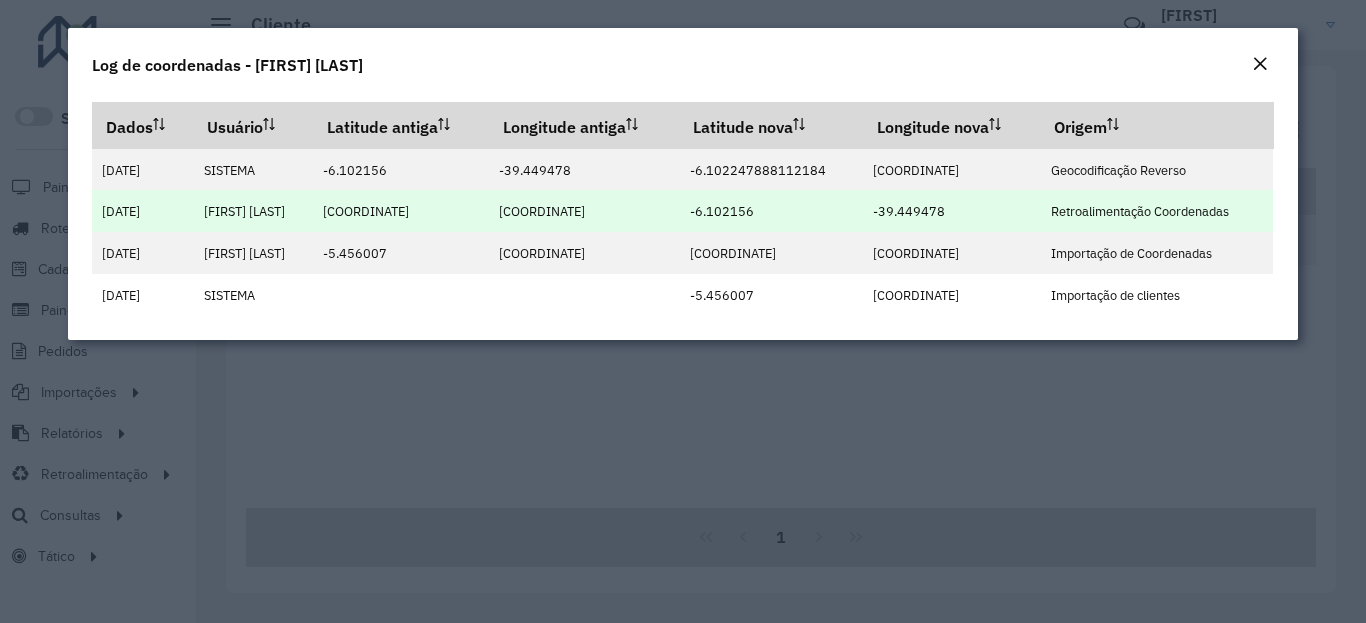 click on "-6.102156" at bounding box center (771, 211) 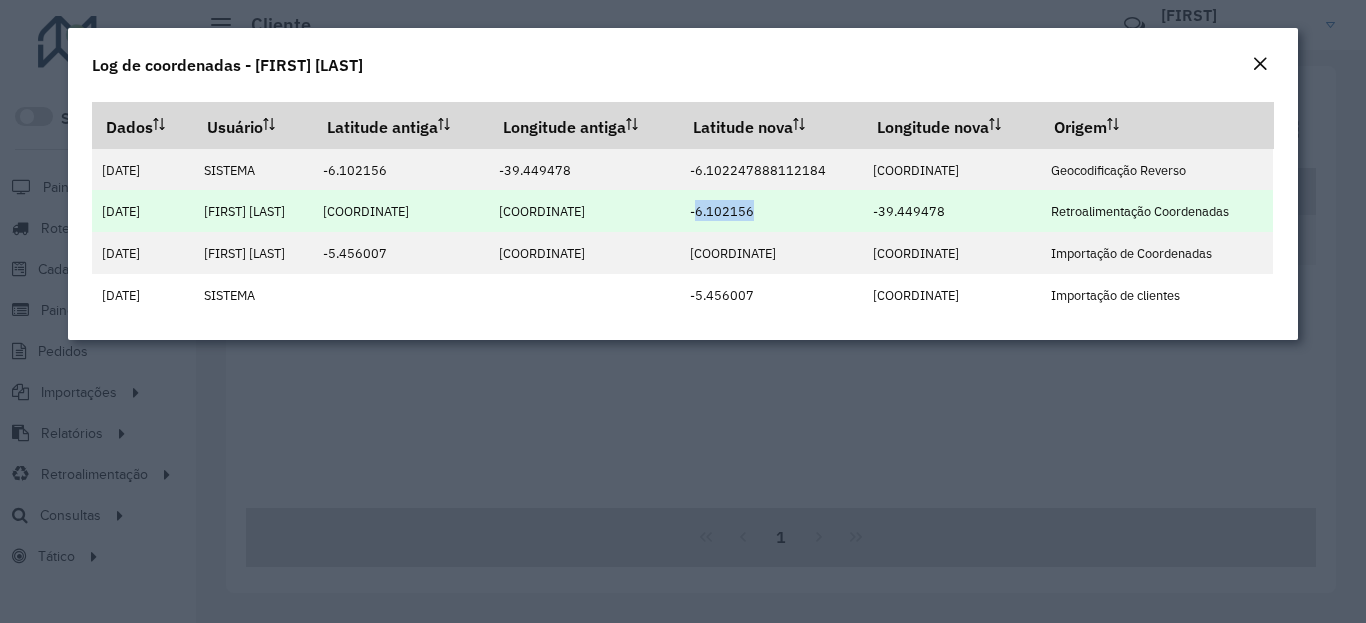 click on "-6.102156" at bounding box center (722, 211) 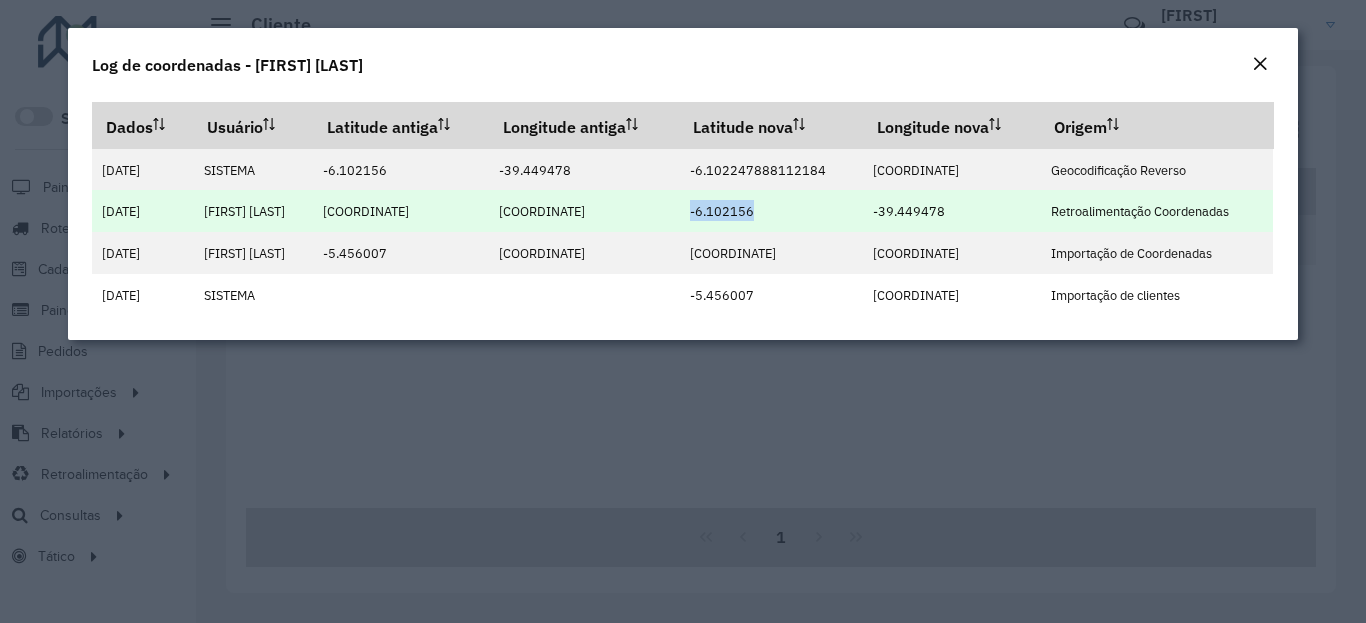 click on "-6.102156" at bounding box center (722, 211) 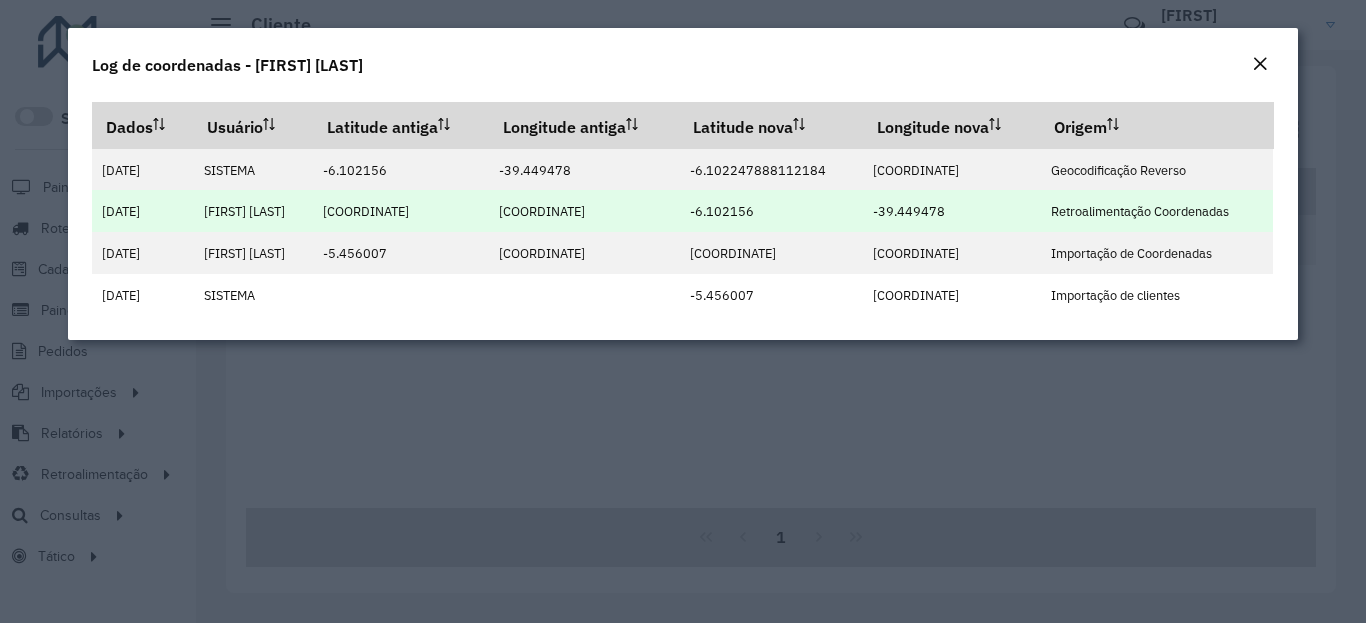 click on "-39.449478" at bounding box center [909, 211] 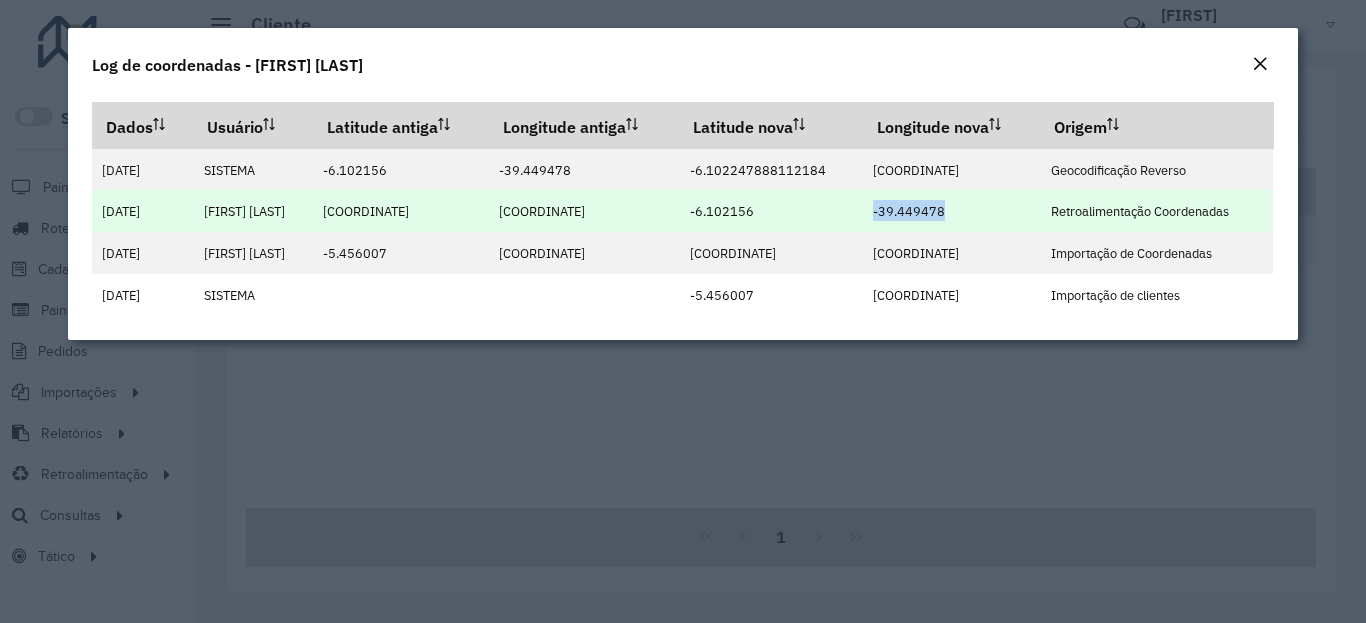 click on "-39.449478" at bounding box center [909, 211] 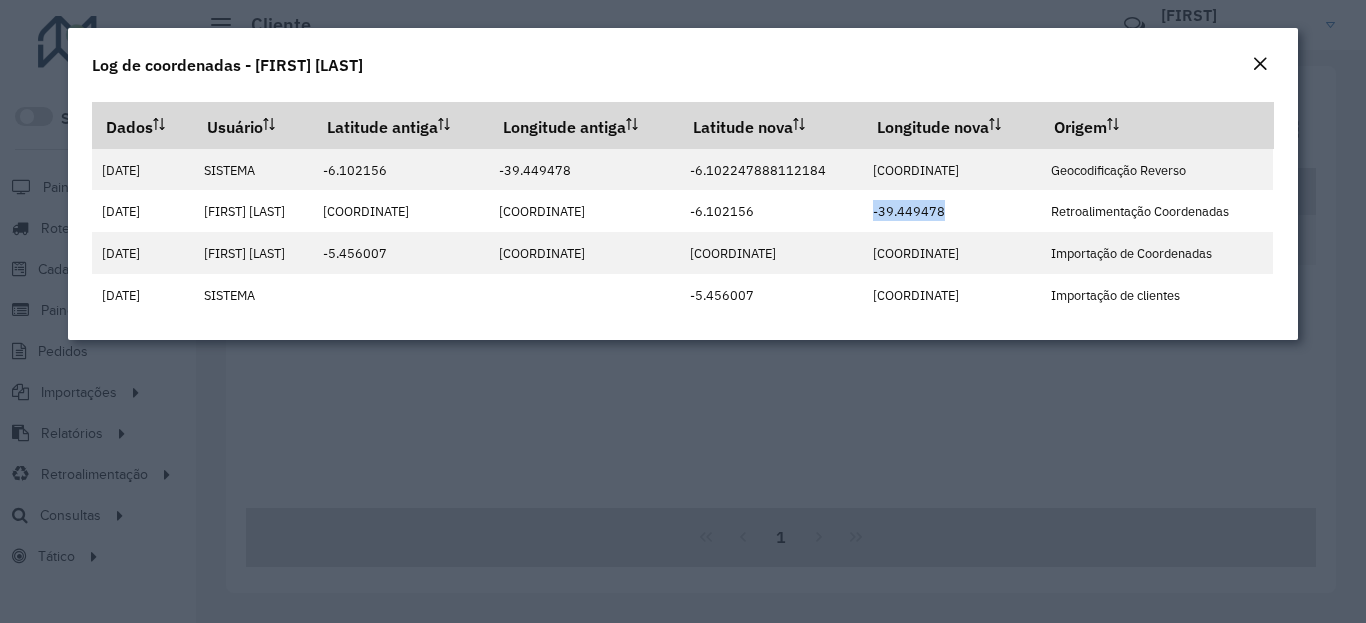 copy on "-39.449478" 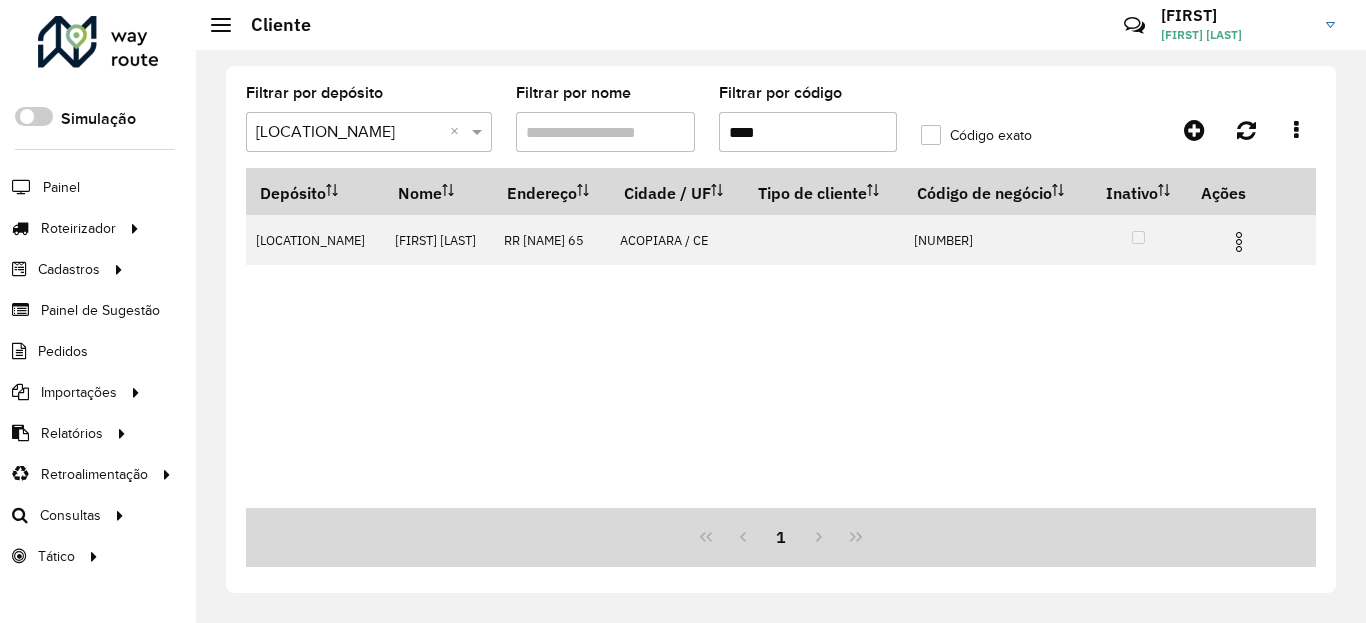click on "****" at bounding box center [808, 132] 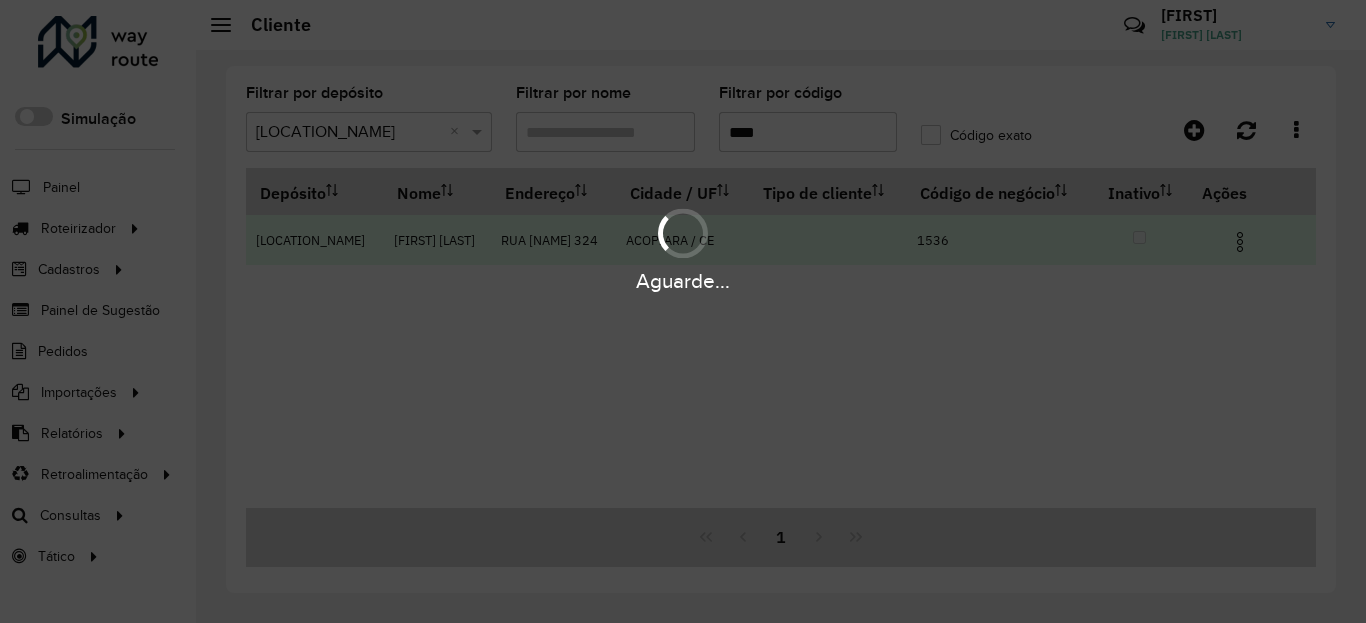 click on "Aguarde..." at bounding box center (683, 281) 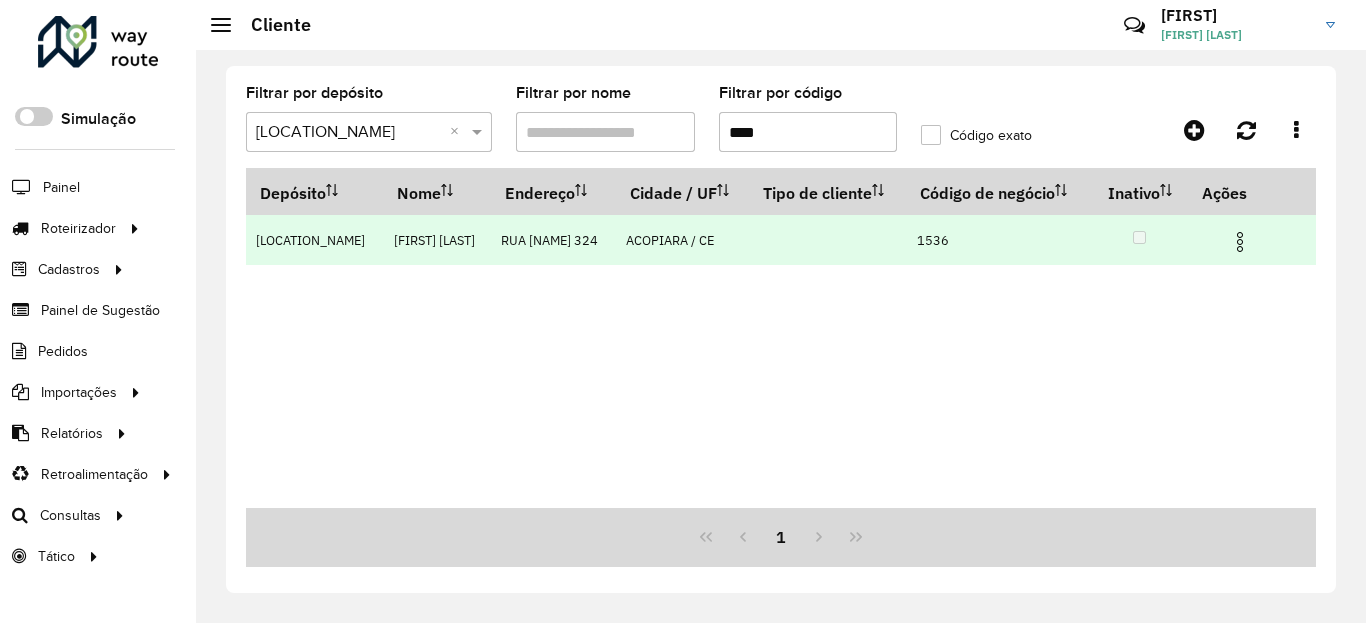 click at bounding box center [1240, 242] 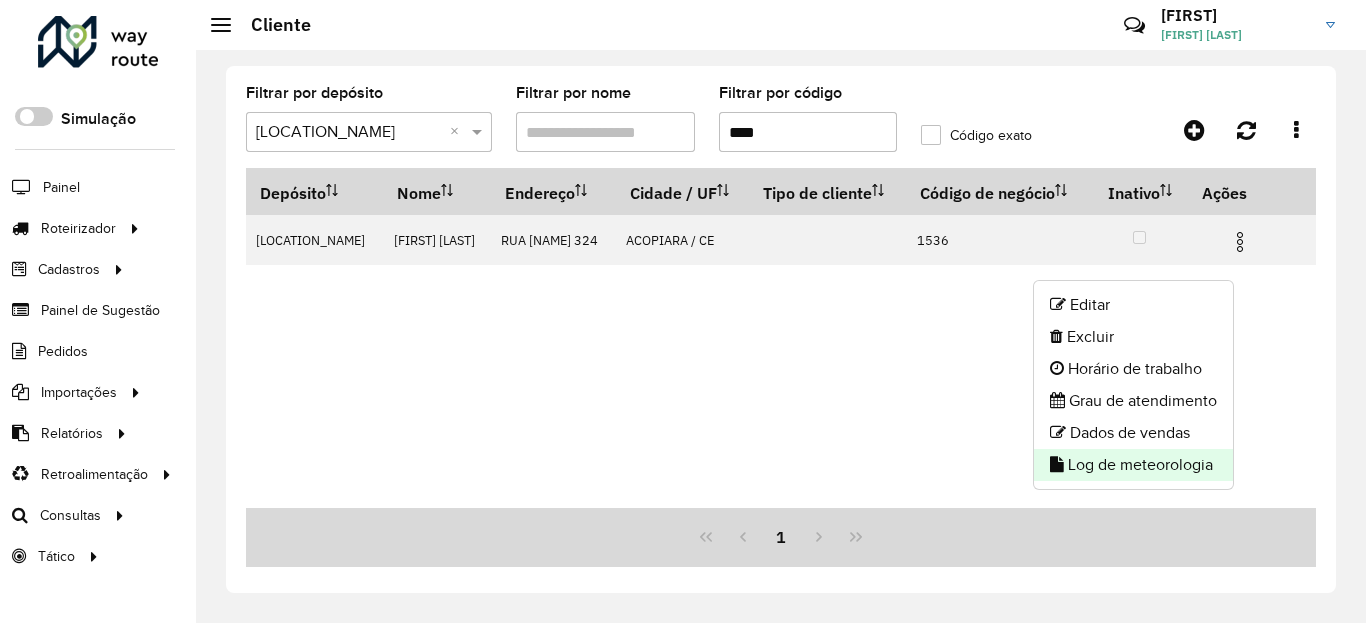 click on "Log de meteorologia" 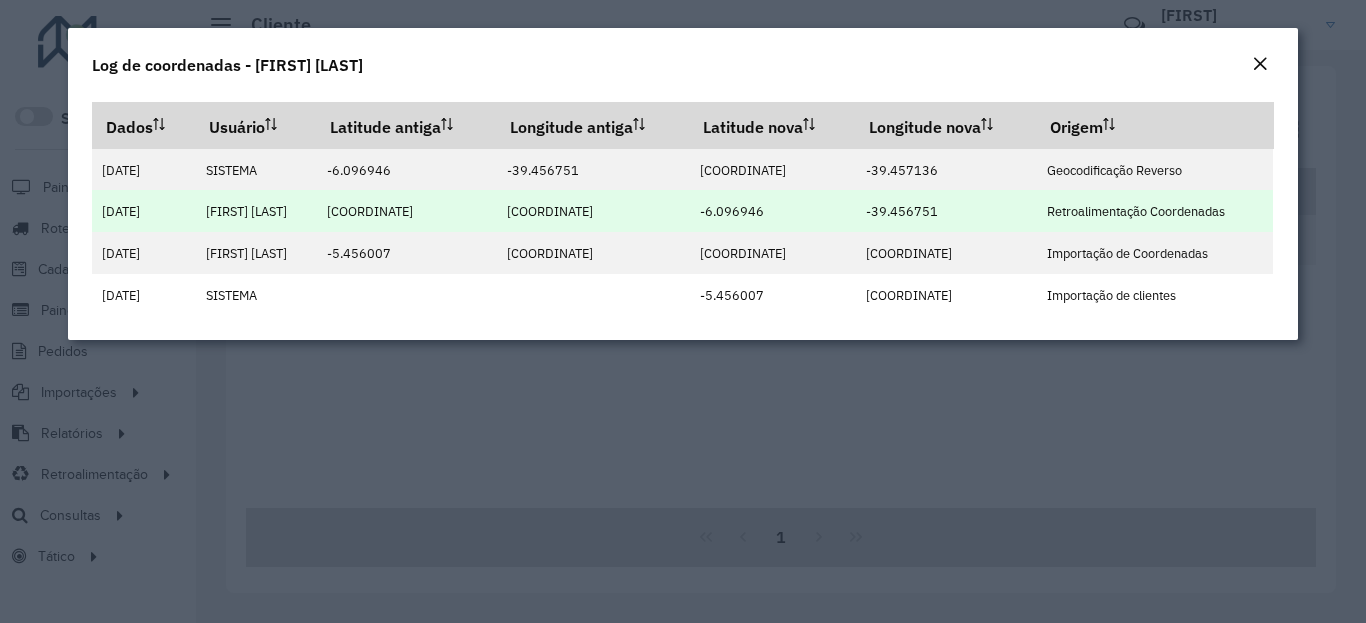 click on "-6.096946" at bounding box center (732, 211) 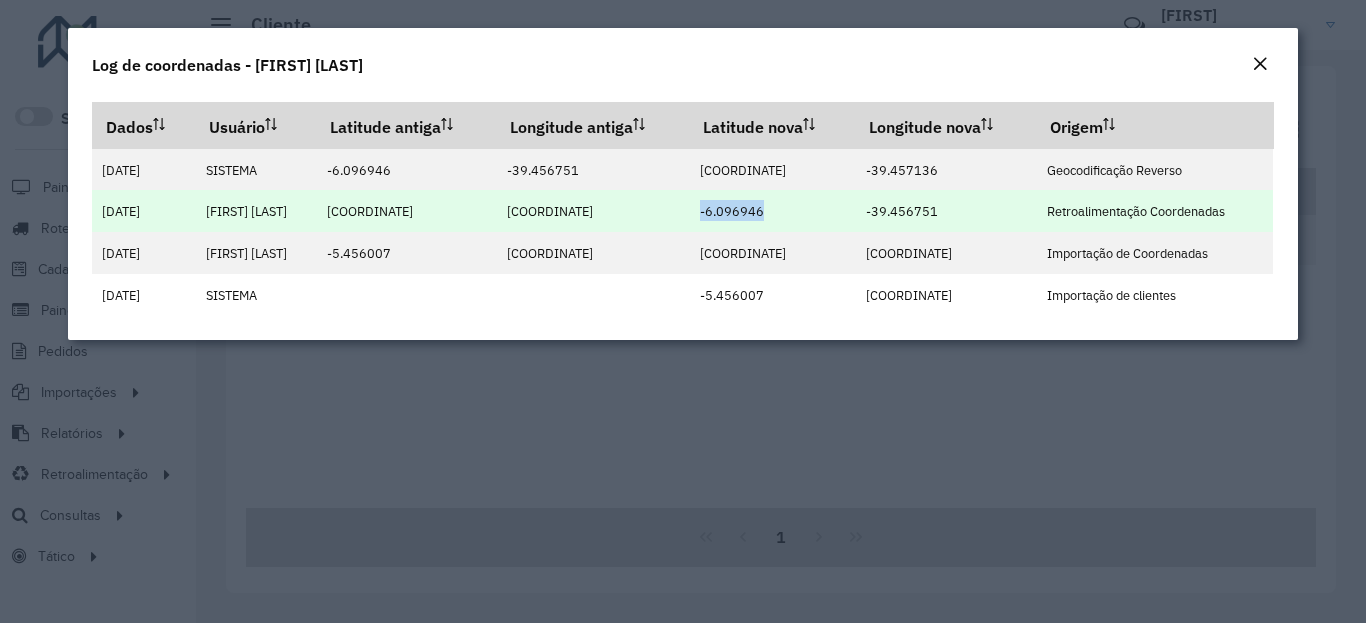 click on "-6.096946" at bounding box center (732, 211) 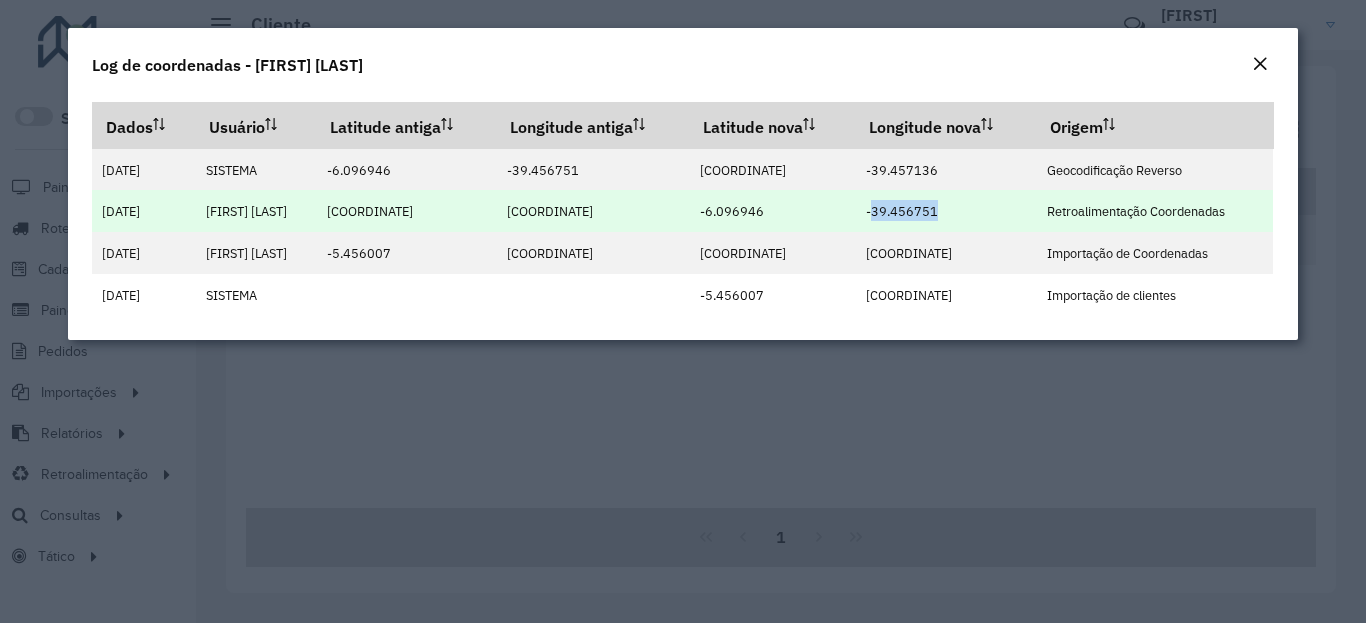 click on "-39.456751" at bounding box center (902, 211) 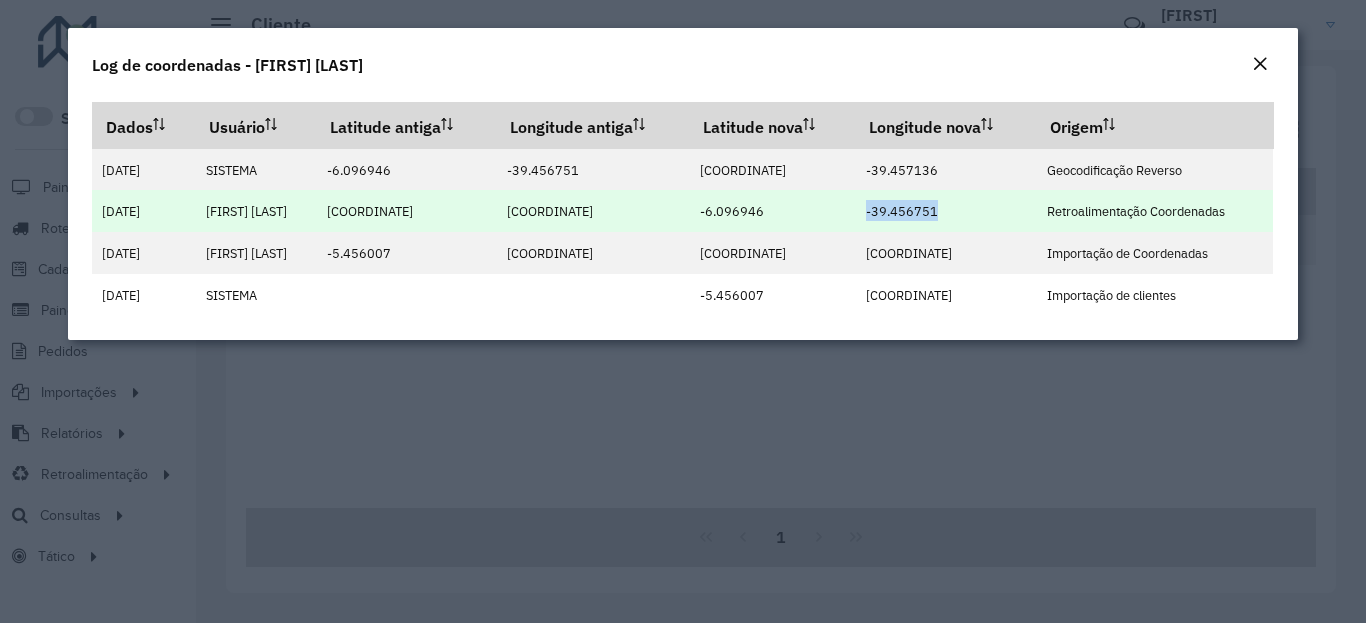 click on "-39.456751" at bounding box center (902, 211) 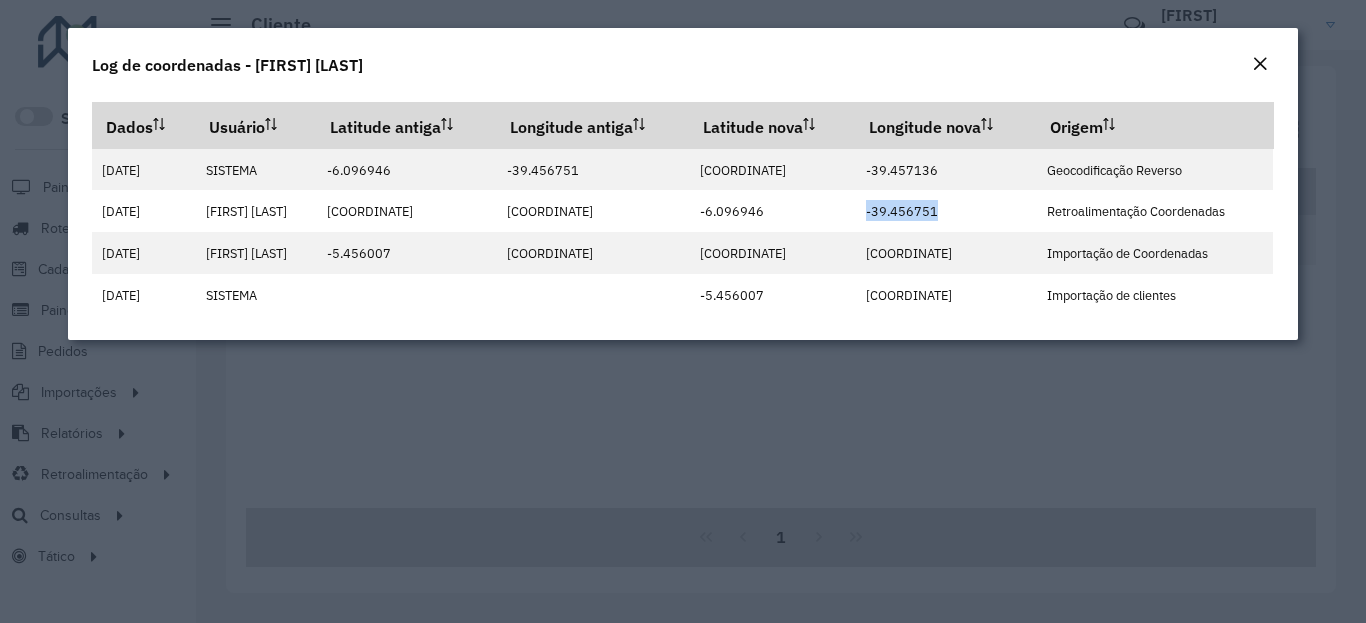 click 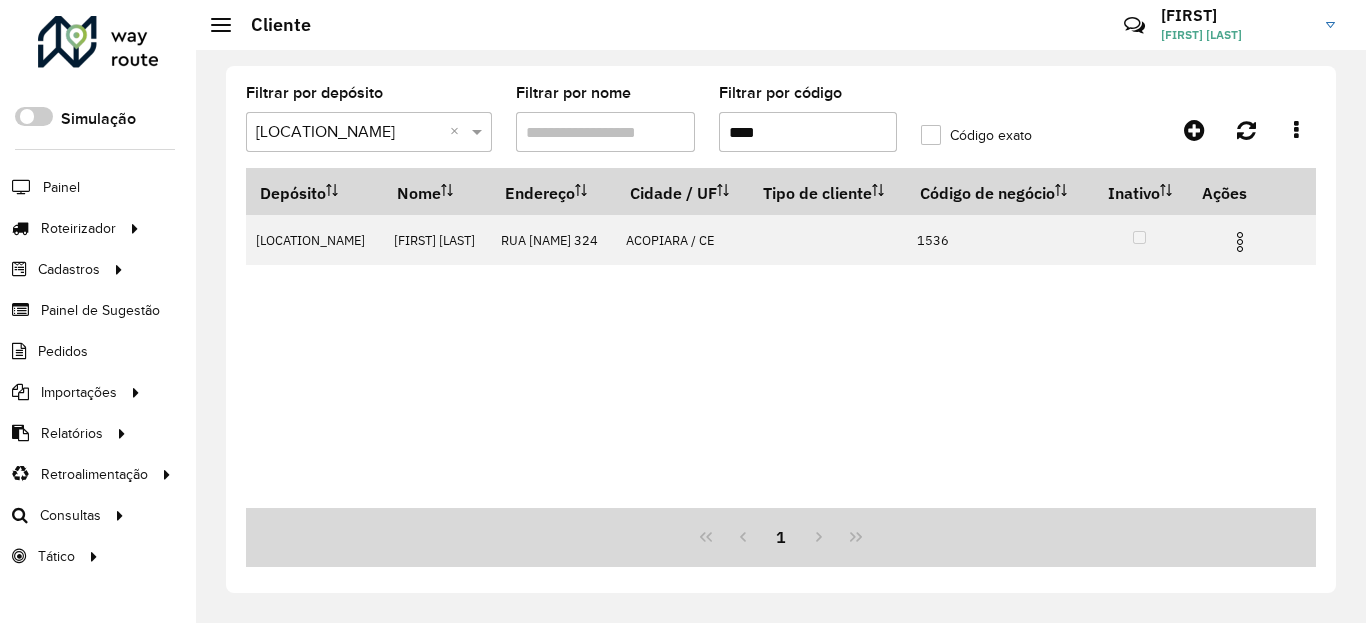 click on "****" at bounding box center (808, 132) 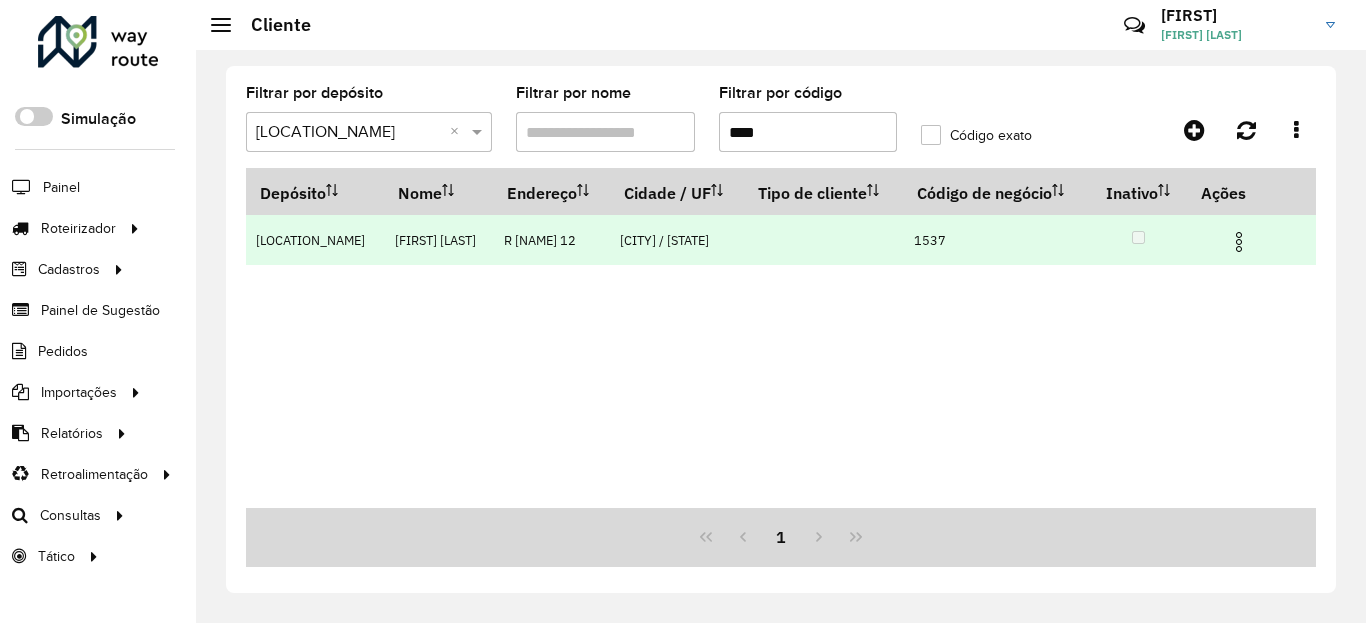 click at bounding box center (1239, 242) 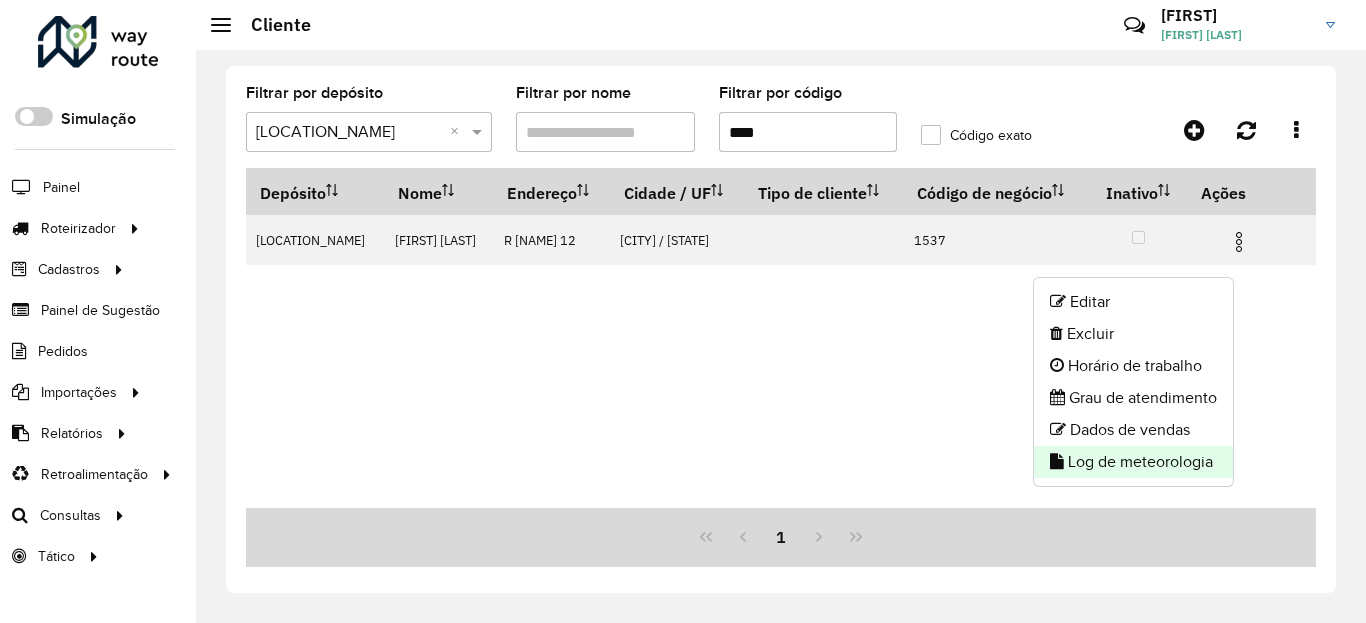 click on "Log de meteorologia" 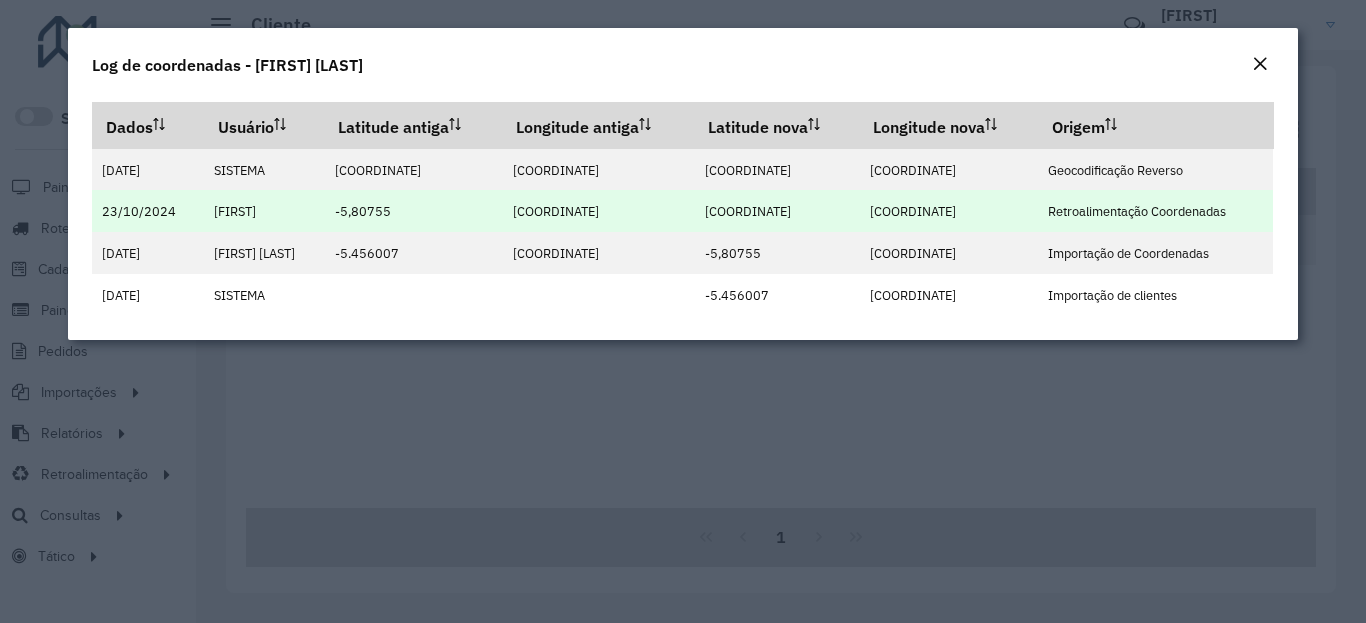 click on "[COORDINATE]" at bounding box center [776, 211] 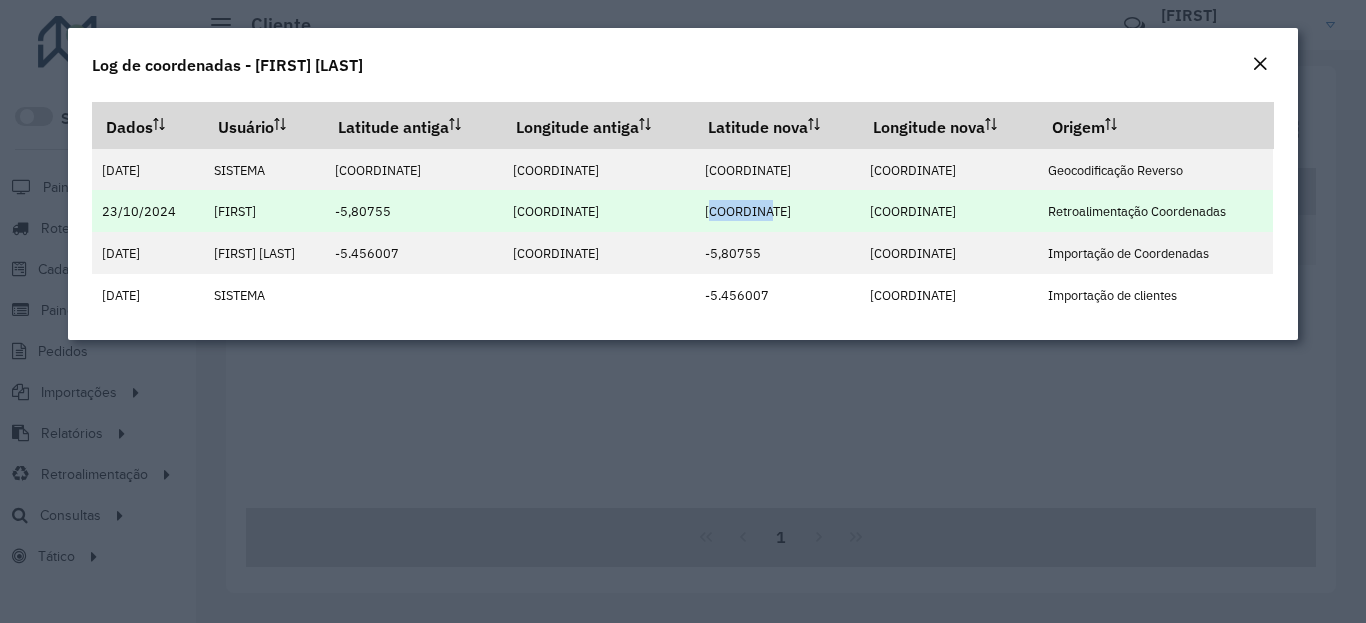 click on "[COORDINATE]" at bounding box center (748, 211) 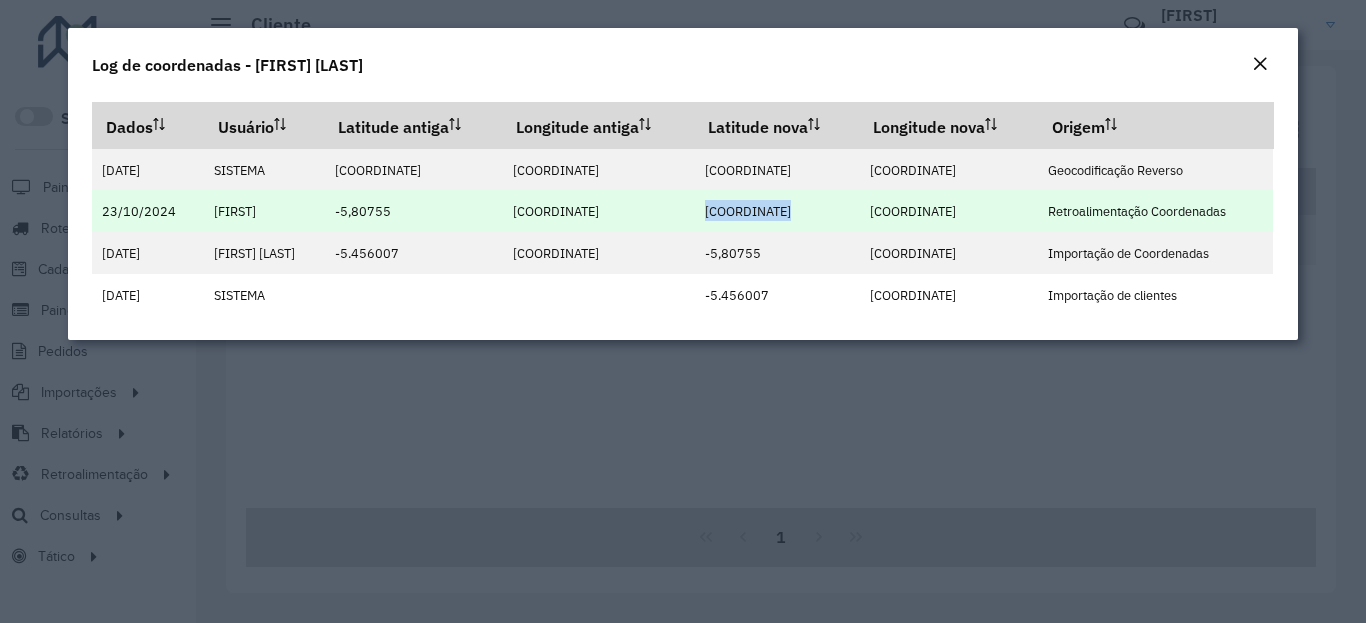 click on "[COORDINATE]" at bounding box center (748, 211) 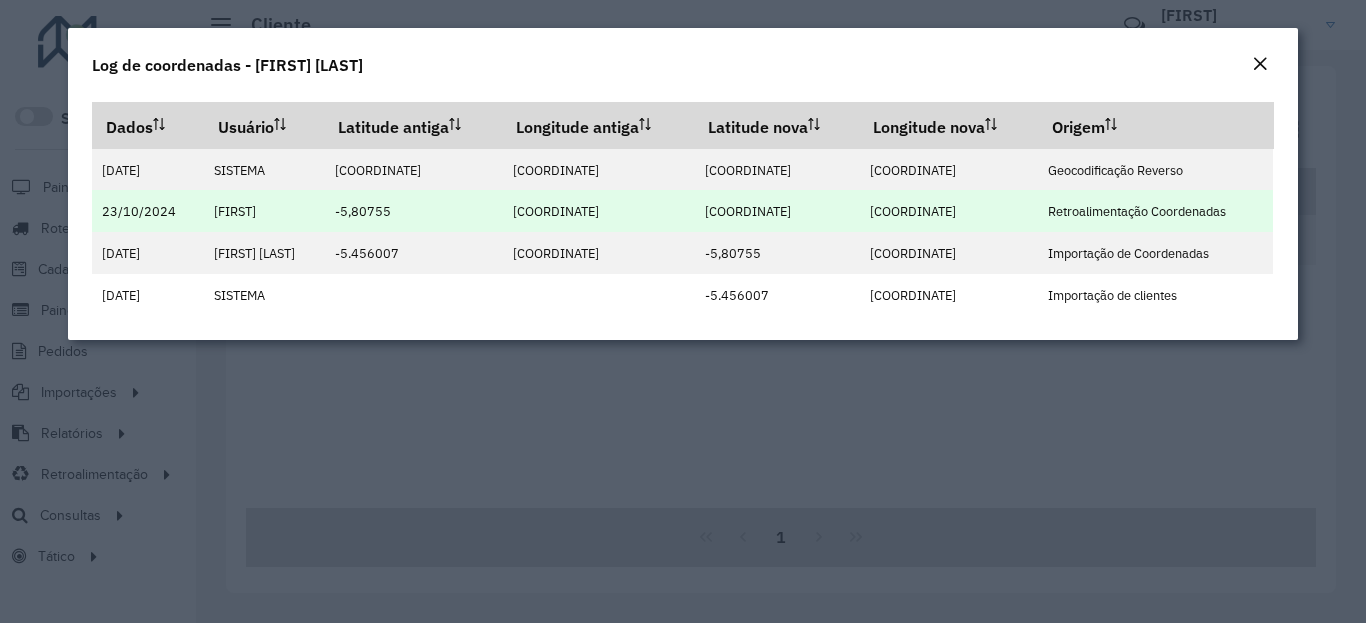 click on "[COORDINATE]" at bounding box center (948, 211) 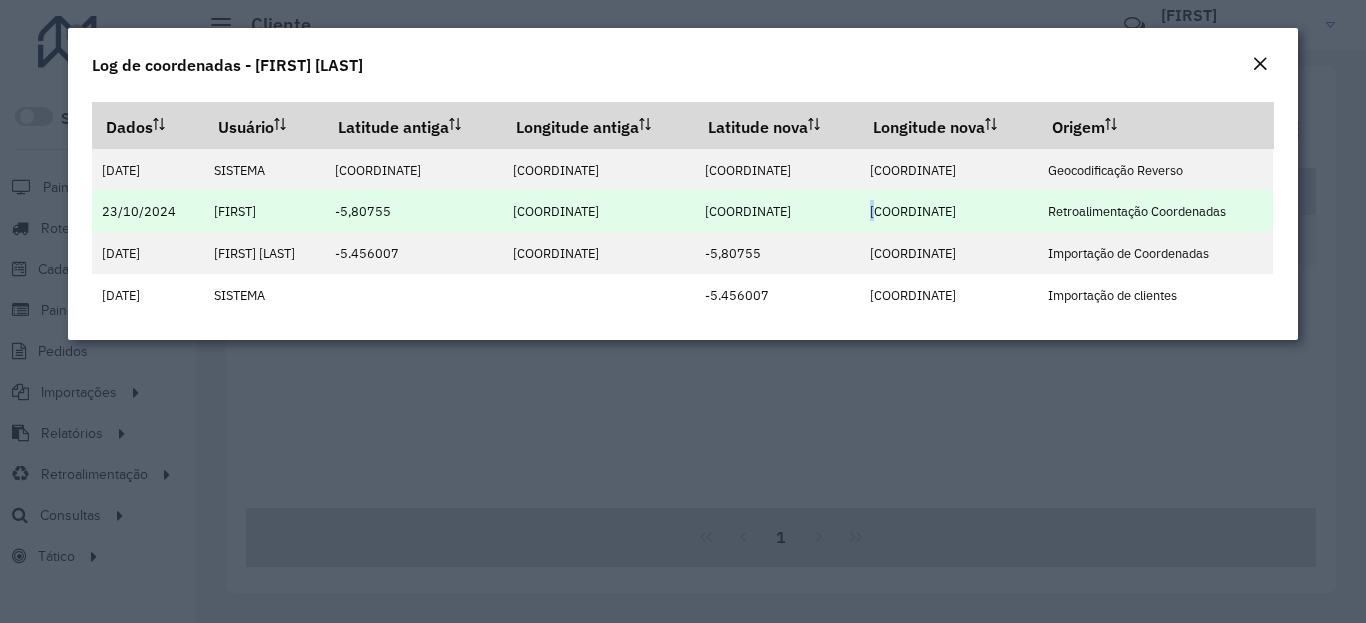 click on "[COORDINATE]" at bounding box center [948, 211] 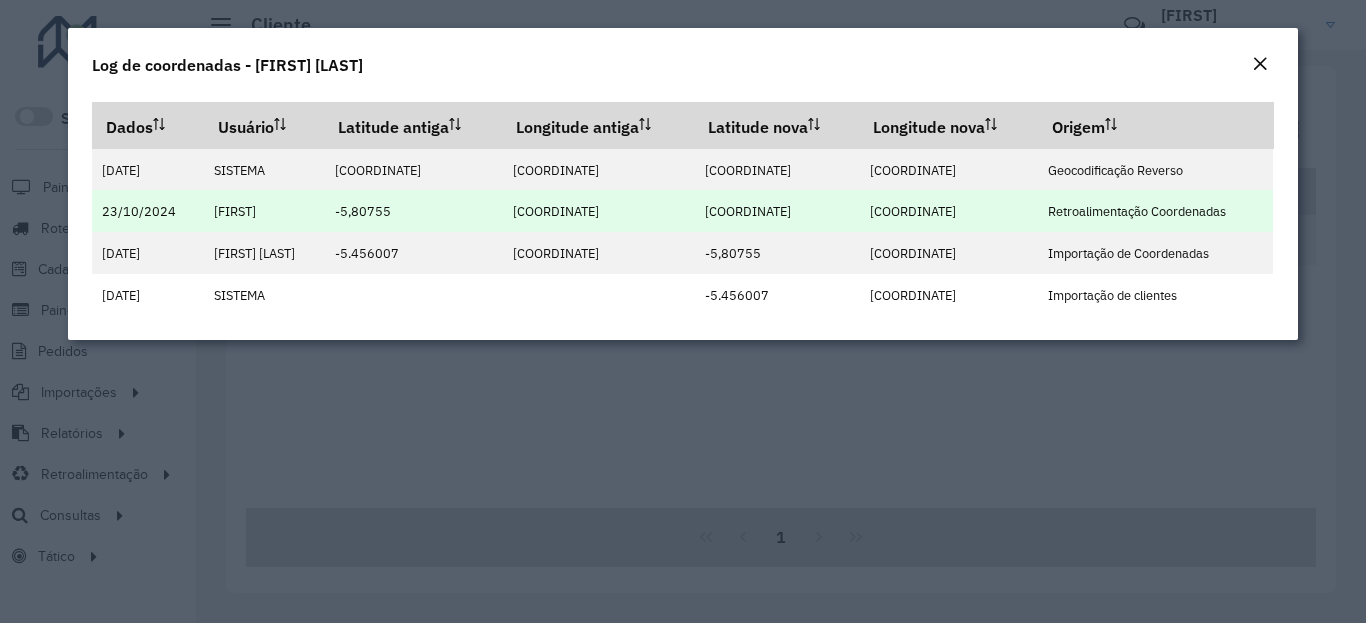 click on "[COORDINATE]" at bounding box center [913, 211] 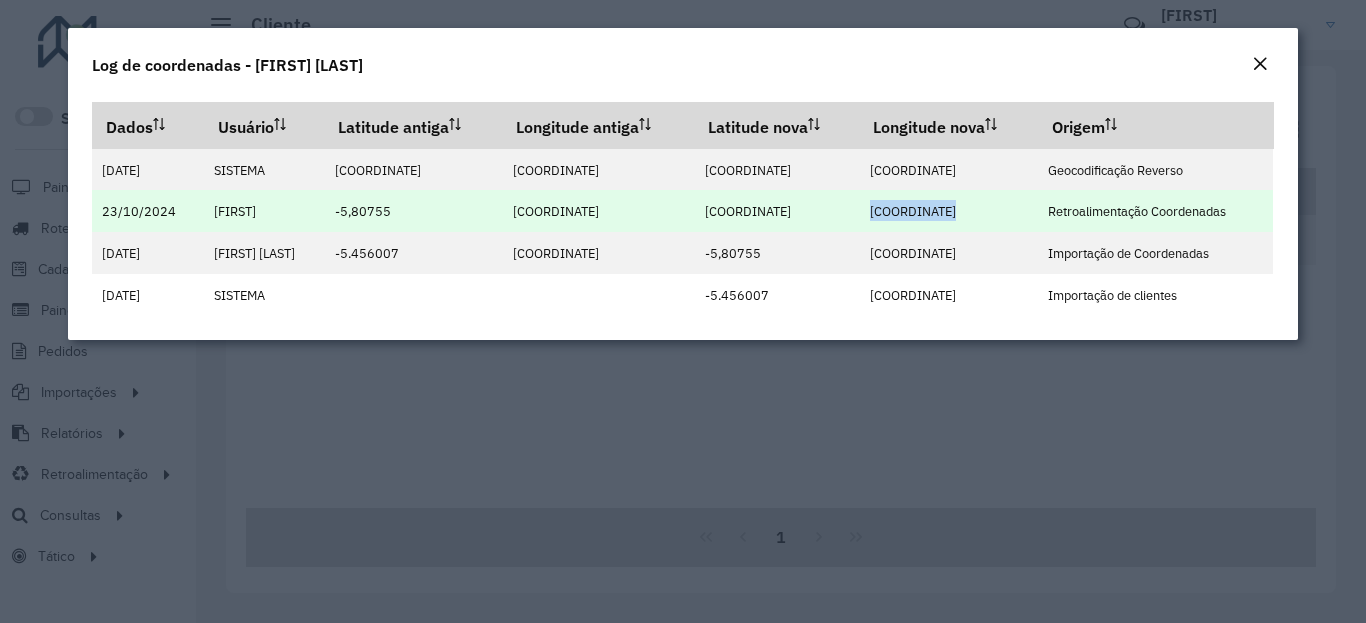 click on "[COORDINATE]" at bounding box center [913, 211] 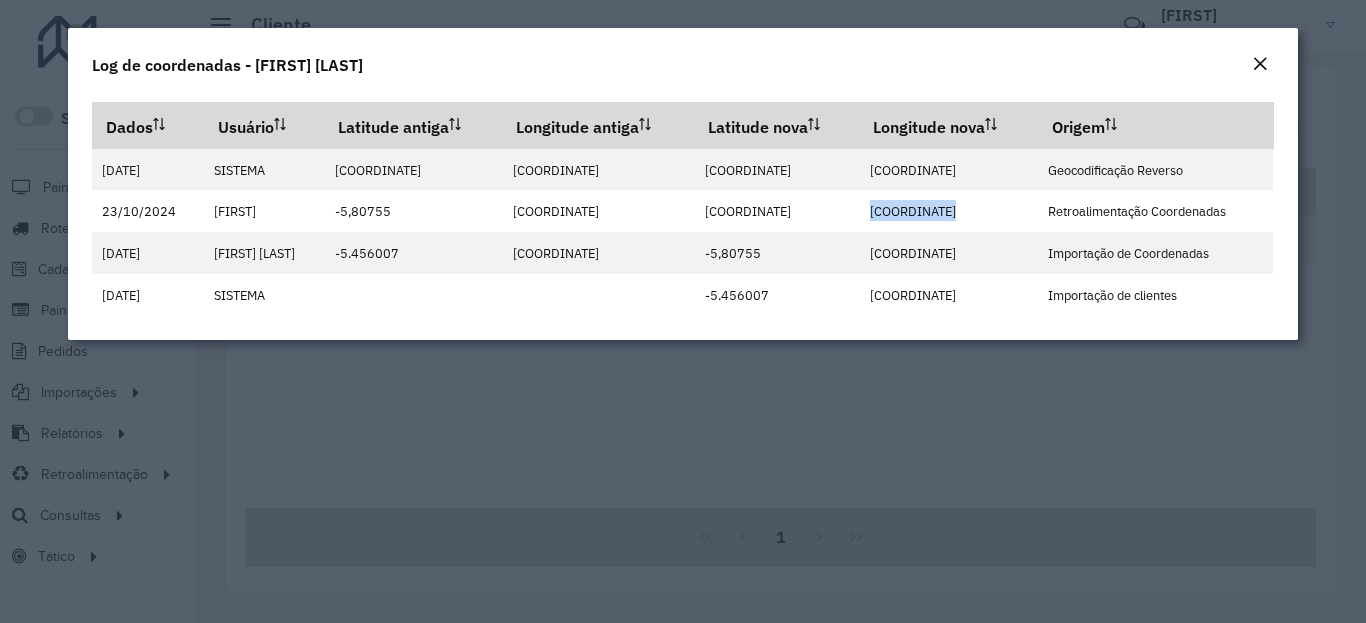 click 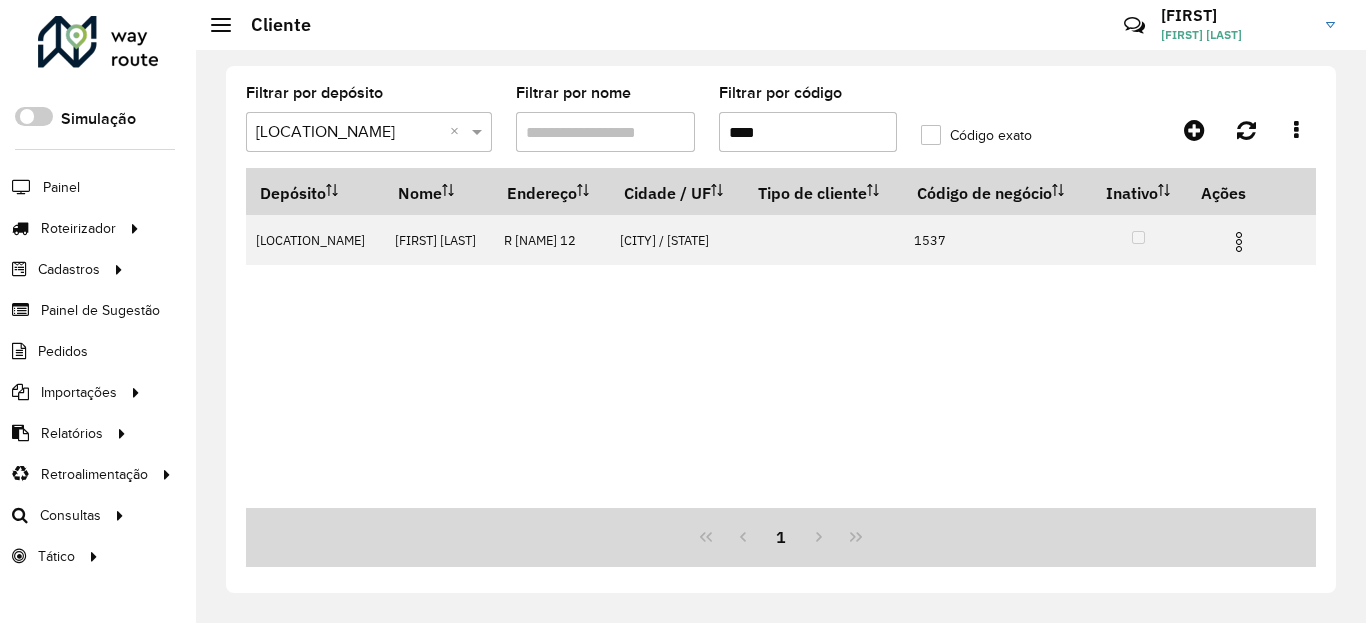 click on "****" at bounding box center (808, 132) 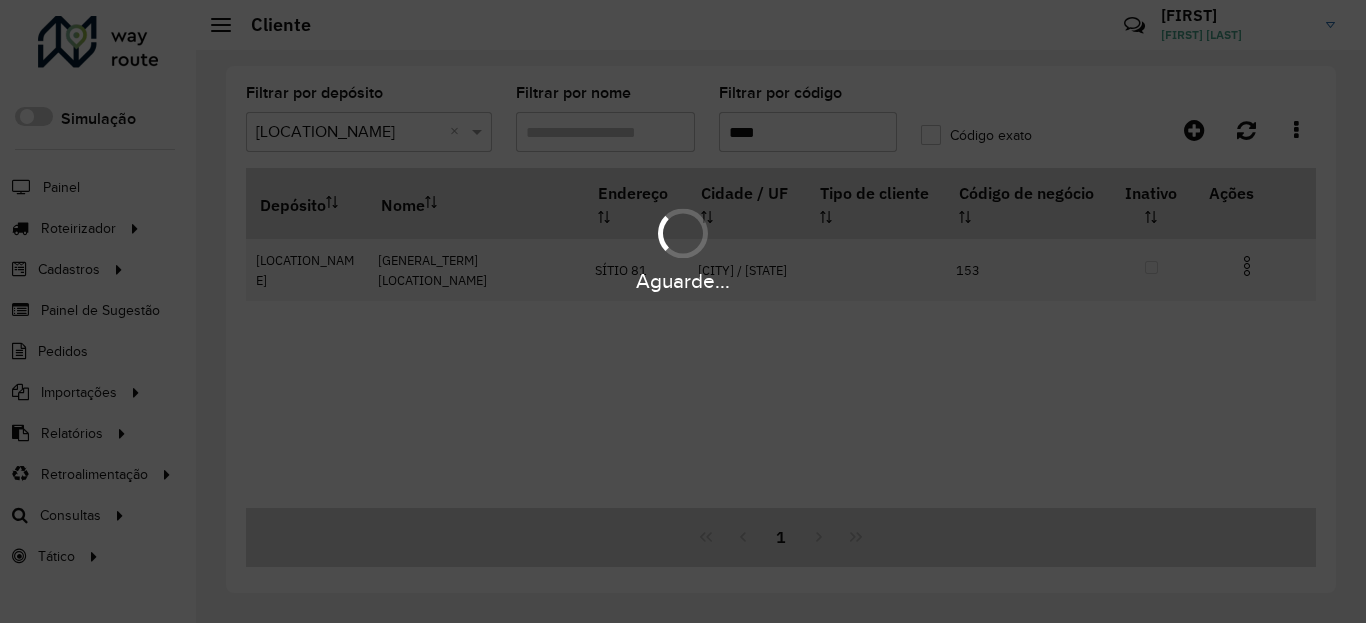 drag, startPoint x: 1021, startPoint y: 403, endPoint x: 1365, endPoint y: 330, distance: 351.66034 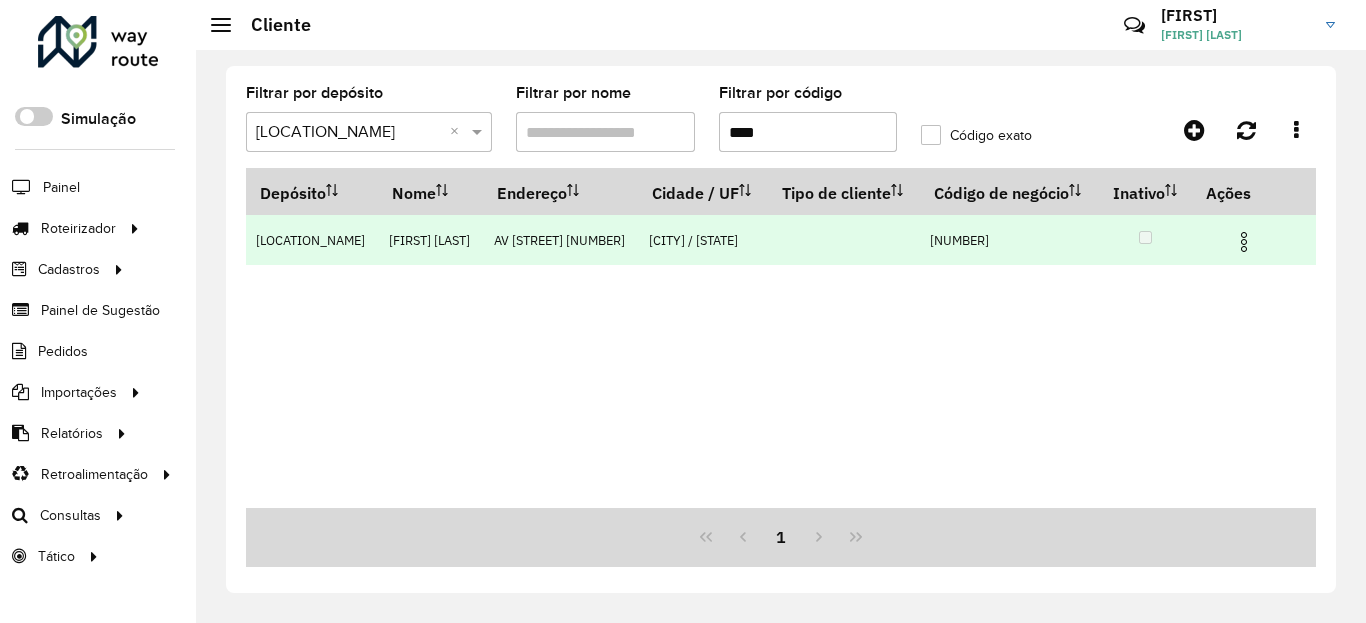click at bounding box center [1244, 242] 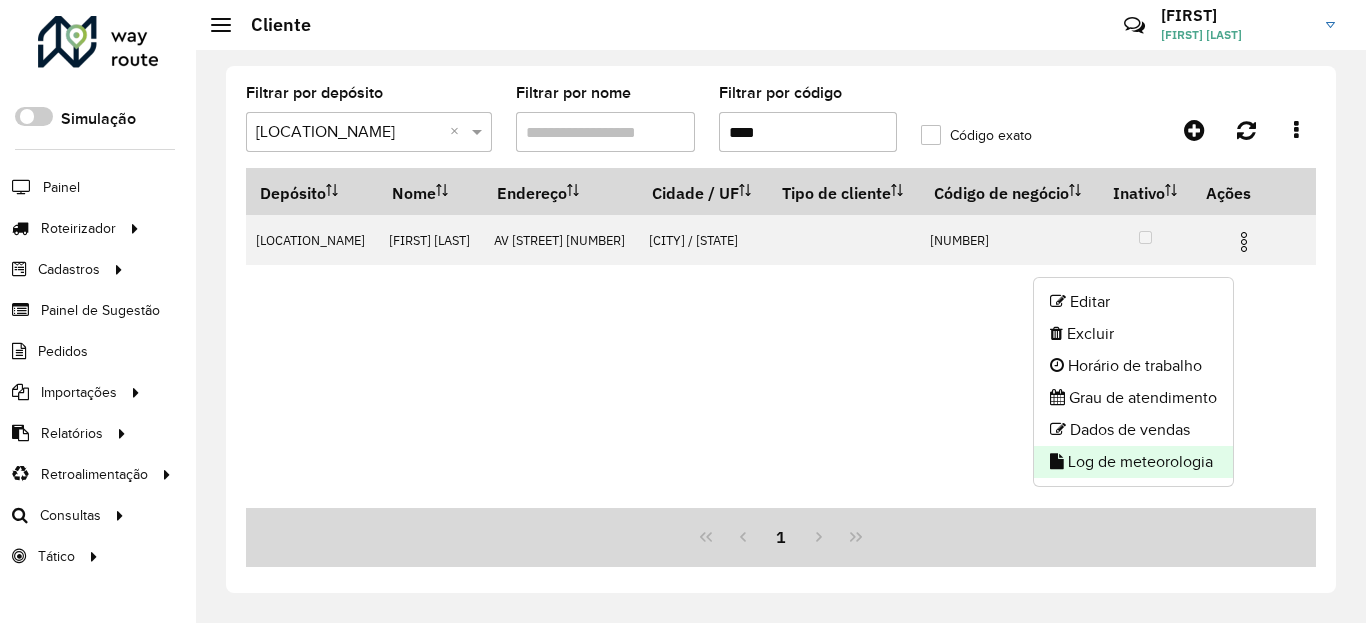 click on "Log de meteorologia" 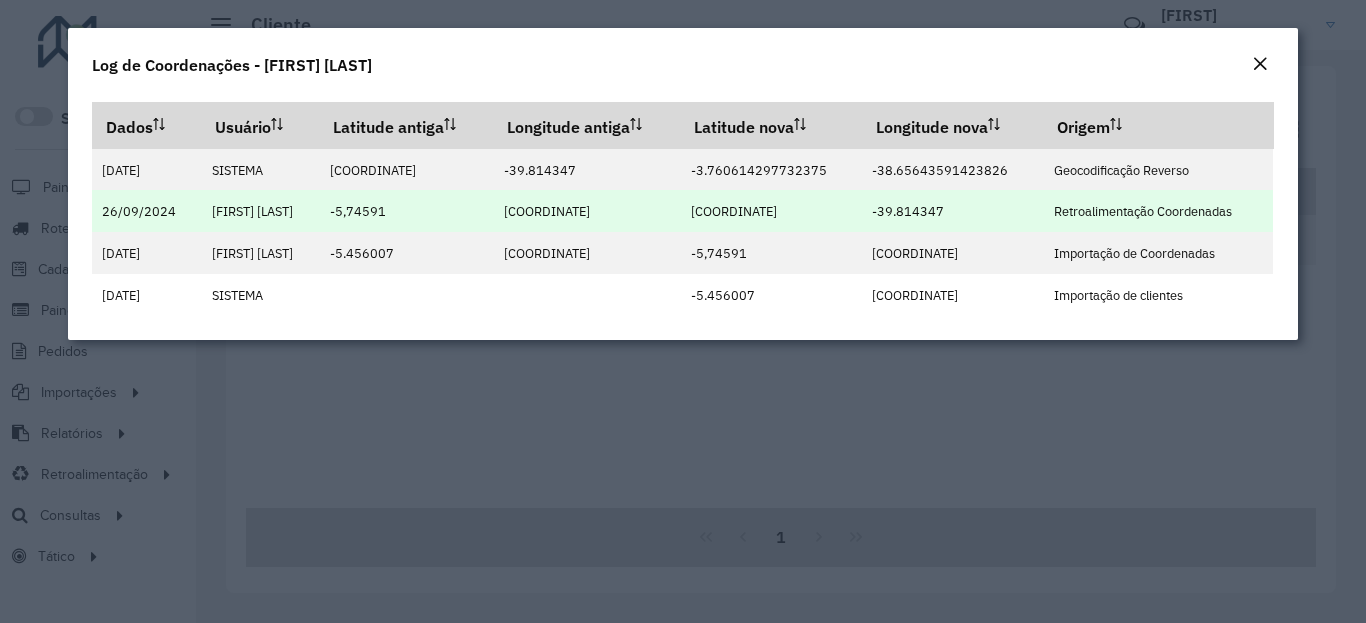 click on "[COORDINATE]" at bounding box center [771, 211] 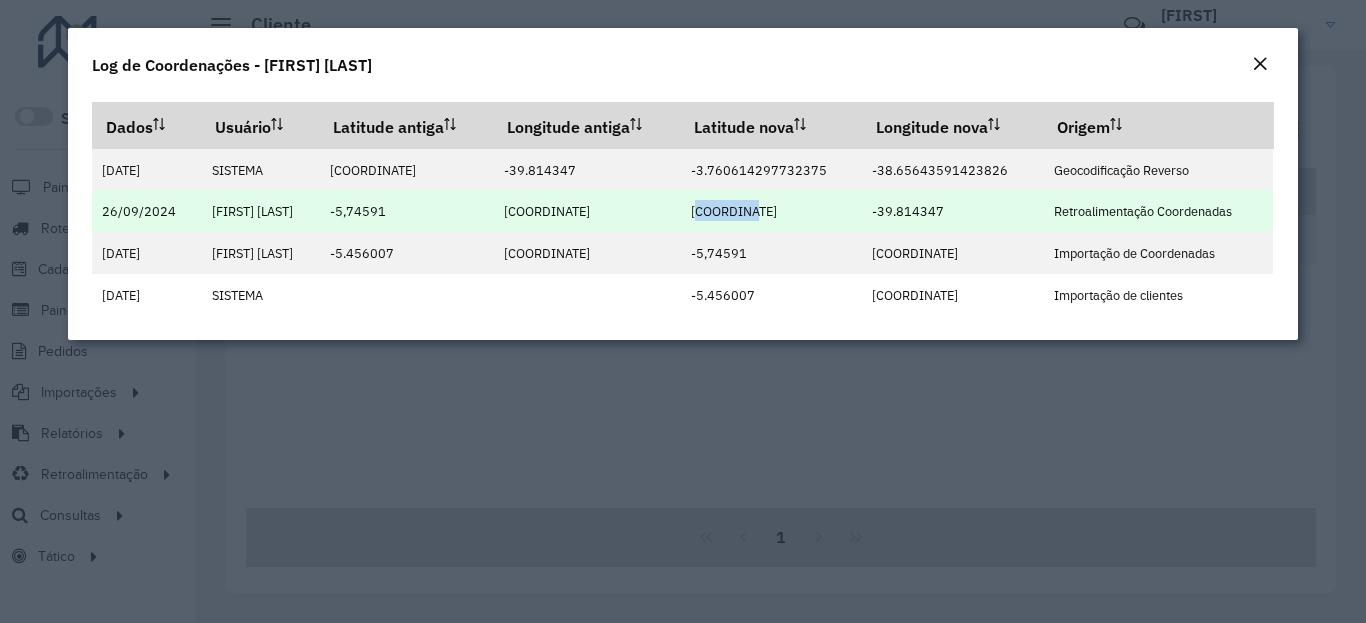 click on "[COORDINATE]" at bounding box center (734, 211) 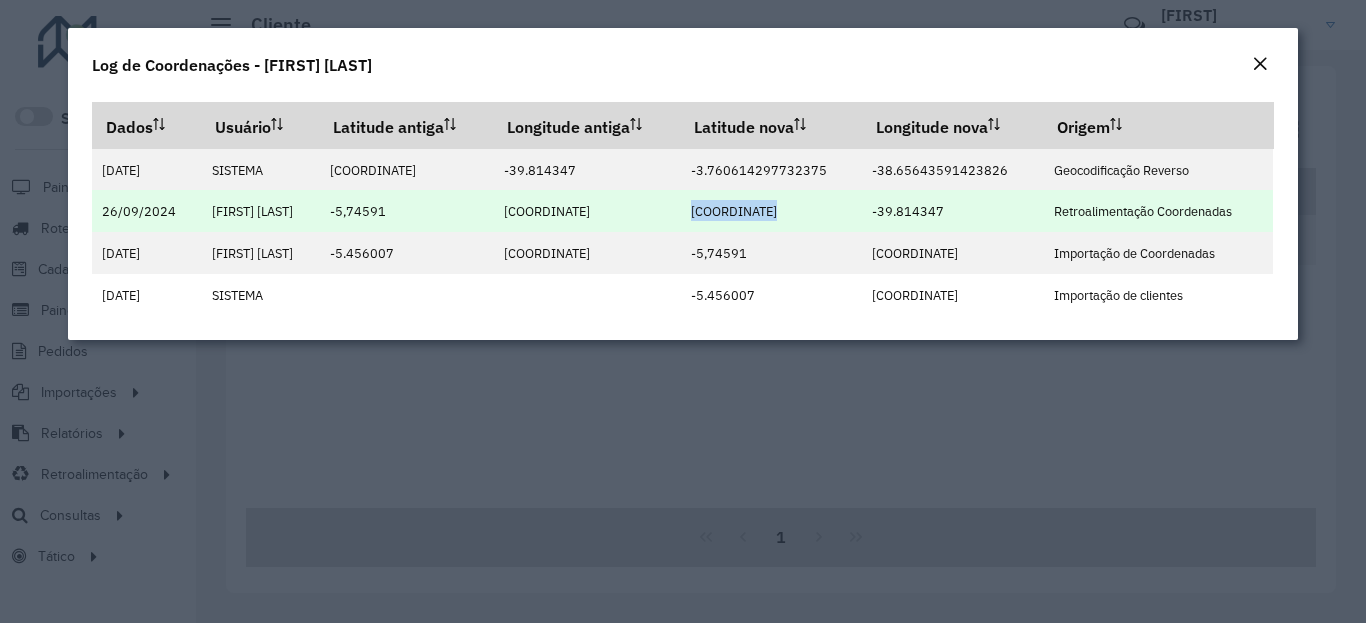 click on "-39.814347" at bounding box center (908, 211) 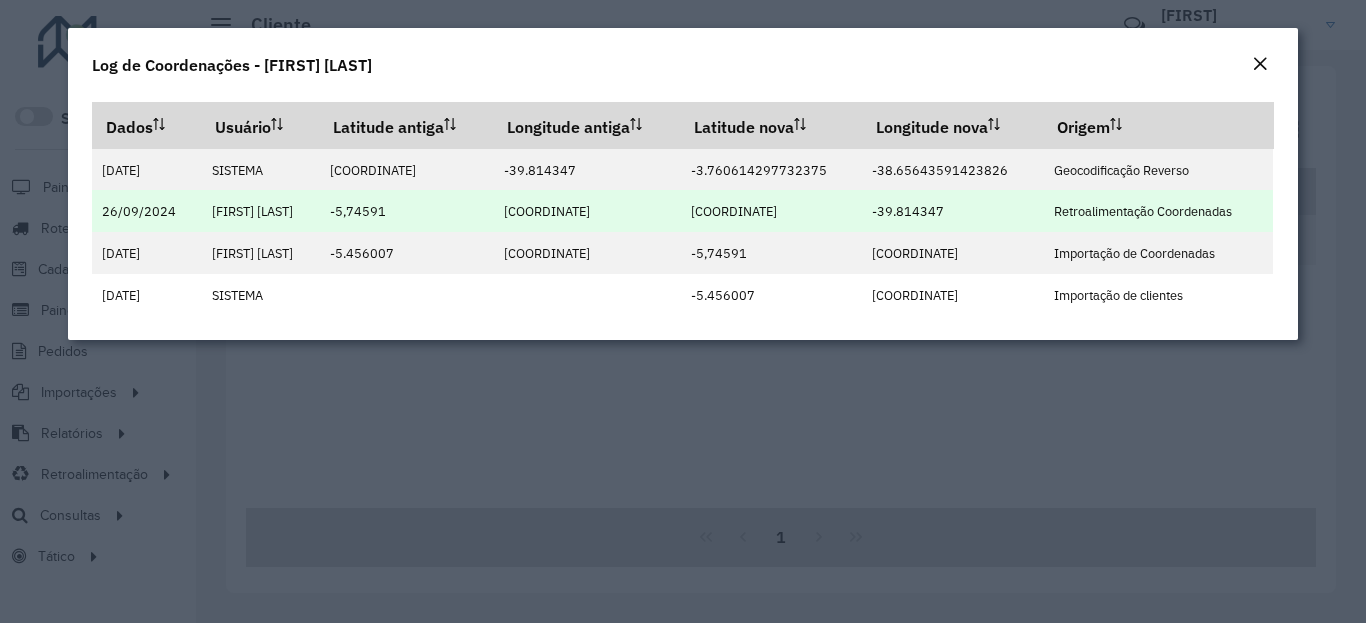 drag, startPoint x: 935, startPoint y: 211, endPoint x: 922, endPoint y: 224, distance: 18.384777 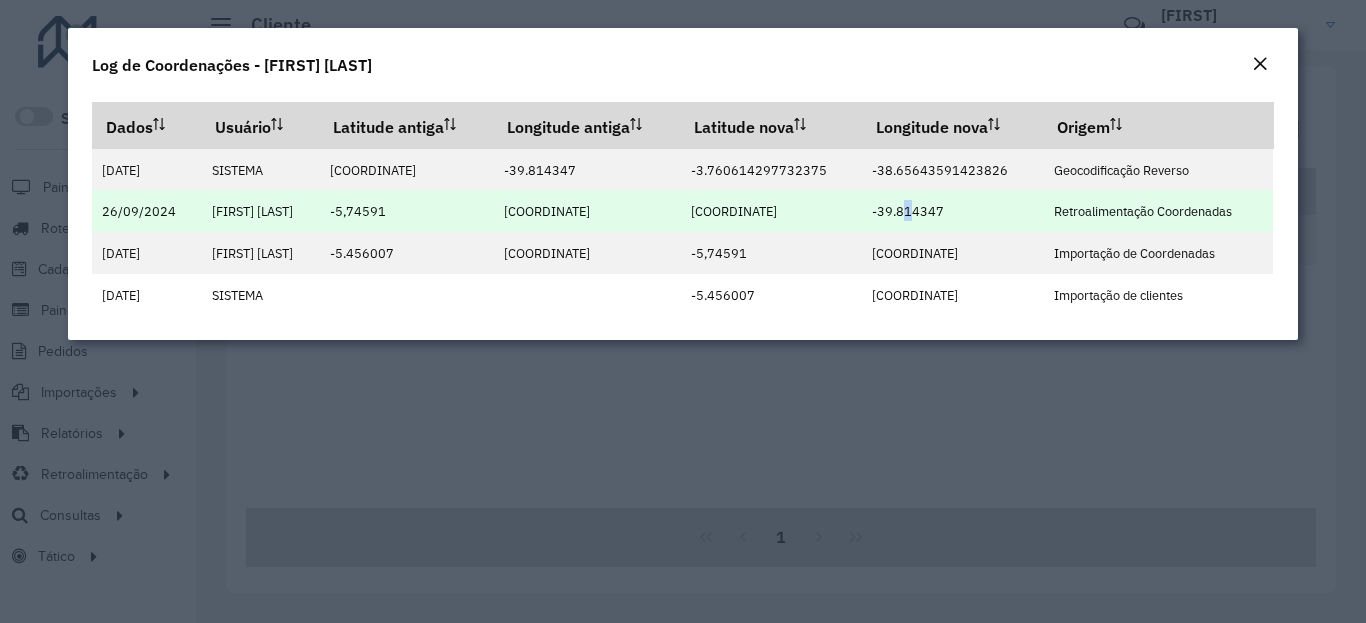 click on "-39.814347" at bounding box center [908, 211] 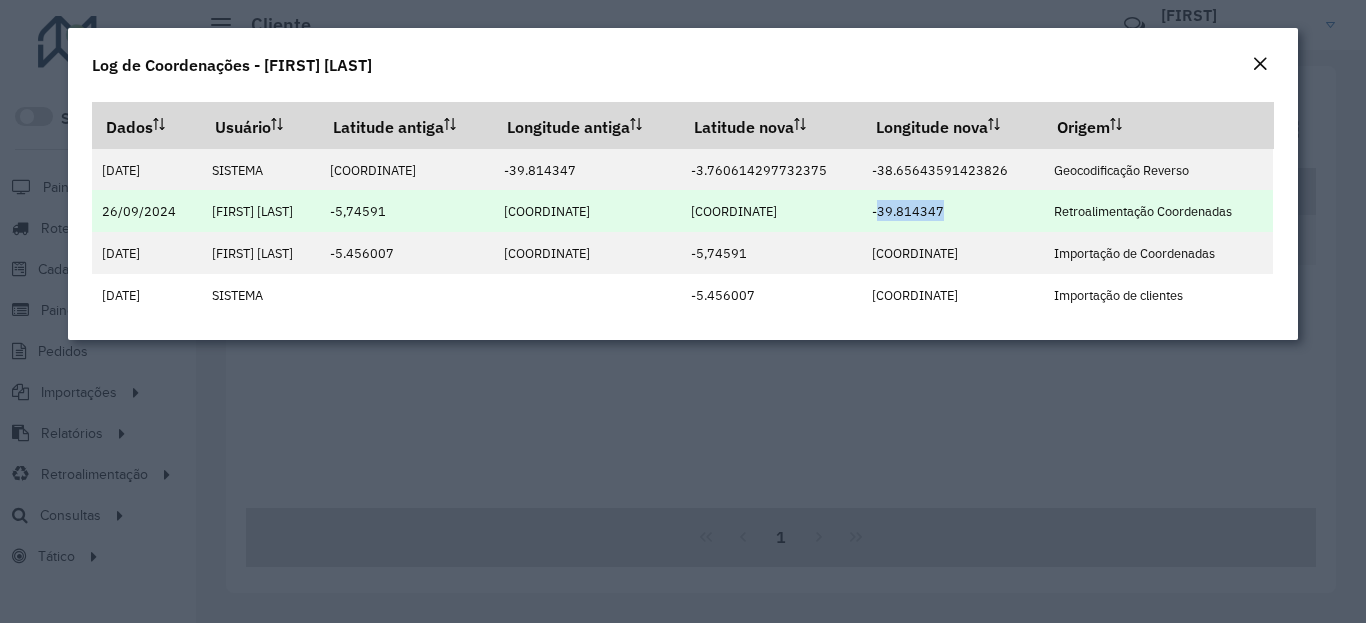 click on "-39.814347" at bounding box center (908, 211) 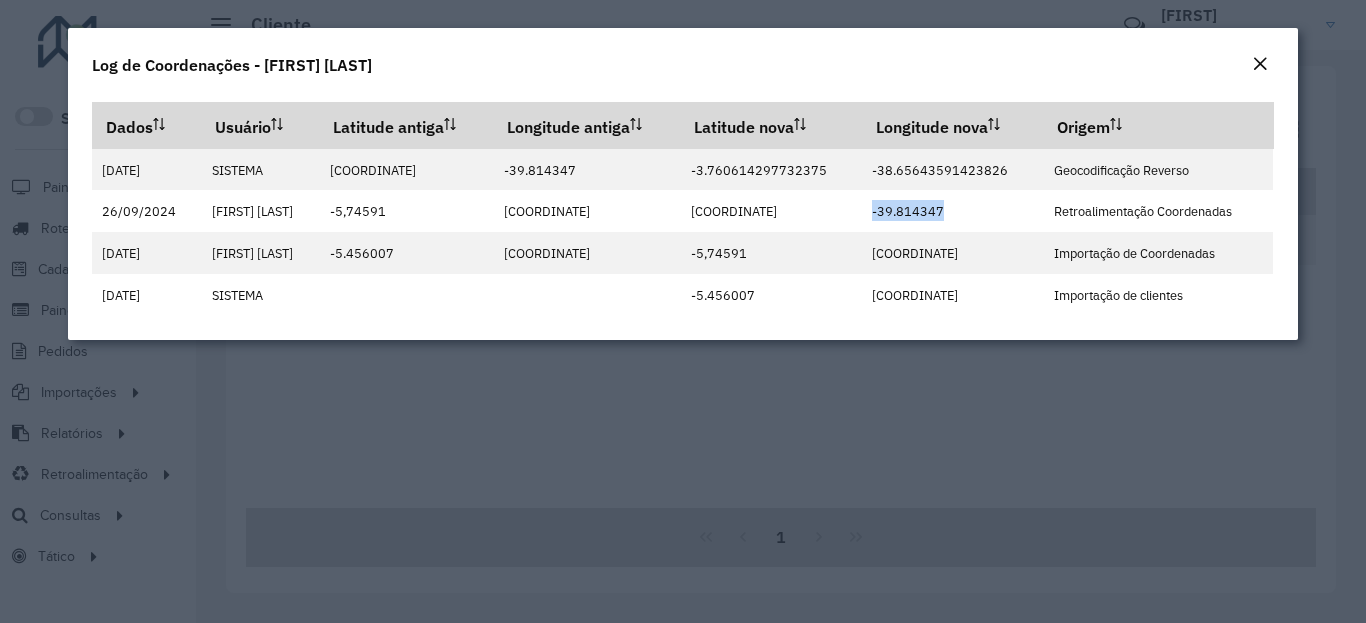 click 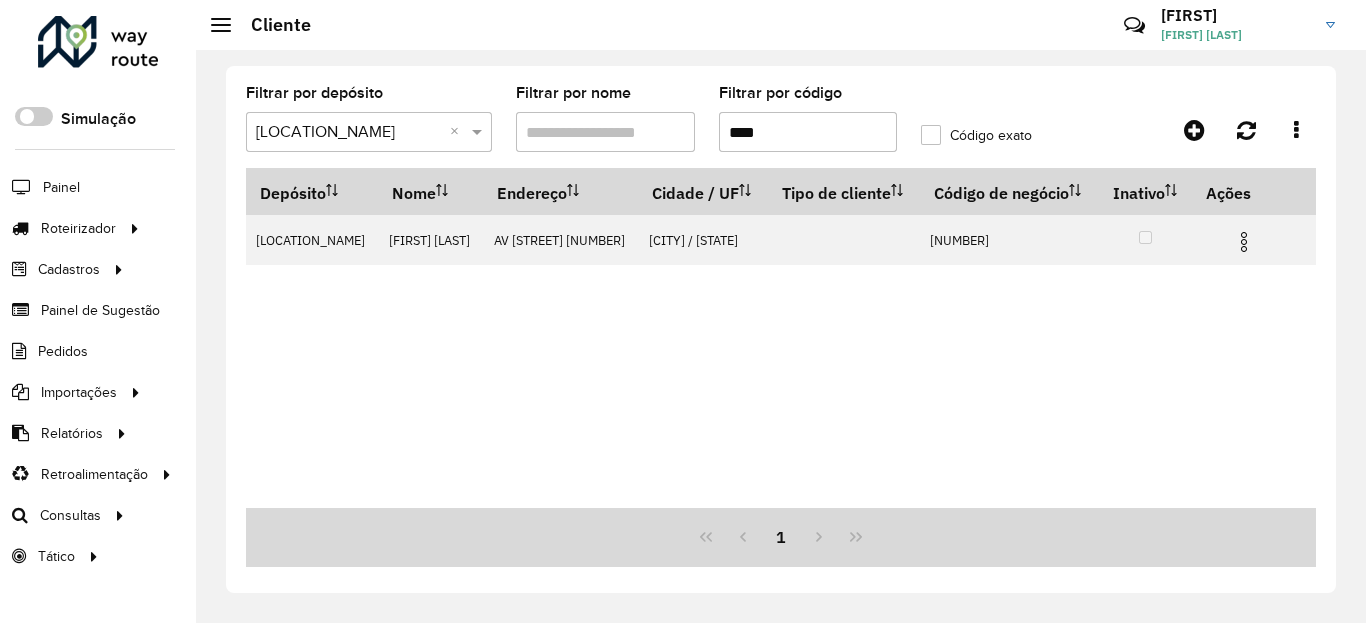 click on "****" at bounding box center (808, 132) 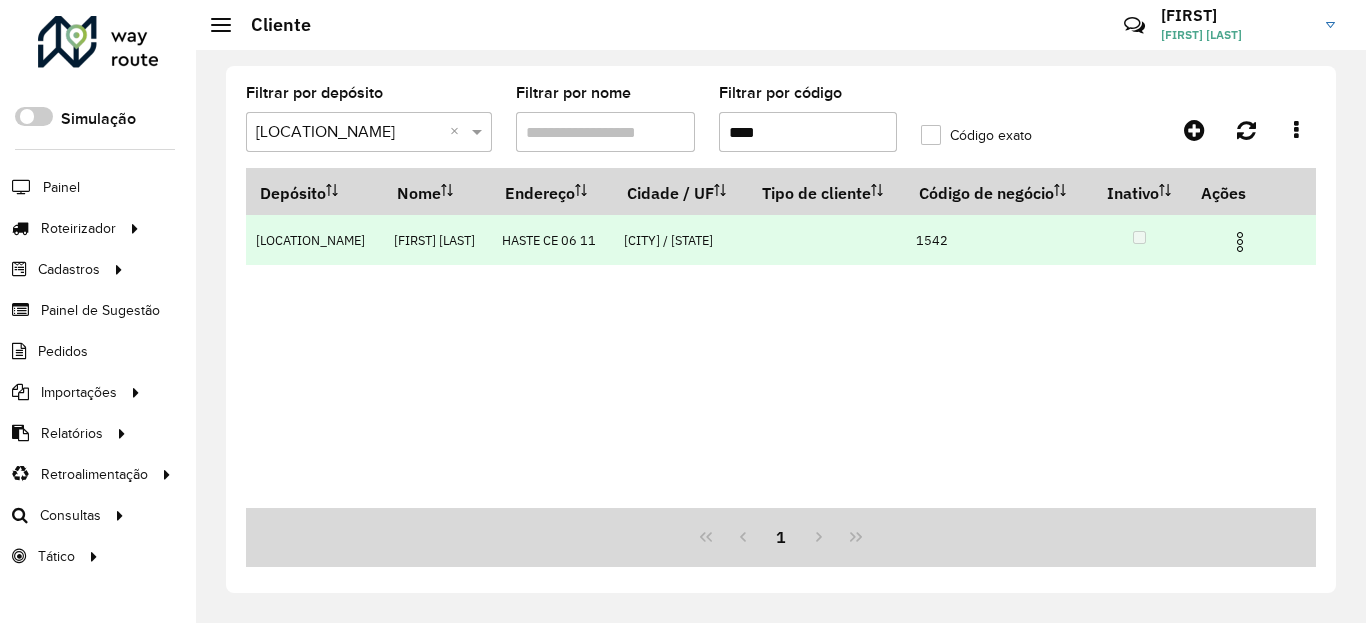 type on "****" 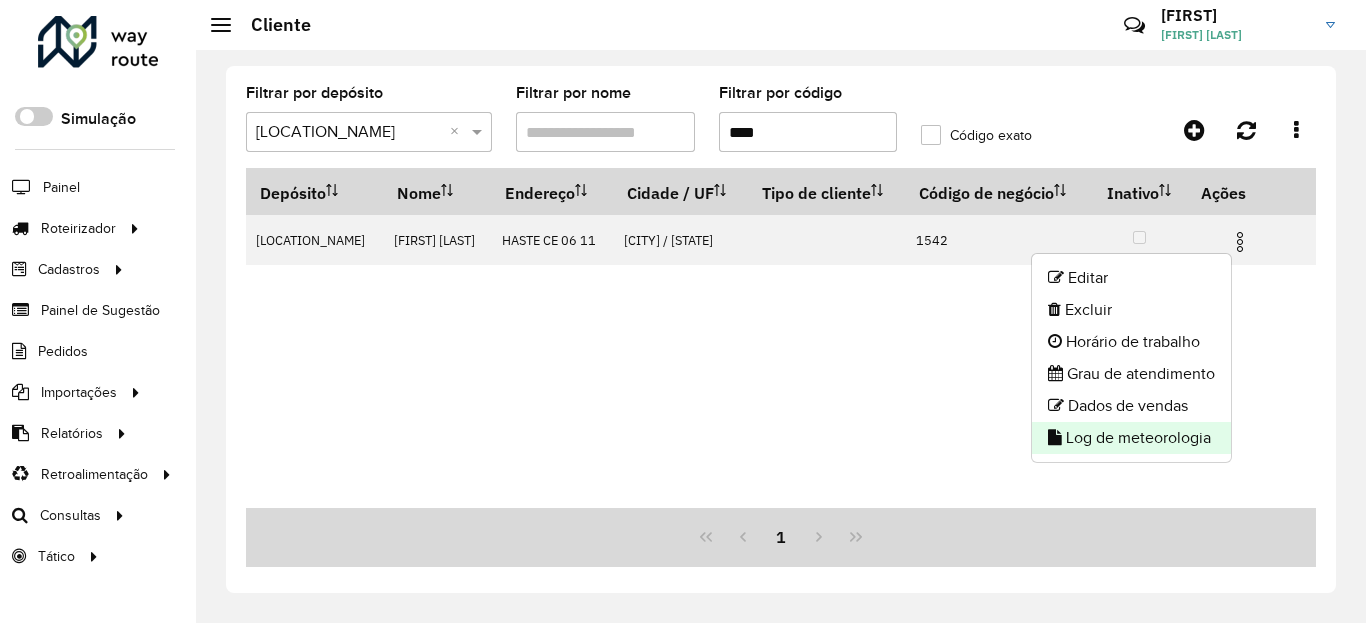 click on "Log de meteorologia" 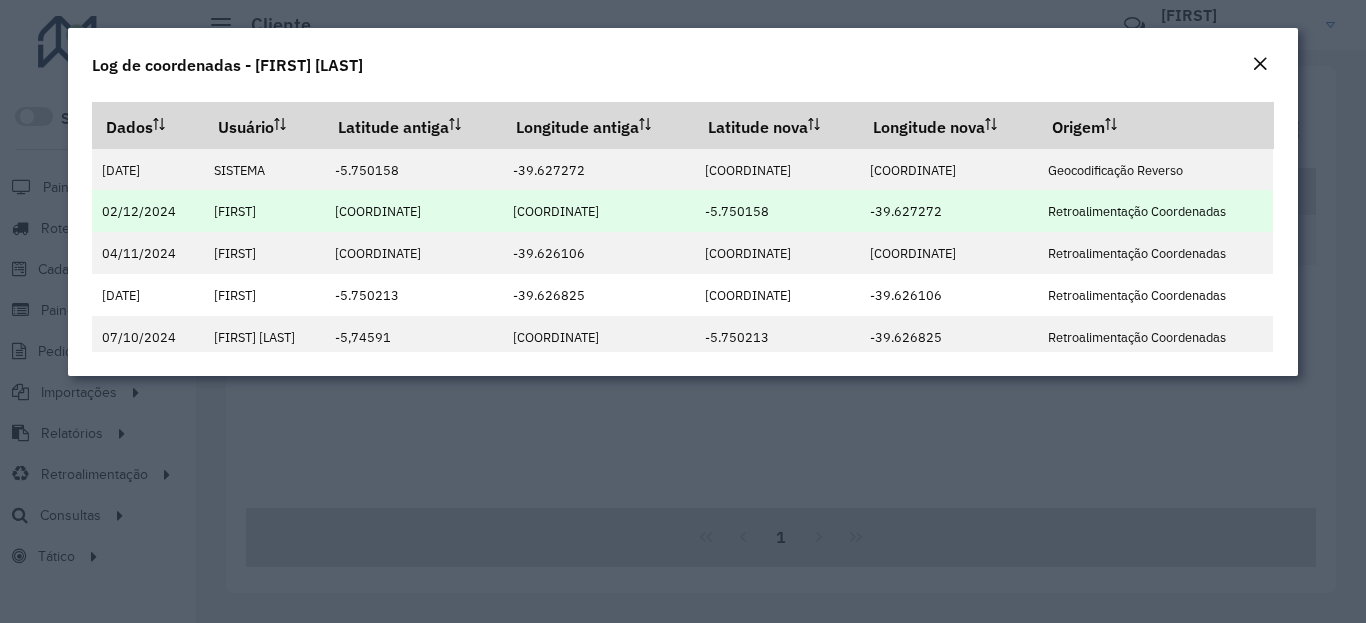 click on "-5.750158" at bounding box center [737, 211] 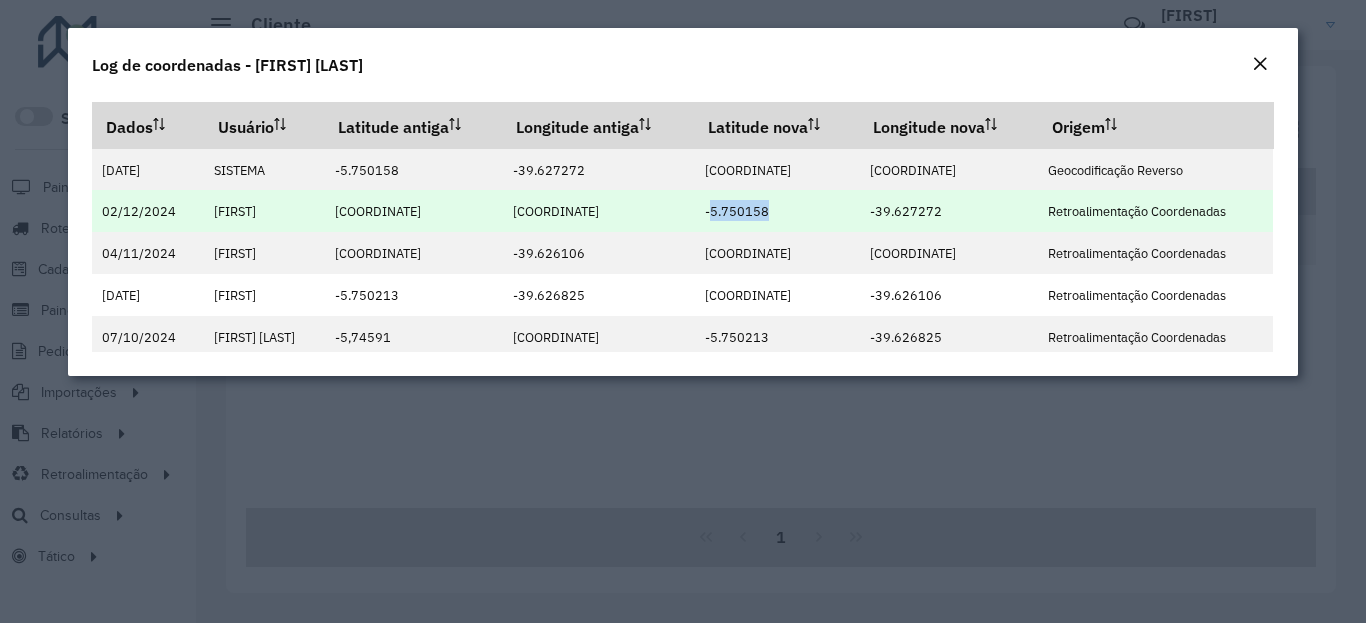 click on "-5.750158" at bounding box center [737, 211] 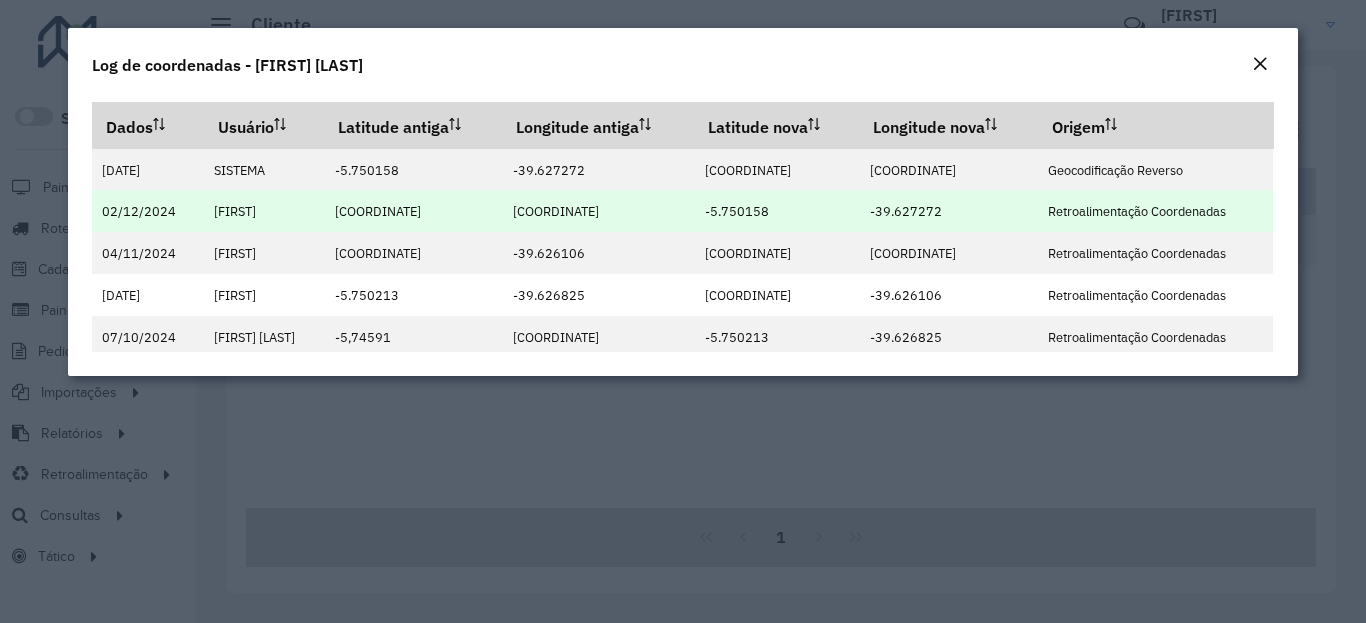 click on "-5.750158" at bounding box center [737, 211] 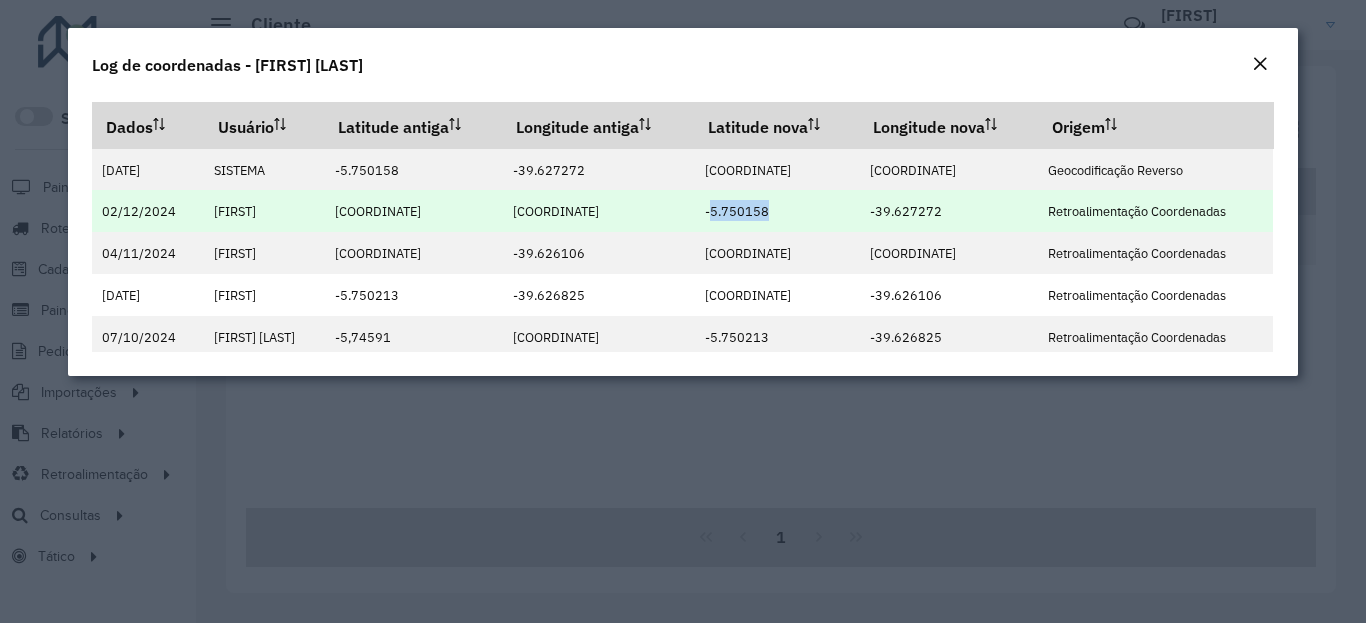 click on "-5.750158" at bounding box center (737, 211) 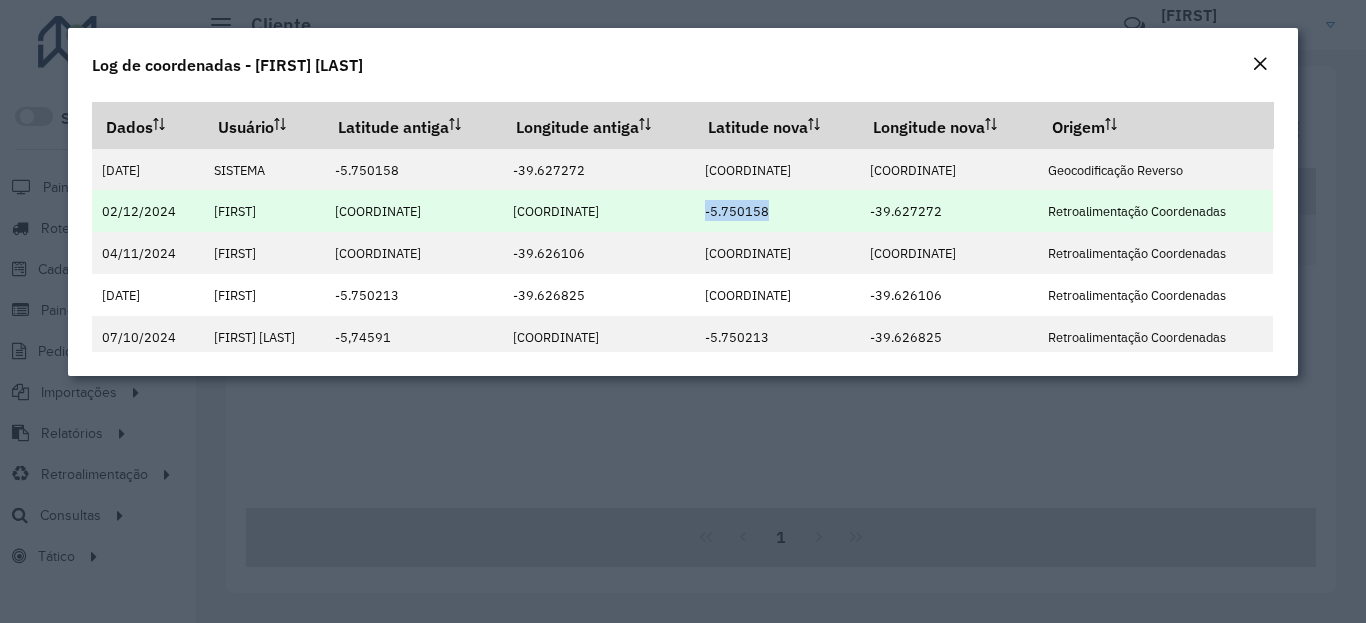 click on "-5.750158" at bounding box center [737, 211] 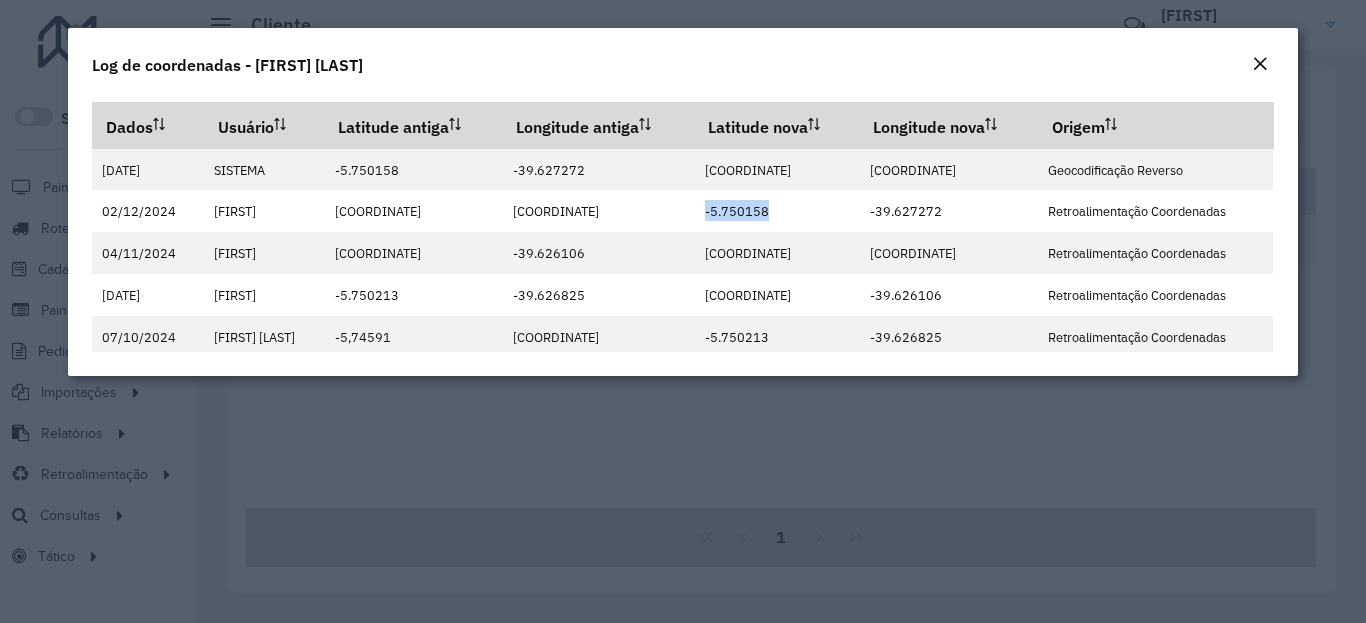 click on "Log de coordenadas - [FIRST] [LAST]" 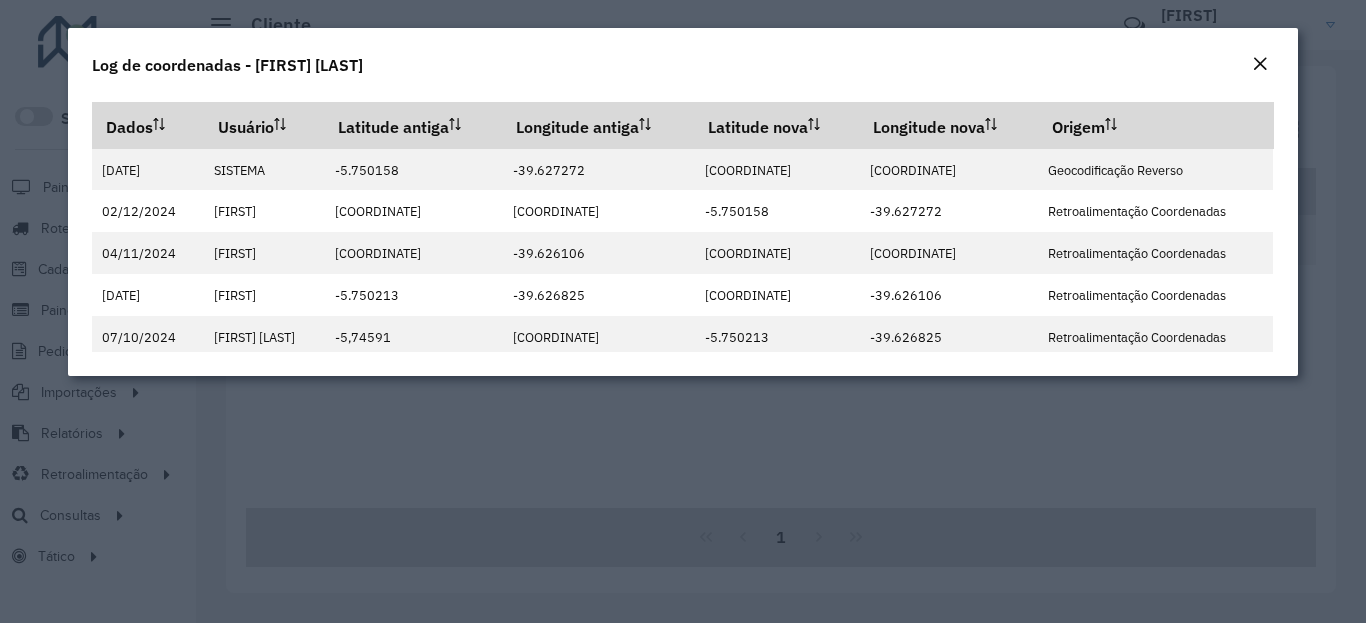 click 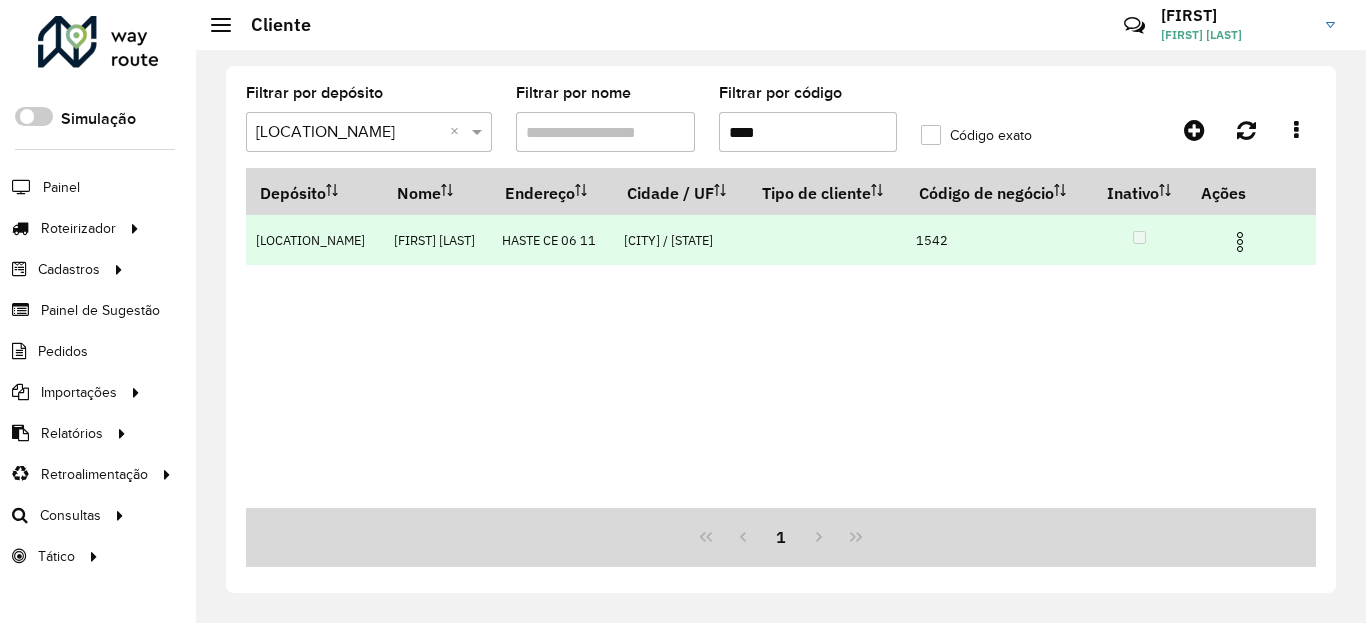 click at bounding box center (1248, 240) 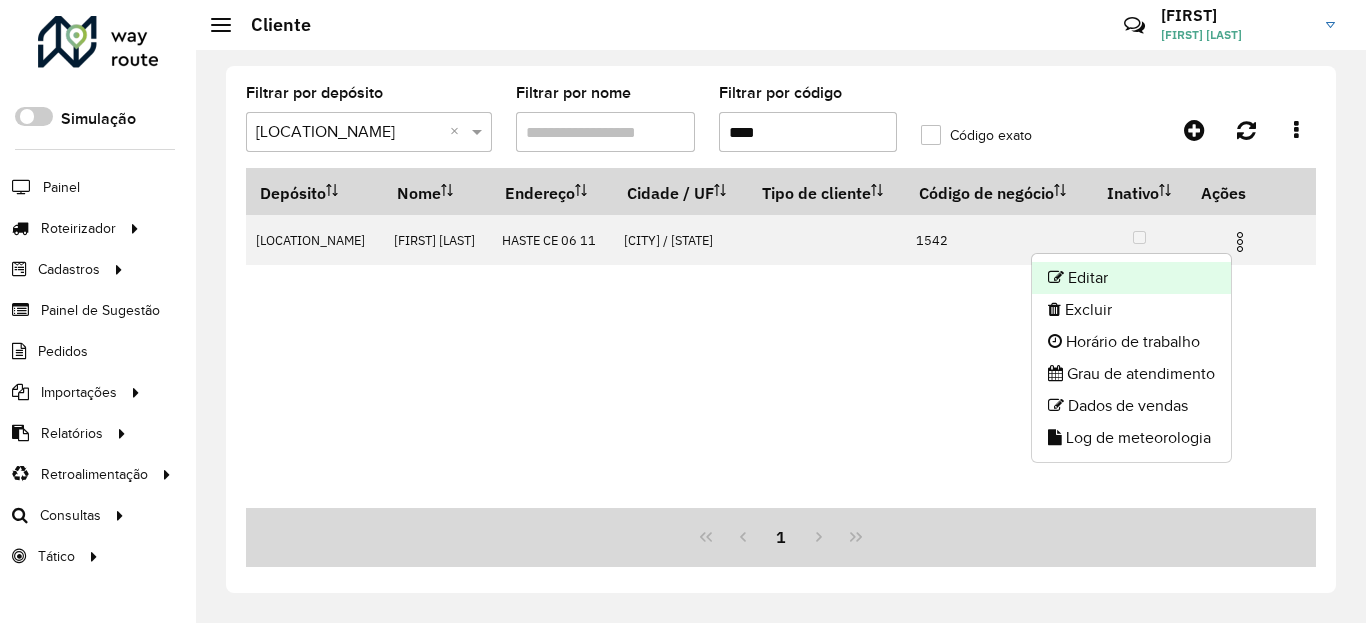 click on "Editar" 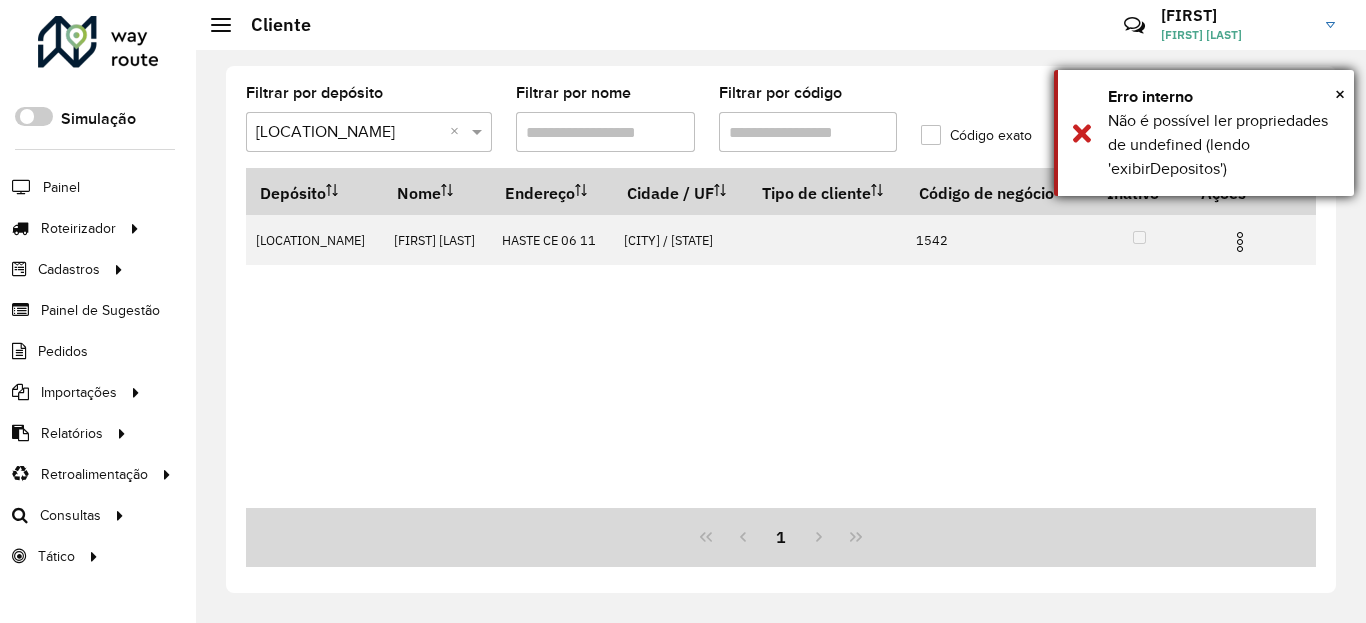 click on "Não é possível ler propriedades de undefined (lendo 'exibirDepositos')" at bounding box center [1223, 145] 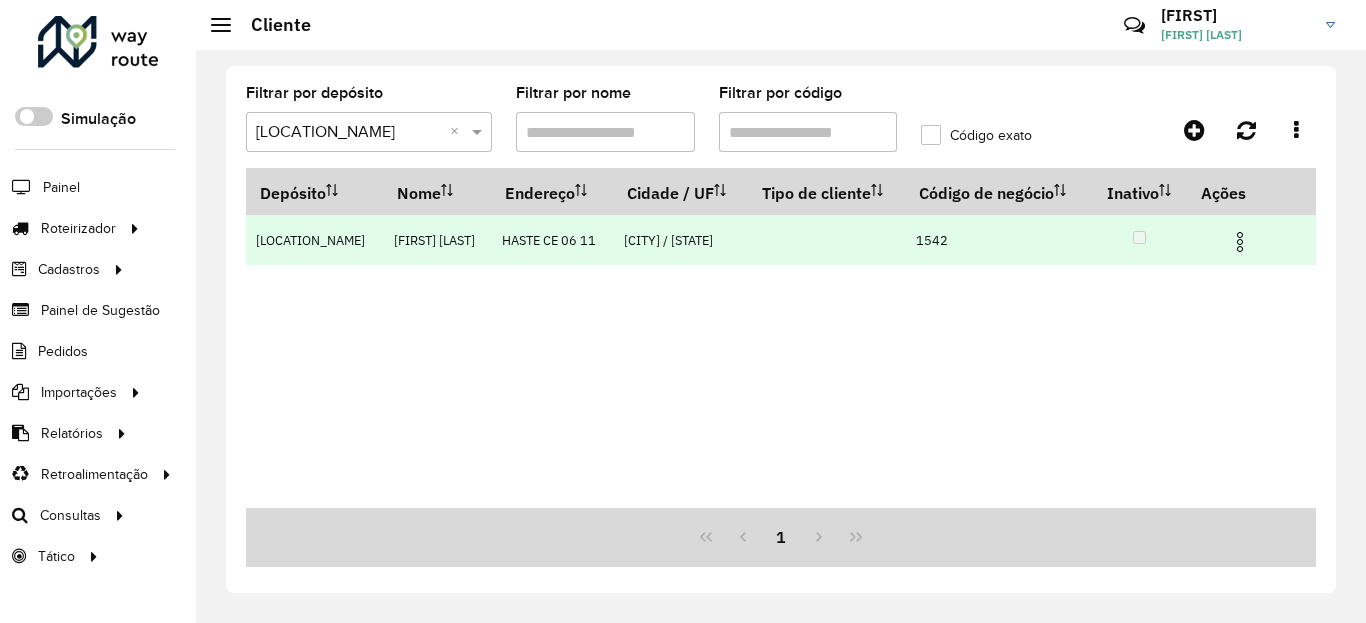 click at bounding box center (1240, 242) 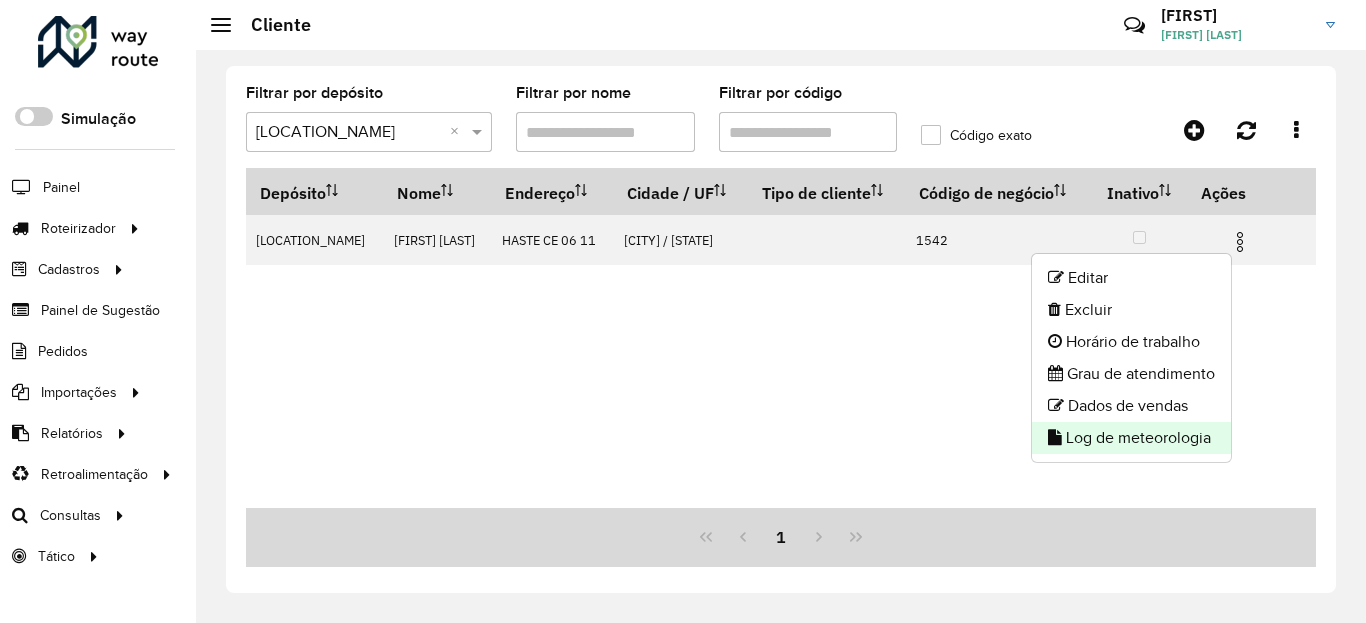 click on "Log de meteorologia" 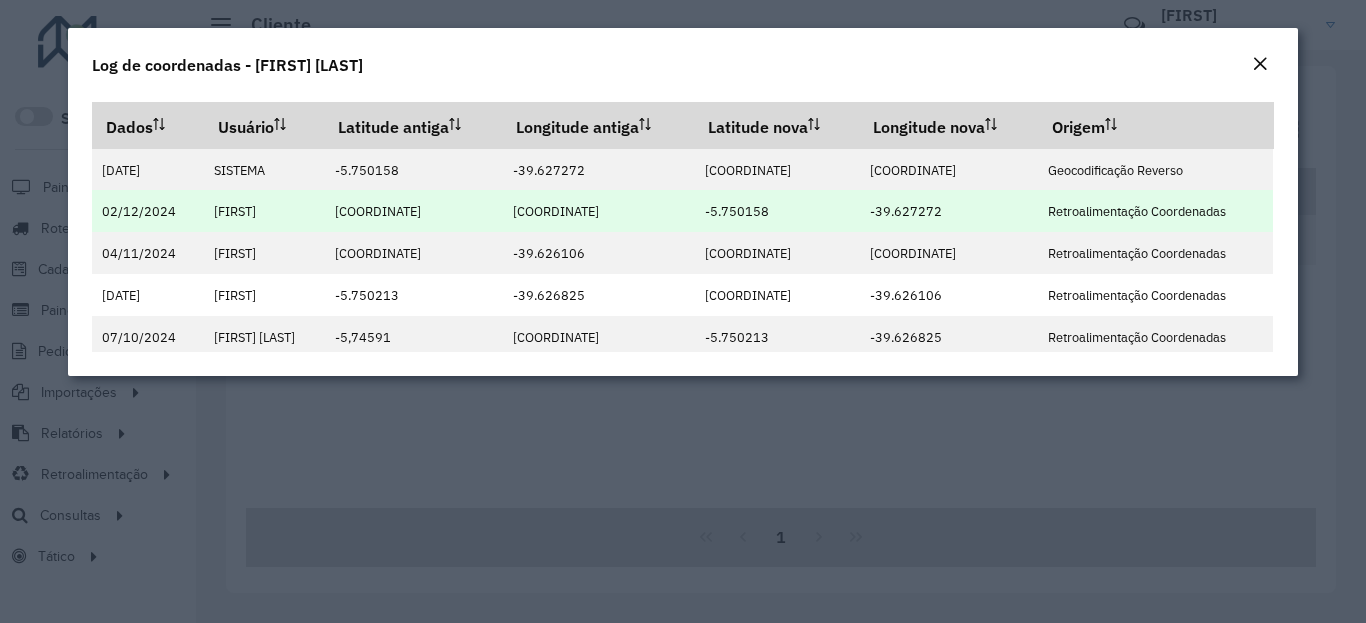 click on "-5.750158" at bounding box center (737, 211) 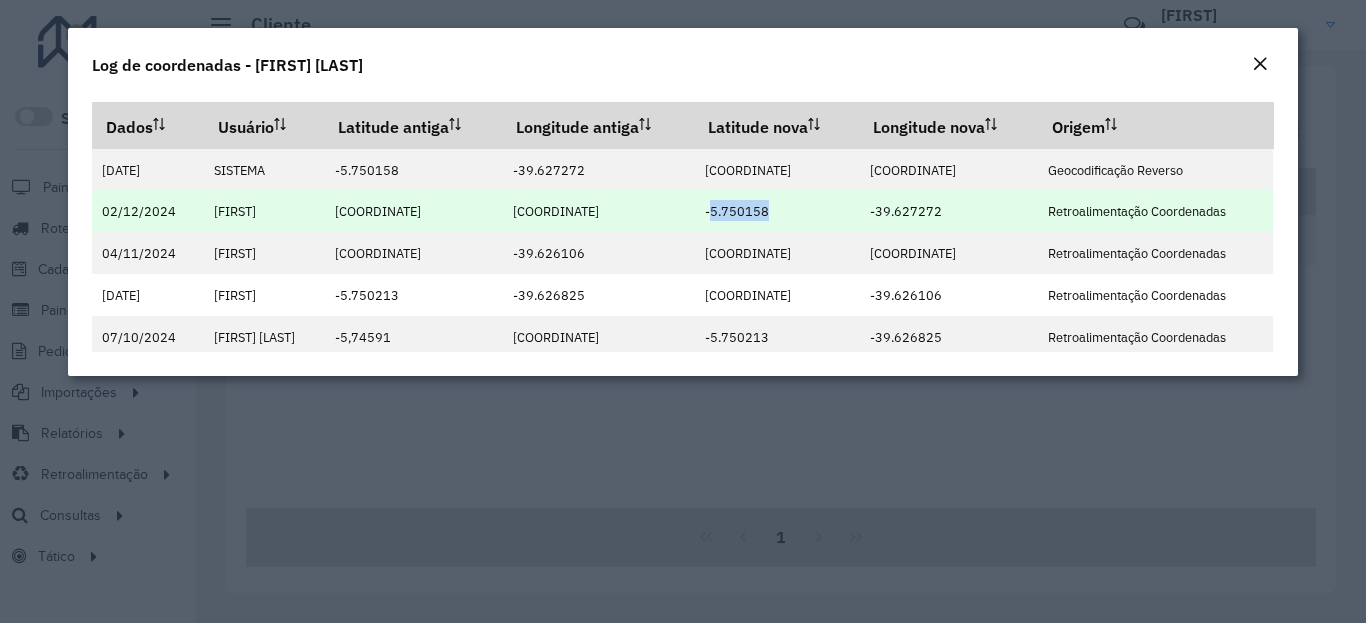 click on "-5.750158" at bounding box center (737, 211) 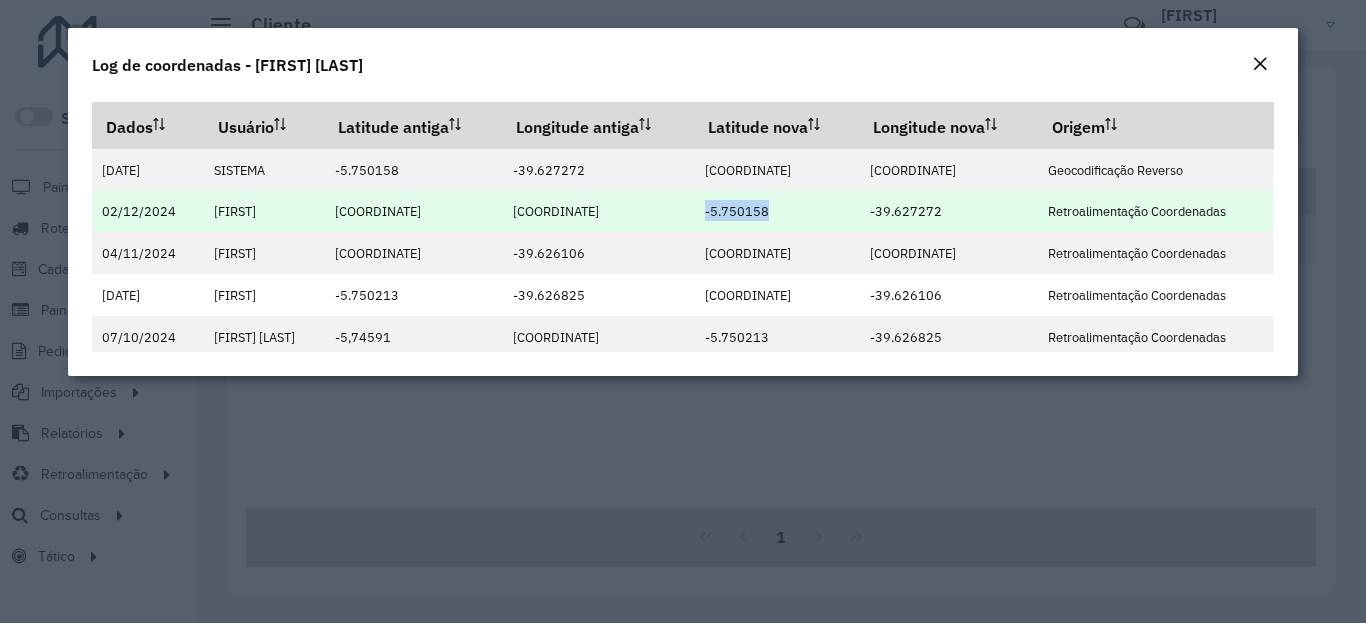 click on "-39.627272" at bounding box center (906, 211) 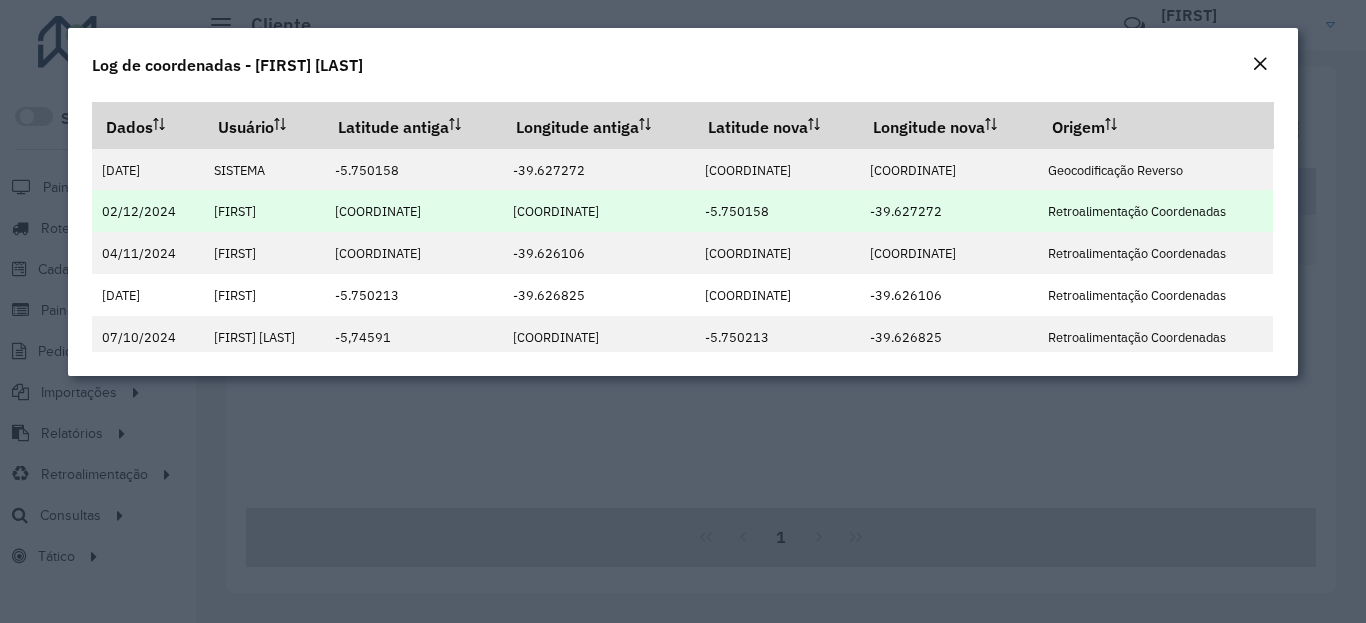 click on "-39.627272" at bounding box center [906, 211] 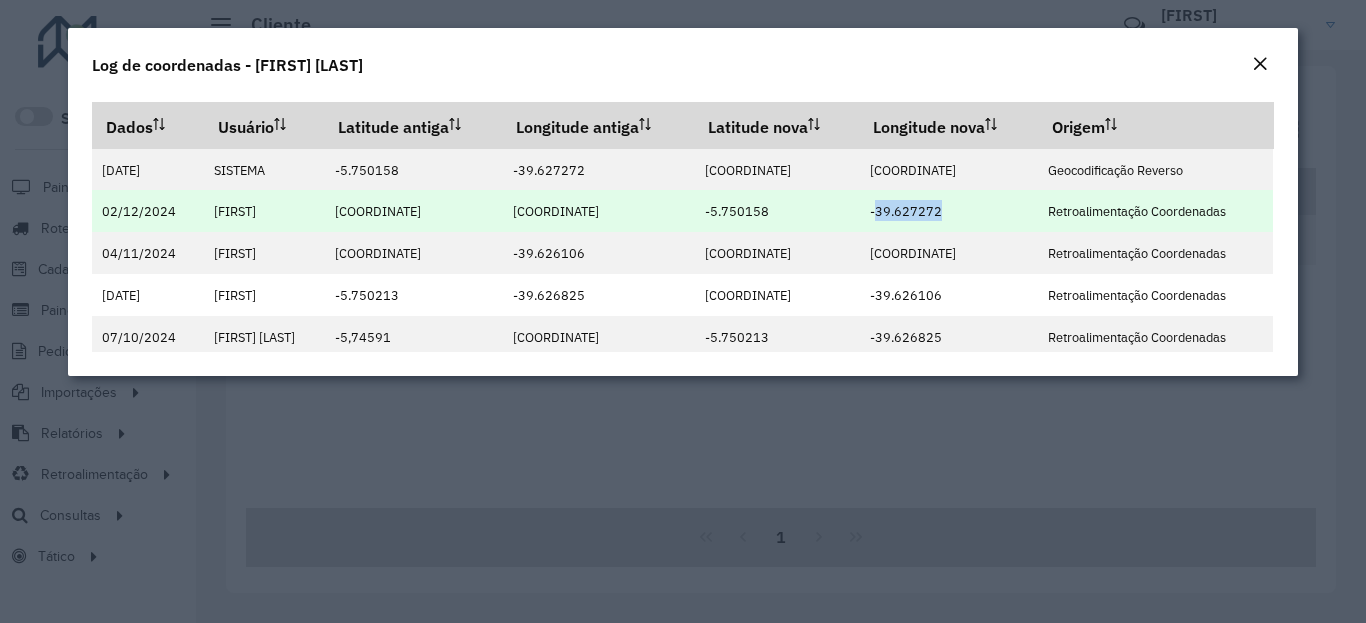 click on "-39.627272" at bounding box center [906, 211] 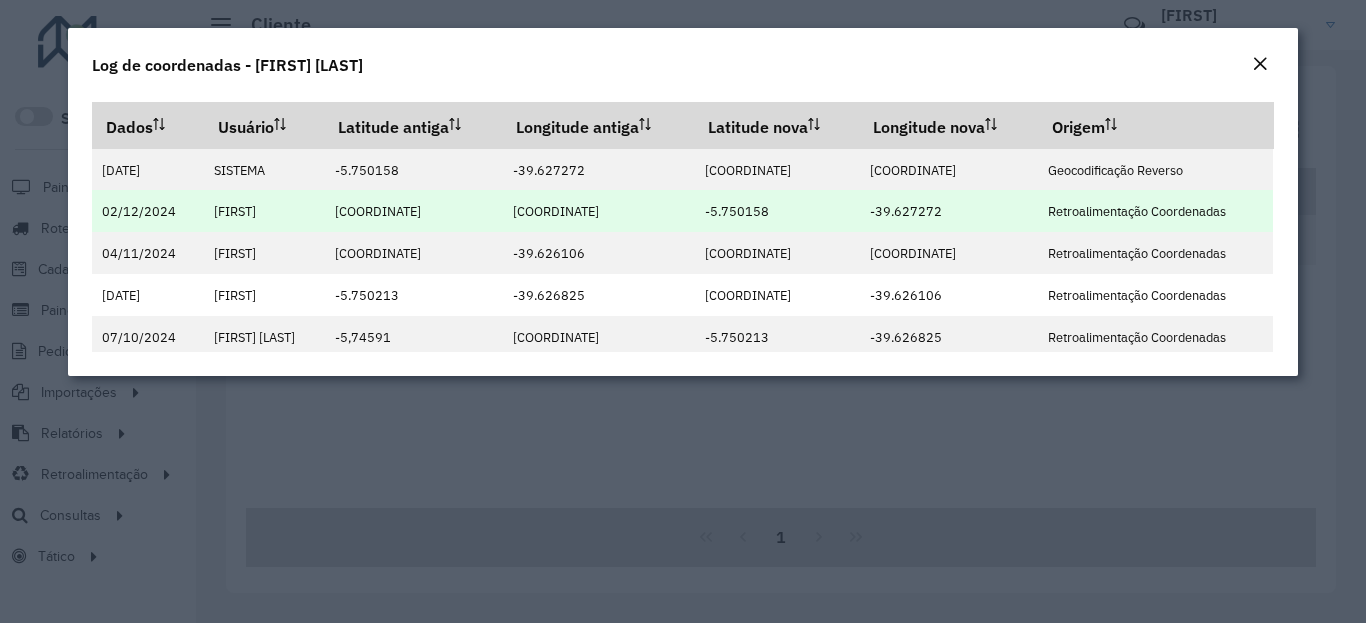 click on "-39.627272" at bounding box center (906, 211) 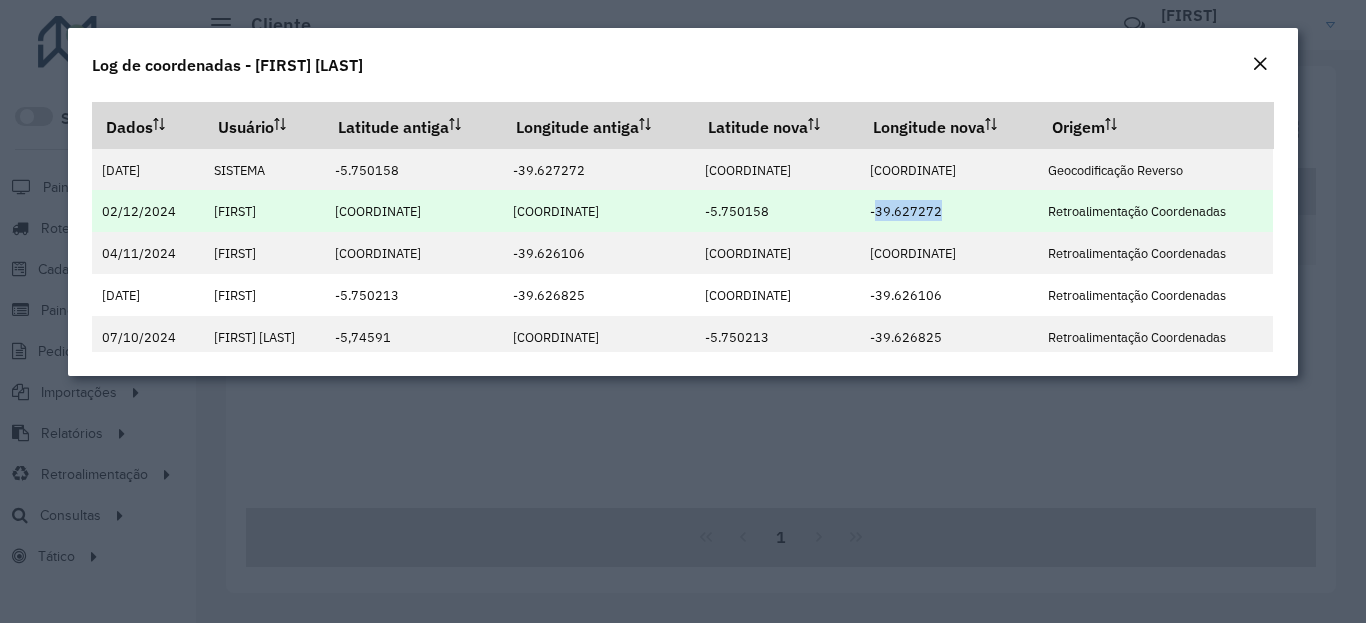 click on "-39.627272" at bounding box center (906, 211) 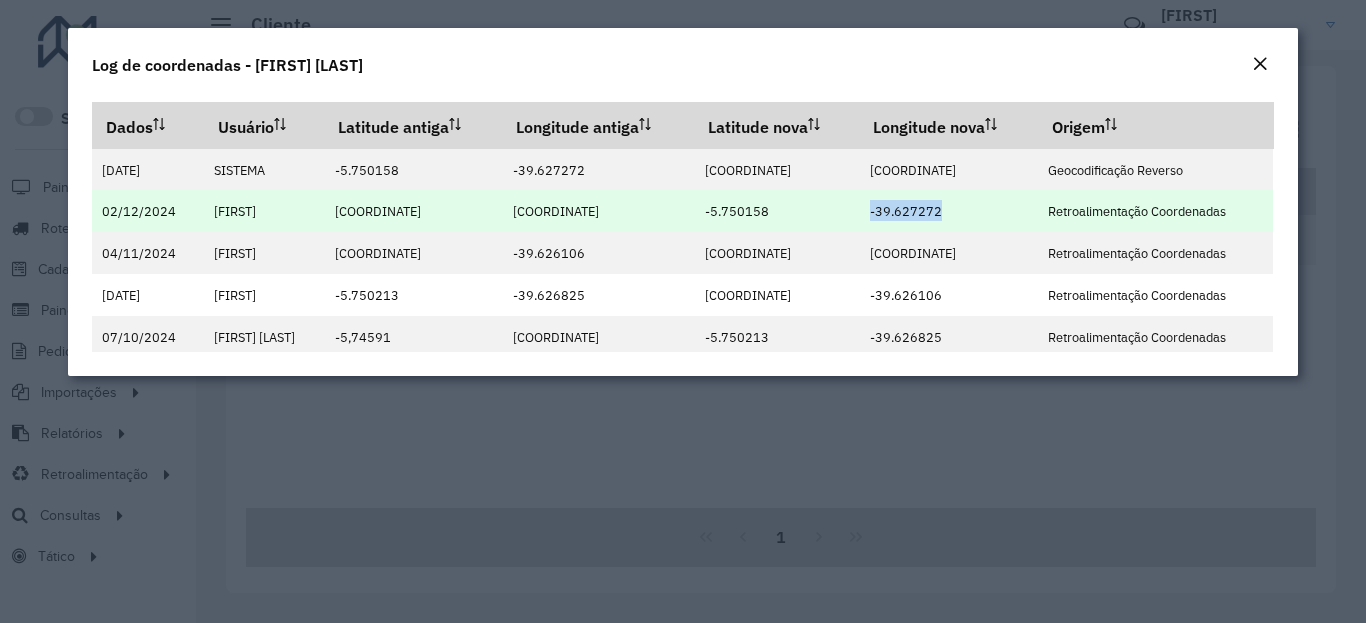 click on "-39.627272" at bounding box center [906, 211] 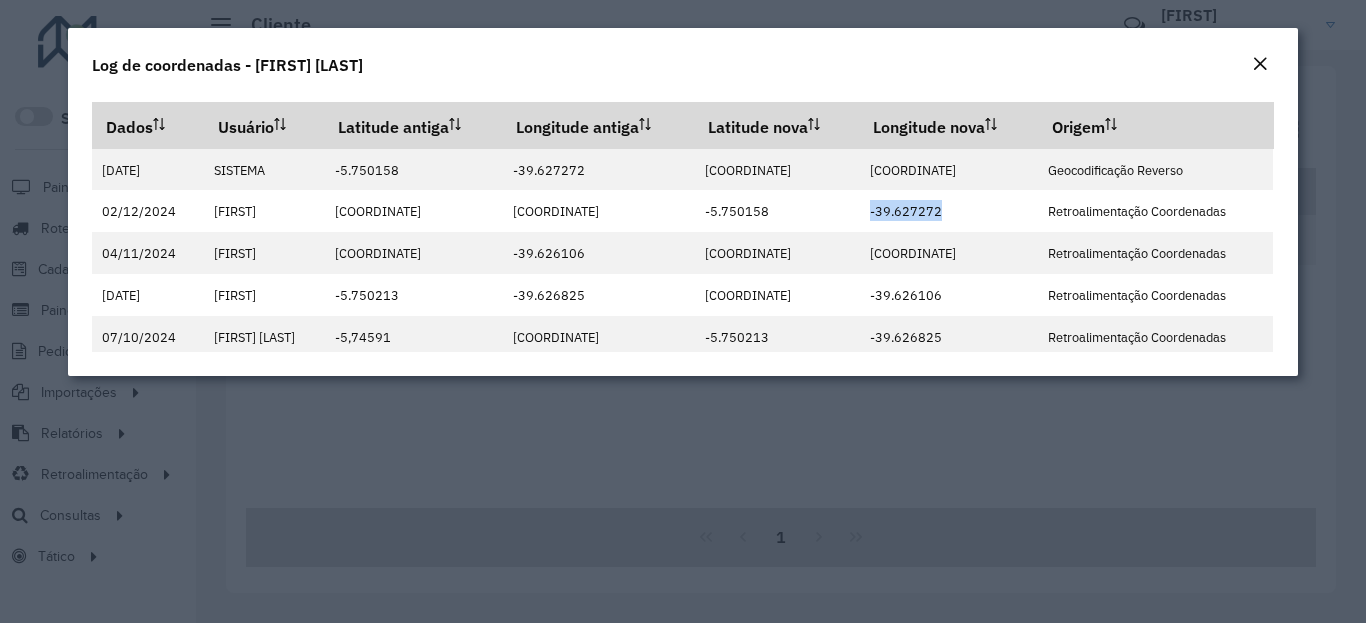 click 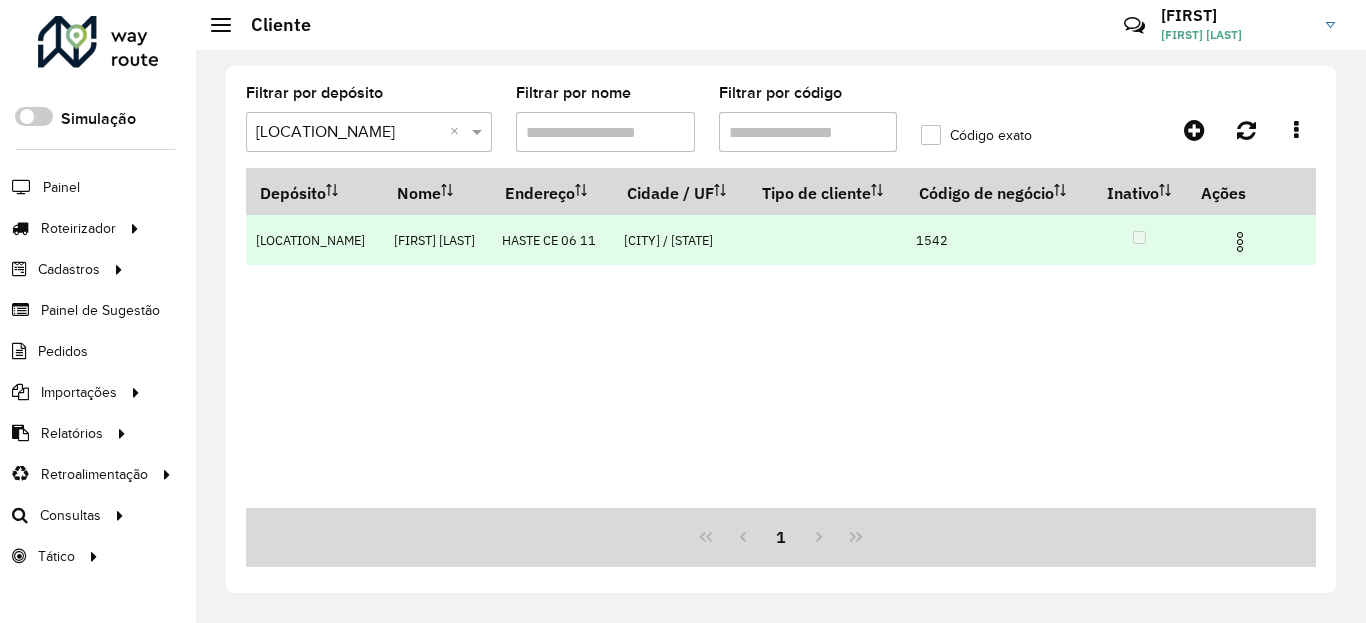 click at bounding box center [1248, 240] 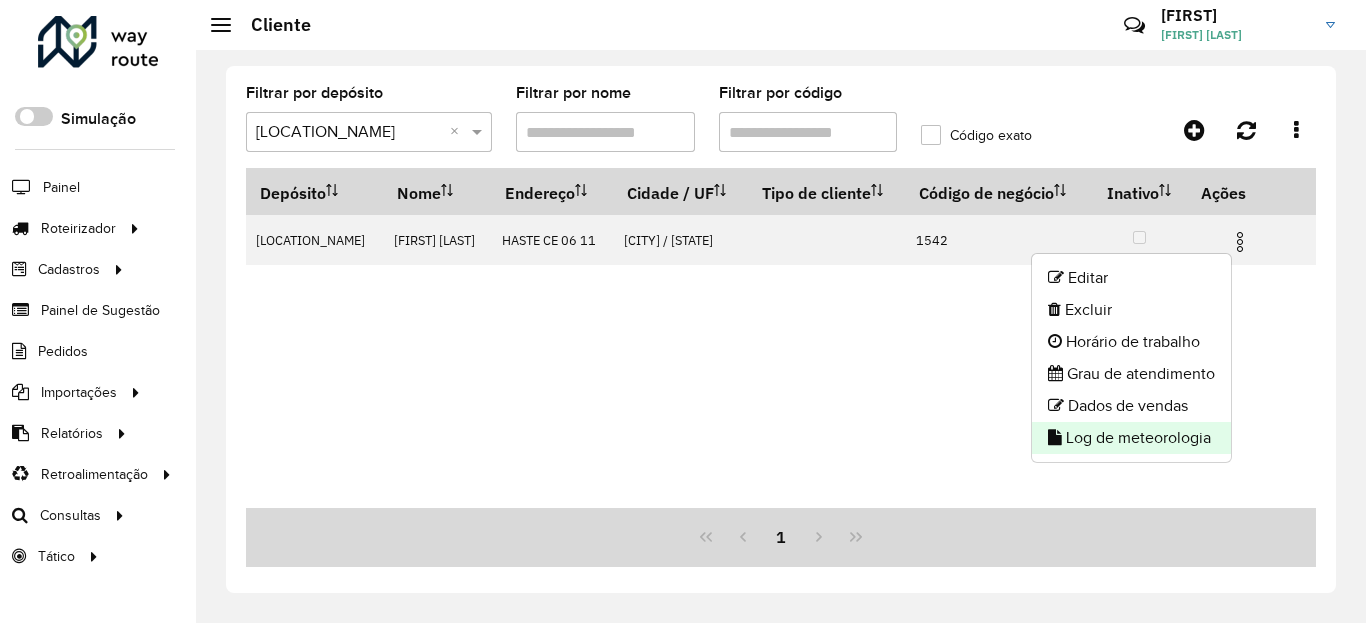 click on "Log de meteorologia" 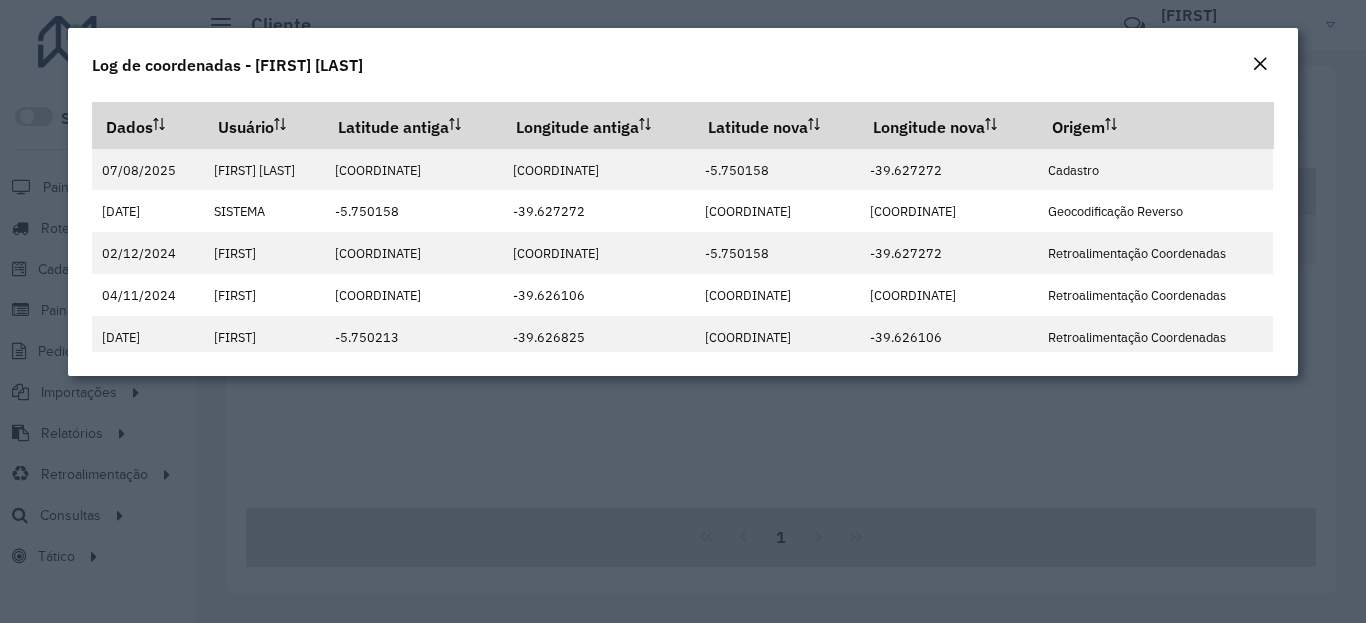 click on "Log de coordenadas - [FIRST] [LAST]" 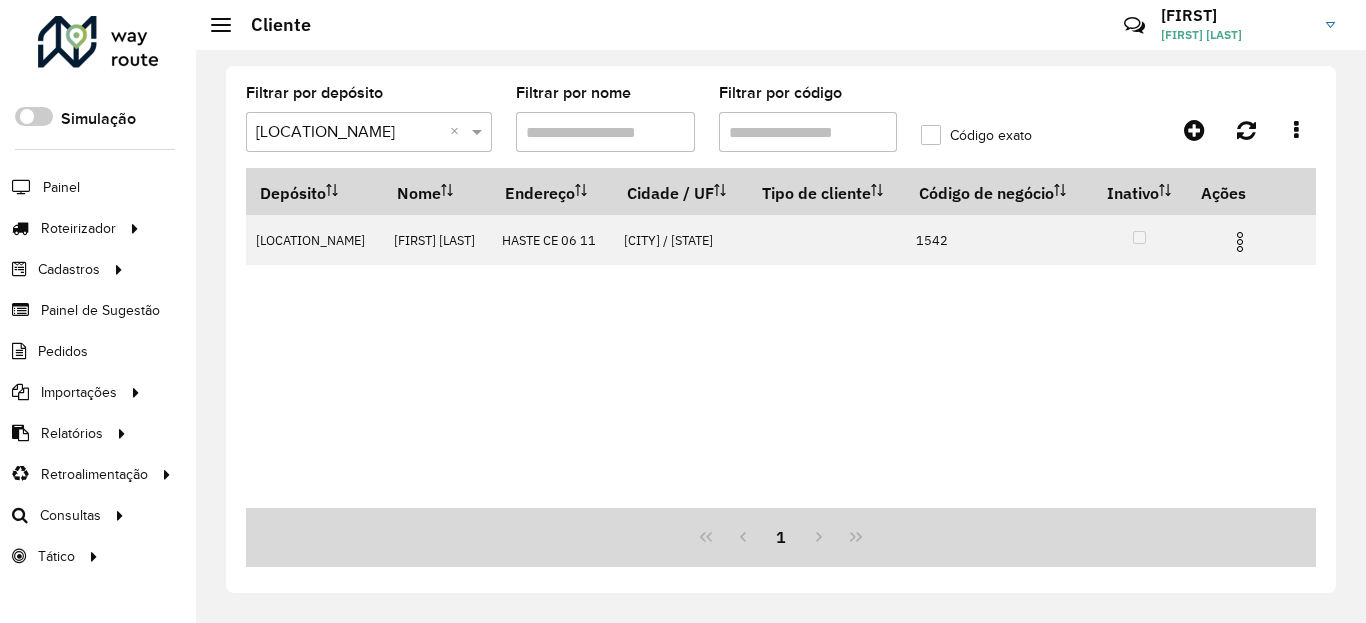 click on "Filtrar por código" at bounding box center [808, 132] 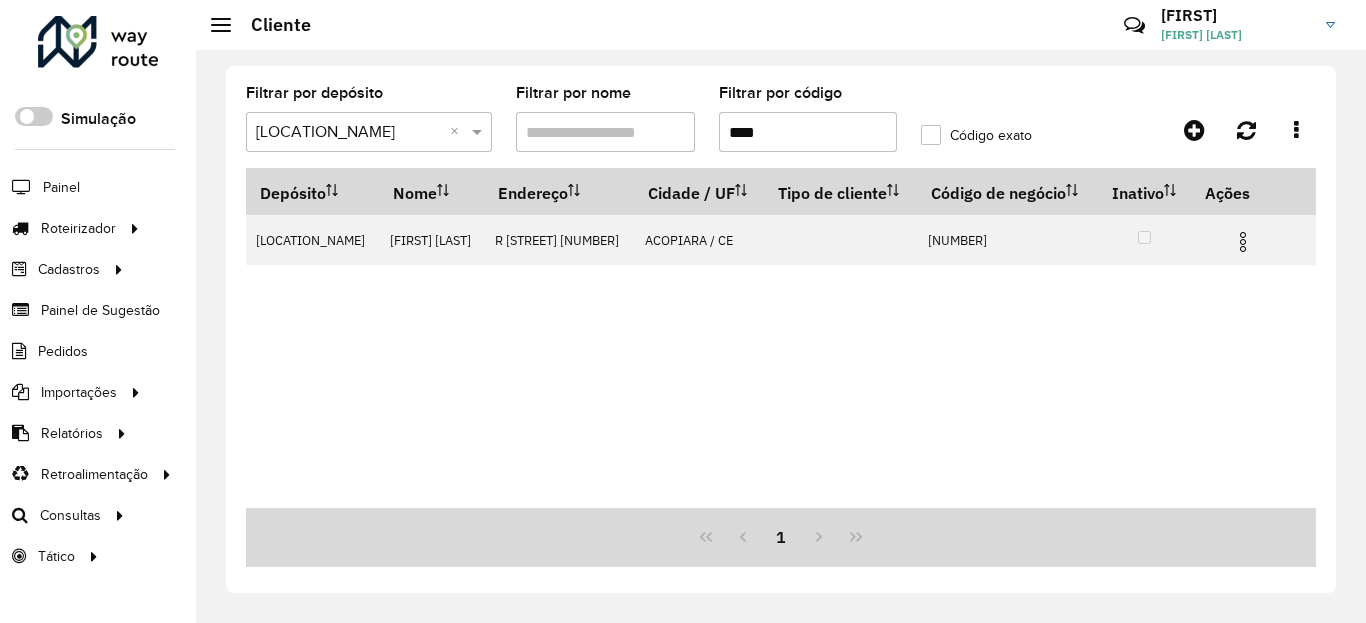click at bounding box center (1243, 242) 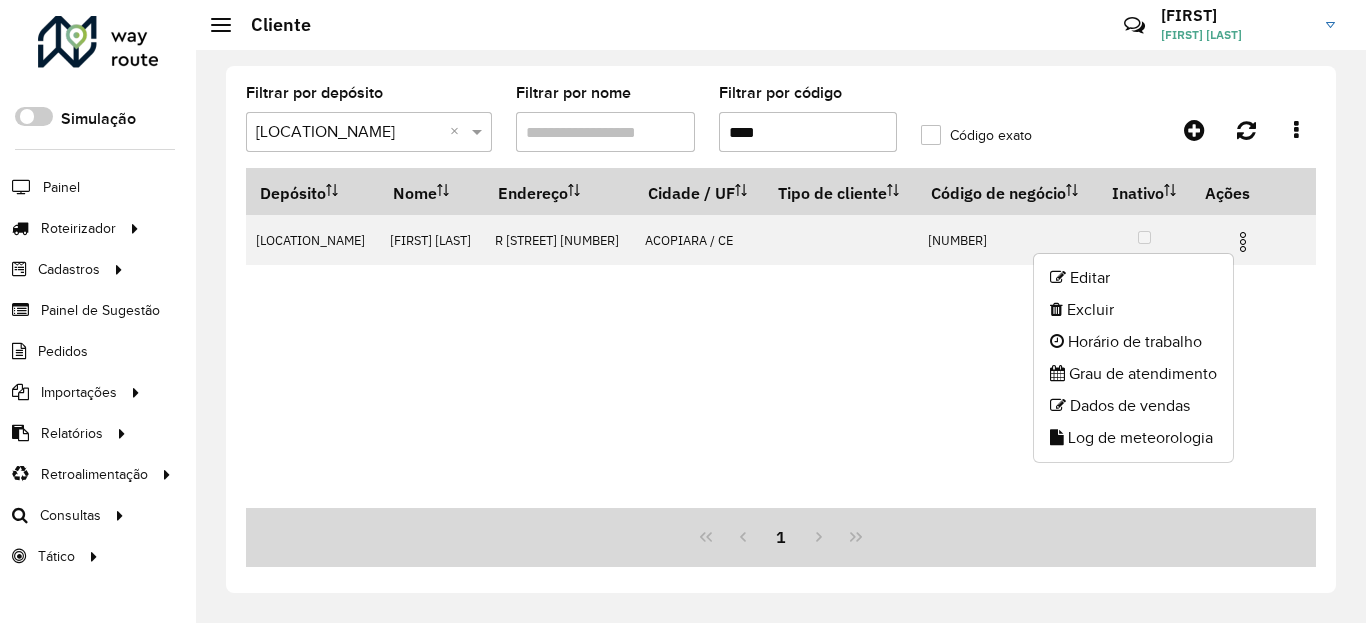drag, startPoint x: 1194, startPoint y: 449, endPoint x: 1179, endPoint y: 441, distance: 17 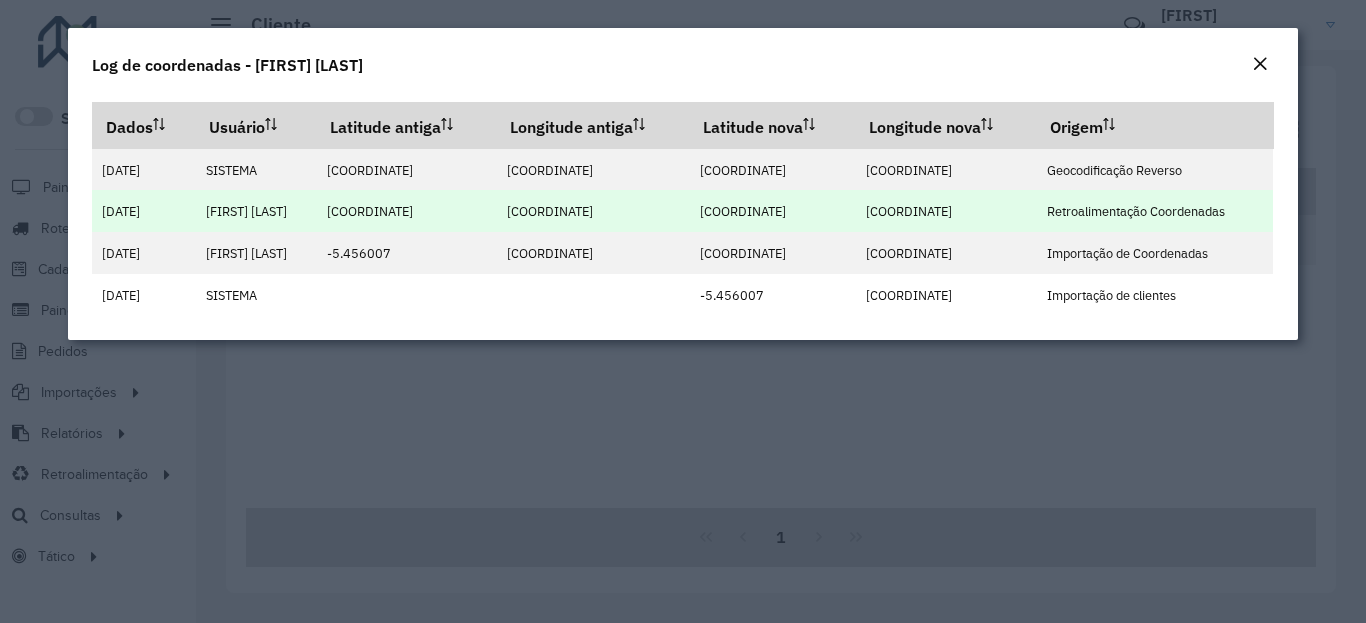 click on "[COORDINATE]" at bounding box center (743, 211) 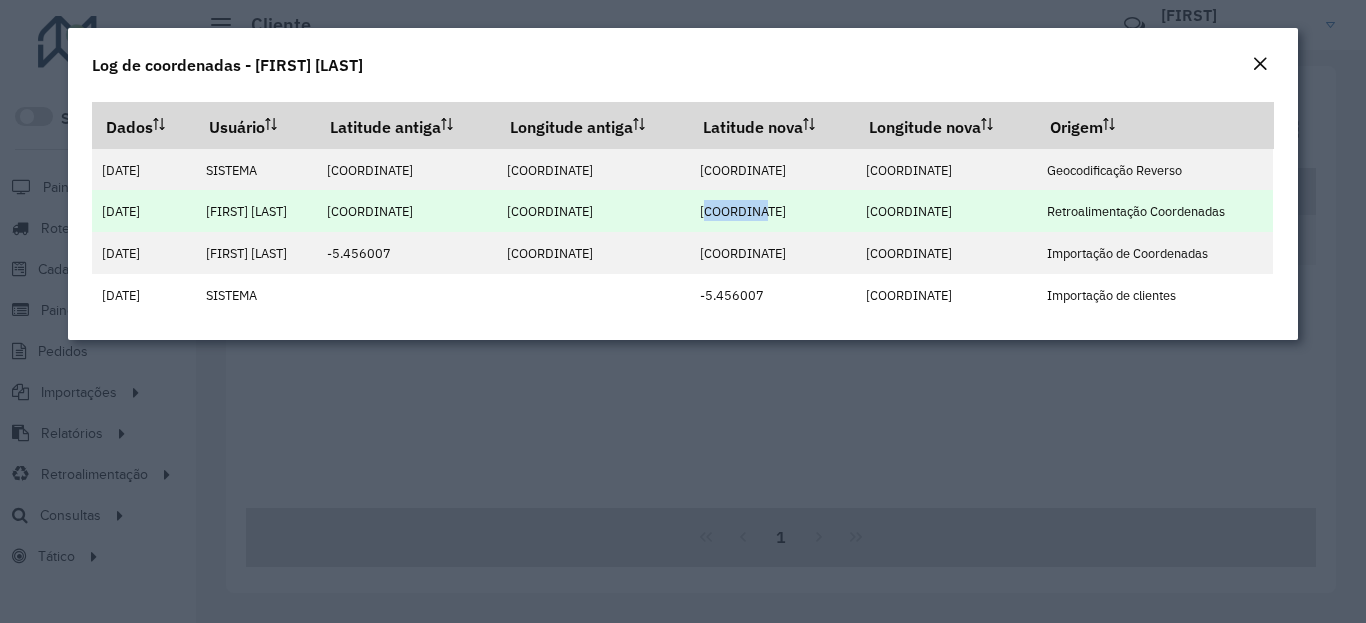 click on "[COORDINATE]" at bounding box center [743, 211] 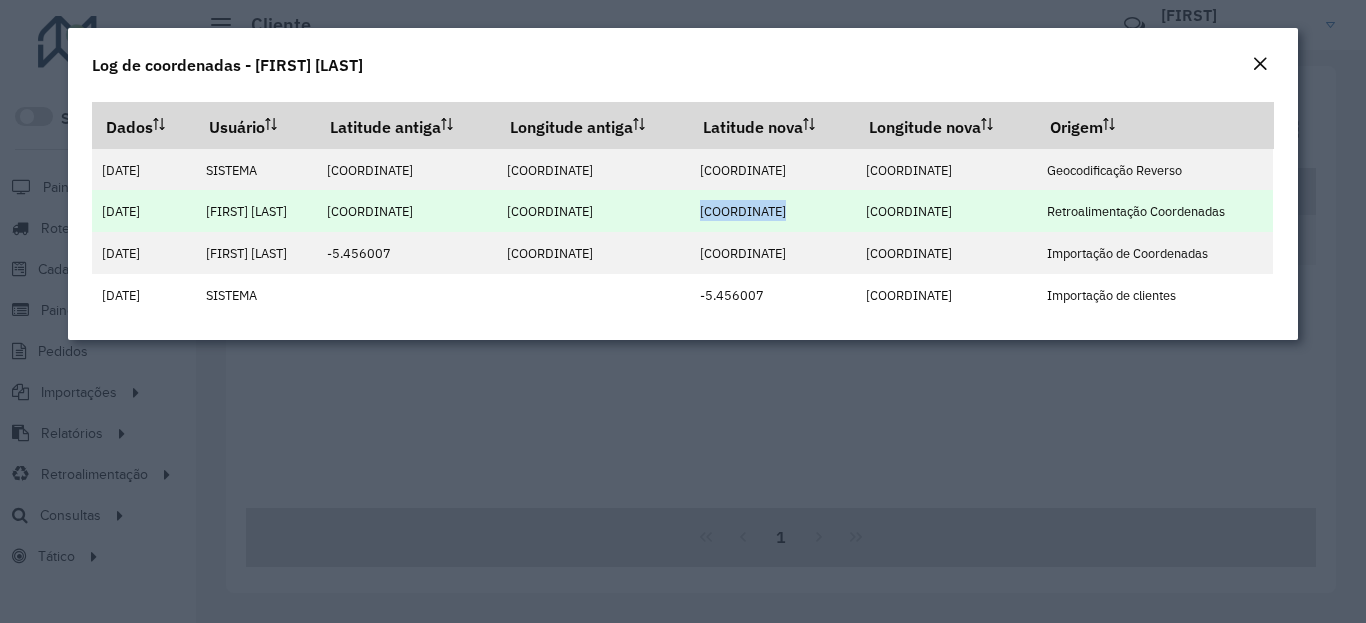 click on "[COORDINATE]" at bounding box center (743, 211) 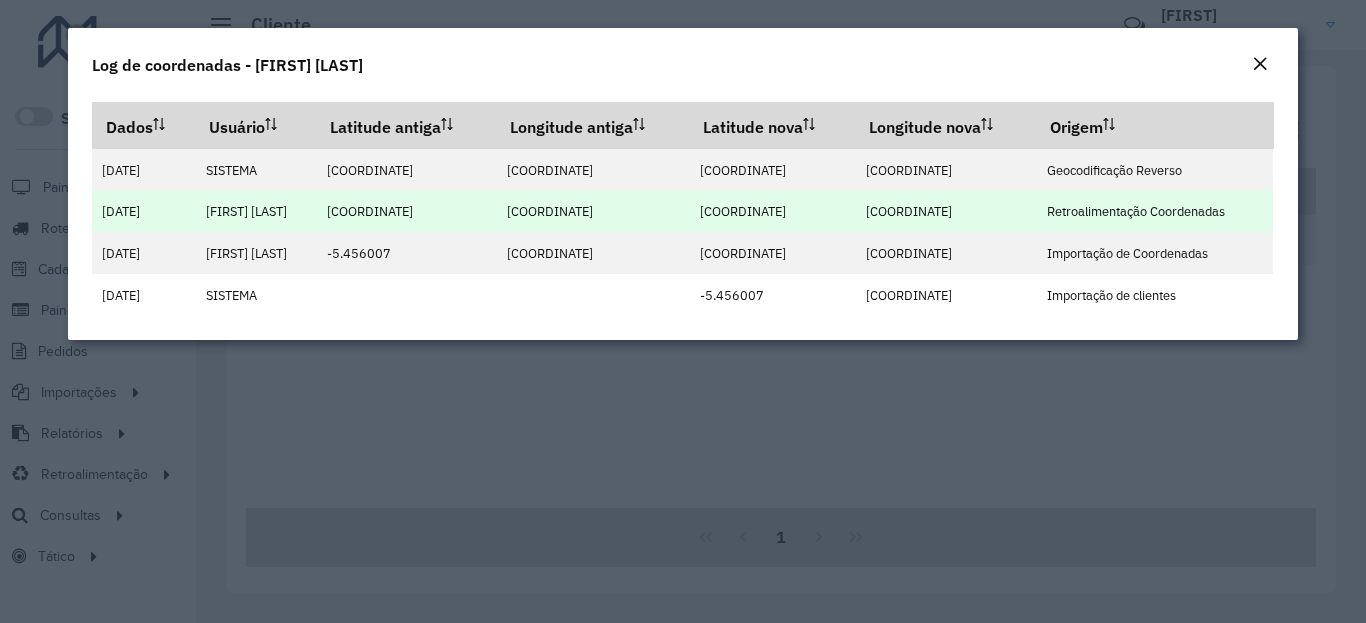 click on "[COORDINATE]" at bounding box center (909, 211) 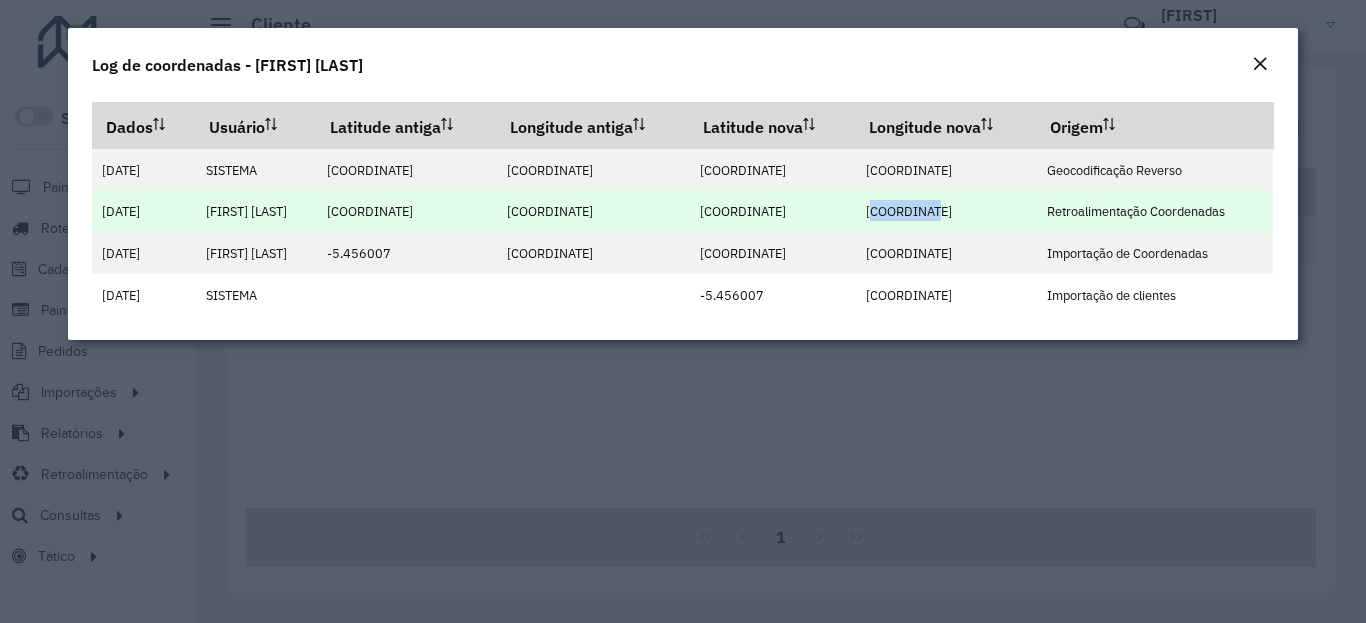 click on "[COORDINATE]" at bounding box center (909, 211) 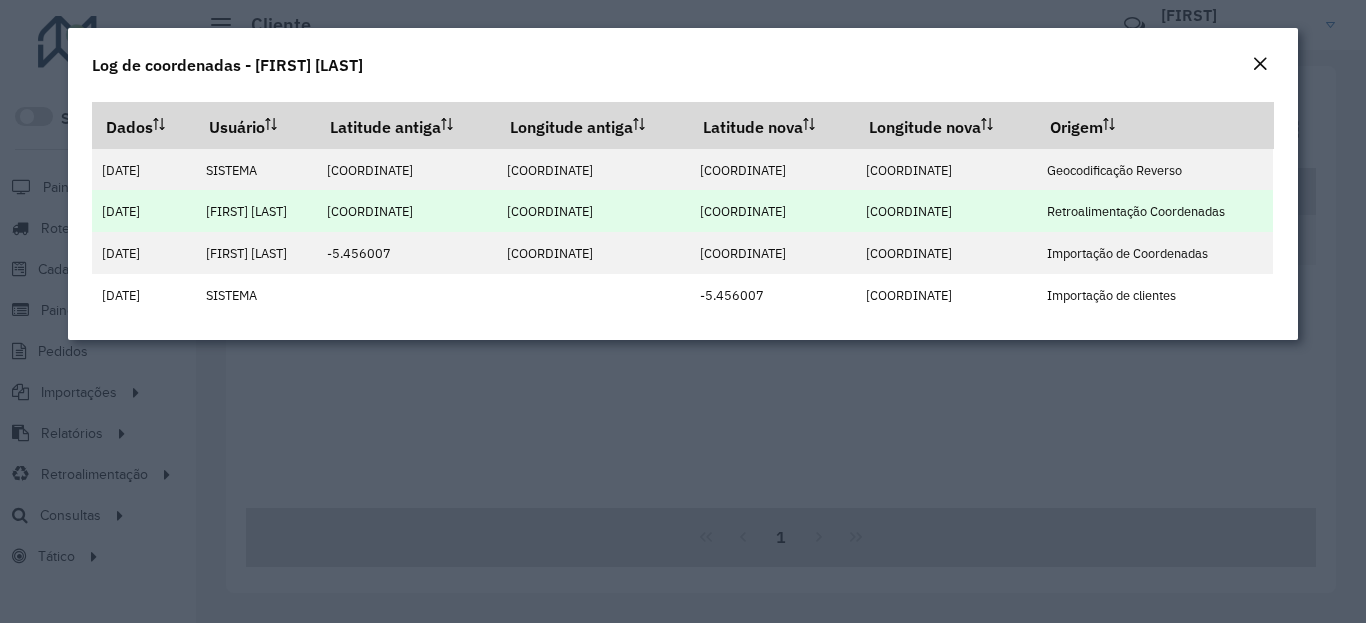 click on "[COORDINATE]" at bounding box center [909, 211] 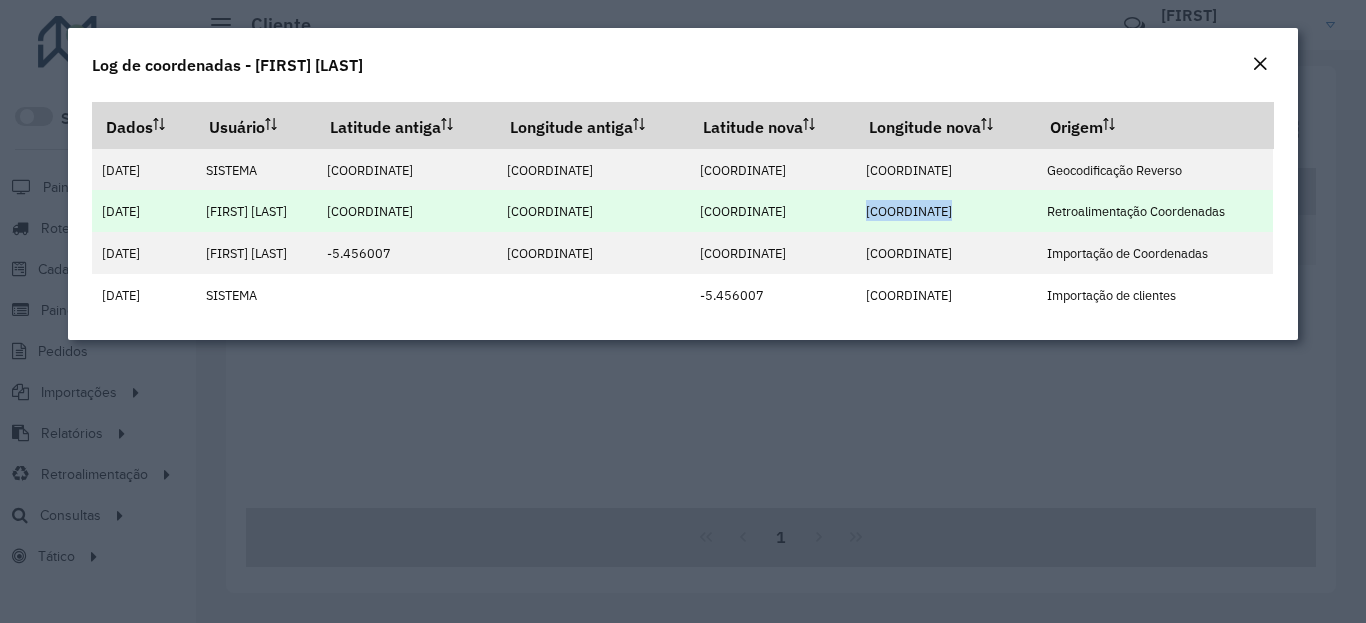 click on "[COORDINATE]" at bounding box center (909, 211) 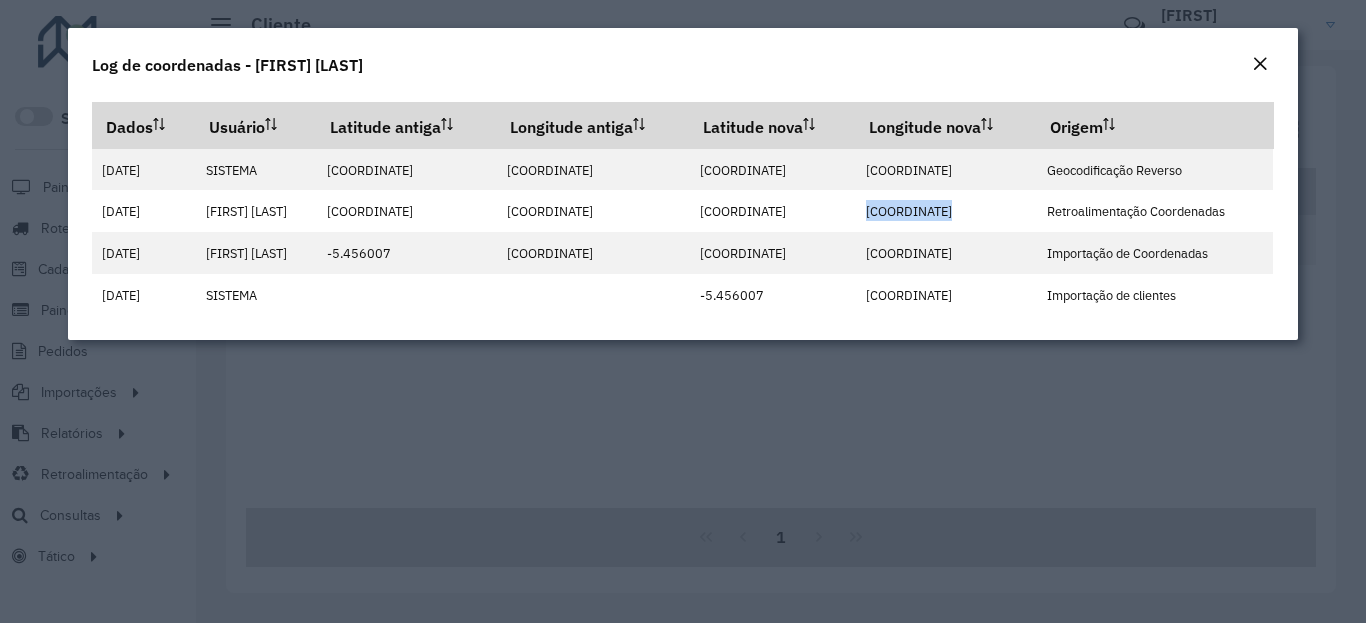 click 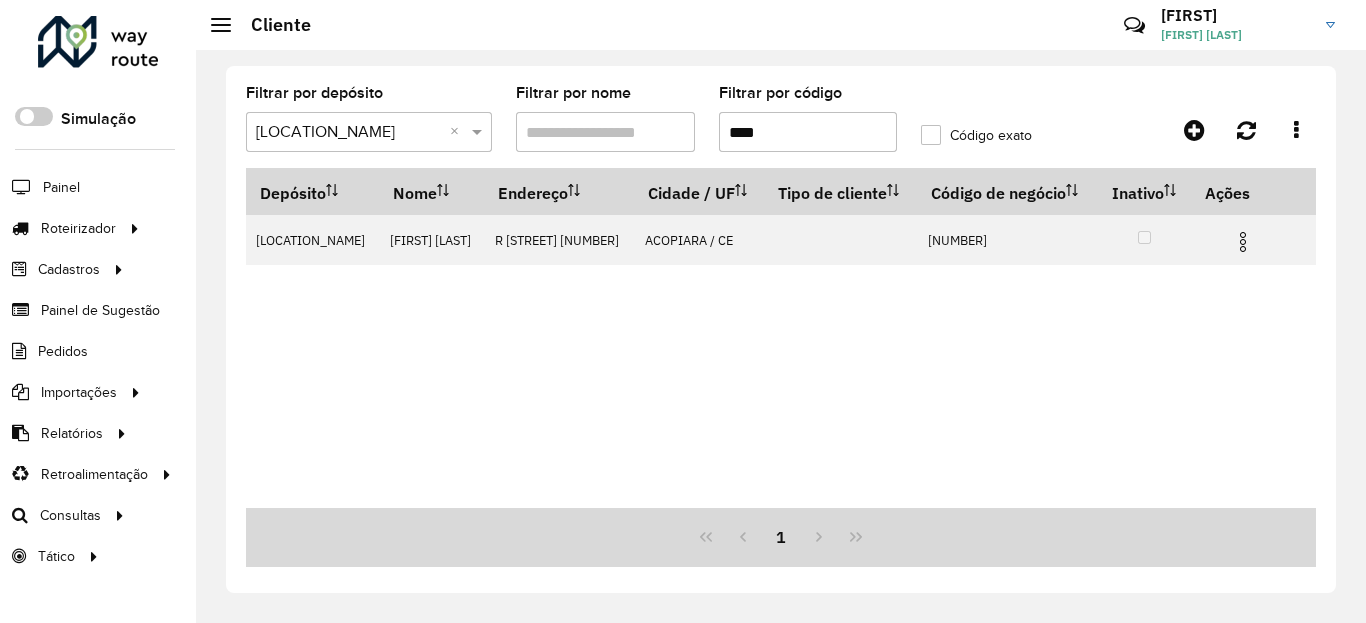 click on "****" at bounding box center (808, 132) 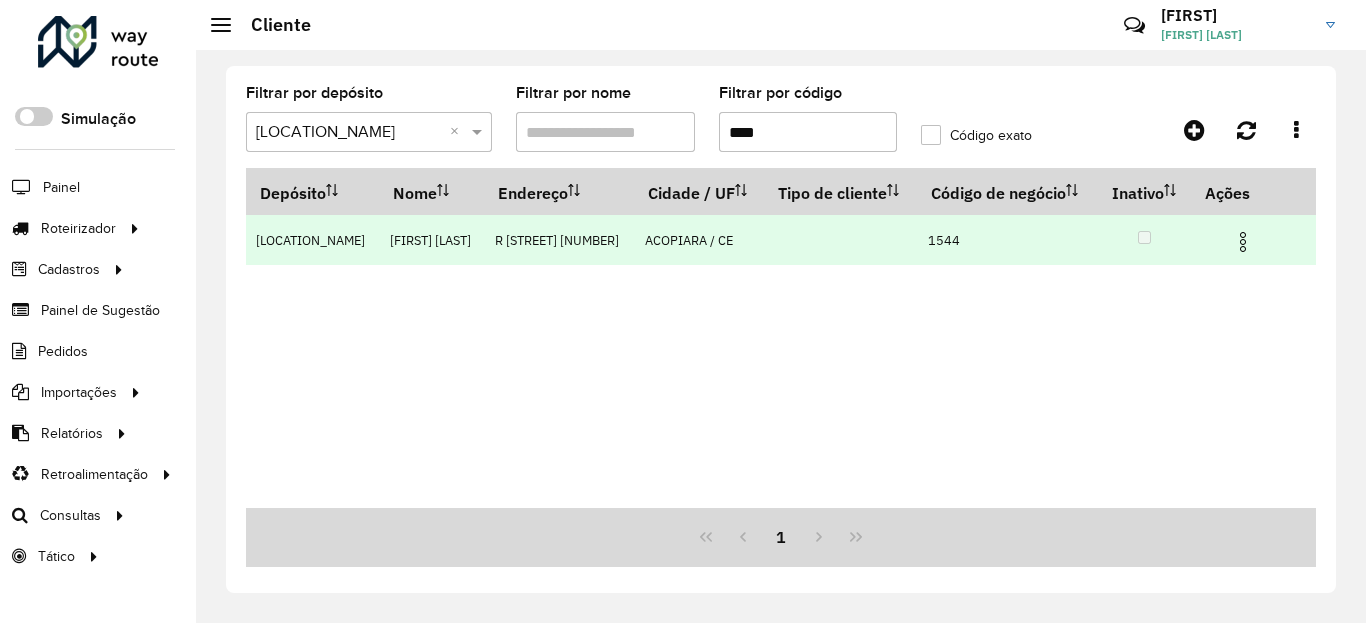 click at bounding box center [1252, 240] 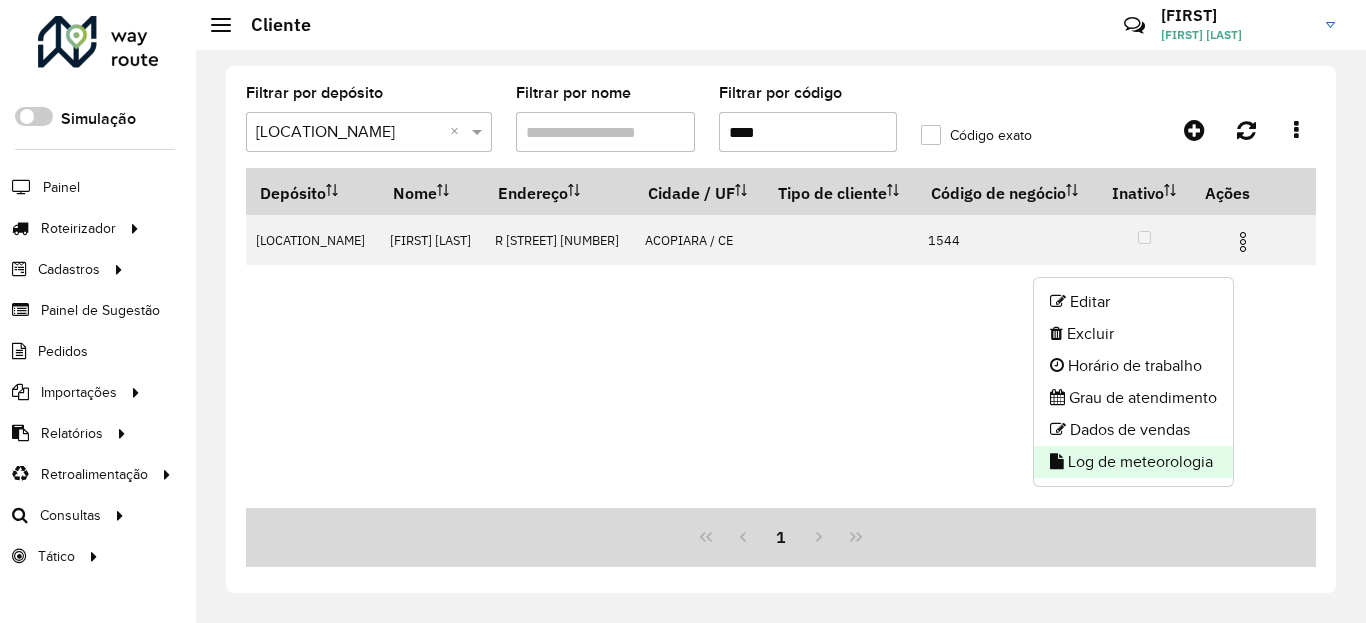 click on "Log de meteorologia" 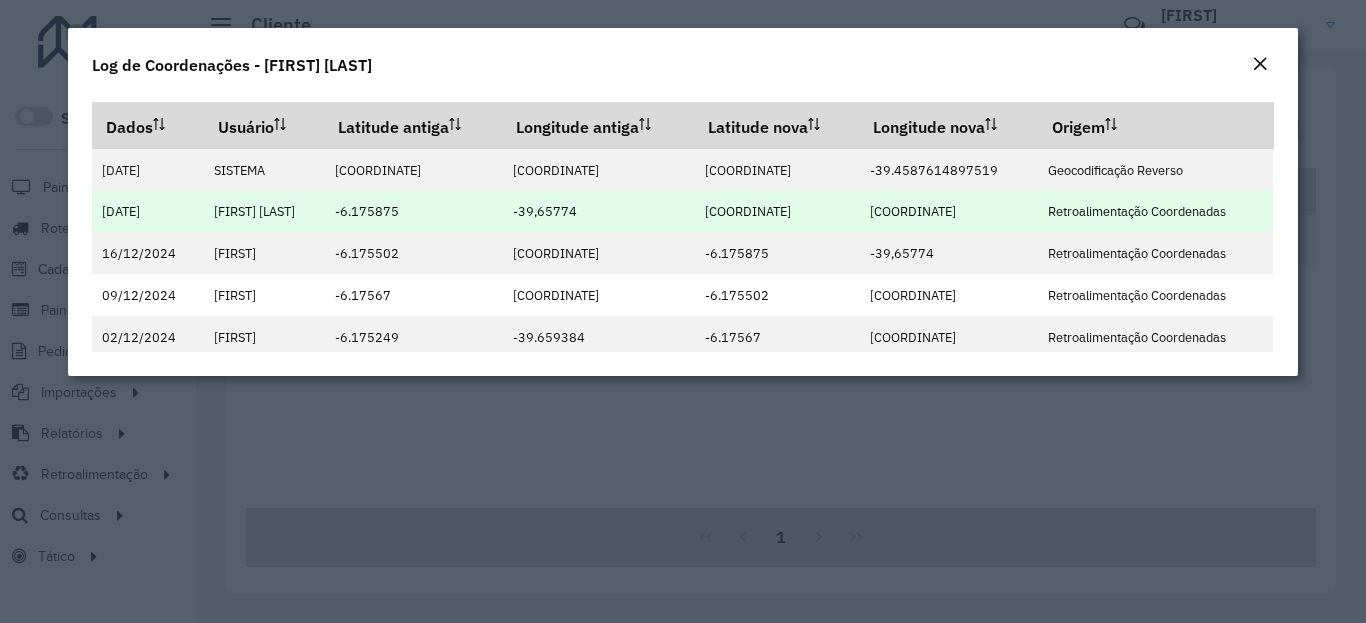 click on "[COORDINATE]" at bounding box center [748, 211] 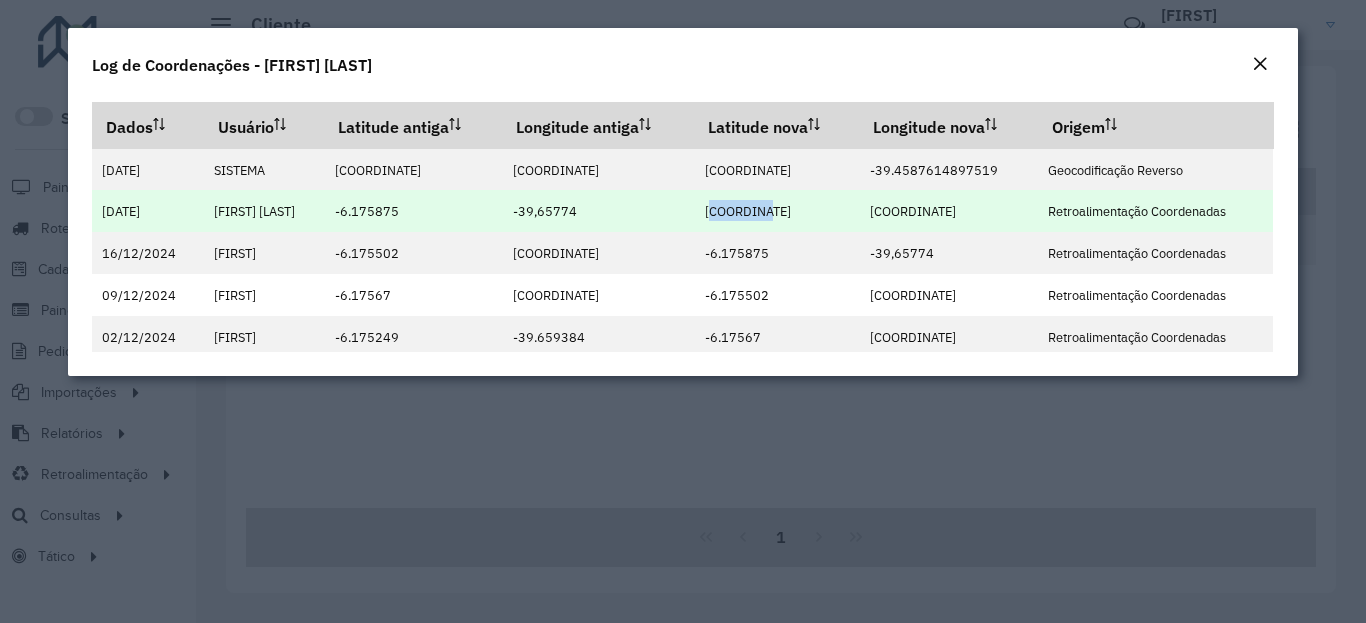 click on "[COORDINATE]" at bounding box center (748, 211) 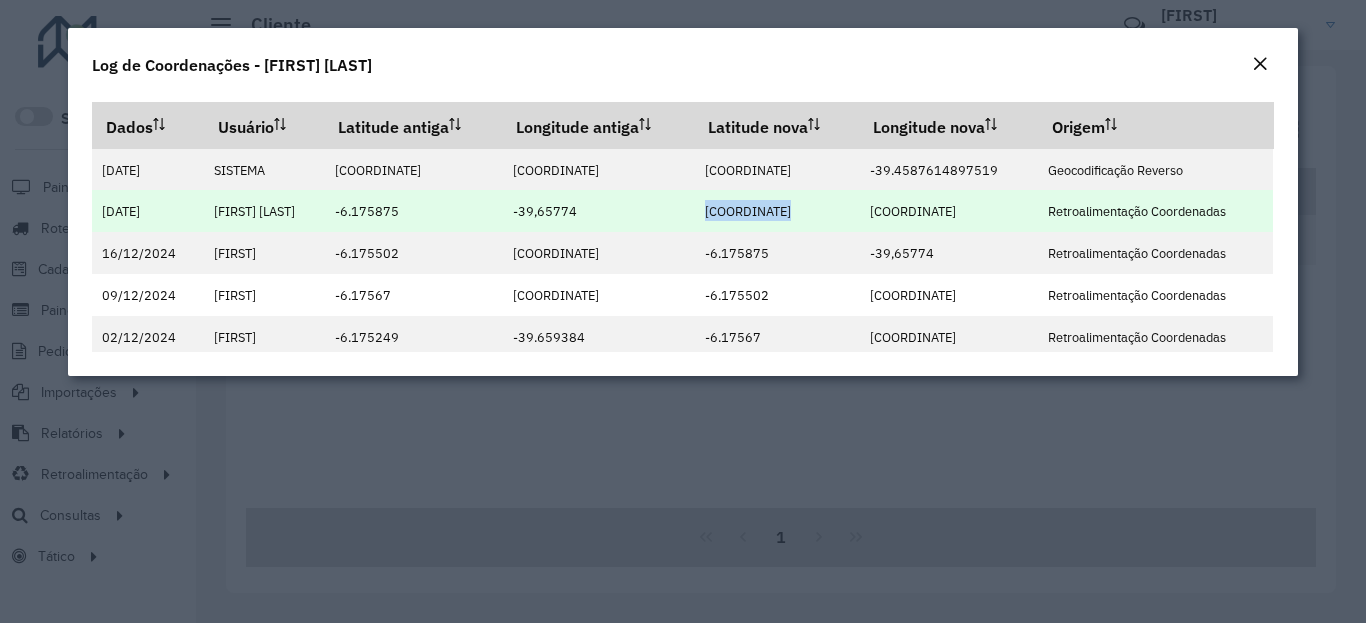 click on "[COORDINATE]" at bounding box center (748, 211) 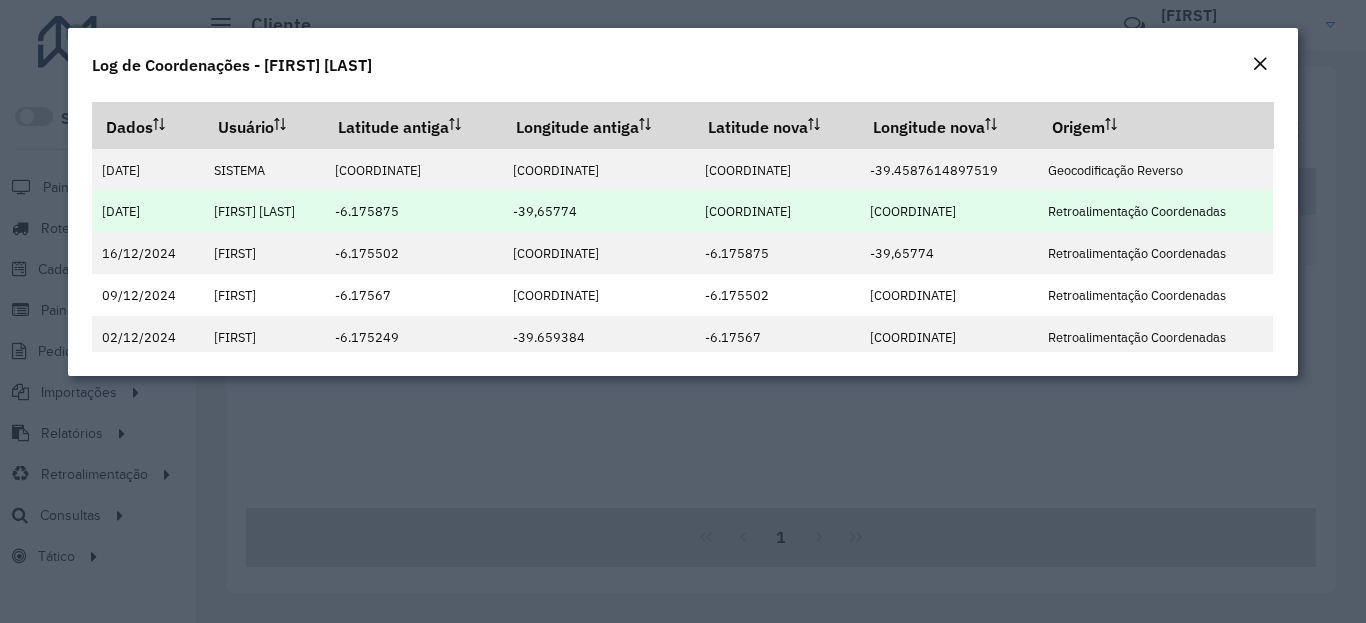 click on "[COORDINATE]" at bounding box center (913, 211) 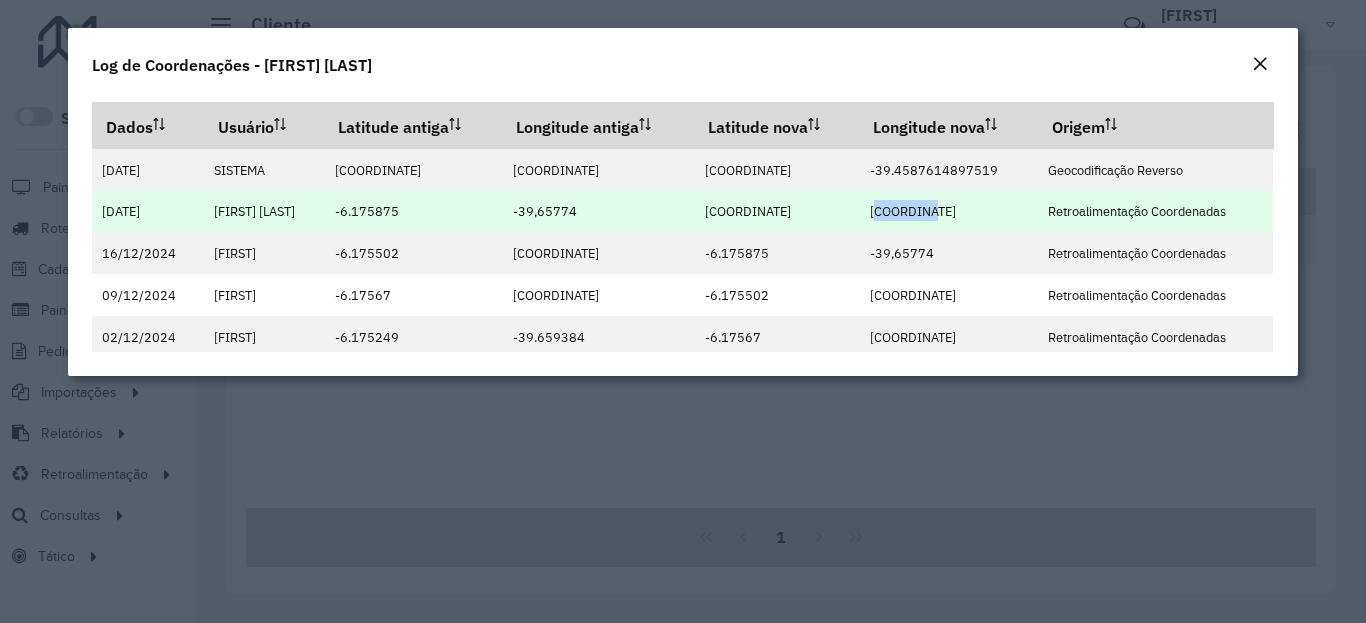 click on "[COORDINATE]" at bounding box center [913, 211] 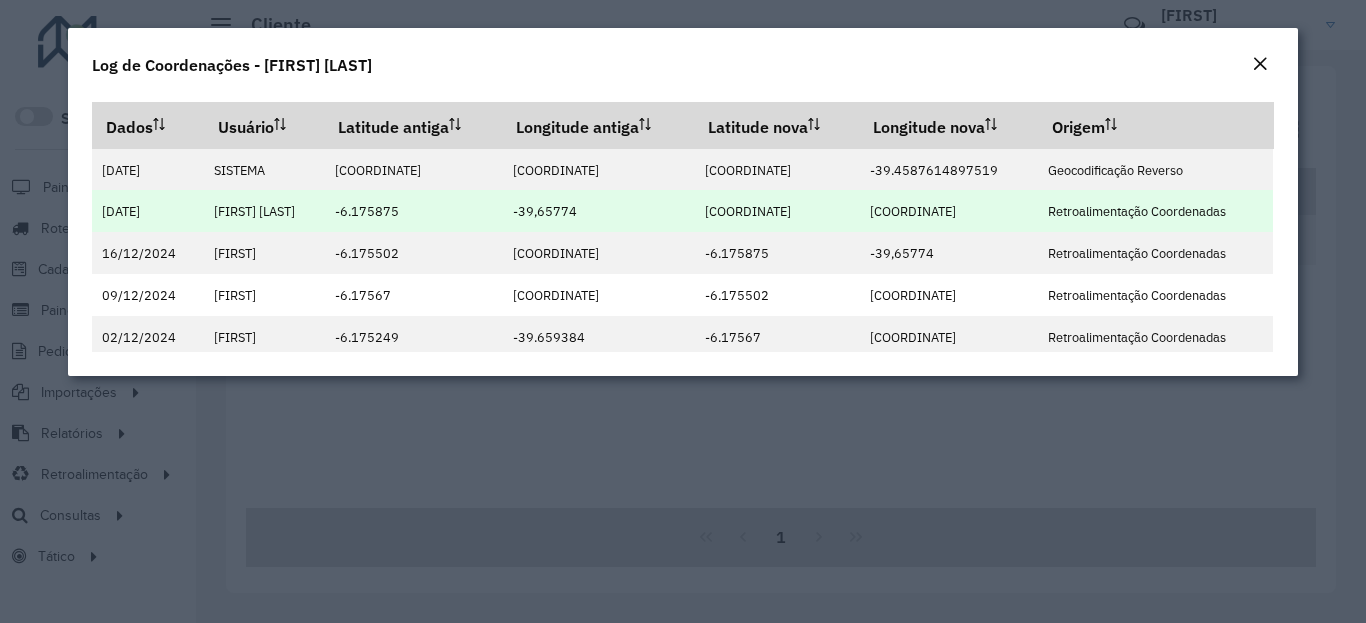 click on "[COORDINATE]" at bounding box center (913, 211) 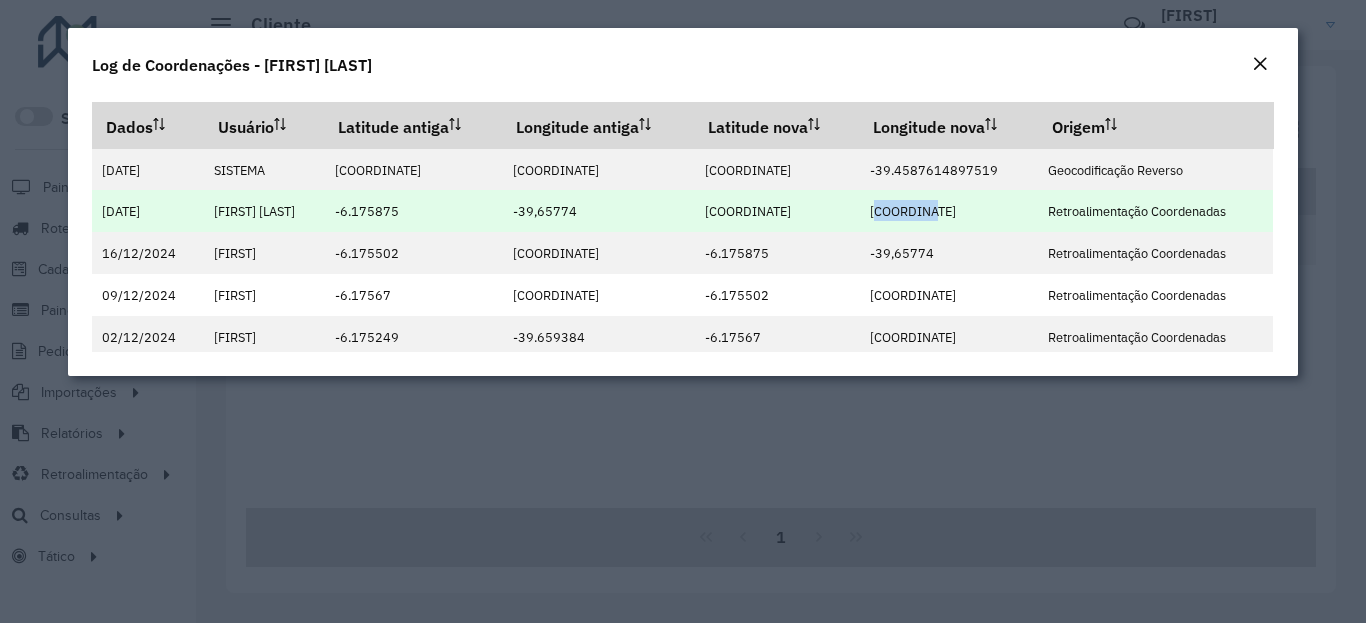 click on "[COORDINATE]" at bounding box center (913, 211) 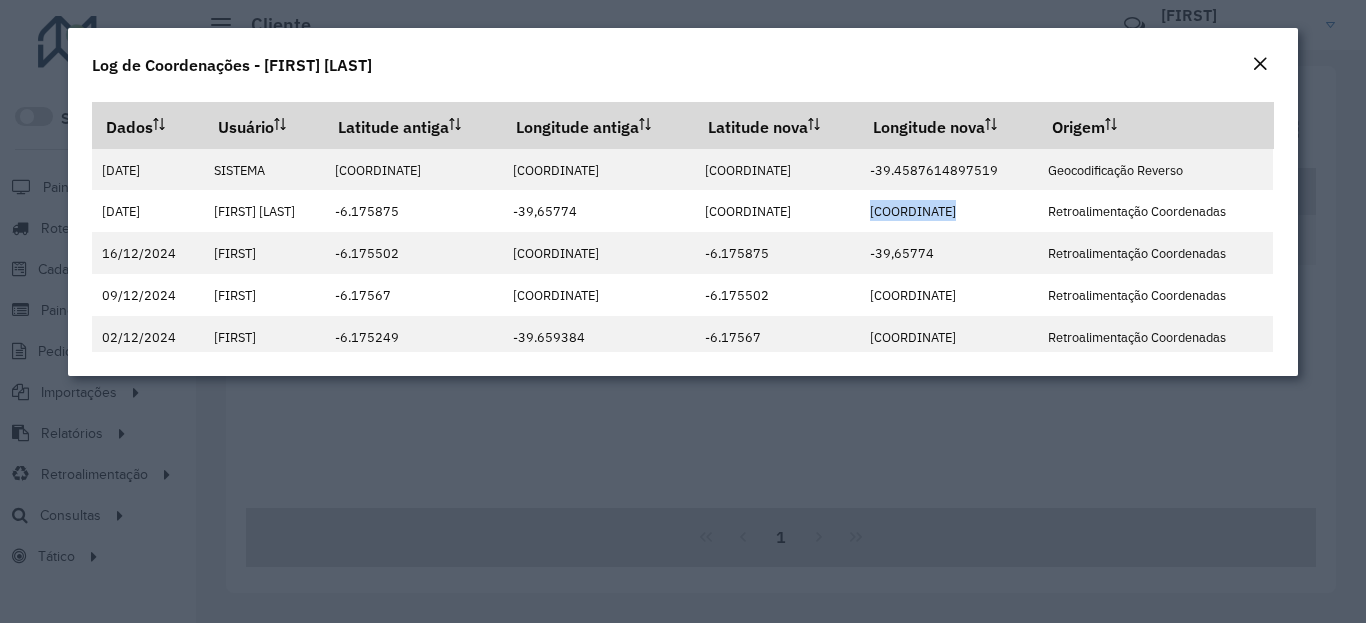click 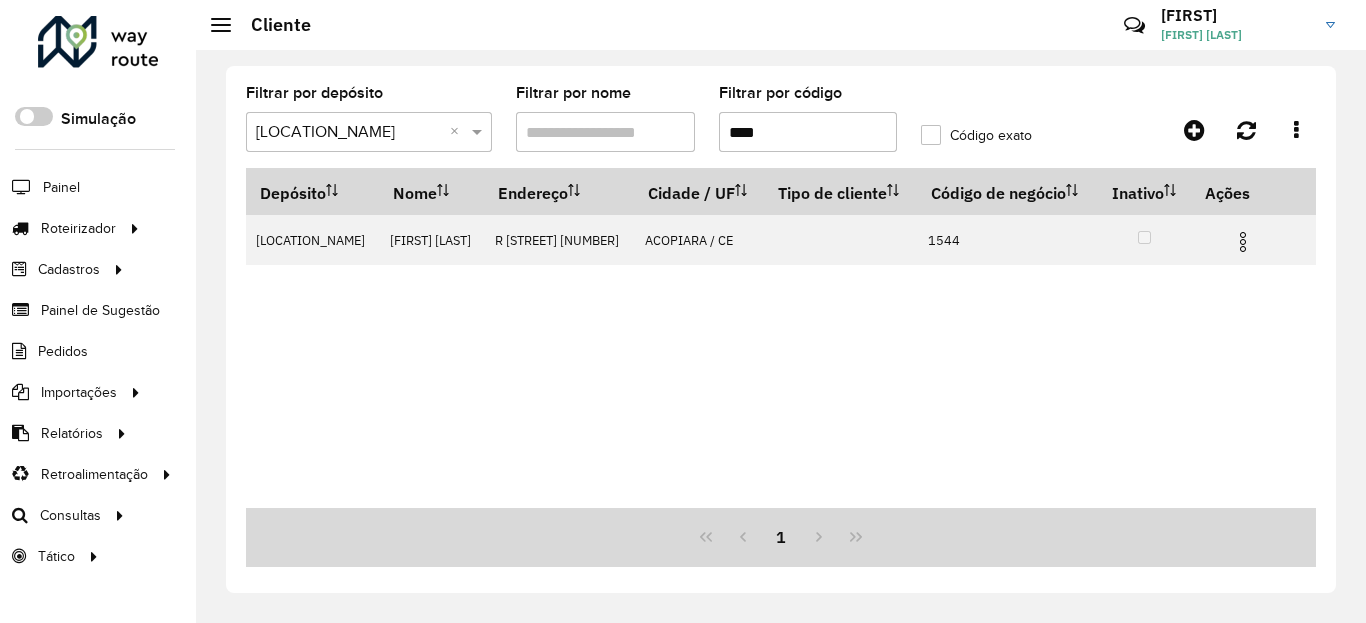 click on "****" at bounding box center [808, 132] 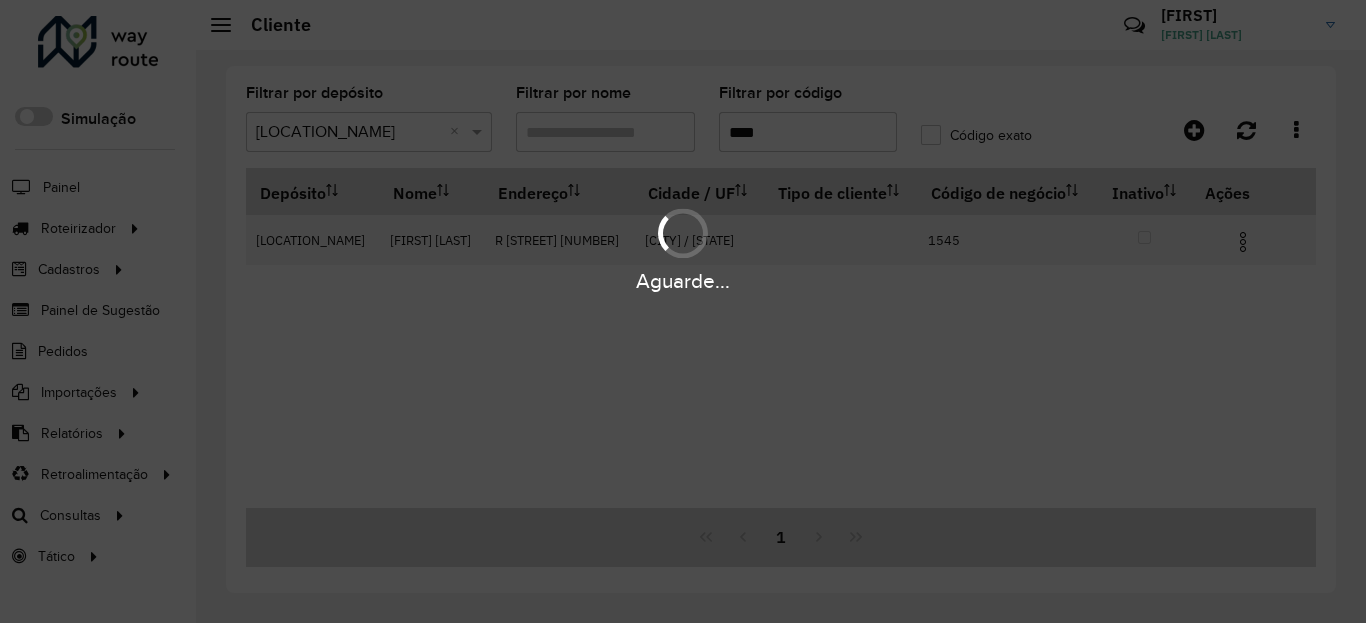 click on "Aguarde..." at bounding box center (683, 281) 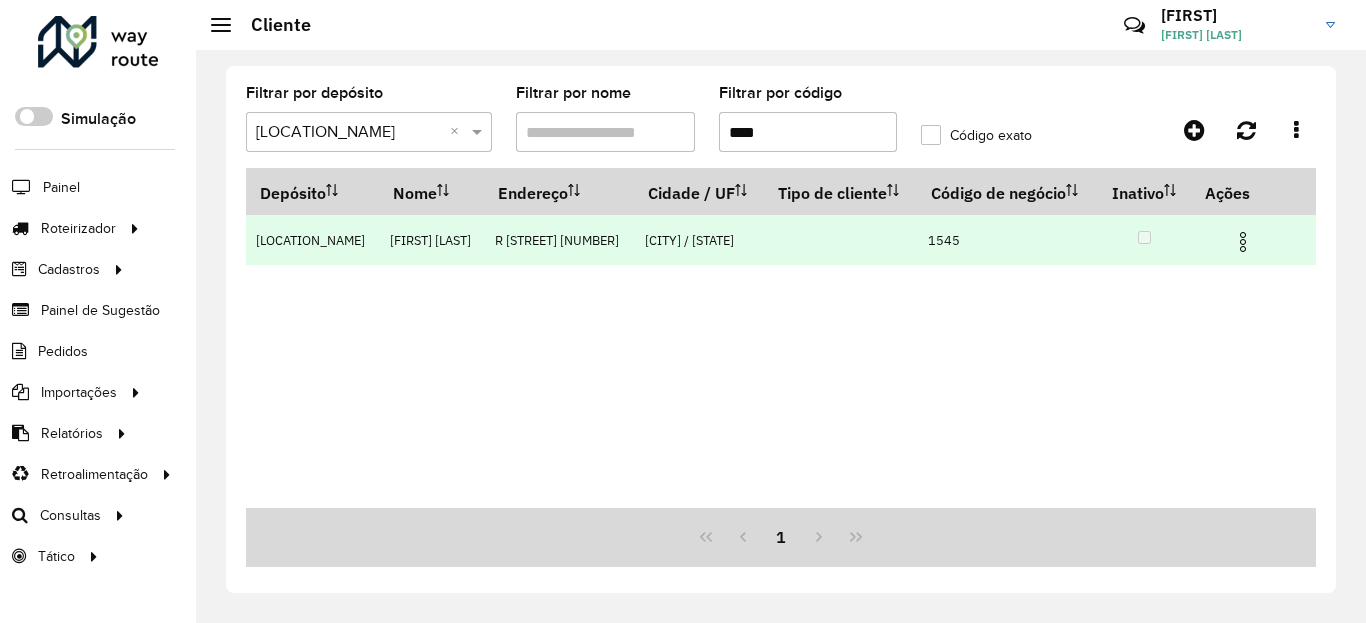 click at bounding box center (1252, 240) 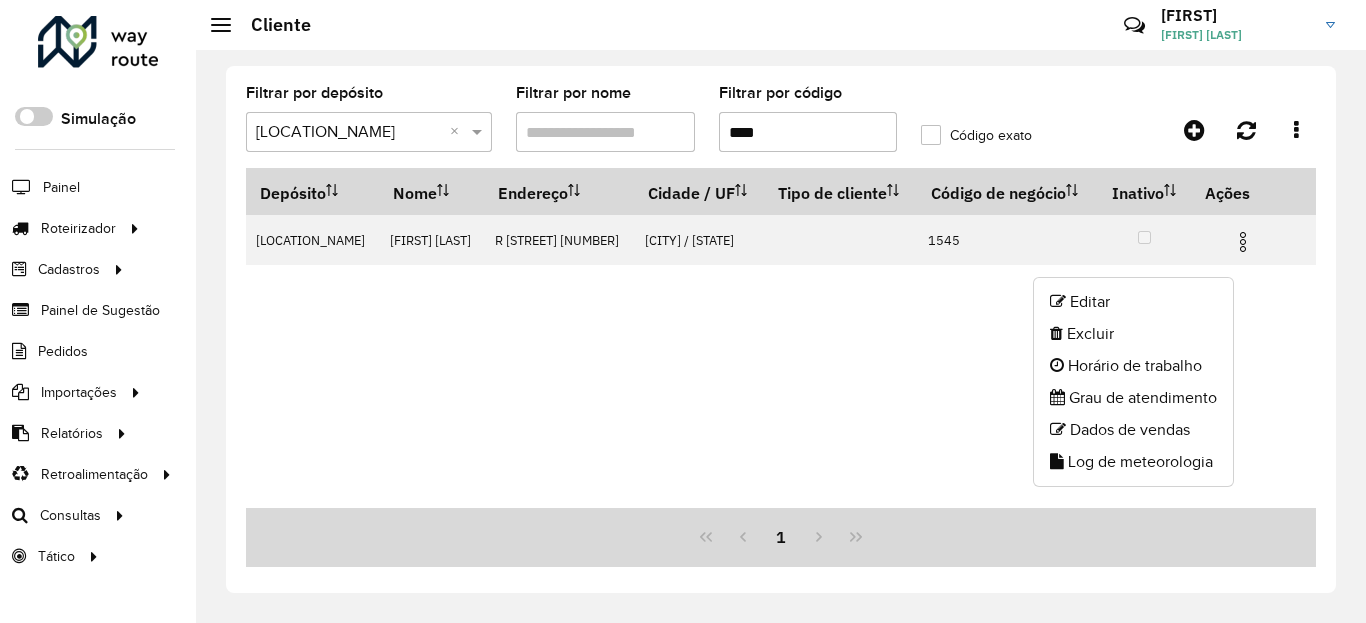 click on "Editar Excluir Horário de trabalho Grau de atendimento Dados de vendas Log de meteorologia" 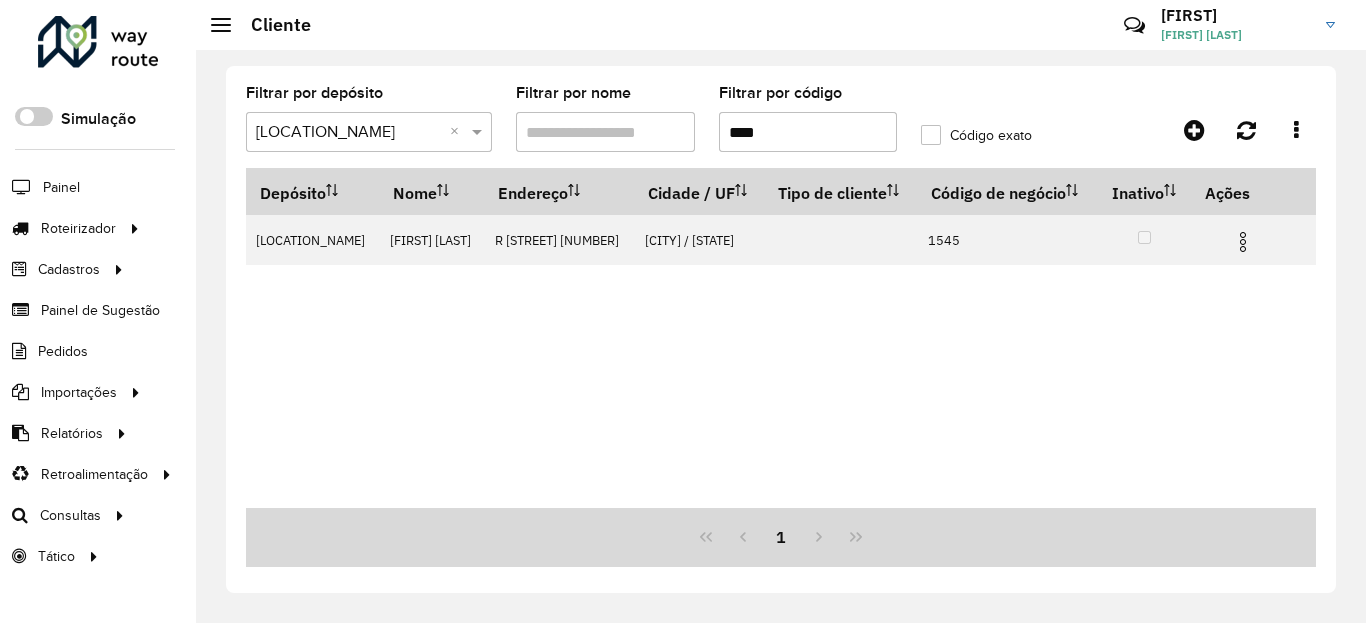 click on "[GENERAL_TERM] [LOCATION_NAME] [FIRST] [LAST] R [STREET] [NUMBER] [CITY] / [STATE] [NUMBER]" at bounding box center [781, 338] 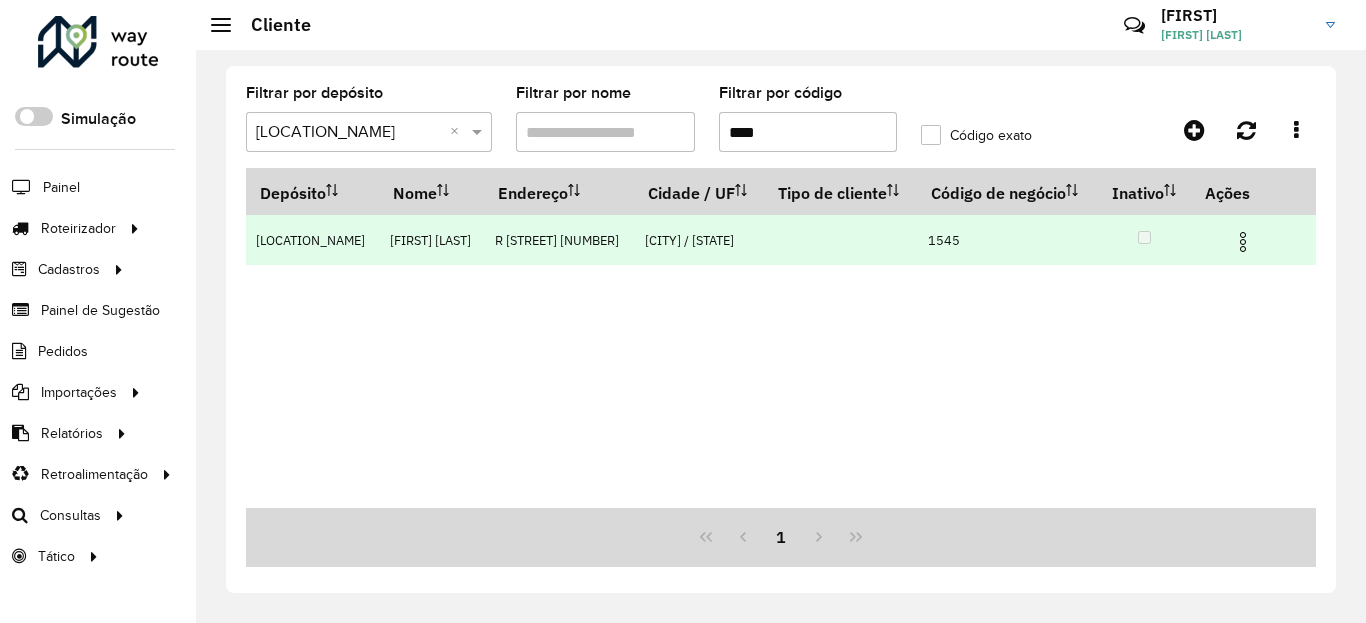 click at bounding box center (1243, 242) 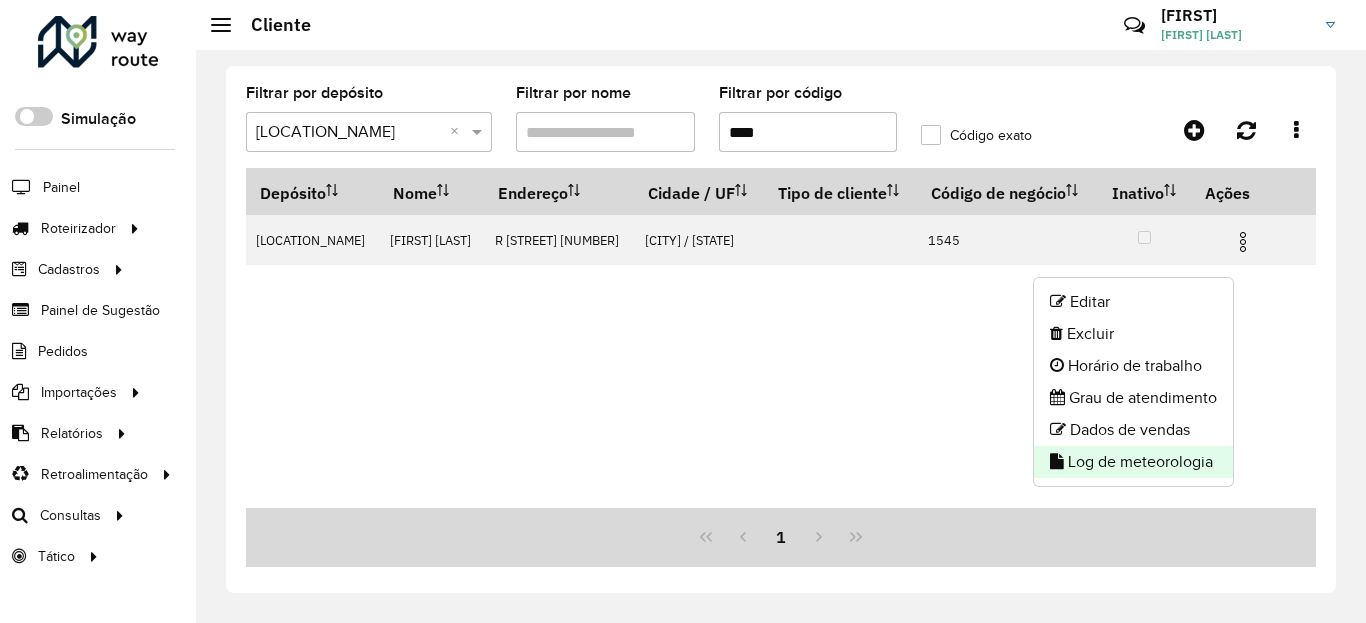 click on "Log de meteorologia" 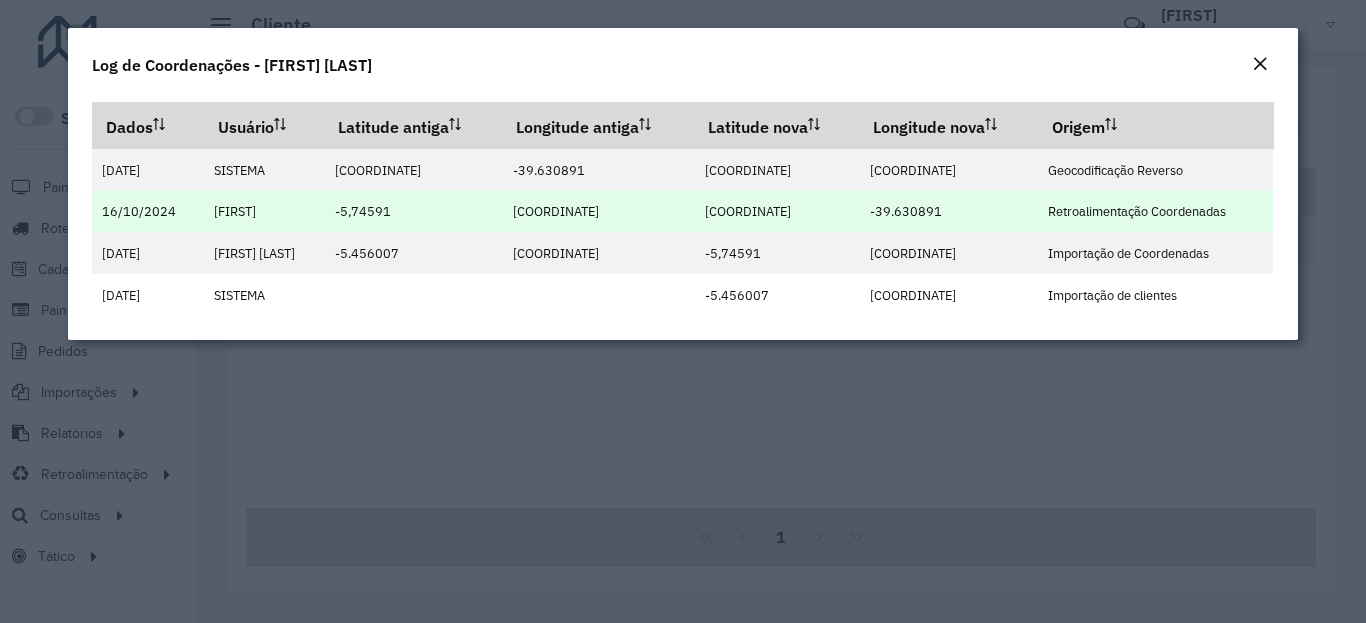 drag, startPoint x: 764, startPoint y: 220, endPoint x: 758, endPoint y: 208, distance: 13.416408 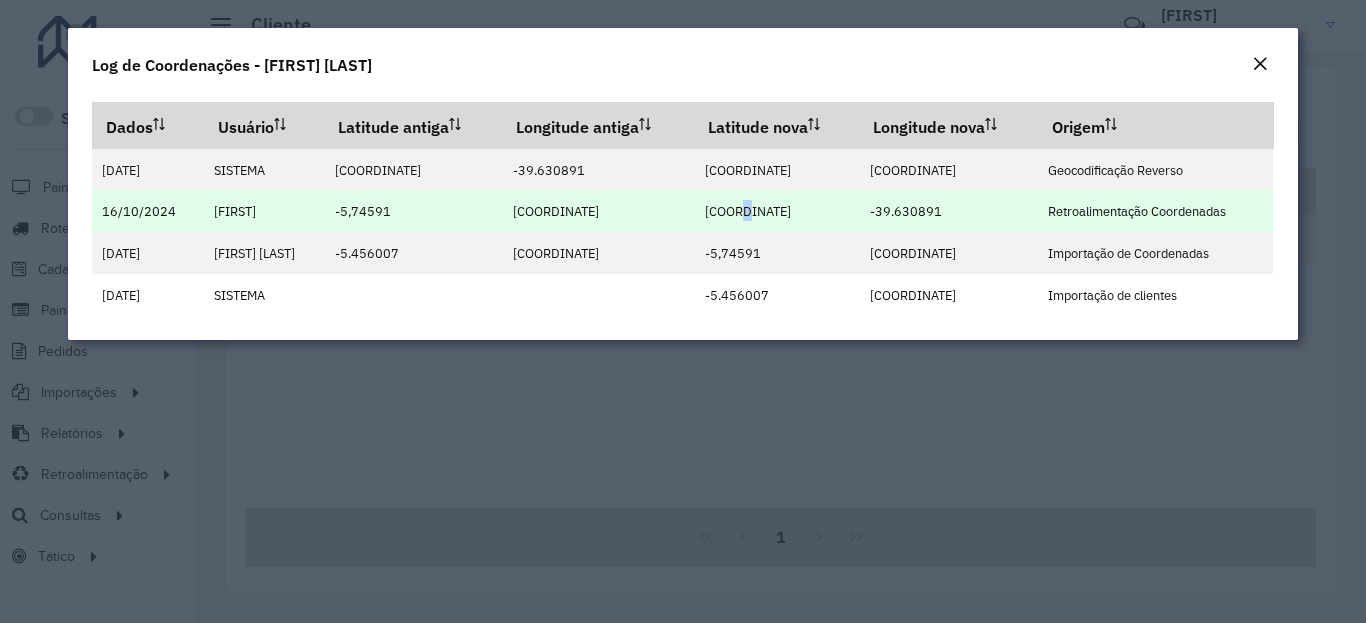 click on "[COORDINATE]" at bounding box center [748, 211] 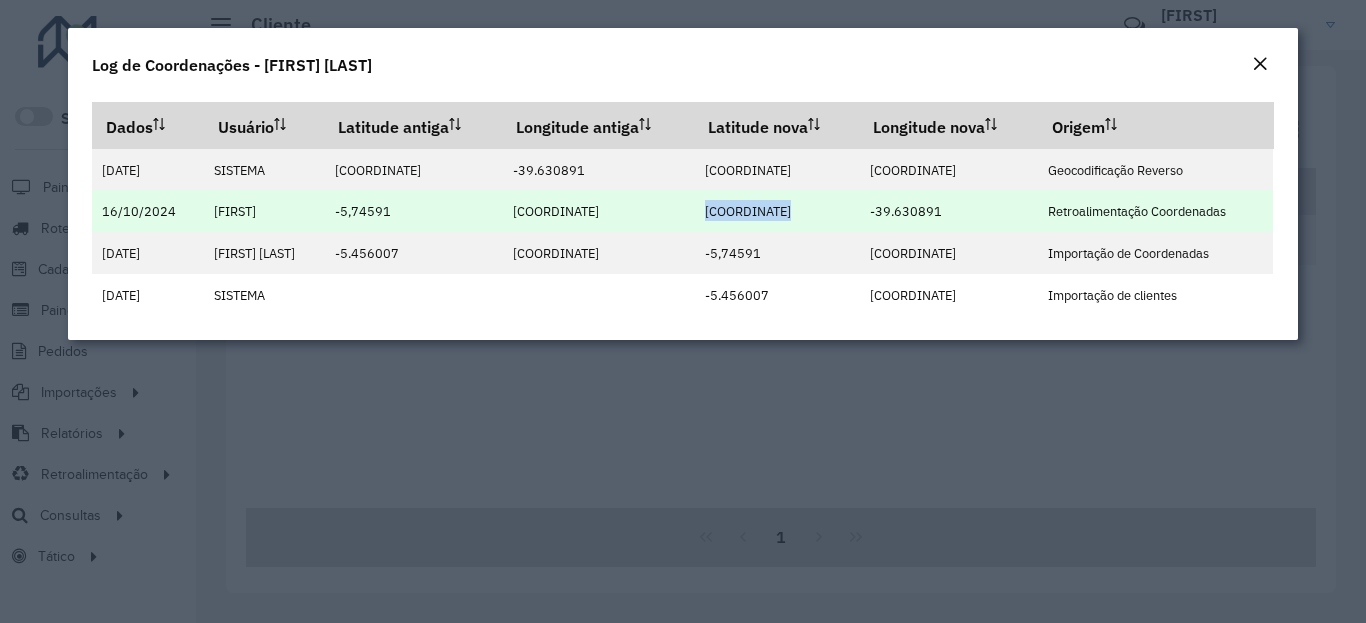 click on "[COORDINATE]" at bounding box center [748, 211] 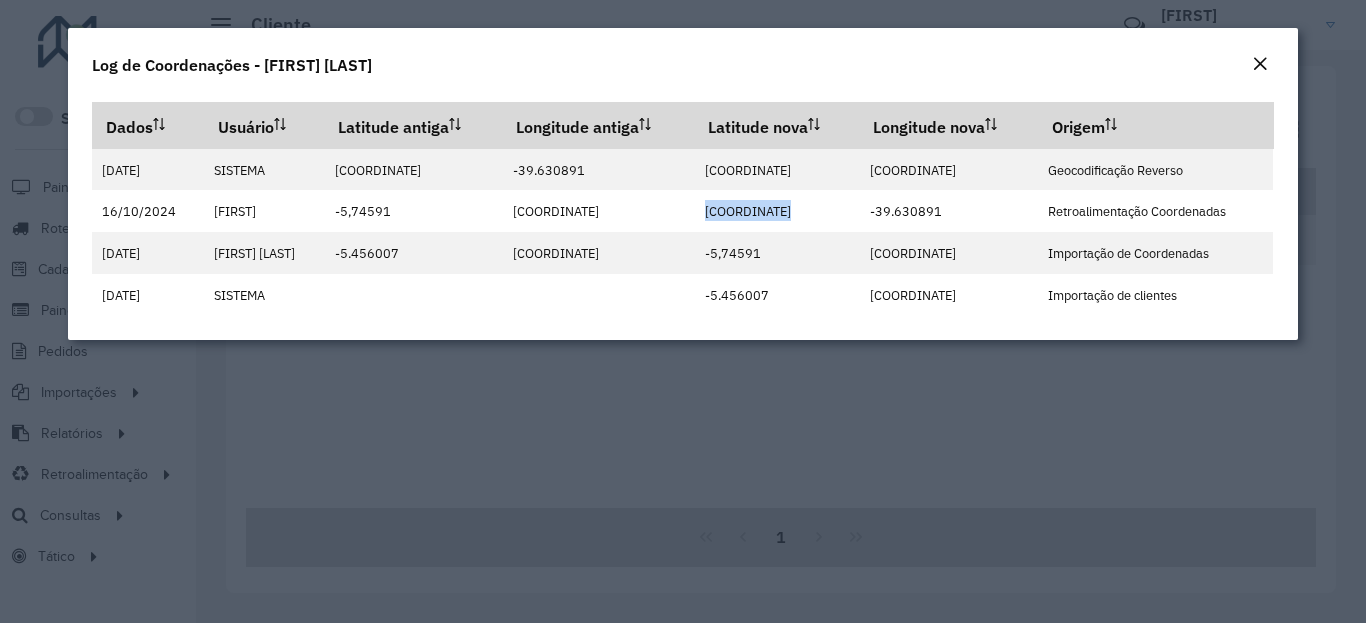 click 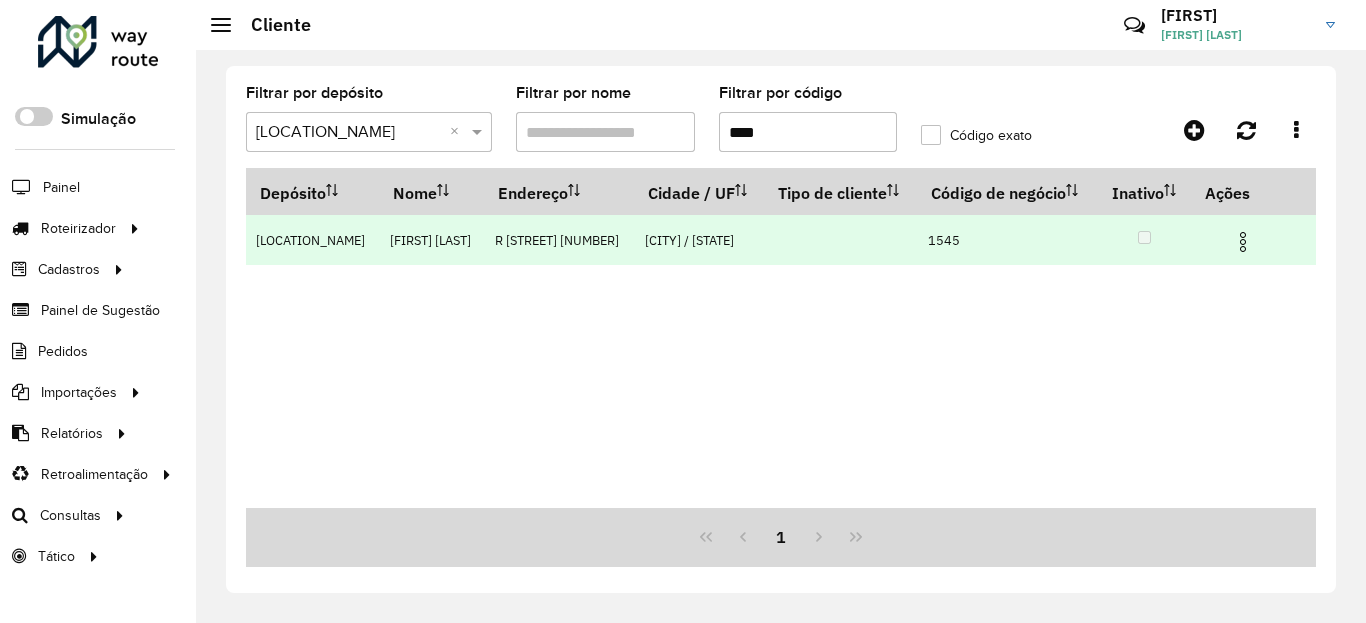 drag, startPoint x: 1223, startPoint y: 265, endPoint x: 1246, endPoint y: 268, distance: 23.194826 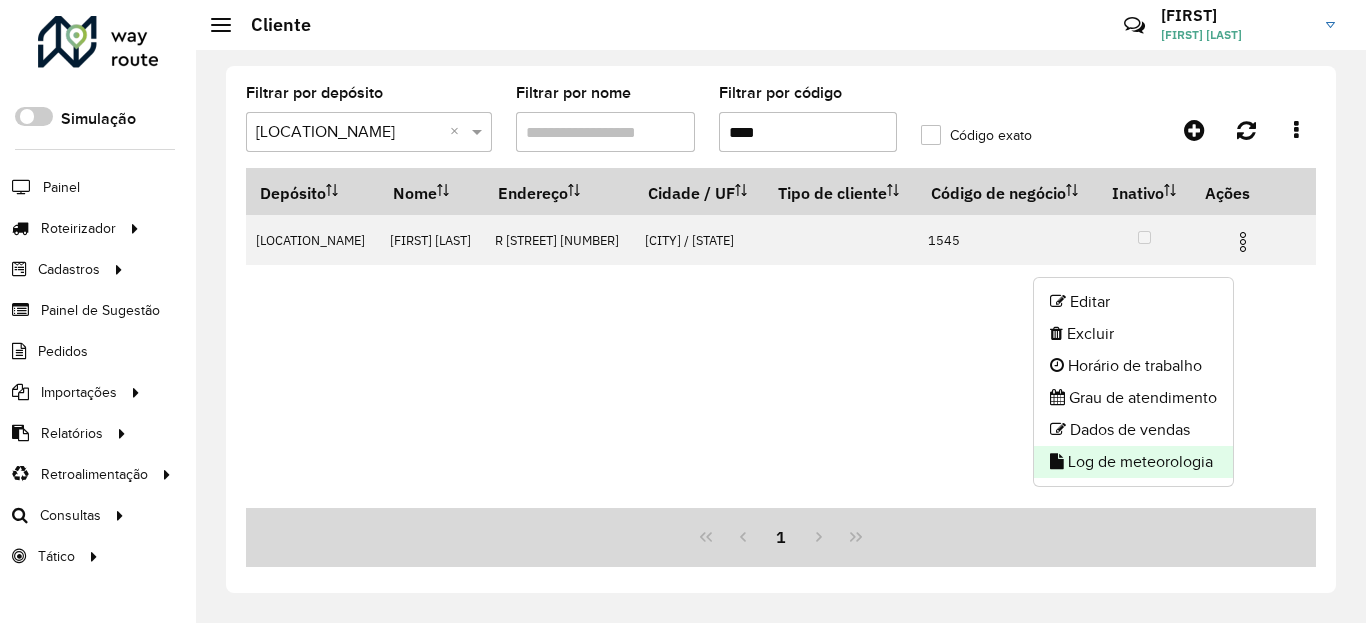 click on "Log de meteorologia" 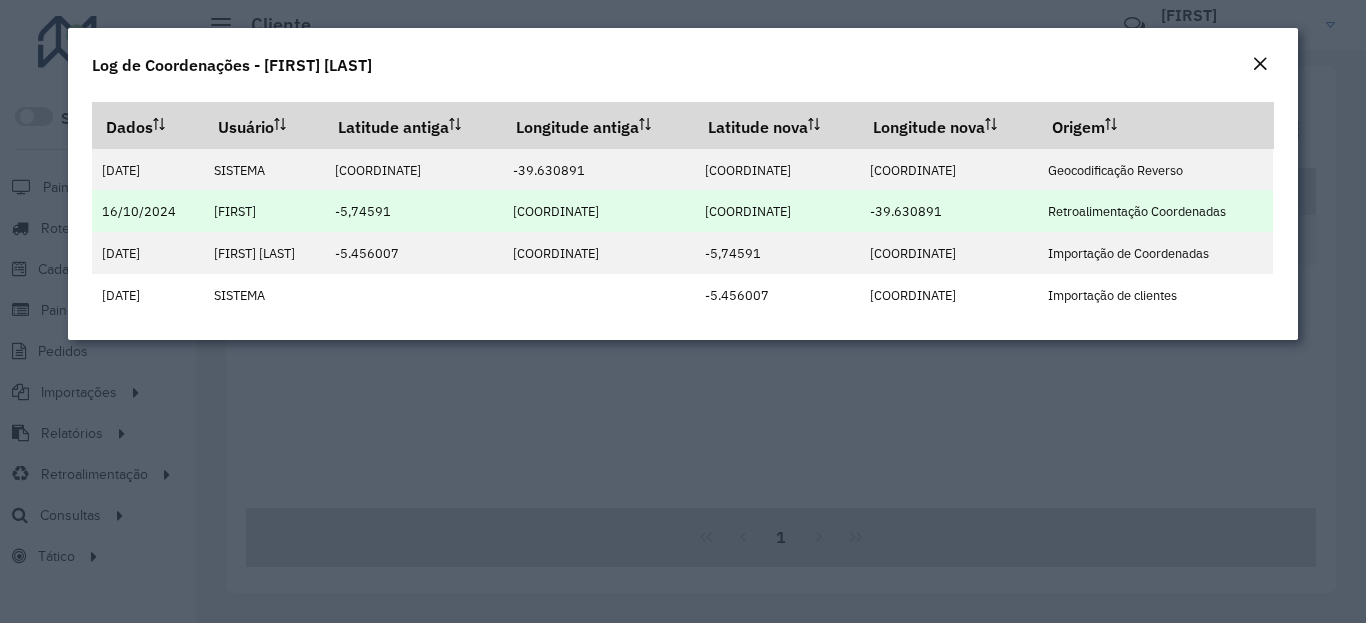click on "-39.630891" at bounding box center [906, 211] 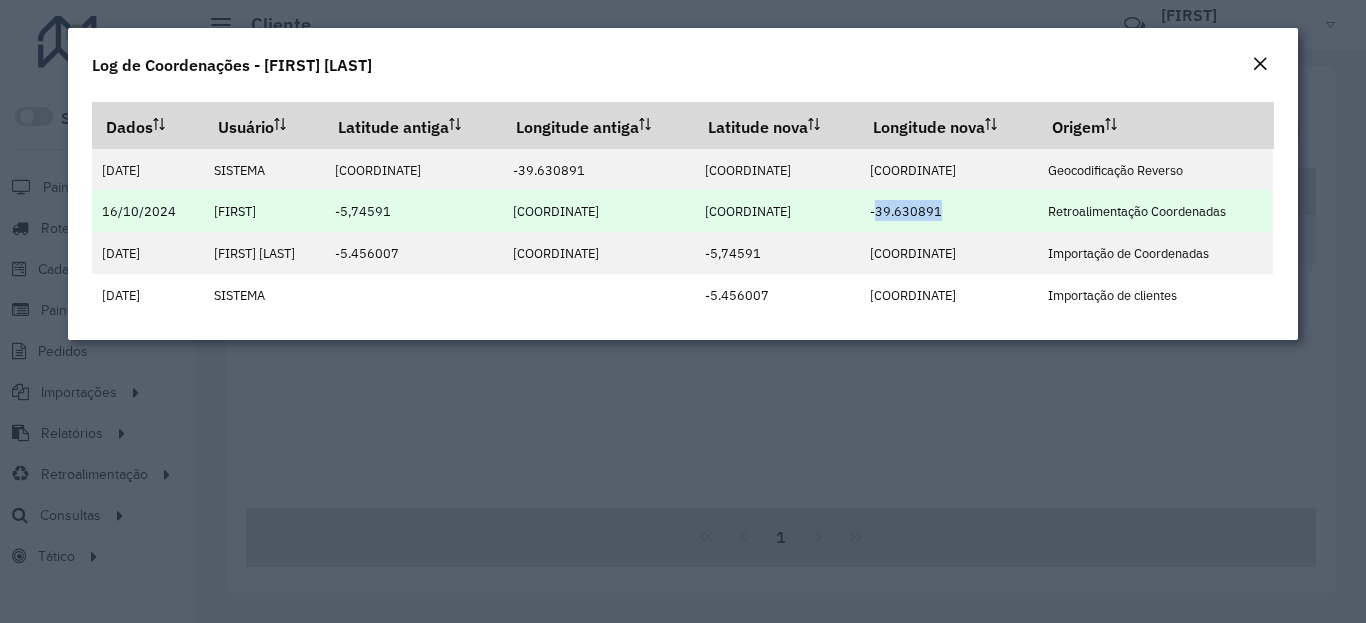 click on "-39.630891" at bounding box center [906, 211] 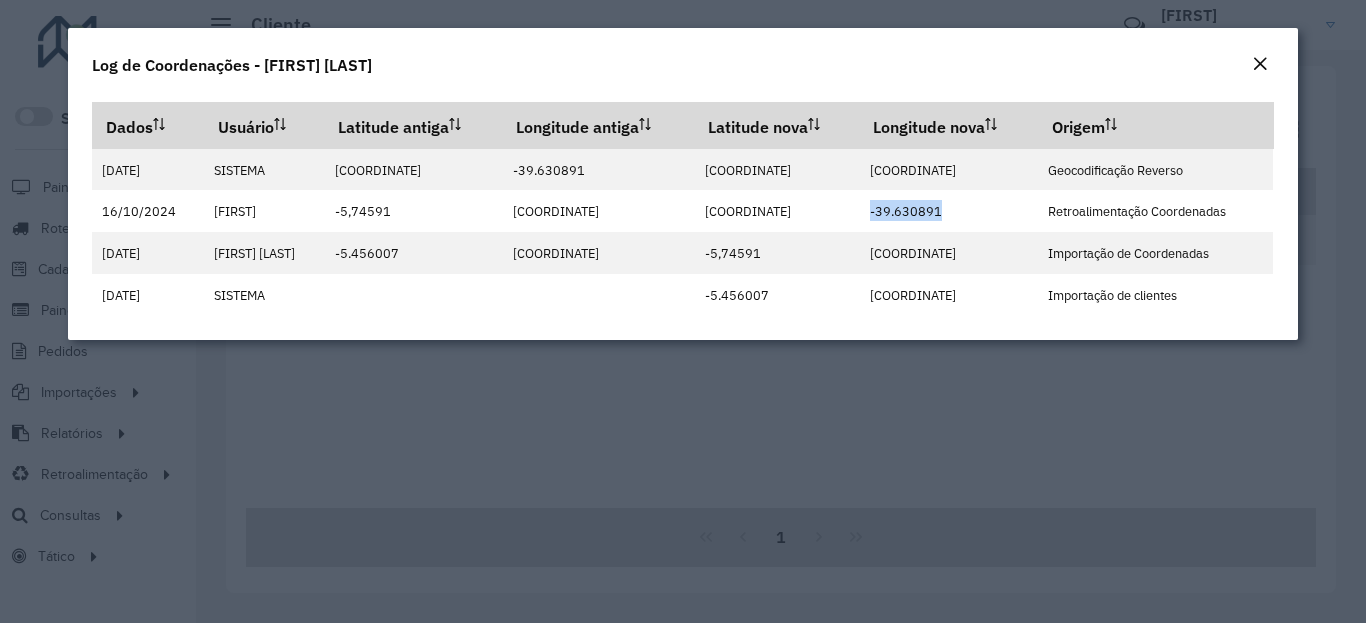 click 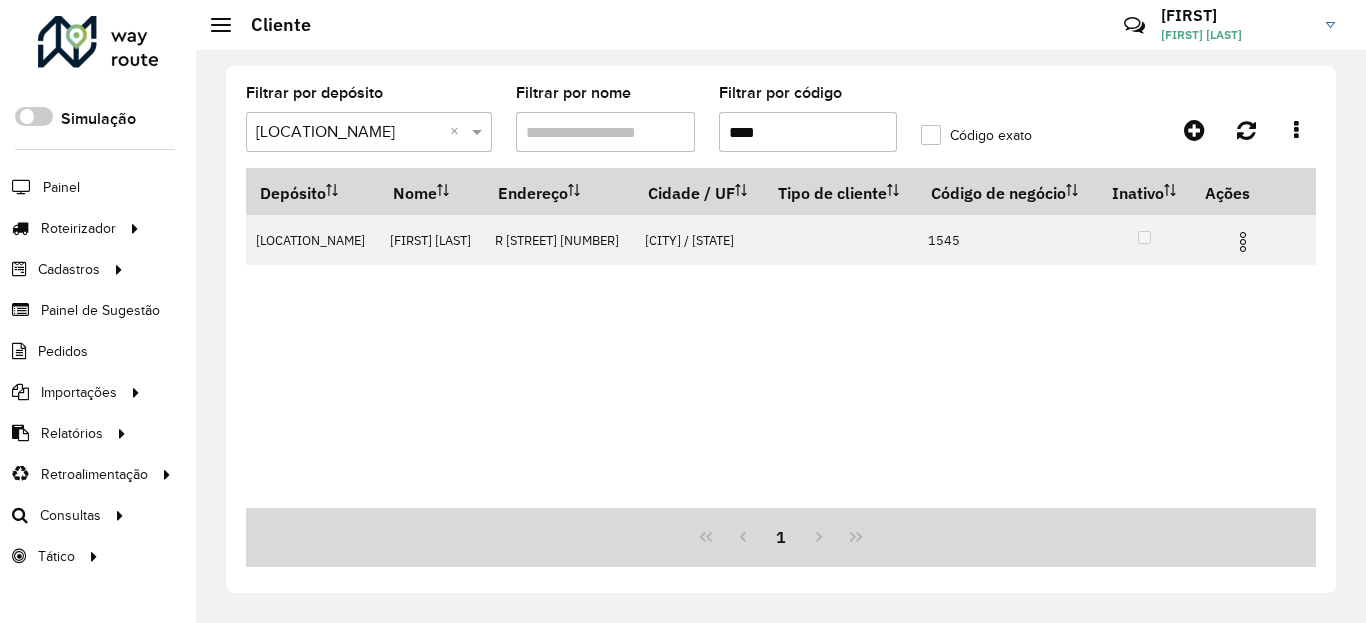 click on "****" at bounding box center [808, 132] 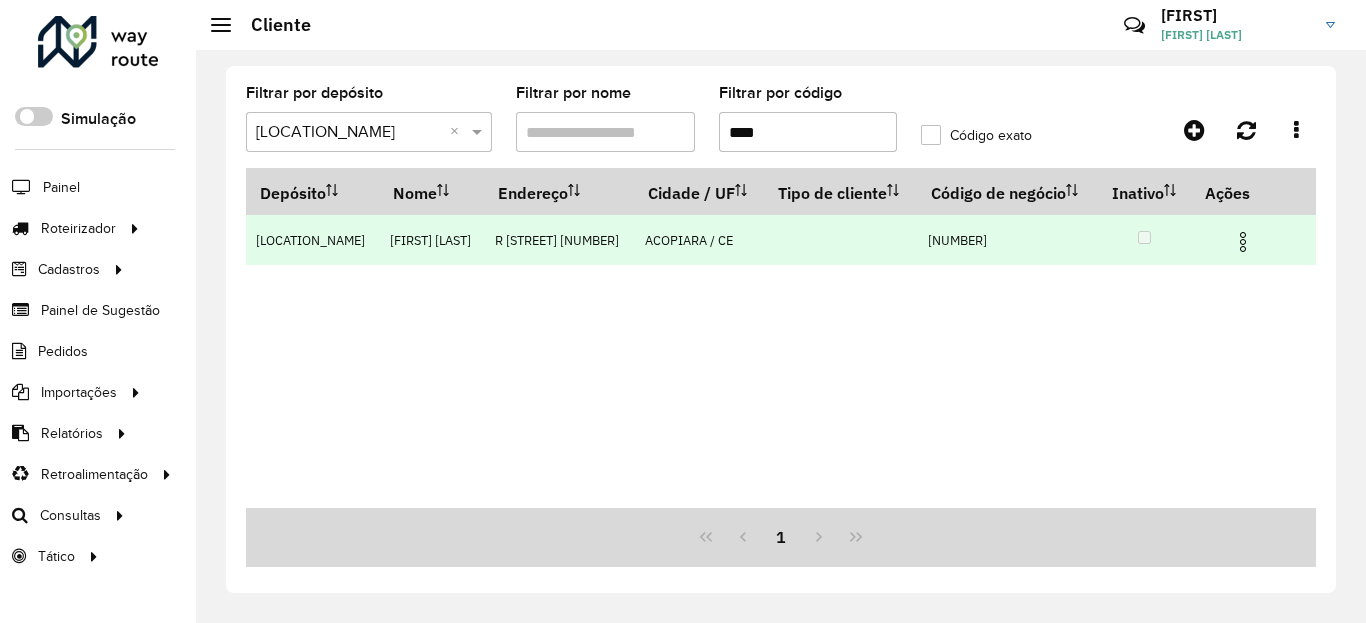 drag, startPoint x: 1257, startPoint y: 274, endPoint x: 1244, endPoint y: 280, distance: 14.3178215 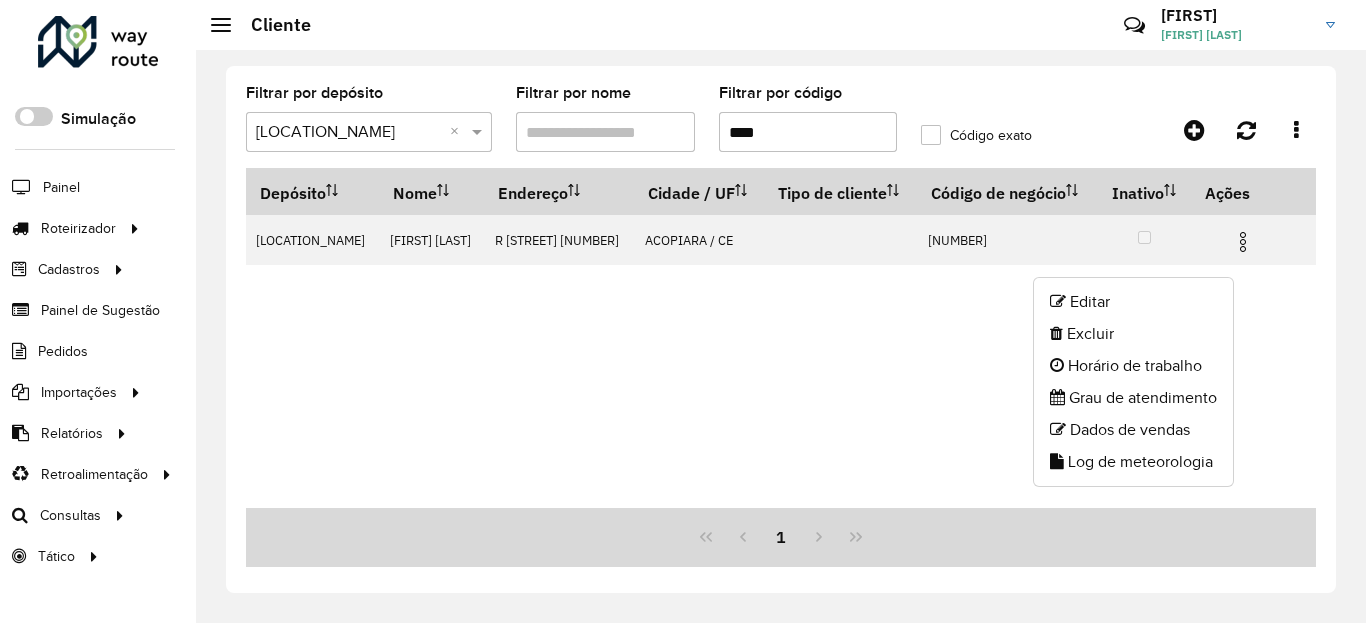 click on "Log de meteorologia" 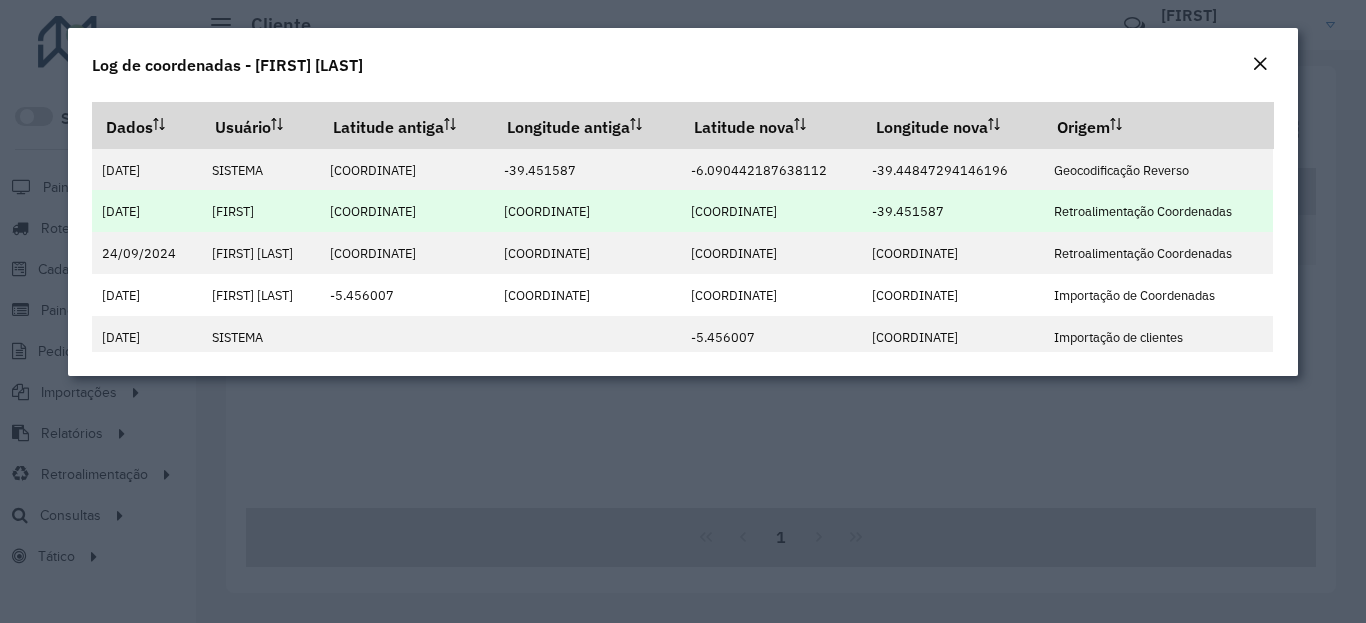 click on "[COORDINATE]" at bounding box center (734, 211) 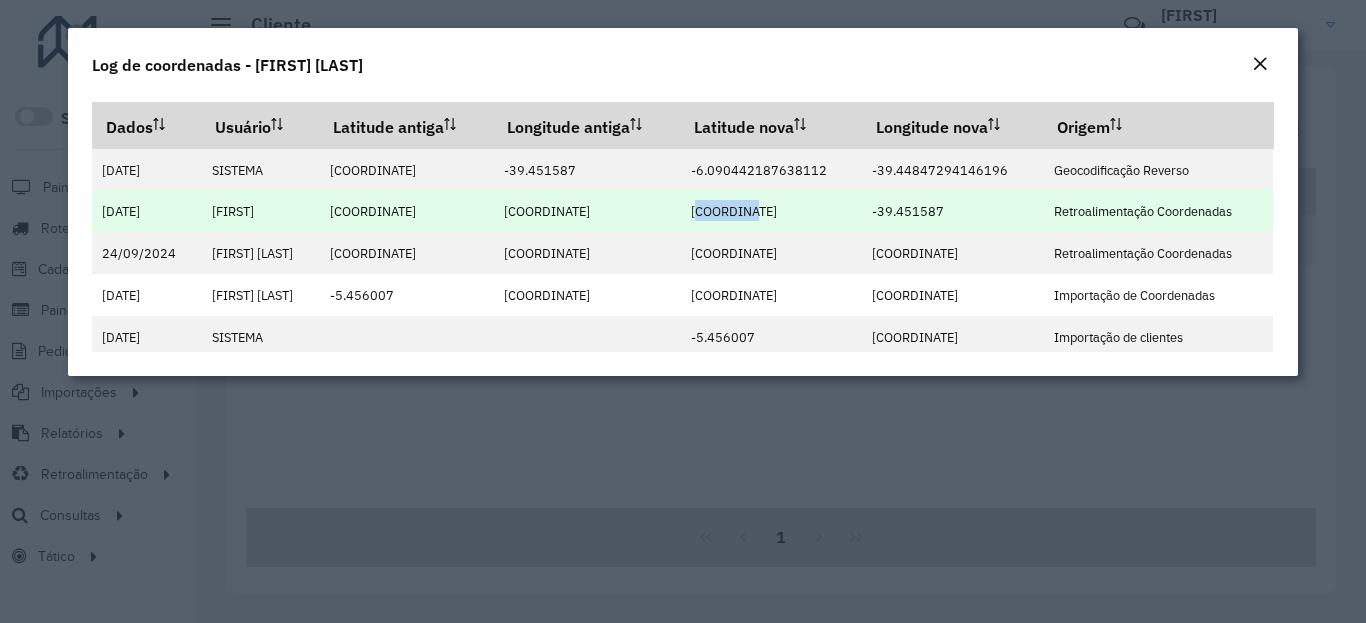 click on "[COORDINATE]" at bounding box center (734, 211) 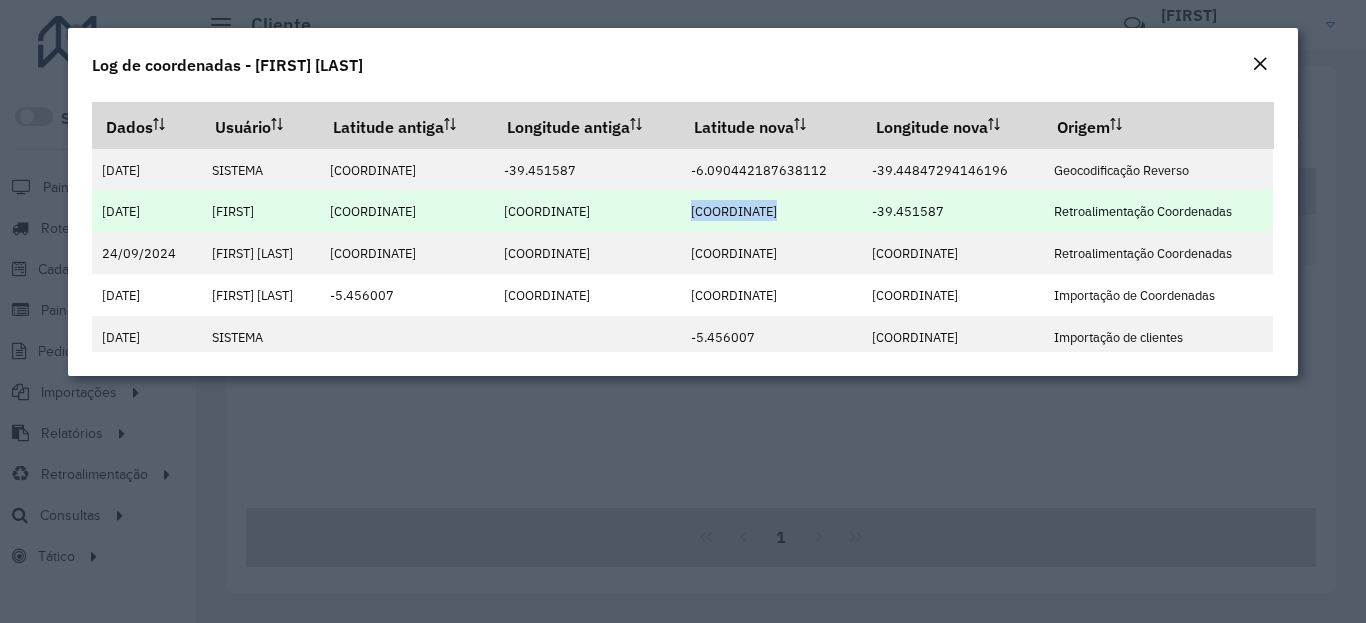 click on "[COORDINATE]" at bounding box center [734, 211] 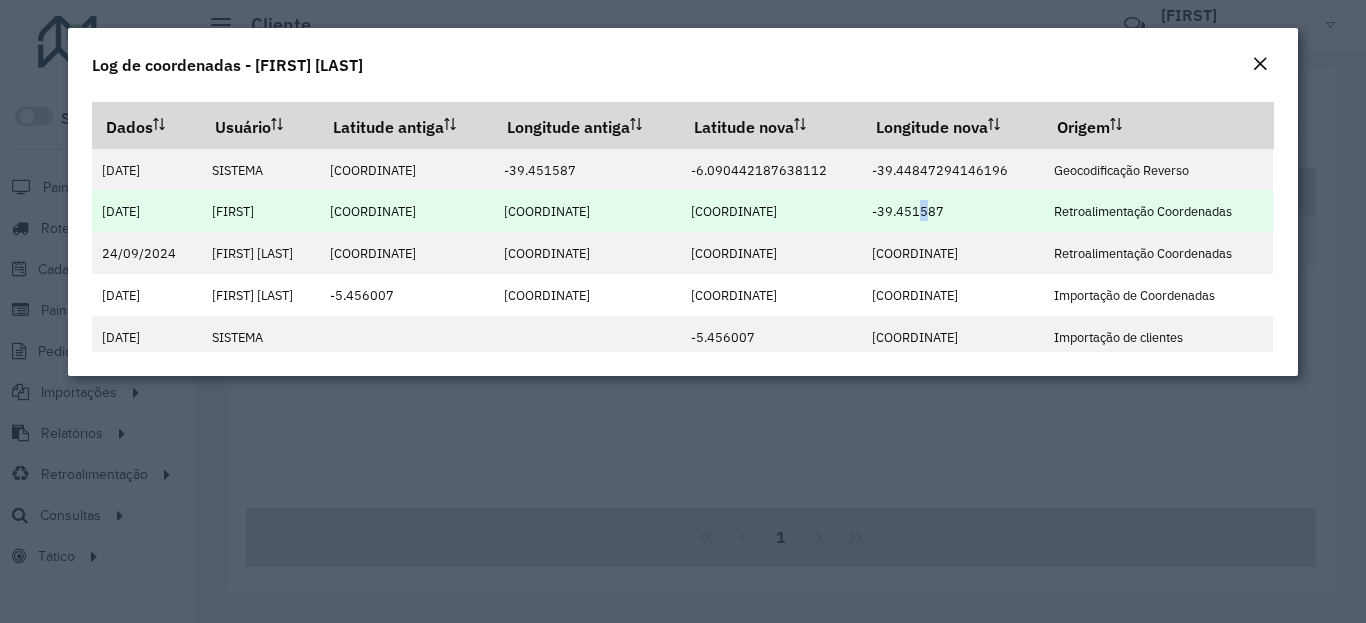 click on "-39.451587" at bounding box center (908, 211) 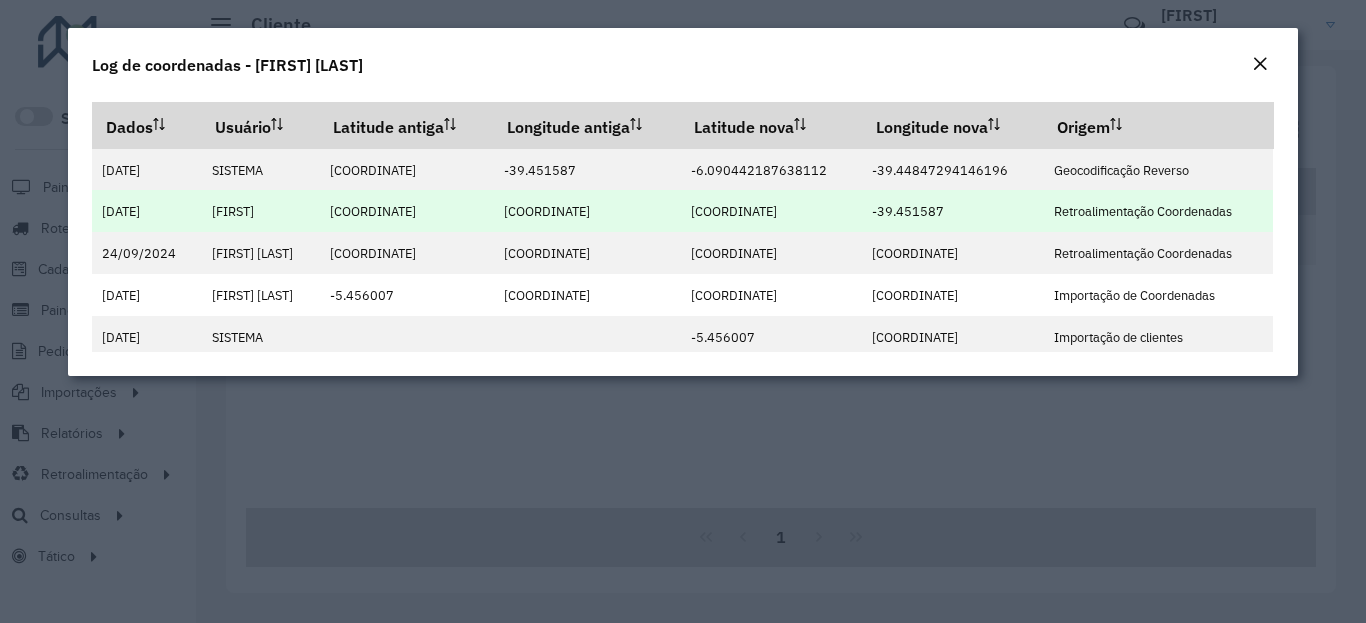 click on "-39.451587" at bounding box center [908, 211] 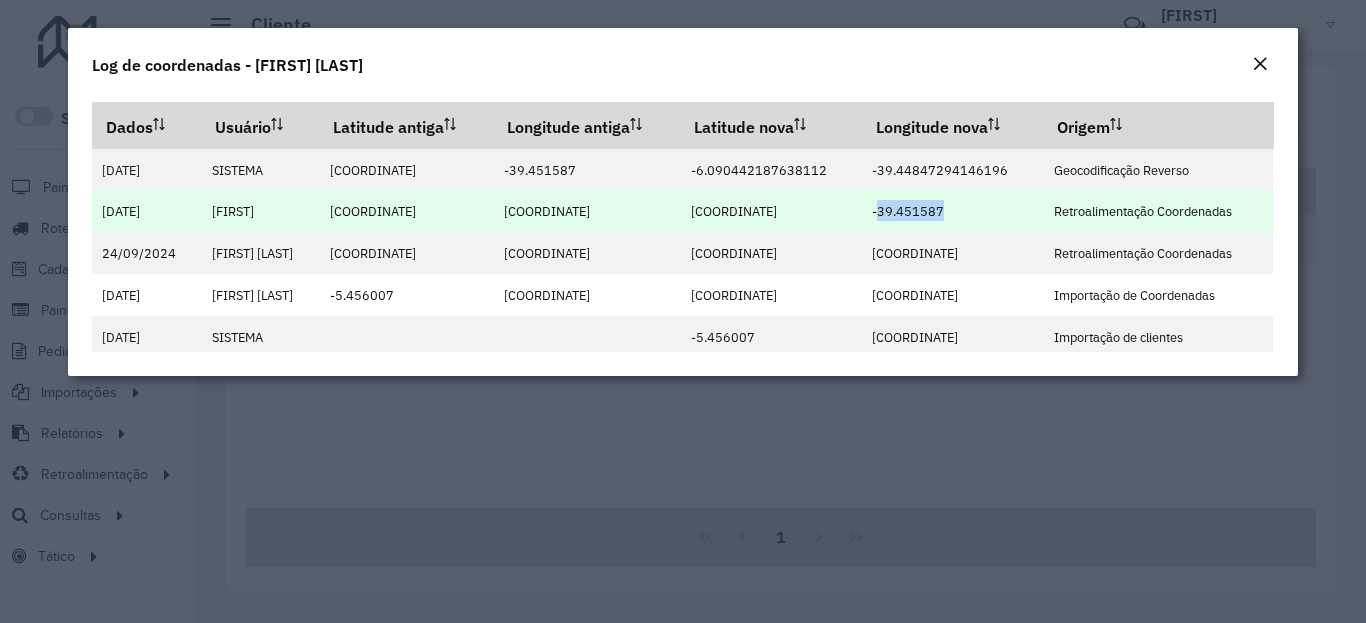 drag, startPoint x: 934, startPoint y: 204, endPoint x: 907, endPoint y: 214, distance: 28.79236 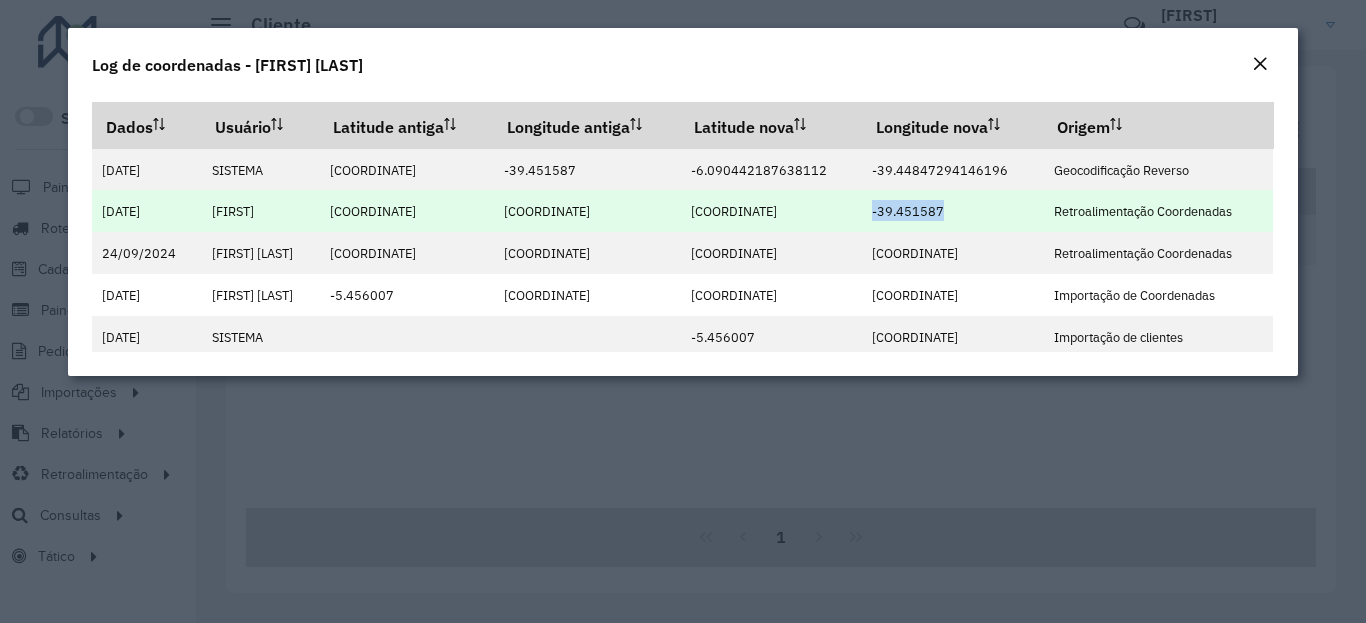 click on "-39.451587" at bounding box center [908, 211] 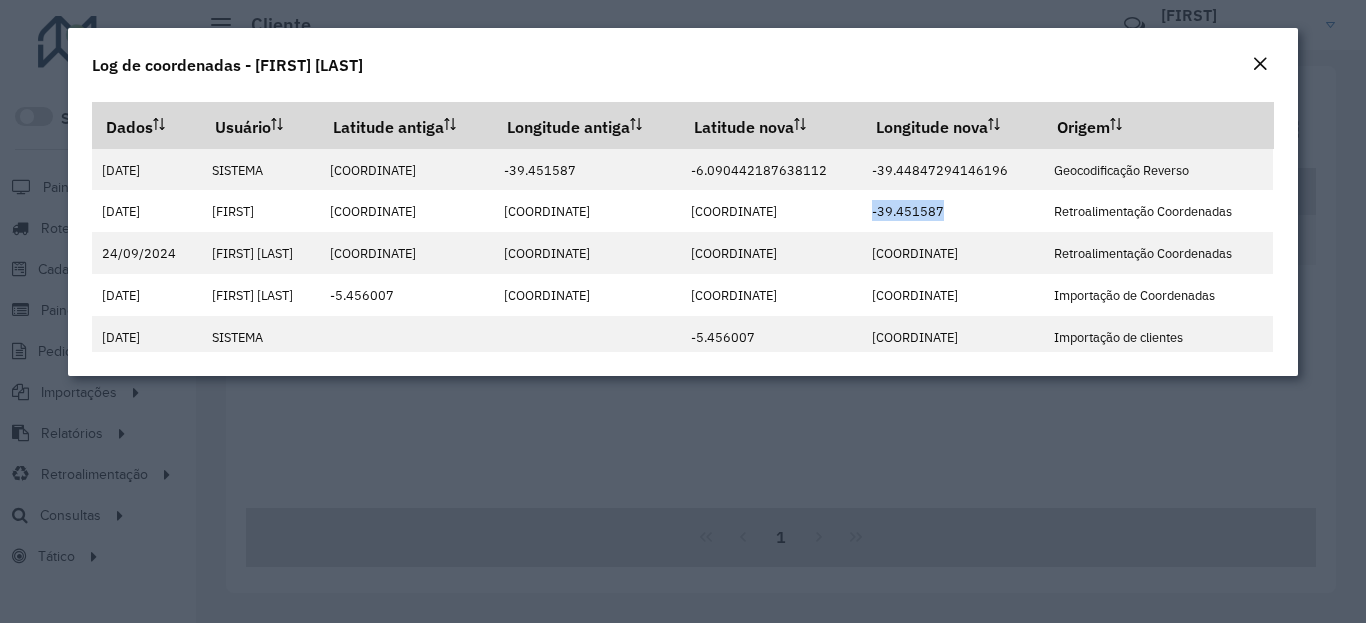 drag, startPoint x: 1249, startPoint y: 62, endPoint x: 1261, endPoint y: 73, distance: 16.27882 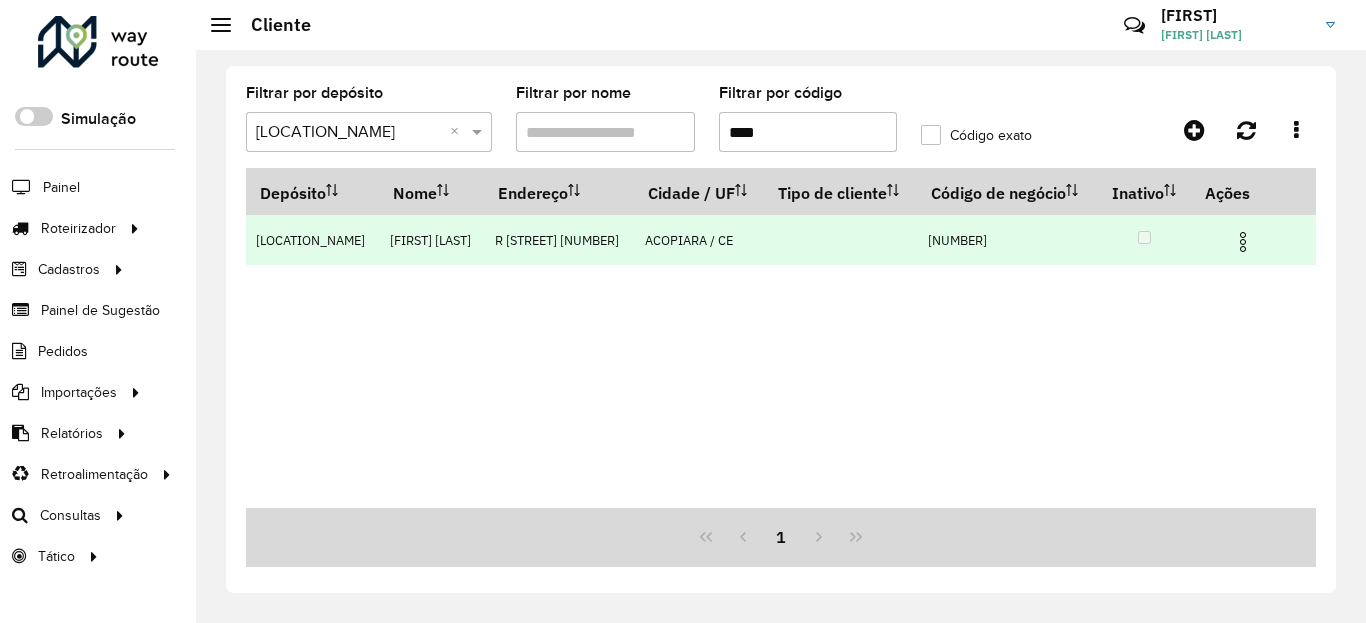 click at bounding box center [1243, 242] 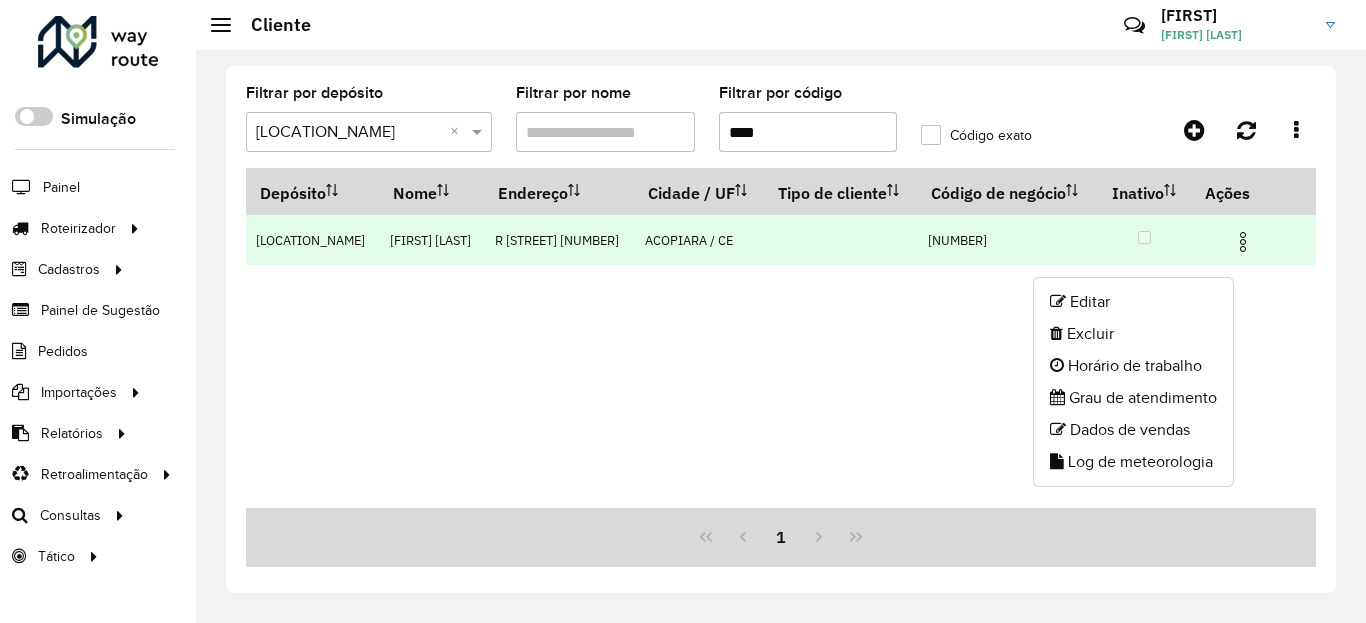 click on "Log de meteorologia" 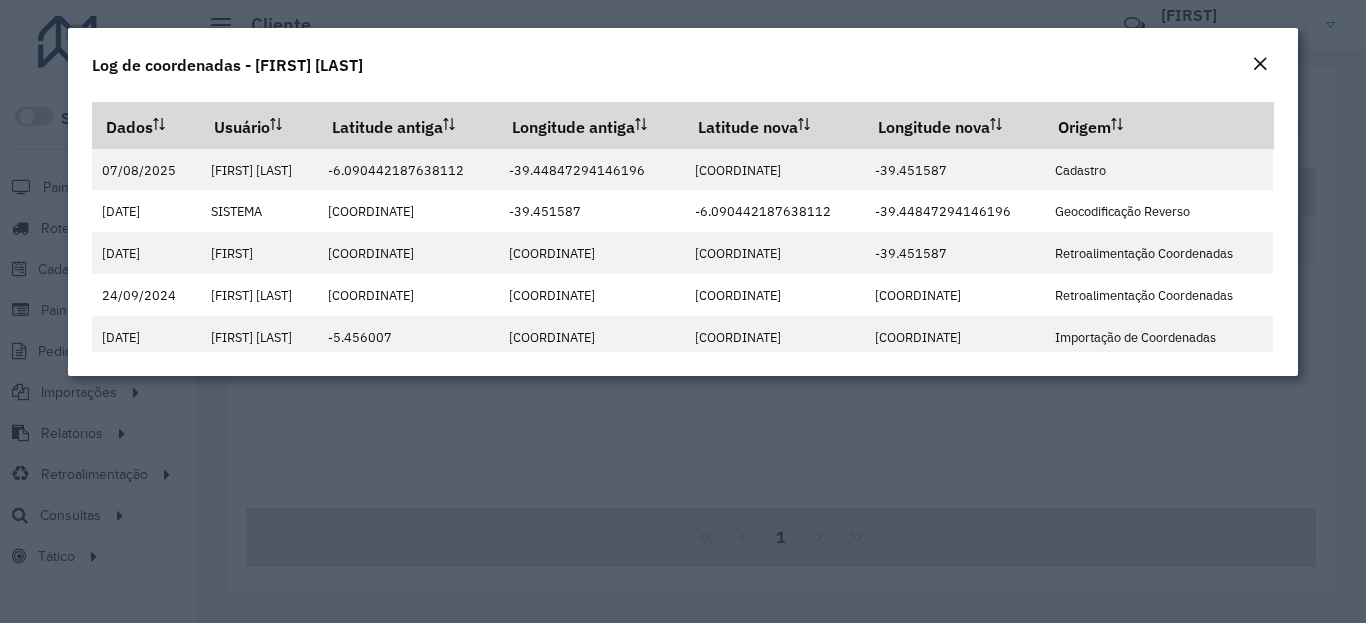click 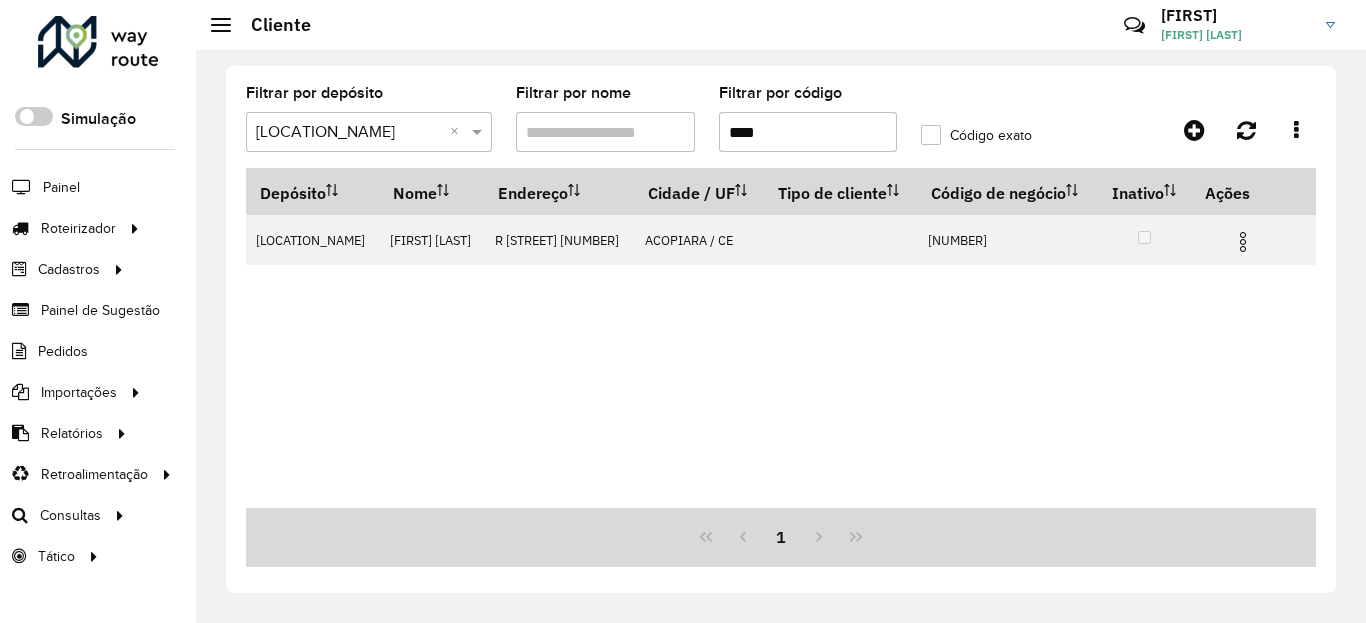 click on "****" at bounding box center (808, 132) 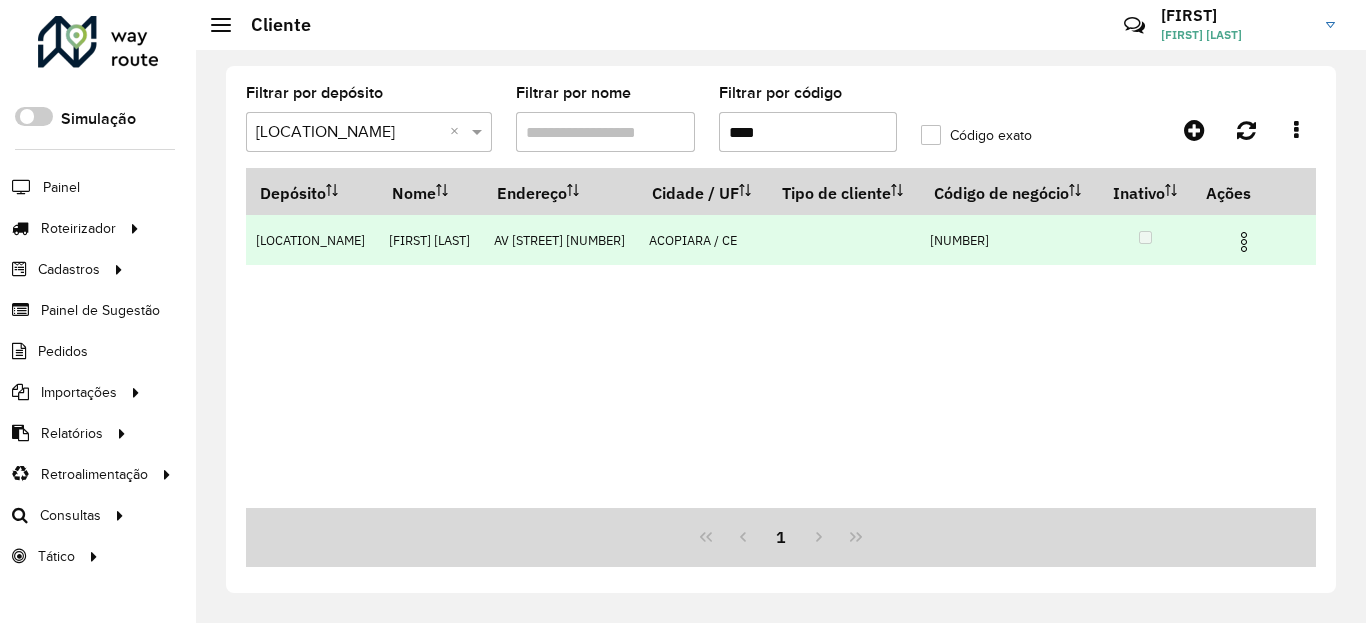 click at bounding box center [1244, 242] 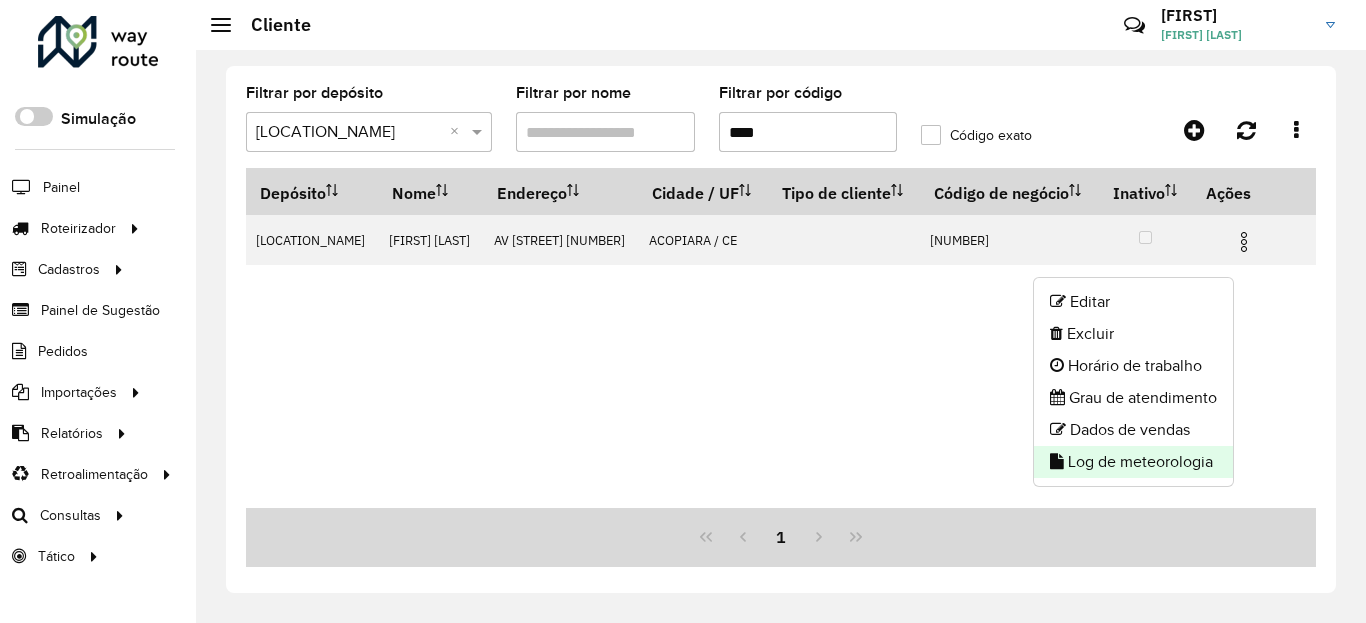click on "Log de meteorologia" 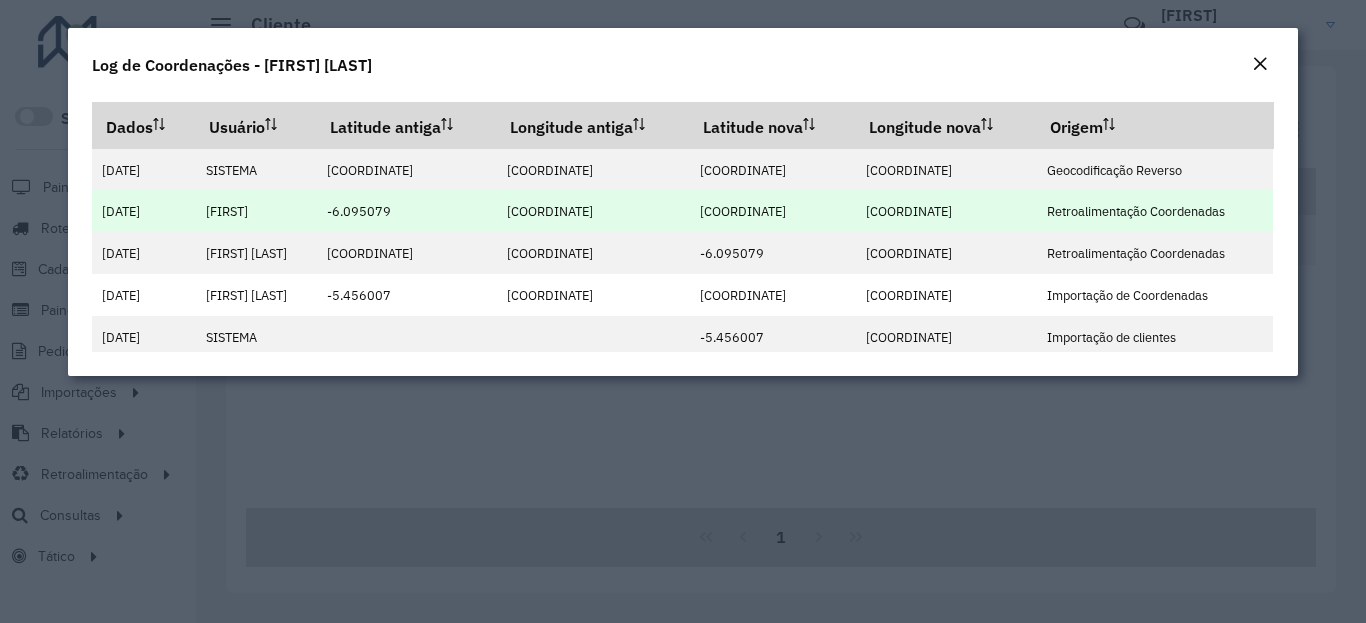 click on "[COORDINATE]" at bounding box center (743, 211) 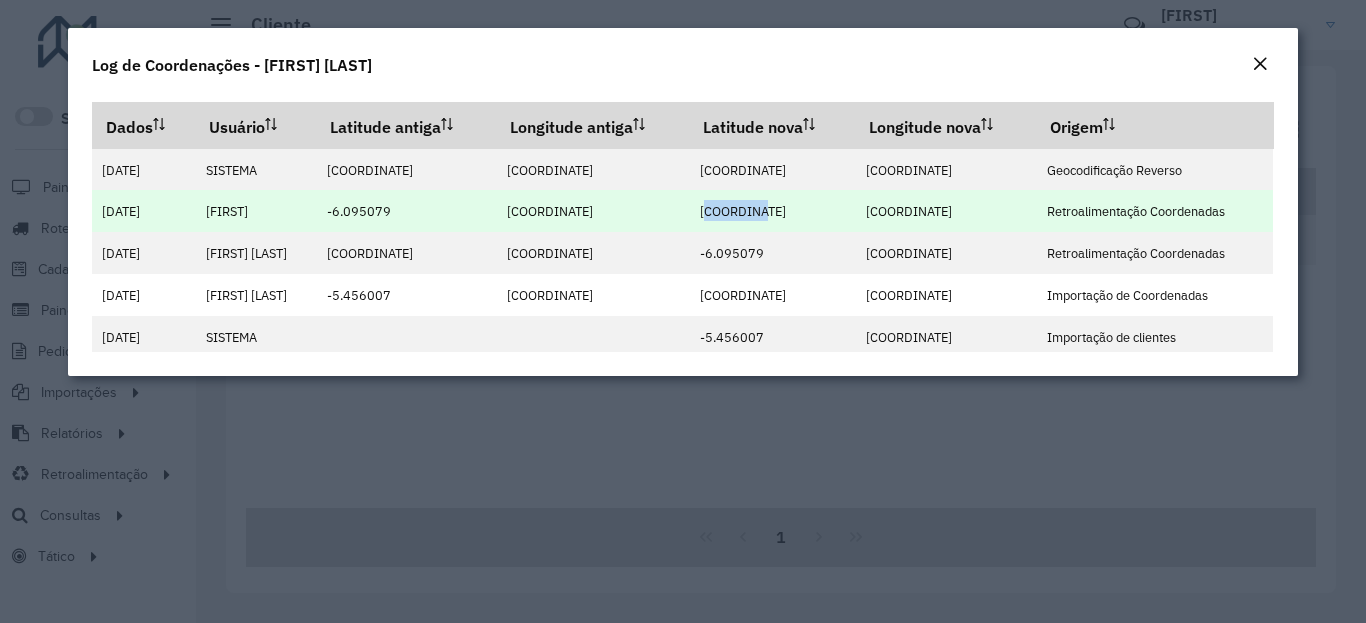 click on "[COORDINATE]" at bounding box center [743, 211] 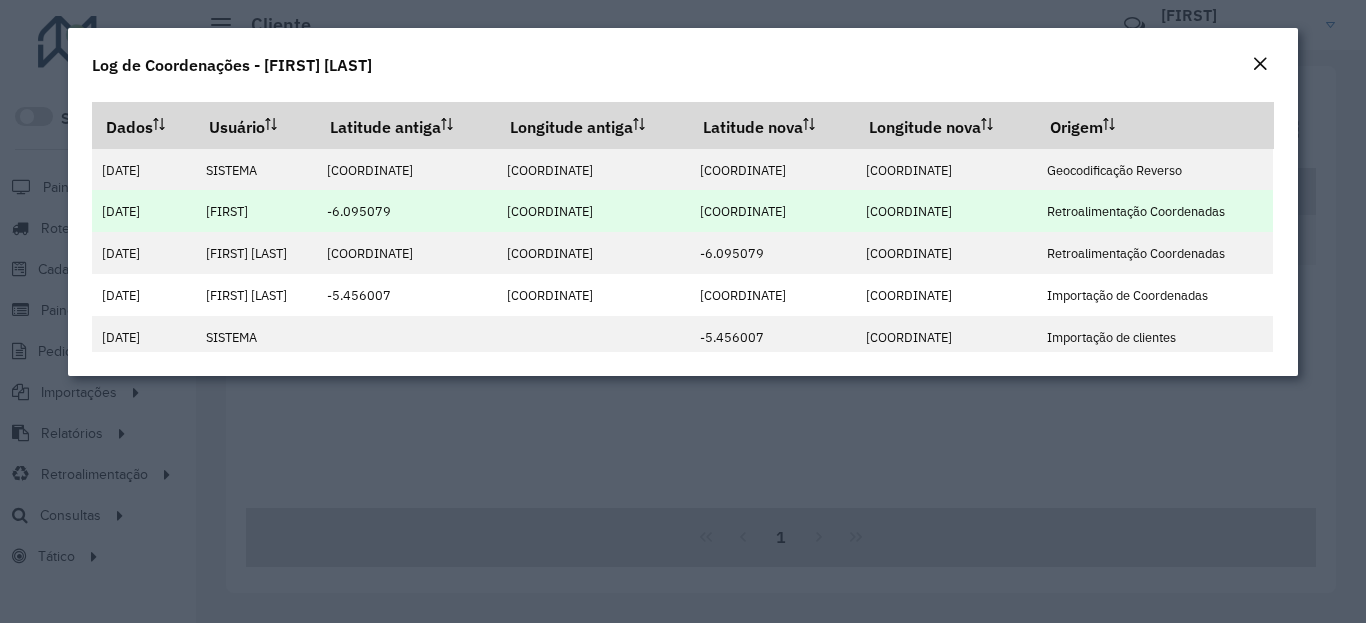 click on "[COORDINATE]" at bounding box center [909, 211] 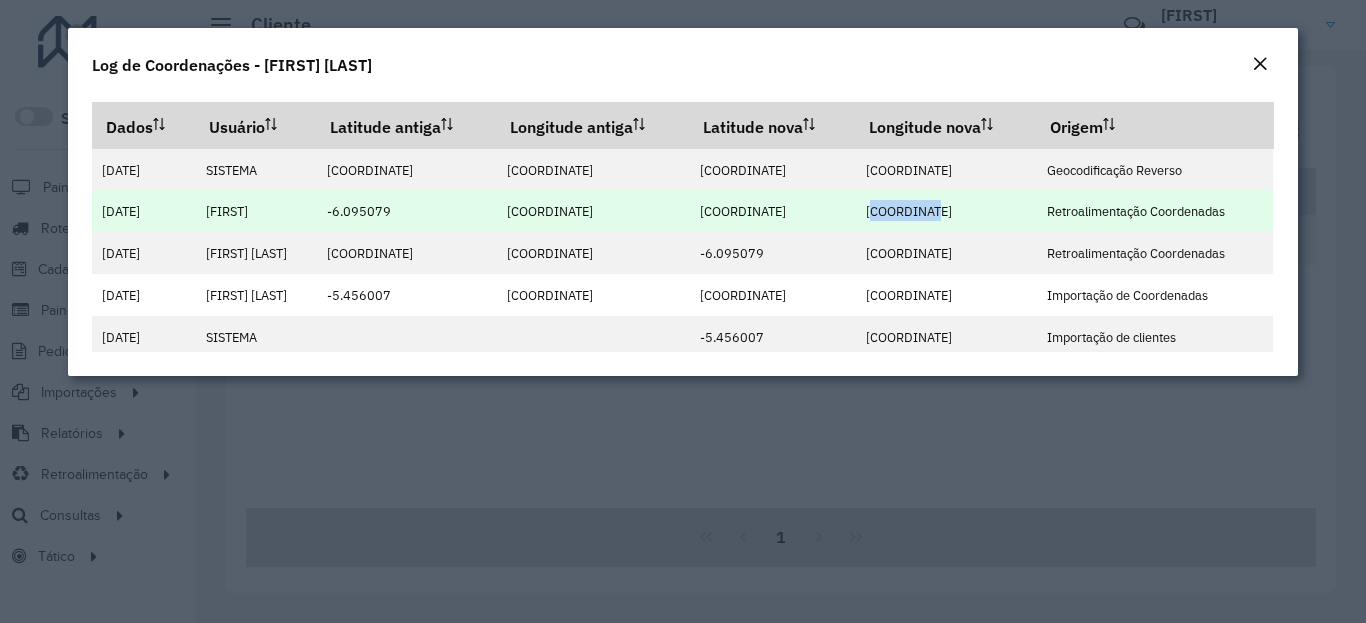 click on "[COORDINATE]" at bounding box center [909, 211] 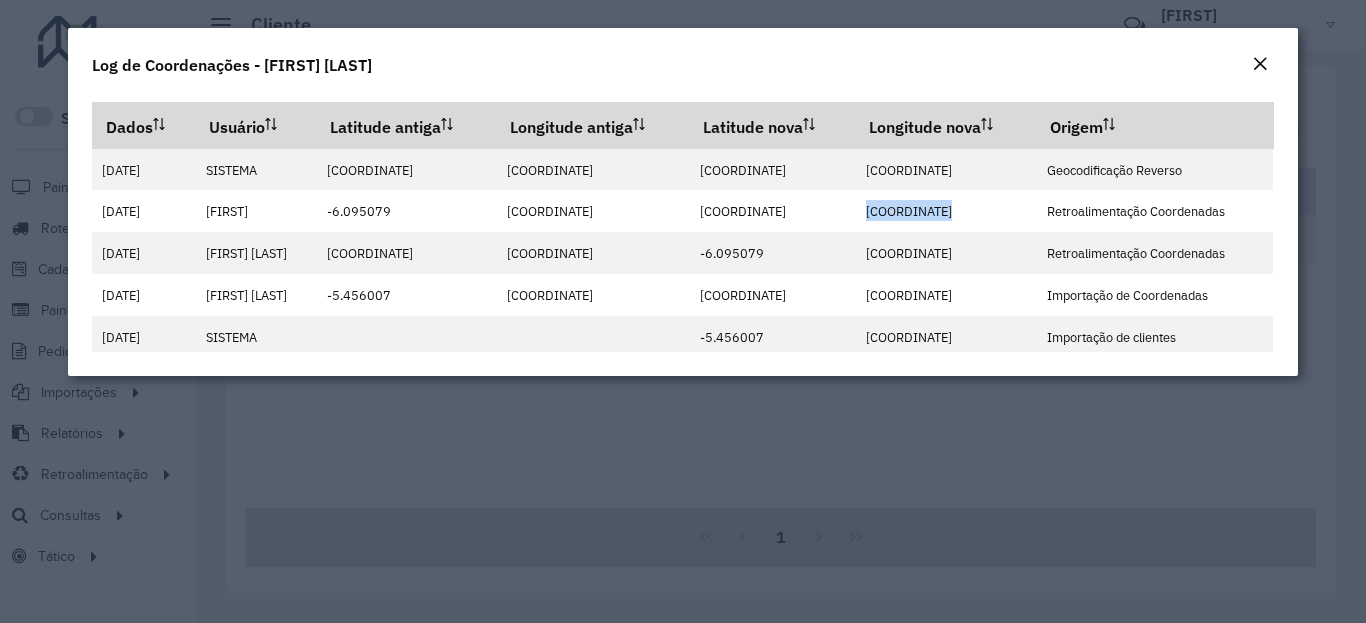 click 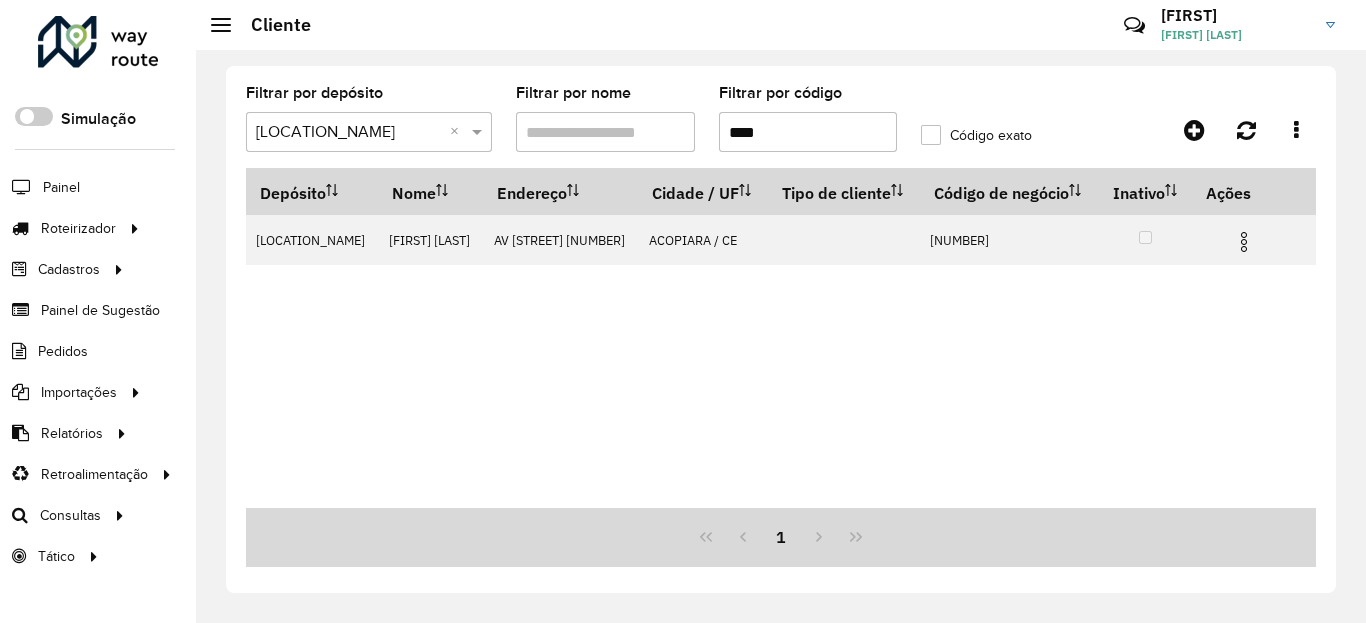 click on "****" at bounding box center (808, 132) 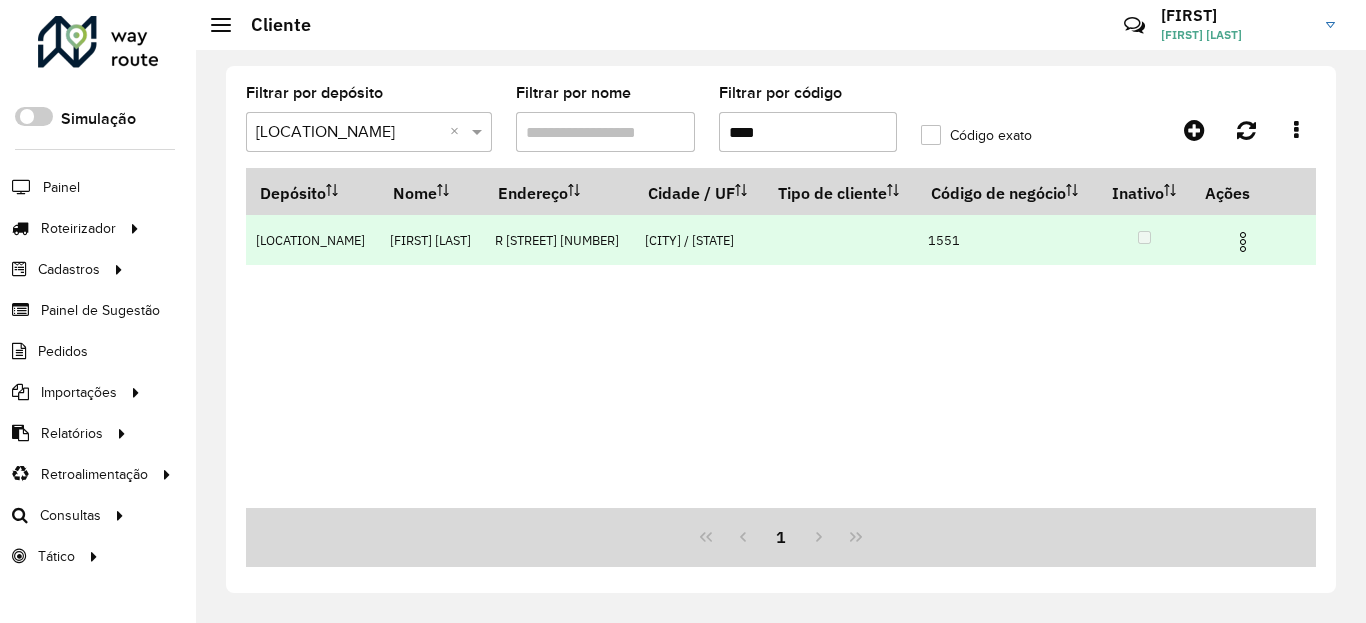 click at bounding box center (1252, 240) 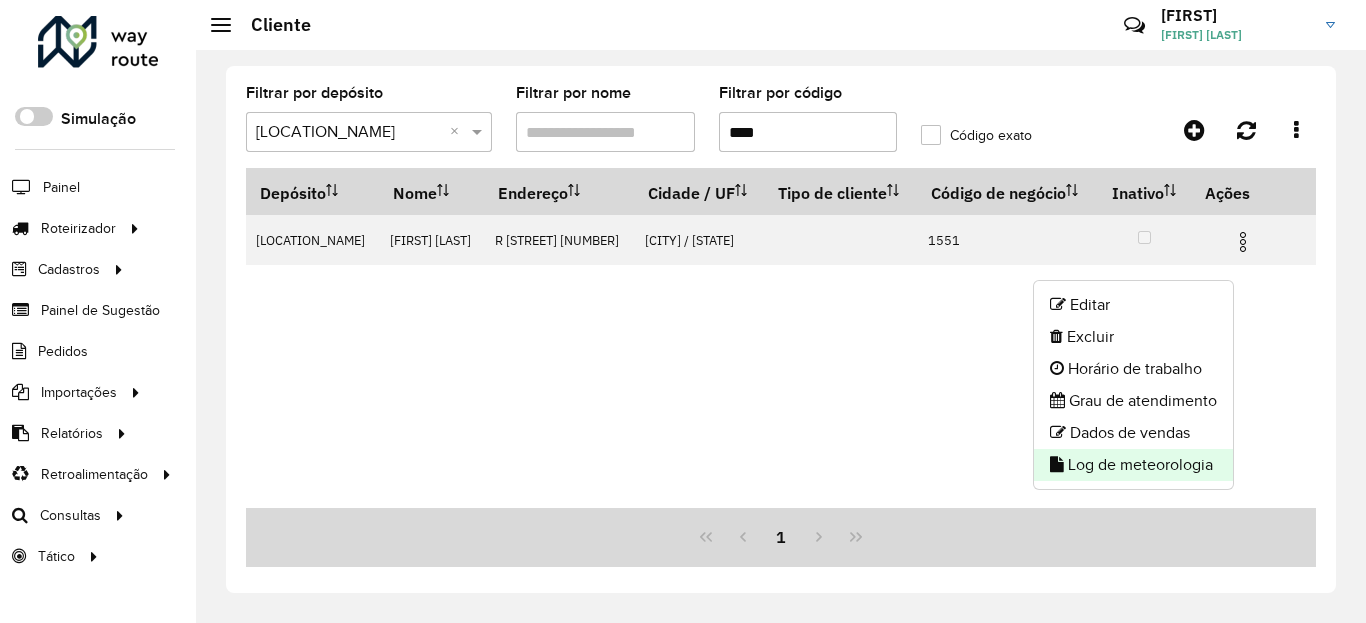 click on "Log de meteorologia" 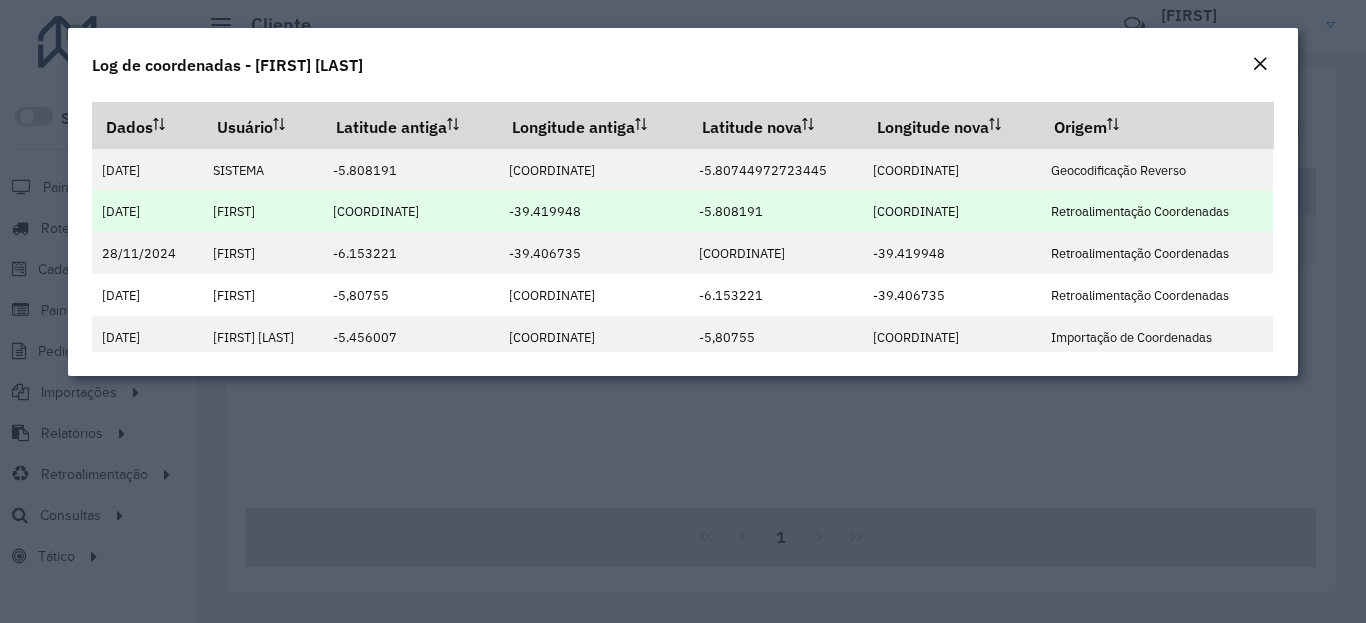 click on "-5.808191" at bounding box center [731, 211] 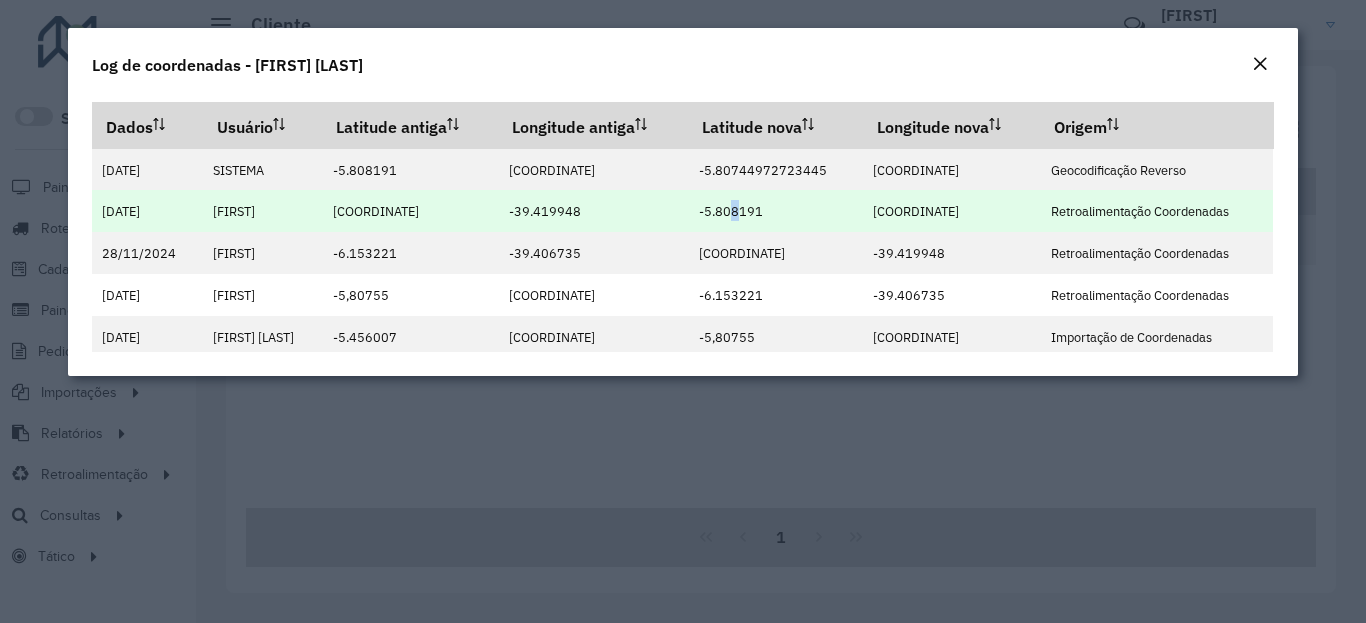 click on "-5.808191" at bounding box center [731, 211] 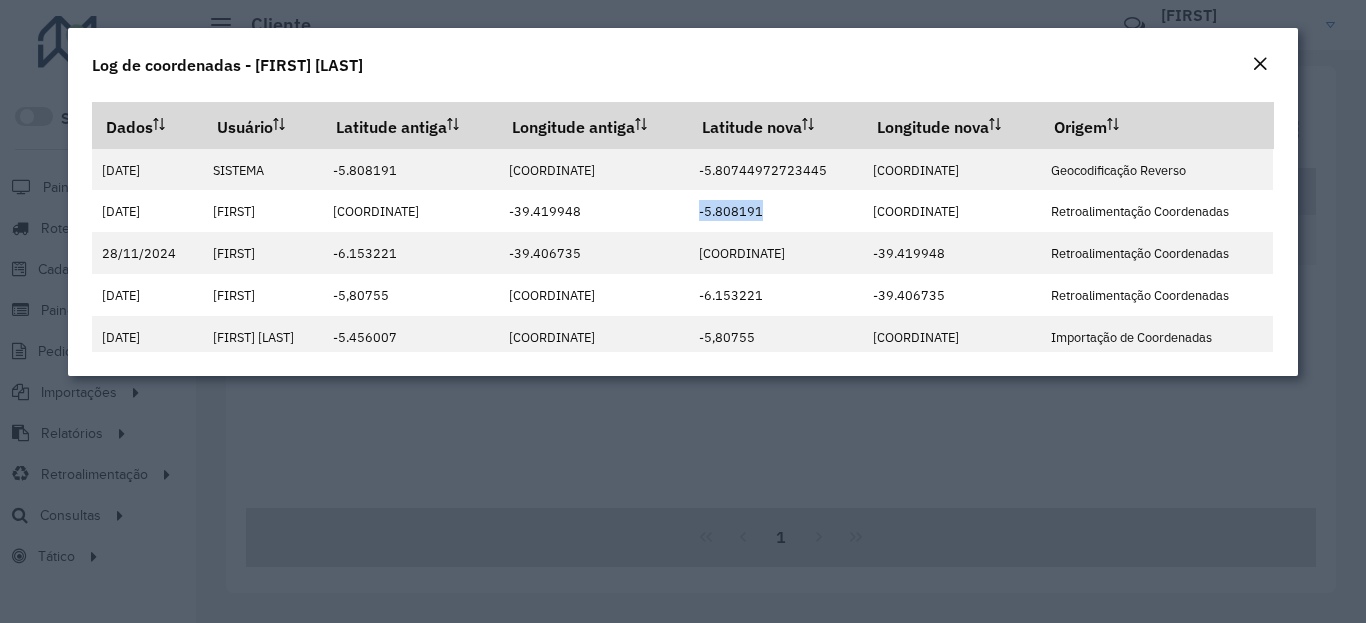 click 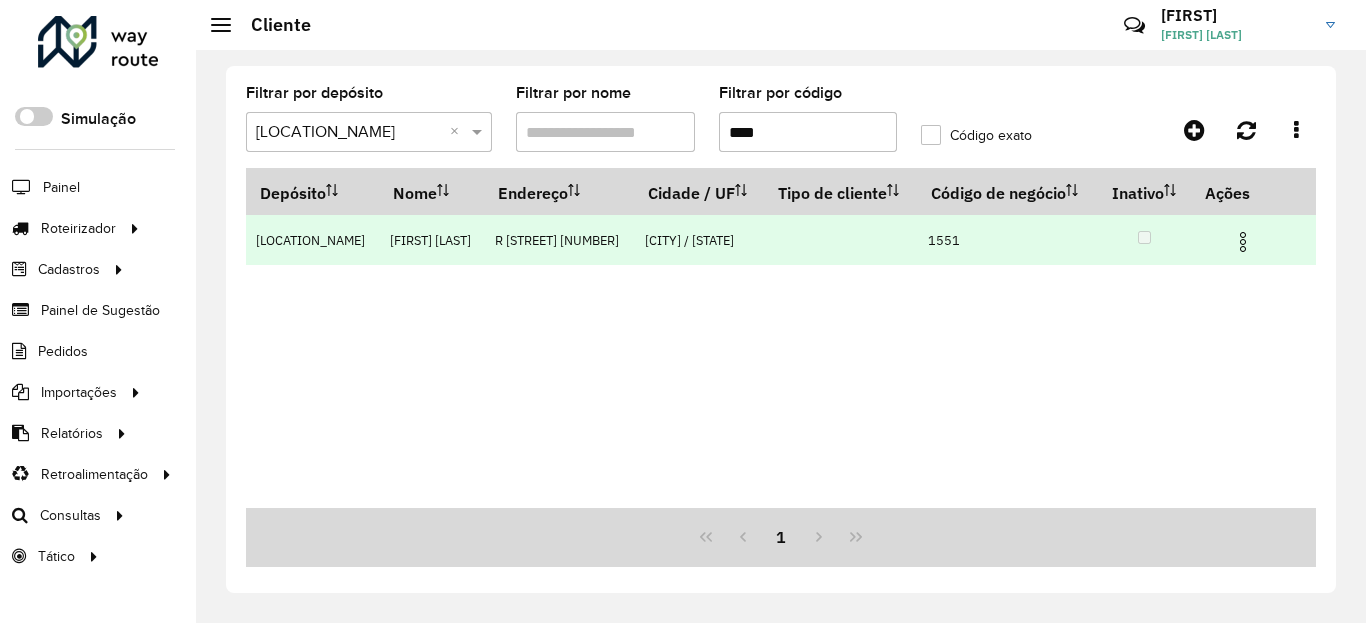 click at bounding box center (1252, 240) 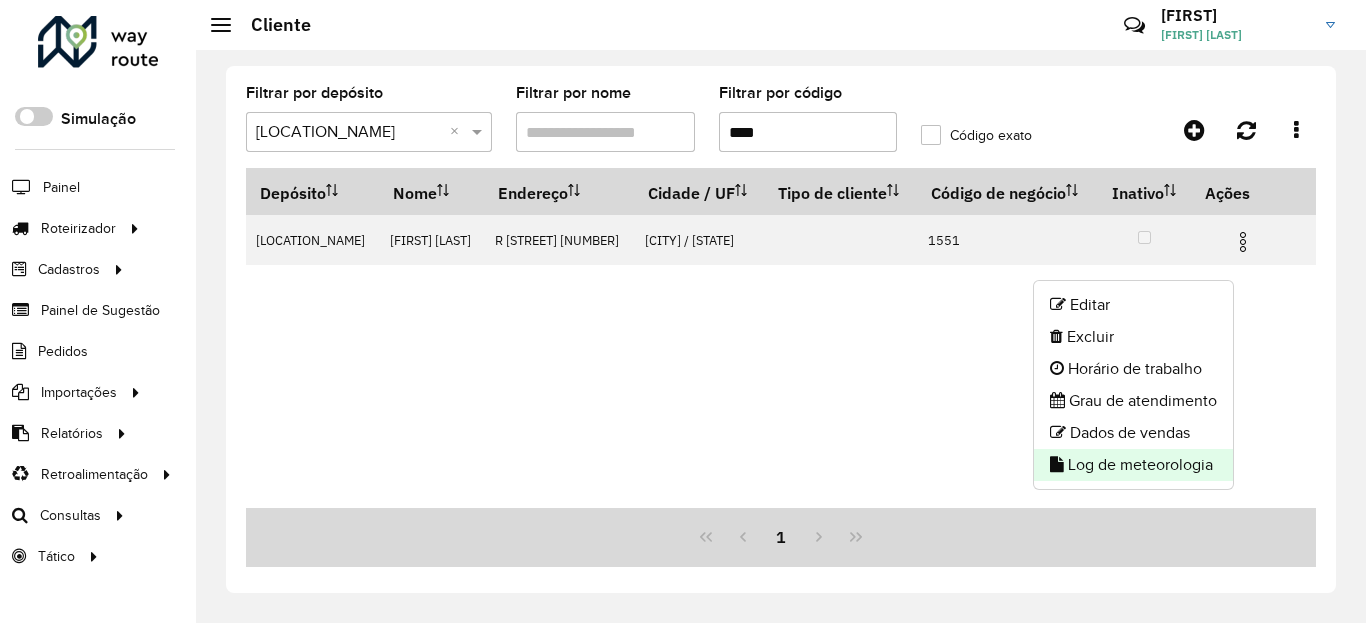 click on "Log de meteorologia" 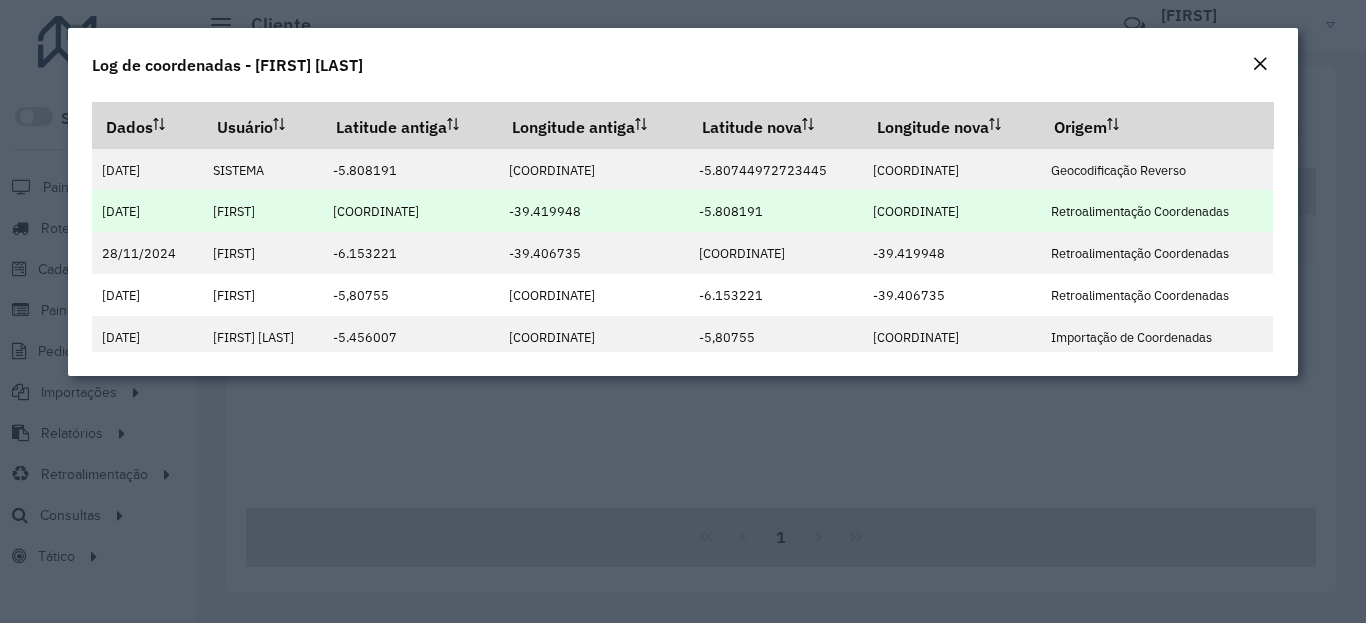 click on "-5.808191" at bounding box center [731, 211] 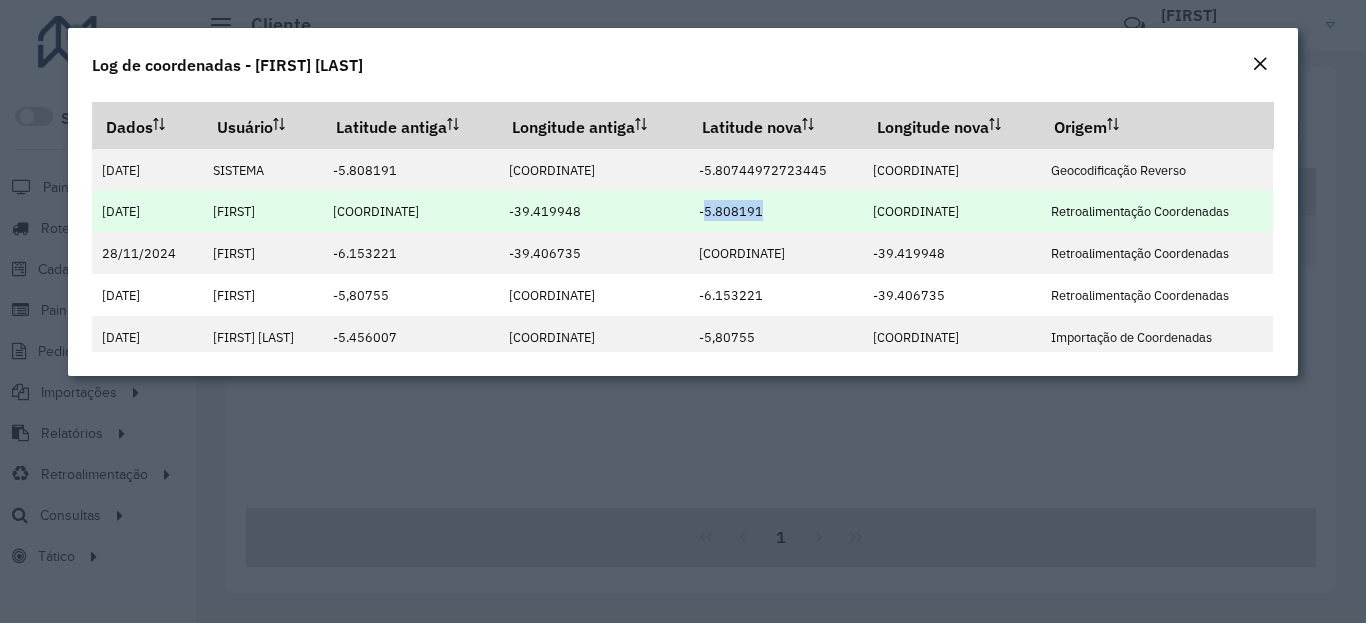 click on "-5.808191" at bounding box center [731, 211] 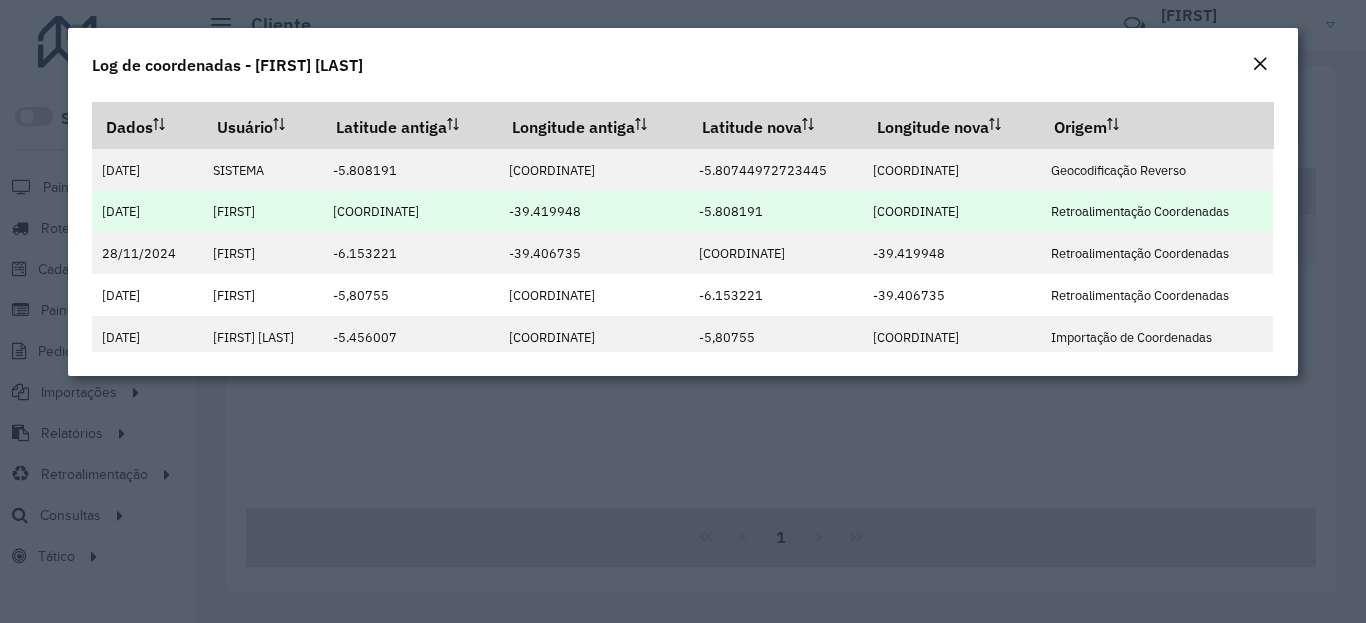 click on "-5.808191" at bounding box center [776, 211] 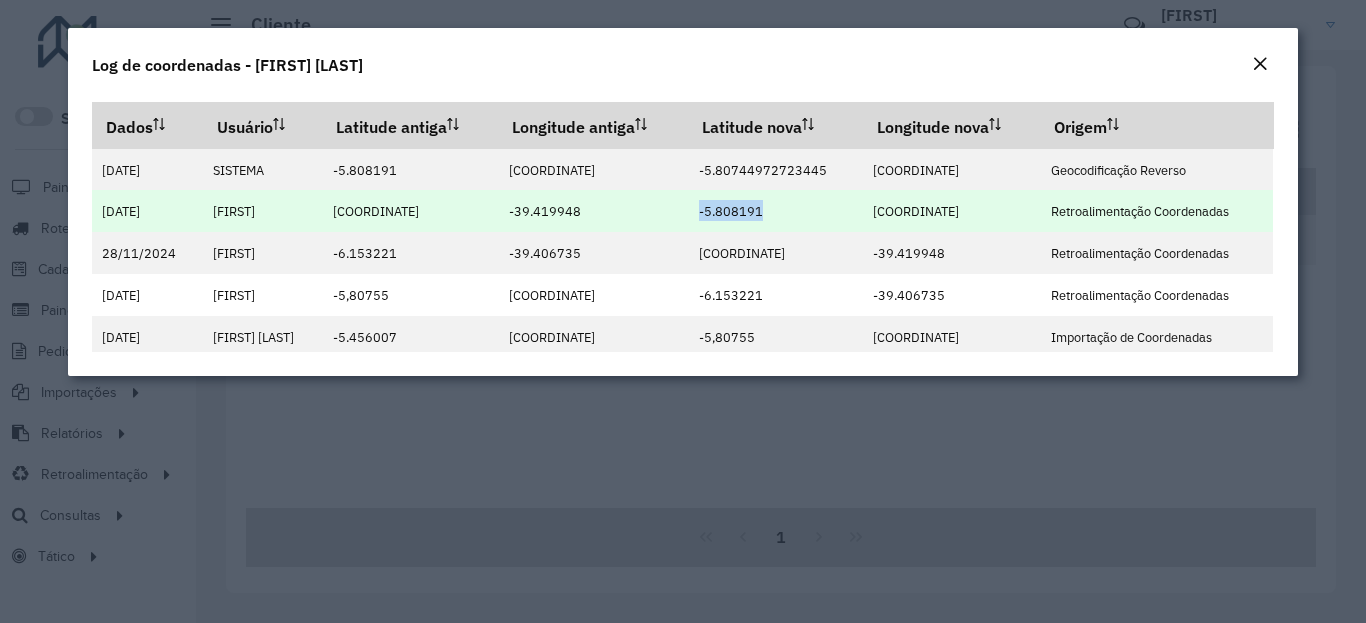 click on "-5.808191" at bounding box center [731, 211] 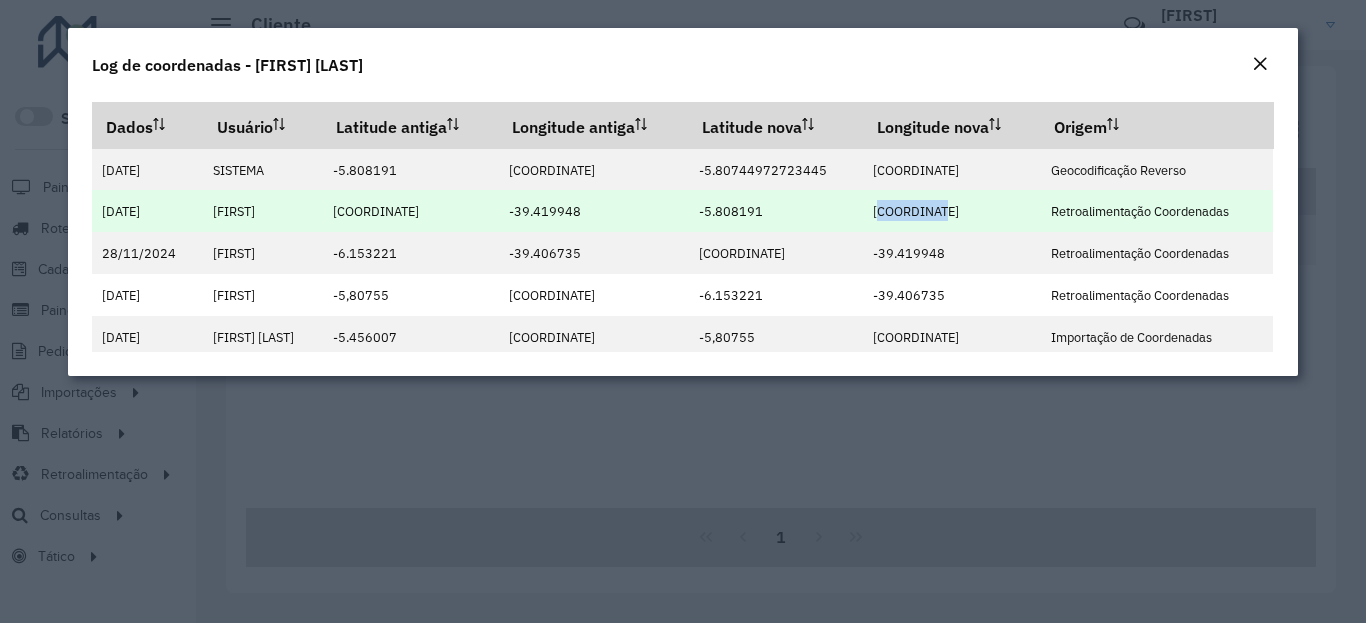 click on "[COORDINATE]" at bounding box center [916, 211] 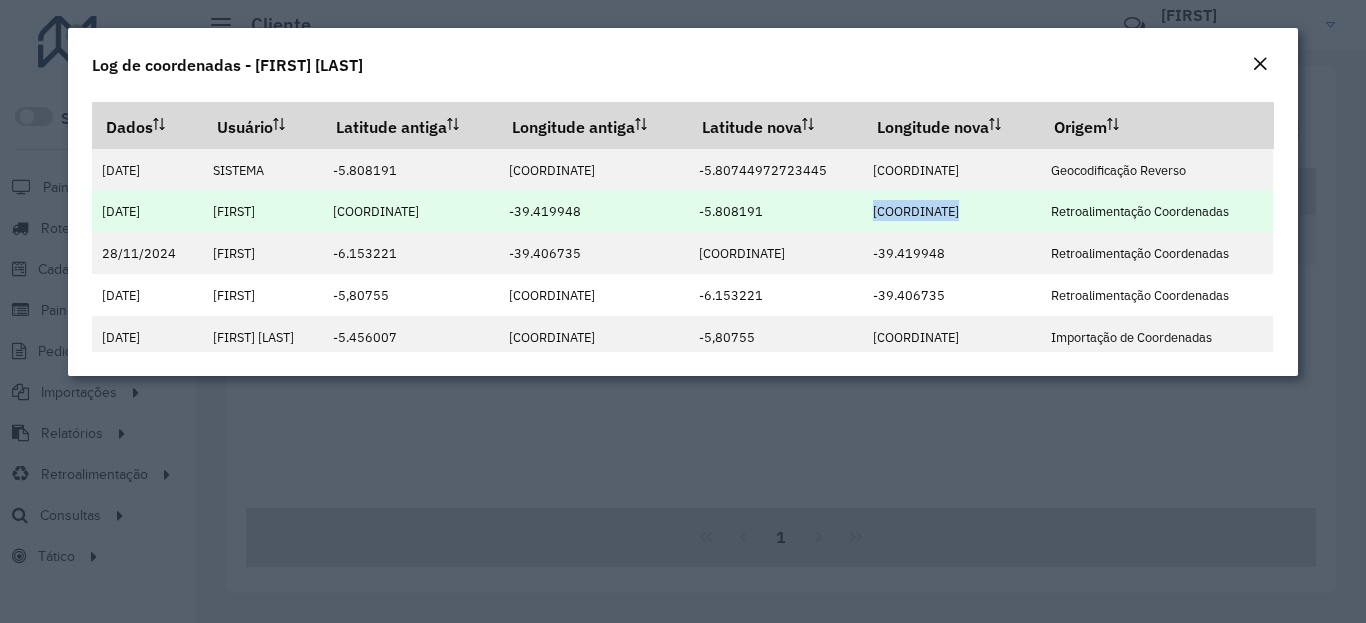 click on "[COORDINATE]" at bounding box center [916, 211] 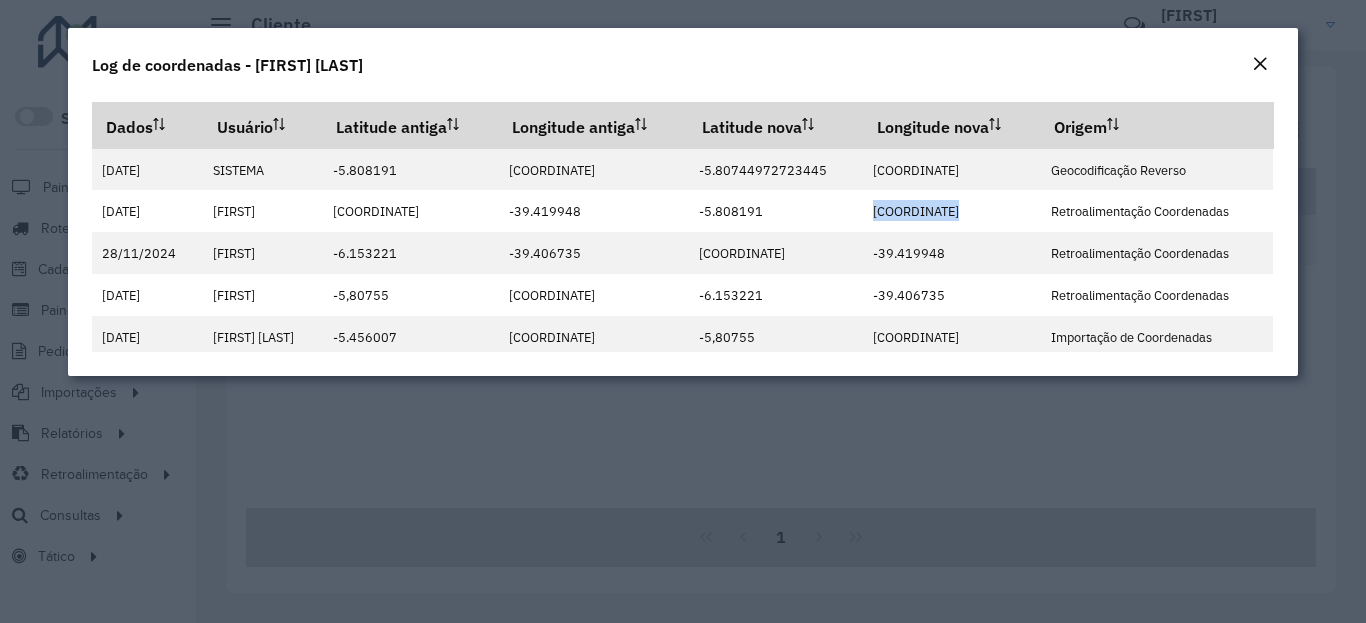 click 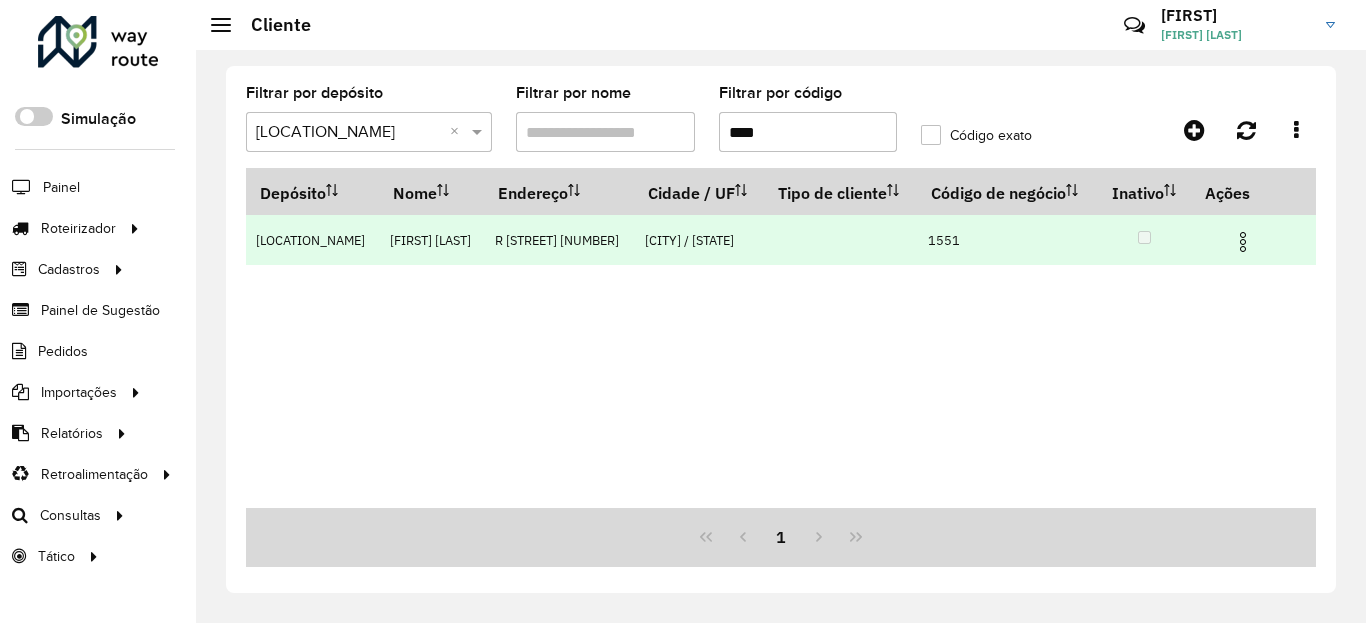 click at bounding box center [1243, 242] 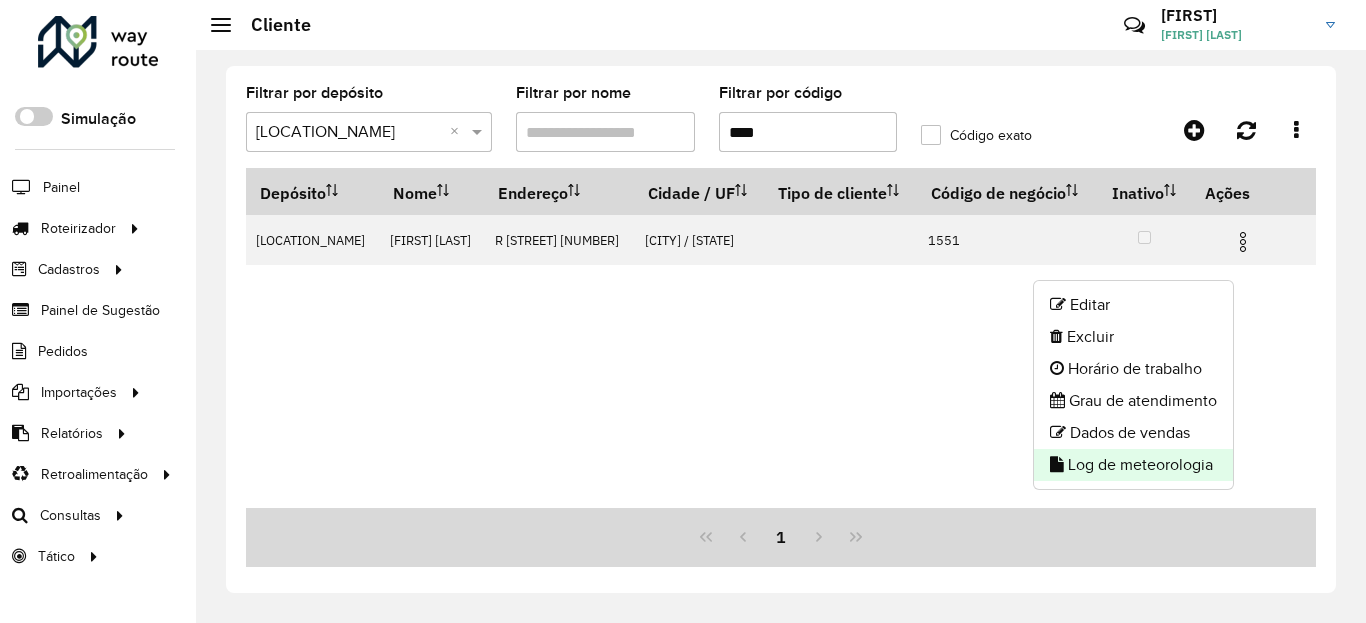 click on "Log de meteorologia" 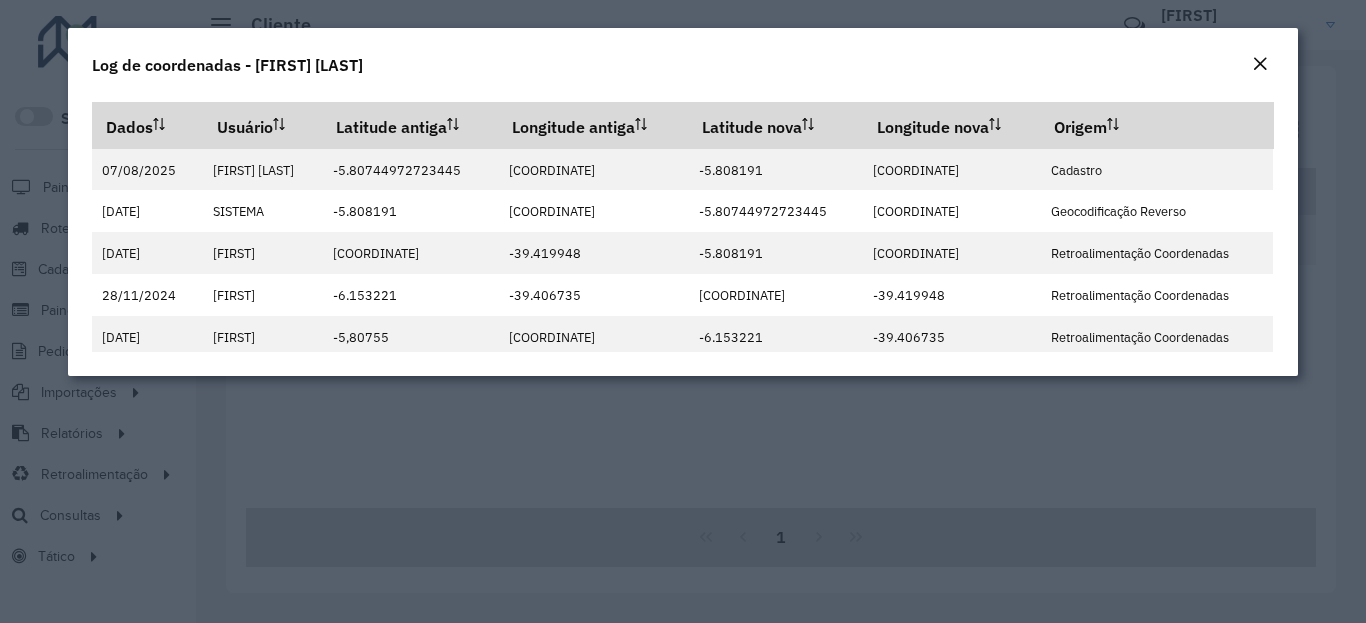 click 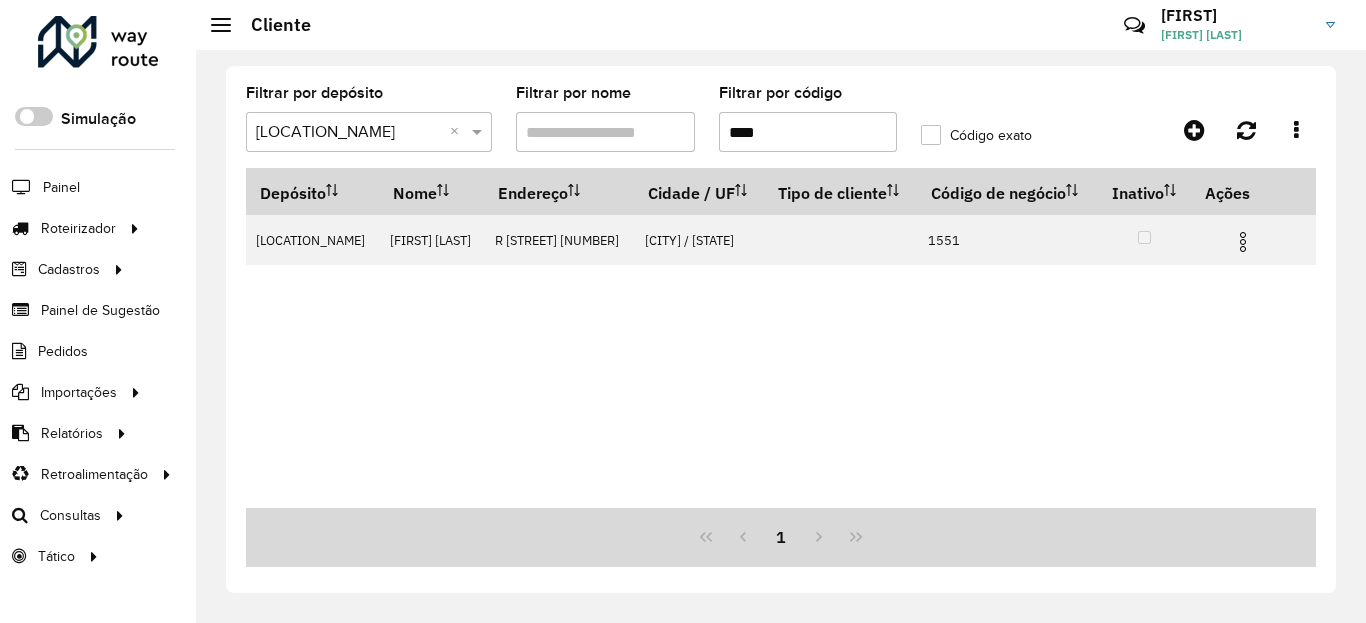click on "****" at bounding box center (808, 132) 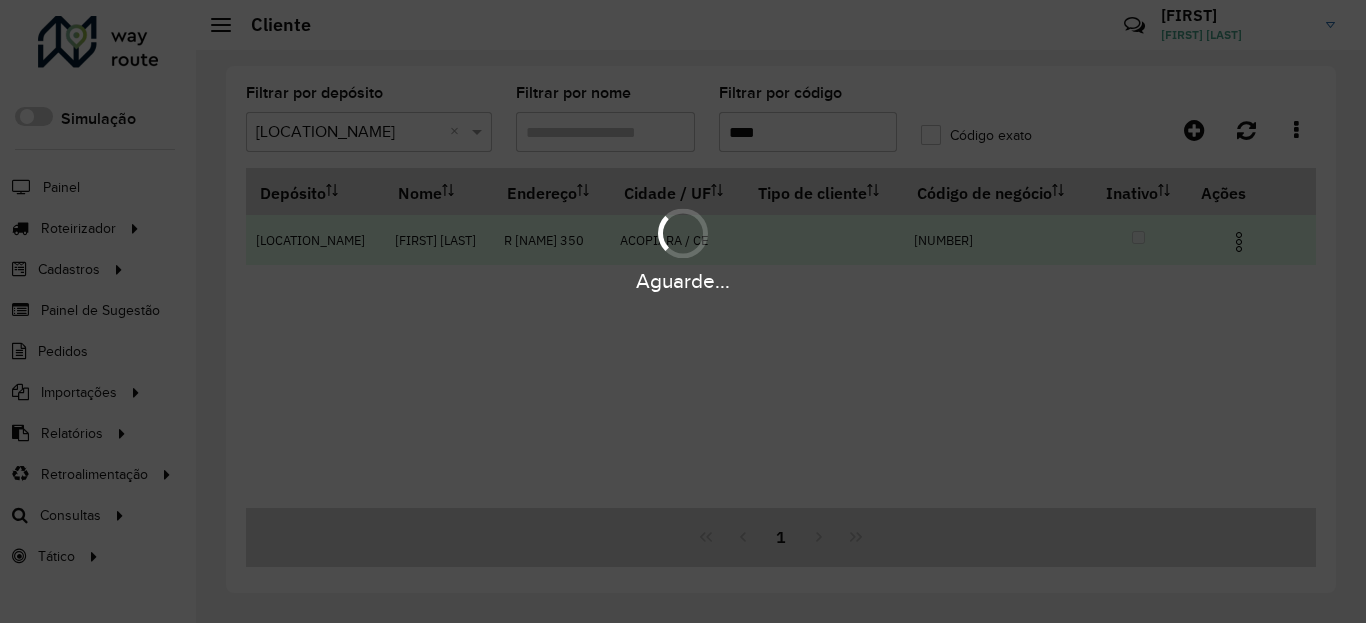 click at bounding box center [1247, 240] 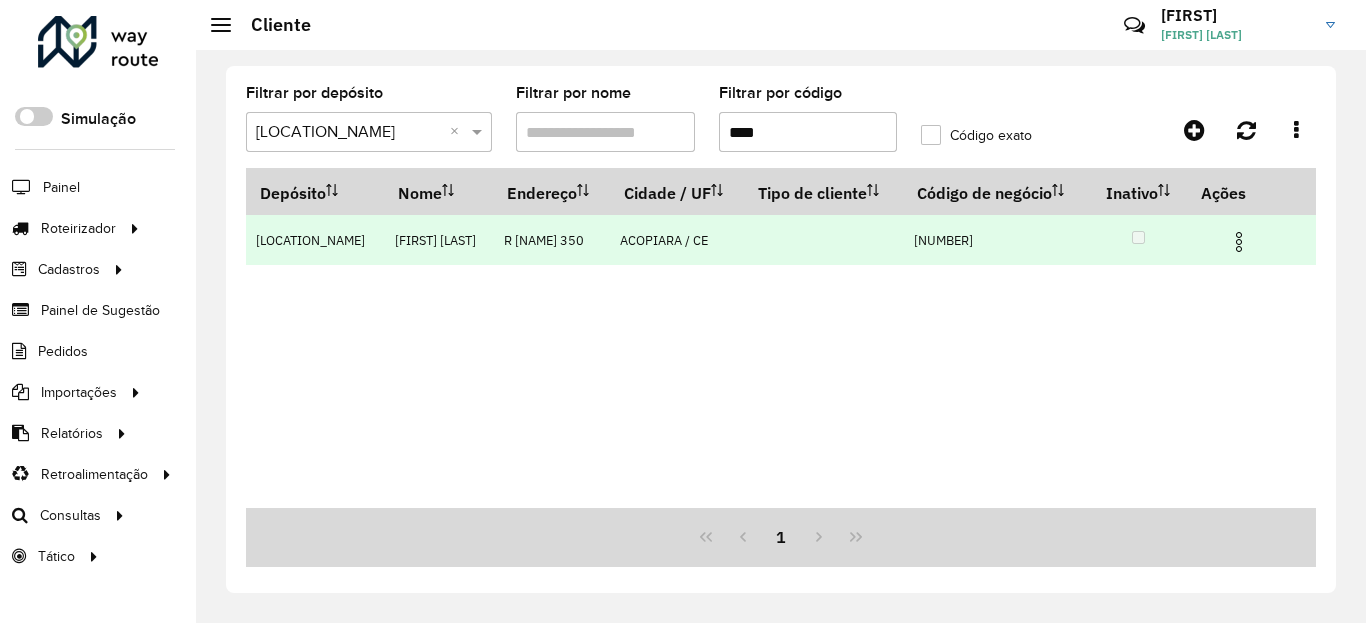 click at bounding box center [1239, 242] 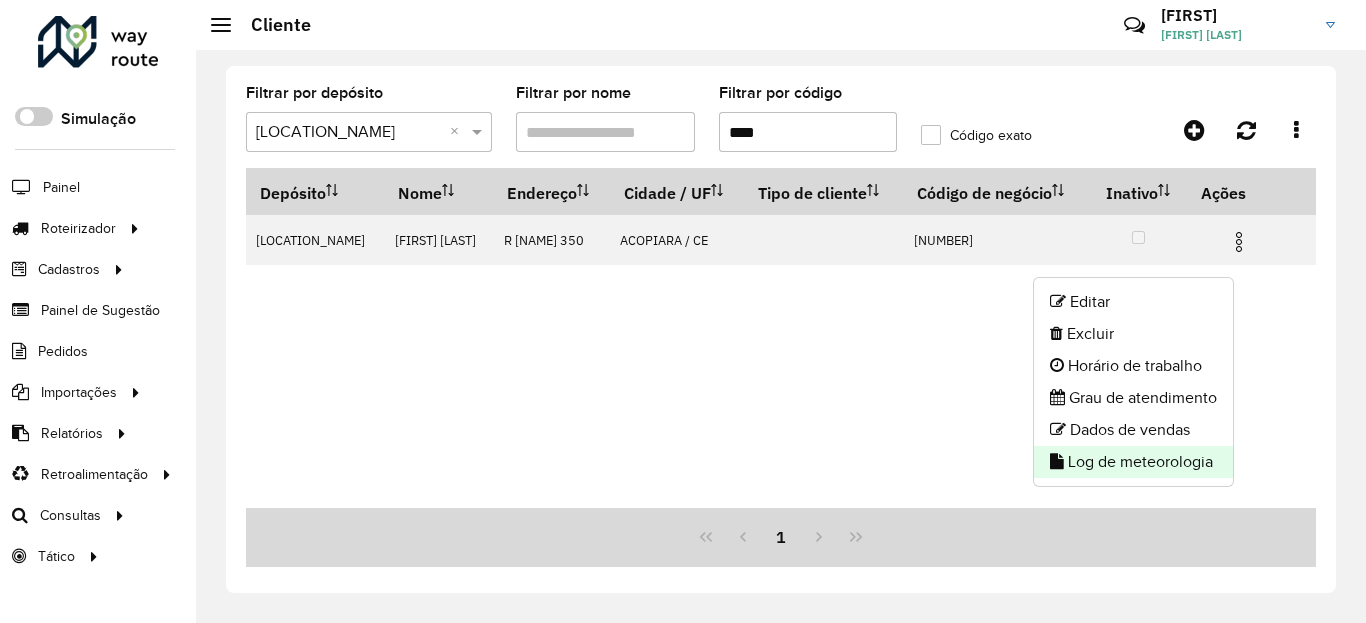 click on "Log de meteorologia" 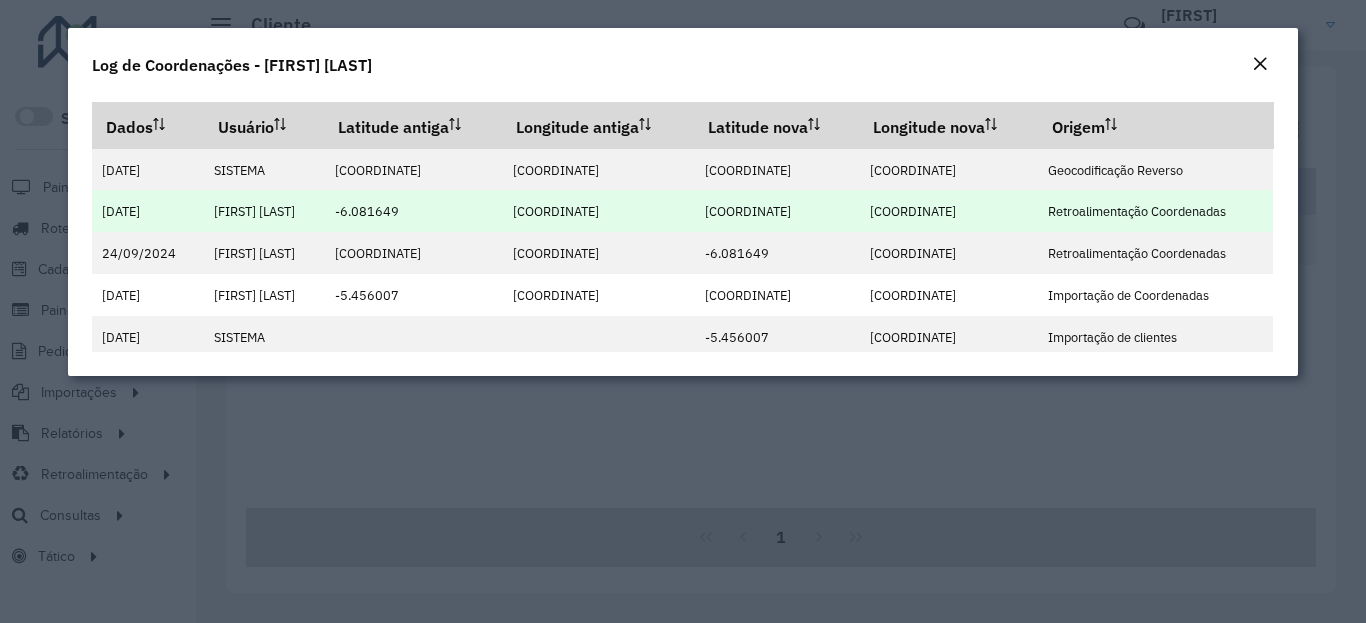 click on "[COORDINATE]" at bounding box center (748, 211) 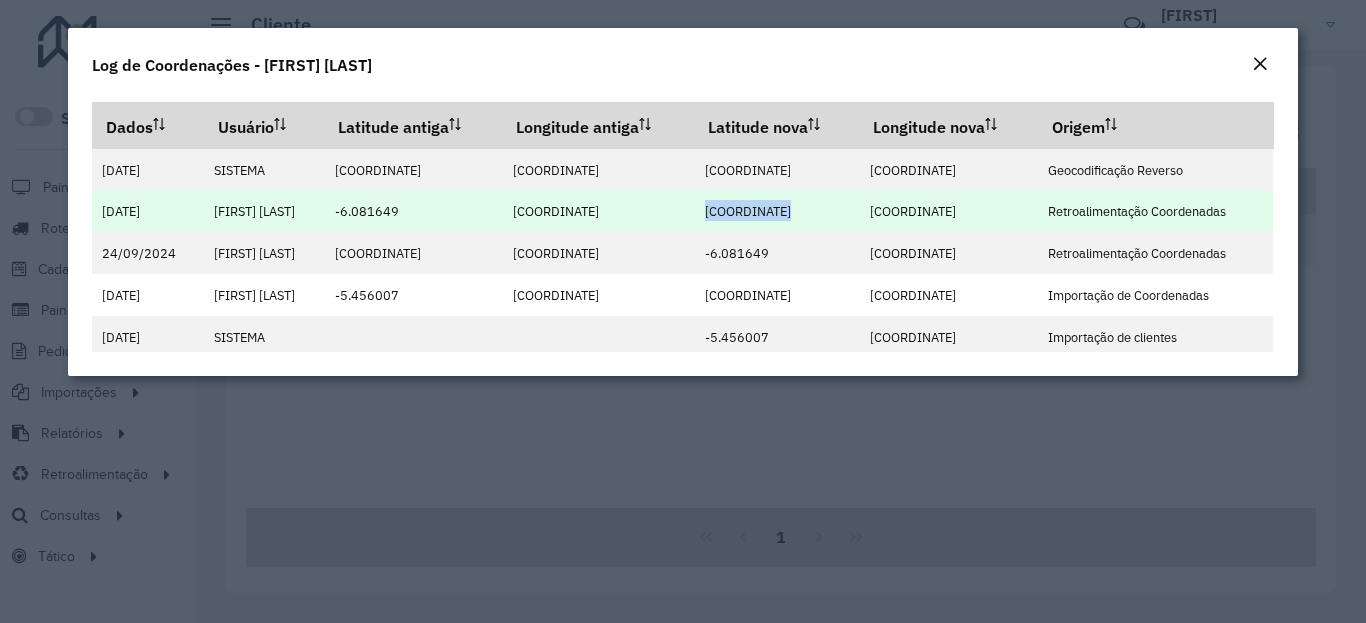 click on "[COORDINATE]" at bounding box center (748, 211) 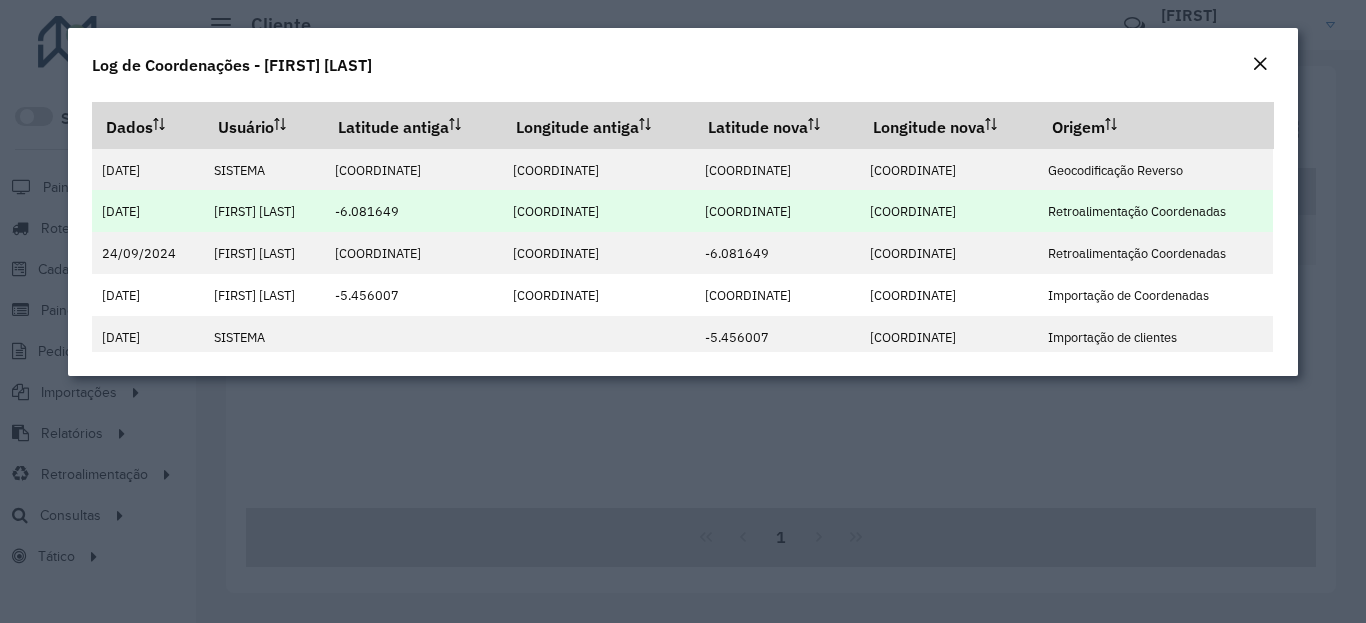 click on "[COORDINATE]" at bounding box center [913, 211] 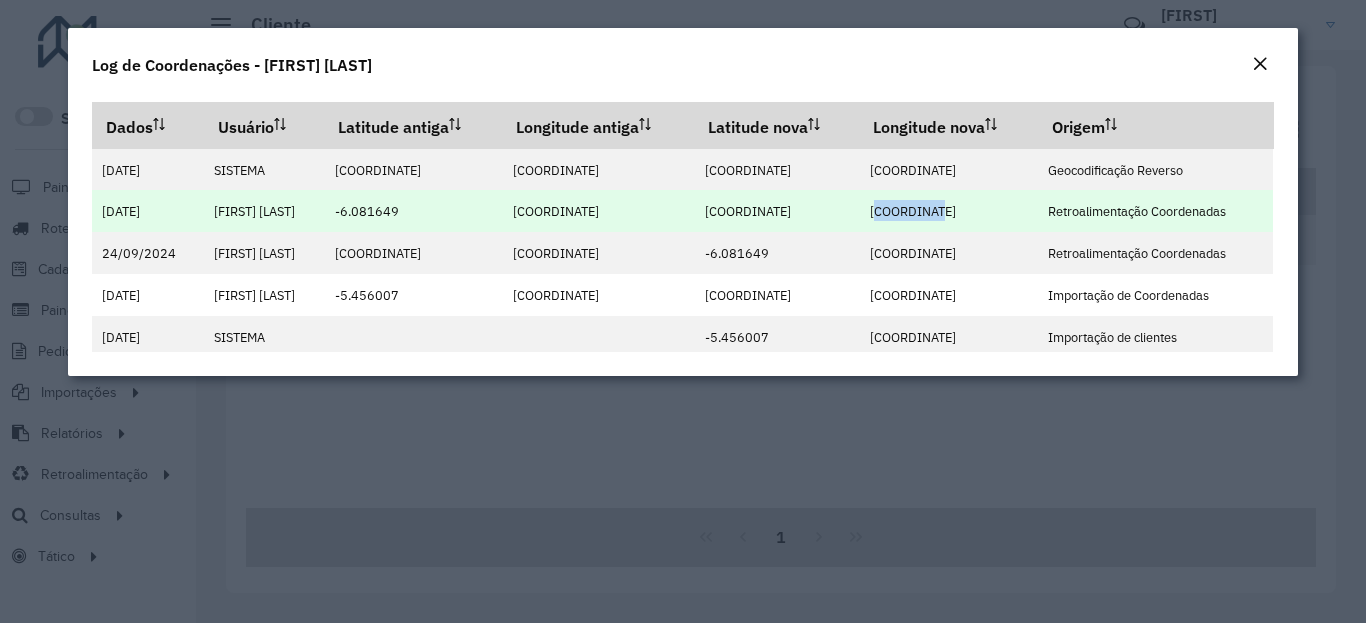 click on "[COORDINATE]" at bounding box center (913, 211) 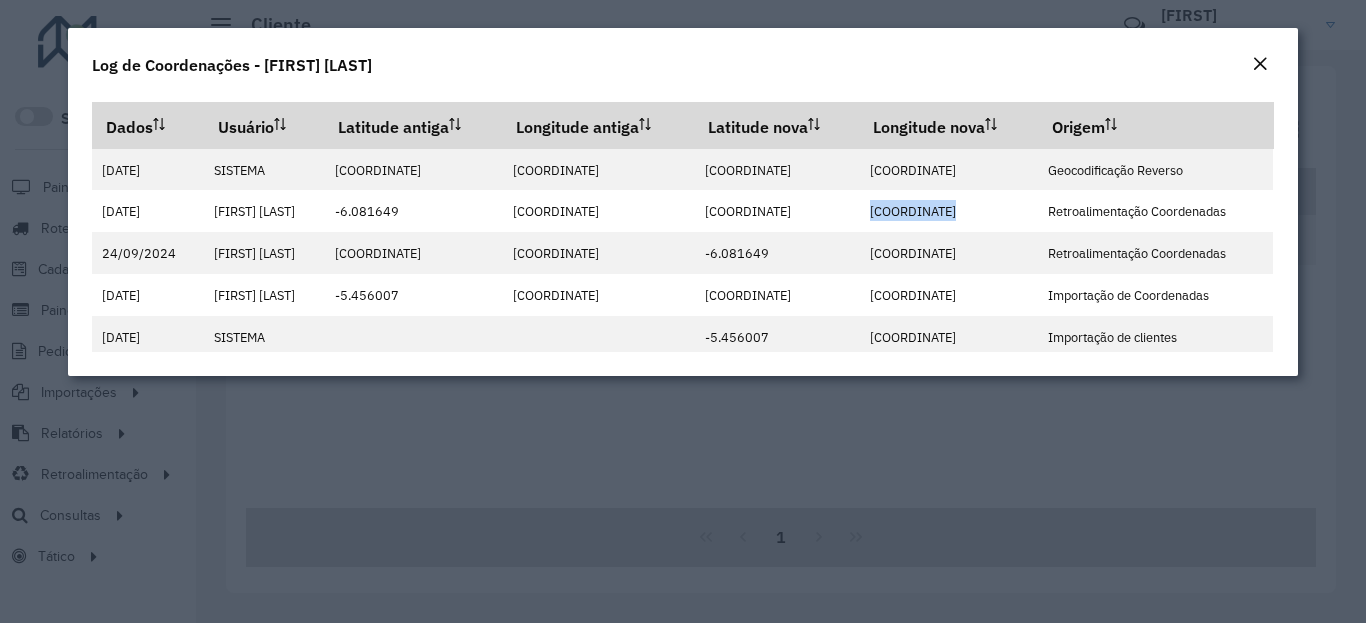 click 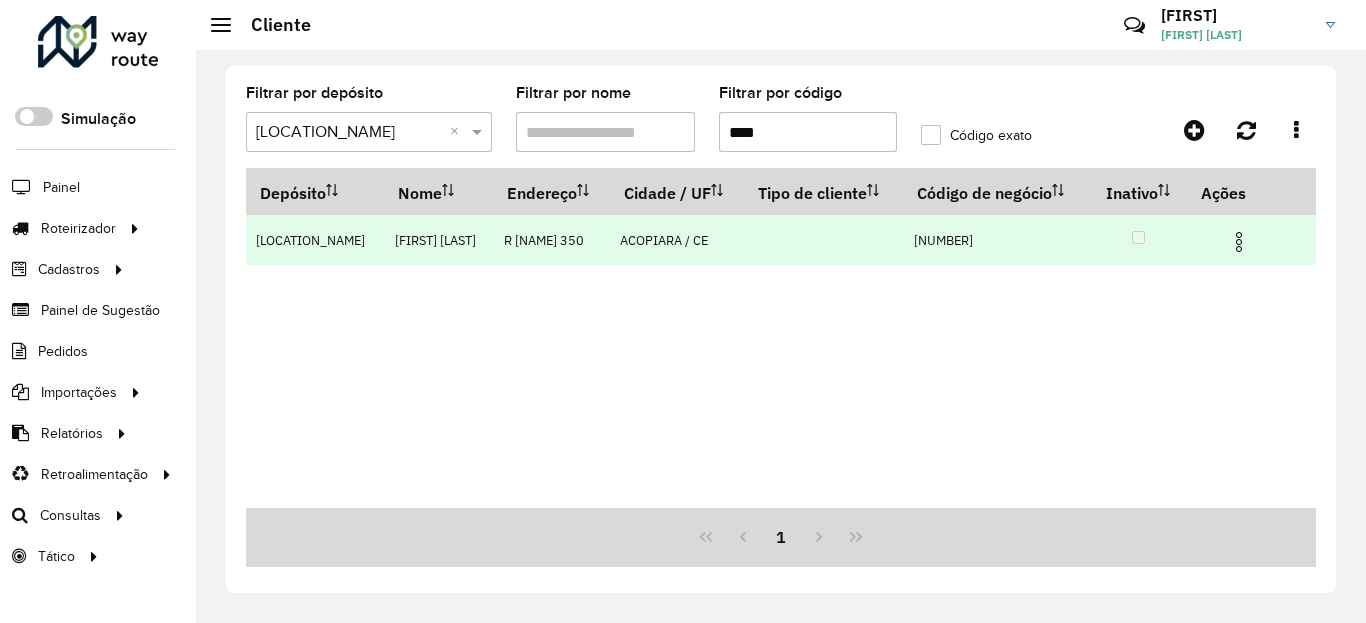 click at bounding box center [1239, 242] 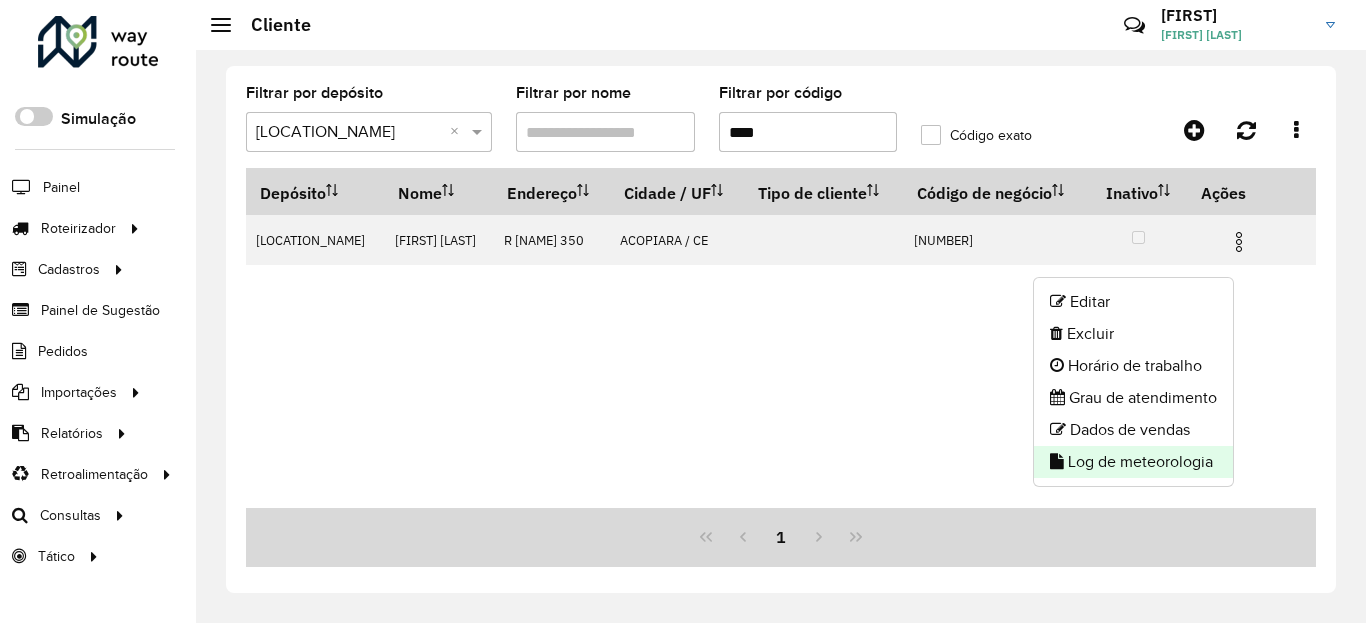 click on "Log de meteorologia" 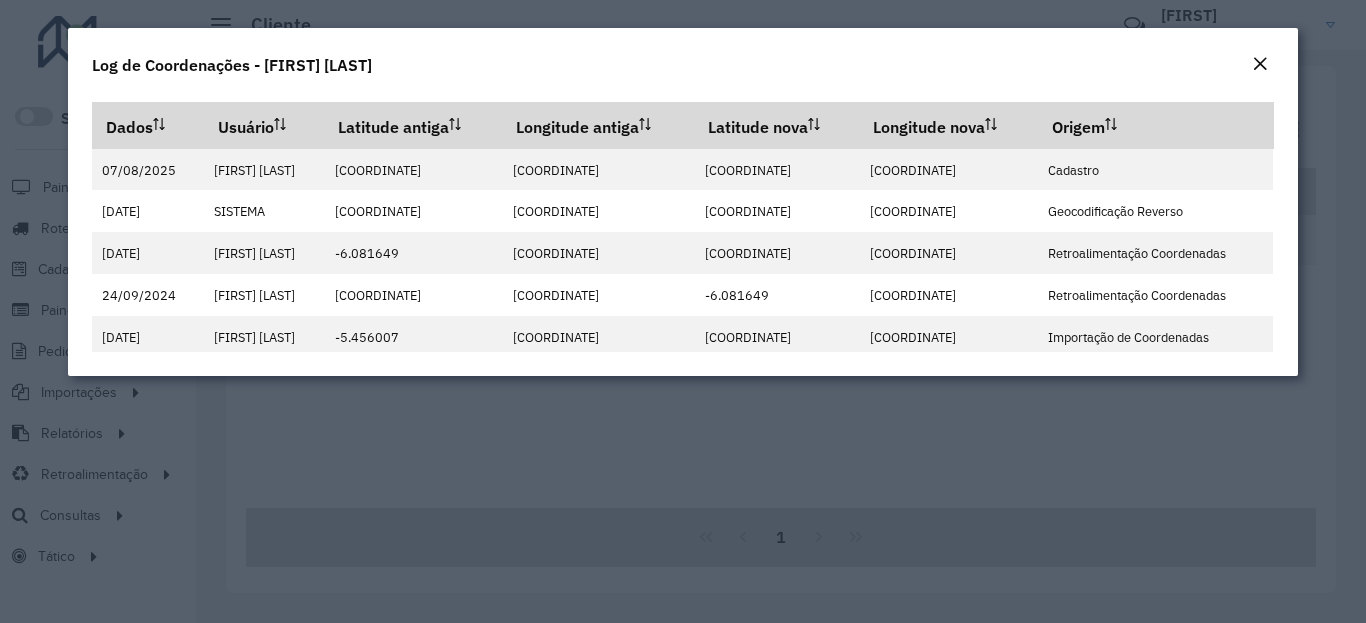 click 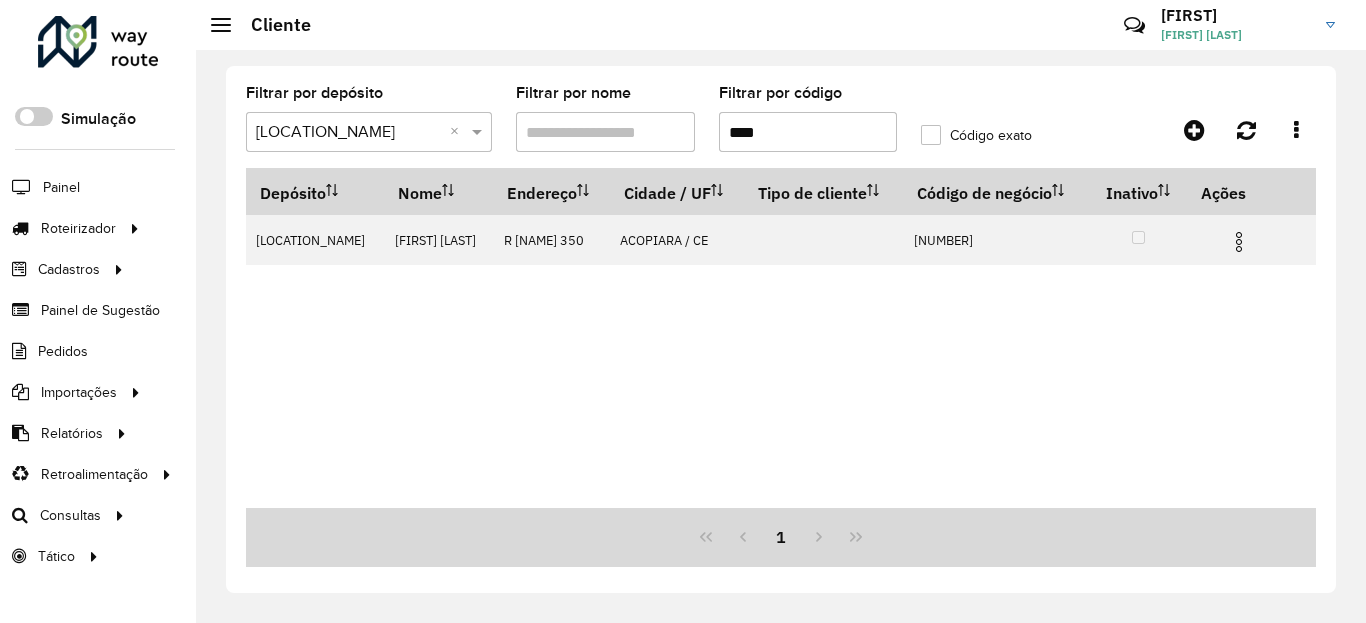 click on "****" at bounding box center [808, 132] 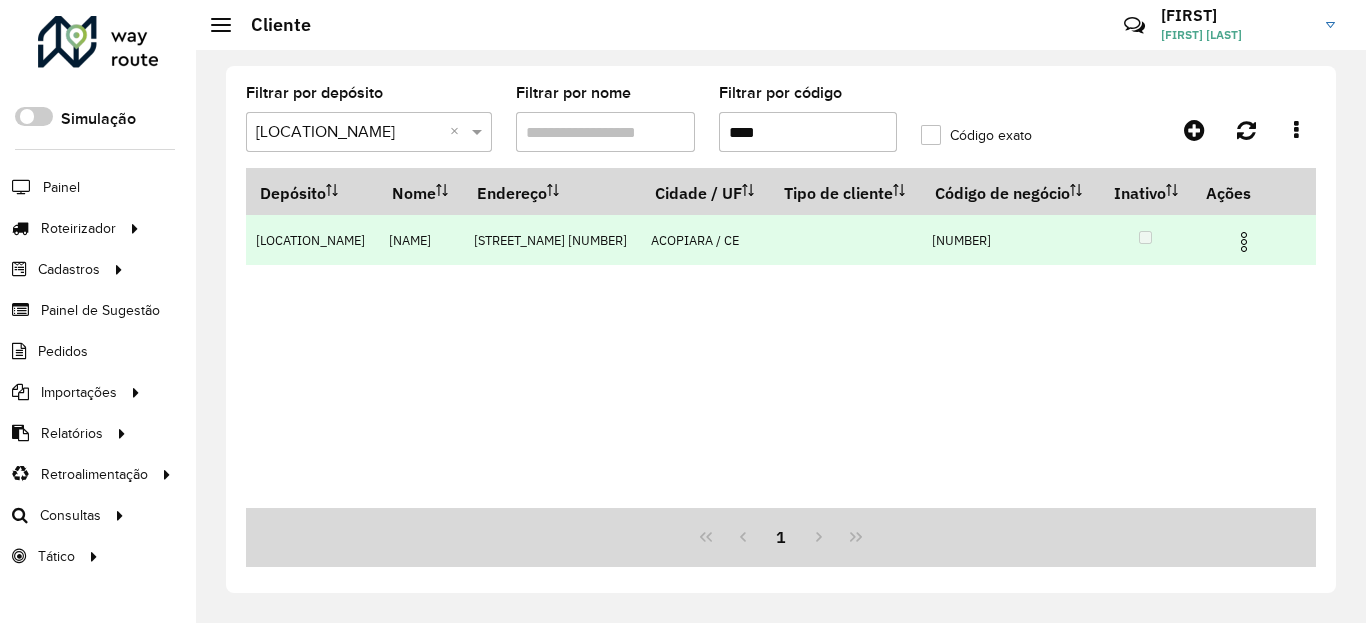 click at bounding box center (1244, 242) 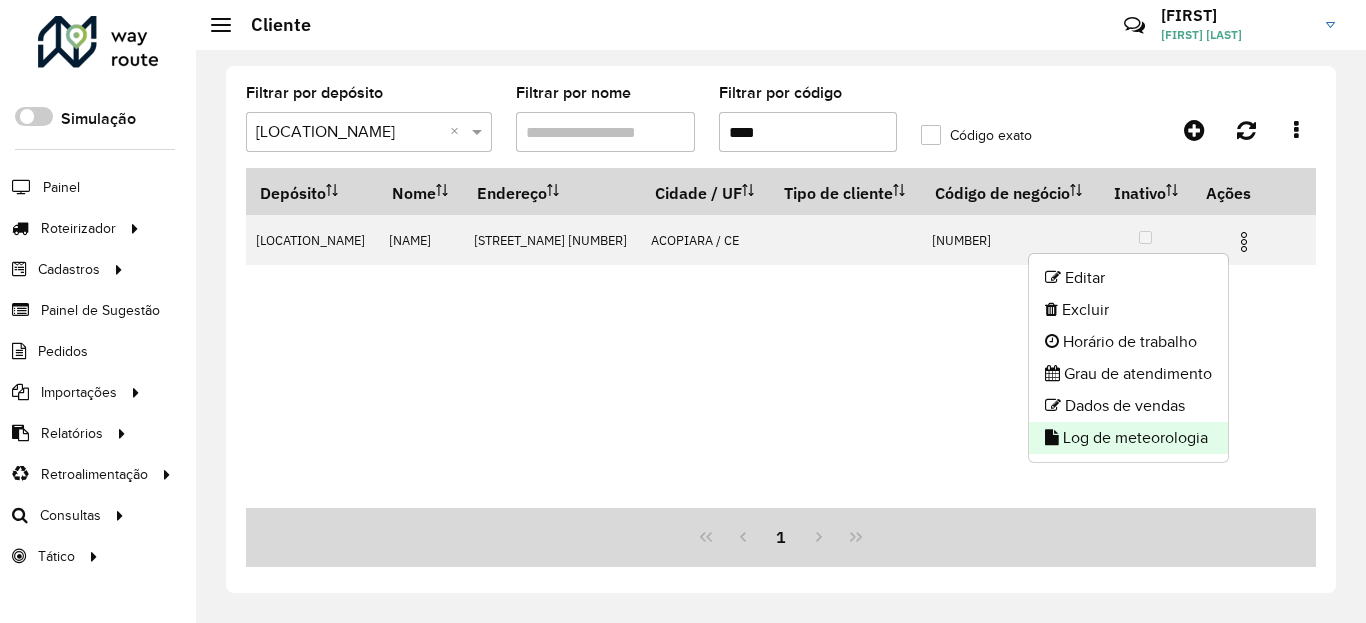click on "Log de meteorologia" 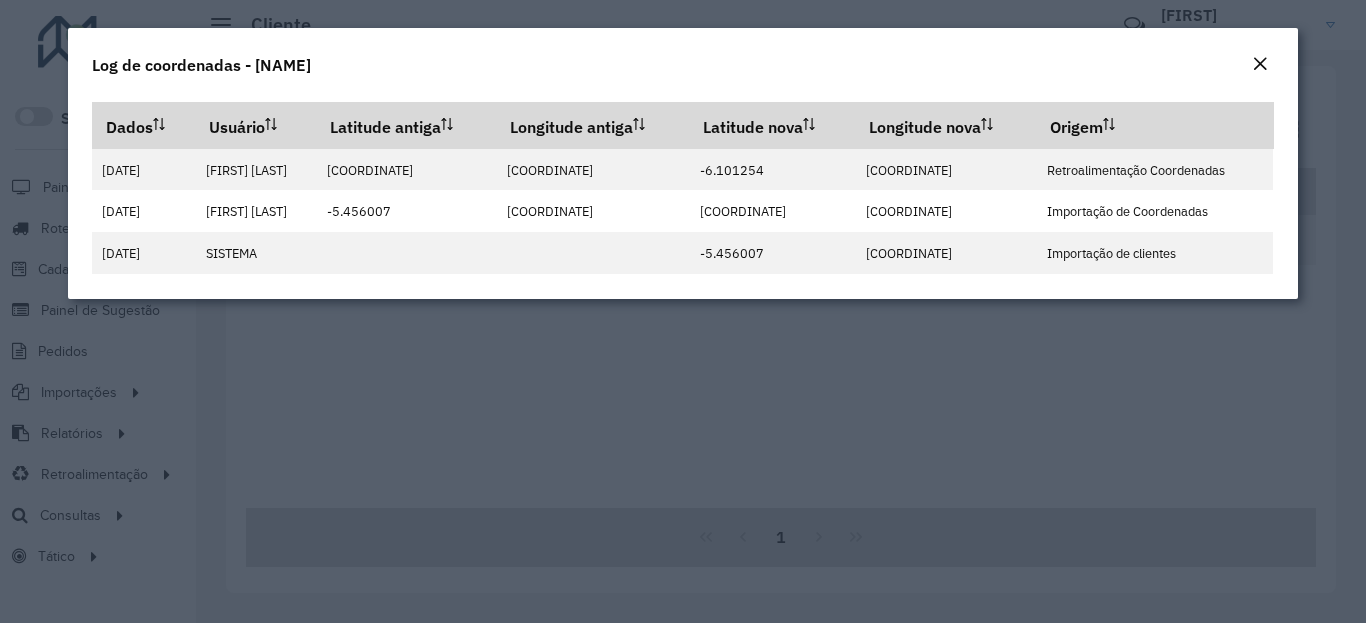 click on "Log de coordenadas - [NAME]" 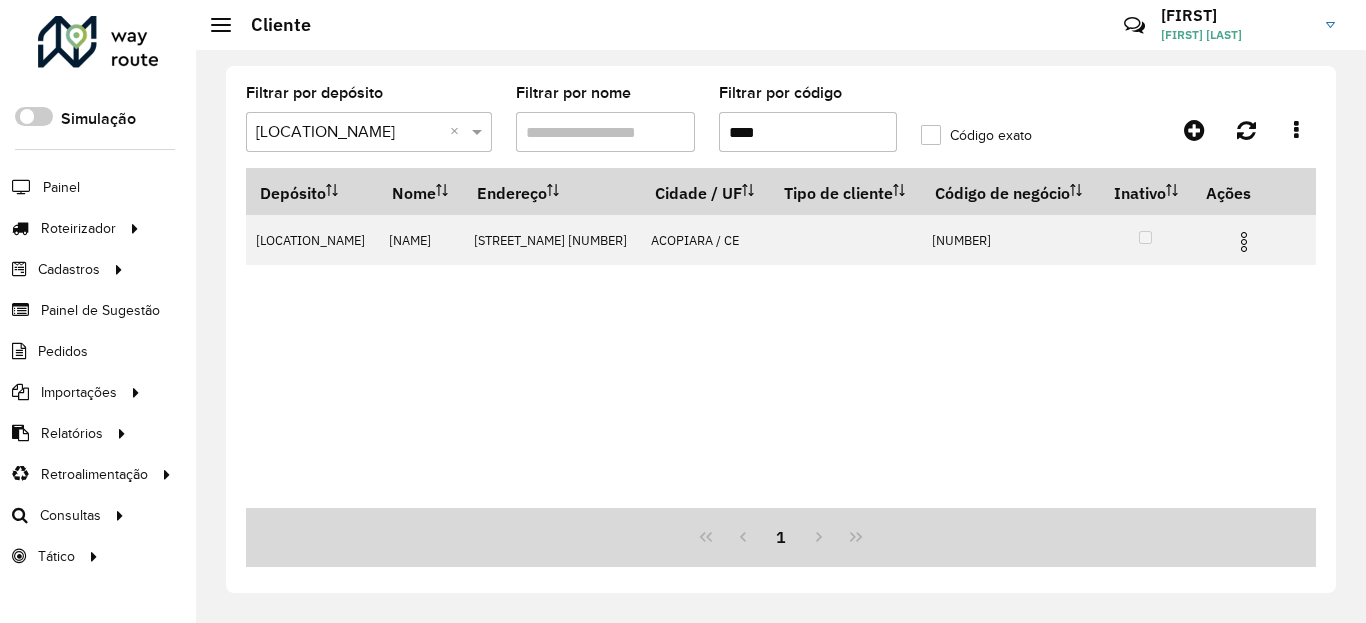 click on "Filtrar por código ****" 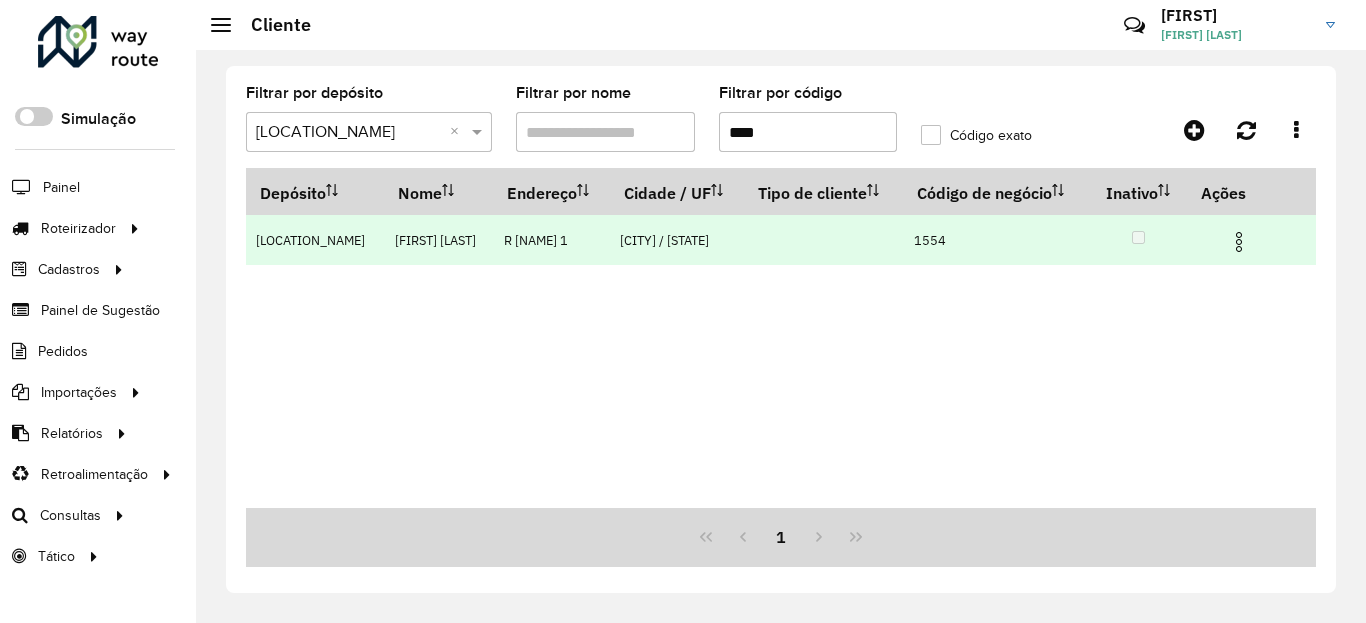 click at bounding box center (1239, 242) 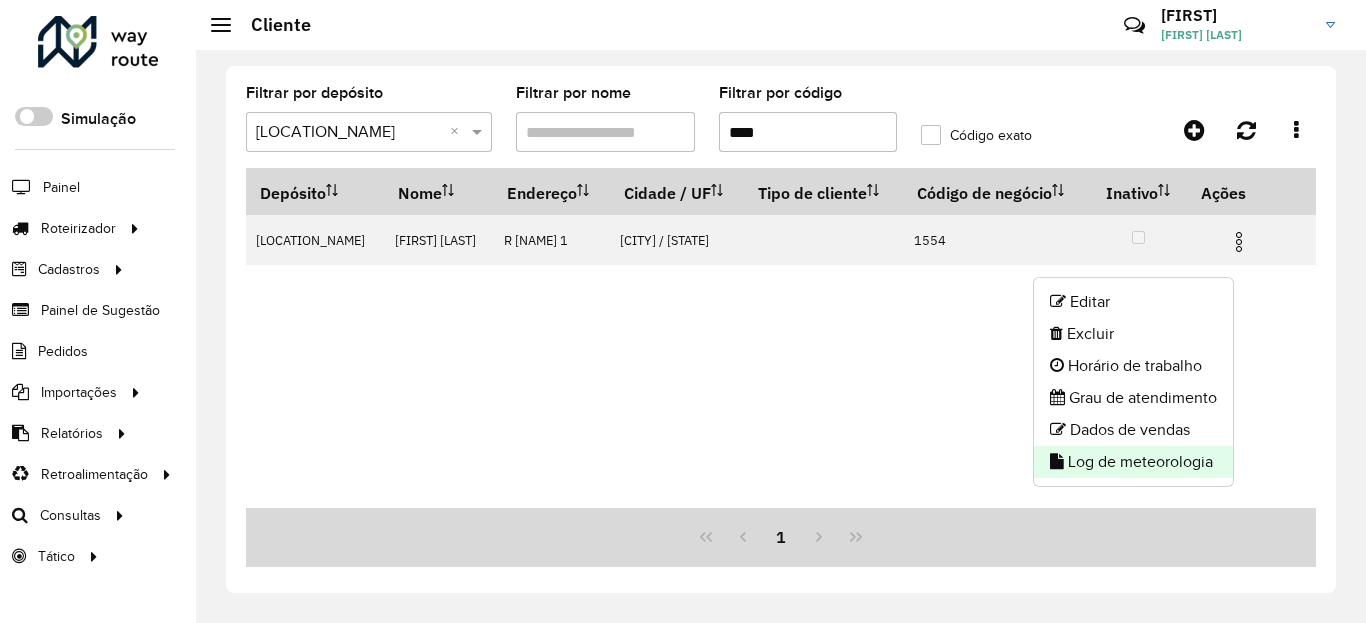 click on "Log de meteorologia" 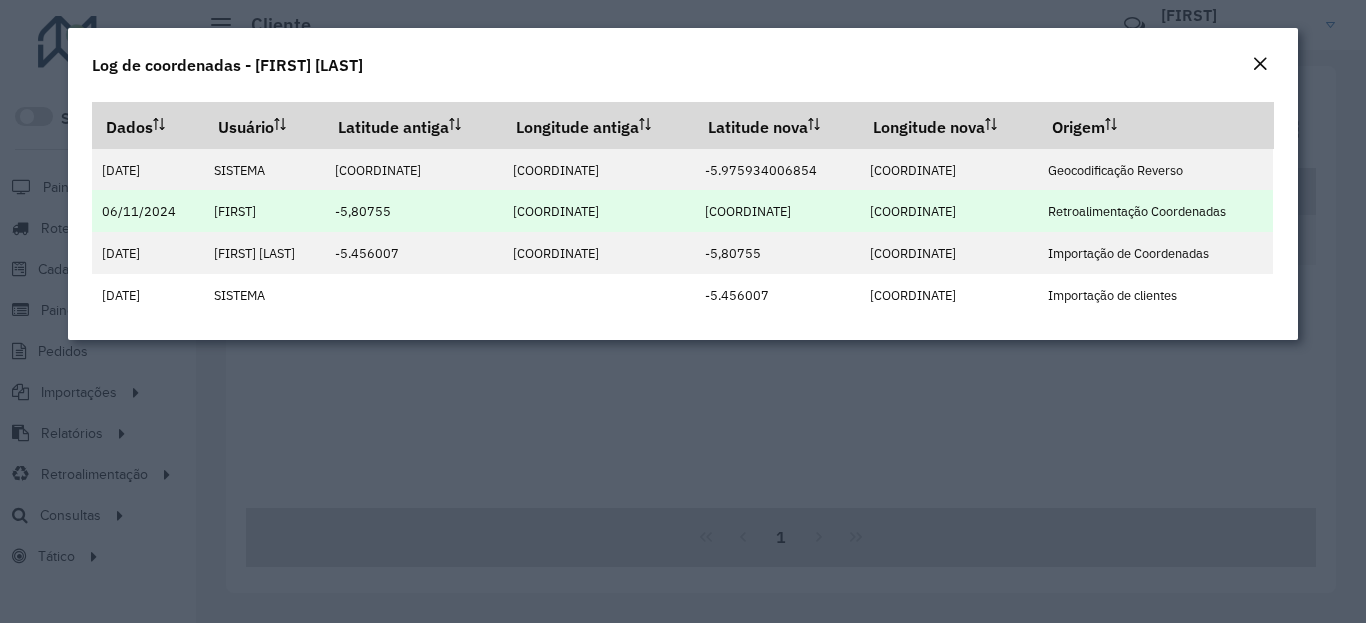 click on "[COORDINATE]" at bounding box center [748, 211] 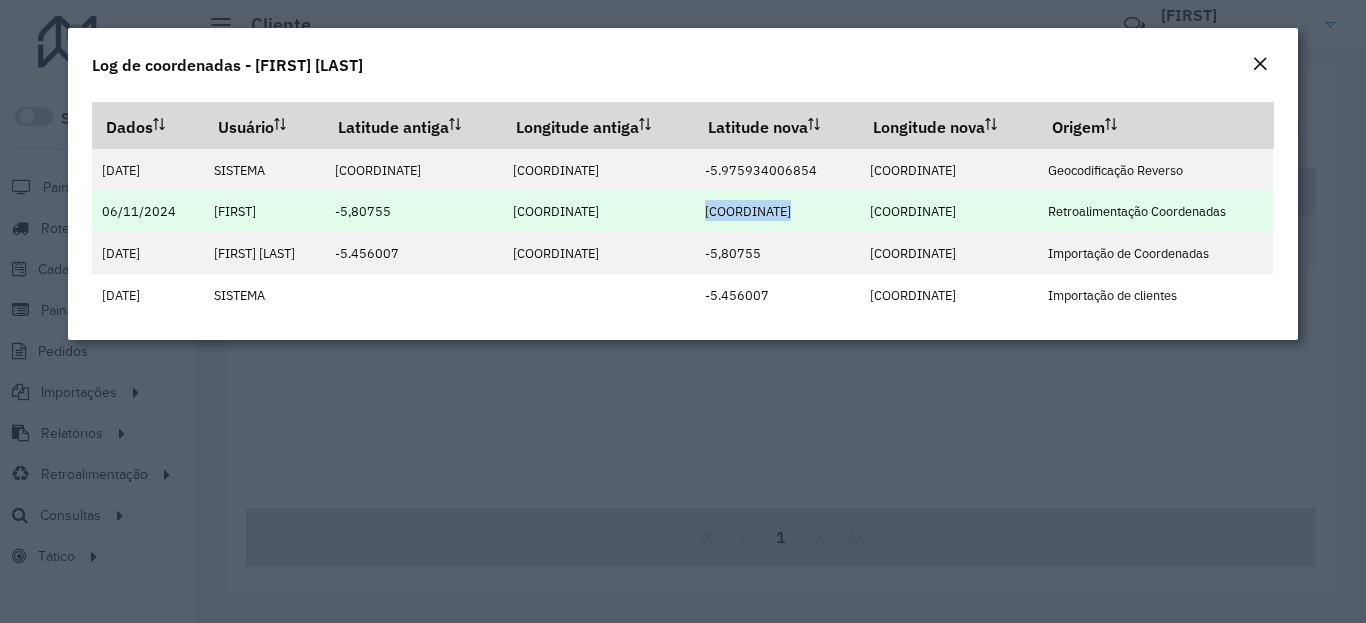 click on "[COORDINATE]" at bounding box center [748, 211] 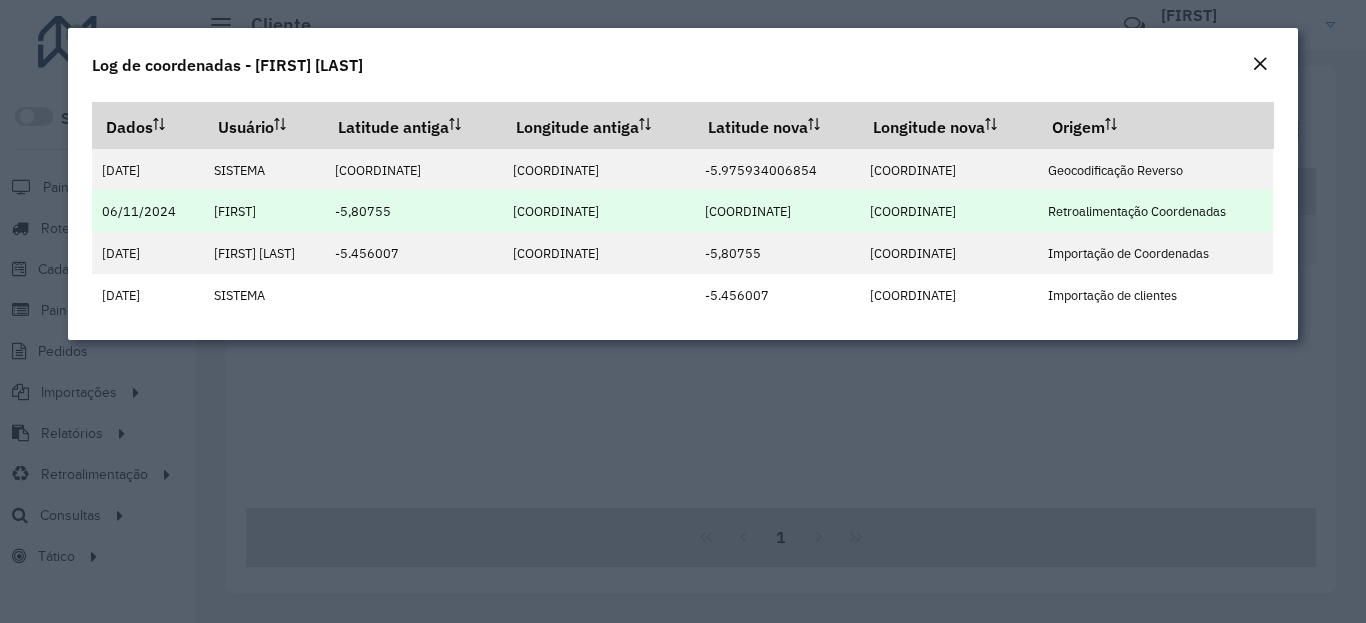 click on "[COORDINATE]" at bounding box center (913, 211) 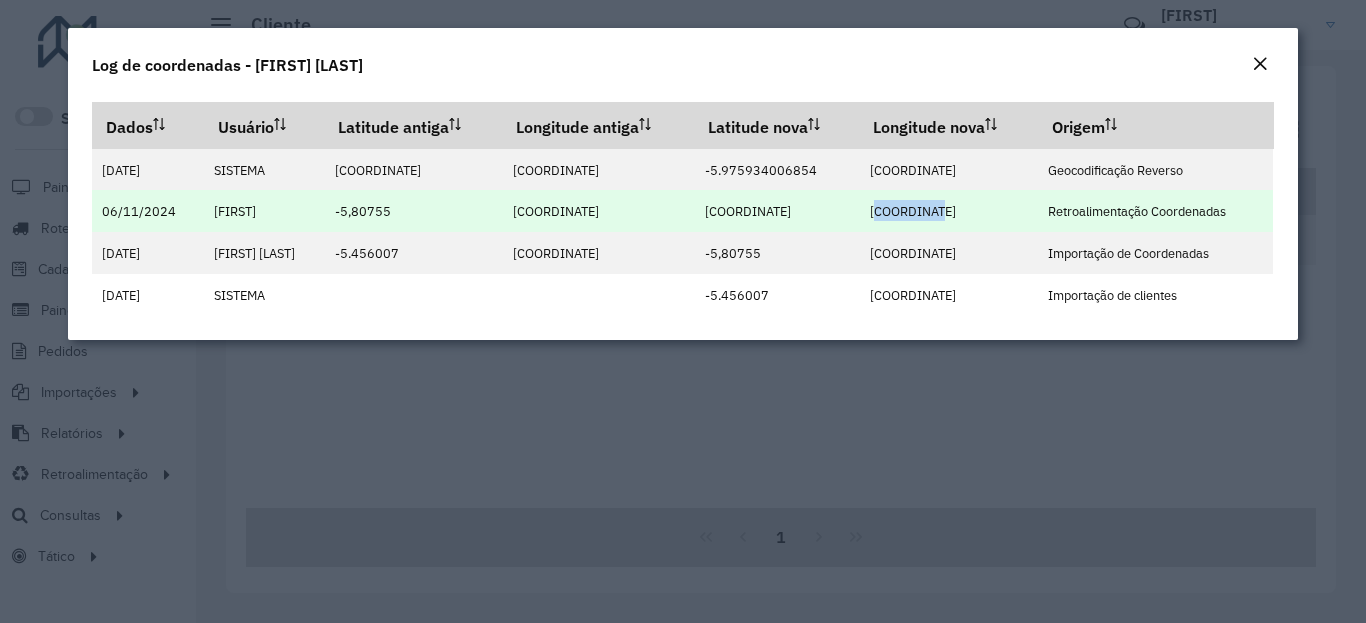 click on "[COORDINATE]" at bounding box center [913, 211] 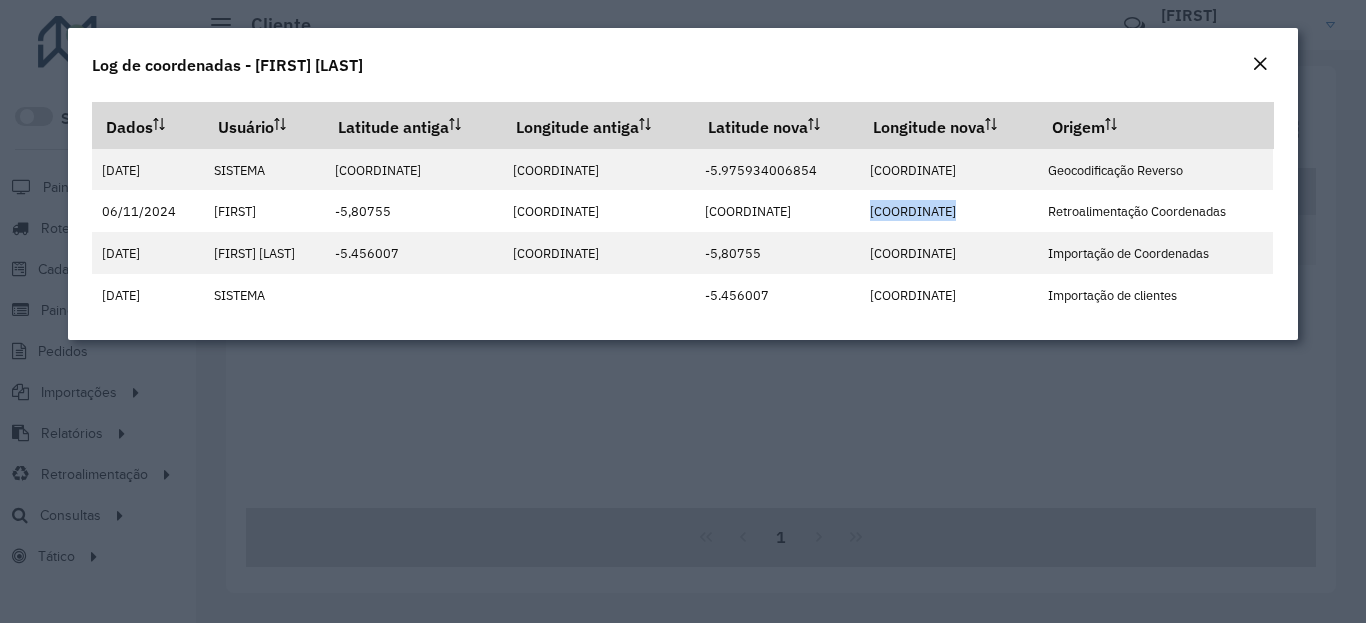 click 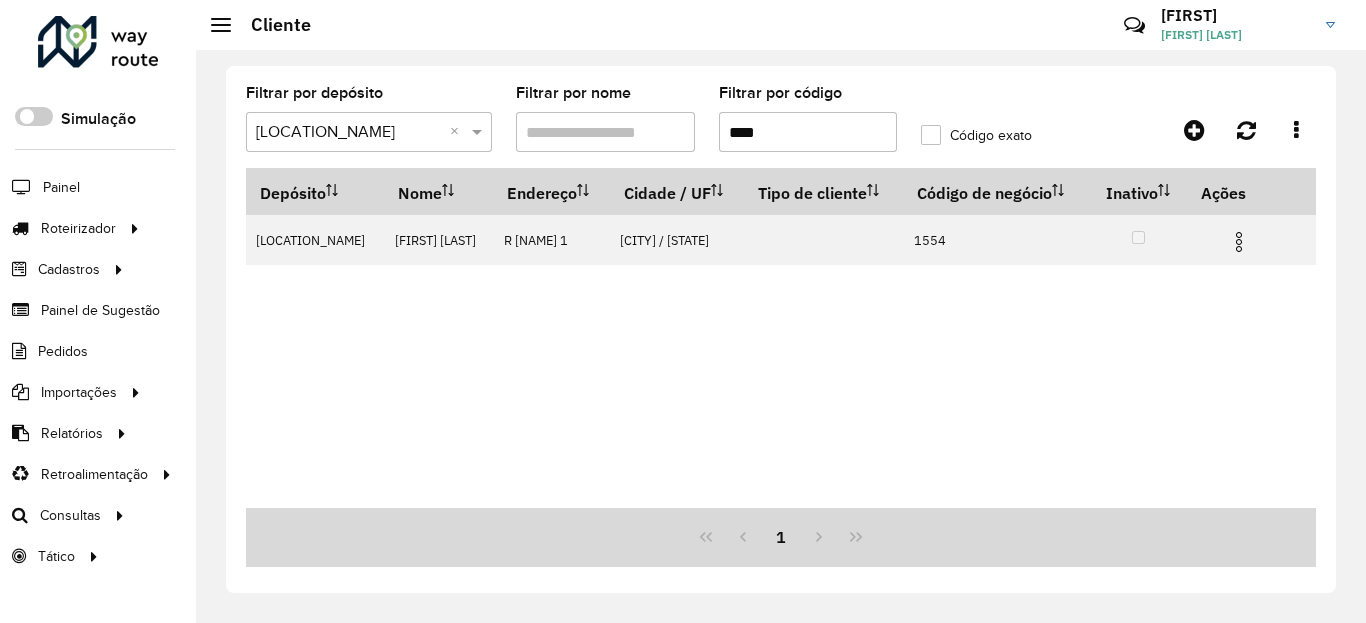 click on "****" at bounding box center (808, 132) 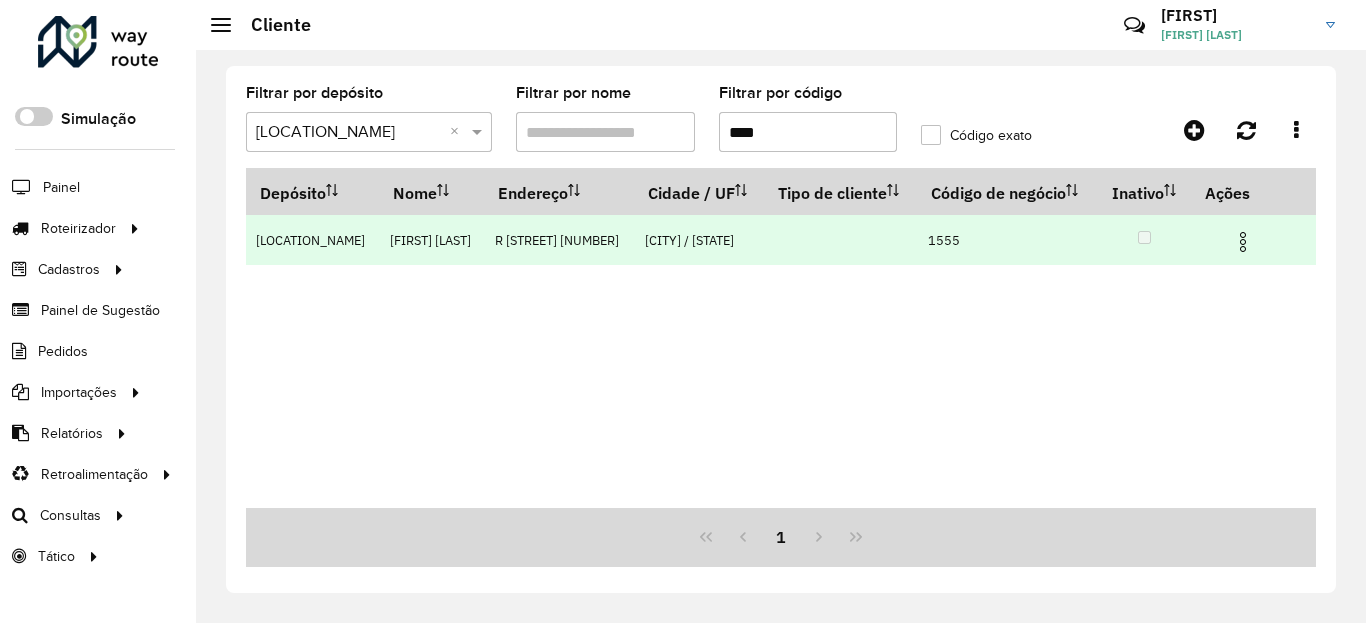 click at bounding box center [1243, 242] 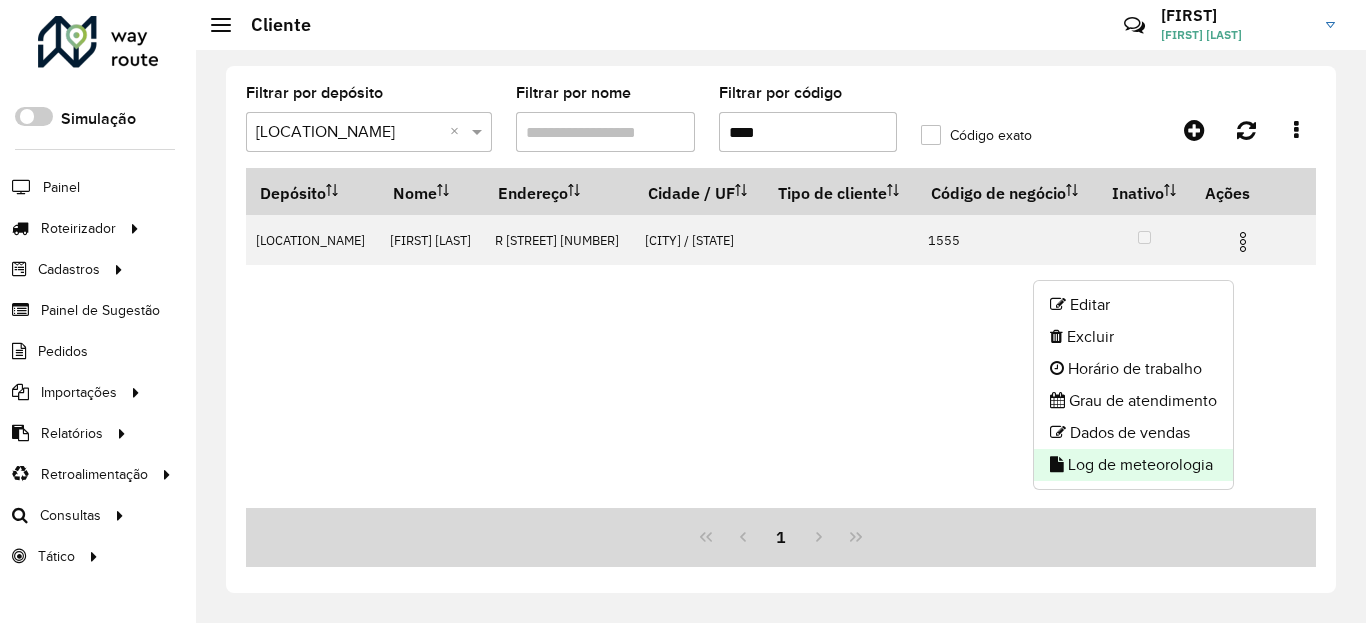 click on "Log de meteorologia" 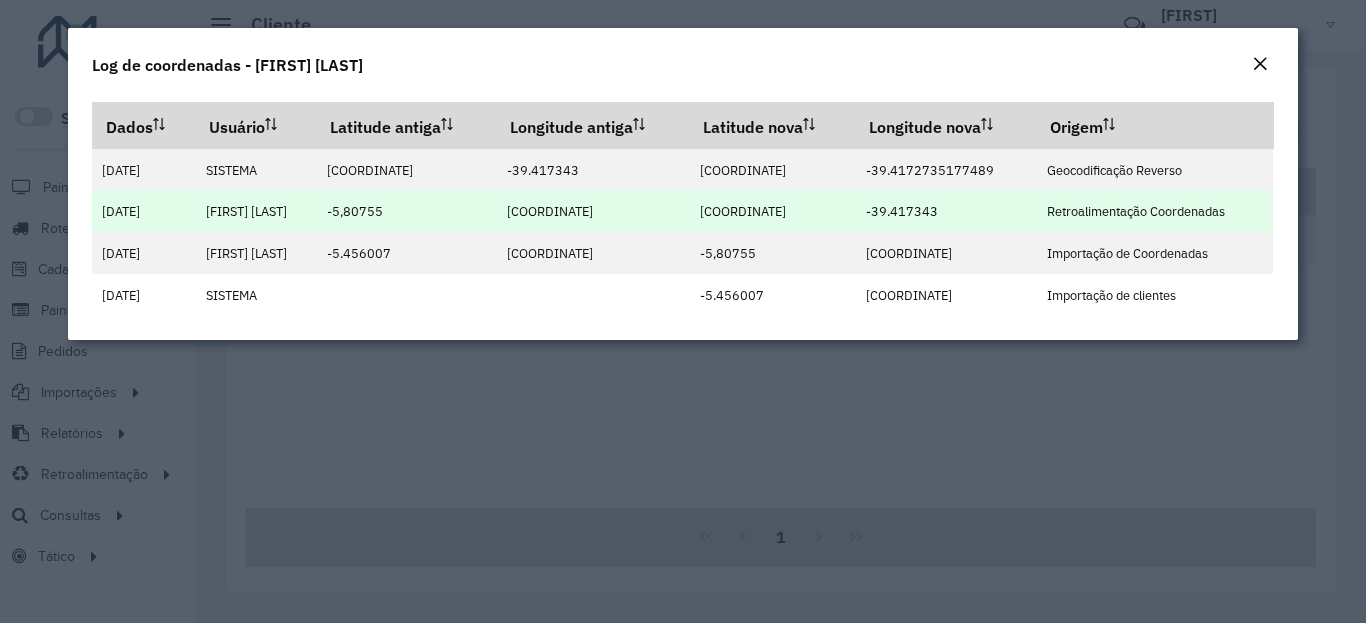 click on "[COORDINATE]" at bounding box center (743, 211) 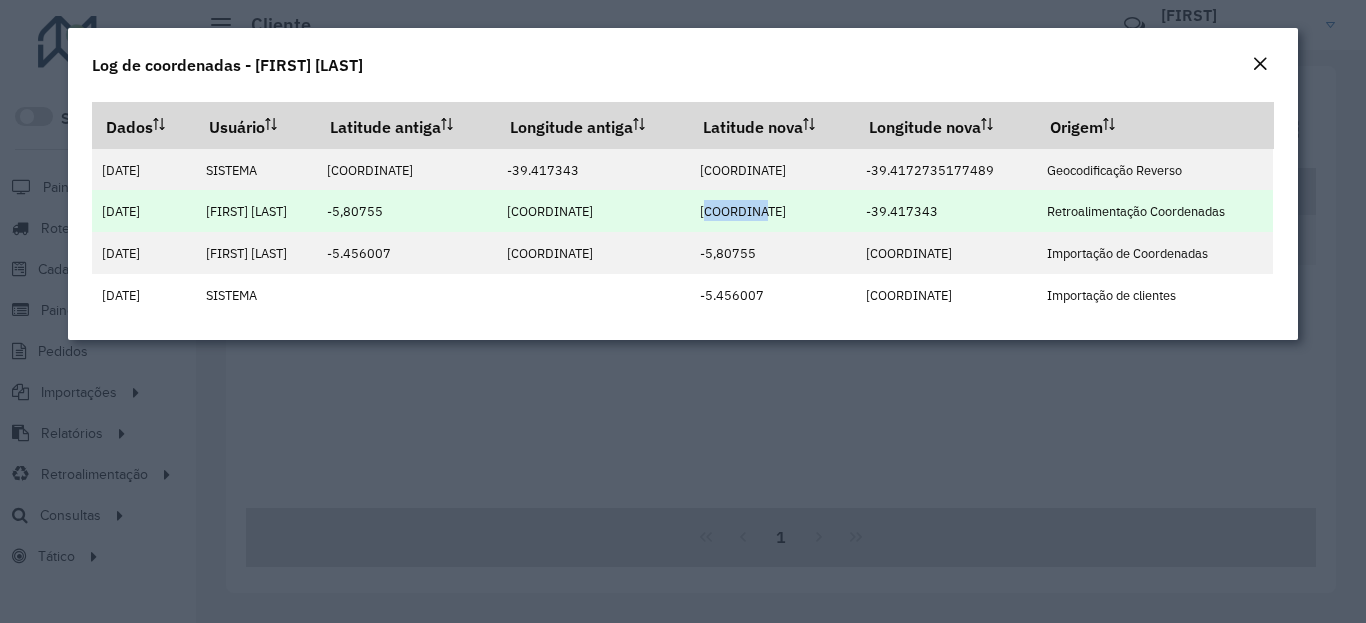 click on "[COORDINATE]" at bounding box center (743, 211) 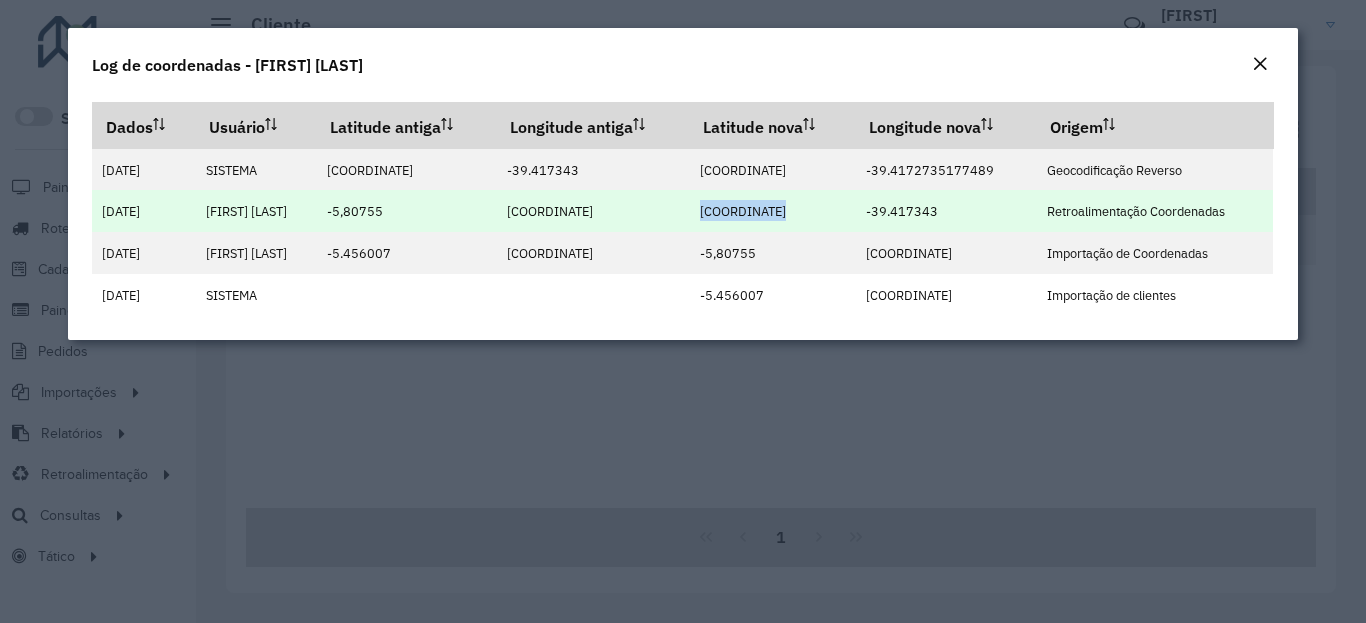 click on "[COORDINATE]" at bounding box center [743, 211] 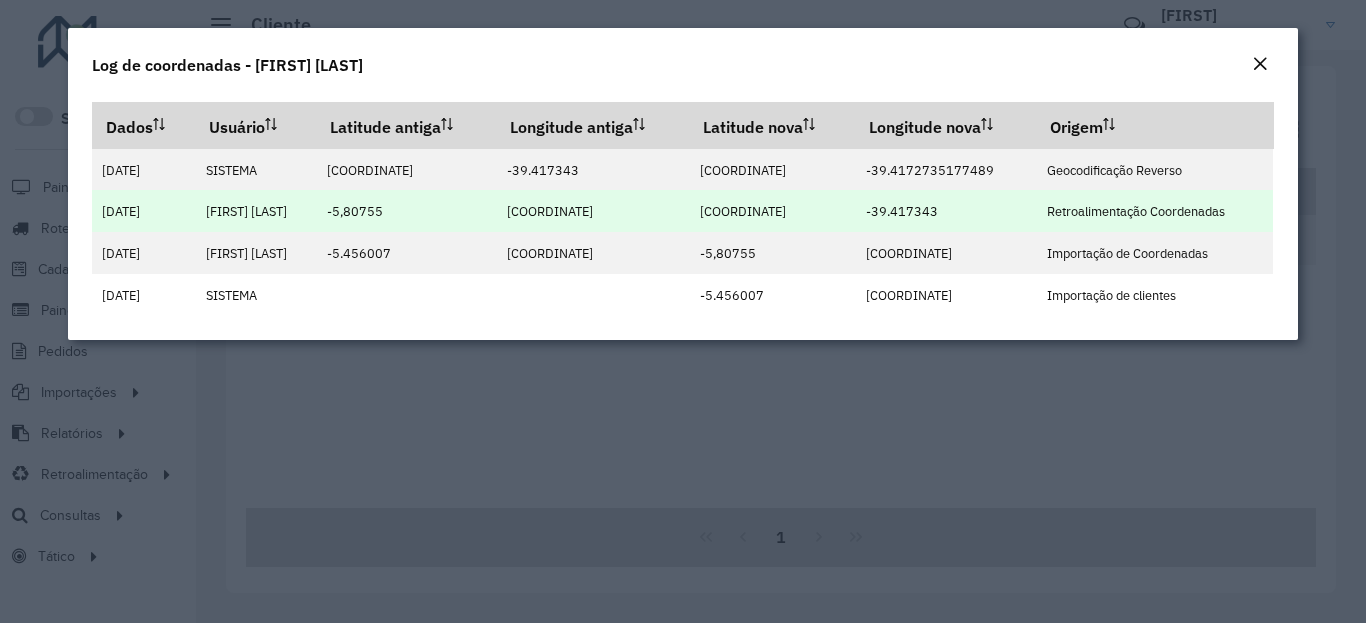 click on "[COORDINATE]" at bounding box center (743, 211) 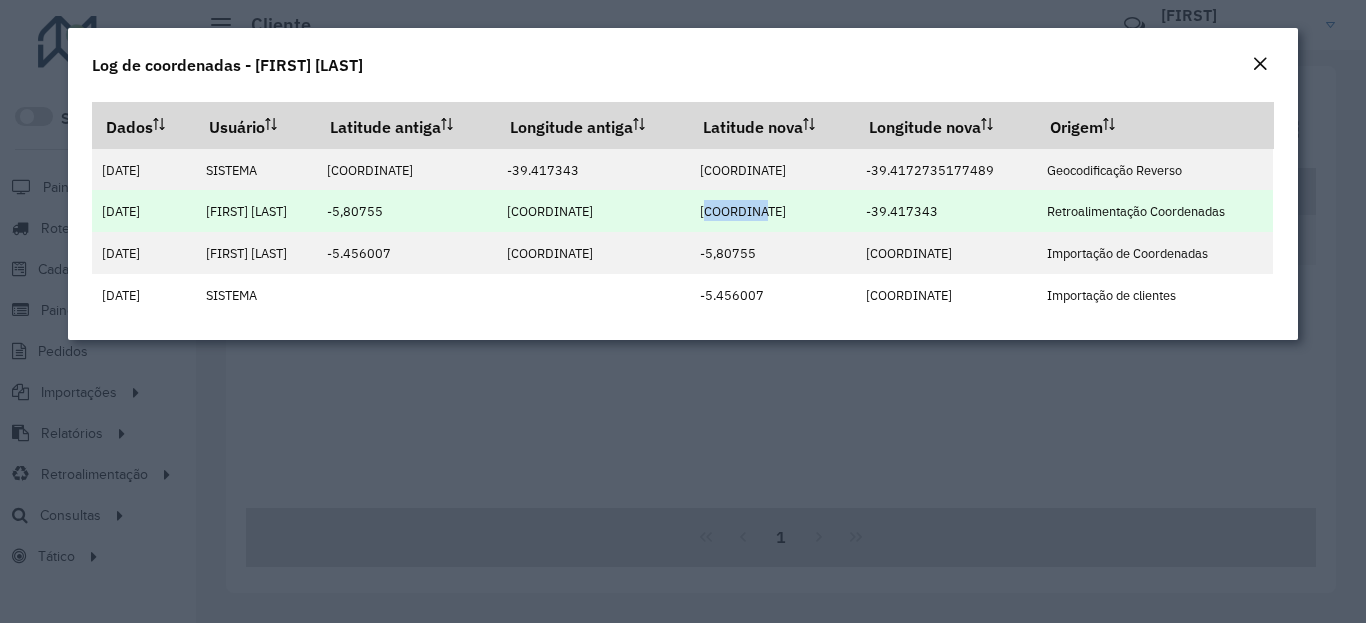 click on "[COORDINATE]" at bounding box center [743, 211] 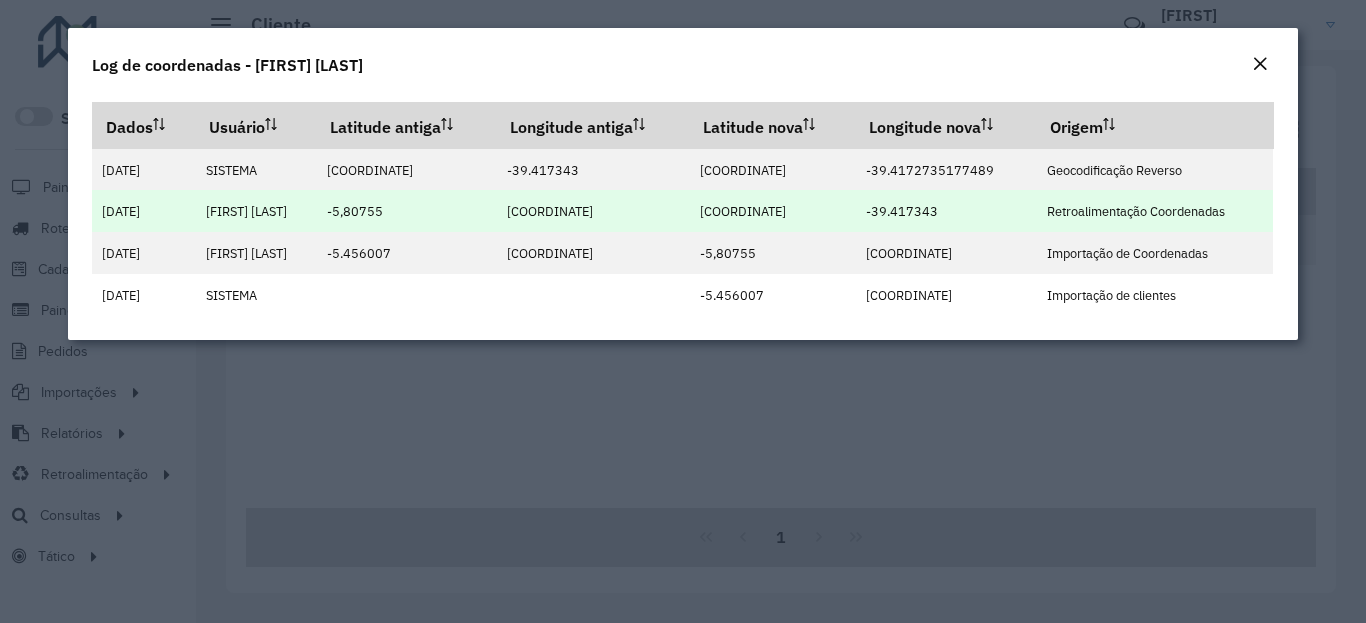 click on "-39.417343" at bounding box center [902, 211] 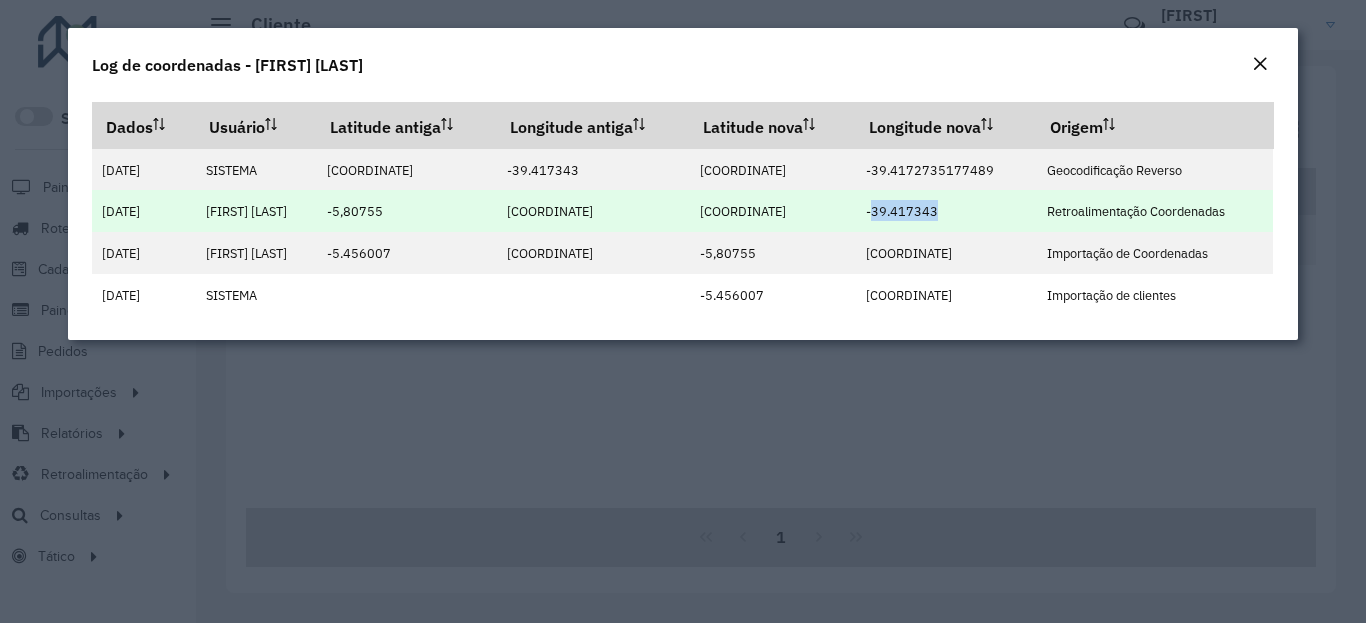 click on "-39.417343" at bounding box center [902, 211] 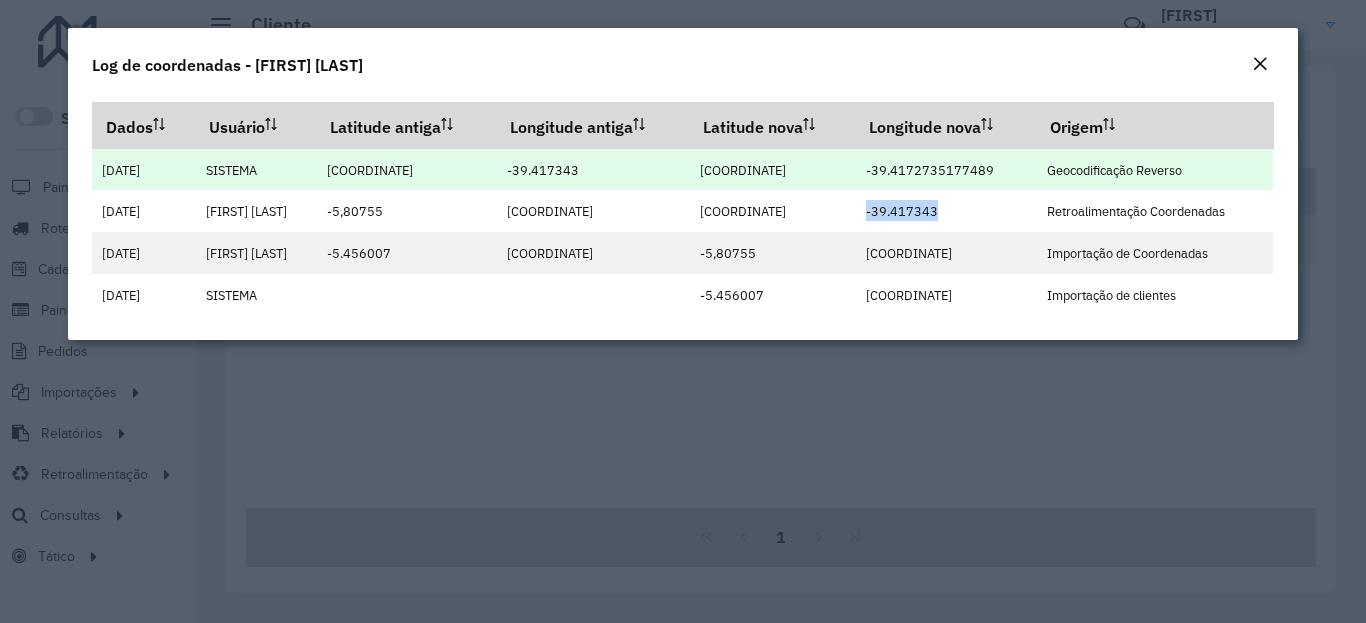 drag, startPoint x: 925, startPoint y: 209, endPoint x: 924, endPoint y: 179, distance: 30.016663 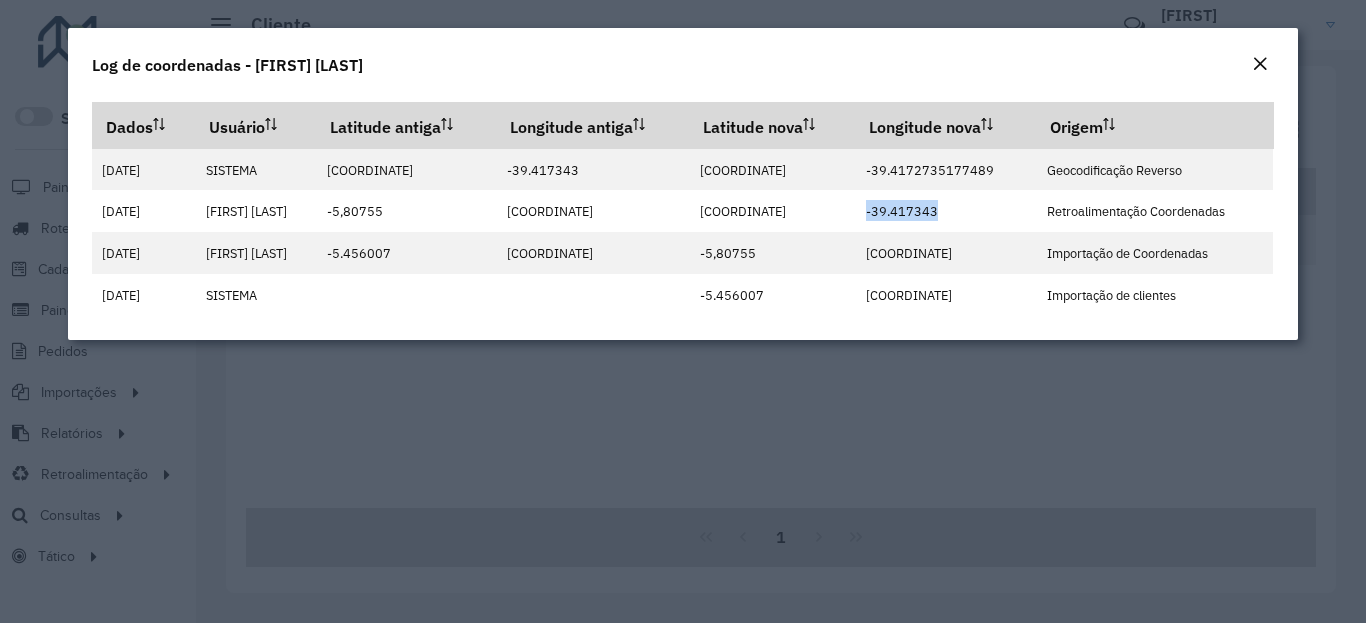 click 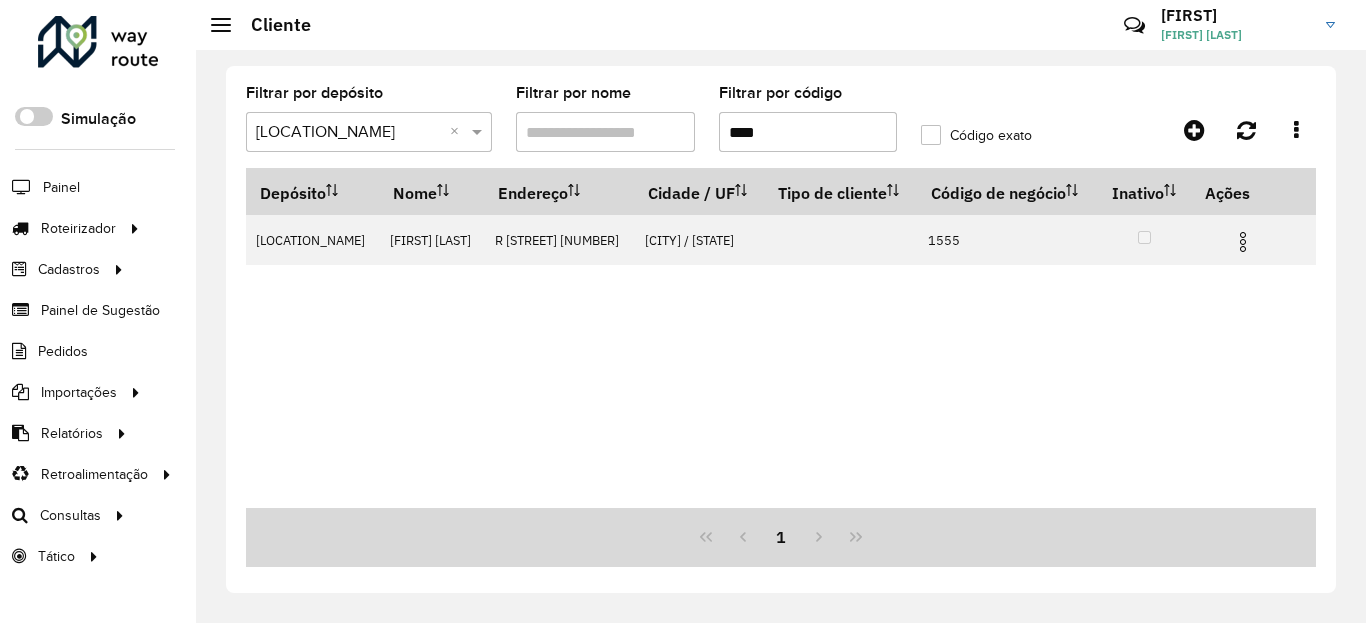drag, startPoint x: 820, startPoint y: 121, endPoint x: 823, endPoint y: 89, distance: 32.140316 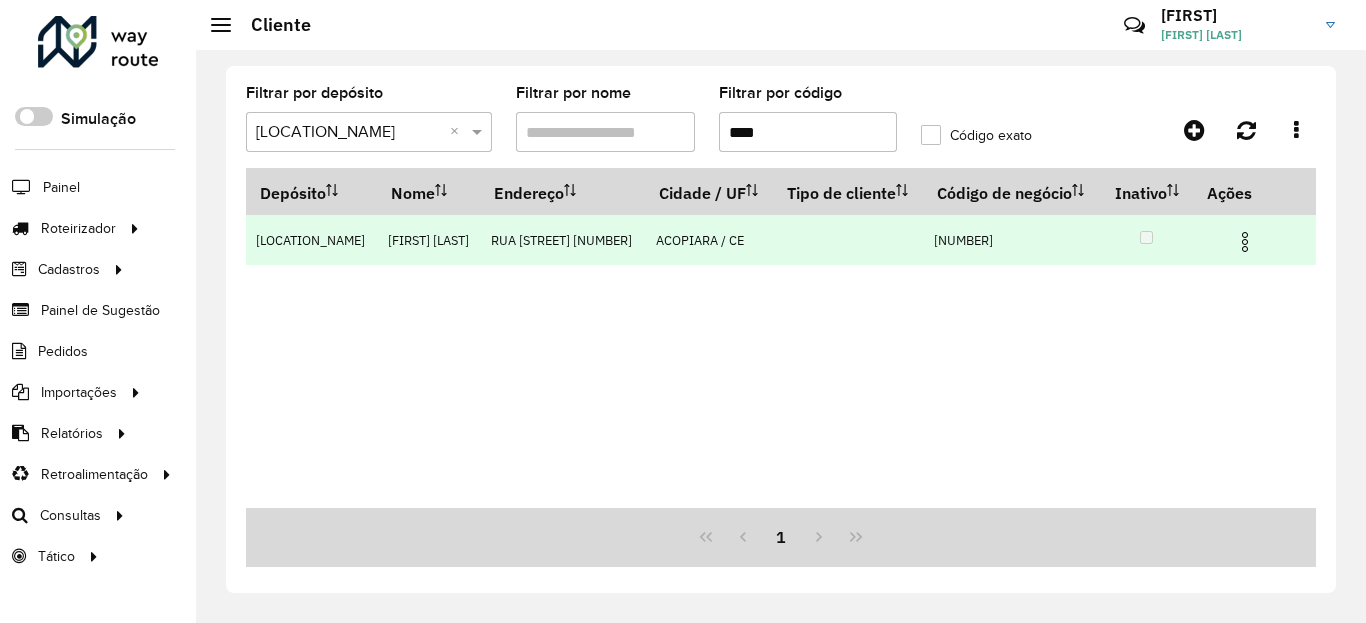 click at bounding box center [1254, 240] 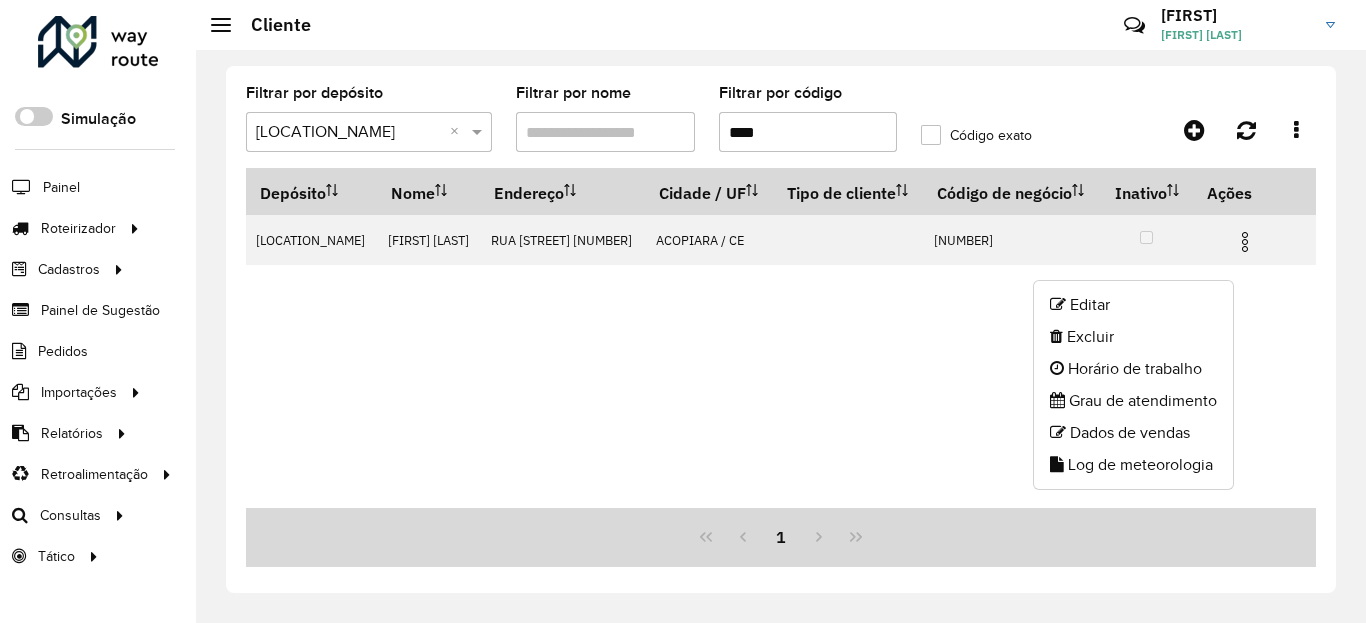 drag, startPoint x: 1152, startPoint y: 463, endPoint x: 1088, endPoint y: 439, distance: 68.35203 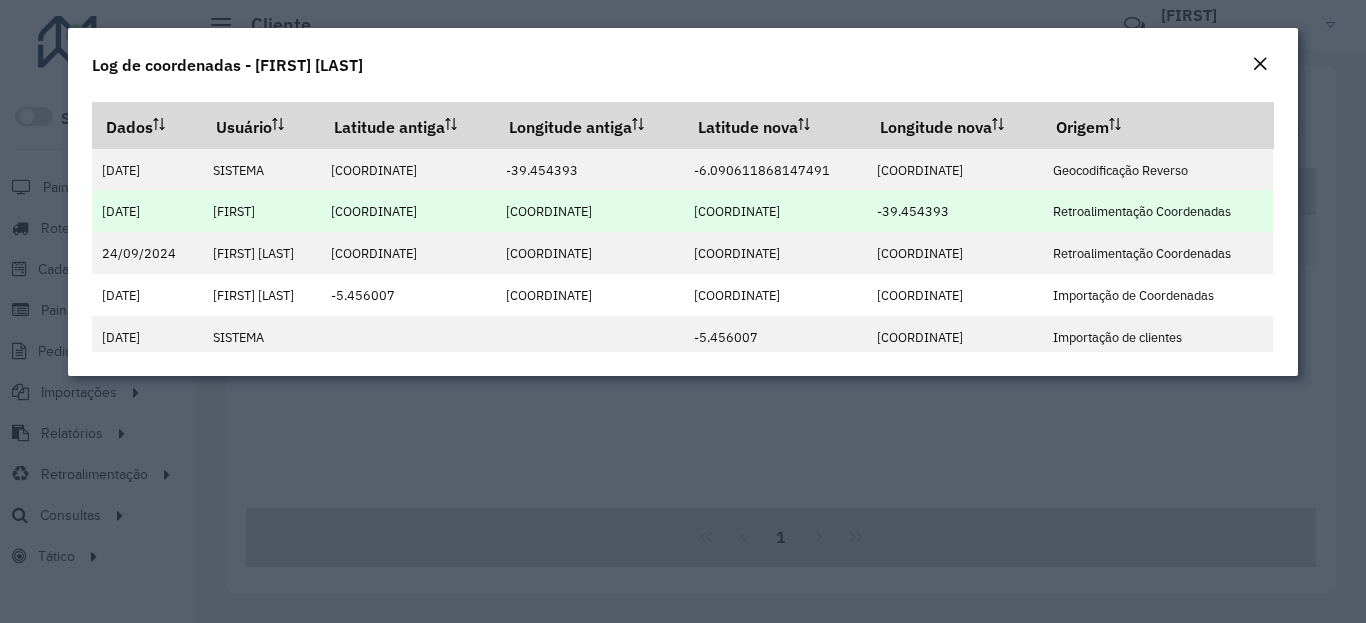 click on "[COORDINATE]" at bounding box center (775, 211) 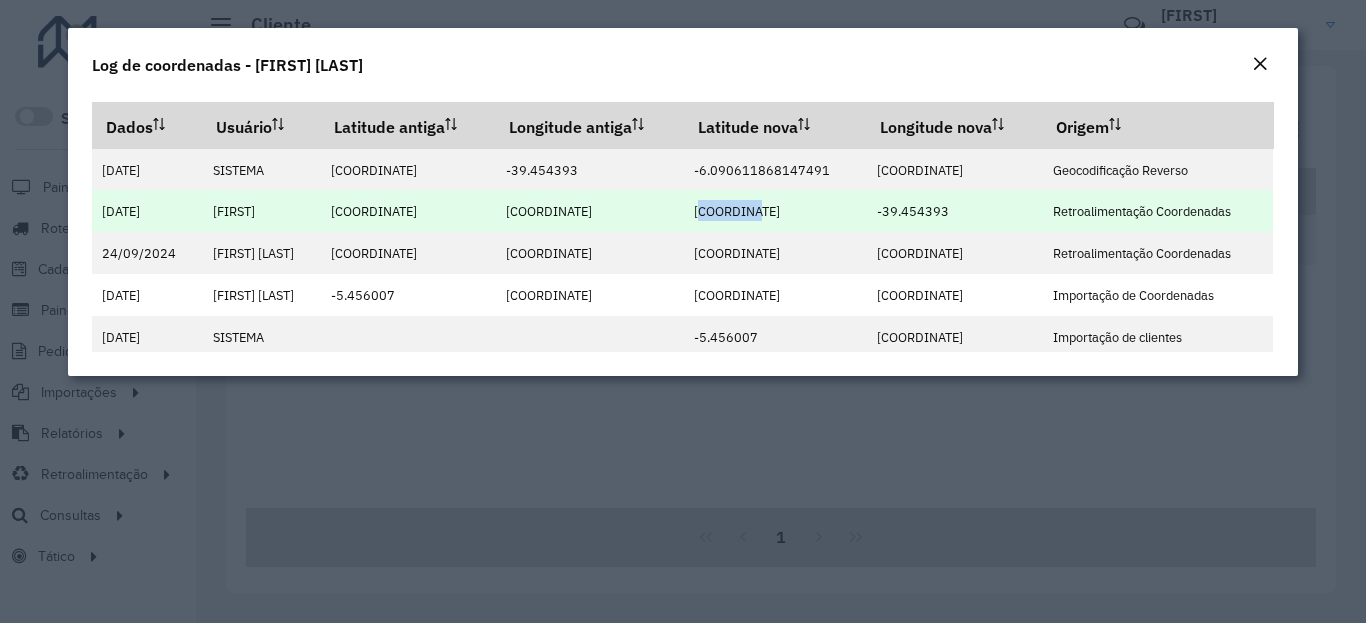 click on "[COORDINATE]" at bounding box center [737, 211] 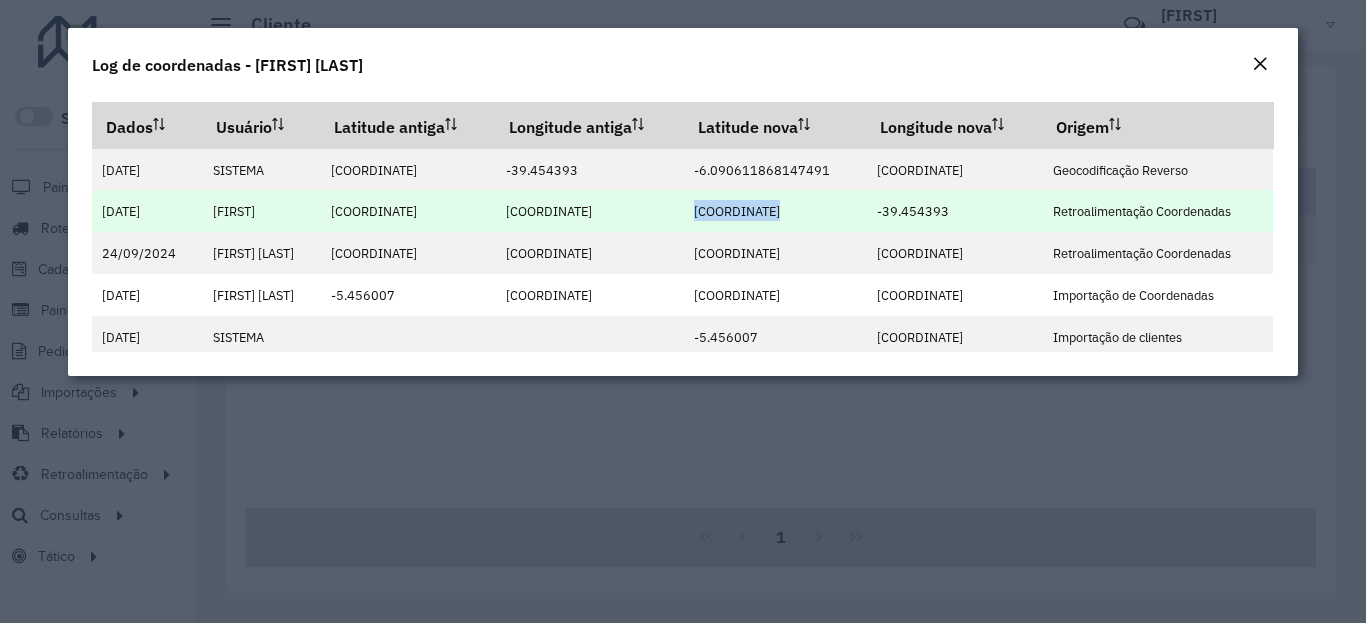 click on "[COORDINATE]" at bounding box center [737, 211] 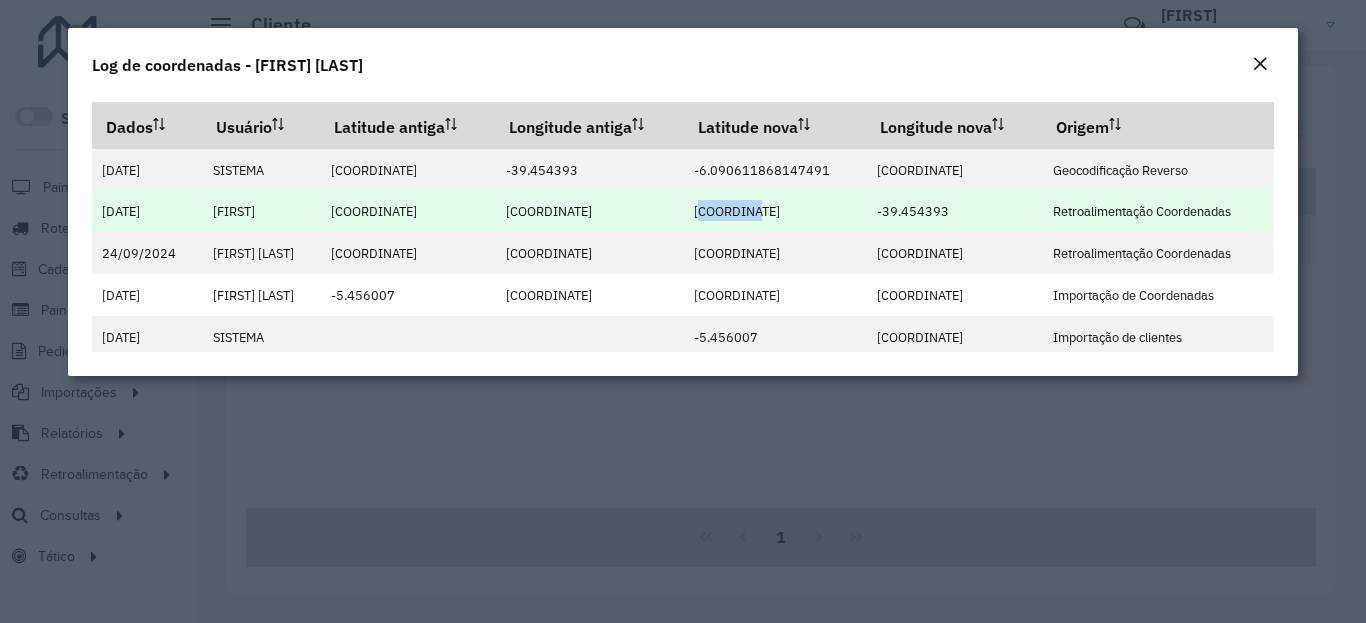 click on "[COORDINATE]" at bounding box center [737, 211] 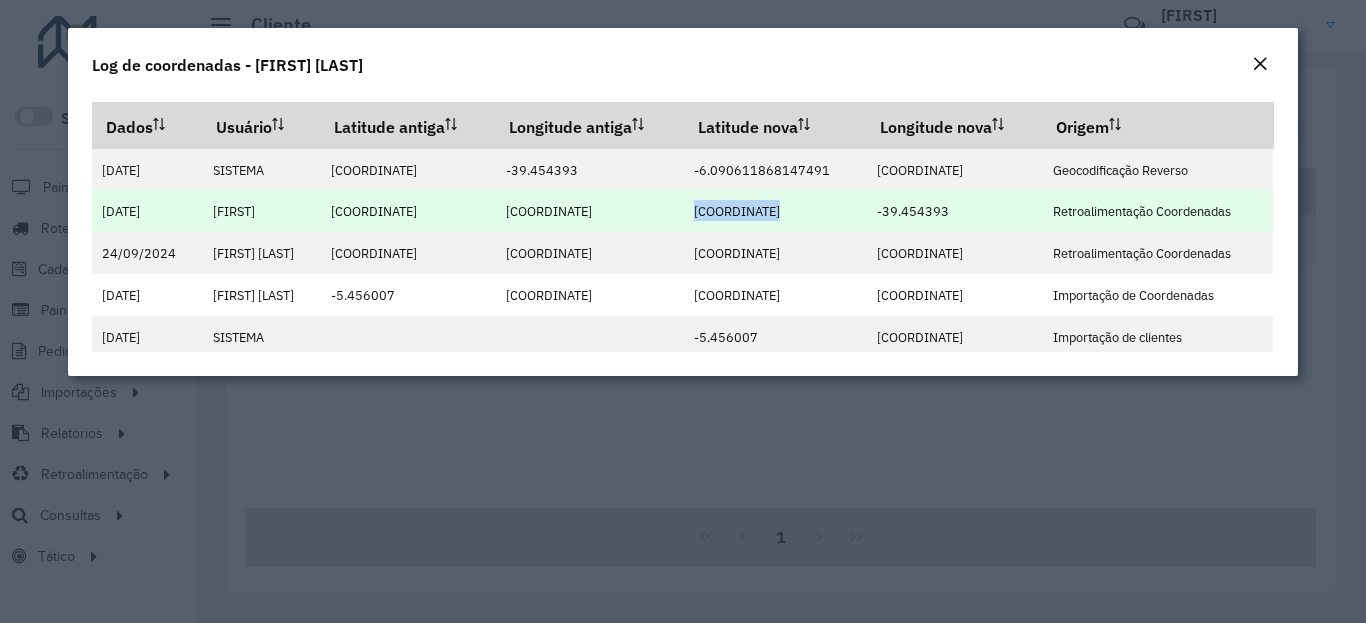 click on "[COORDINATE]" at bounding box center [737, 211] 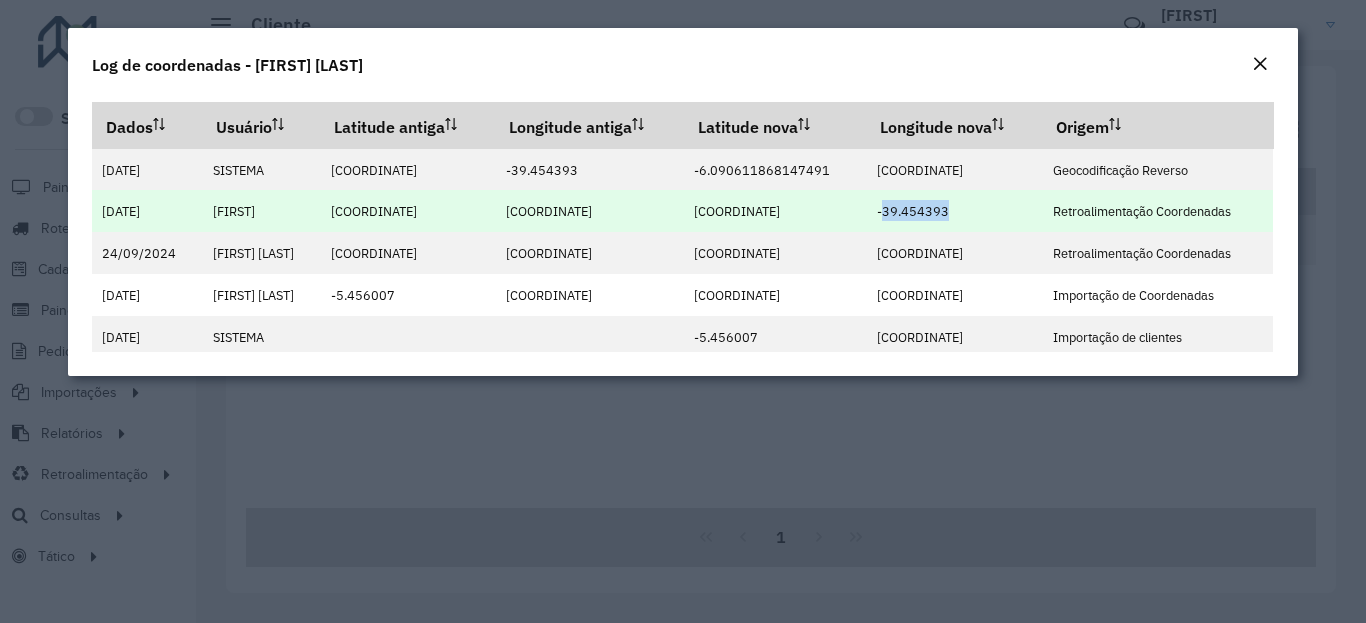 click on "-39.454393" at bounding box center (913, 211) 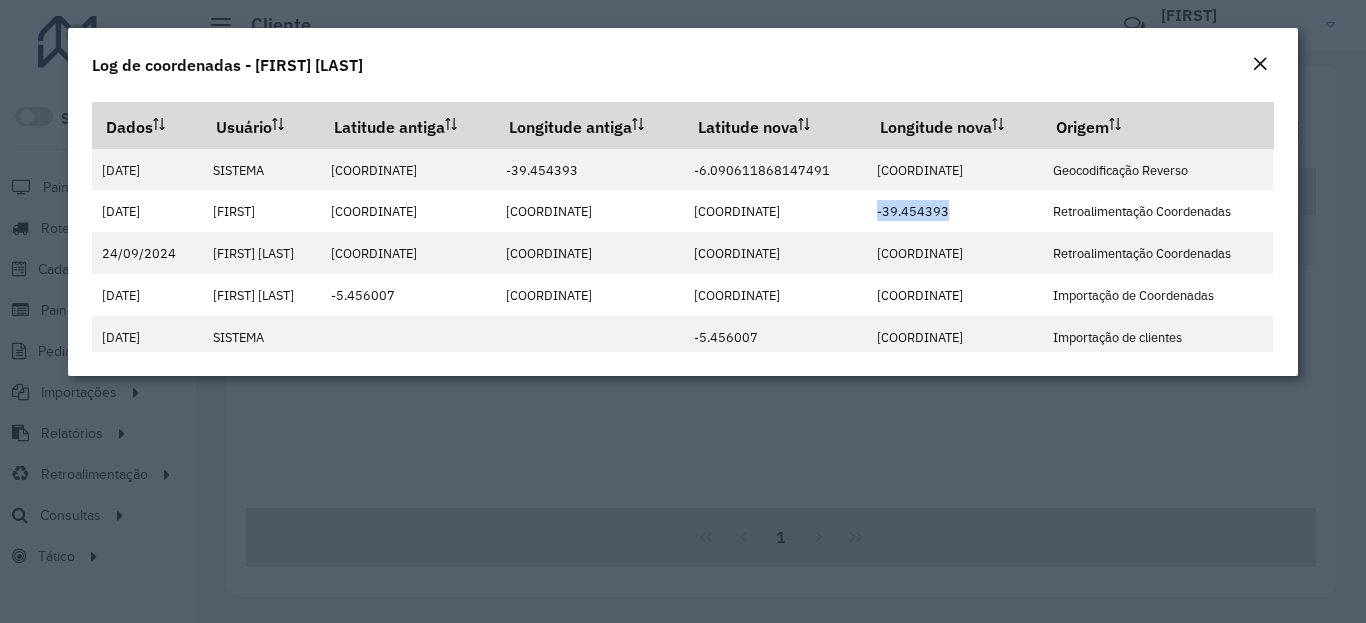 click 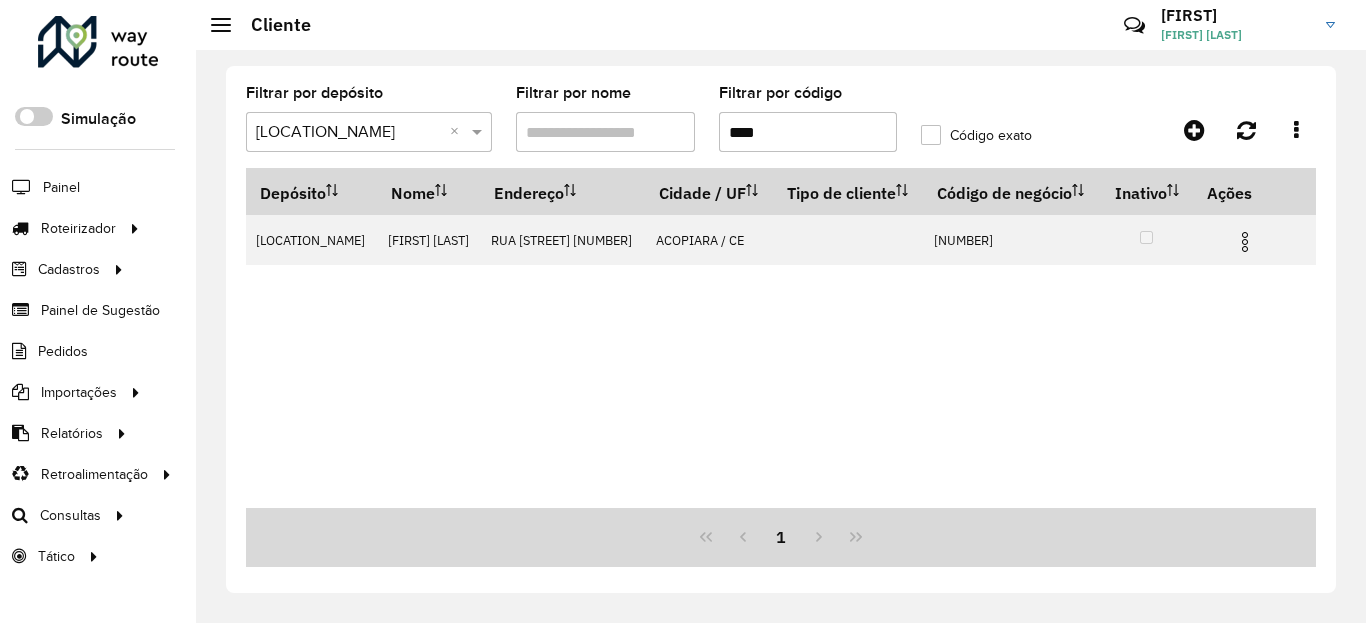 click on "****" at bounding box center [808, 132] 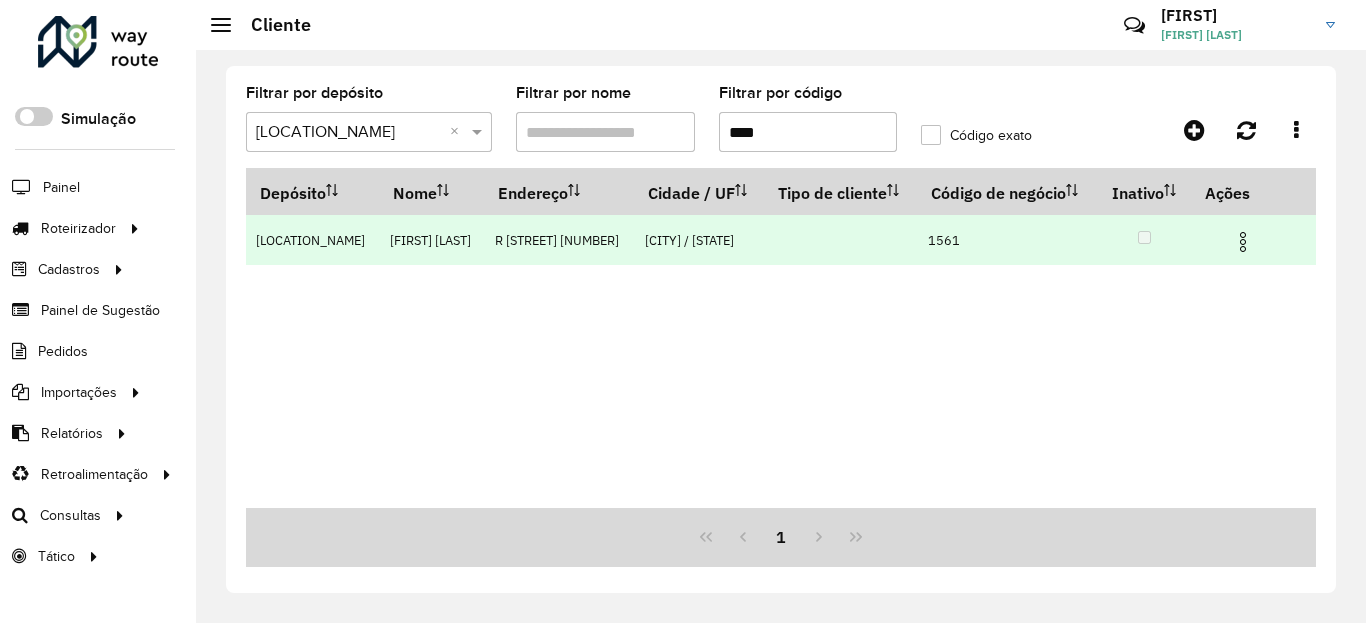 click at bounding box center [1252, 240] 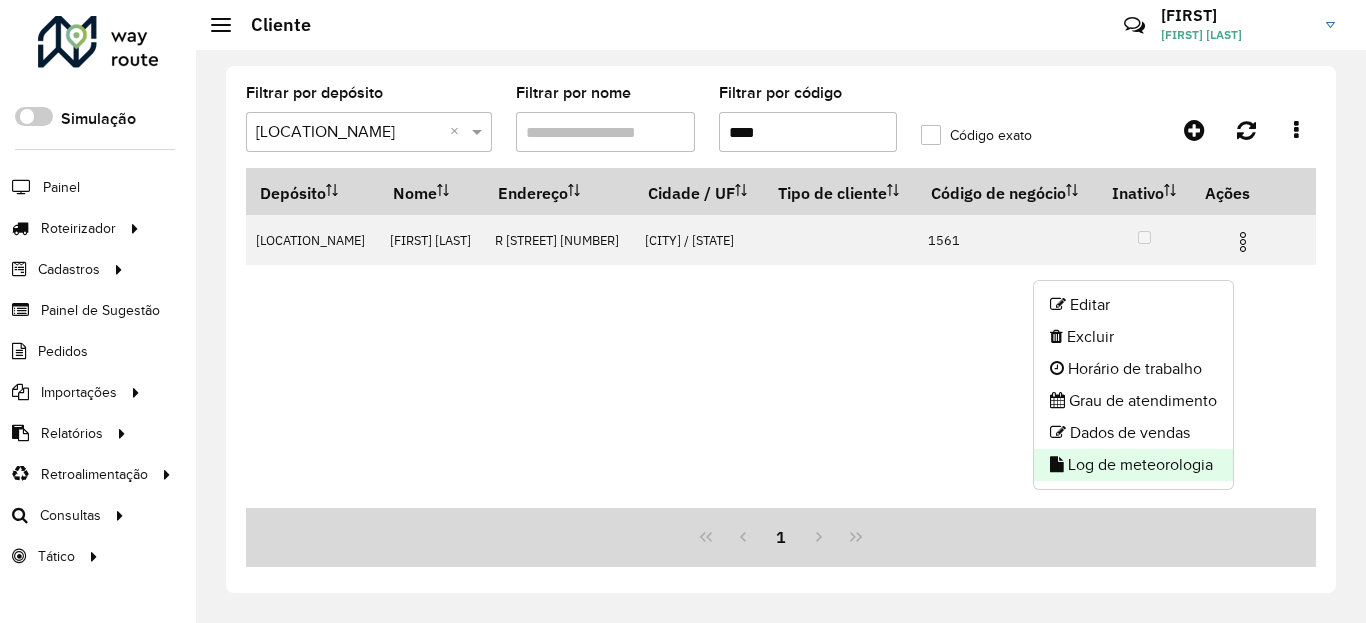 click on "Log de meteorologia" 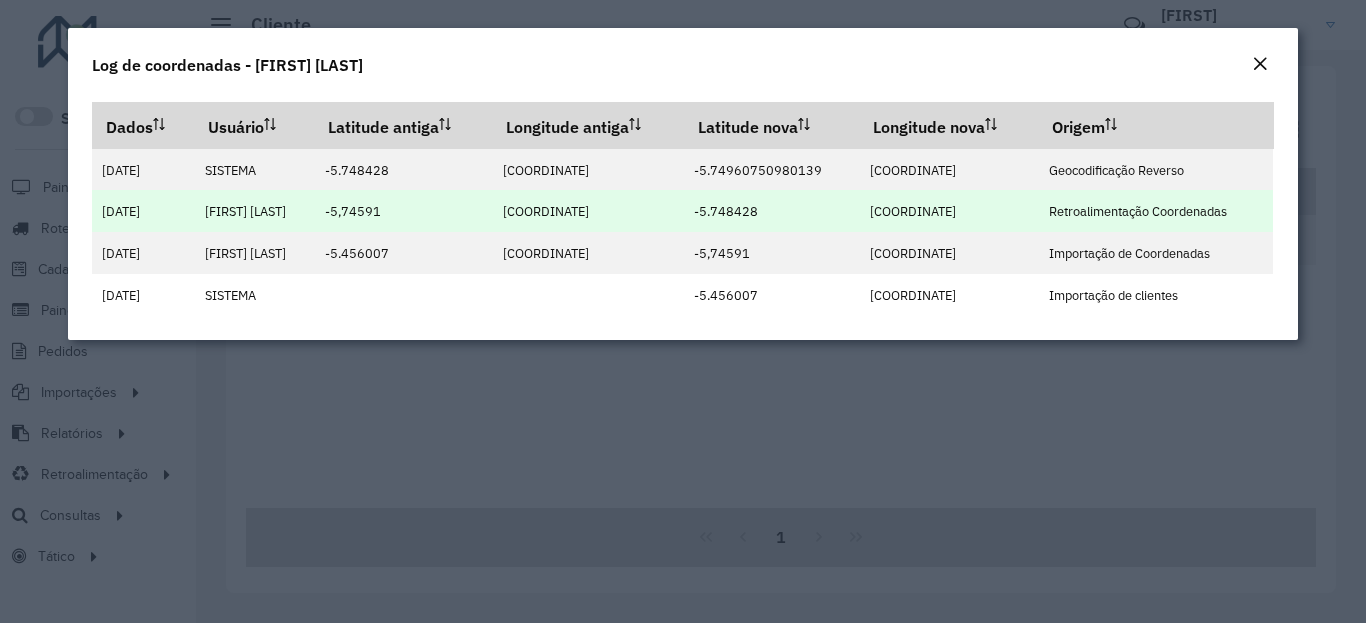 click on "-5.748428" at bounding box center (726, 211) 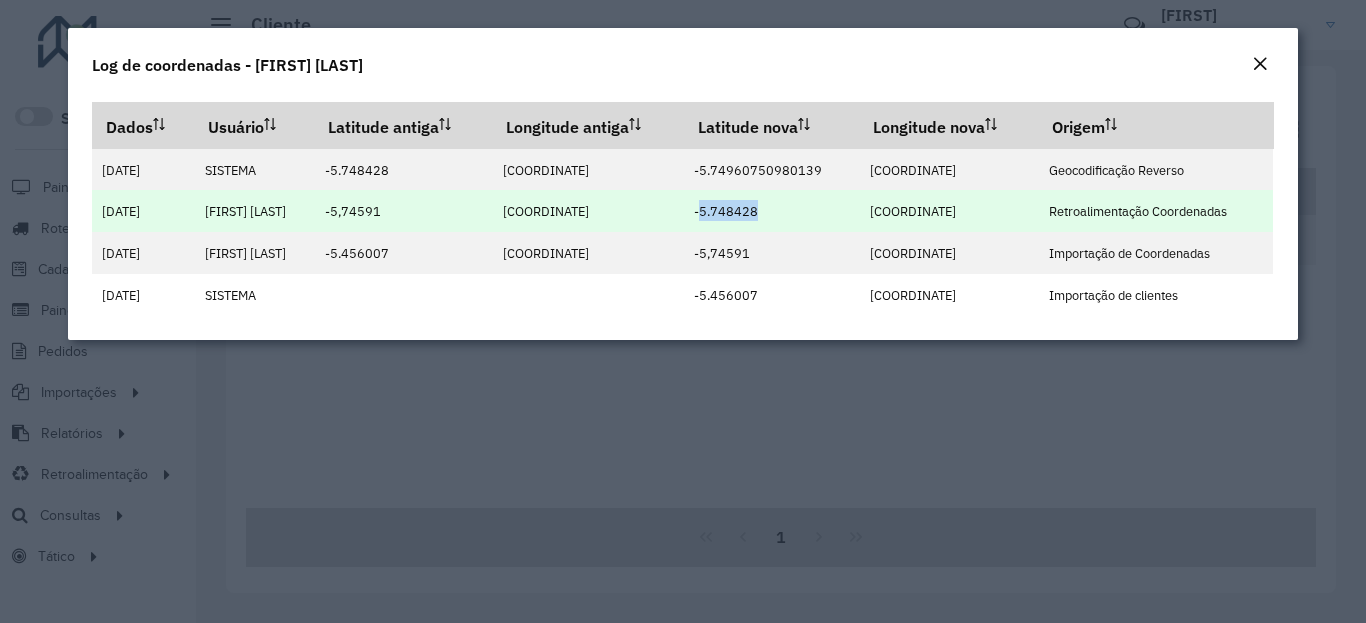 click on "-5.748428" at bounding box center [726, 211] 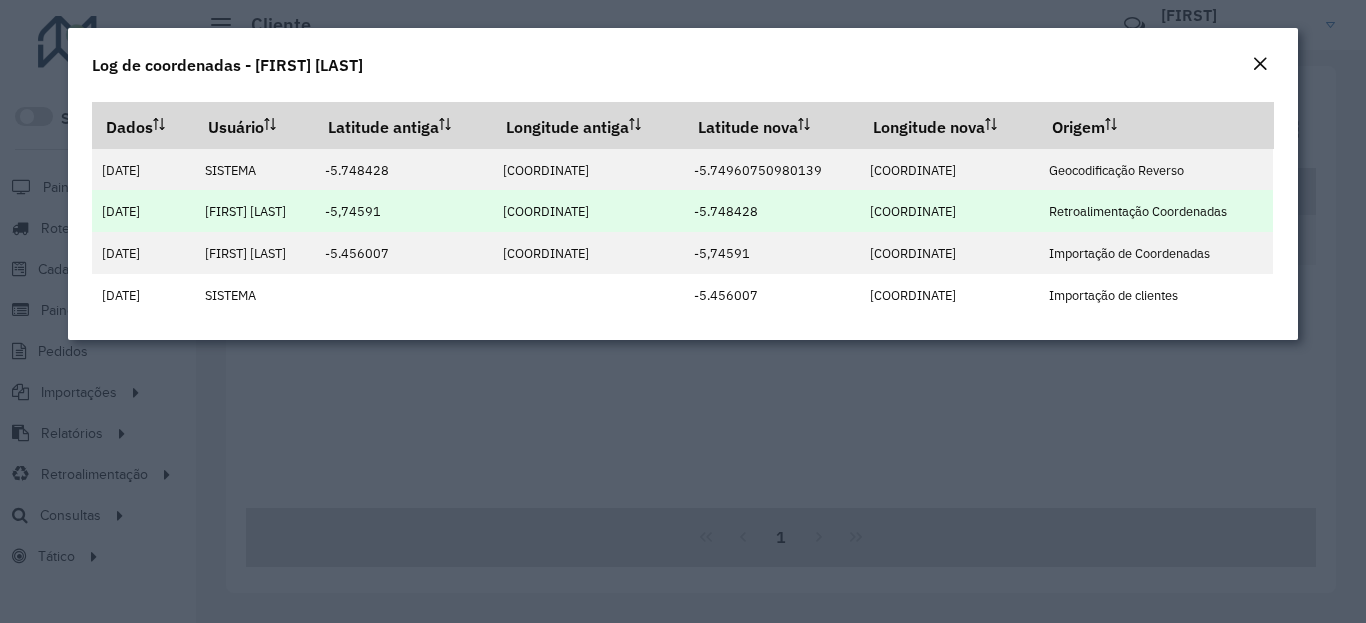 click on "[COORDINATE]" at bounding box center [949, 211] 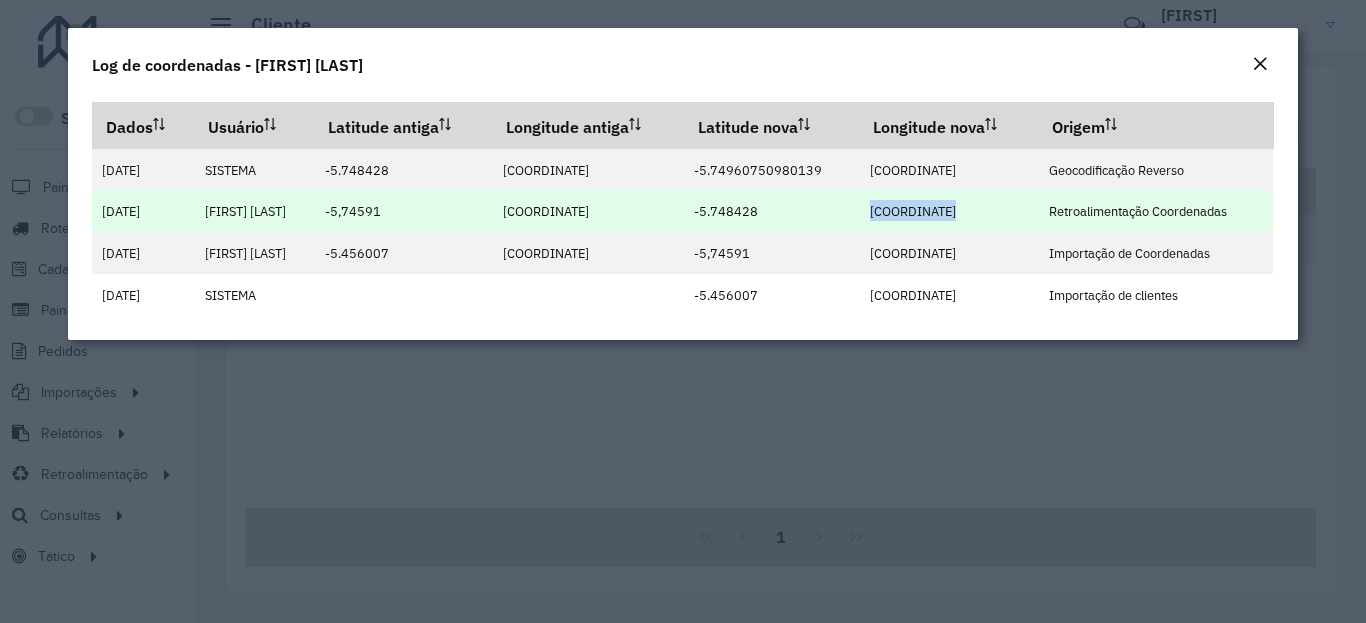 click on "[COORDINATE]" at bounding box center (913, 211) 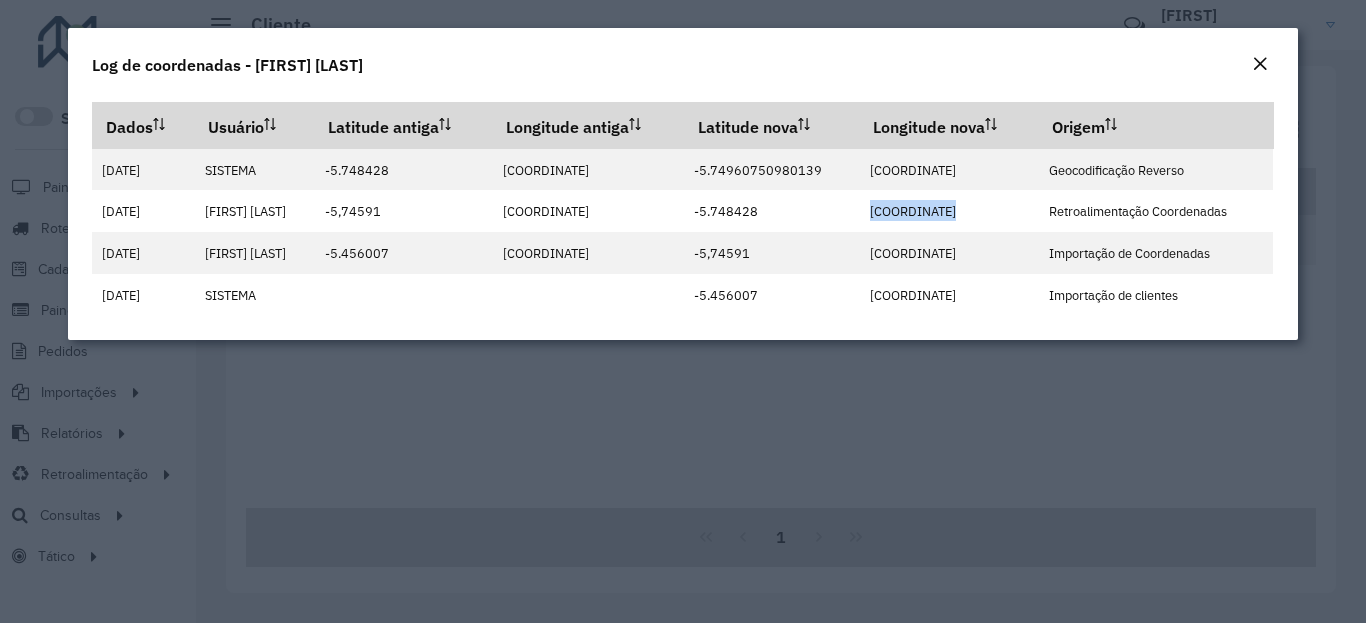 click on "Log de coordenadas - [FIRST] [LAST]" 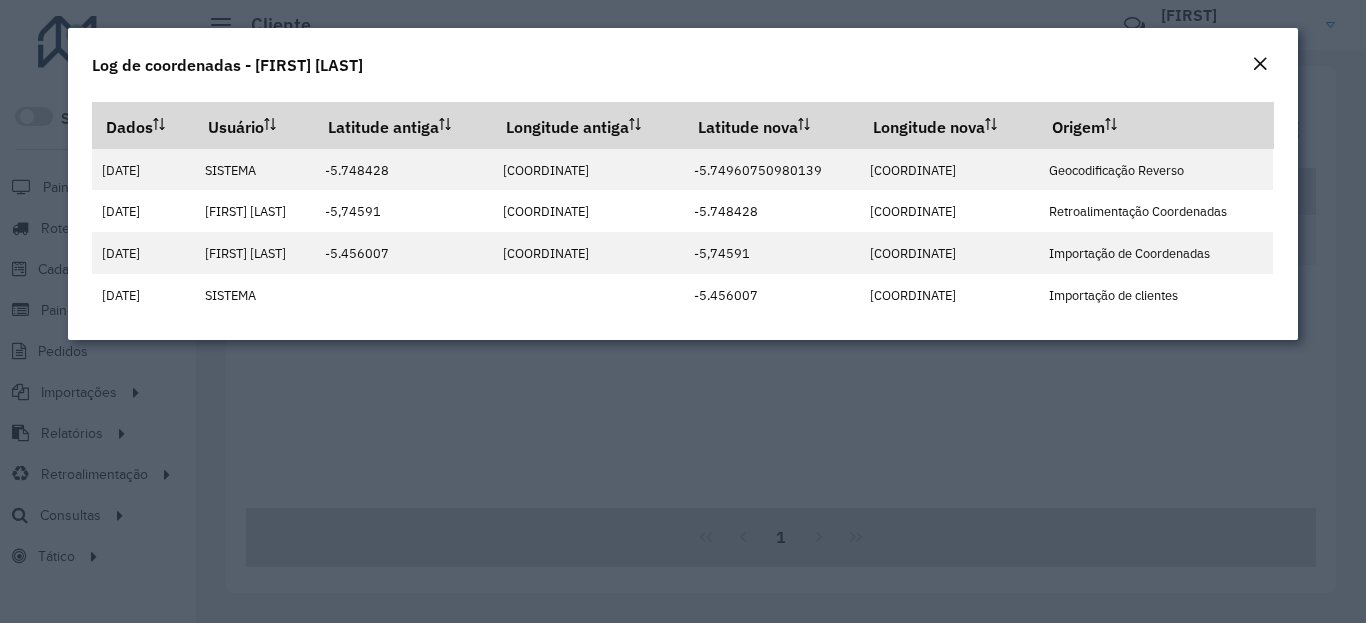 click 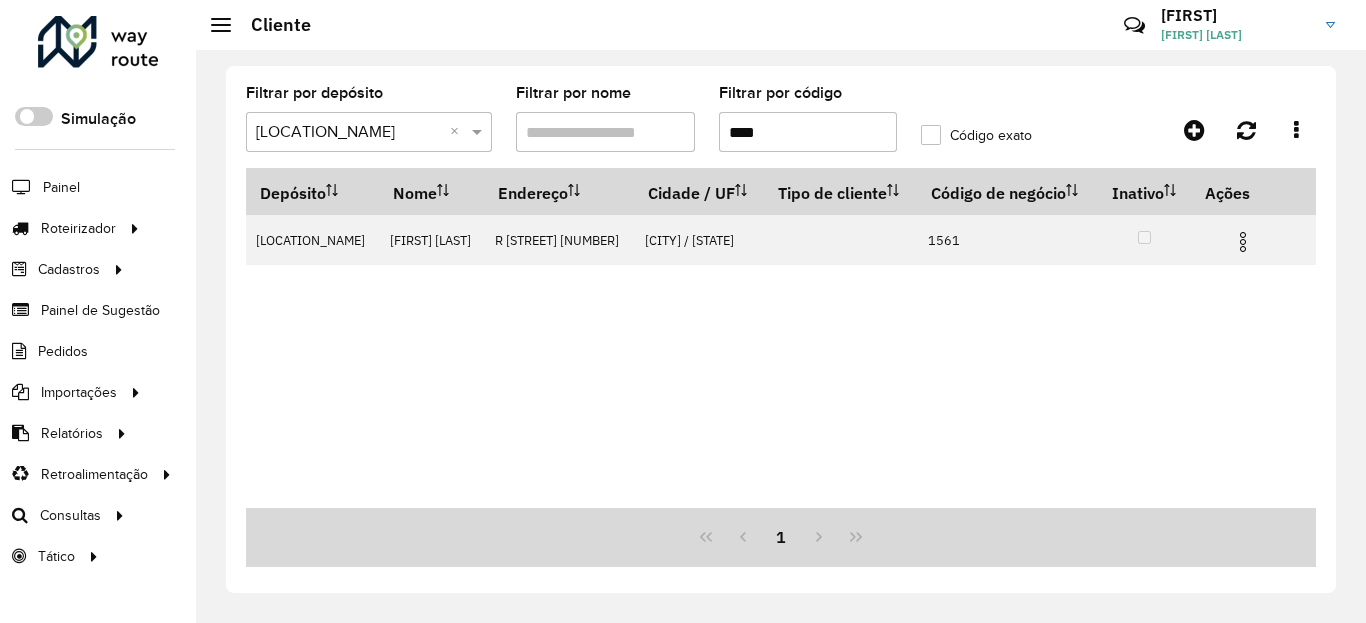 click on "****" at bounding box center (808, 132) 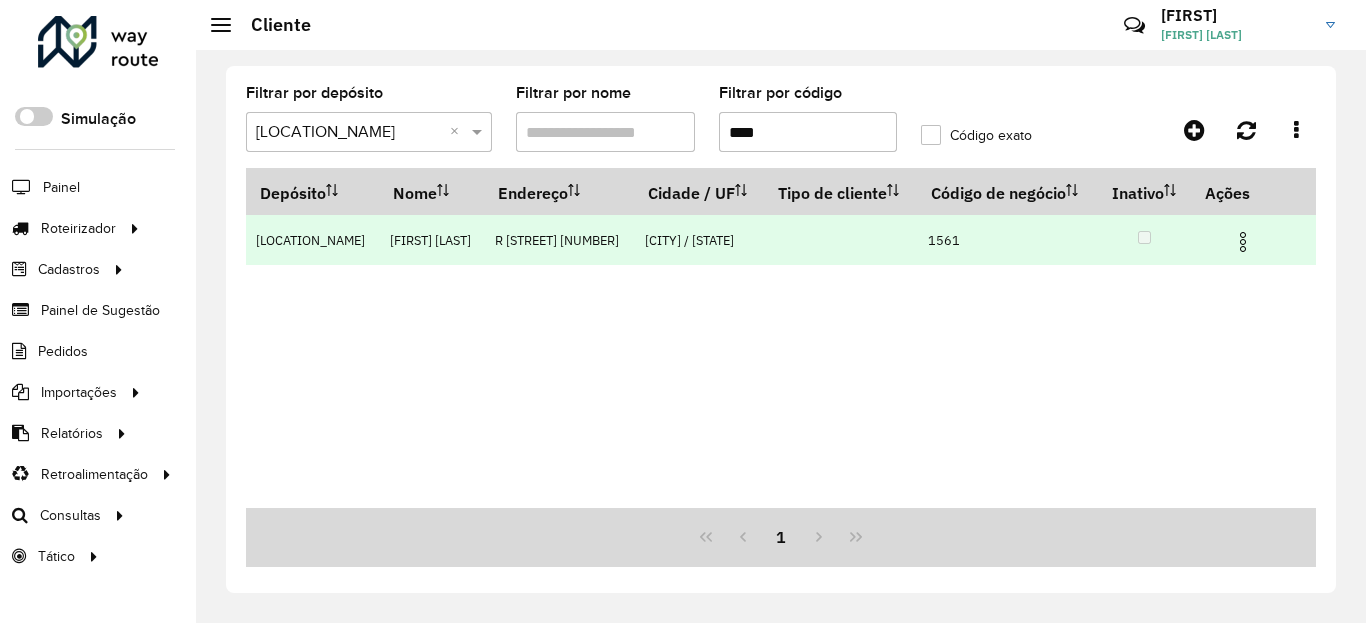 click at bounding box center (1243, 242) 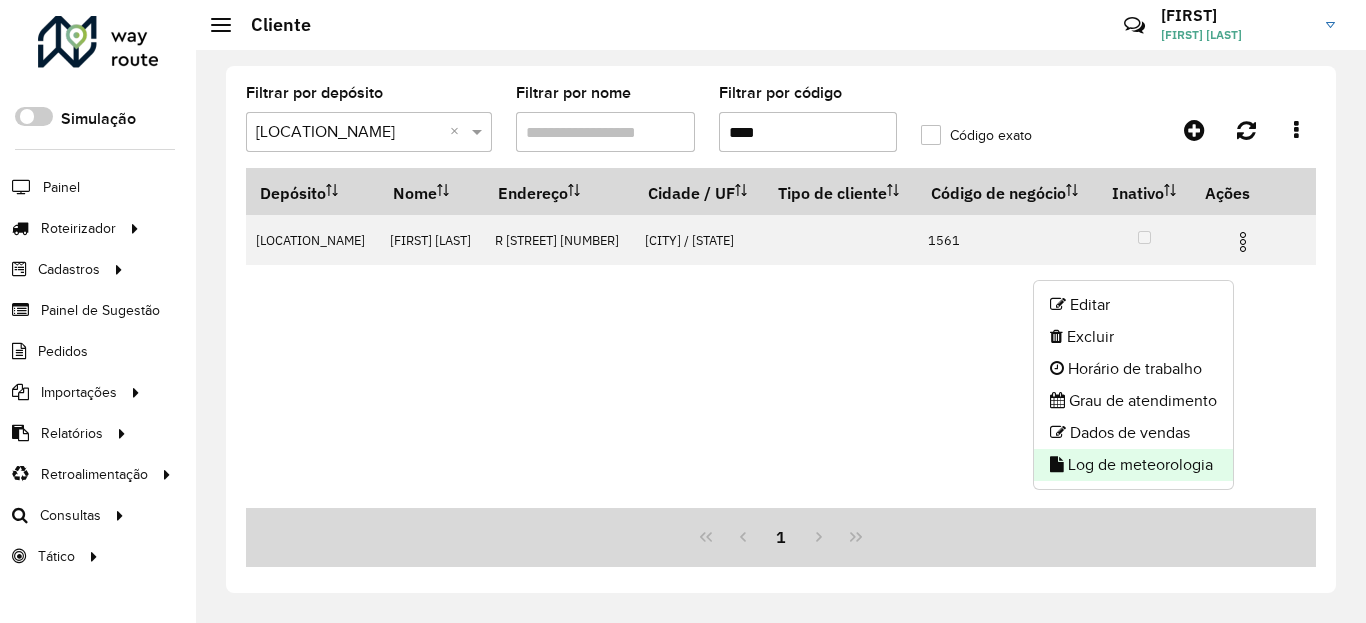click on "Log de meteorologia" 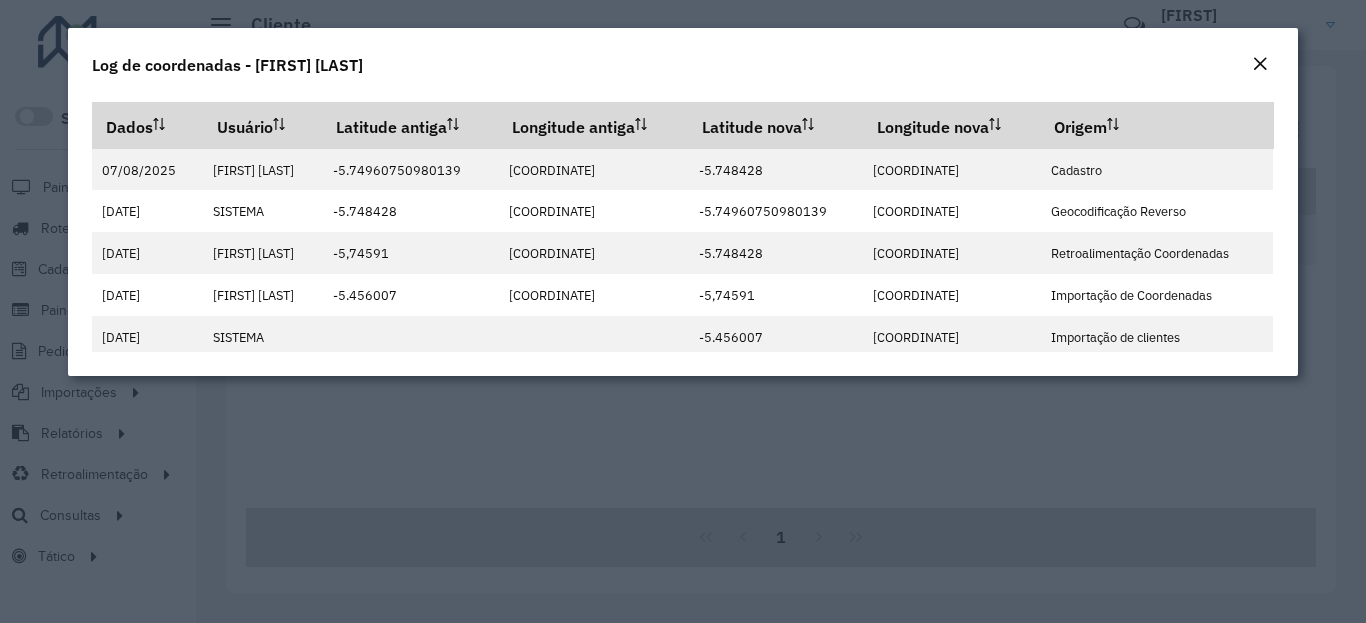 click 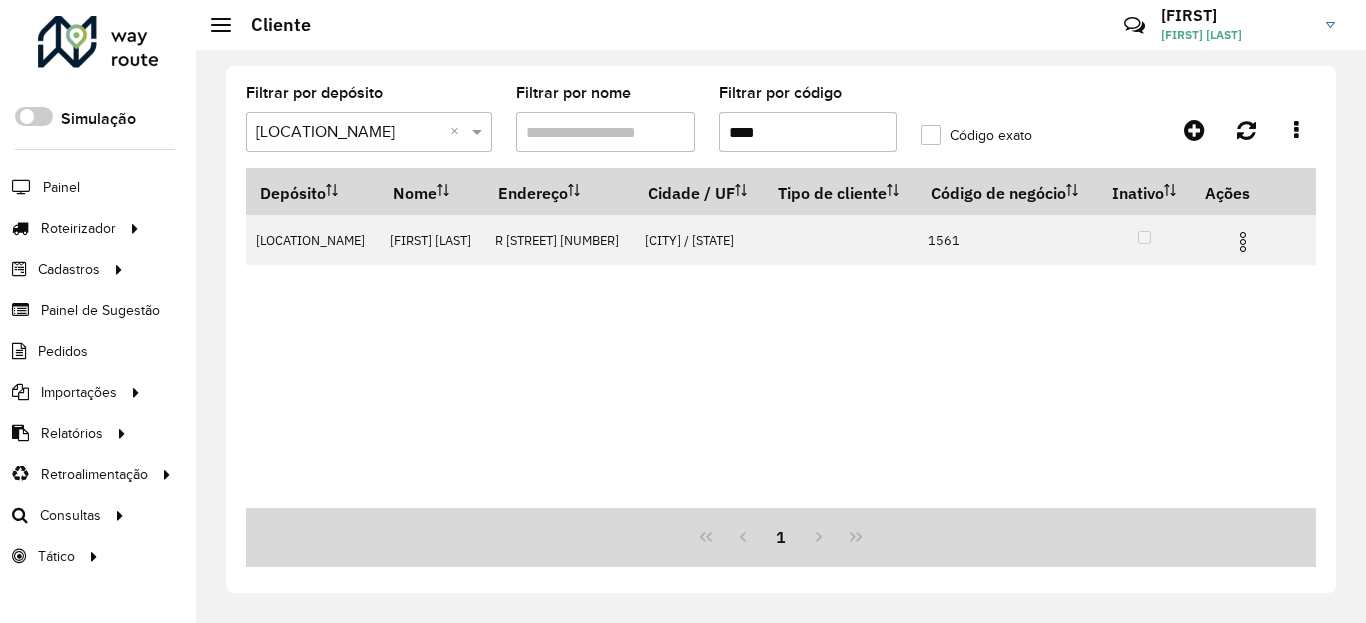 click on "****" at bounding box center (808, 132) 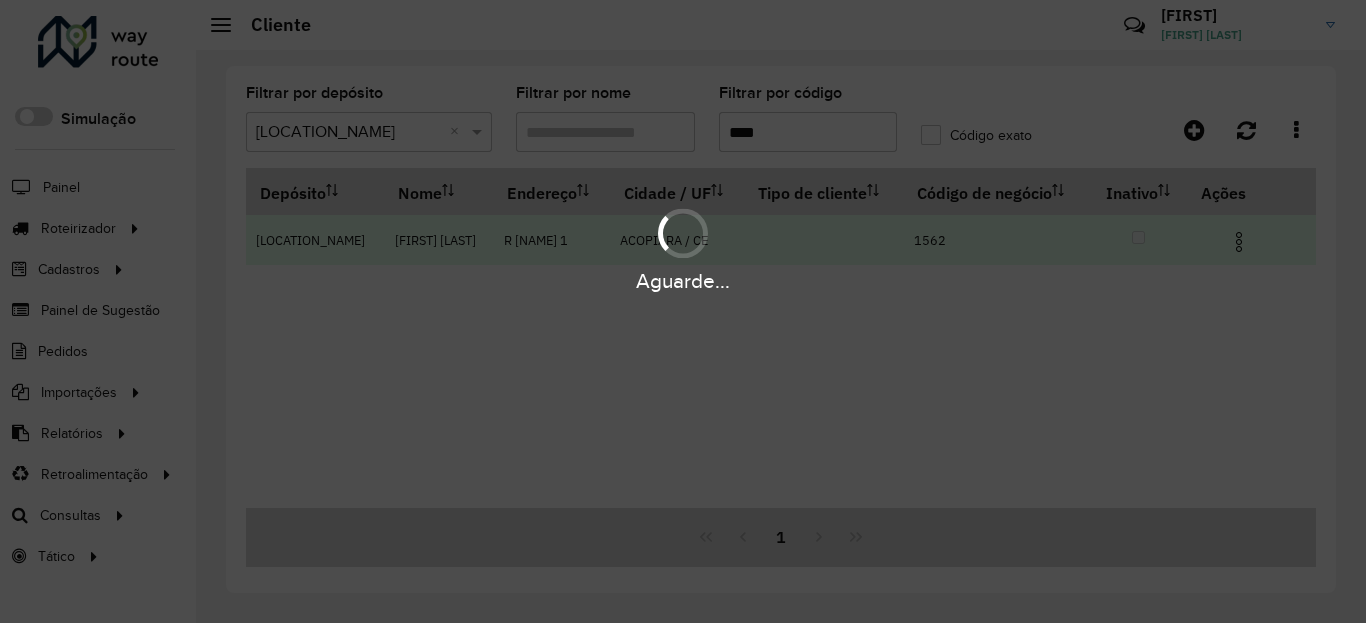 click at bounding box center (1239, 242) 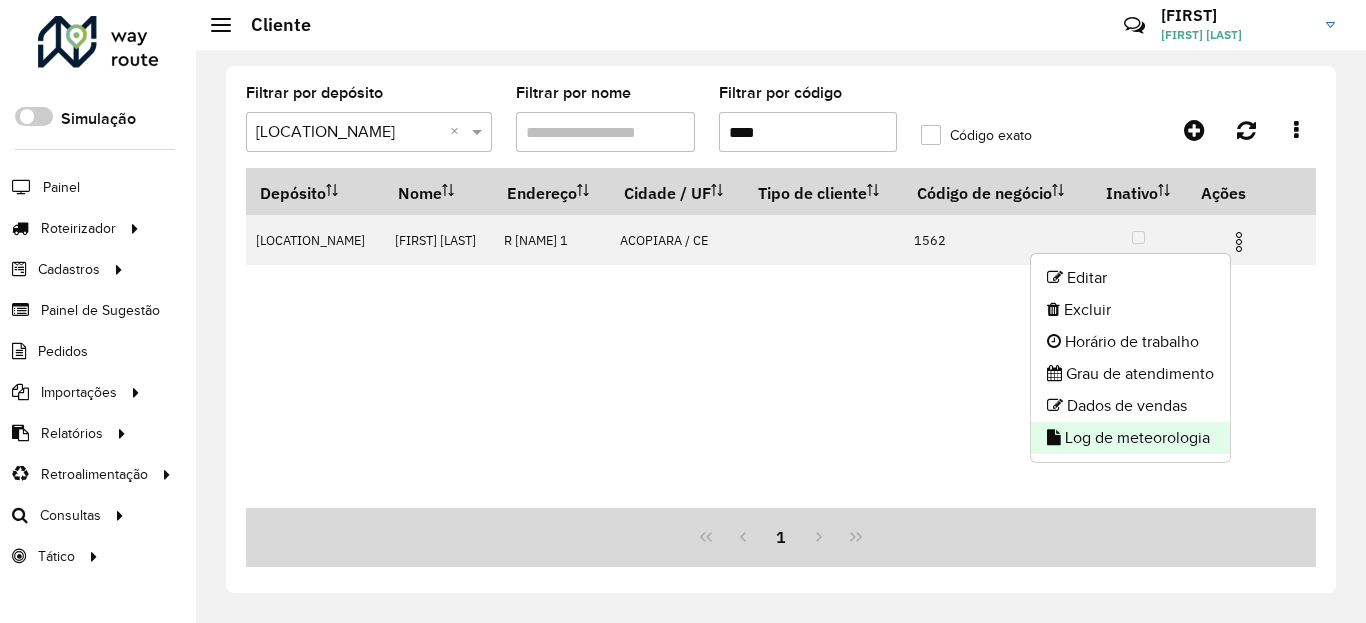 click on "Log de meteorologia" 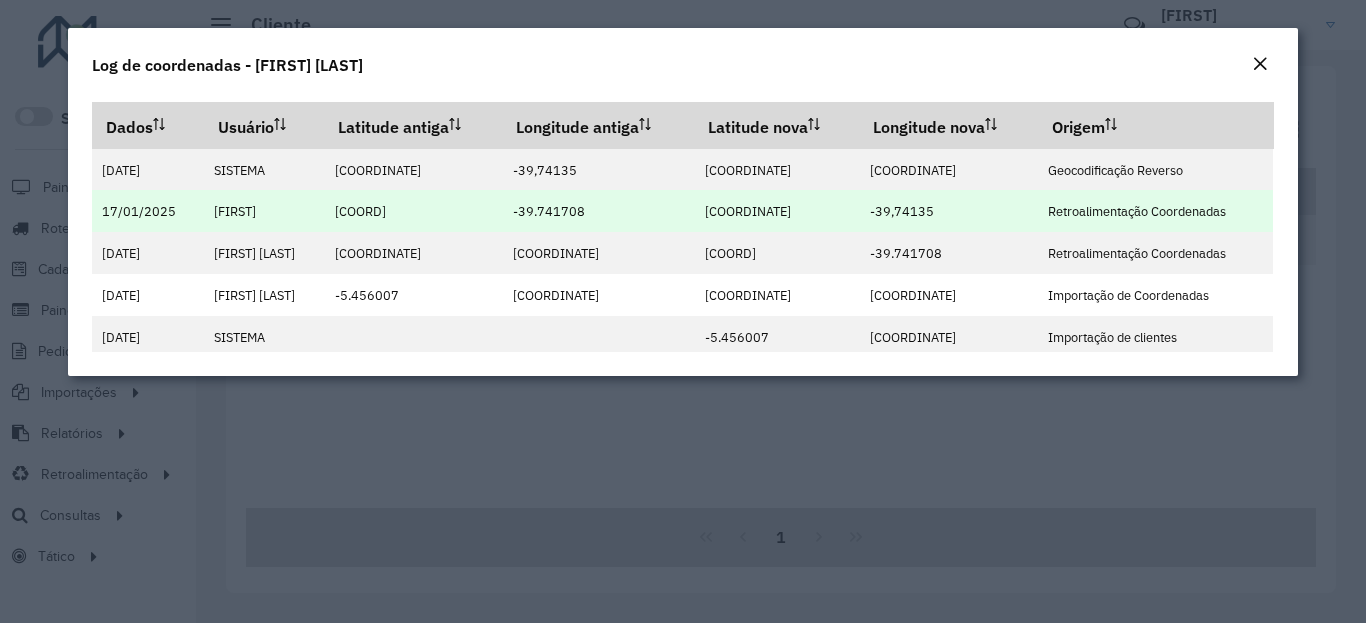 click on "[COORDINATE]" at bounding box center [748, 211] 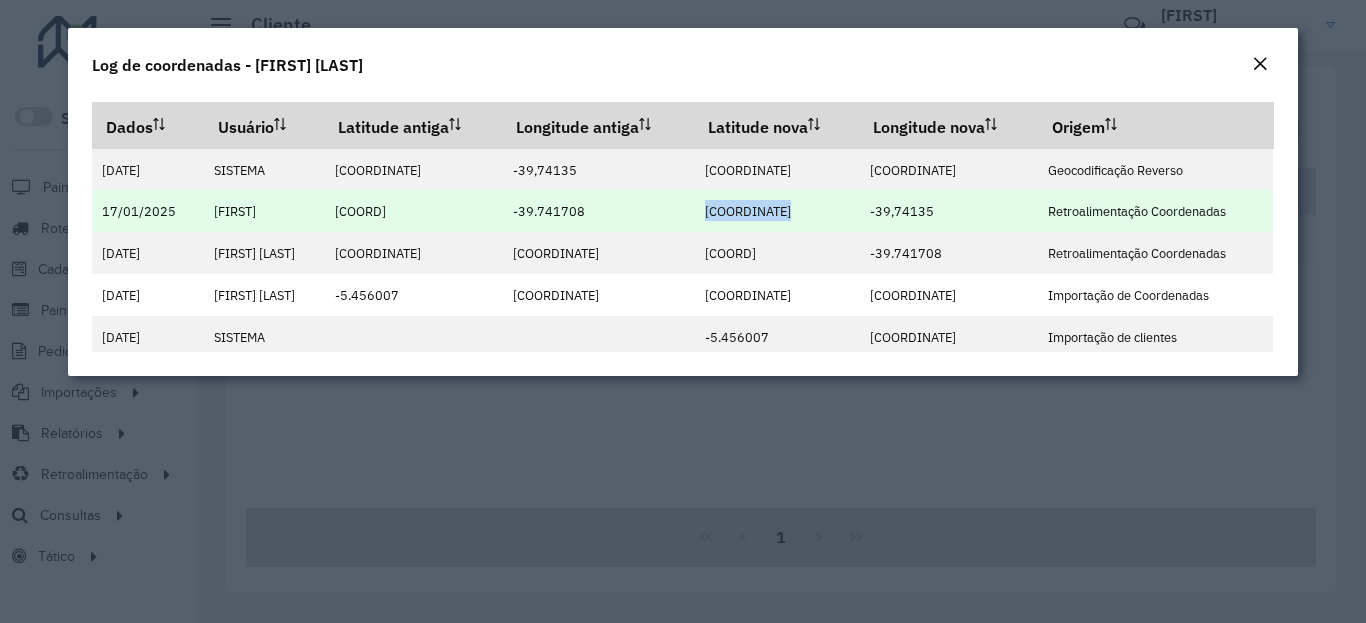 click on "[COORDINATE]" at bounding box center (748, 211) 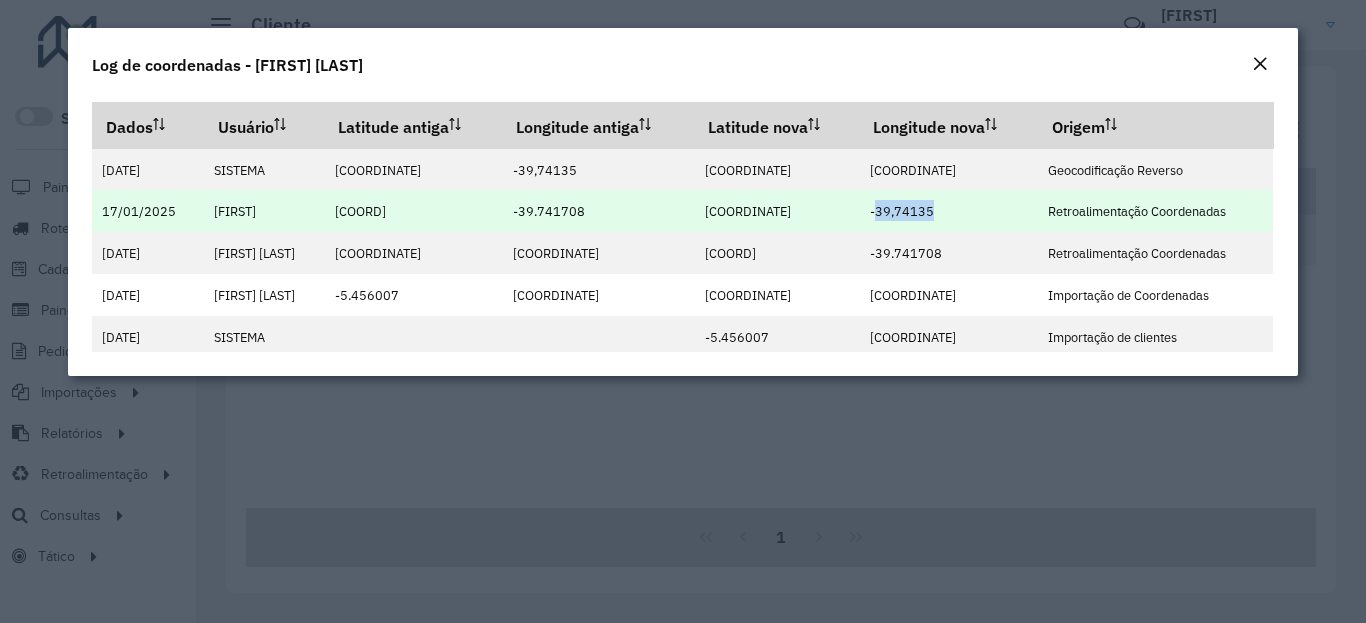 click on "-39,74135" at bounding box center [902, 211] 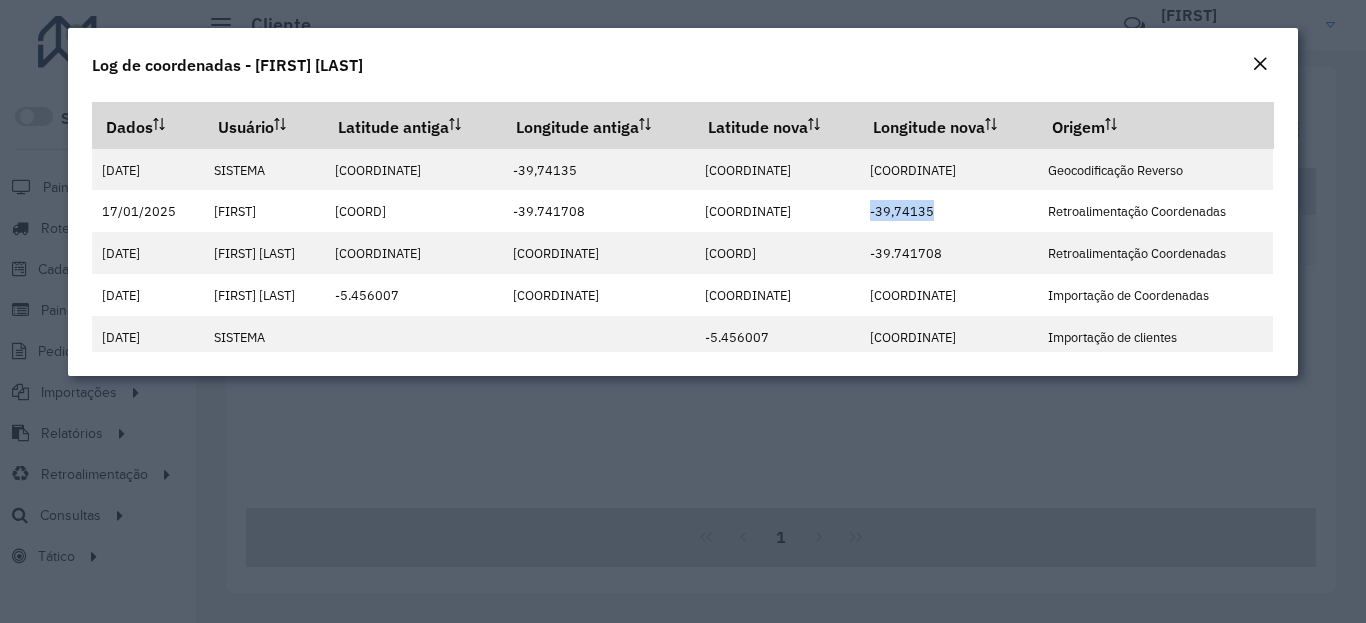 click 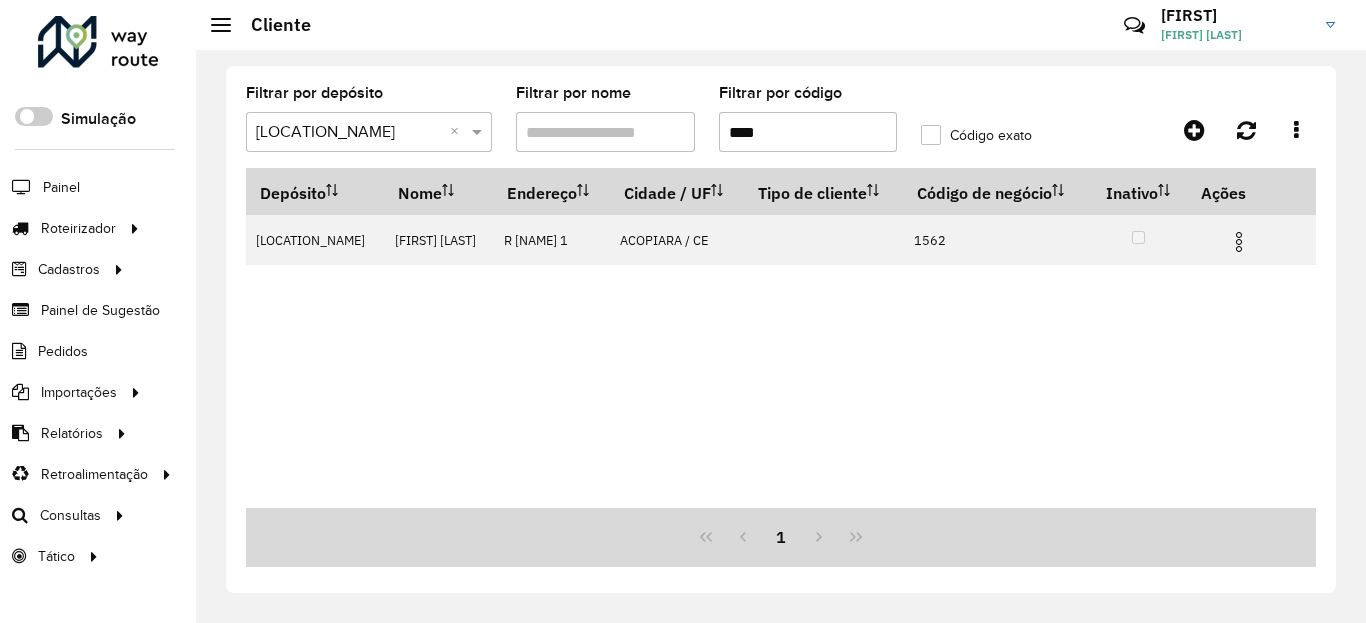 click on "****" at bounding box center (808, 132) 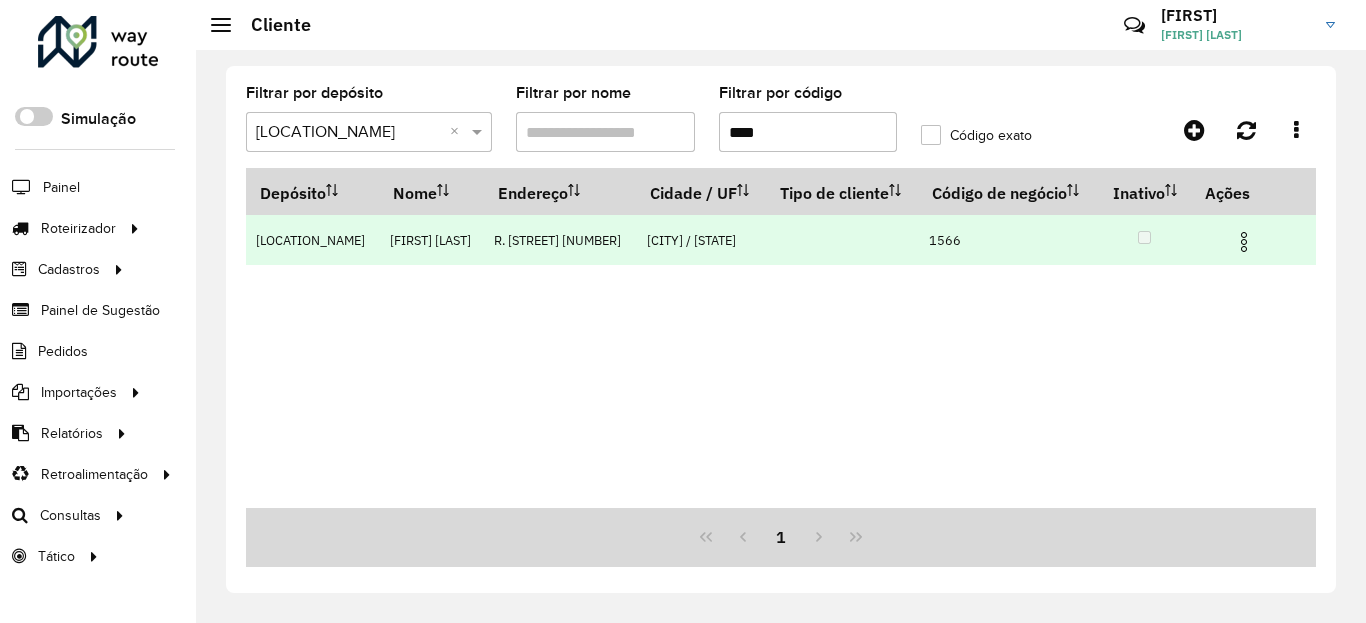 type on "****" 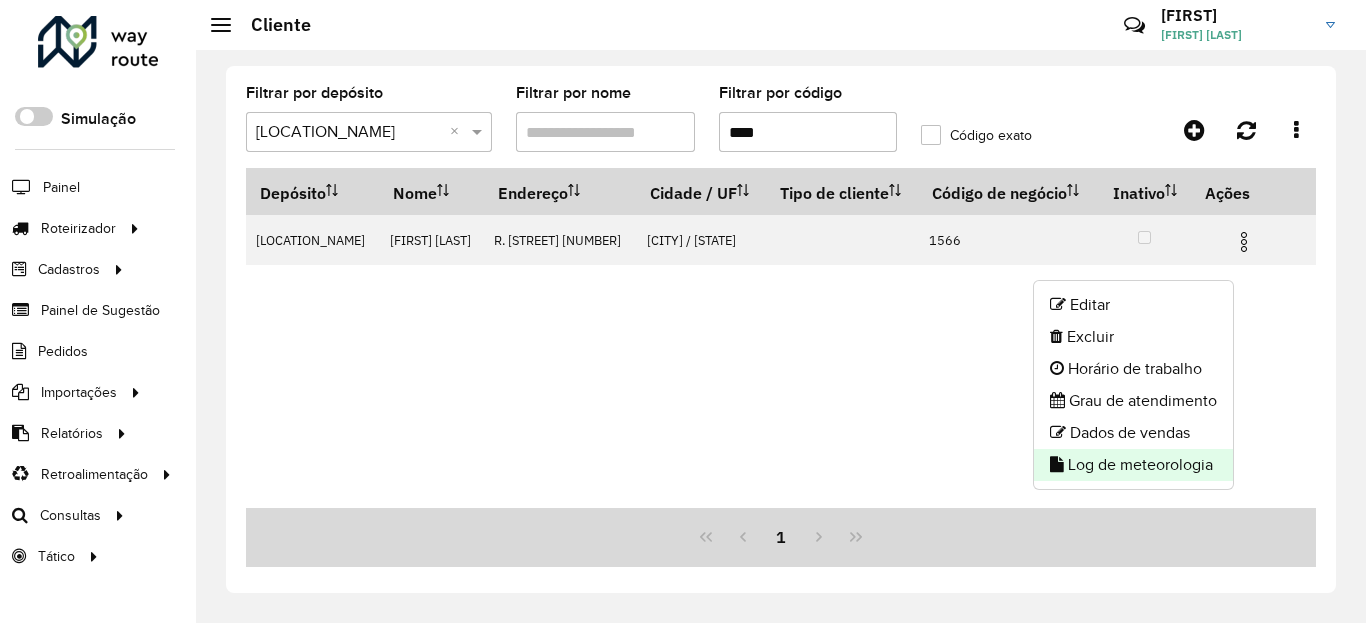 click on "Log de meteorologia" 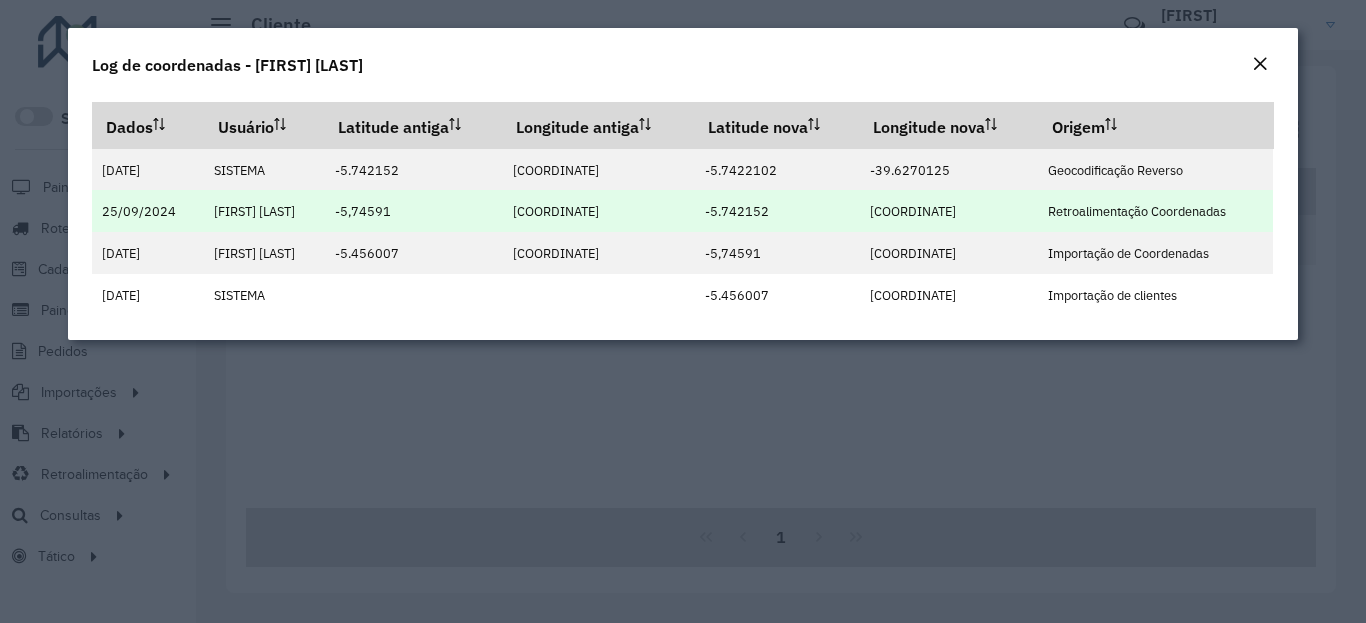 click on "-5.742152" at bounding box center (737, 211) 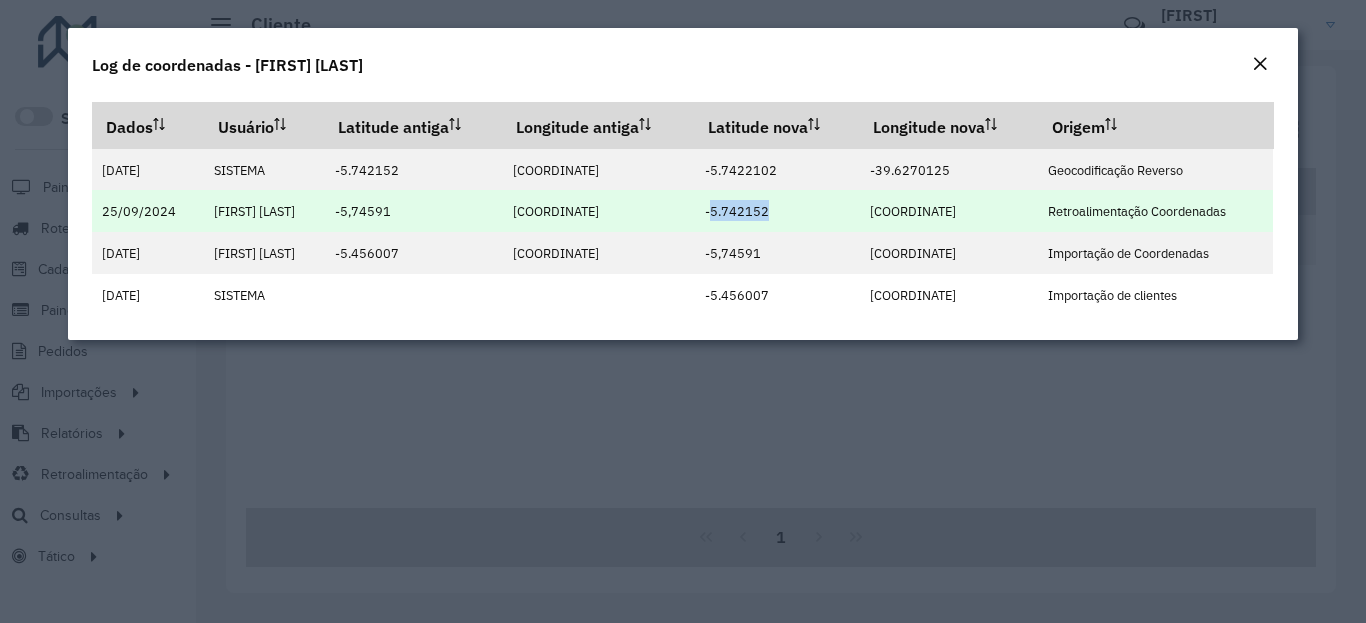 click on "-5.742152" at bounding box center (737, 211) 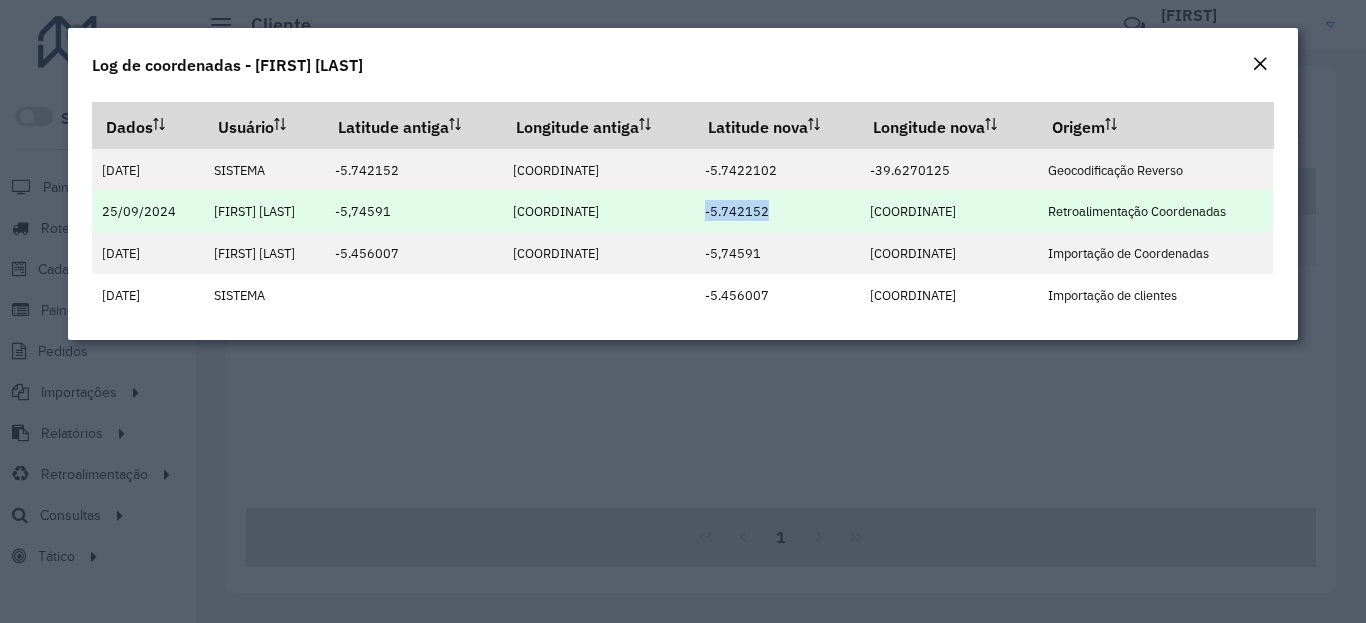 click on "[COORDINATE]" at bounding box center [913, 211] 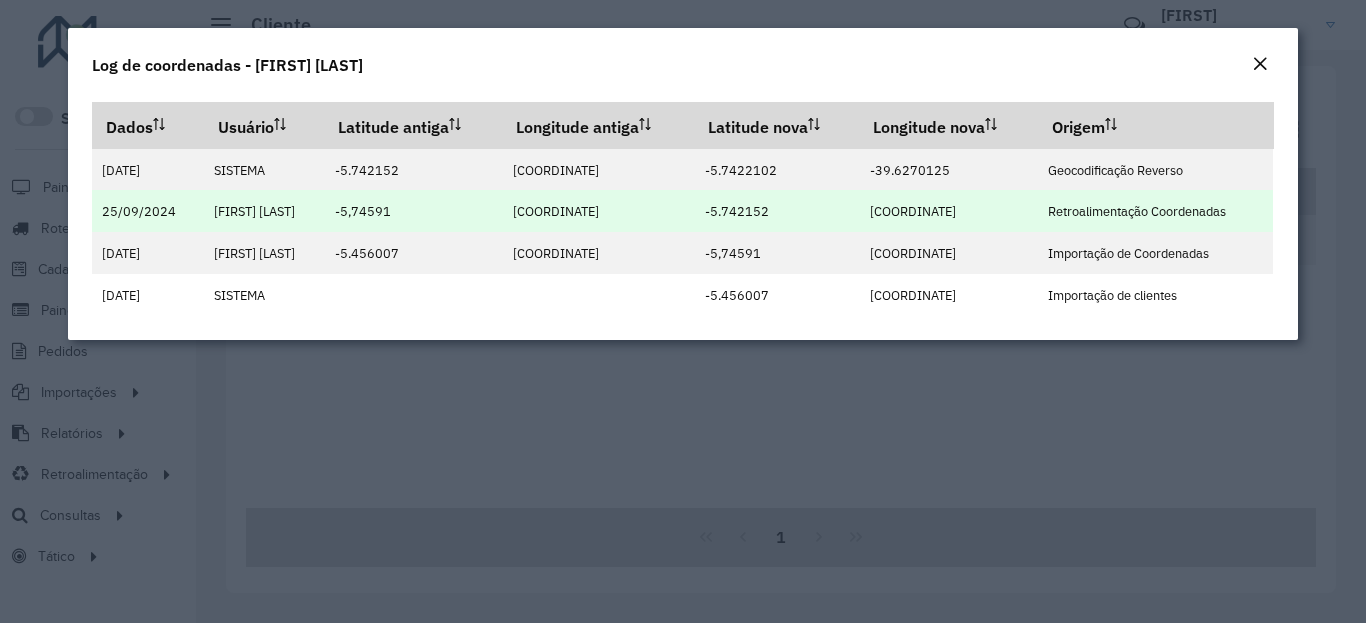 click on "[COORDINATE]" at bounding box center (913, 211) 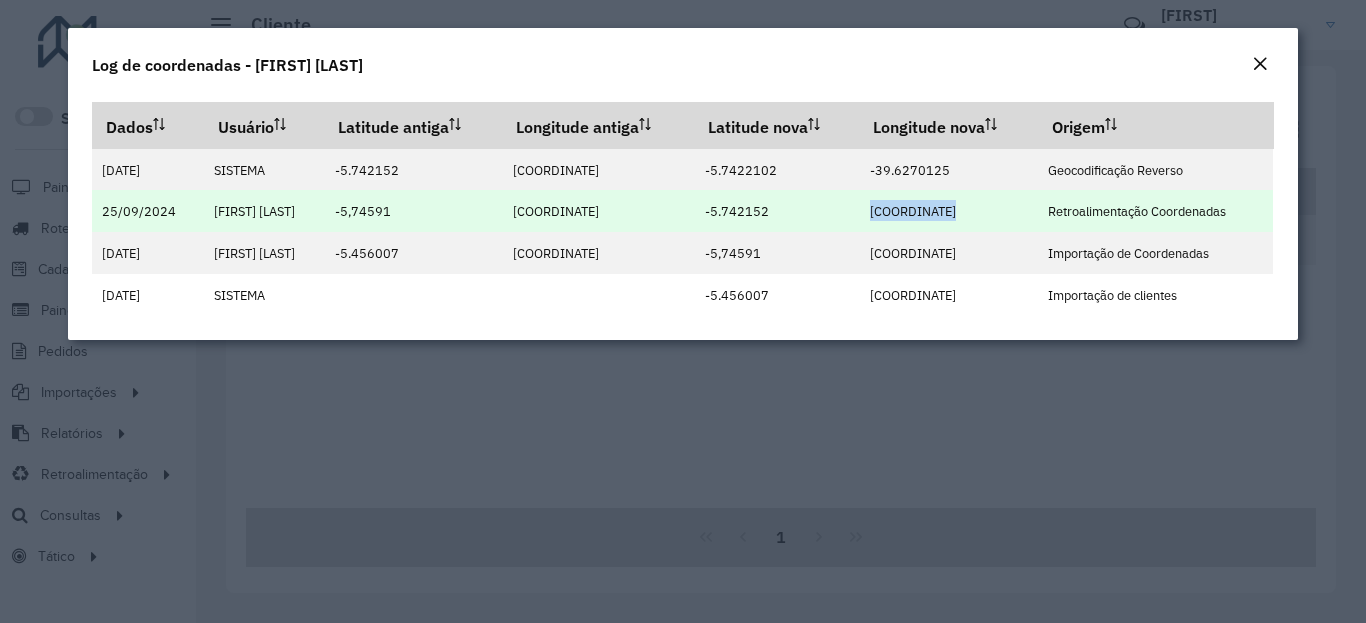 click on "[COORDINATE]" at bounding box center (913, 211) 